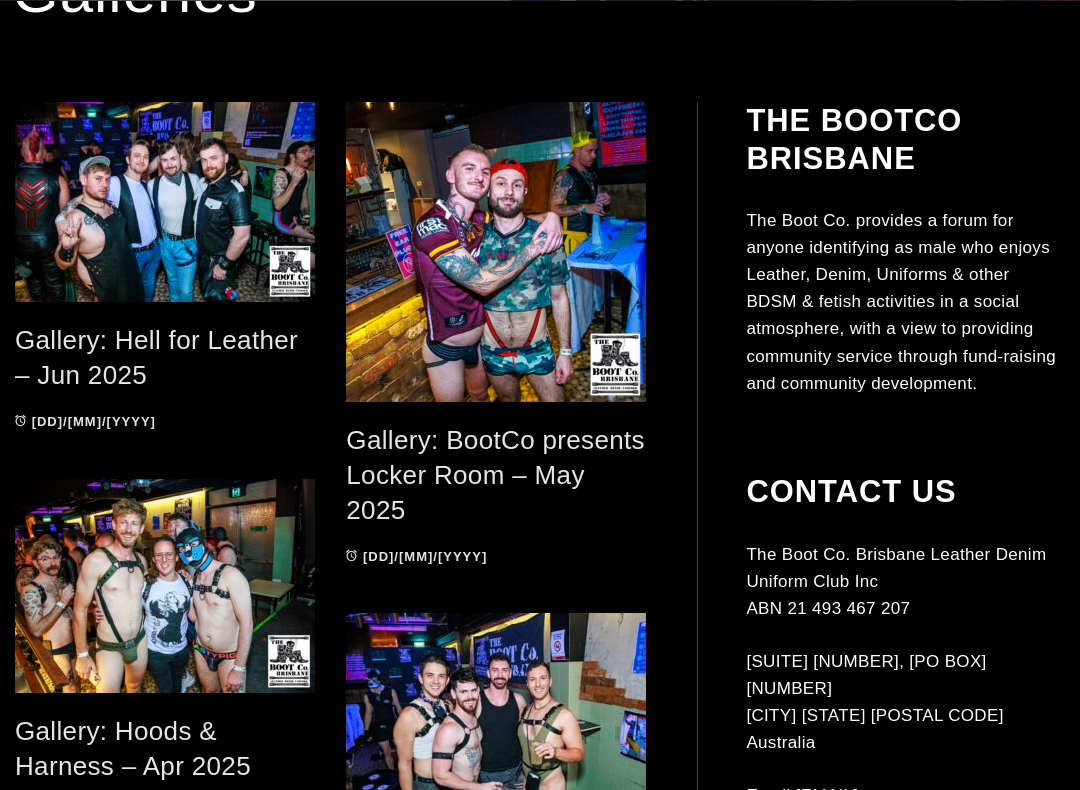 scroll, scrollTop: 375, scrollLeft: 0, axis: vertical 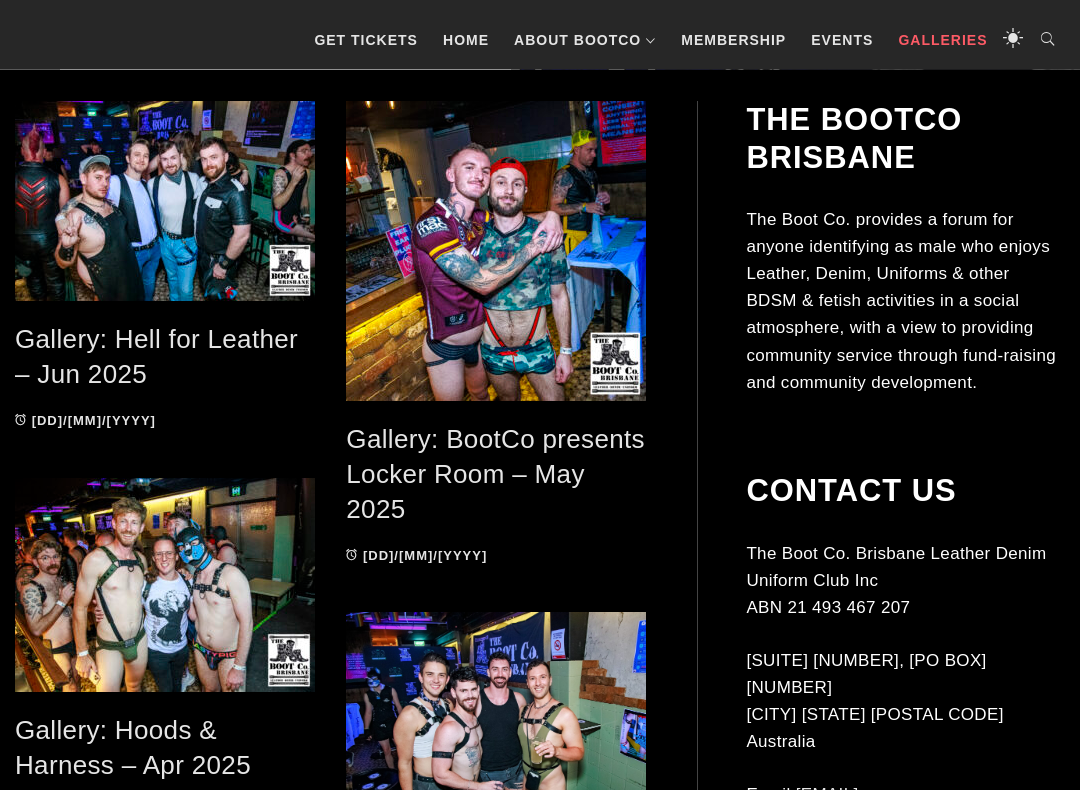 click on "Gallery: Hell for Leather – Jun 2025" at bounding box center (156, 357) 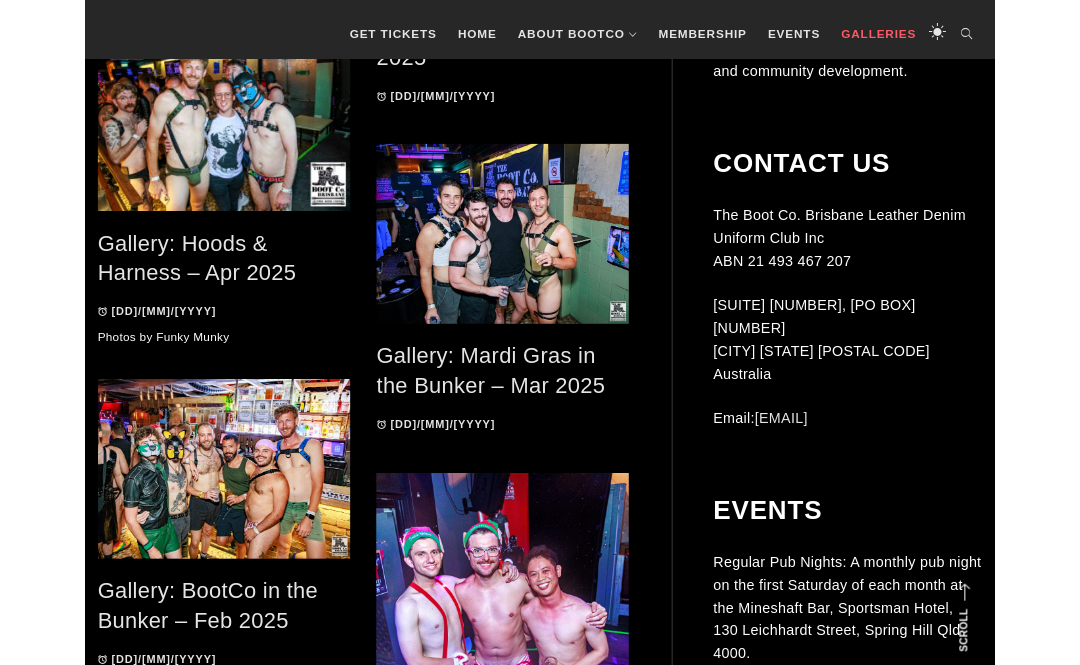 scroll, scrollTop: 819, scrollLeft: 0, axis: vertical 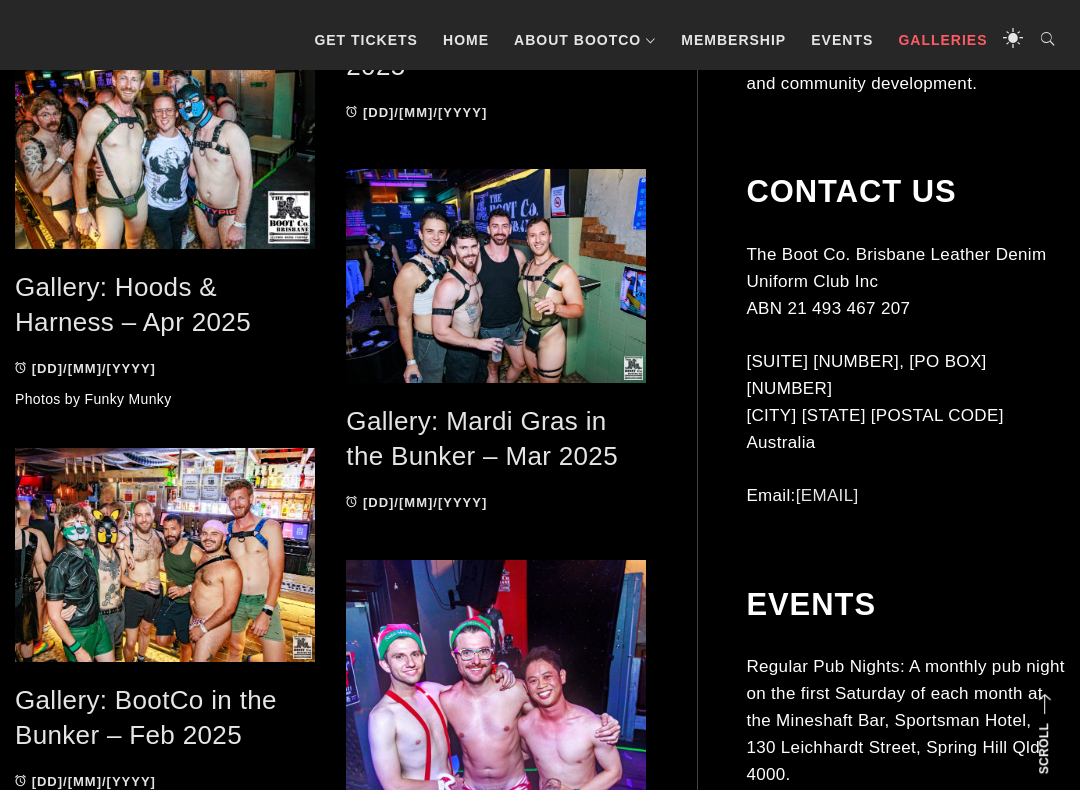 click on "Gallery: Mardi Gras in the Bunker – Mar 2025" at bounding box center (482, 438) 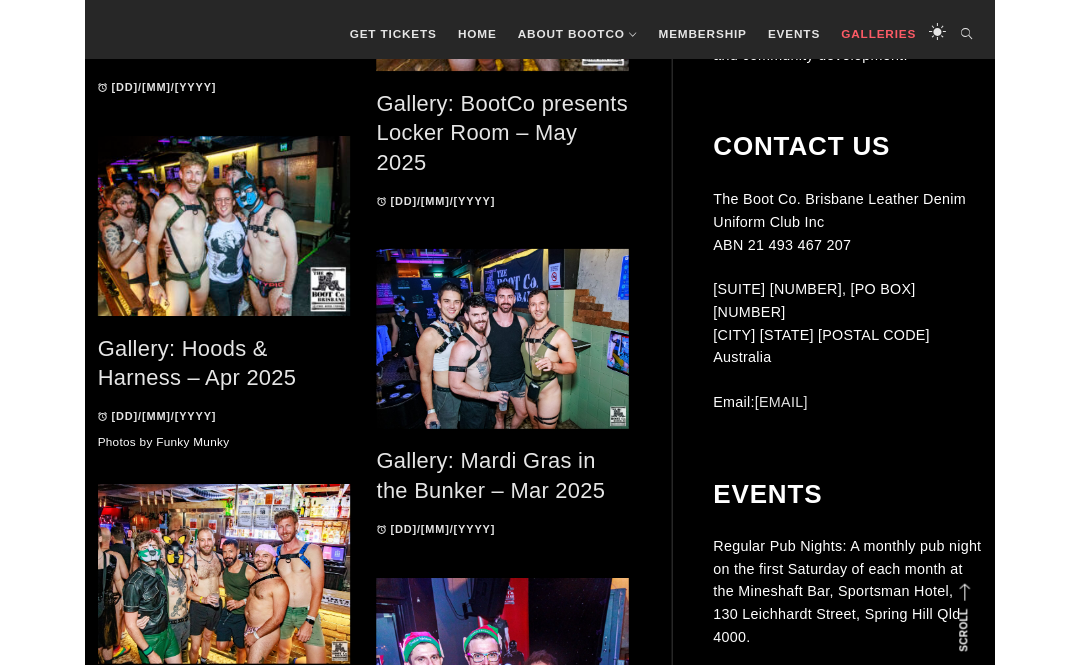 scroll, scrollTop: 694, scrollLeft: 0, axis: vertical 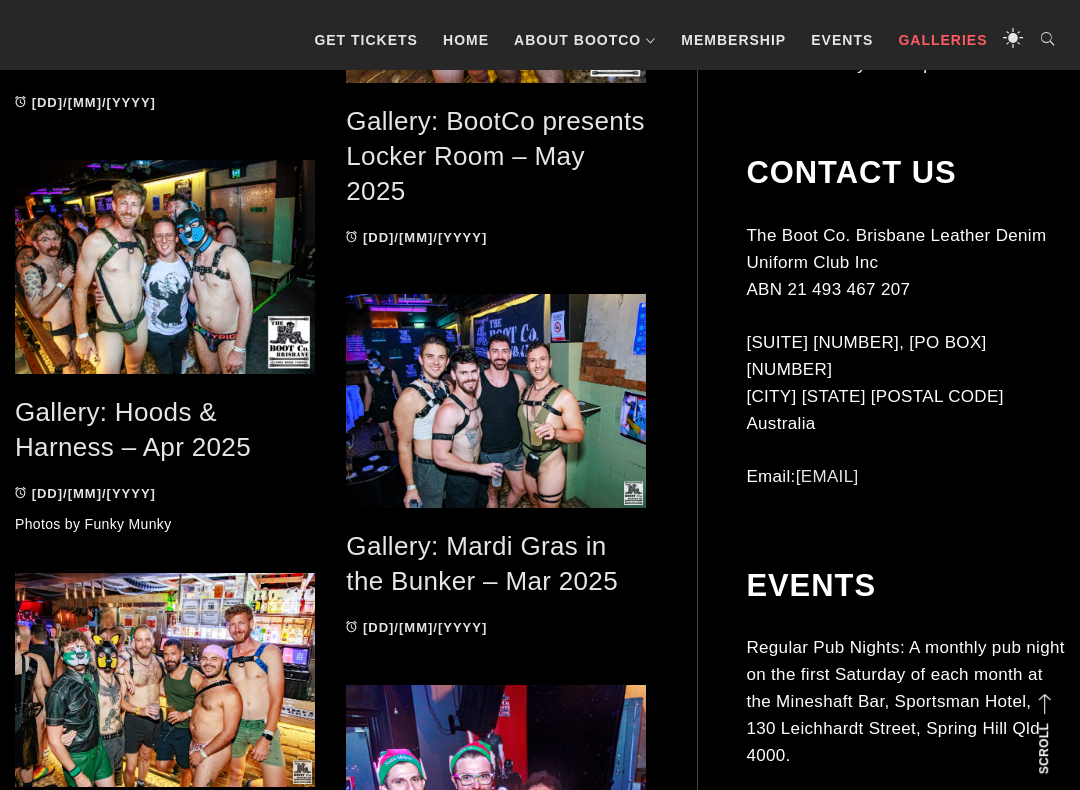 click on "Gallery: Hoods & Harness – Apr 2025" at bounding box center (133, 429) 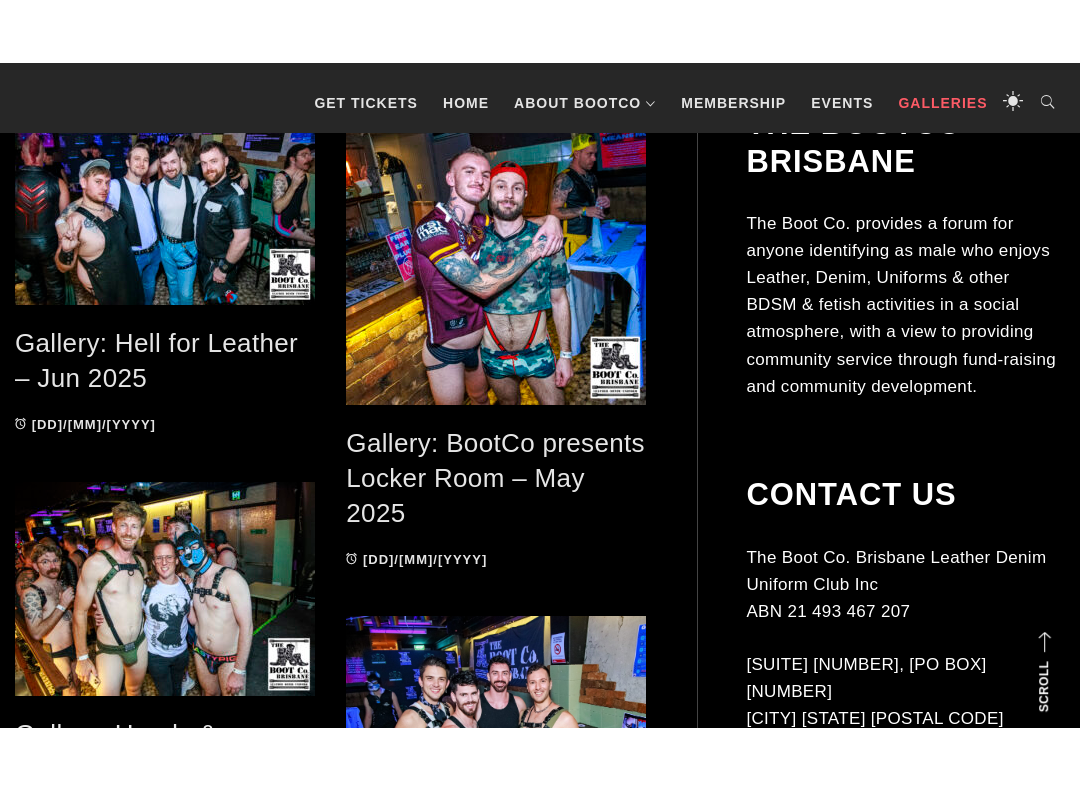 scroll, scrollTop: 437, scrollLeft: 0, axis: vertical 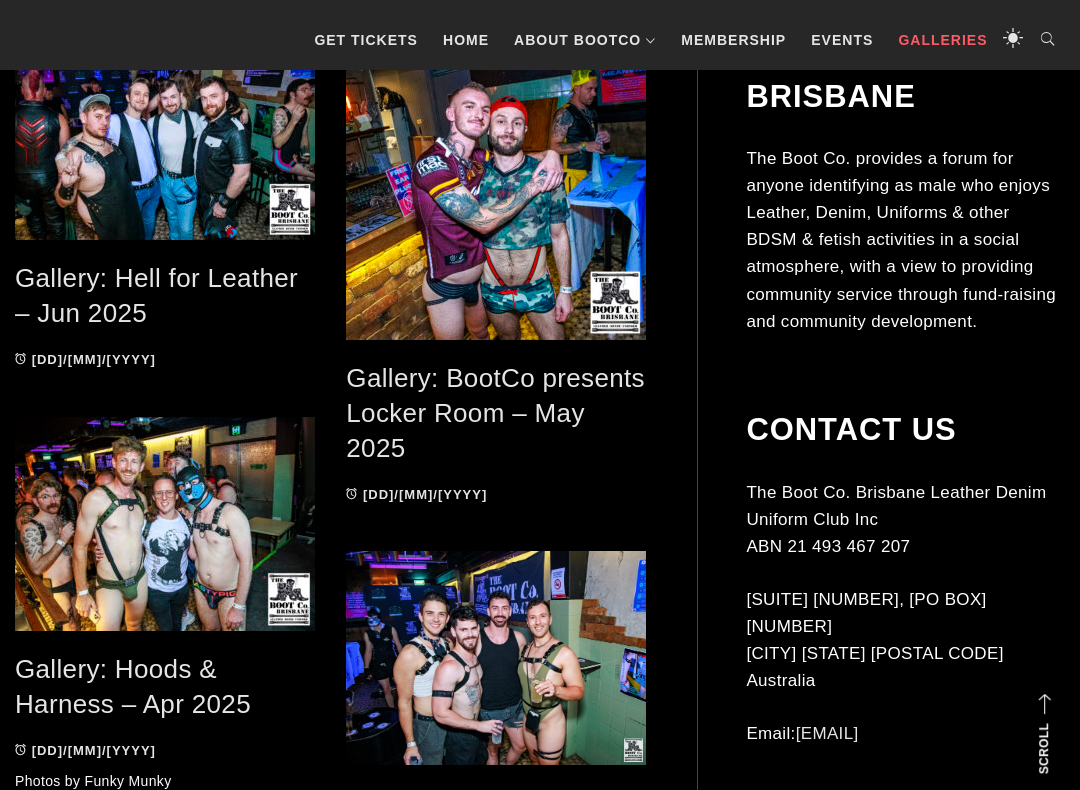click on "Gallery: BootCo presents Locker Room – May 2025" at bounding box center [495, 412] 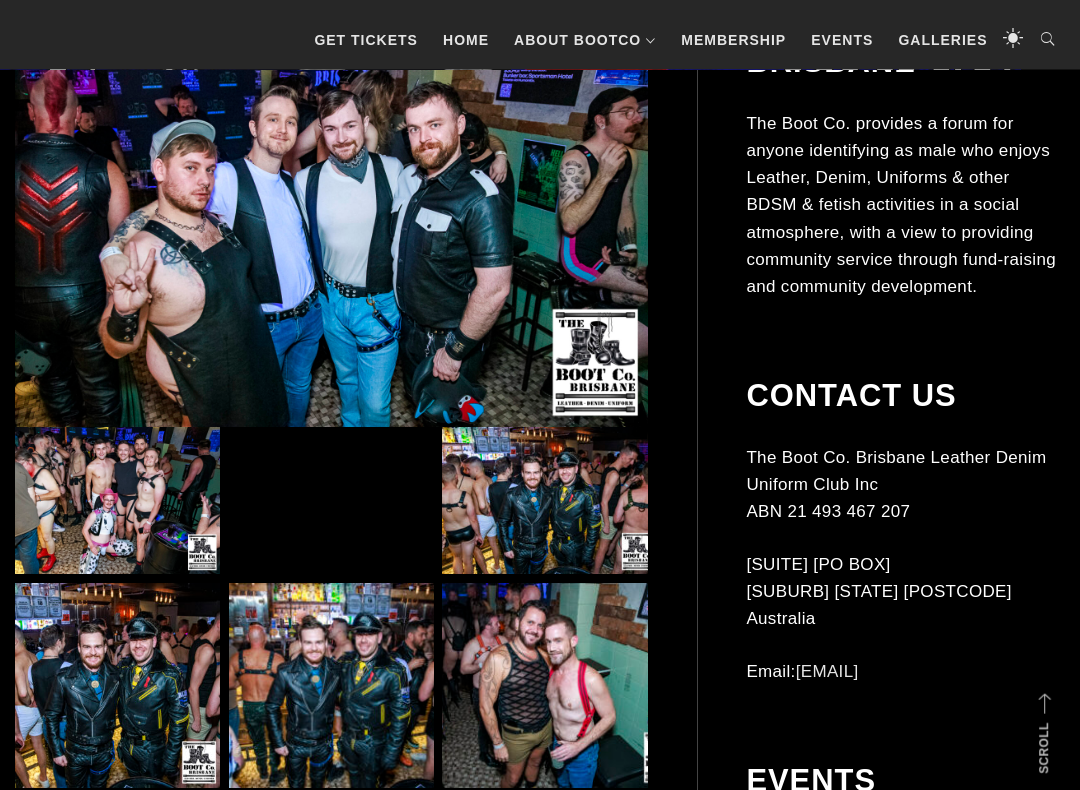 scroll, scrollTop: 501, scrollLeft: 0, axis: vertical 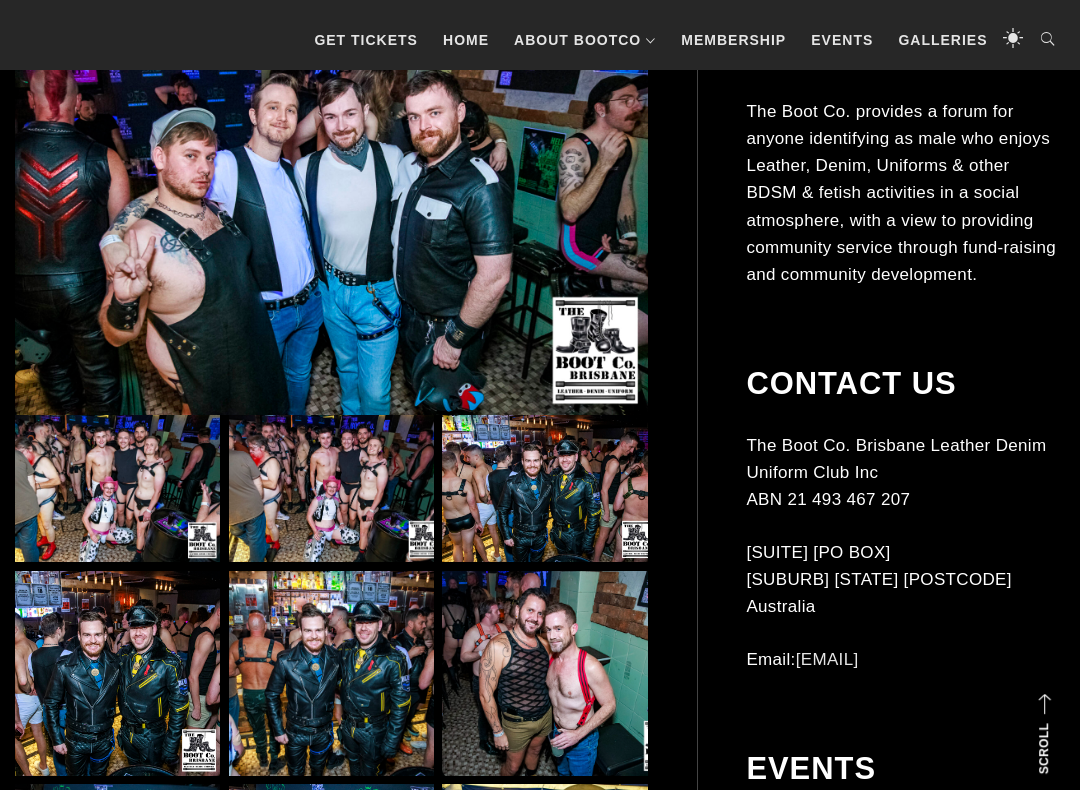 click at bounding box center [117, 488] 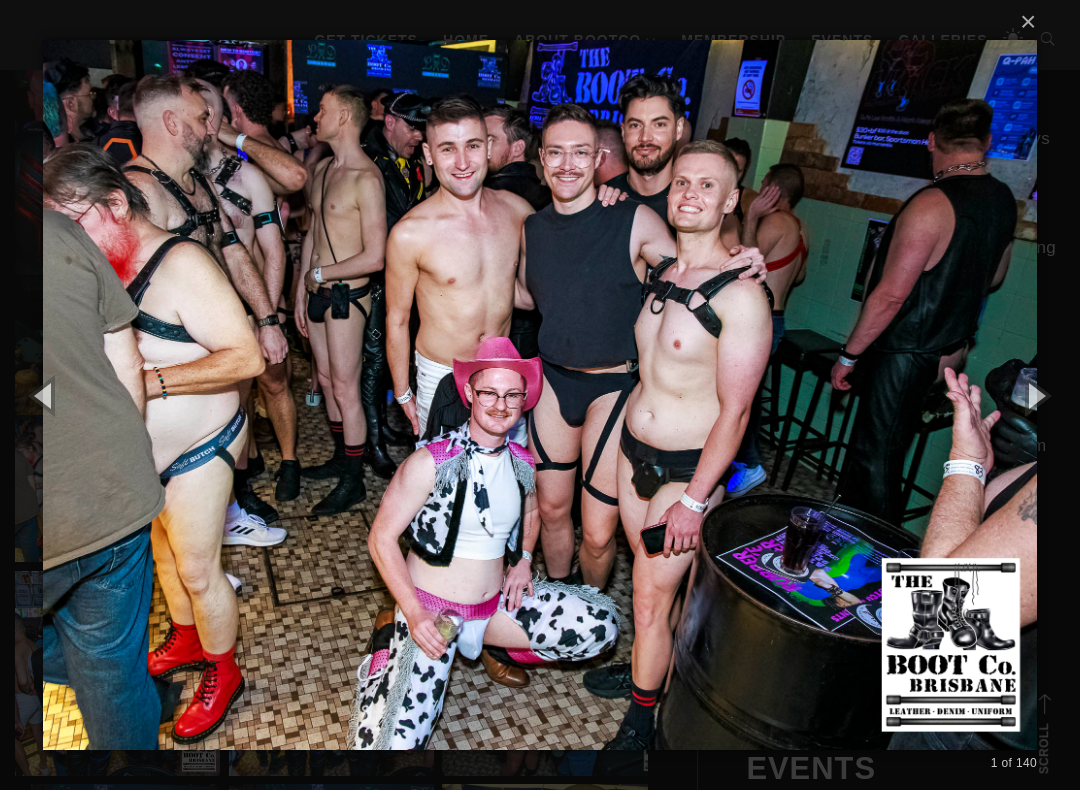 click at bounding box center (1035, 395) 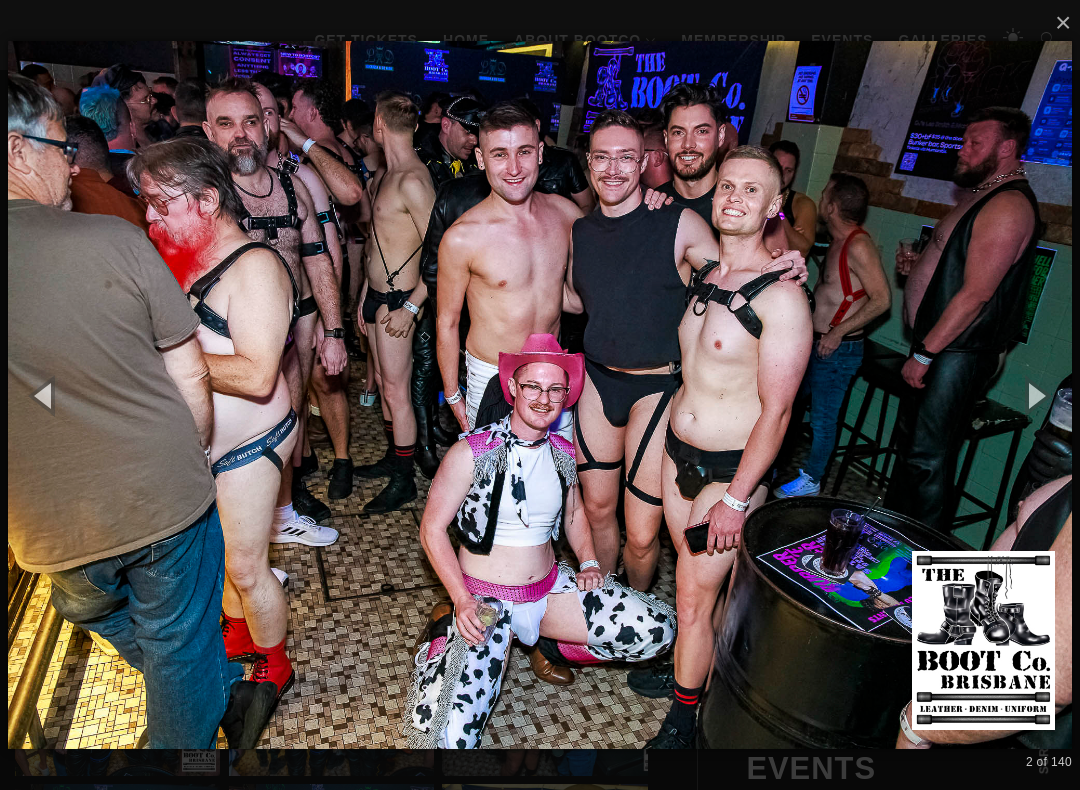 click at bounding box center [1035, 395] 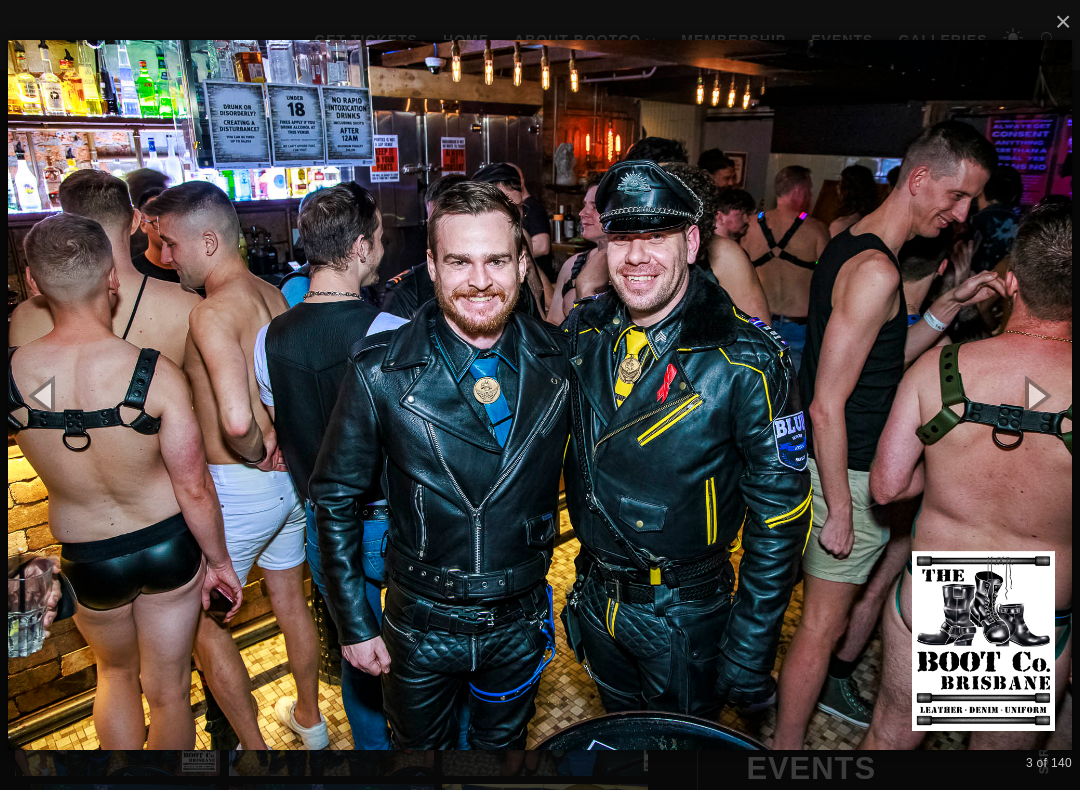 click at bounding box center (1035, 395) 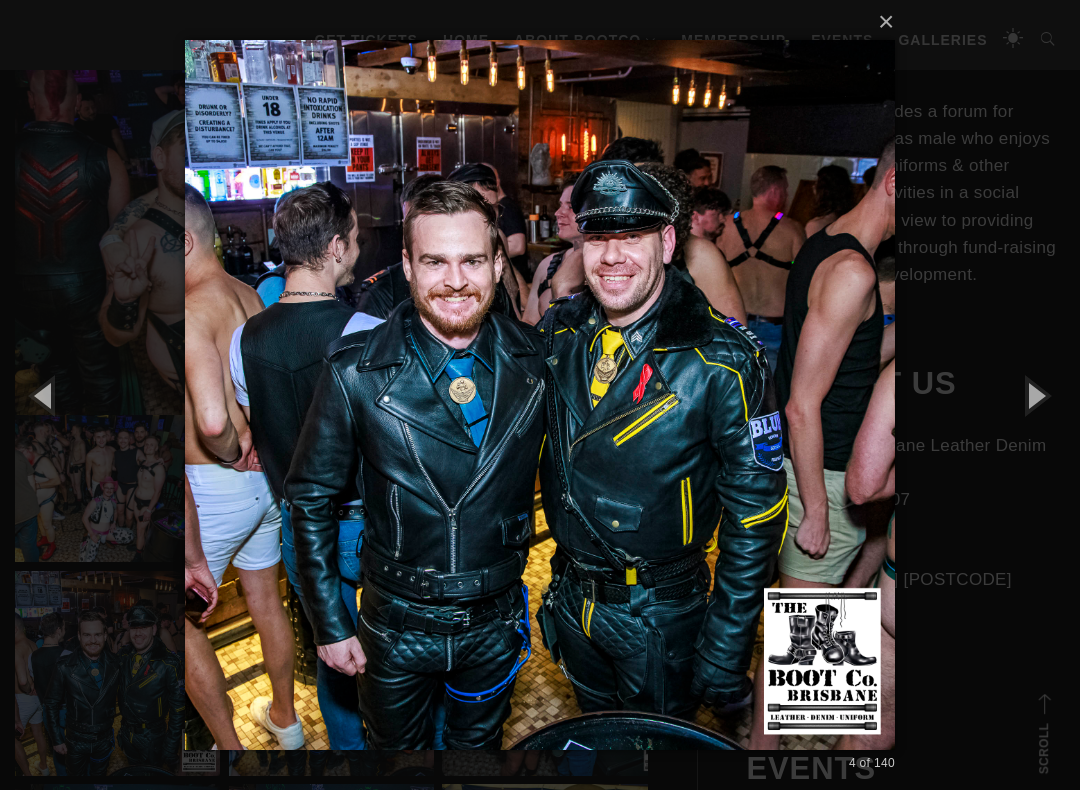 click at bounding box center [1035, 395] 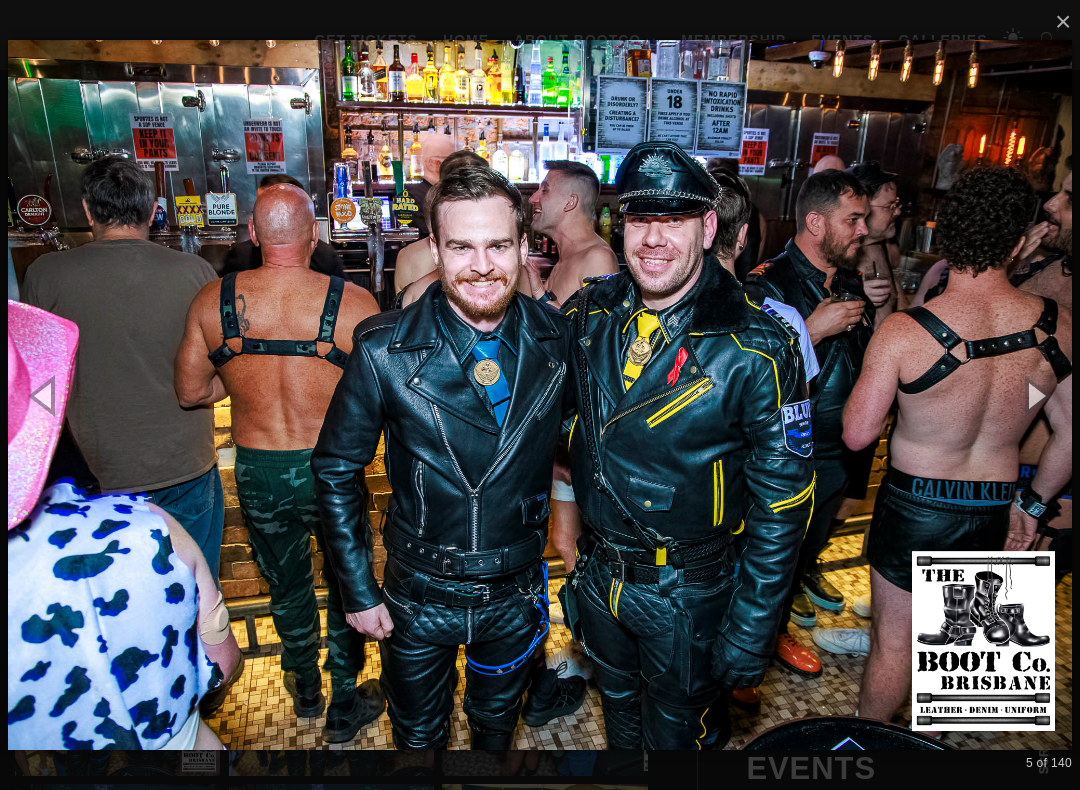 click at bounding box center (1035, 395) 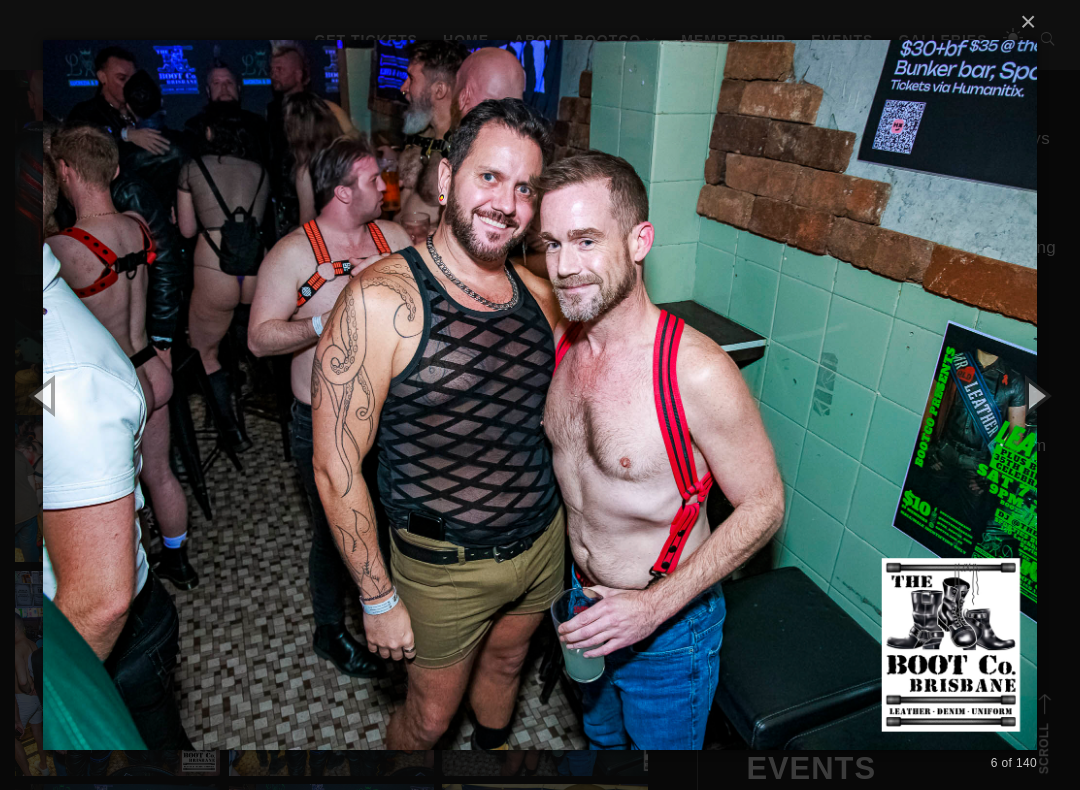 click at bounding box center [1035, 395] 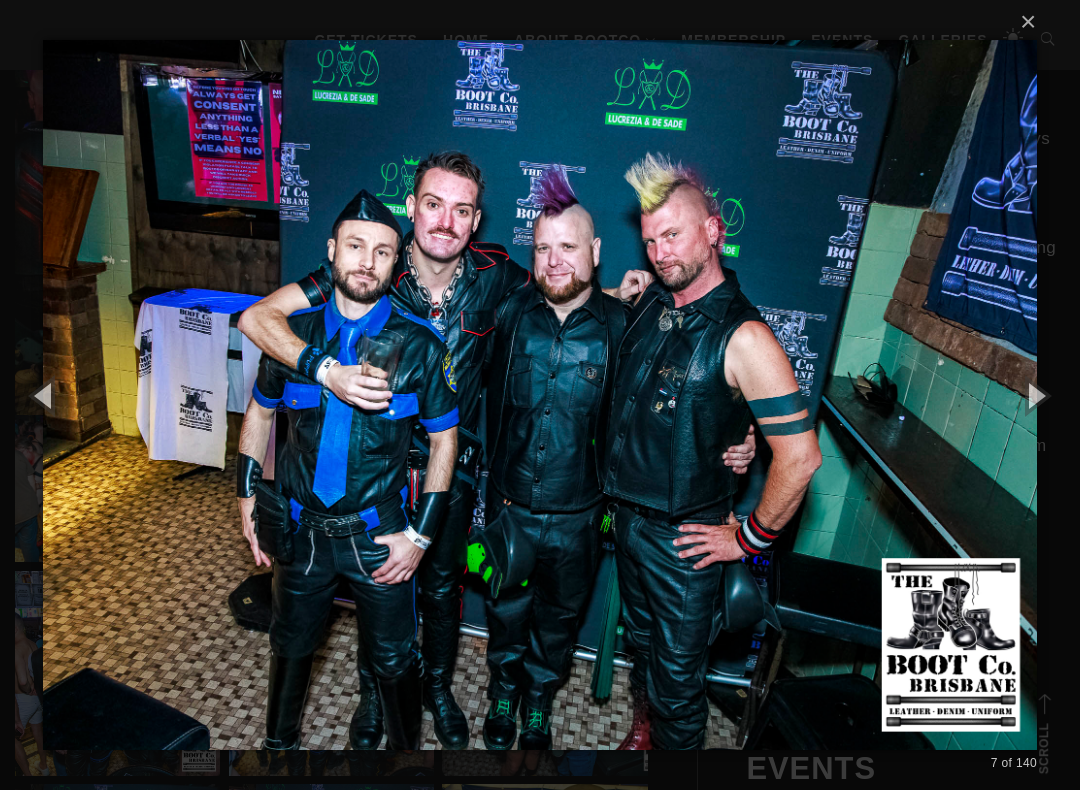 click at bounding box center (1035, 395) 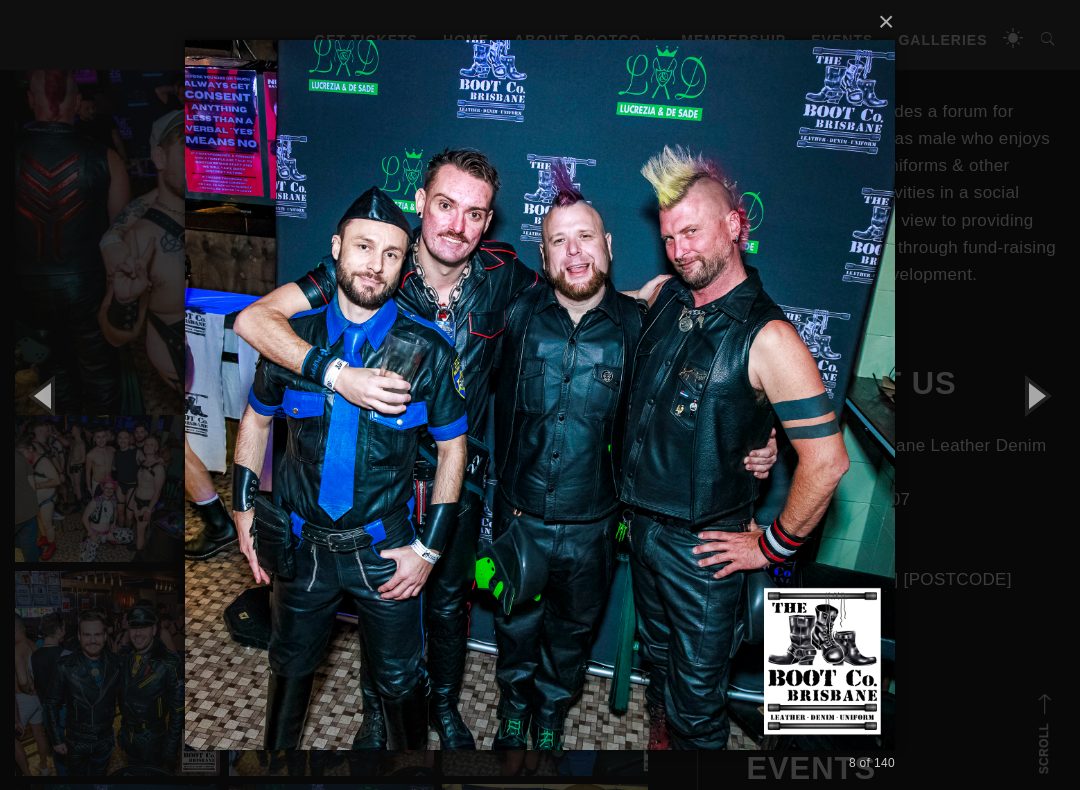 click at bounding box center [1035, 395] 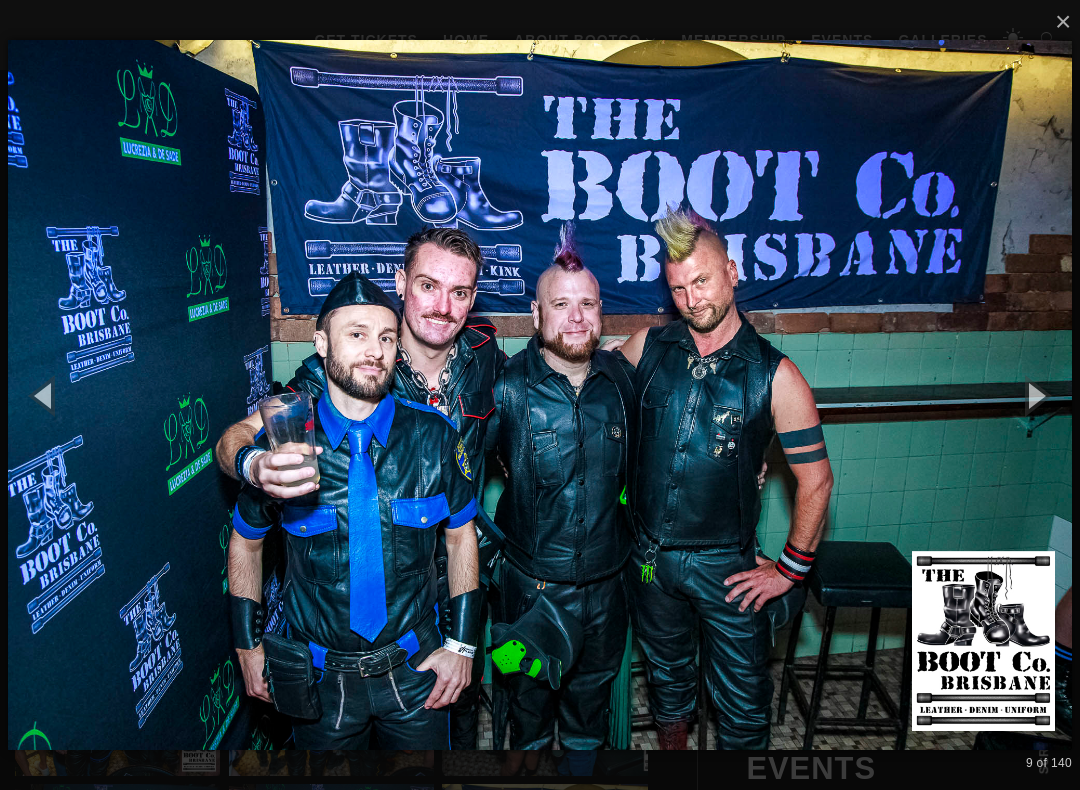 click at bounding box center [1035, 395] 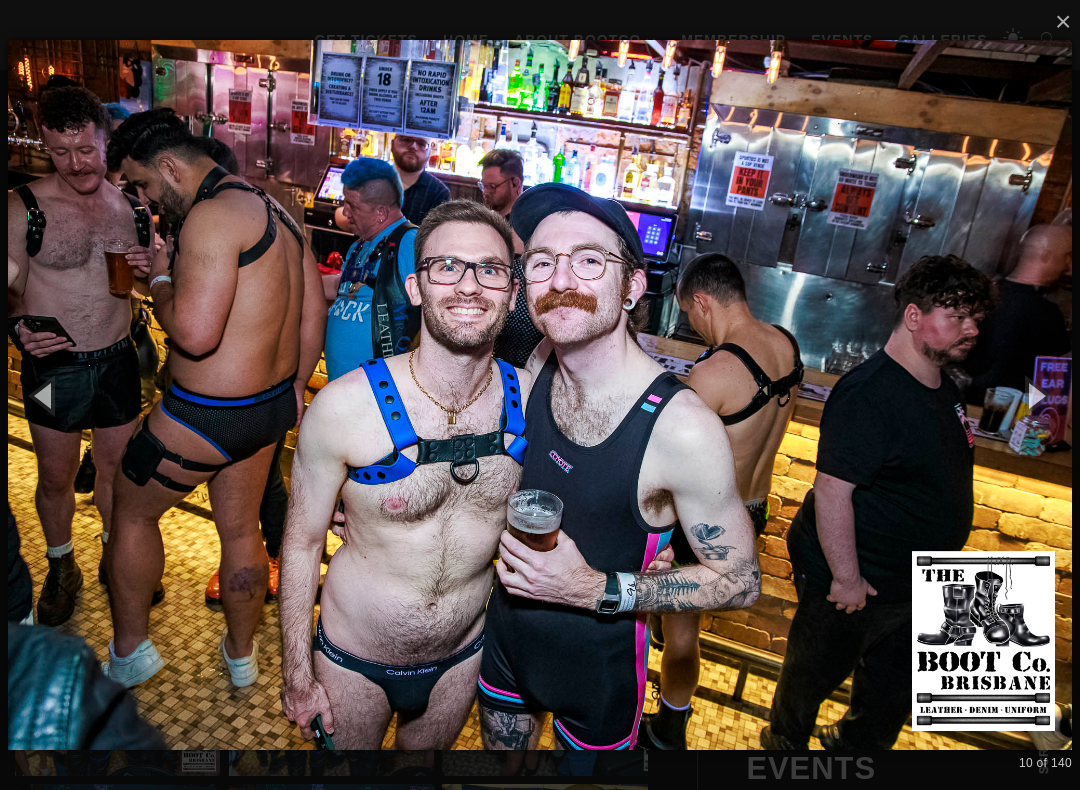 click at bounding box center [1035, 395] 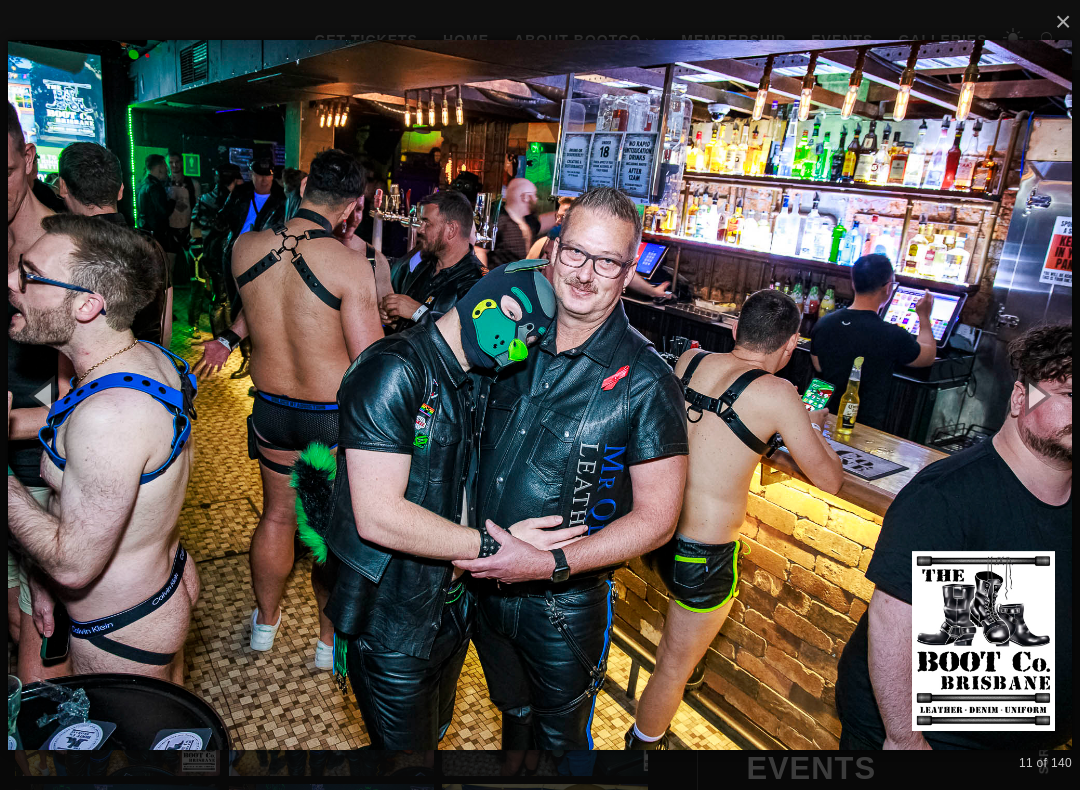 click at bounding box center [1035, 395] 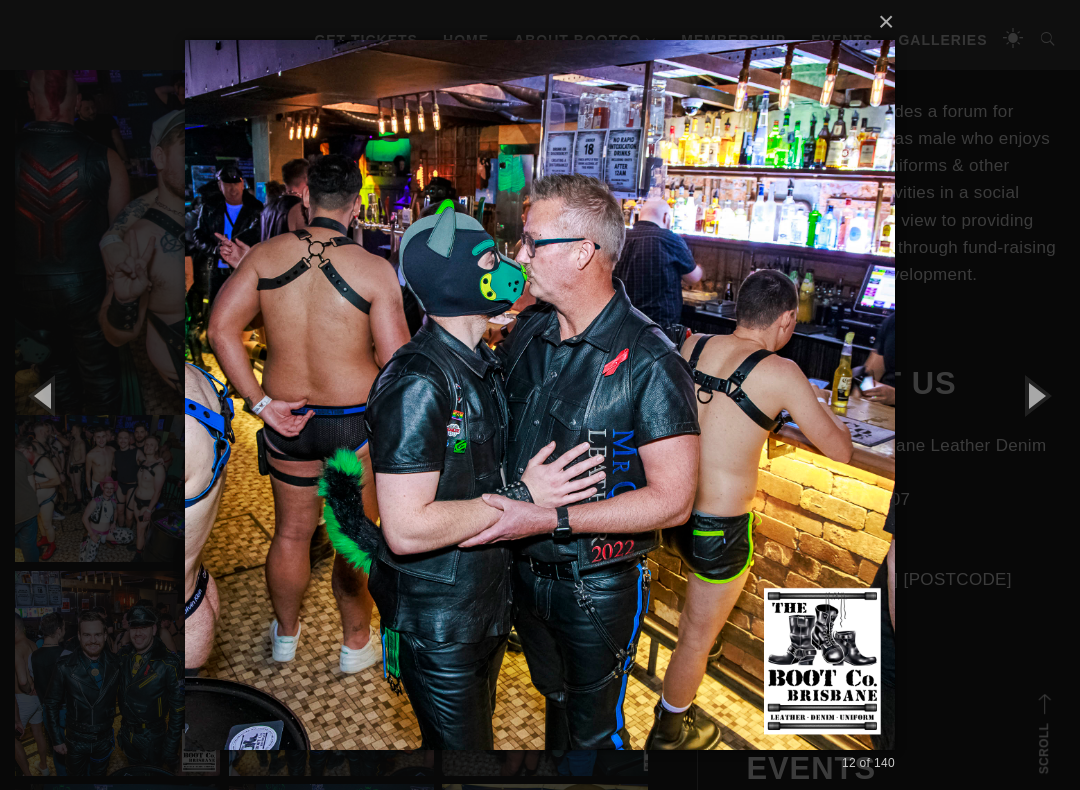 click at bounding box center [1035, 395] 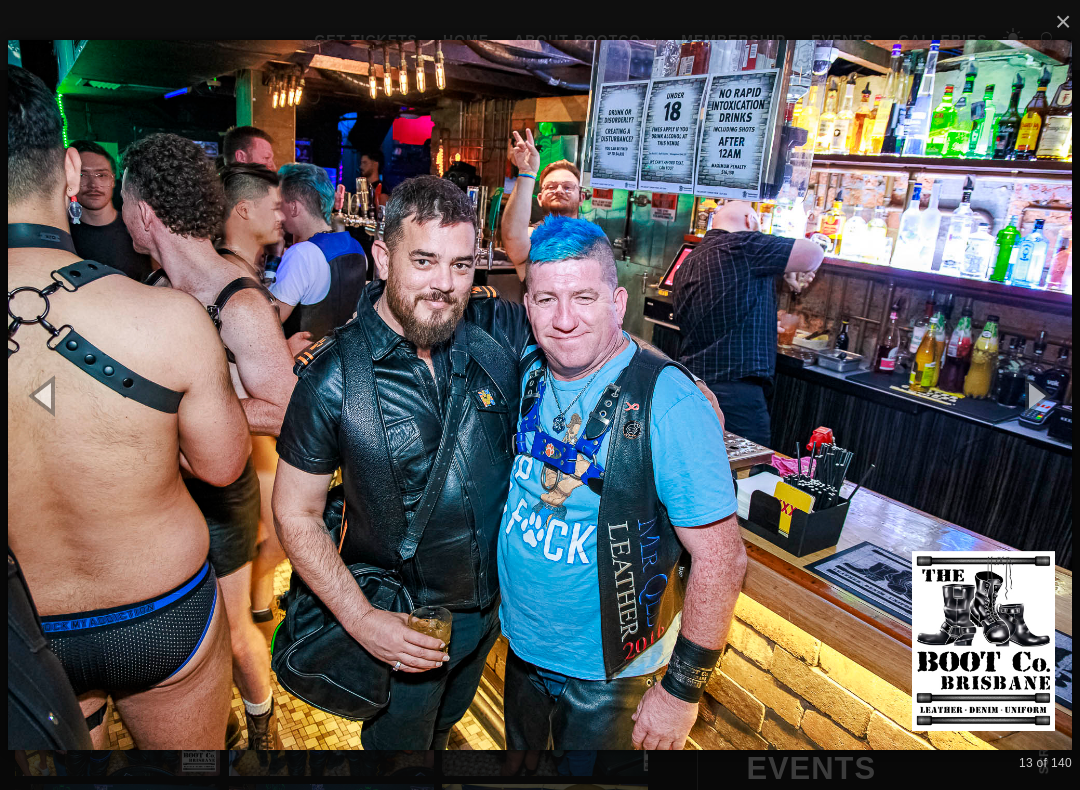 click at bounding box center (1035, 395) 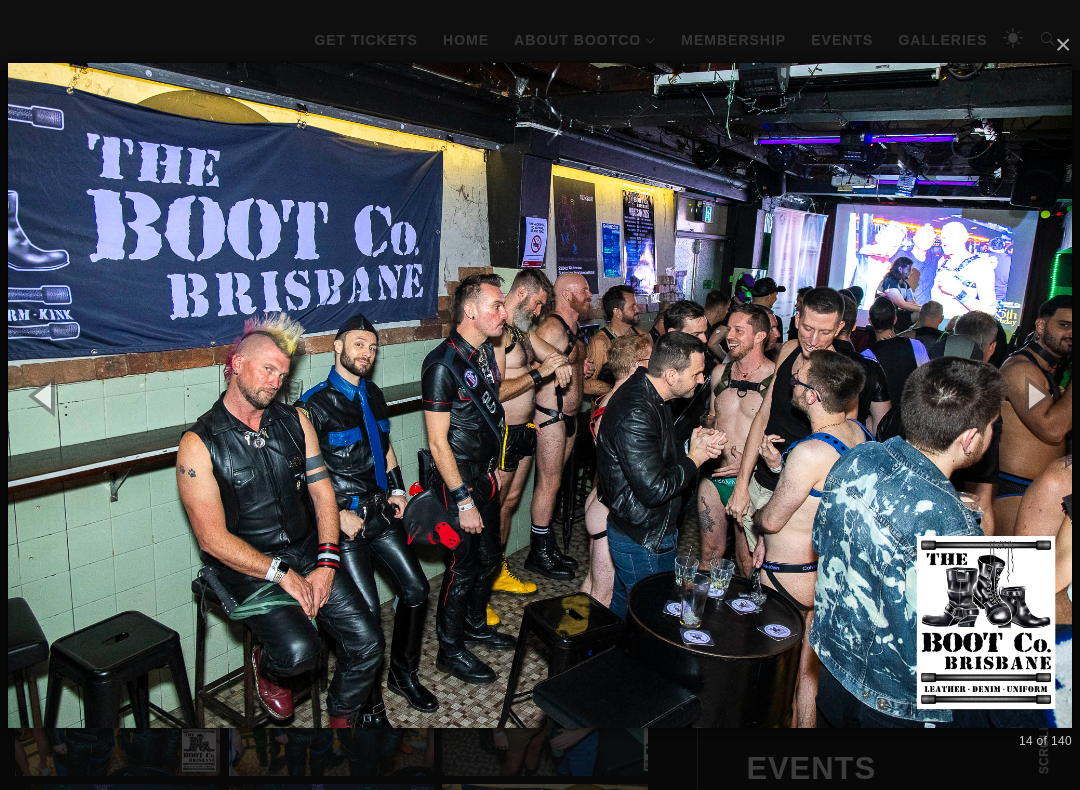 click at bounding box center [1035, 395] 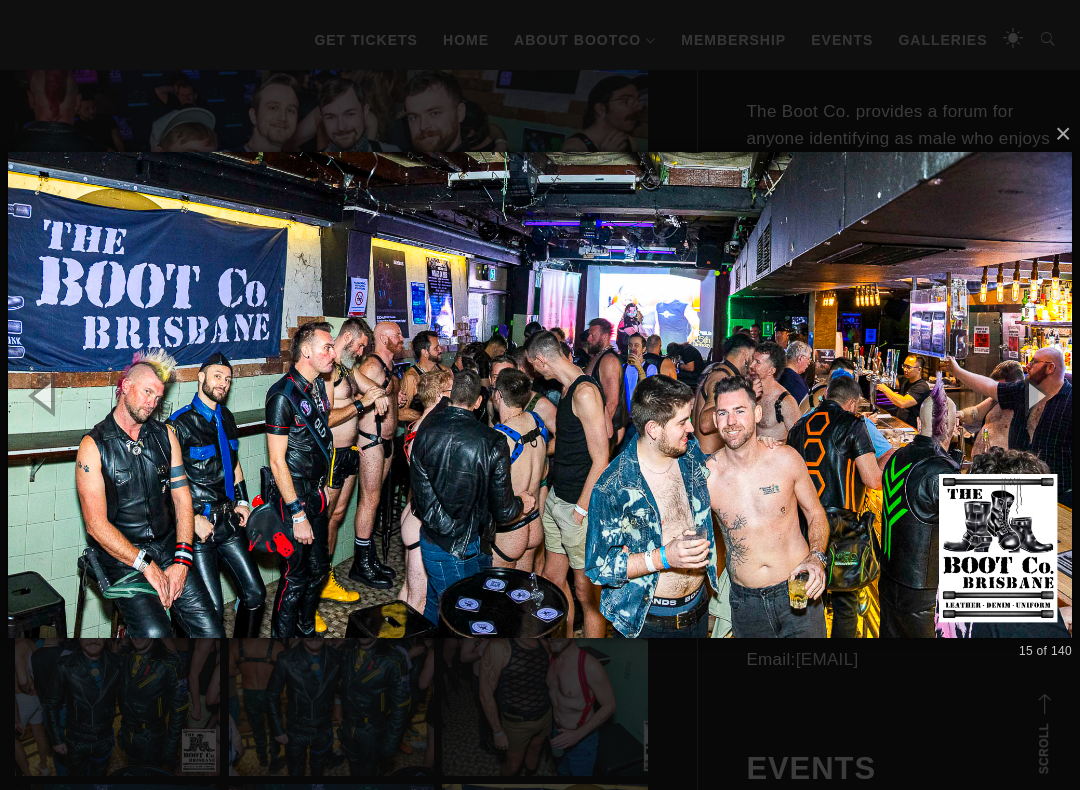 click at bounding box center [1035, 395] 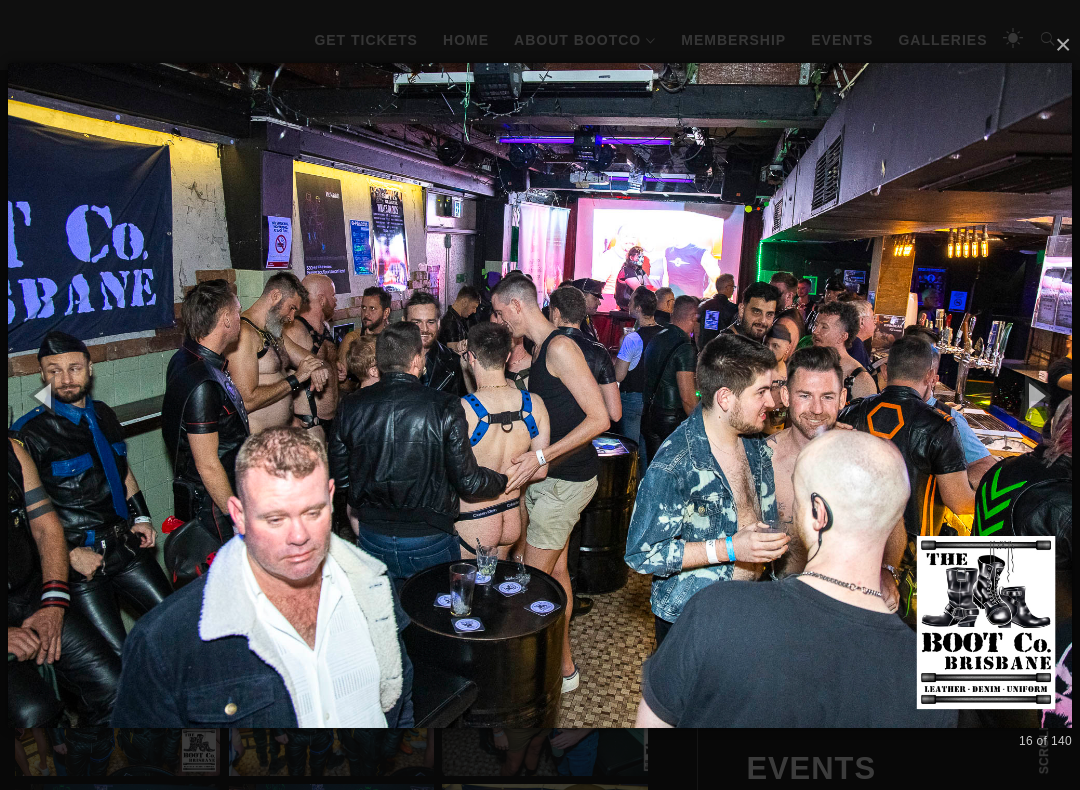 click at bounding box center [1035, 395] 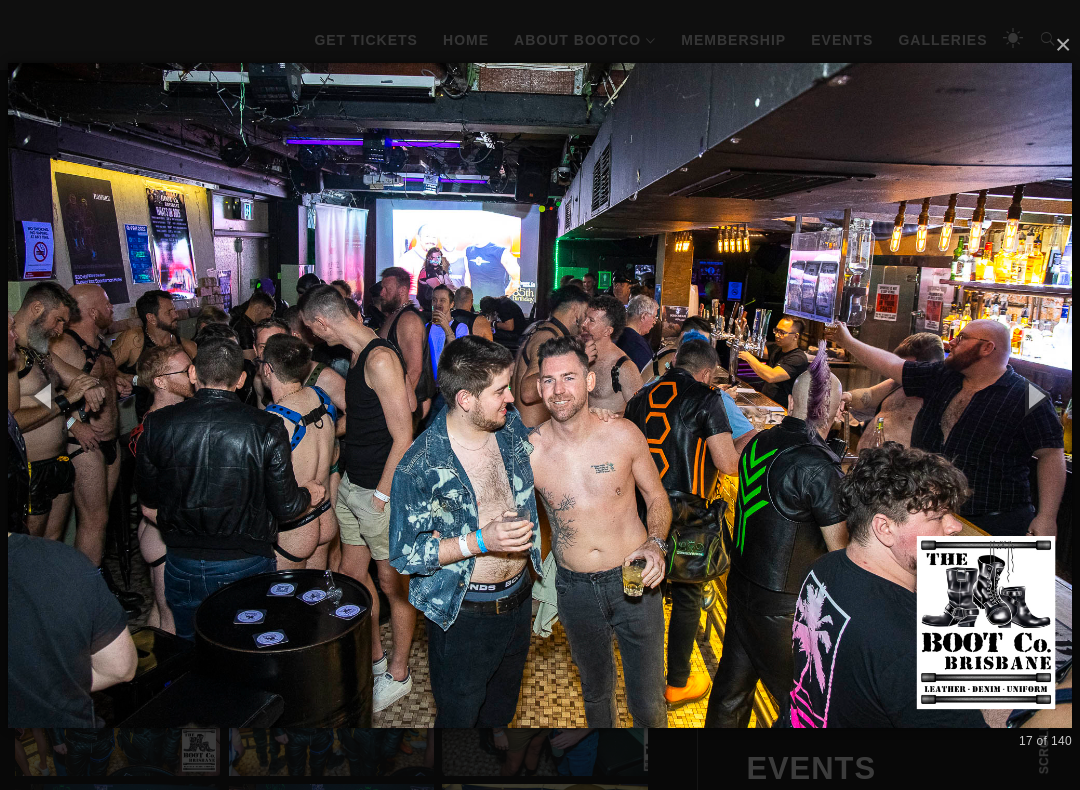 click at bounding box center (1035, 395) 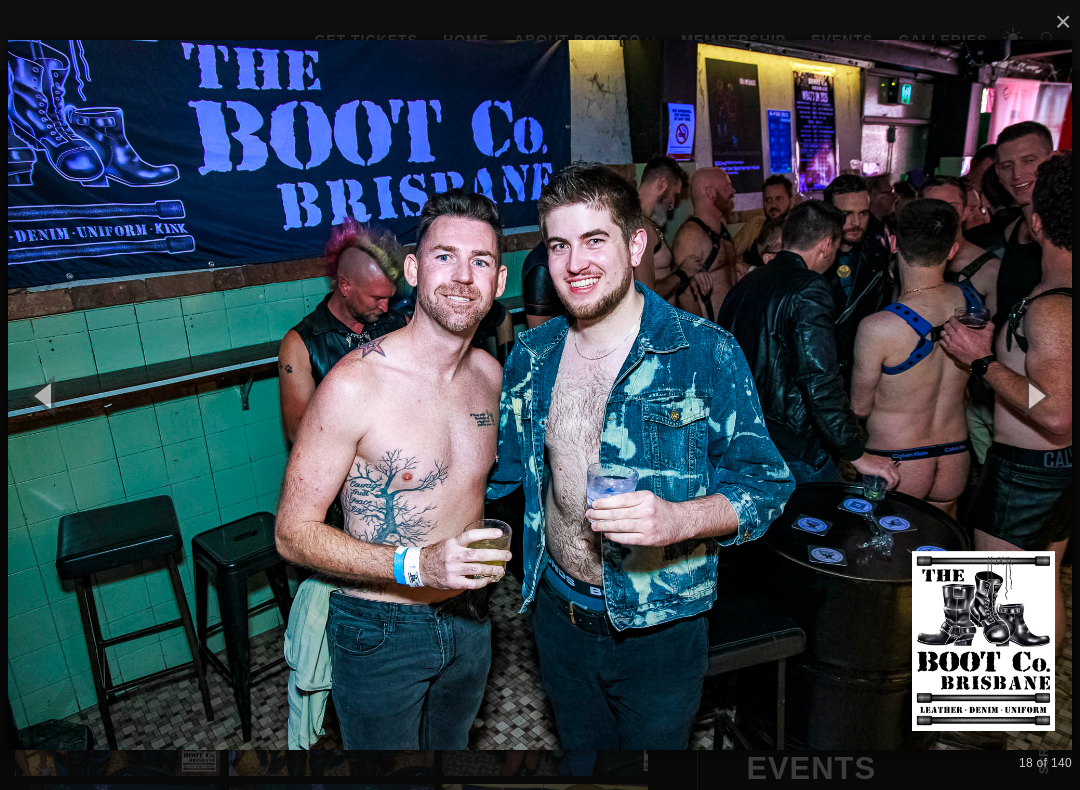 click at bounding box center (1035, 395) 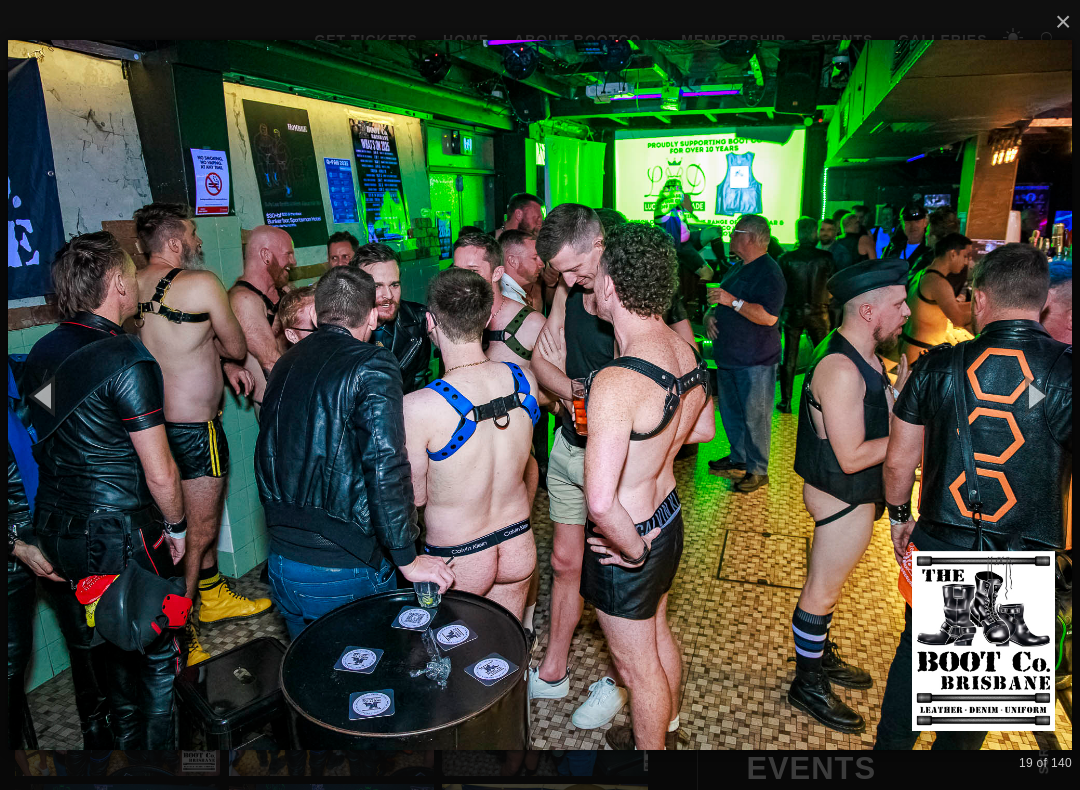 click at bounding box center [1035, 395] 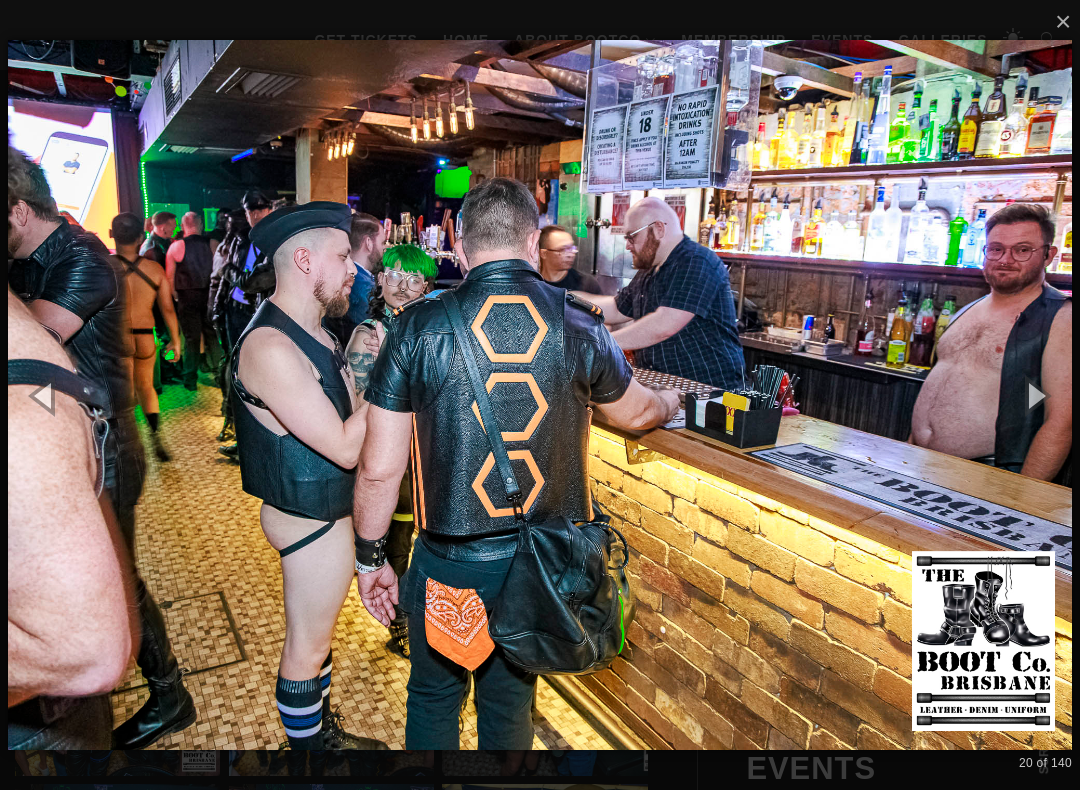 click at bounding box center [1035, 395] 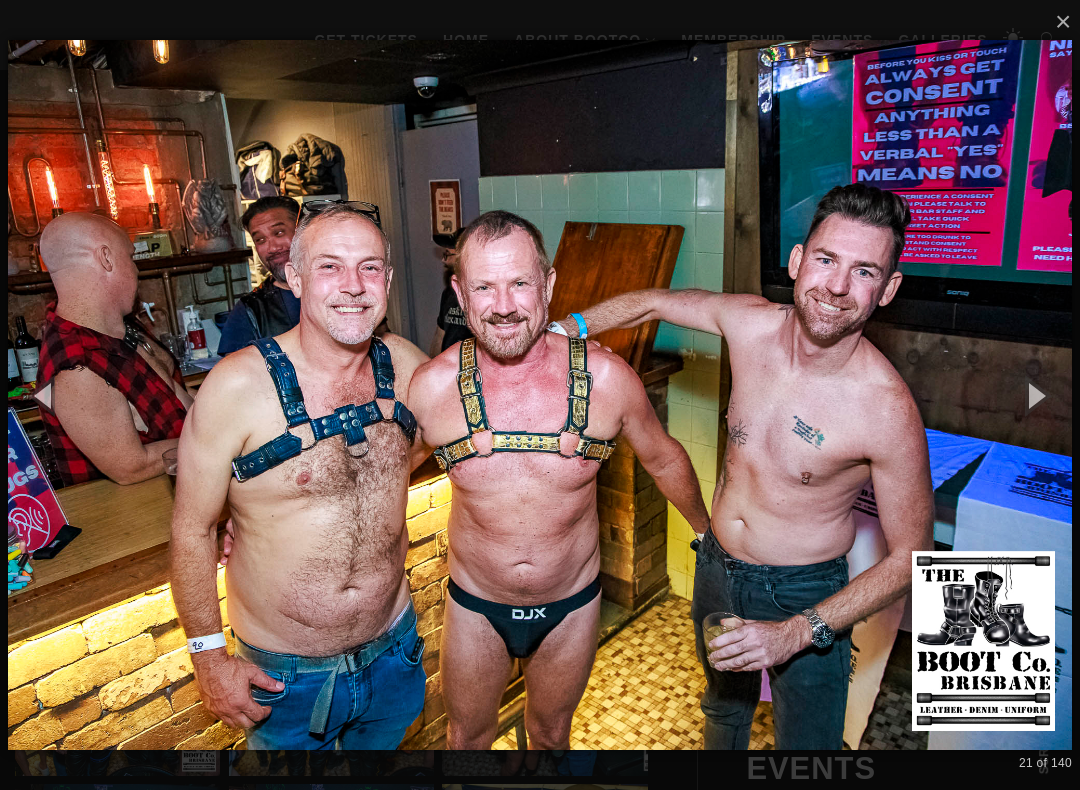 click at bounding box center (1035, 395) 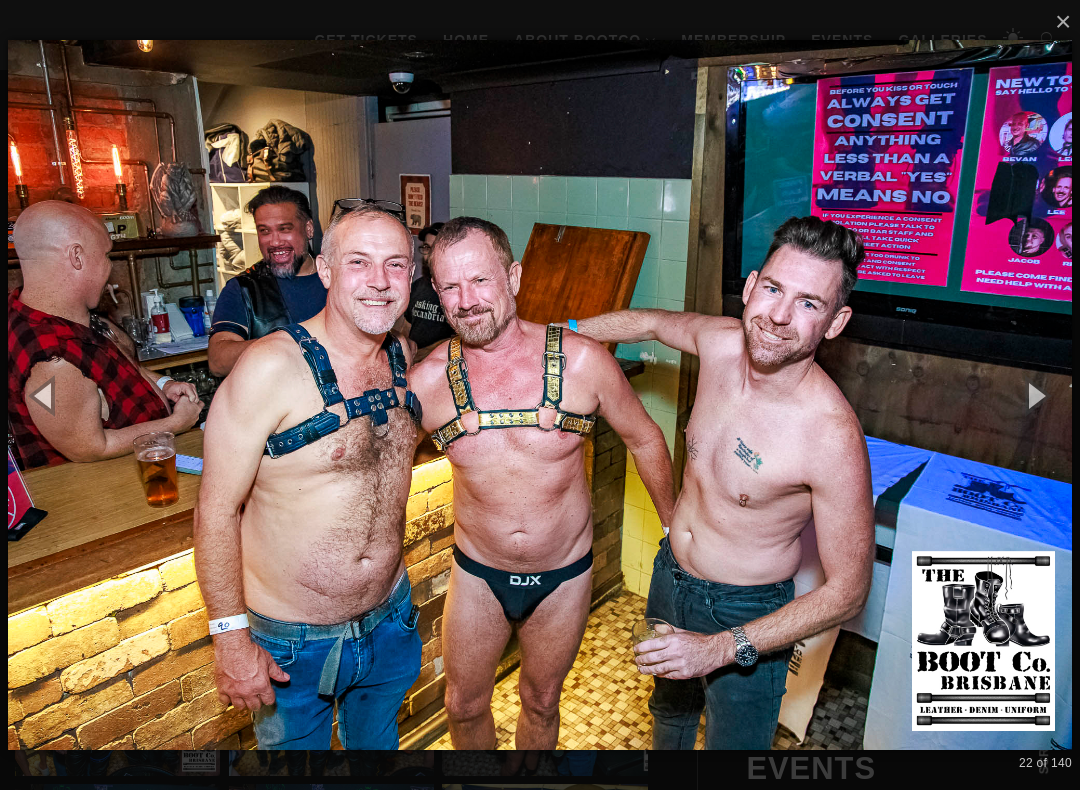click at bounding box center [1035, 395] 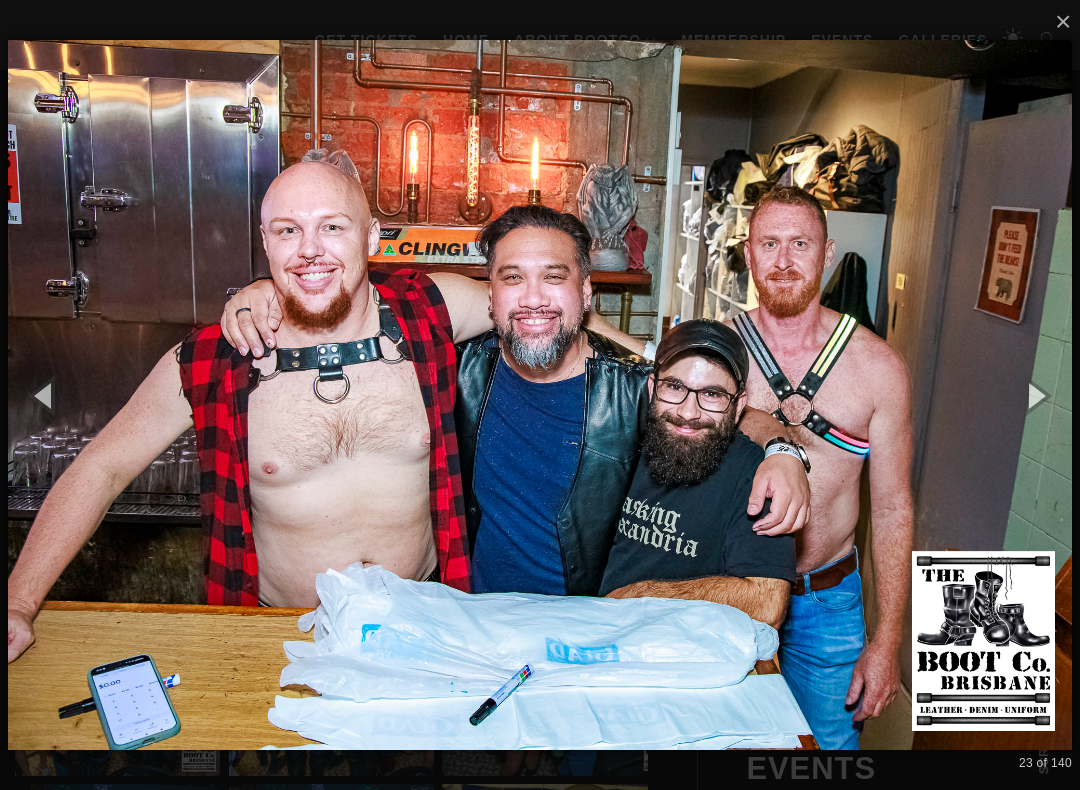 click at bounding box center (1035, 395) 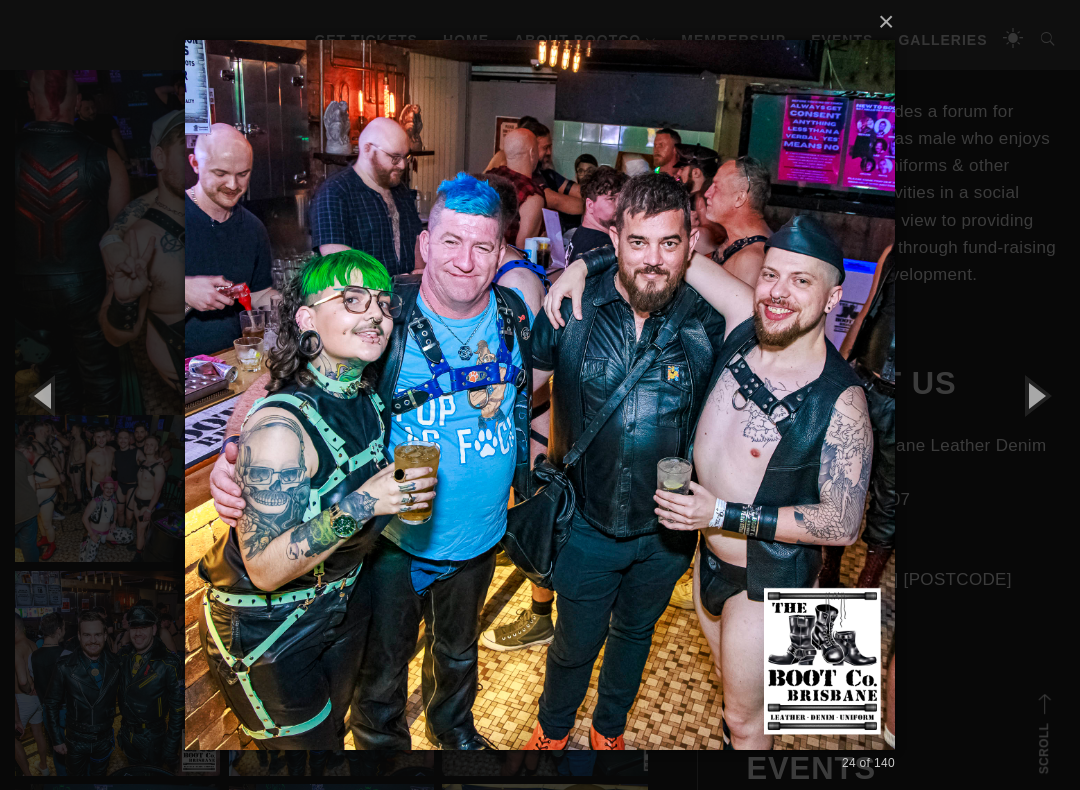 click at bounding box center [1035, 395] 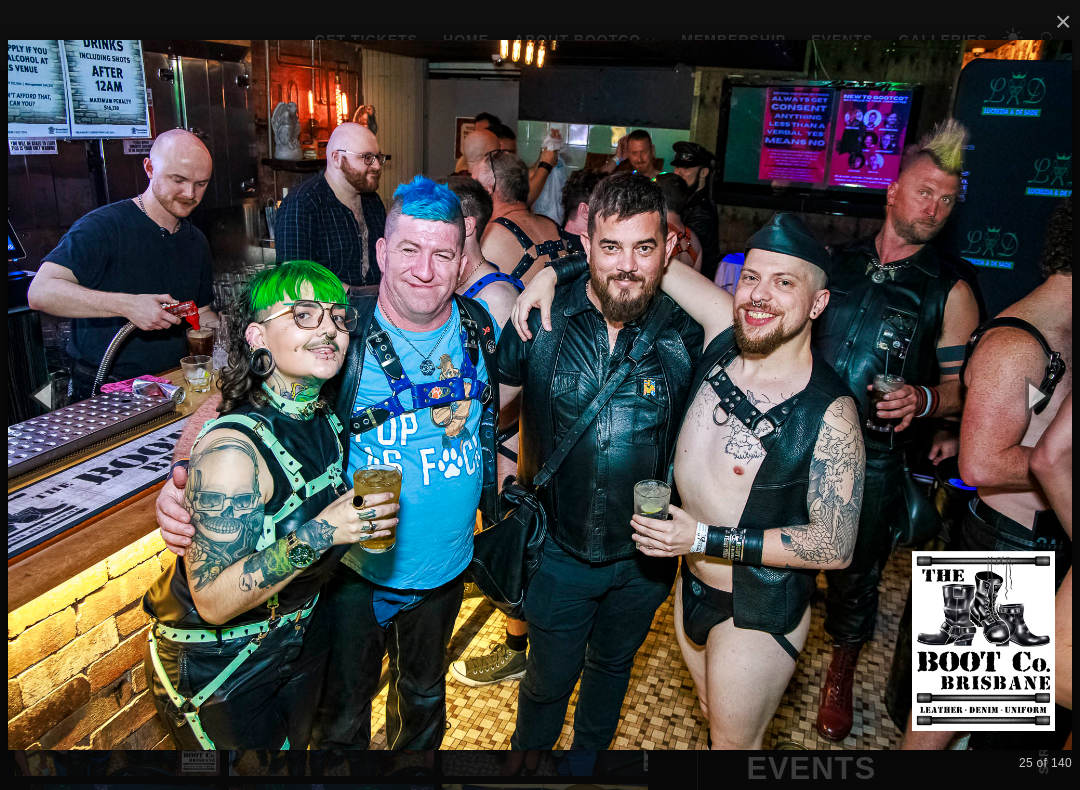 click at bounding box center (1035, 395) 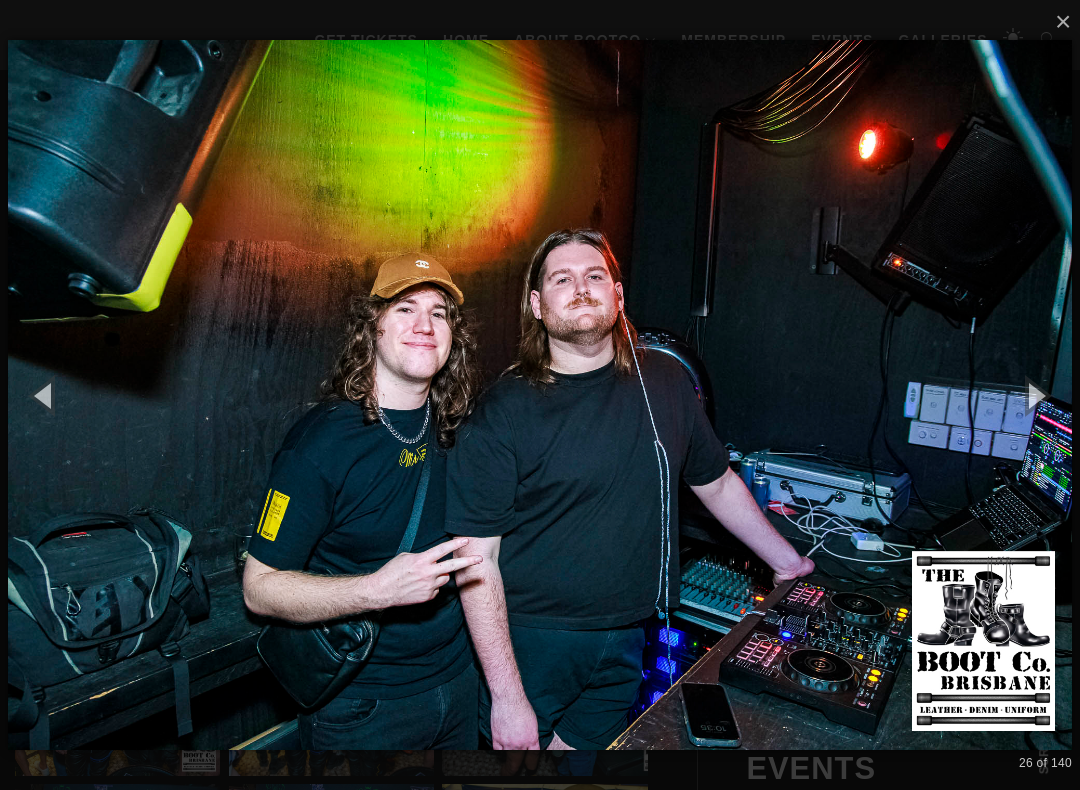 click at bounding box center (1035, 395) 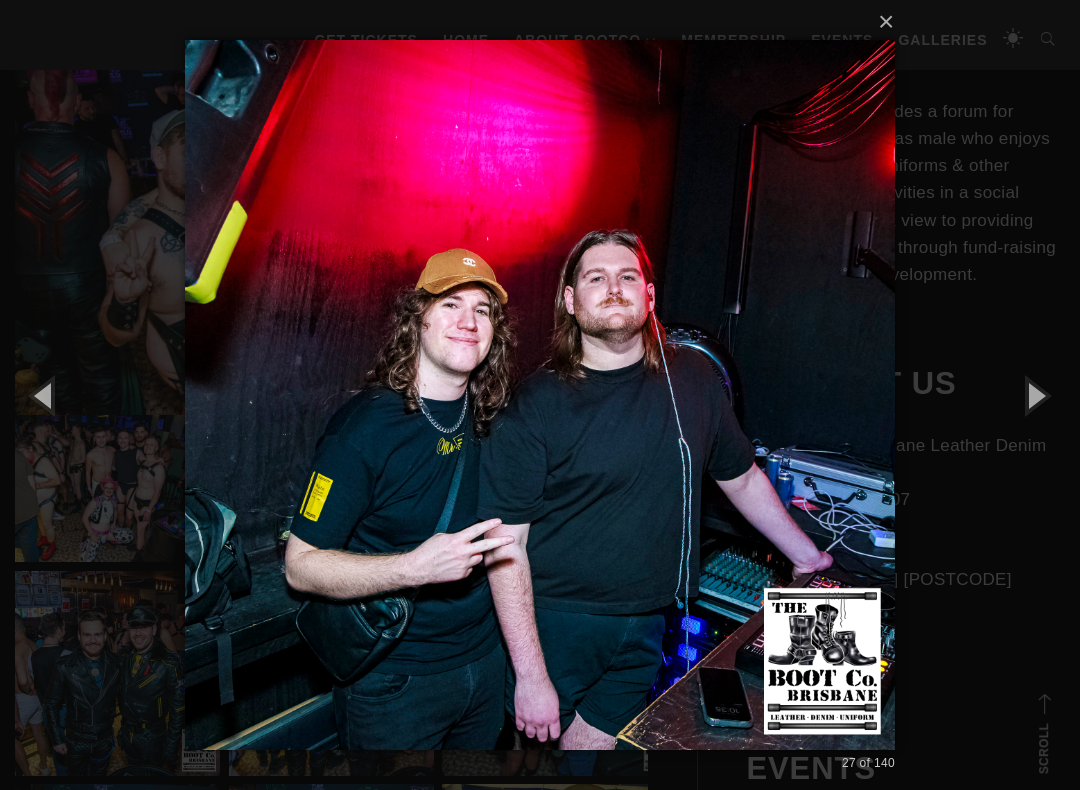 click at bounding box center [1035, 395] 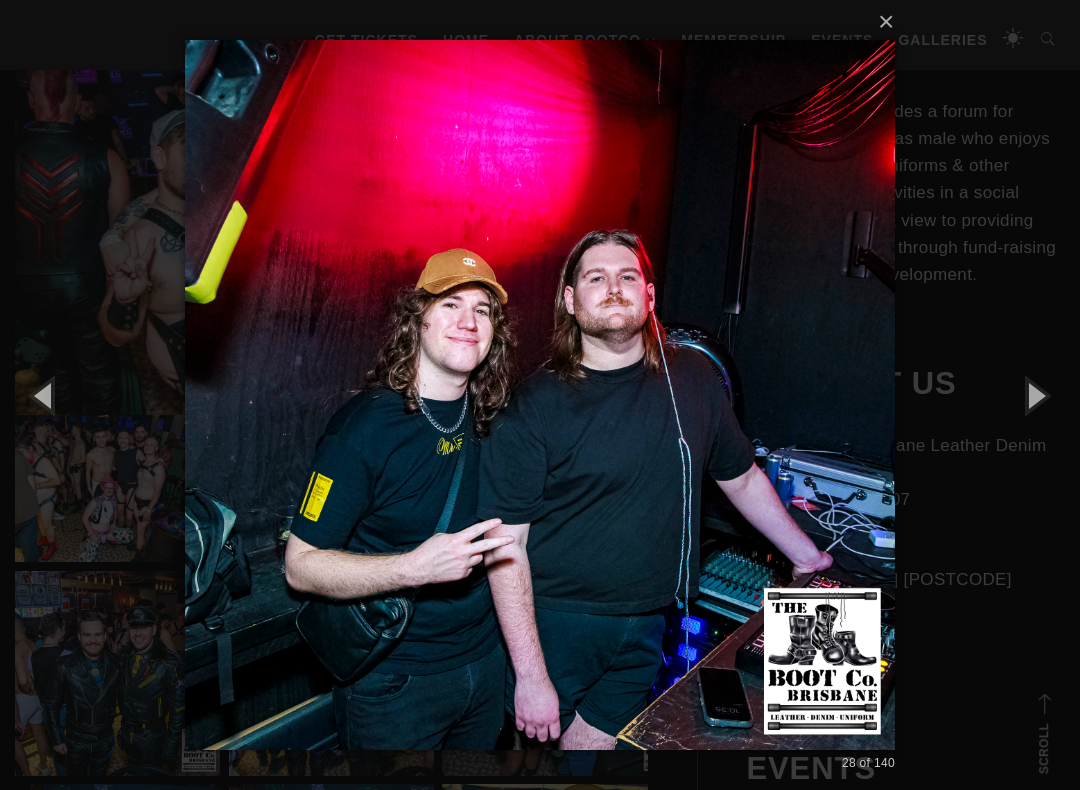 click at bounding box center (1035, 395) 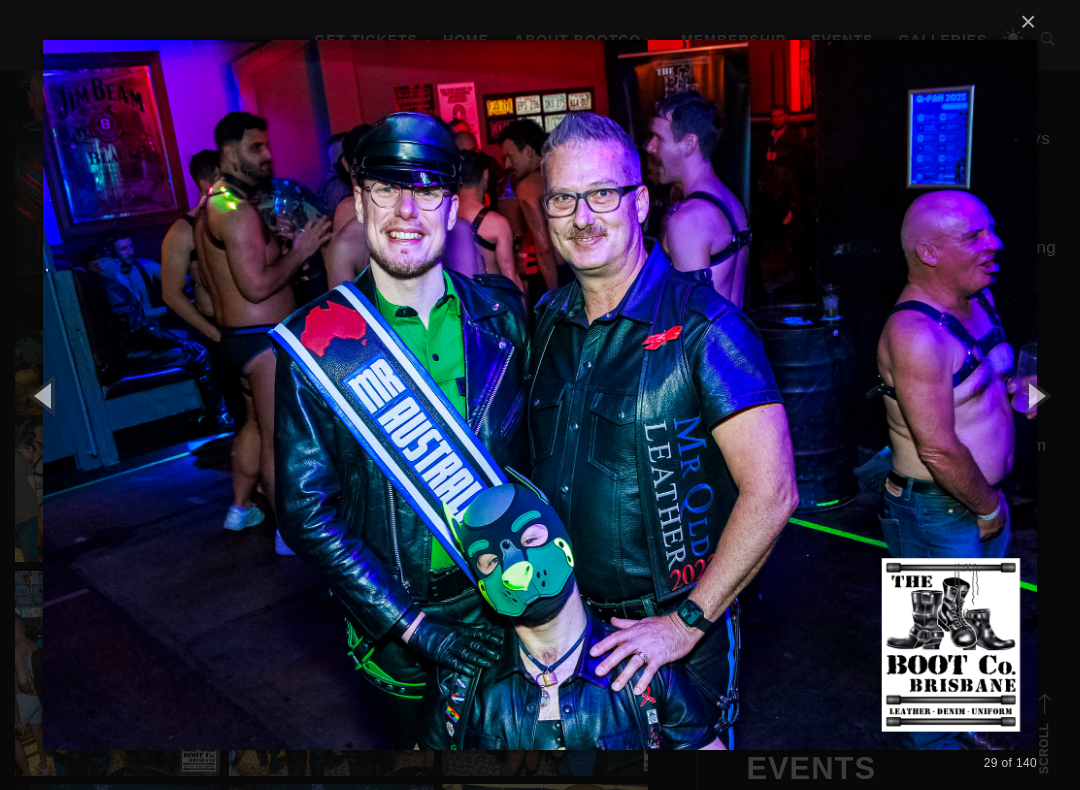click at bounding box center (1035, 395) 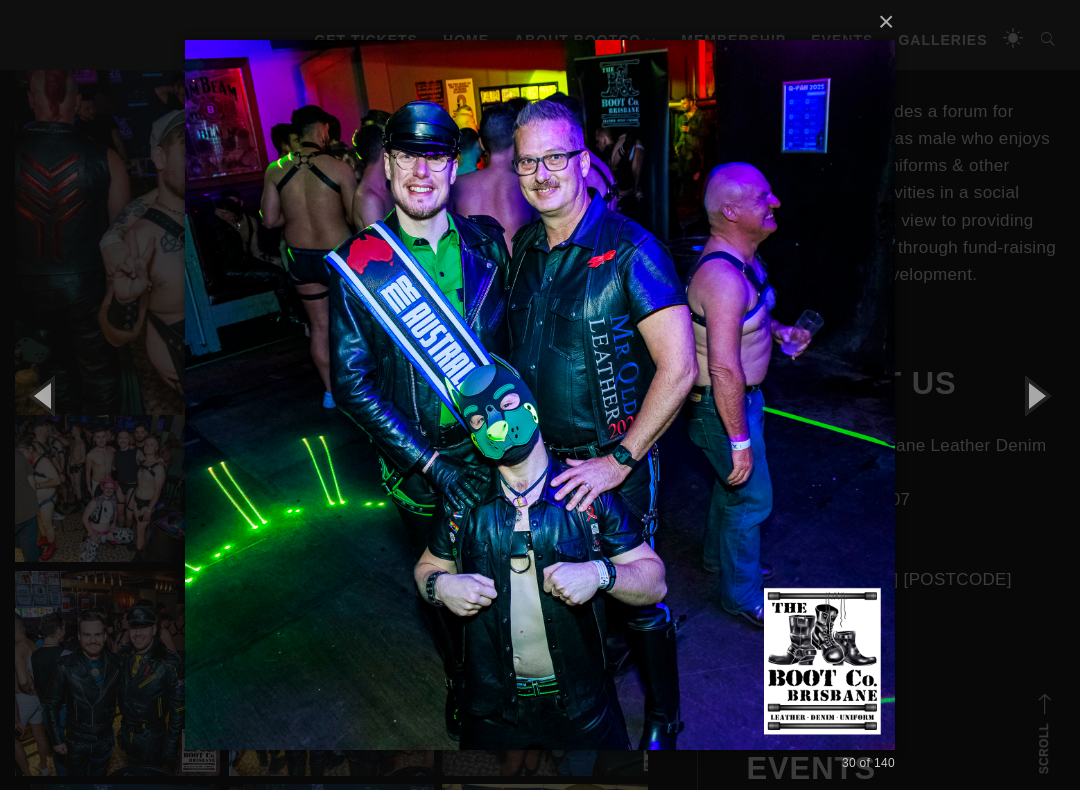 click at bounding box center [1035, 395] 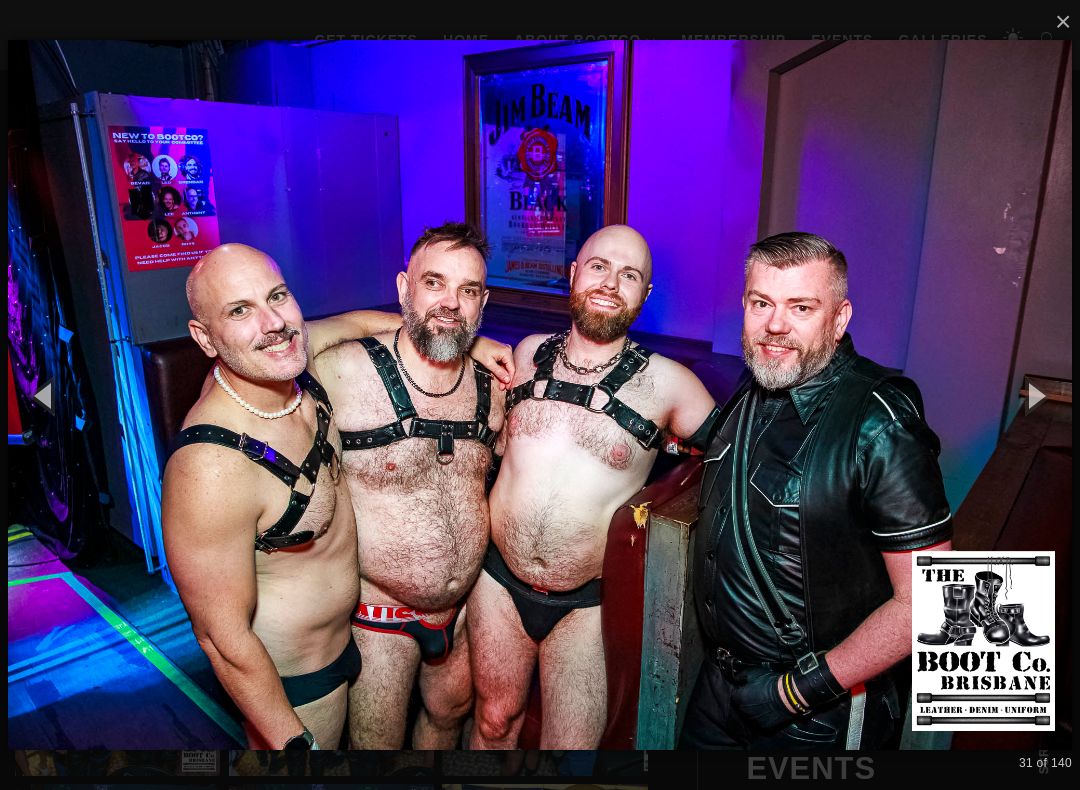 click at bounding box center (1035, 395) 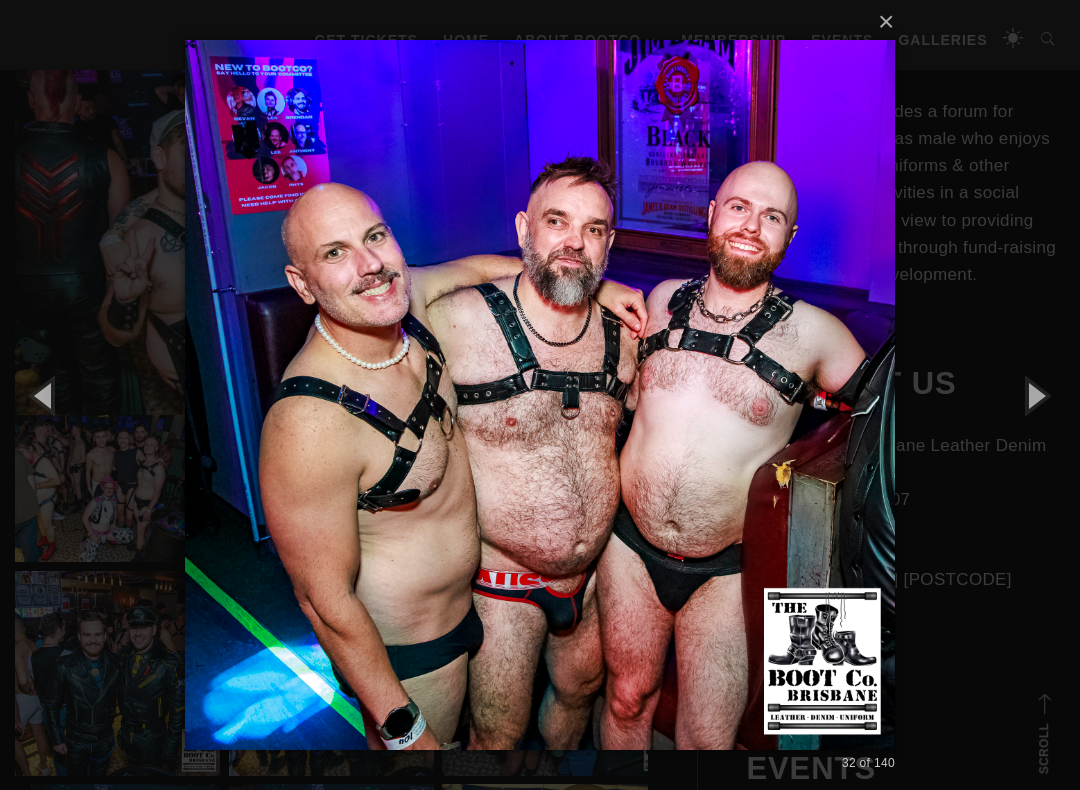 click at bounding box center (1035, 395) 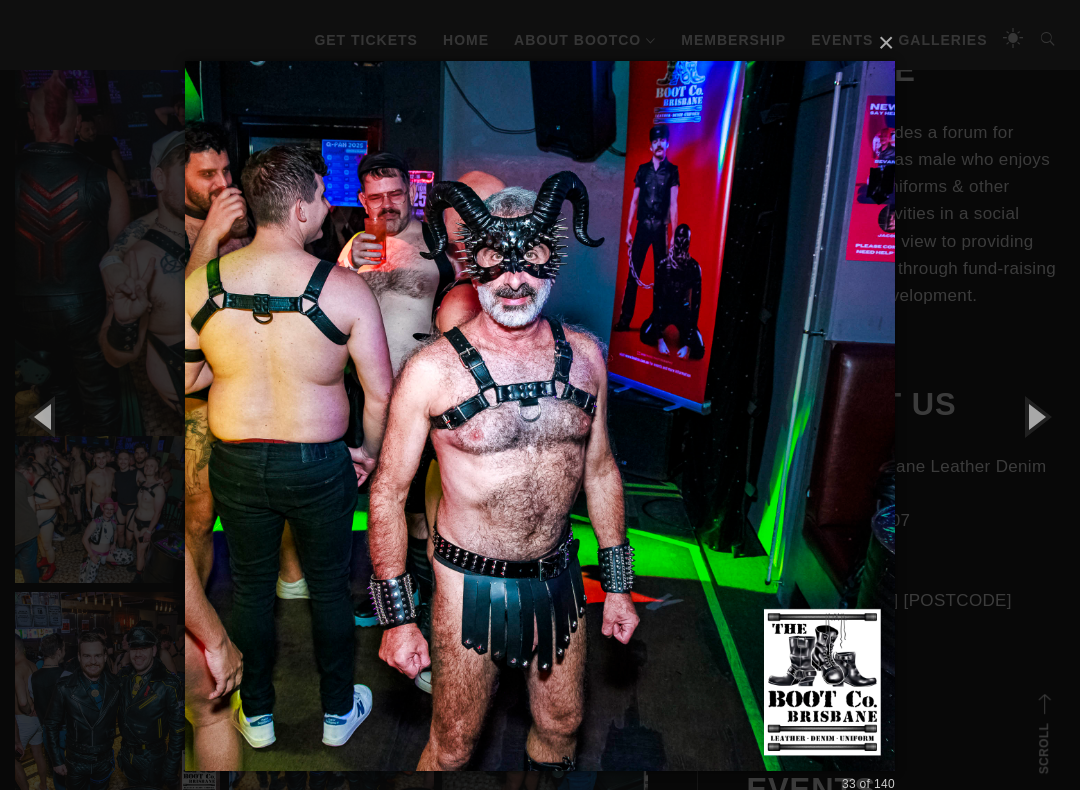 scroll, scrollTop: 479, scrollLeft: 0, axis: vertical 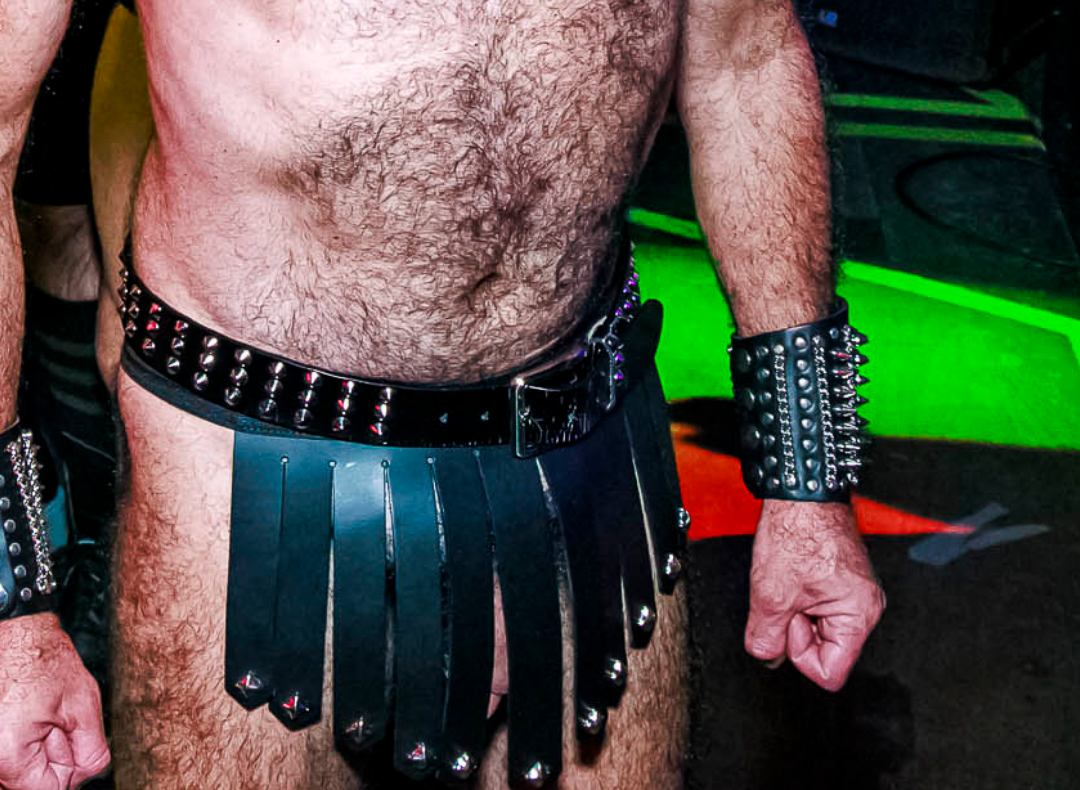 click at bounding box center [540, 417] 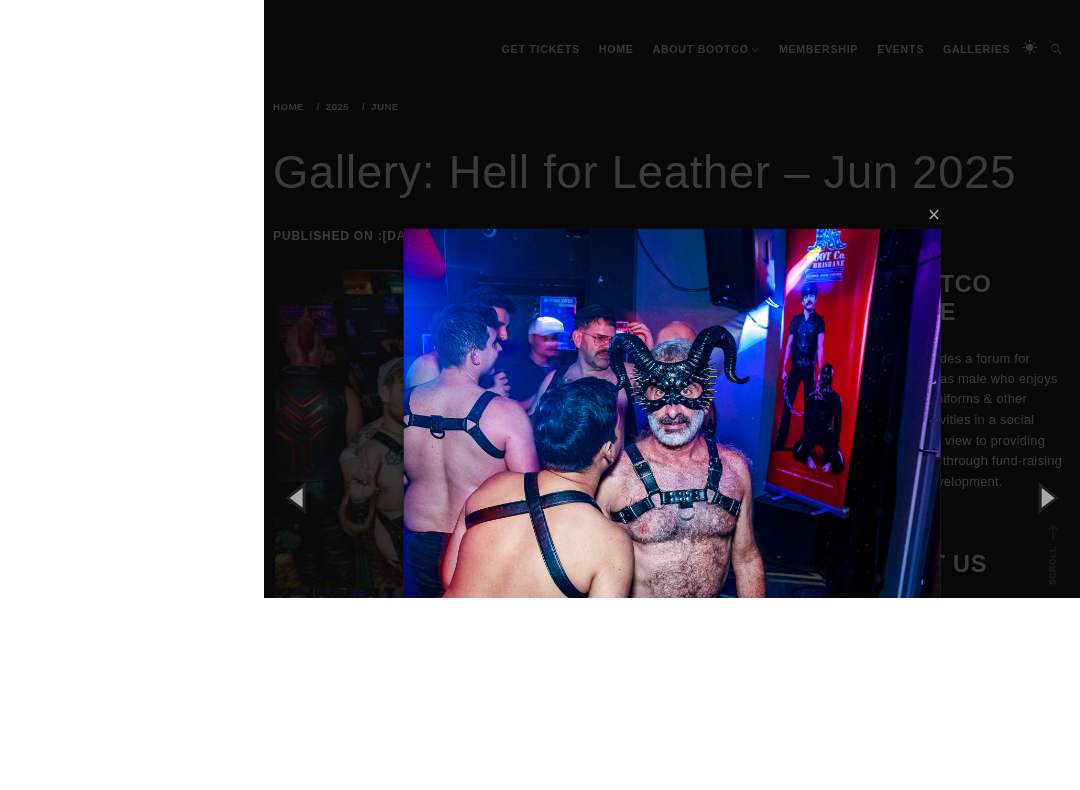 scroll, scrollTop: 451, scrollLeft: 0, axis: vertical 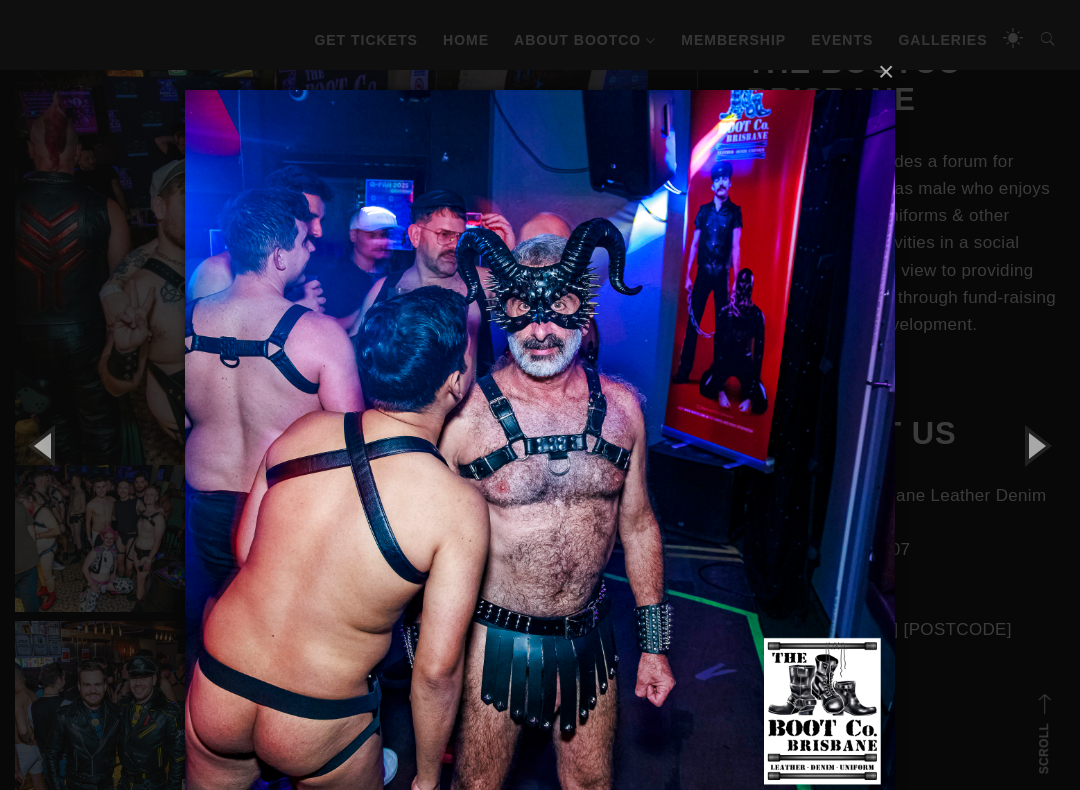 click at bounding box center (1035, 445) 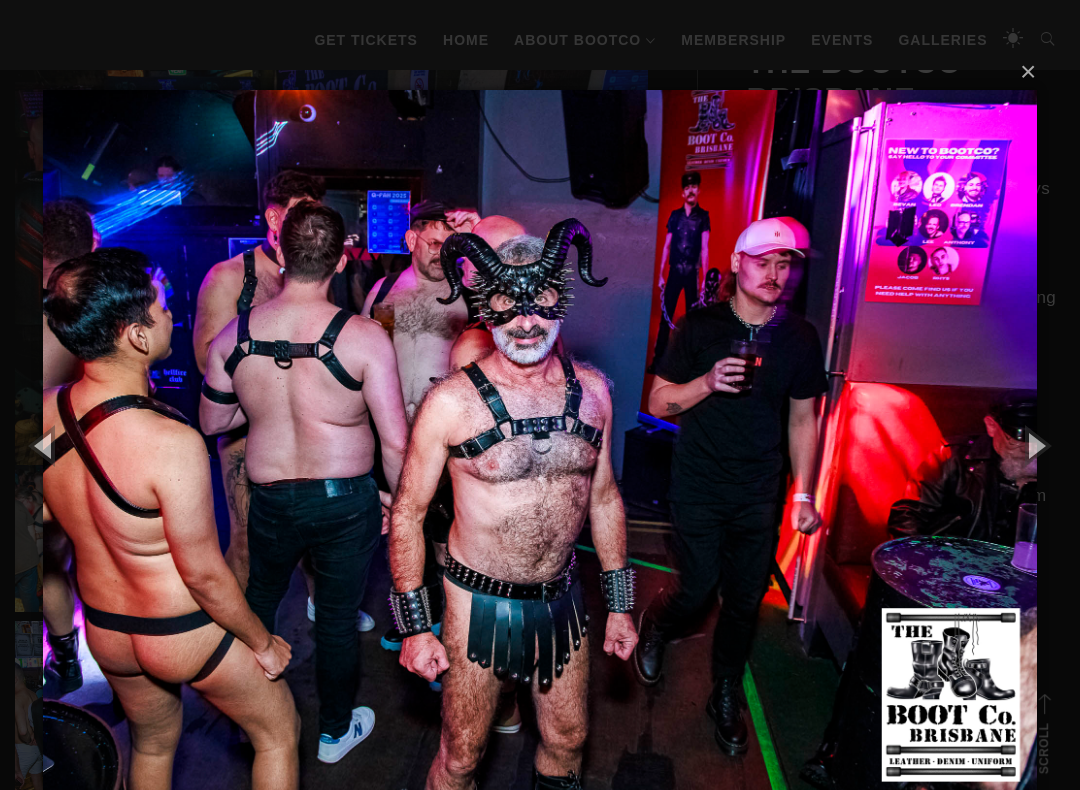 click at bounding box center [1035, 445] 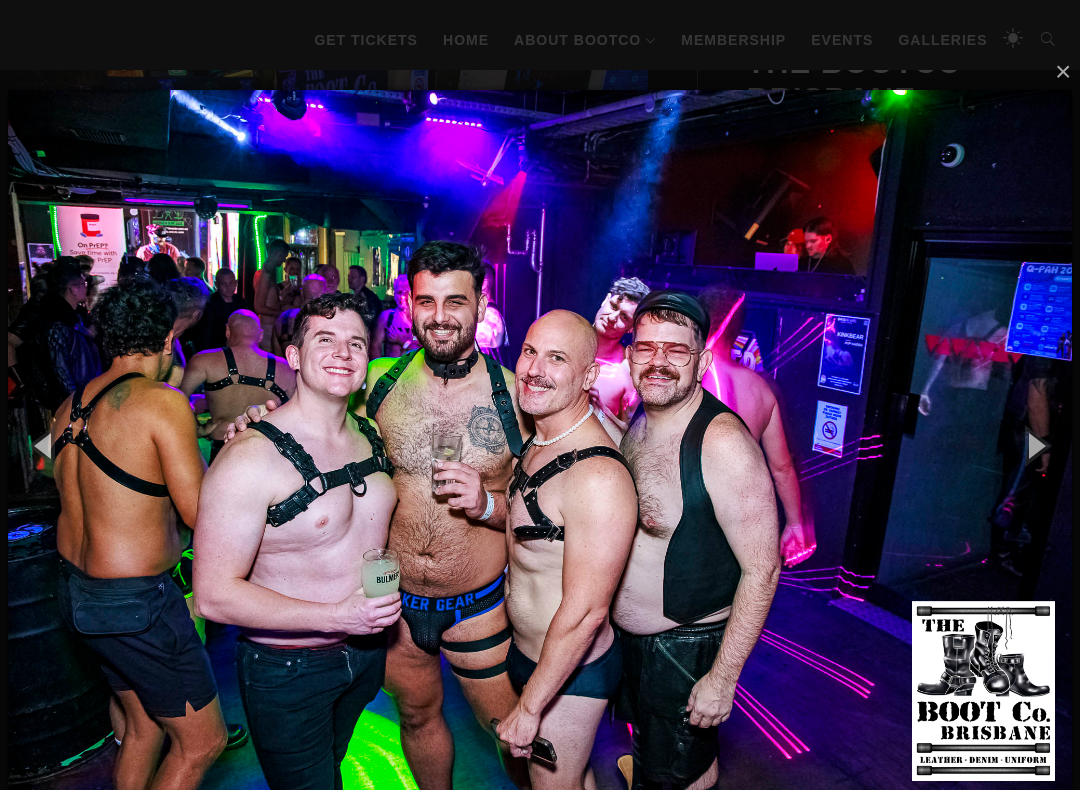click at bounding box center [1035, 445] 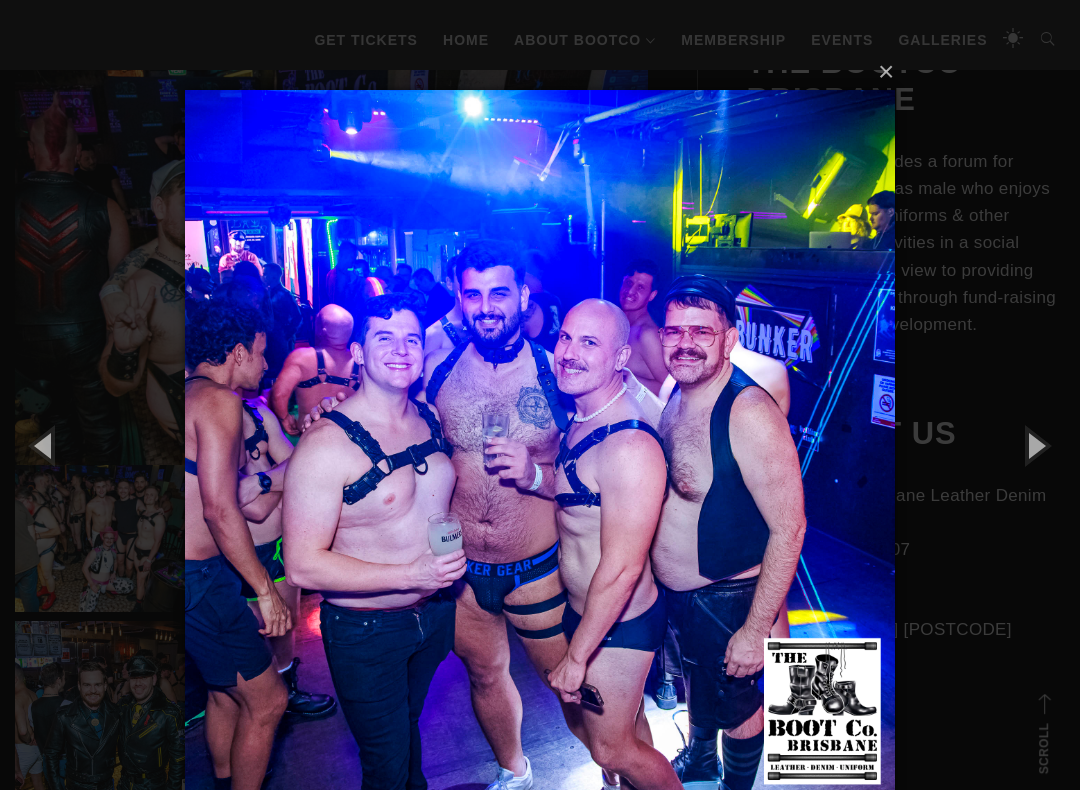 click at bounding box center [1035, 445] 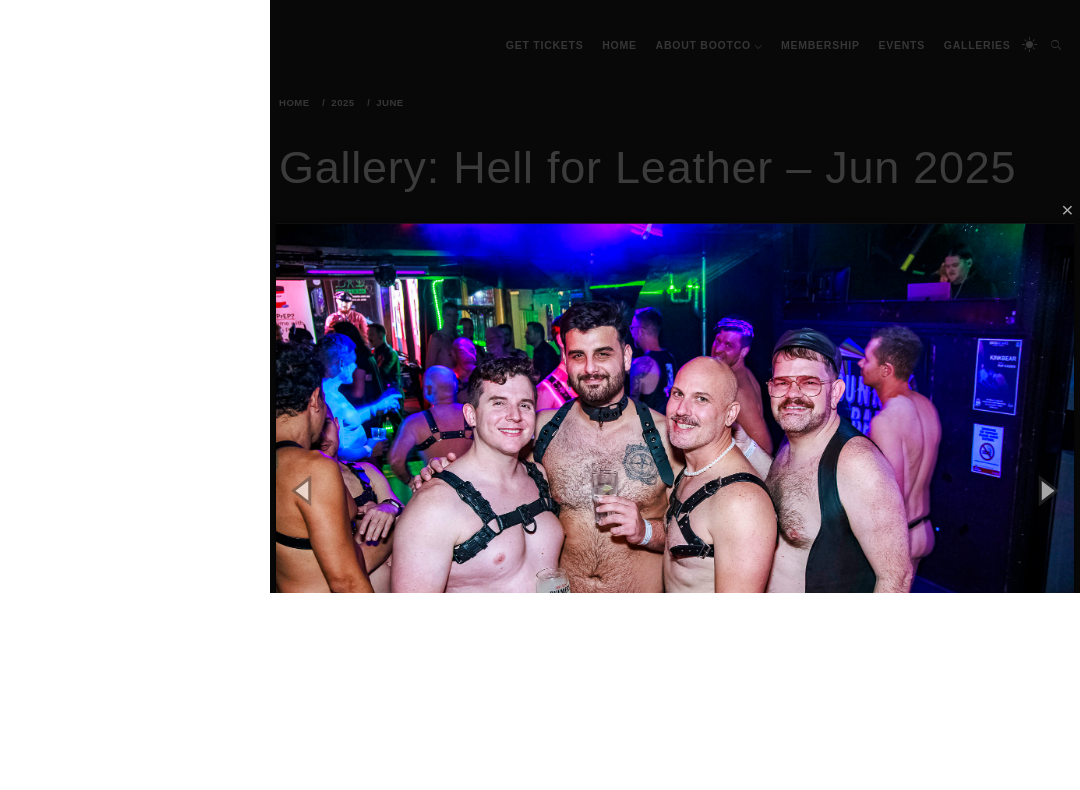 scroll, scrollTop: 443, scrollLeft: 0, axis: vertical 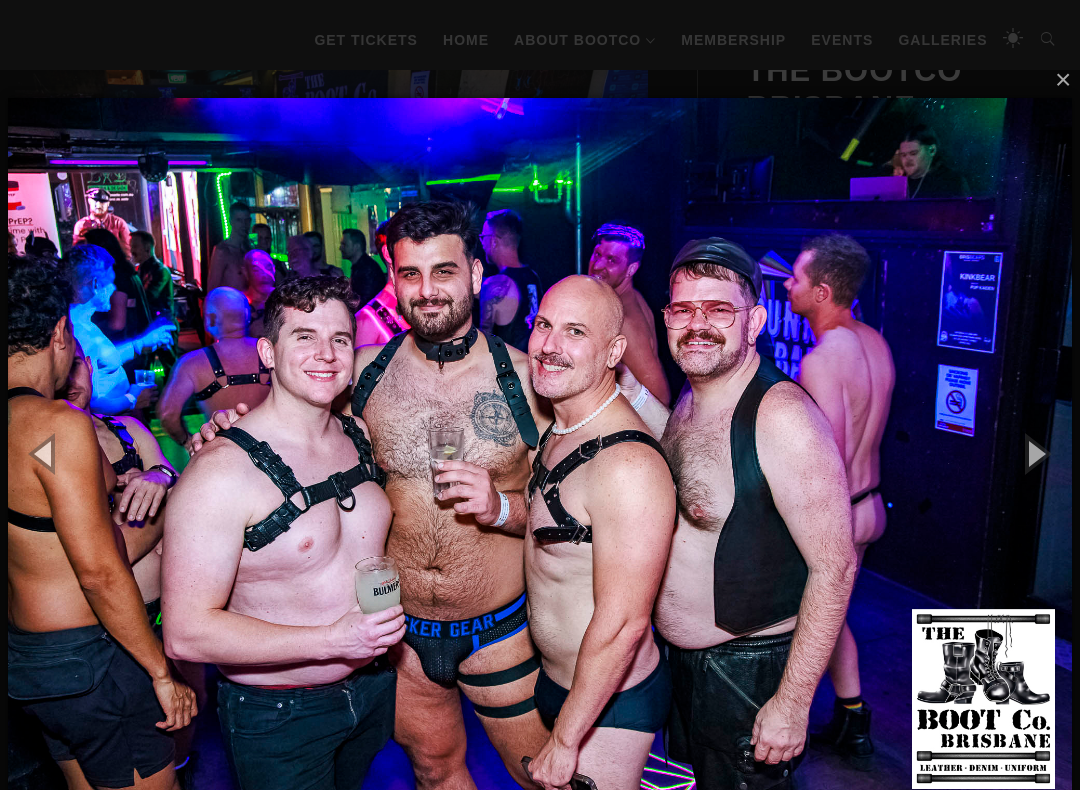 click at bounding box center (1035, 453) 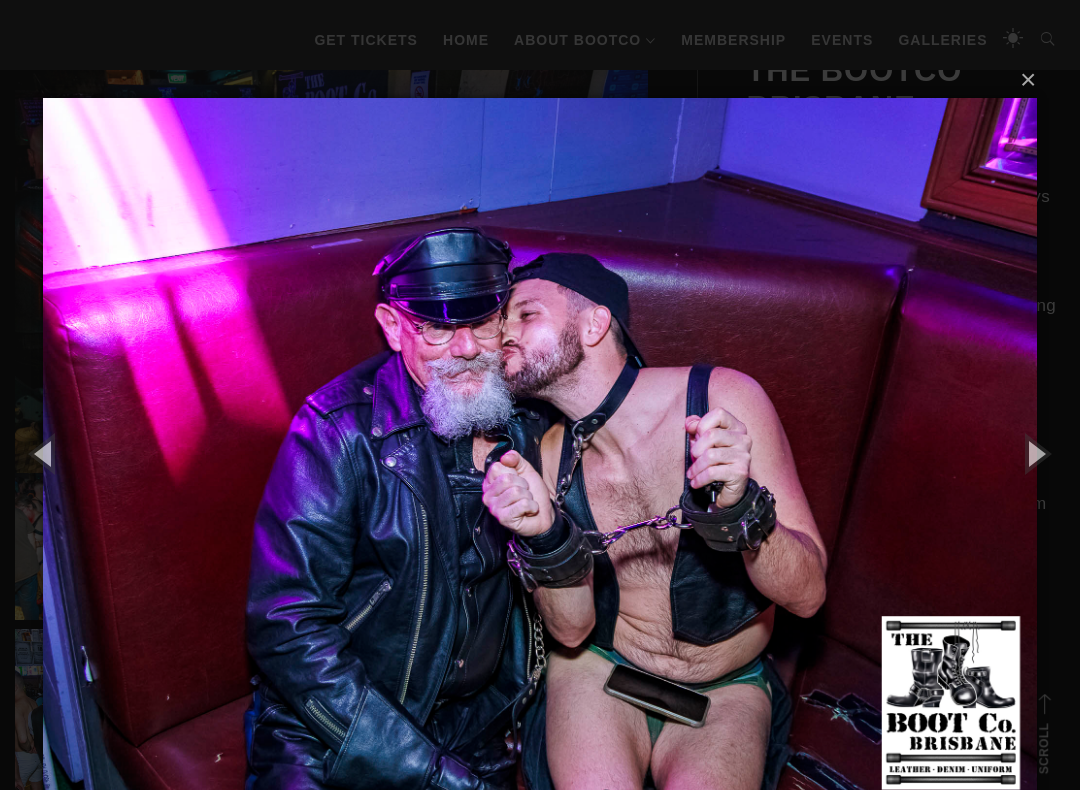 click at bounding box center [1035, 453] 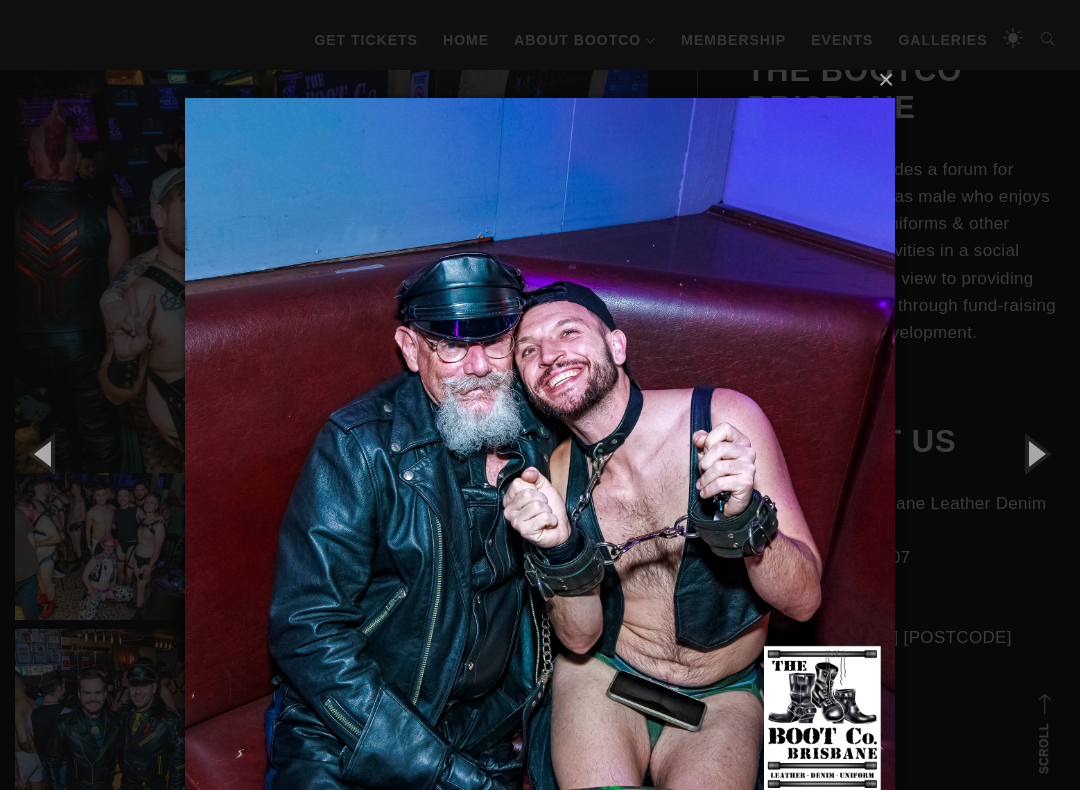click at bounding box center [1035, 453] 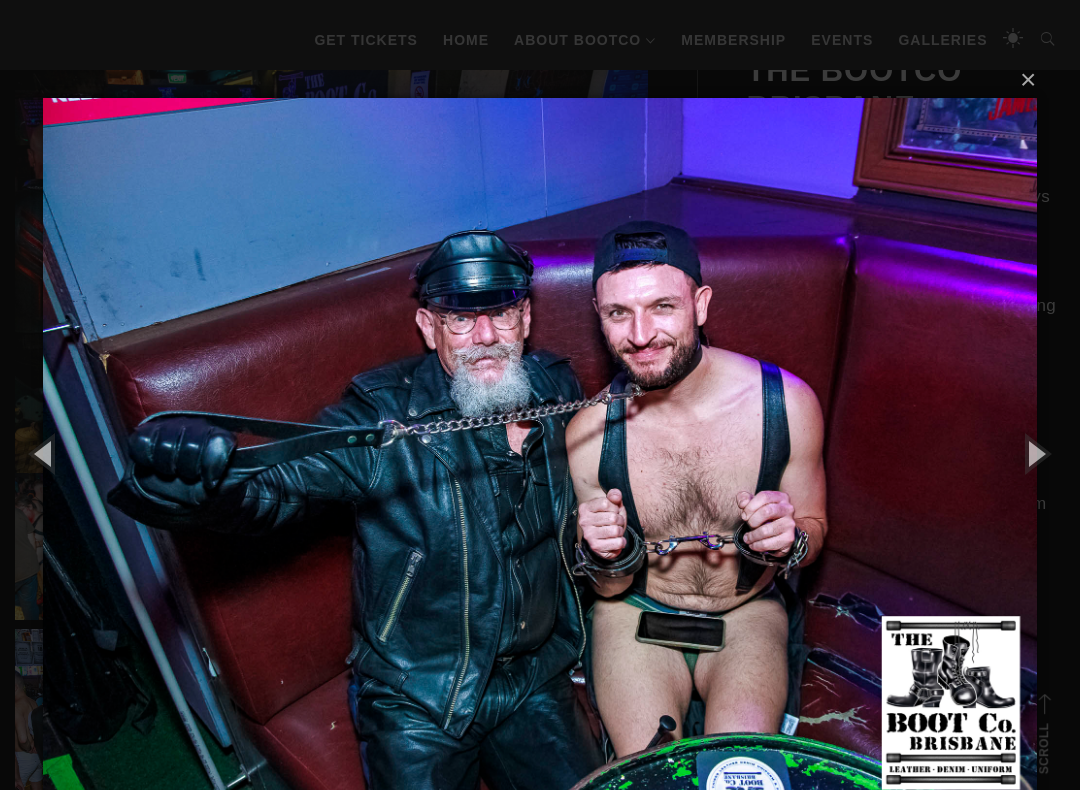 click at bounding box center [1035, 453] 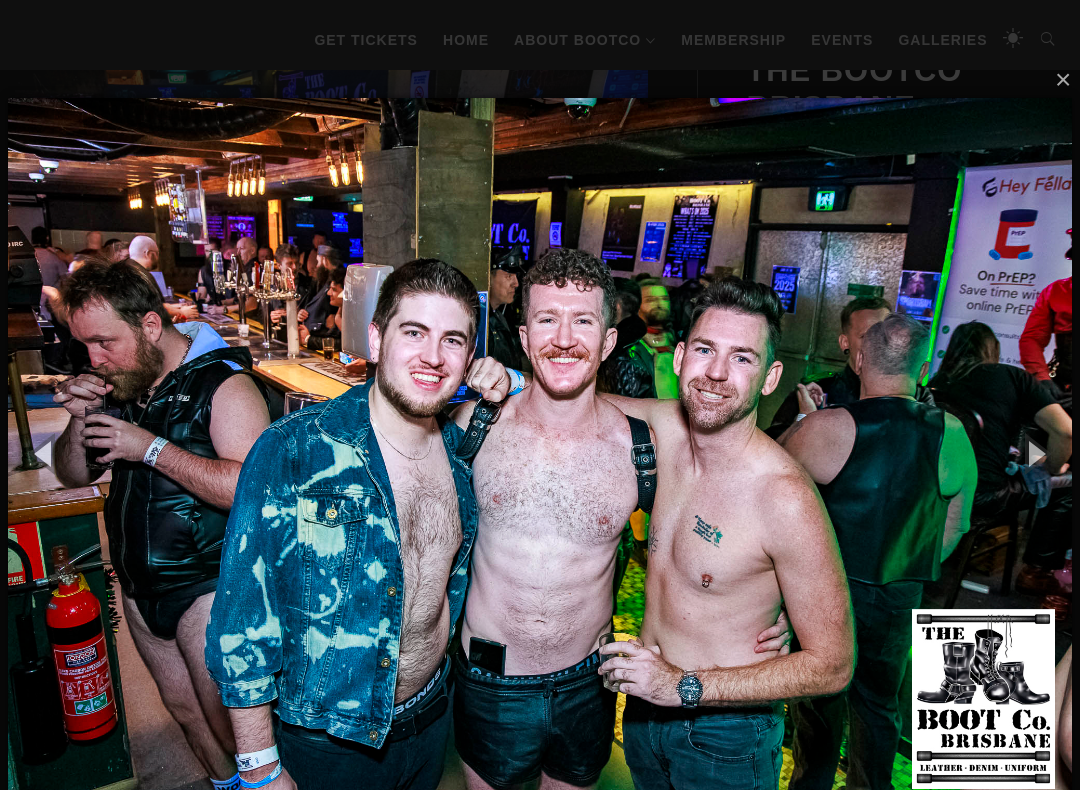 click at bounding box center [1035, 453] 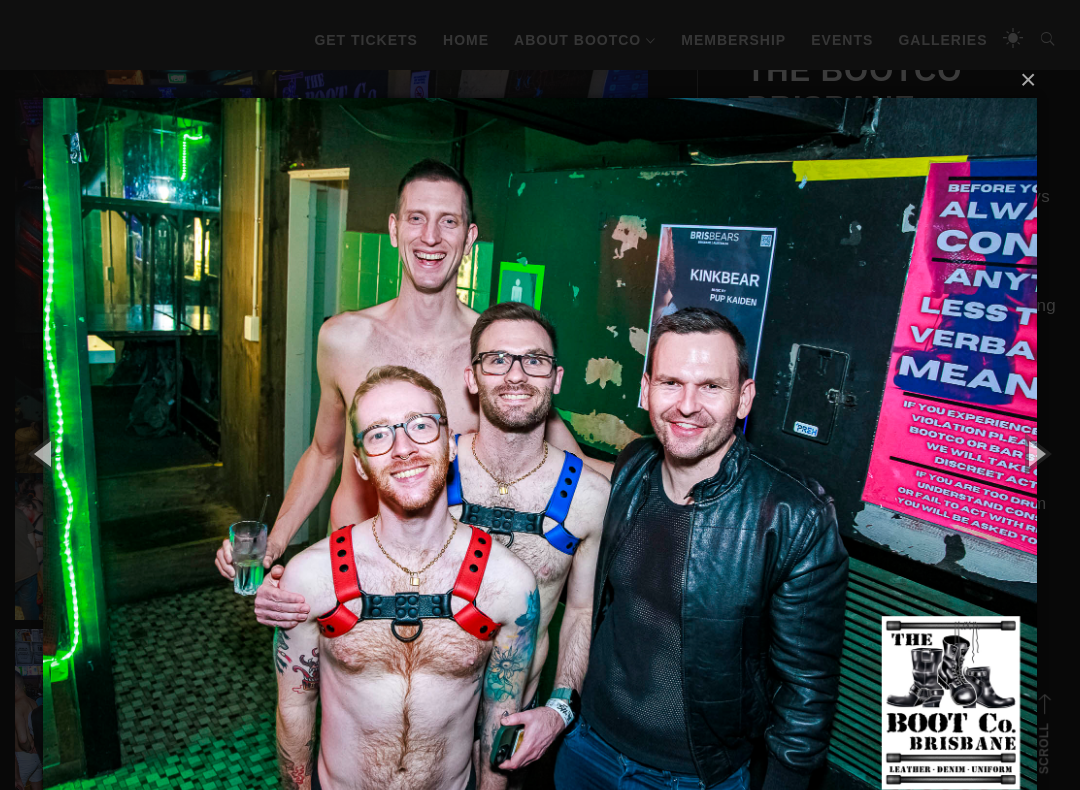 click at bounding box center [1035, 453] 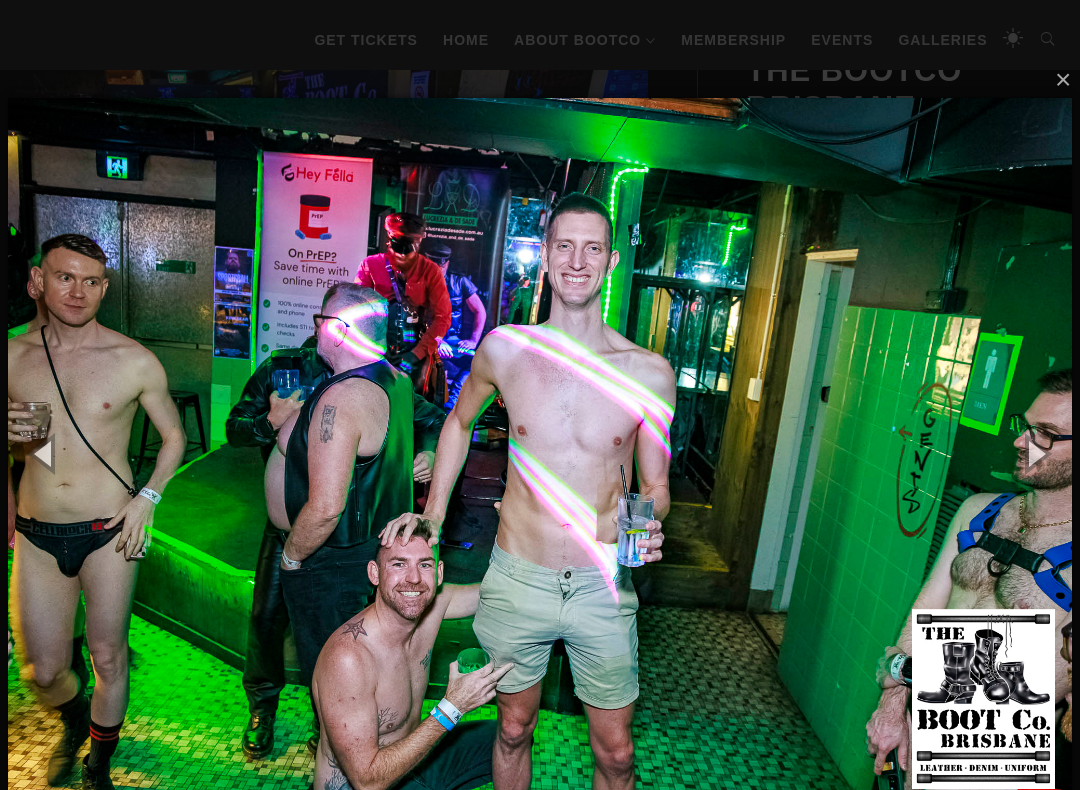 click at bounding box center (1035, 453) 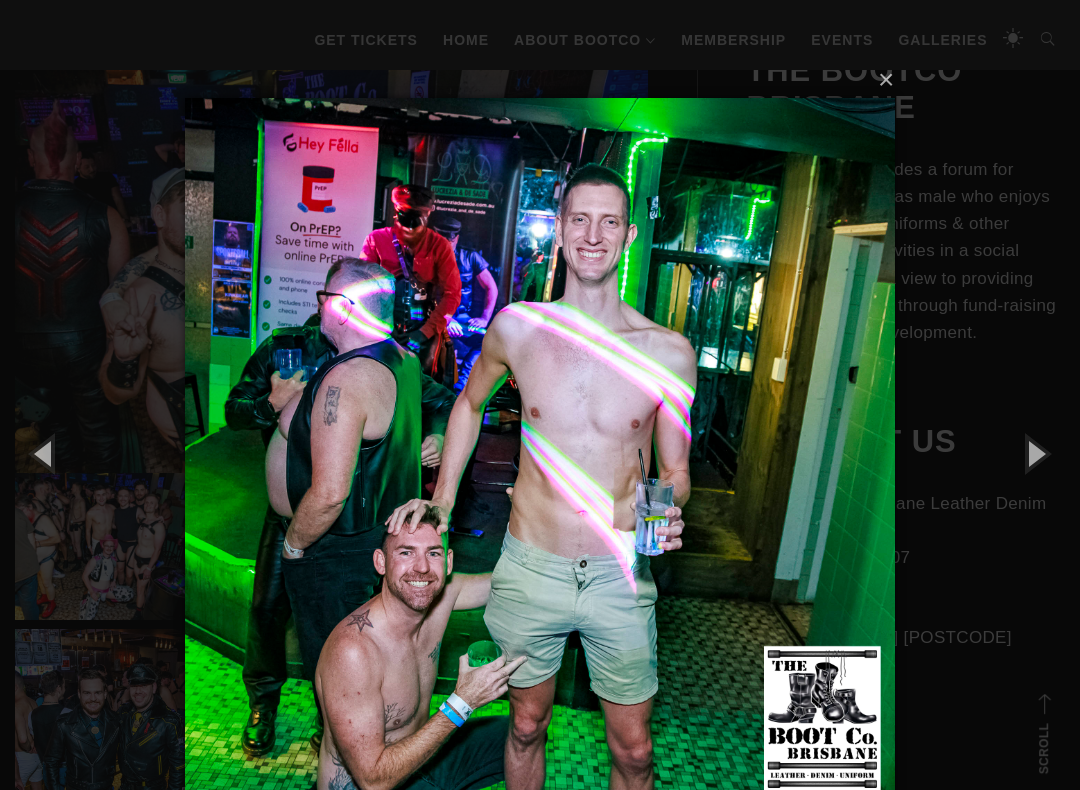 click at bounding box center [1035, 453] 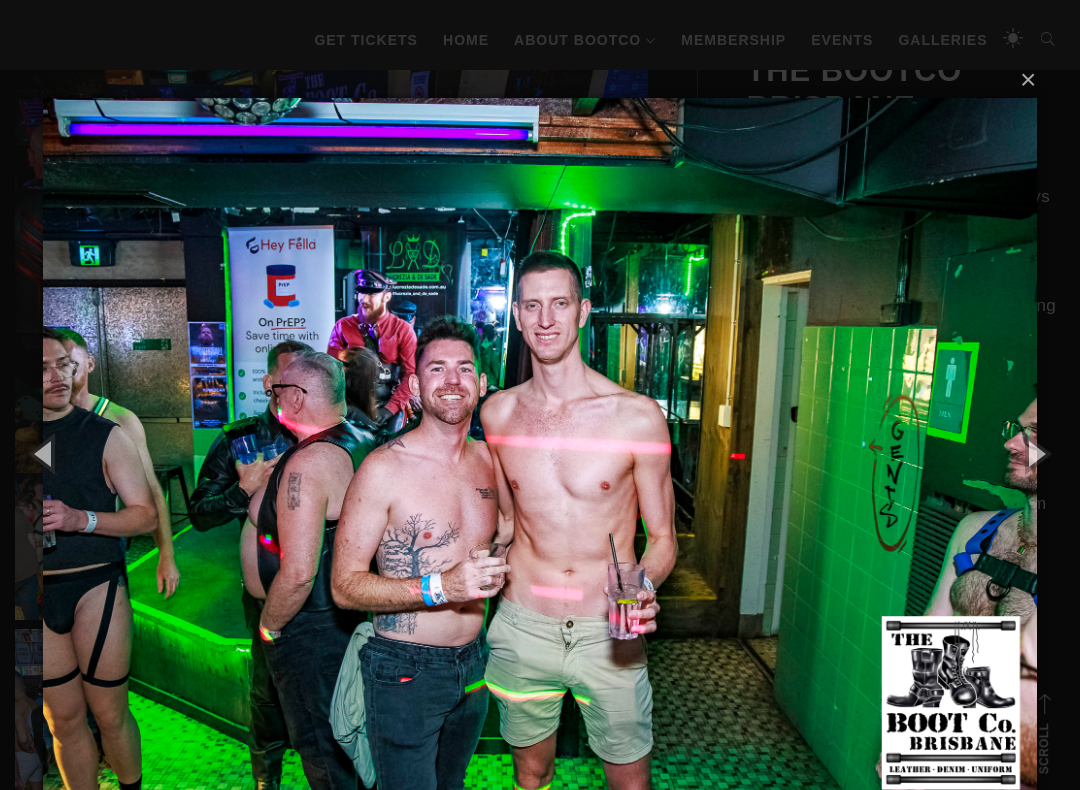 click at bounding box center (1035, 453) 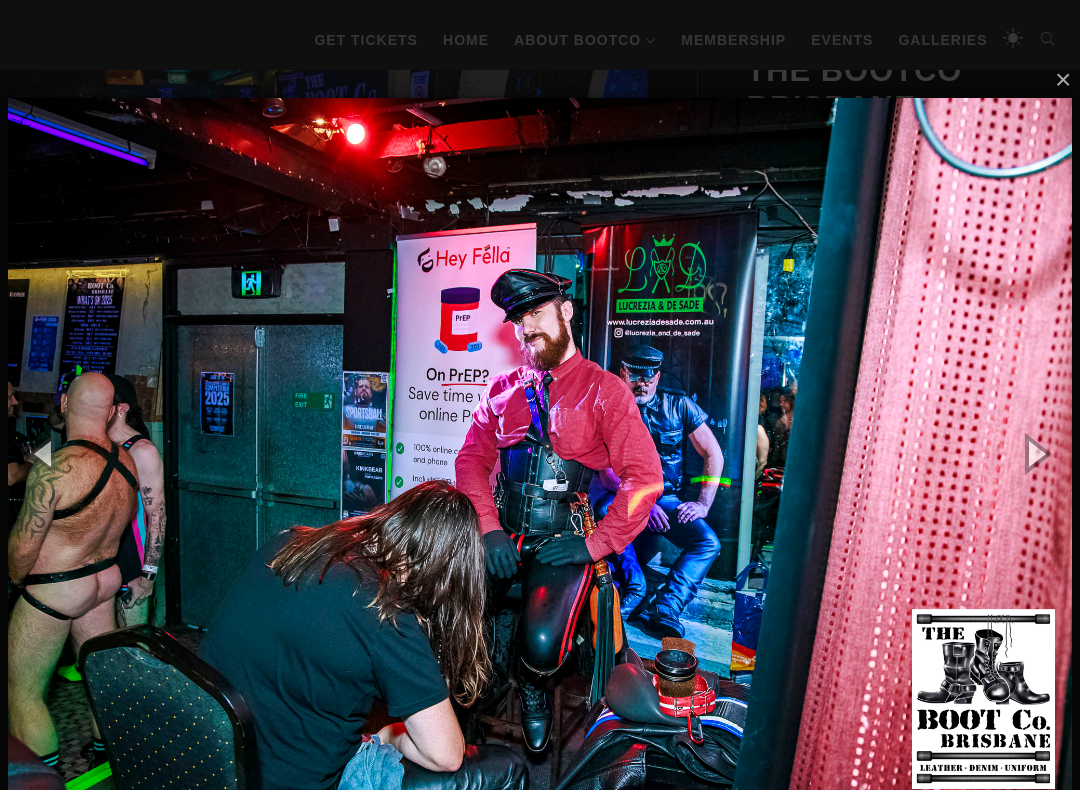 click at bounding box center (1035, 453) 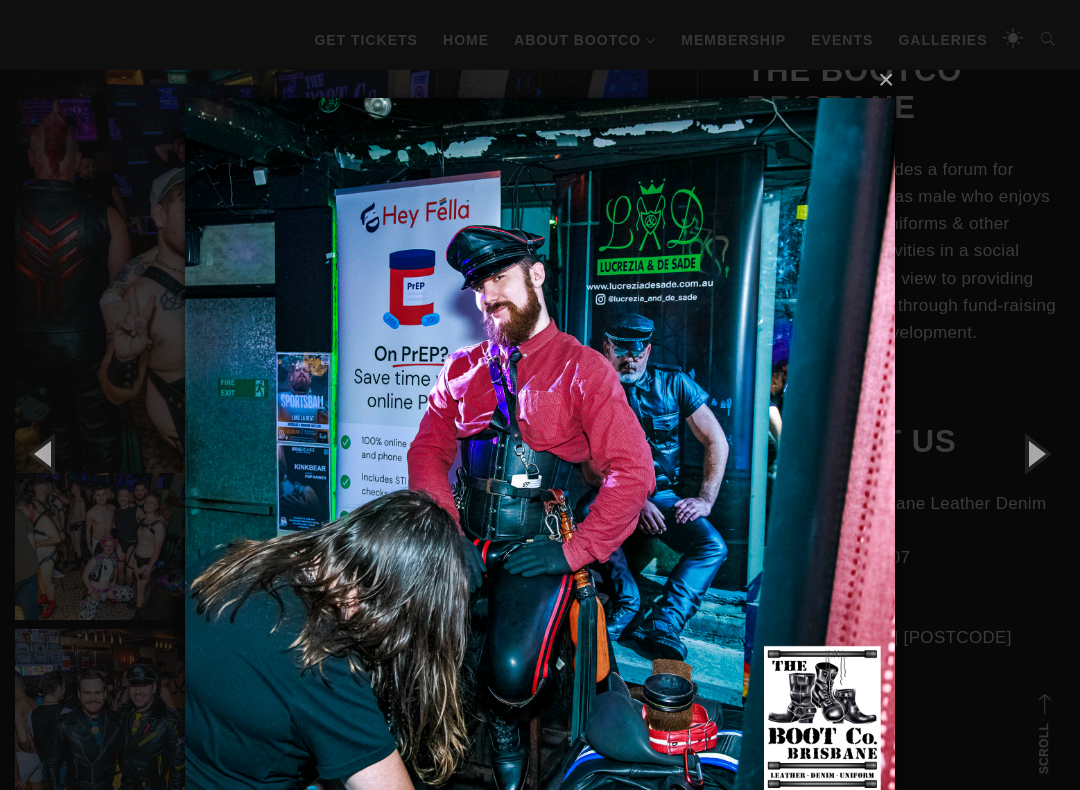 click at bounding box center [1035, 453] 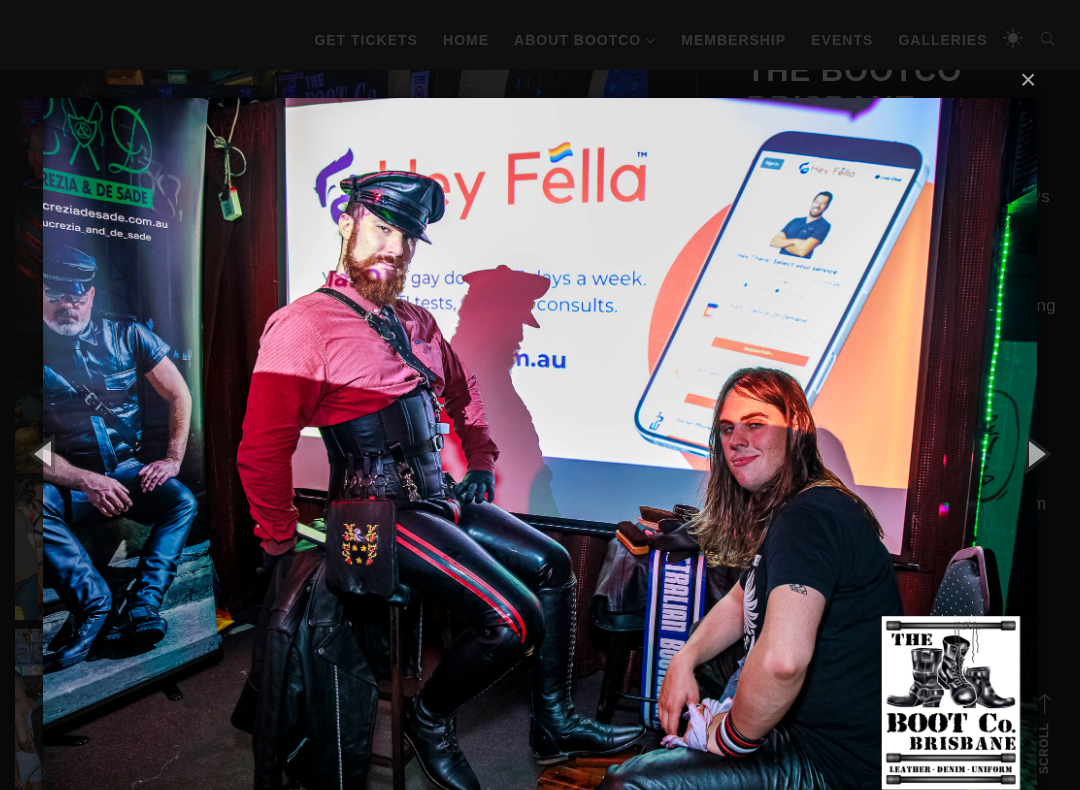 click at bounding box center [1035, 453] 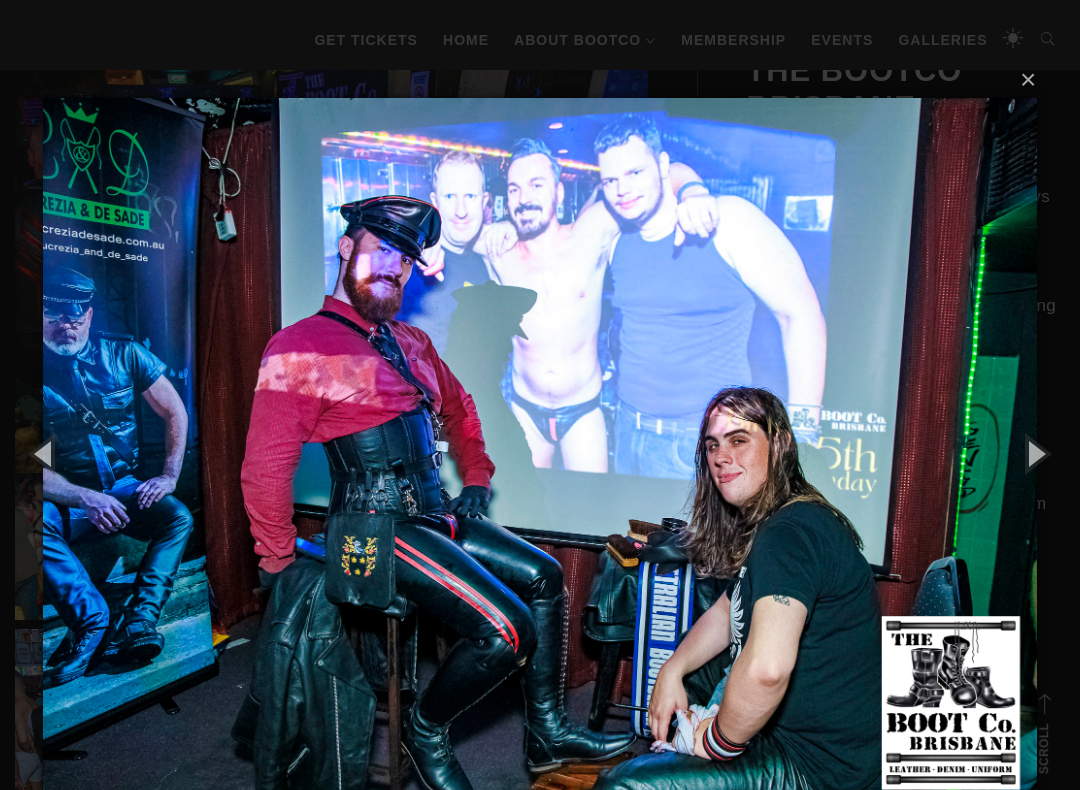 click at bounding box center [1035, 453] 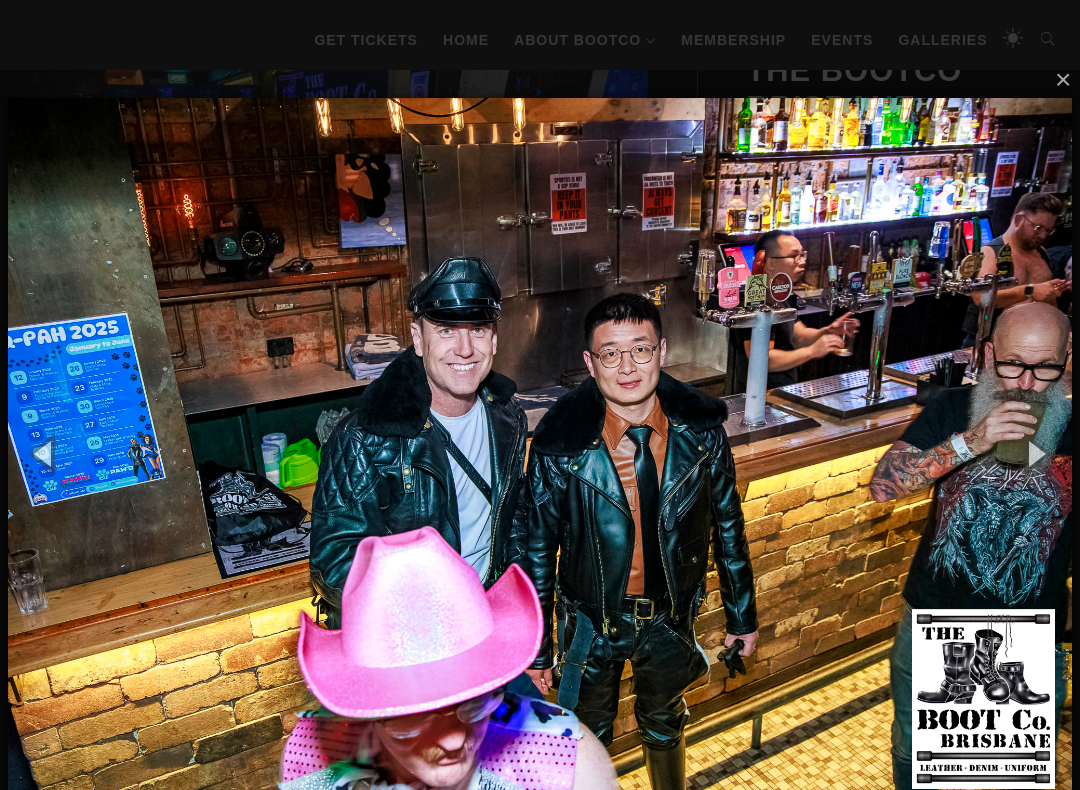 click at bounding box center [1035, 453] 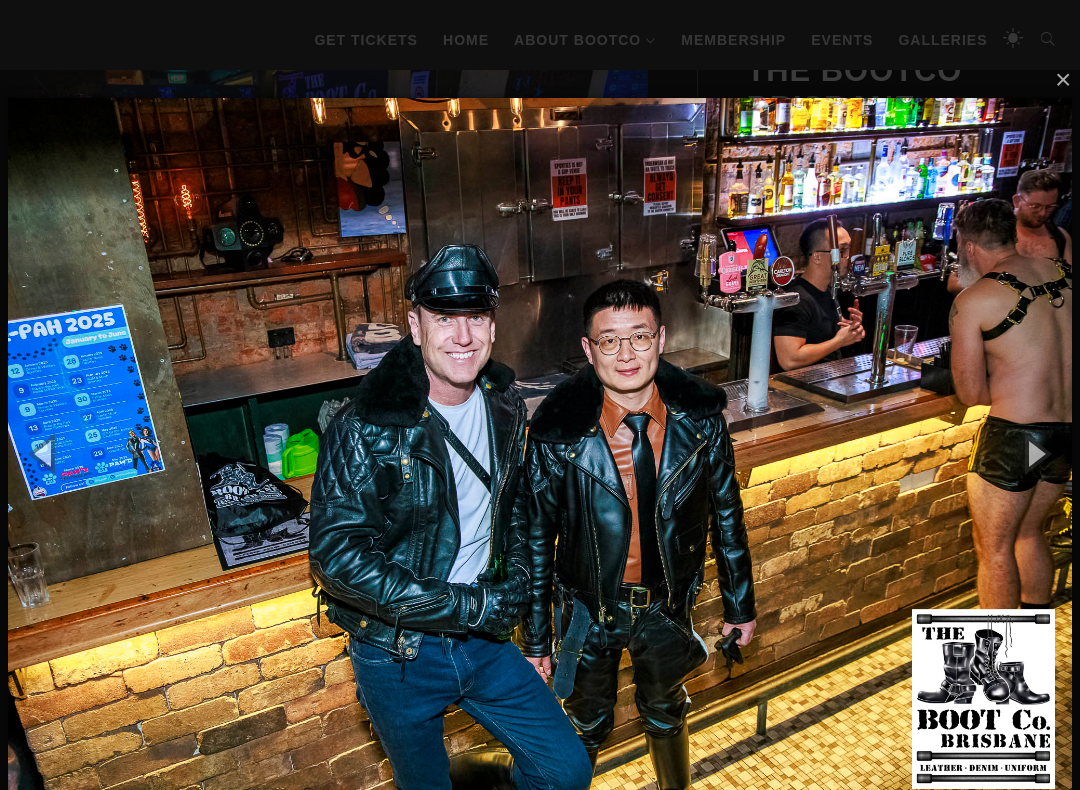 click at bounding box center (1035, 453) 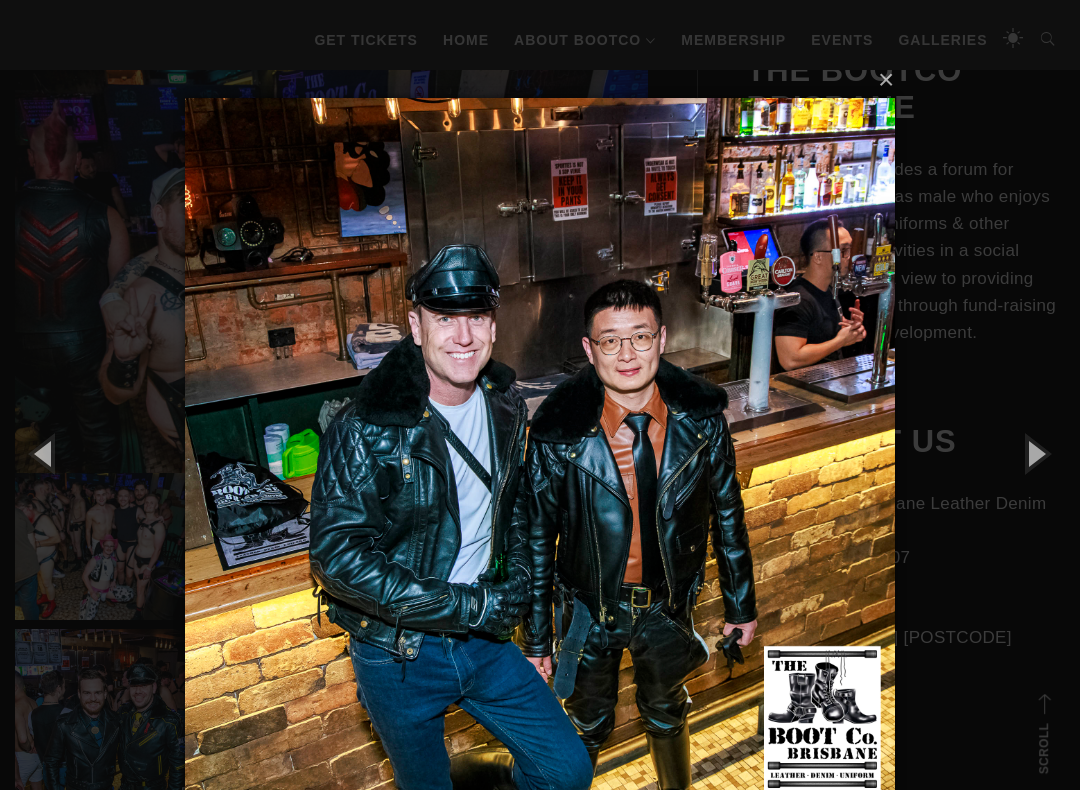 click at bounding box center [1035, 453] 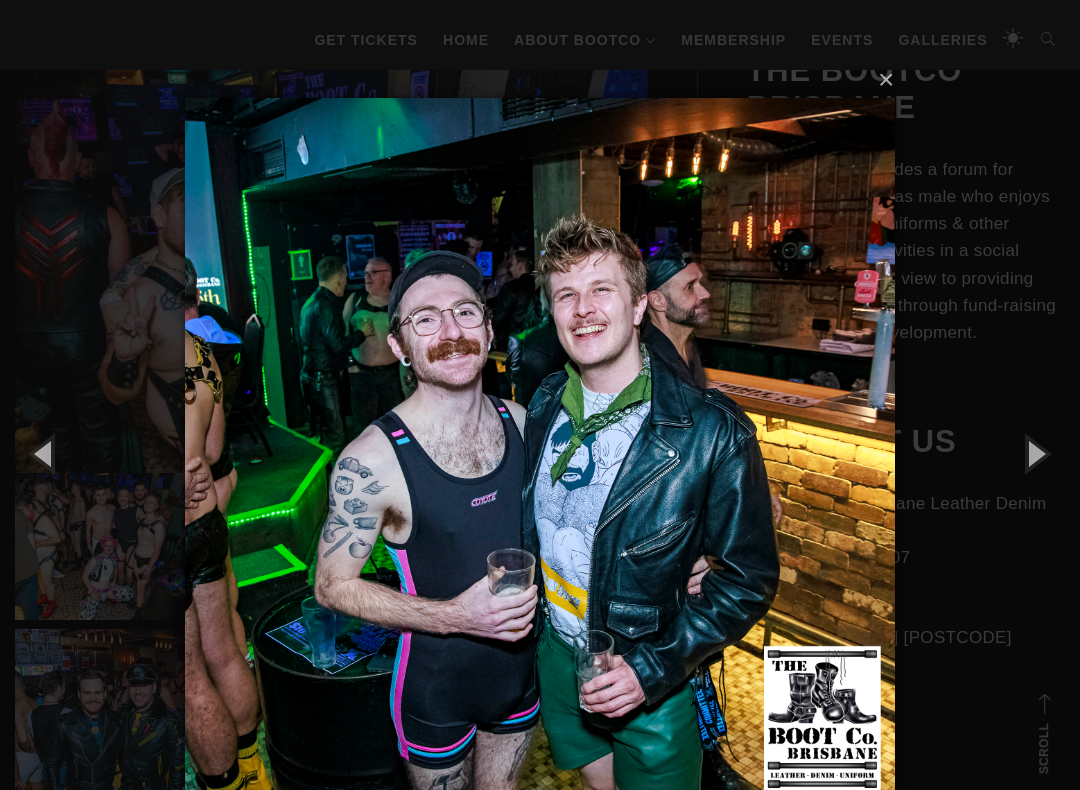 click at bounding box center [1035, 453] 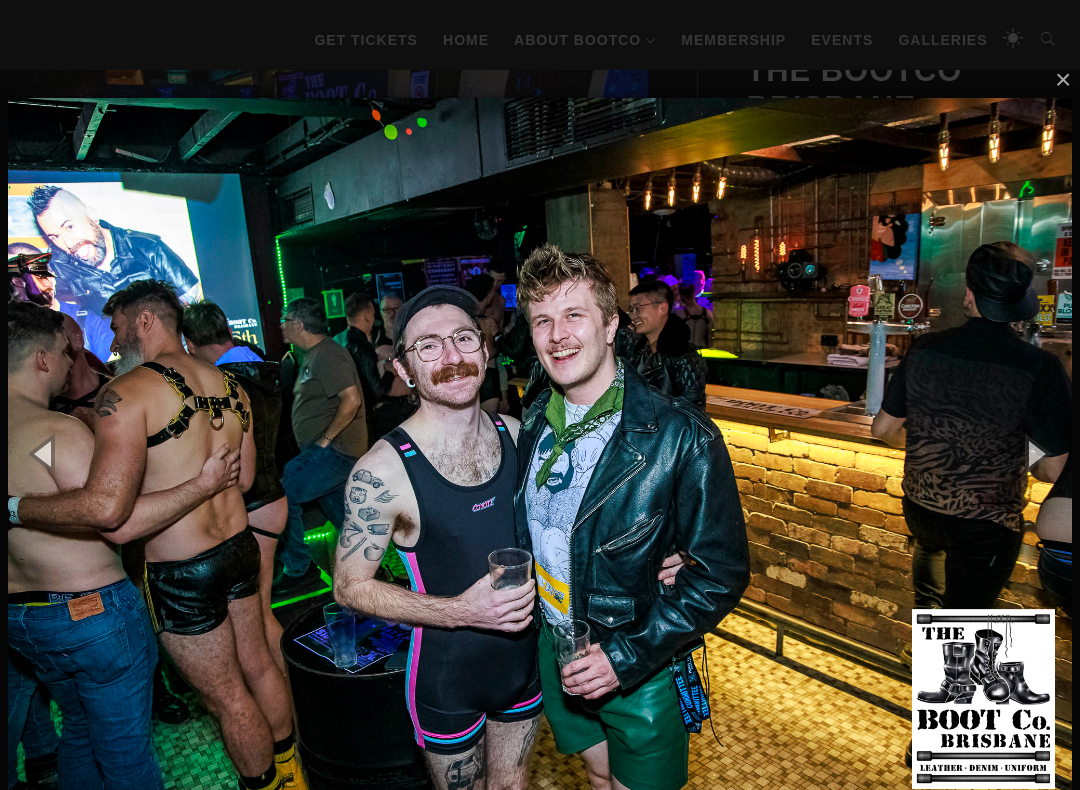 click at bounding box center (1035, 453) 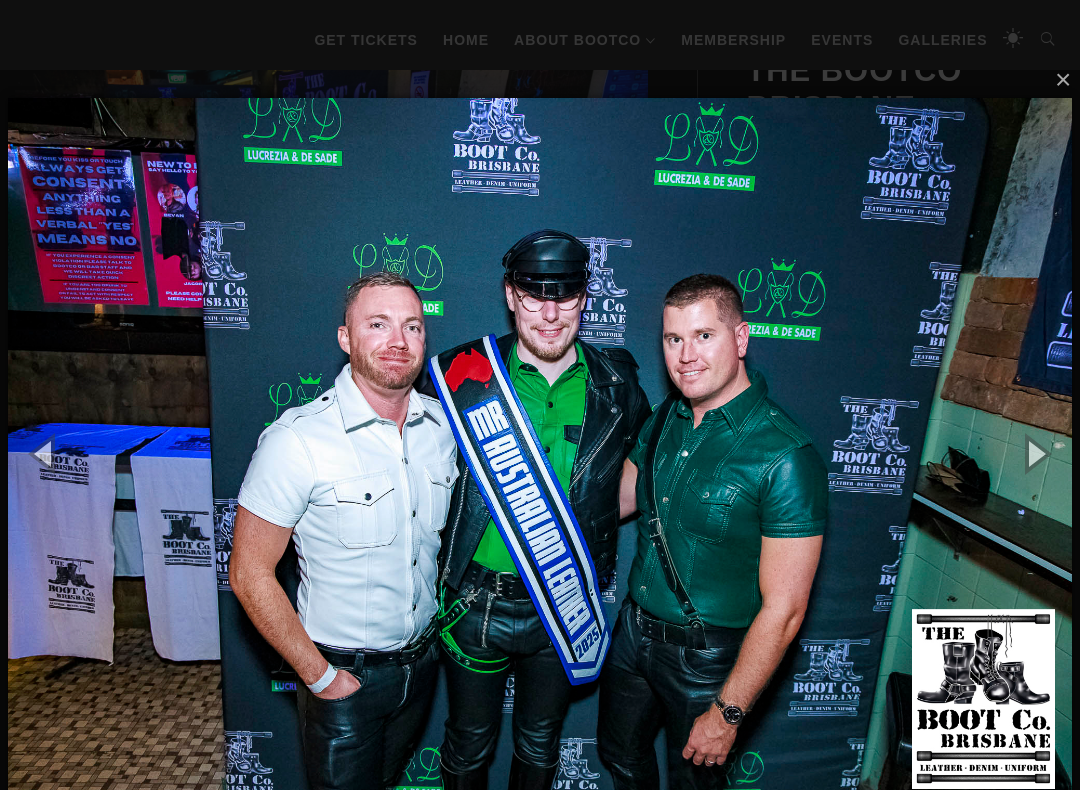 click at bounding box center (1035, 453) 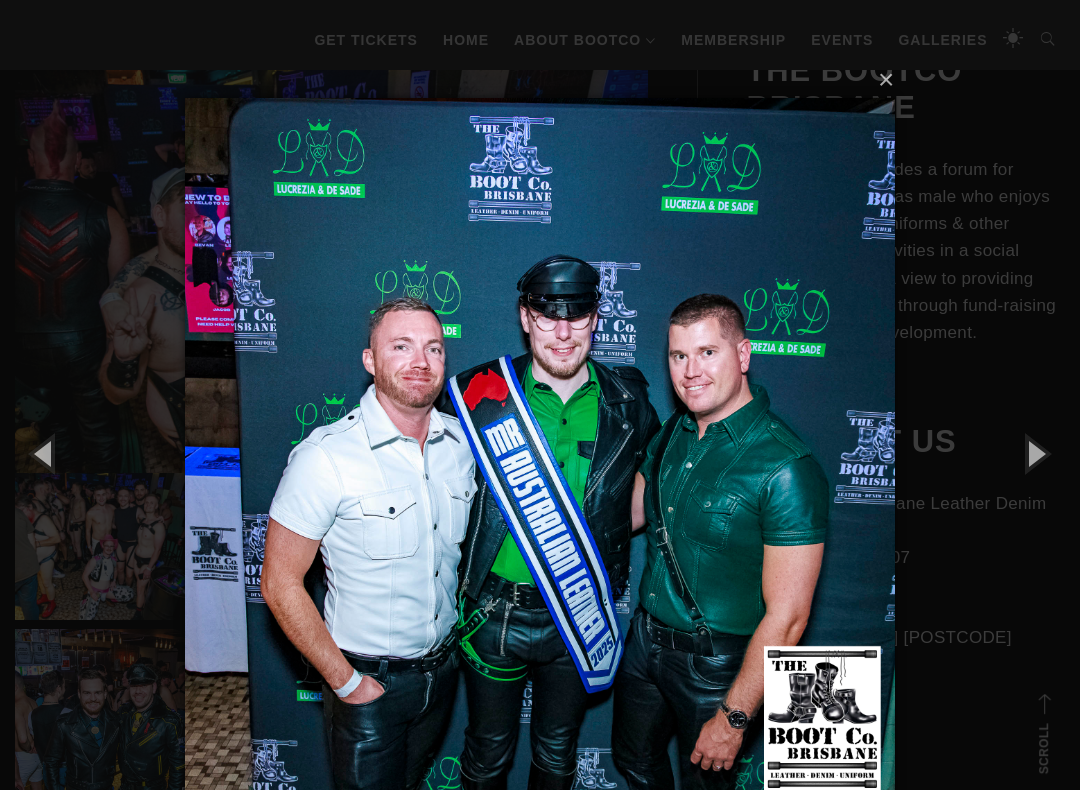 click at bounding box center (1035, 453) 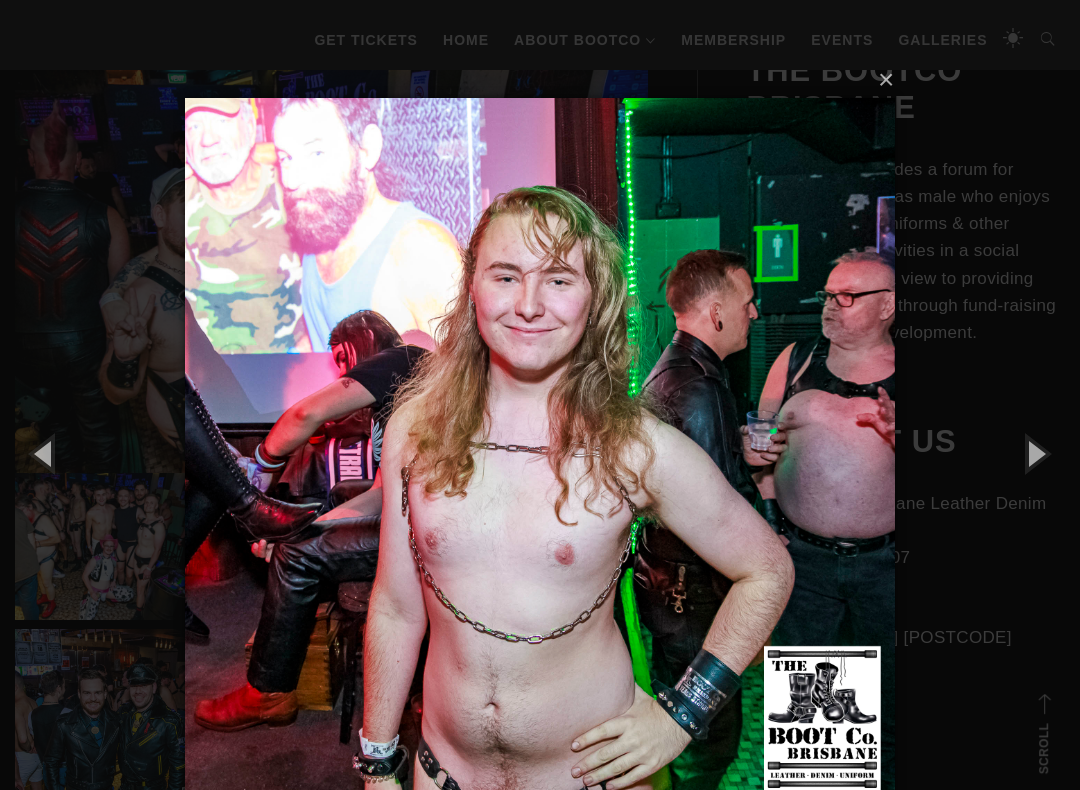 click at bounding box center [1035, 453] 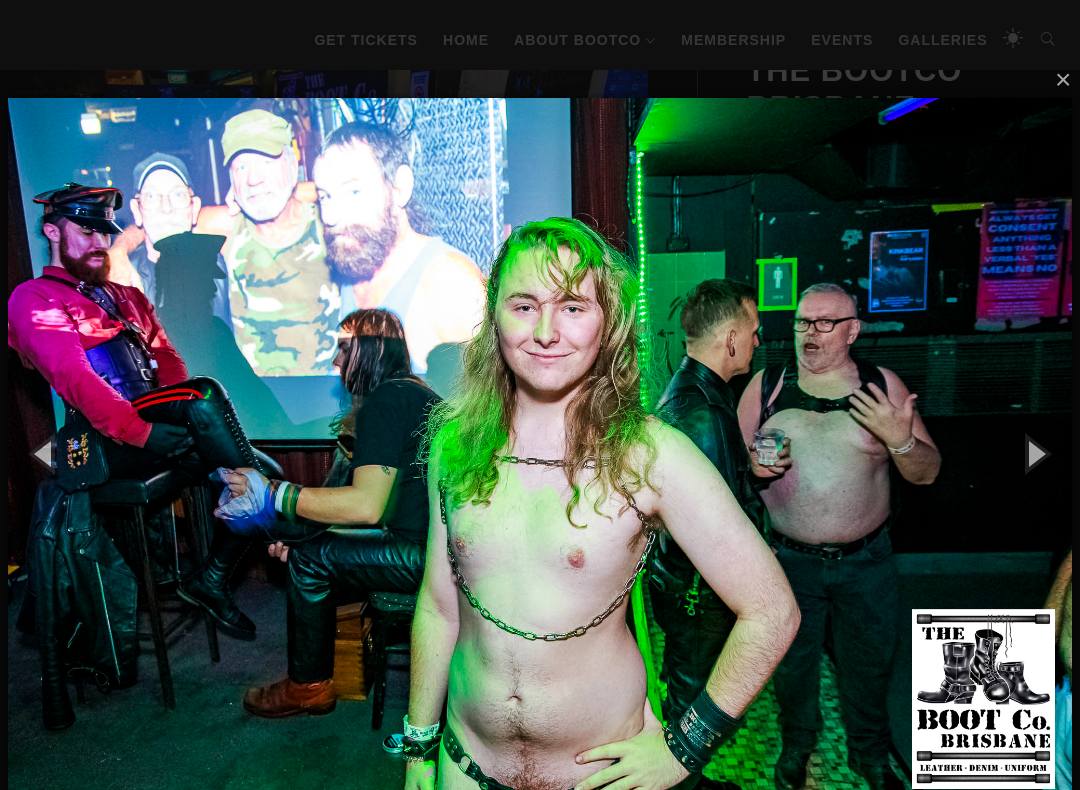 click at bounding box center [1035, 453] 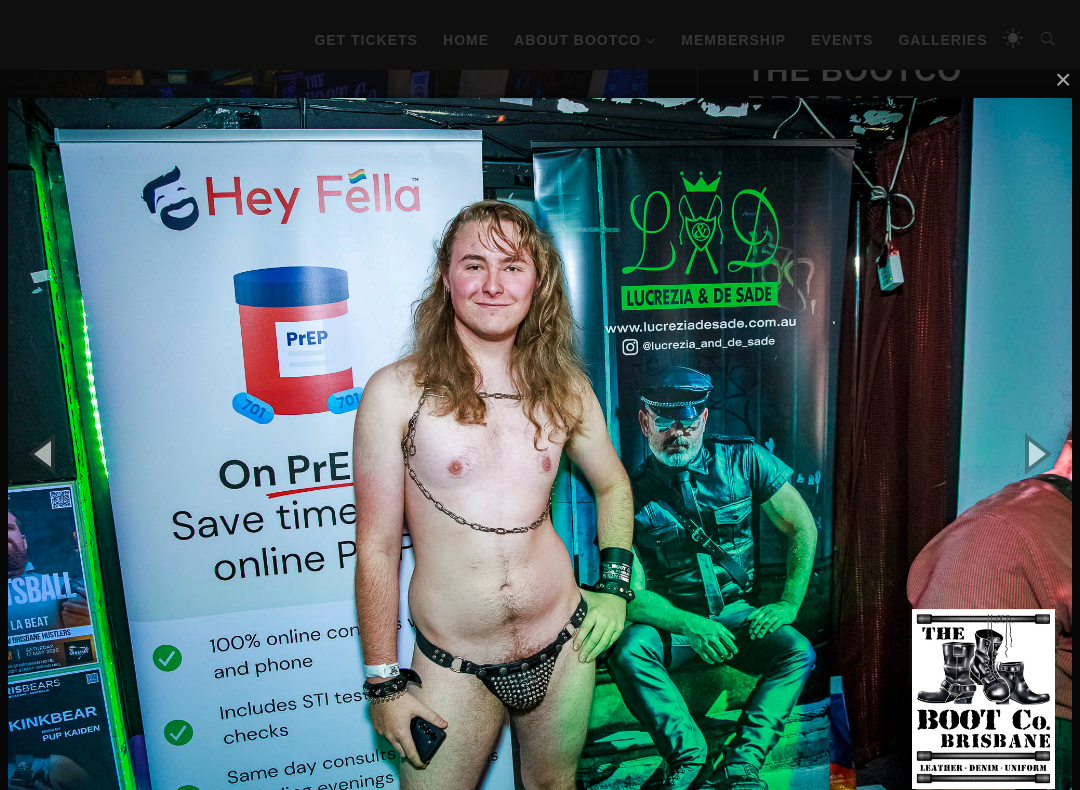 click at bounding box center [1035, 453] 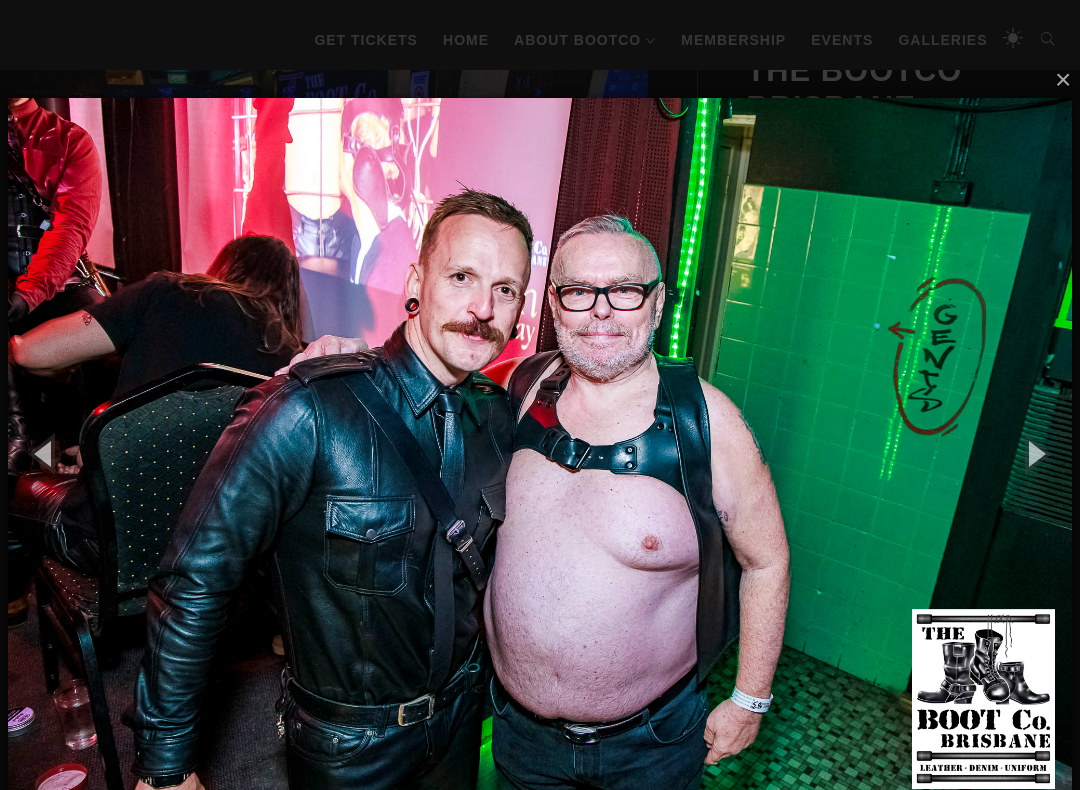 click at bounding box center (1035, 453) 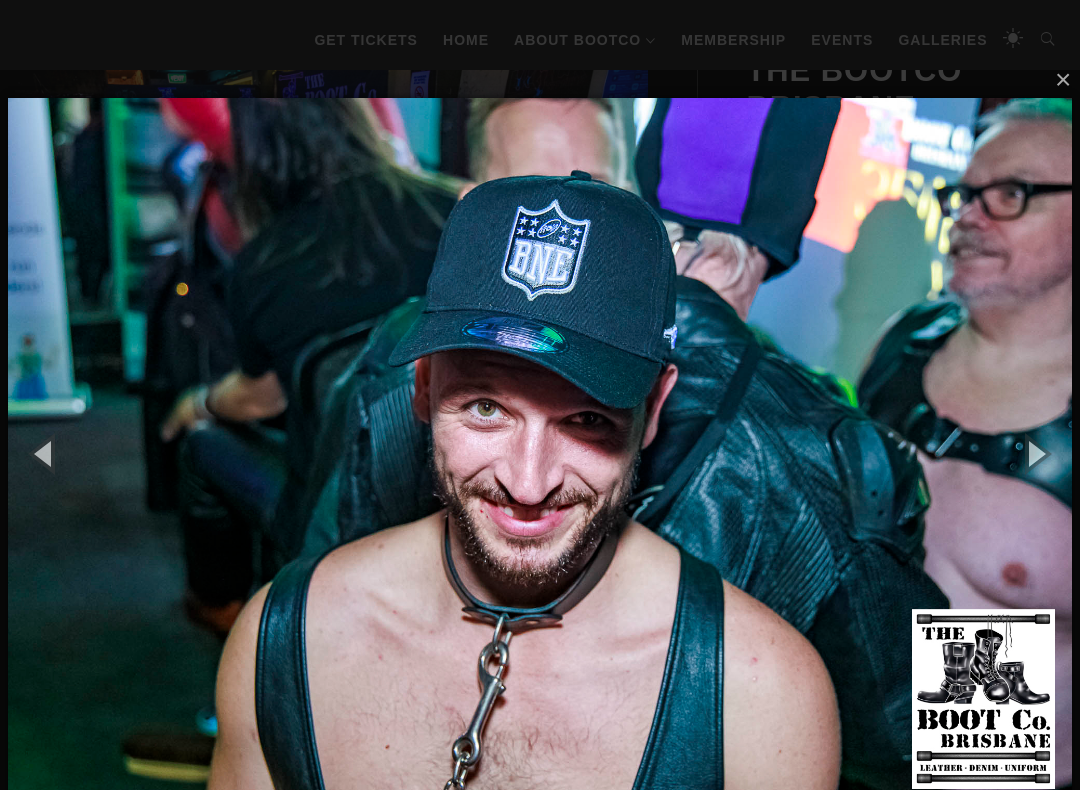 click at bounding box center [1035, 453] 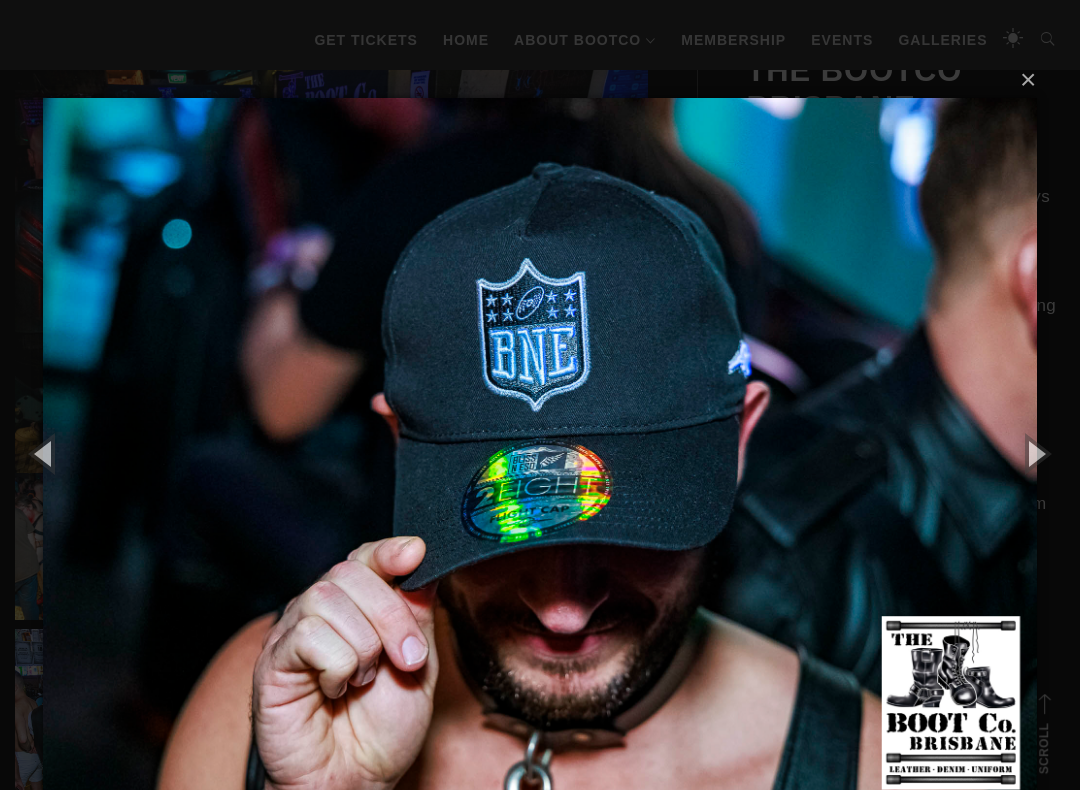 click at bounding box center [1035, 453] 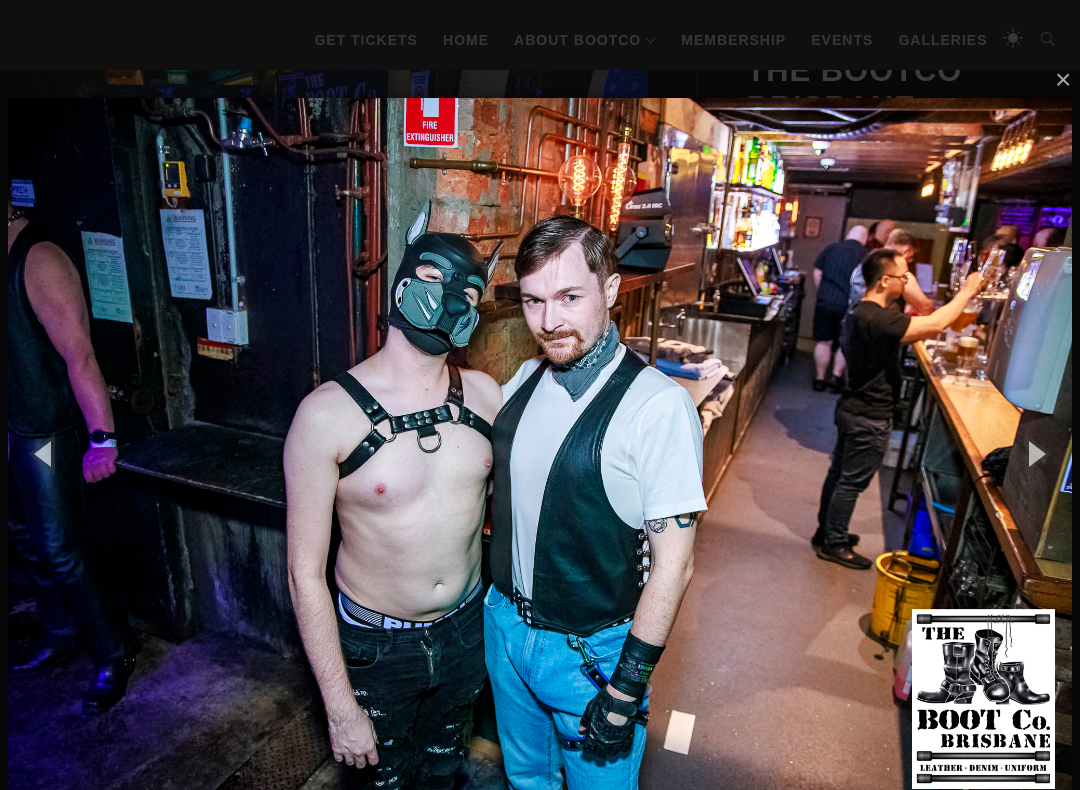 click at bounding box center (1035, 453) 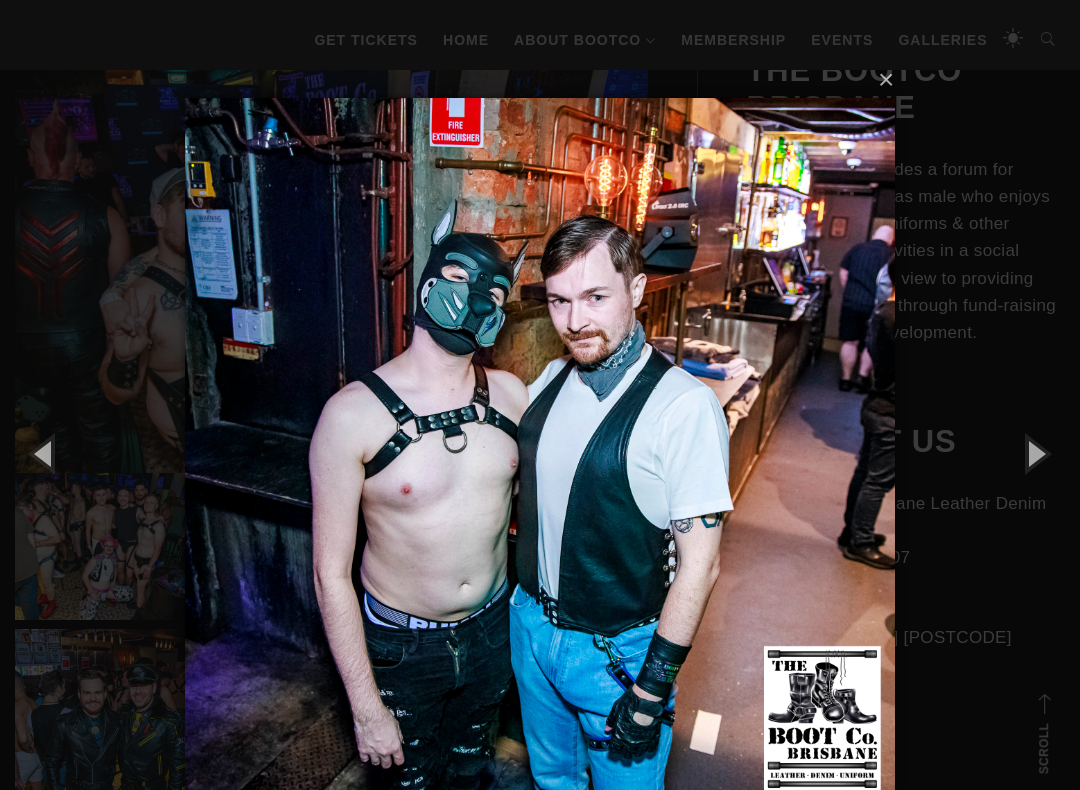 click at bounding box center (1035, 453) 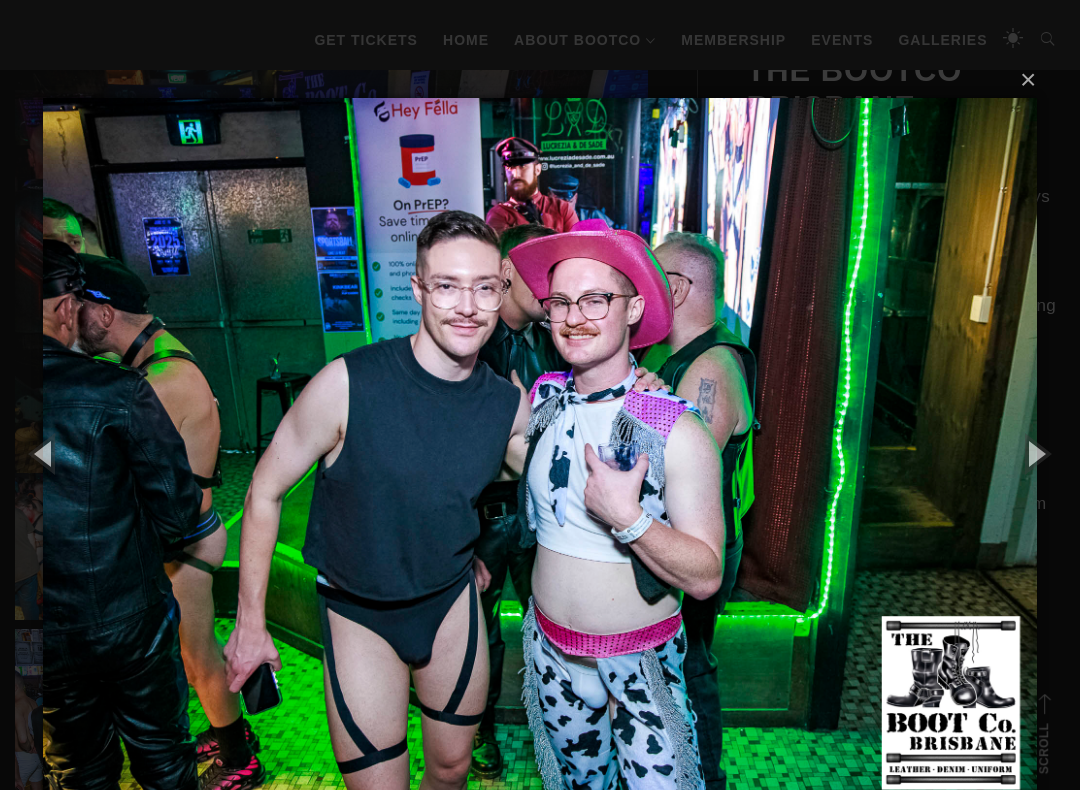 click at bounding box center (1035, 453) 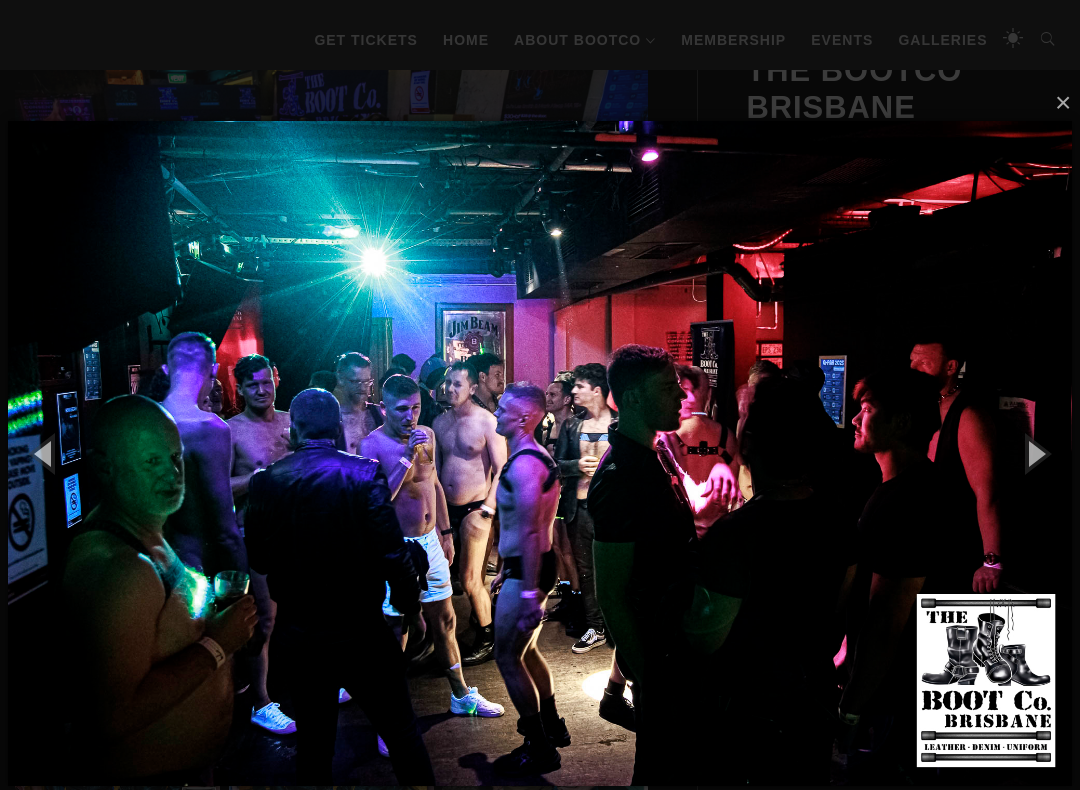 click at bounding box center (1035, 453) 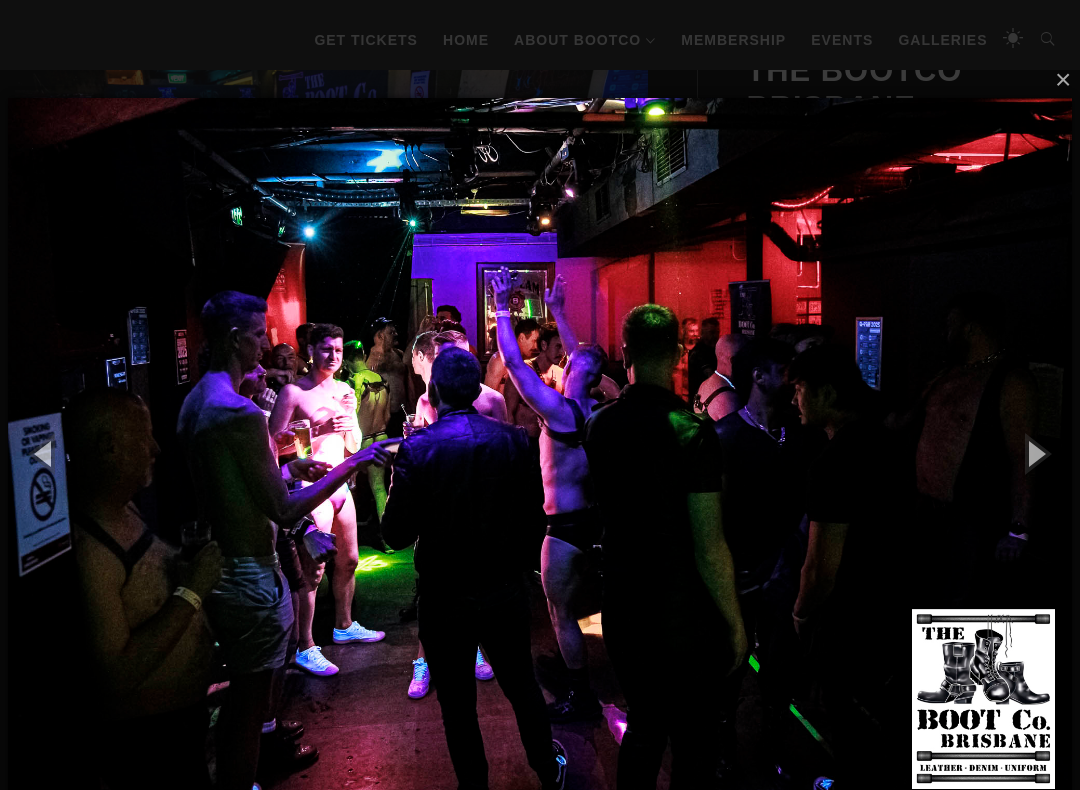 click at bounding box center [1035, 453] 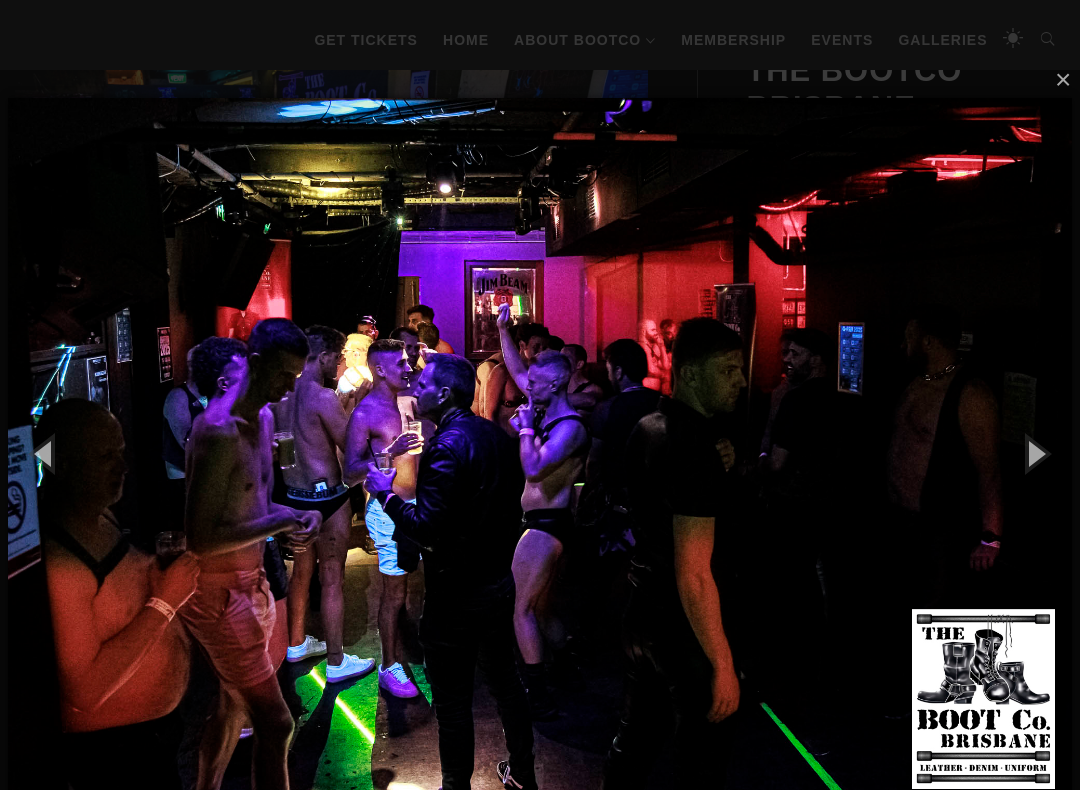 click at bounding box center (1035, 453) 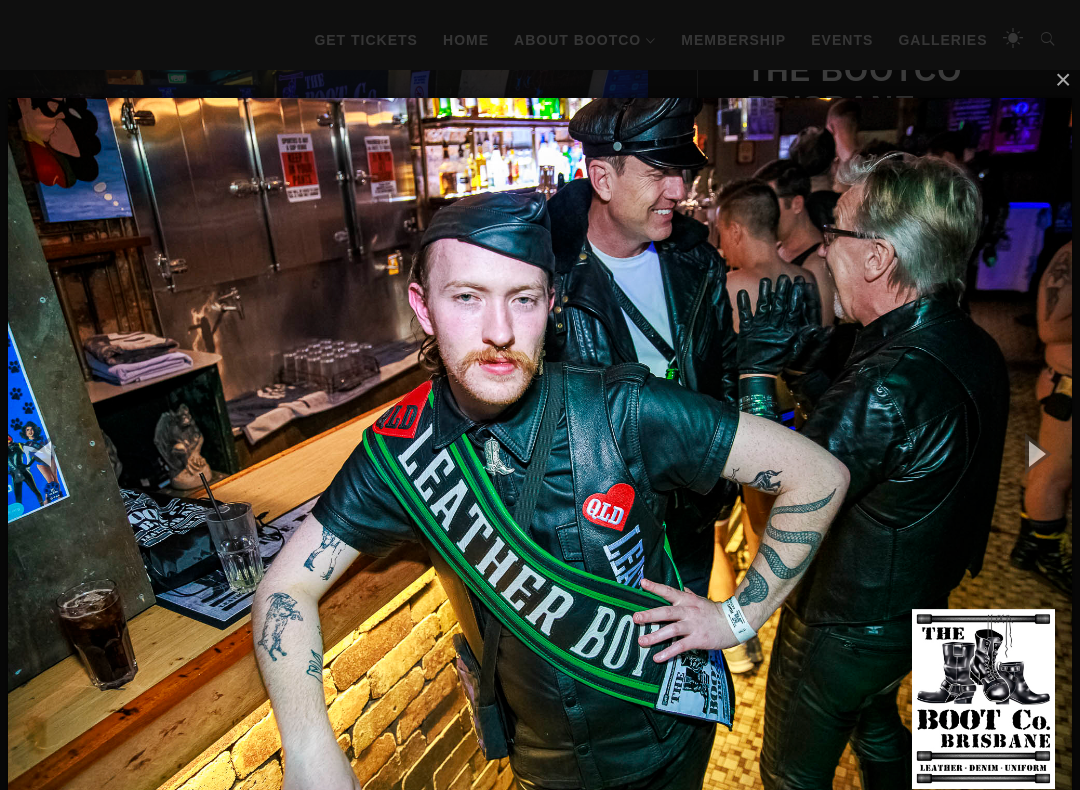 click at bounding box center (1035, 453) 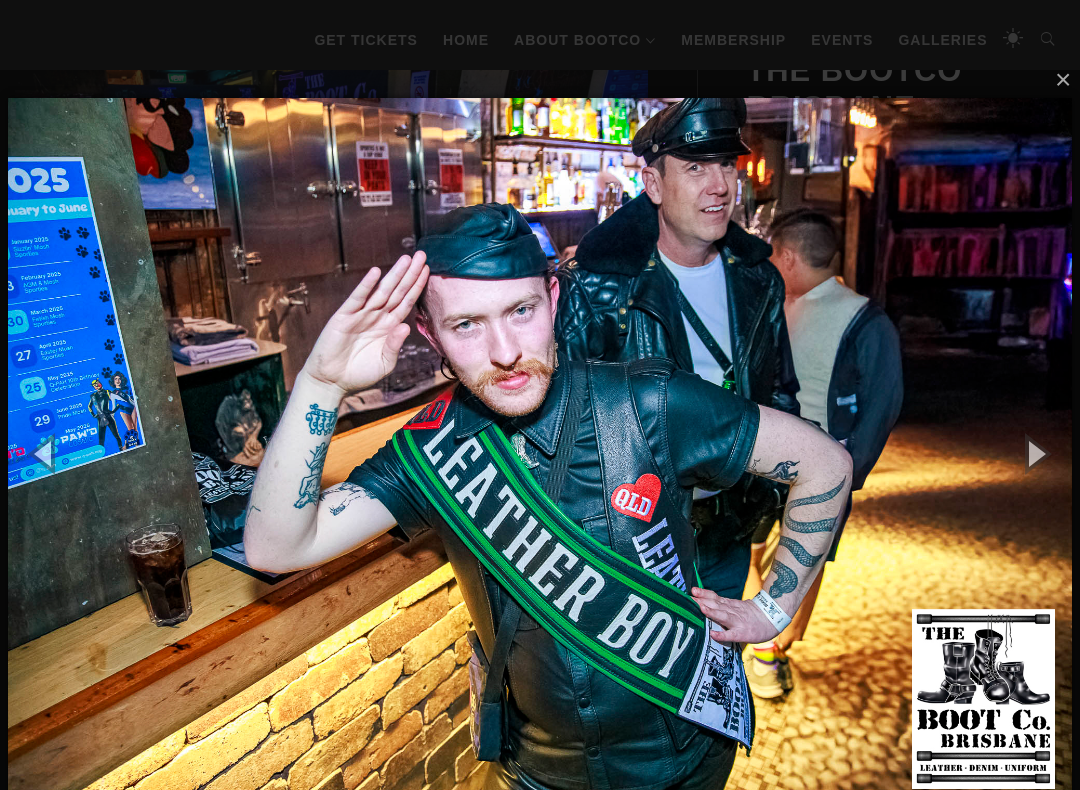 click at bounding box center [1035, 453] 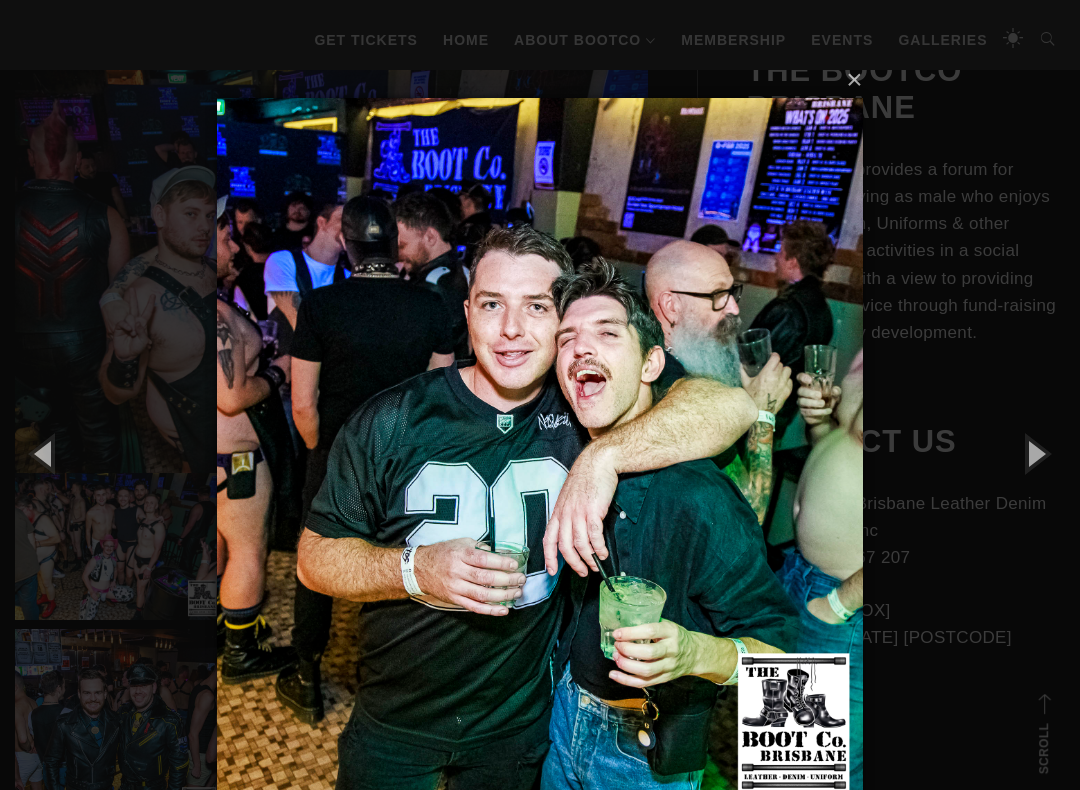 click at bounding box center (1035, 453) 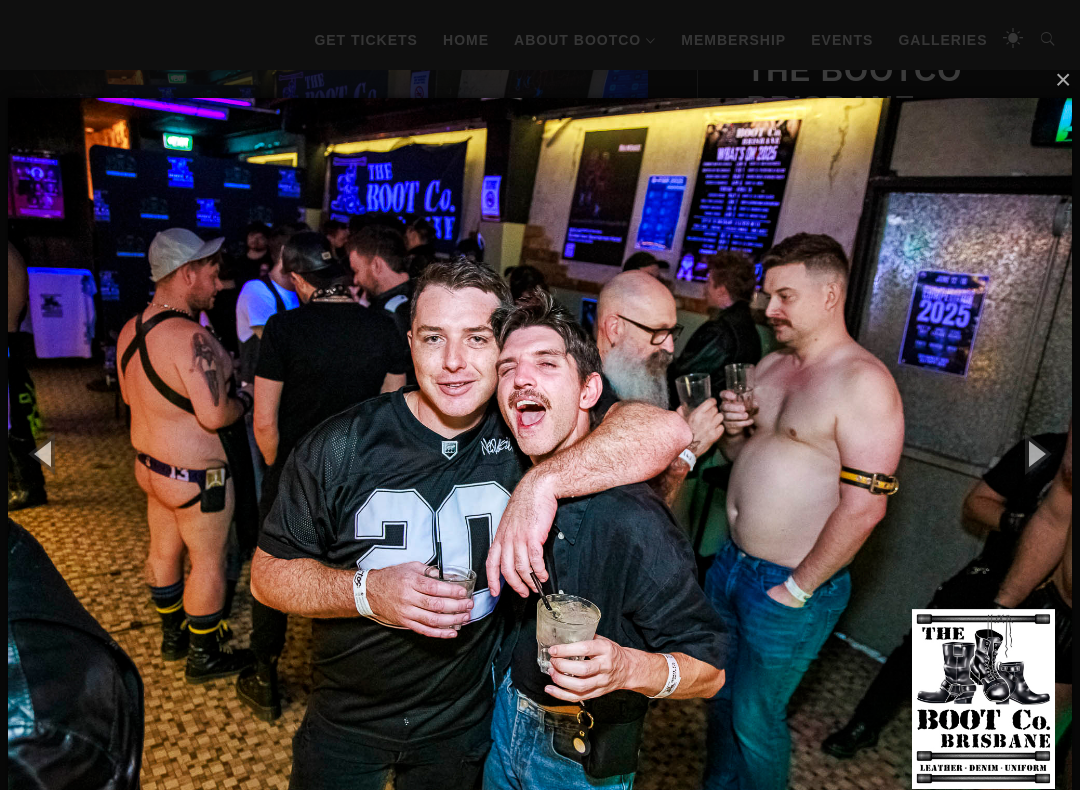 click at bounding box center (1035, 453) 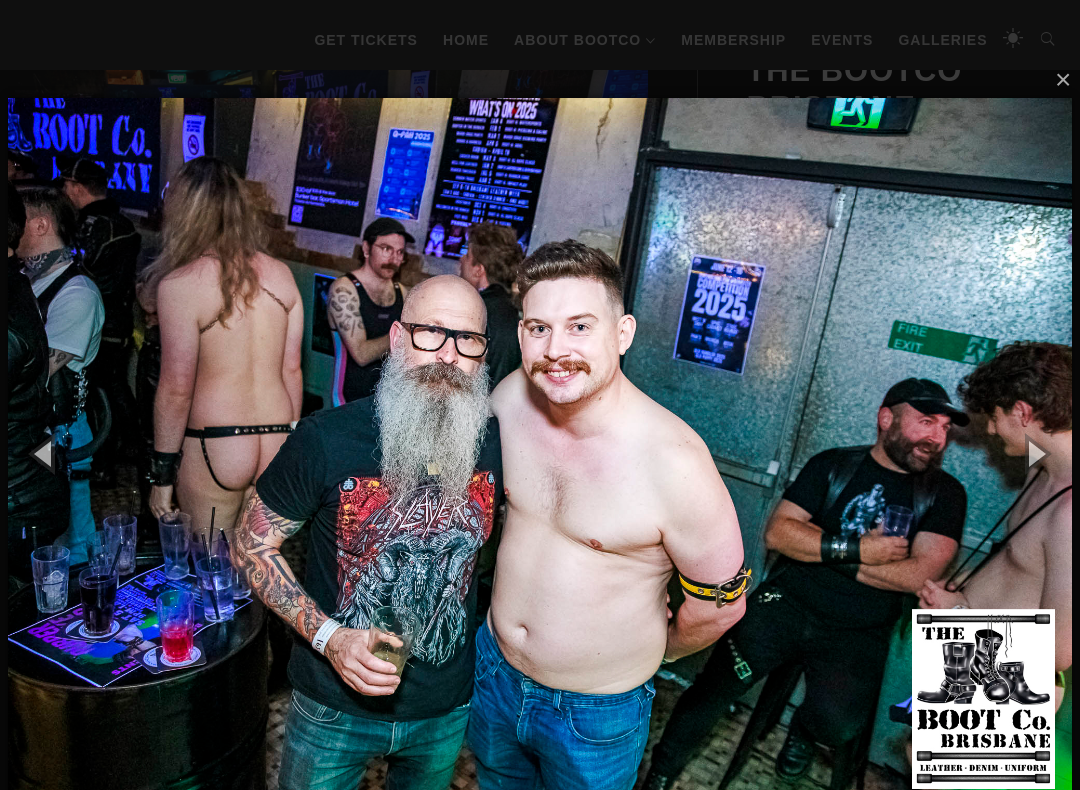click at bounding box center (1035, 453) 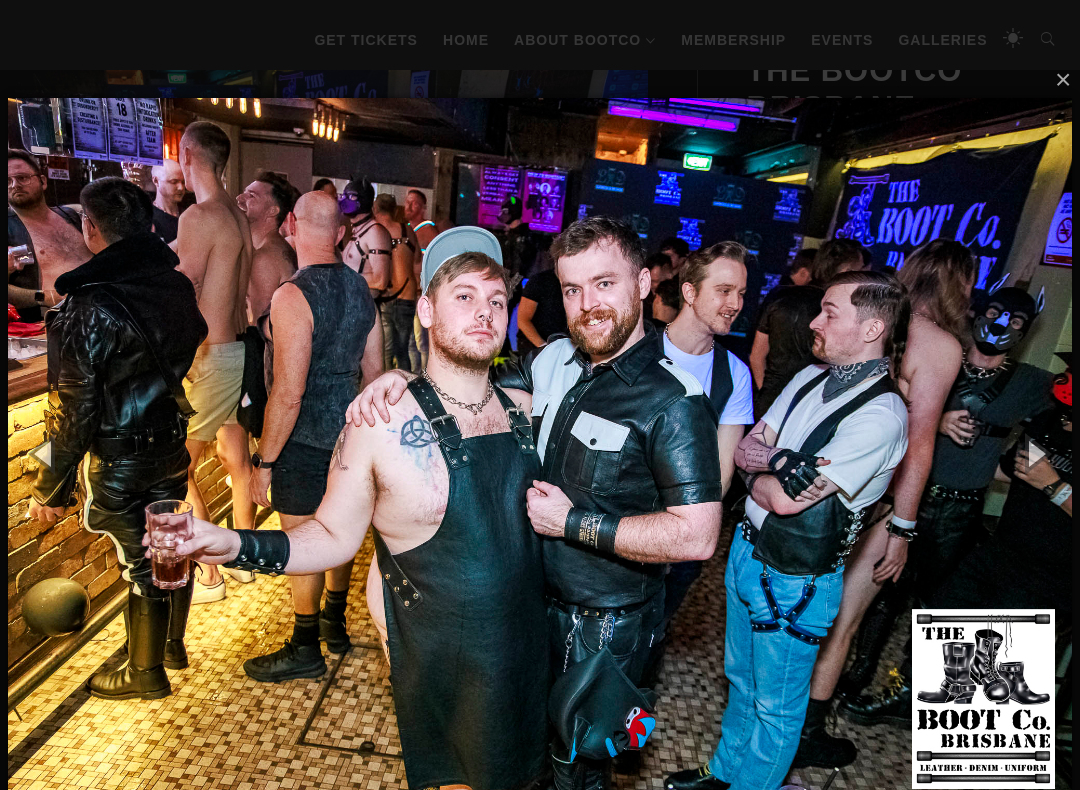 click at bounding box center (1035, 453) 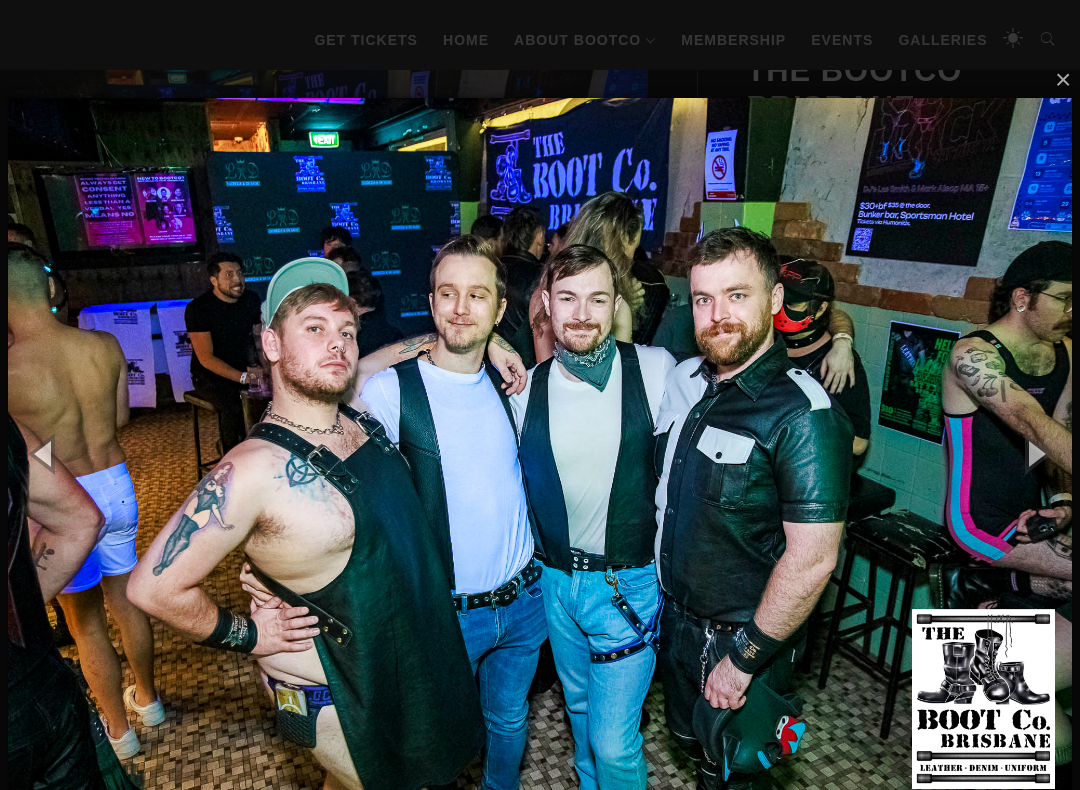 click on "×" at bounding box center (546, 80) 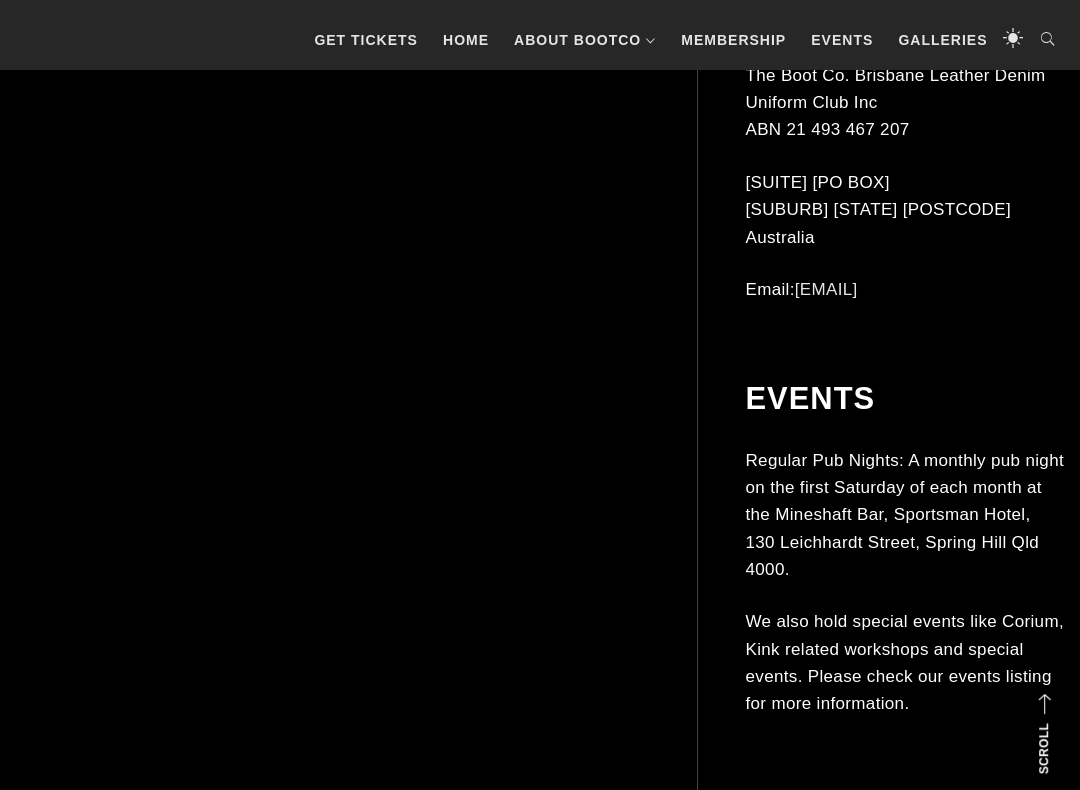 scroll, scrollTop: 6668, scrollLeft: 0, axis: vertical 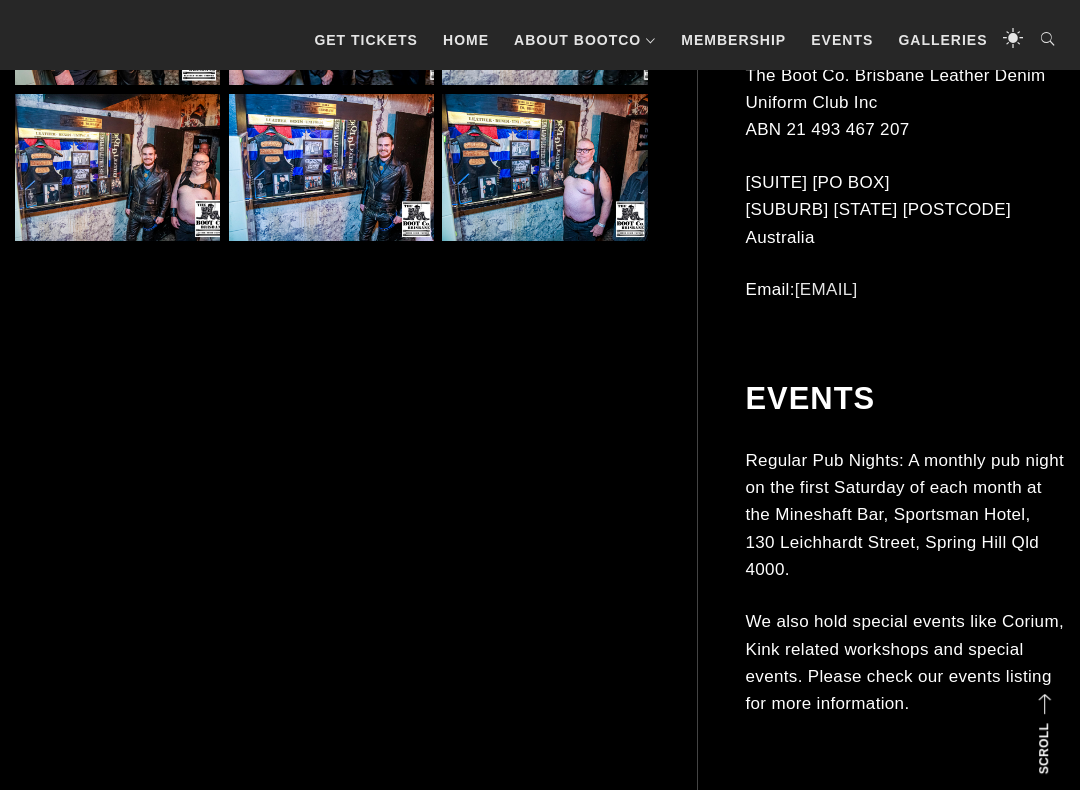 click at bounding box center [544, 506] 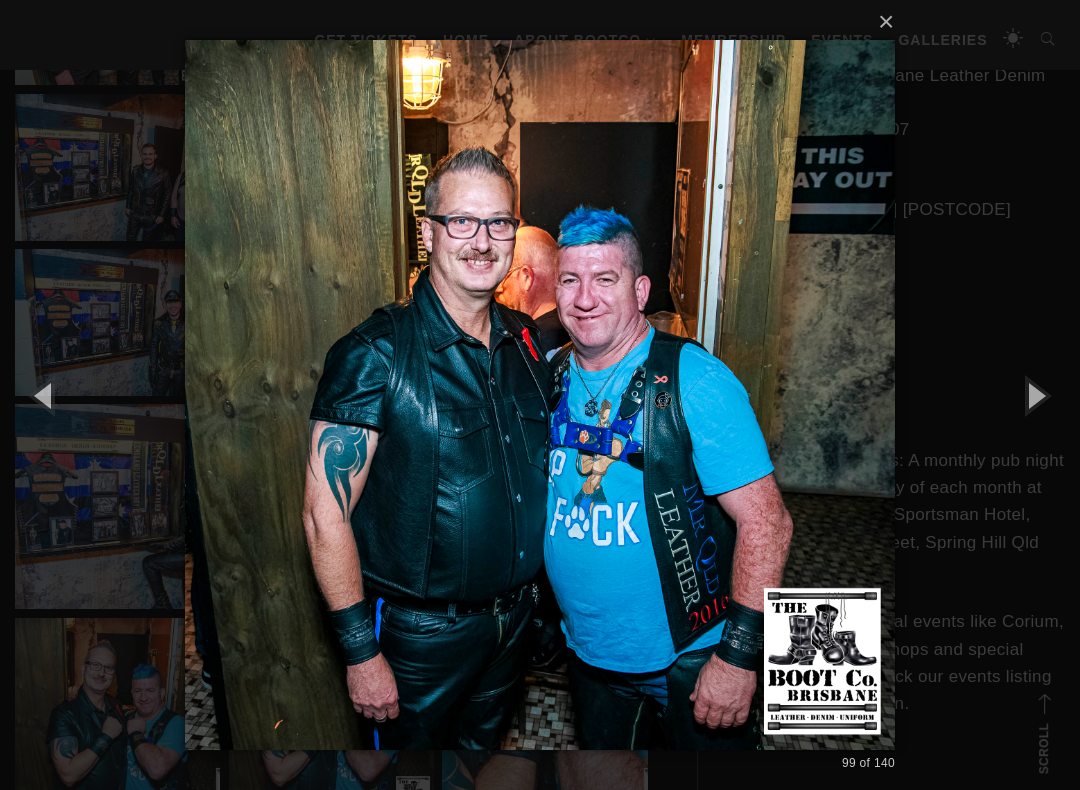 click at bounding box center (1035, 395) 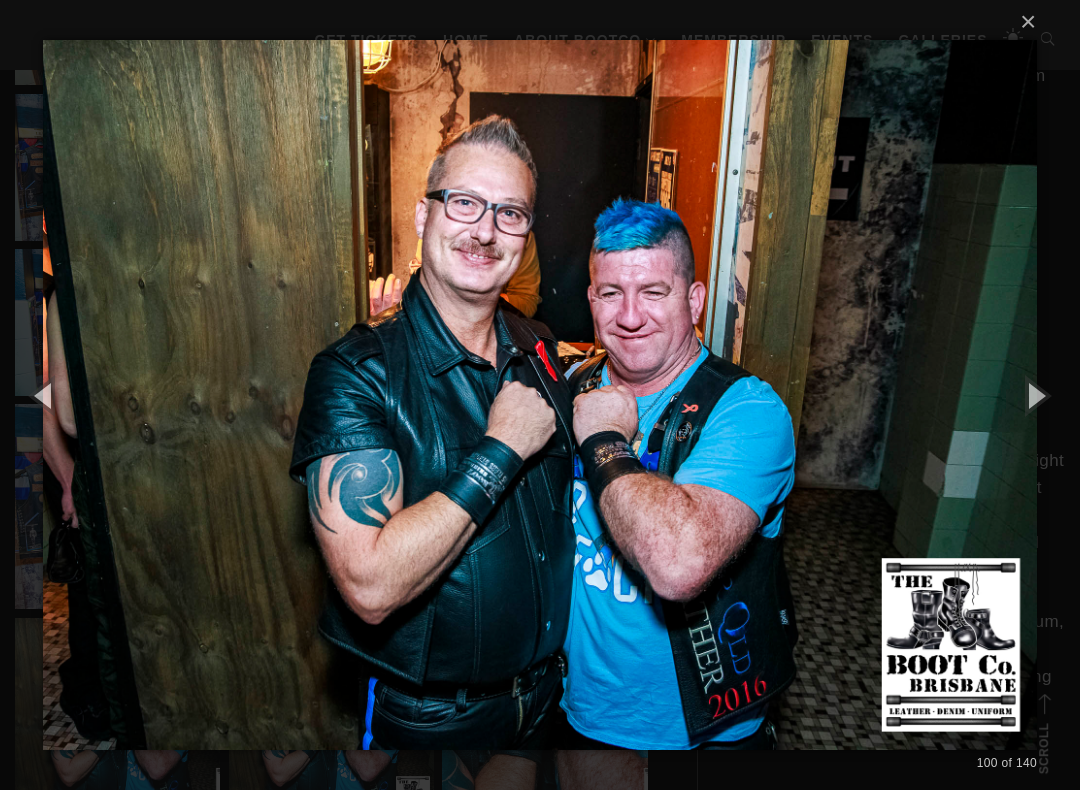 click at bounding box center (1035, 395) 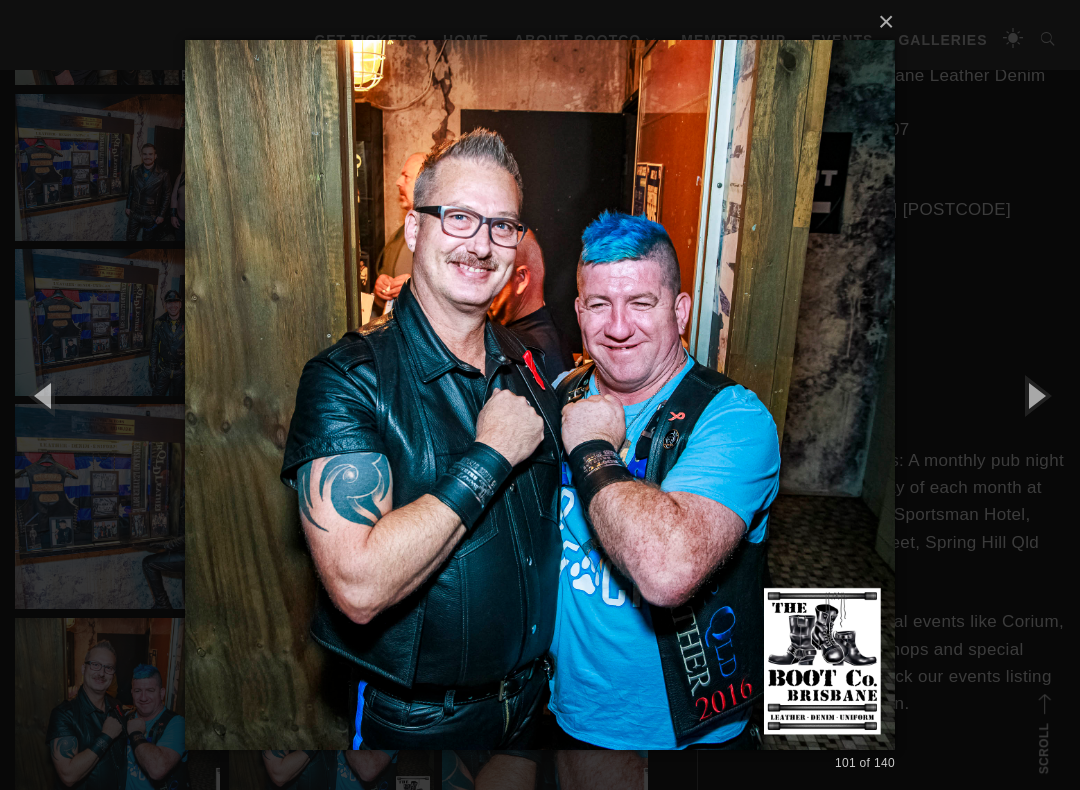 click at bounding box center [1035, 395] 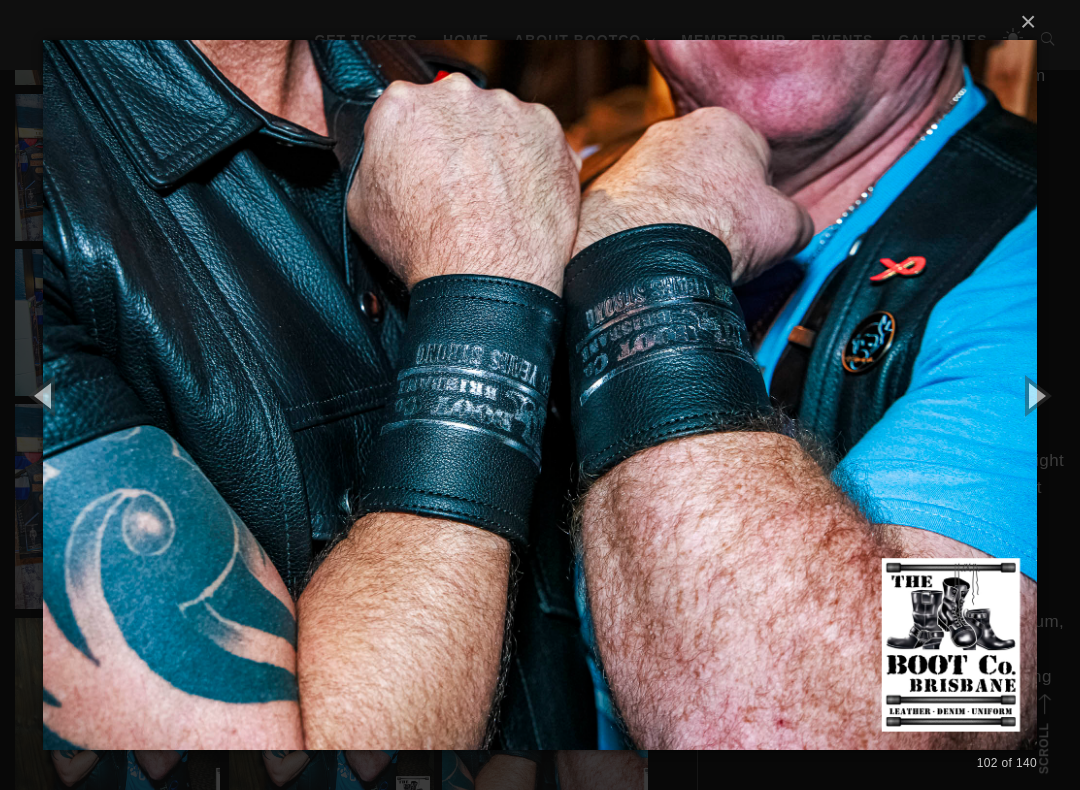 click at bounding box center [1035, 395] 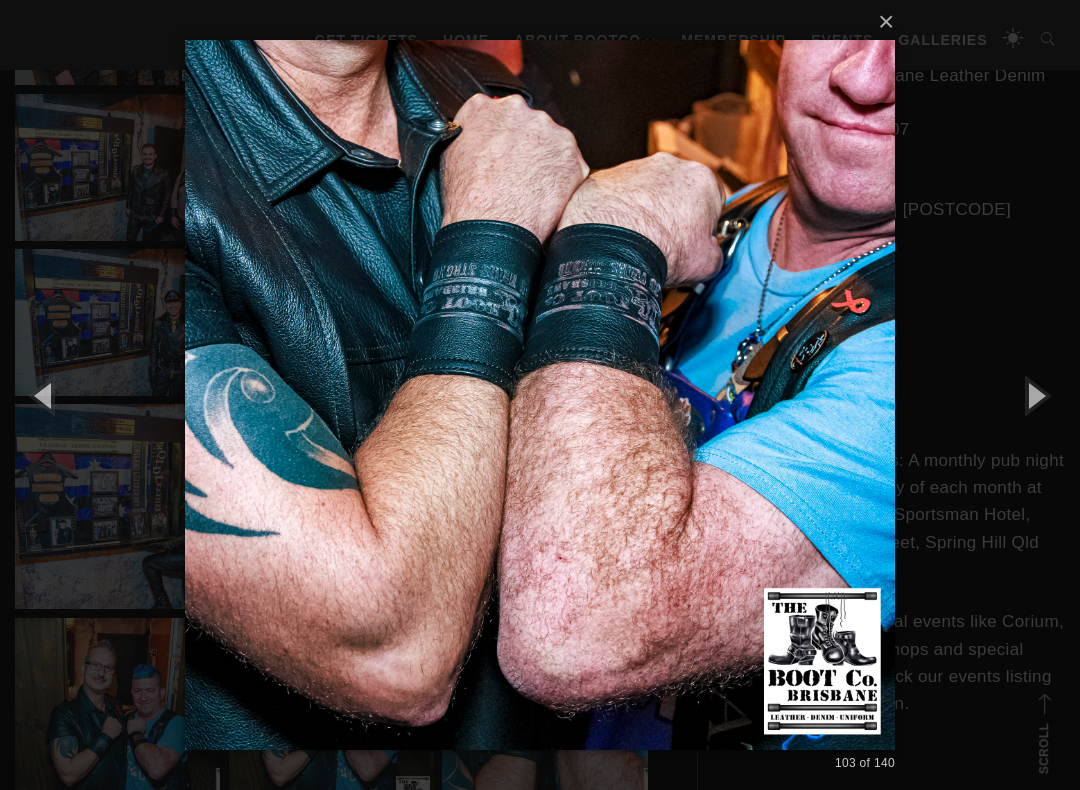 click at bounding box center (1035, 395) 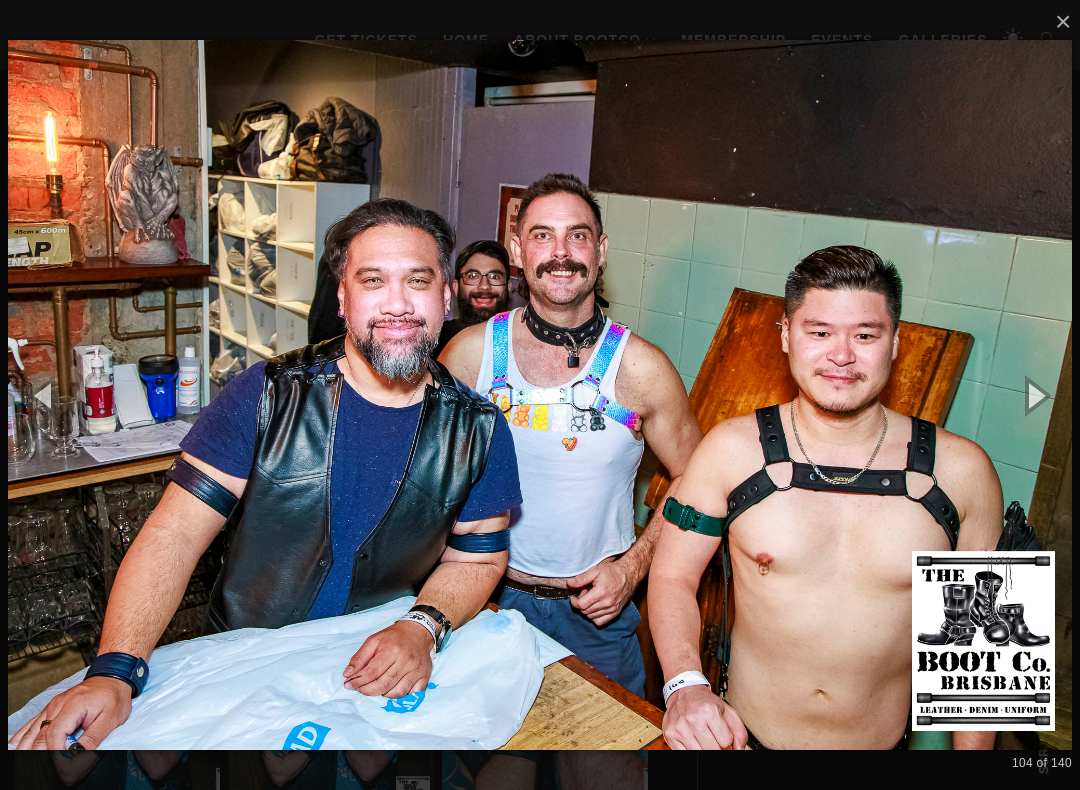 click at bounding box center [1035, 395] 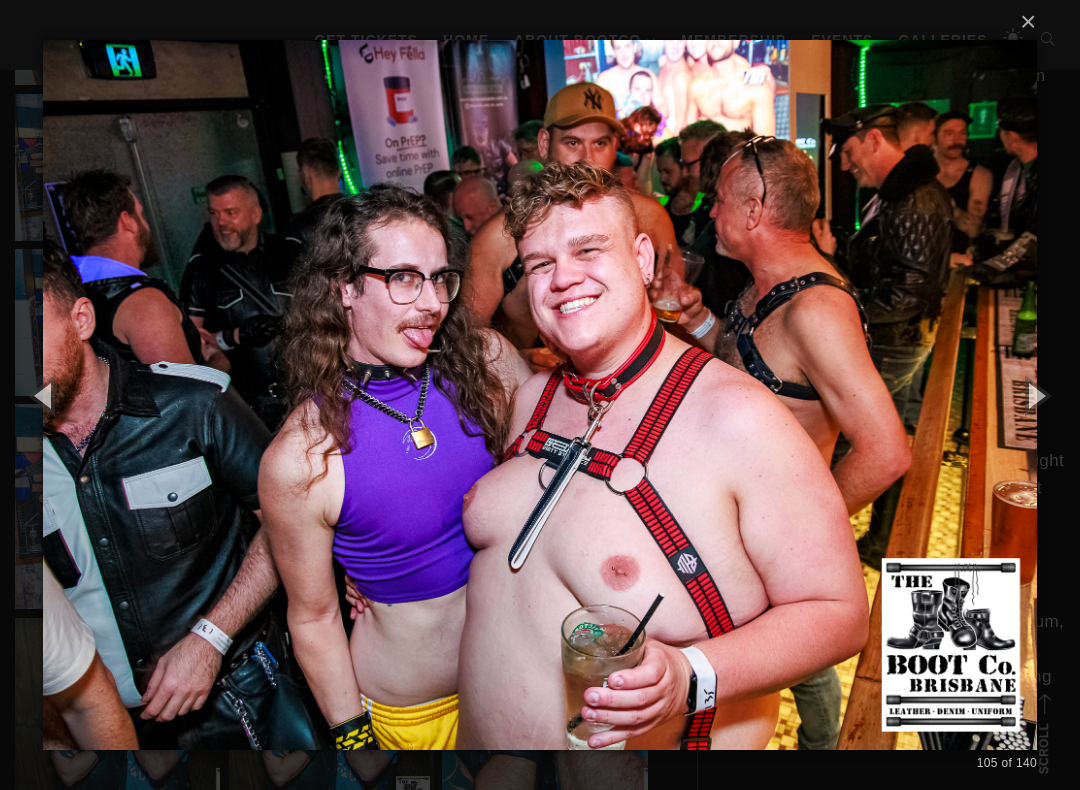 click at bounding box center (1035, 395) 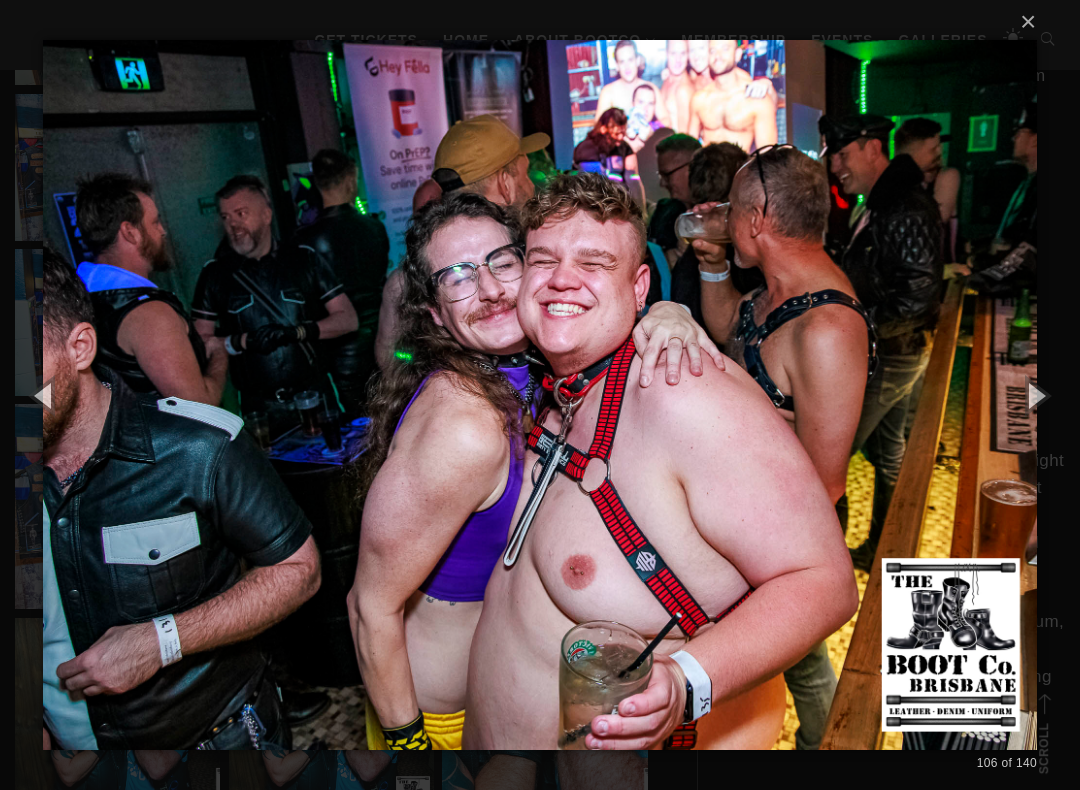 click at bounding box center [1035, 395] 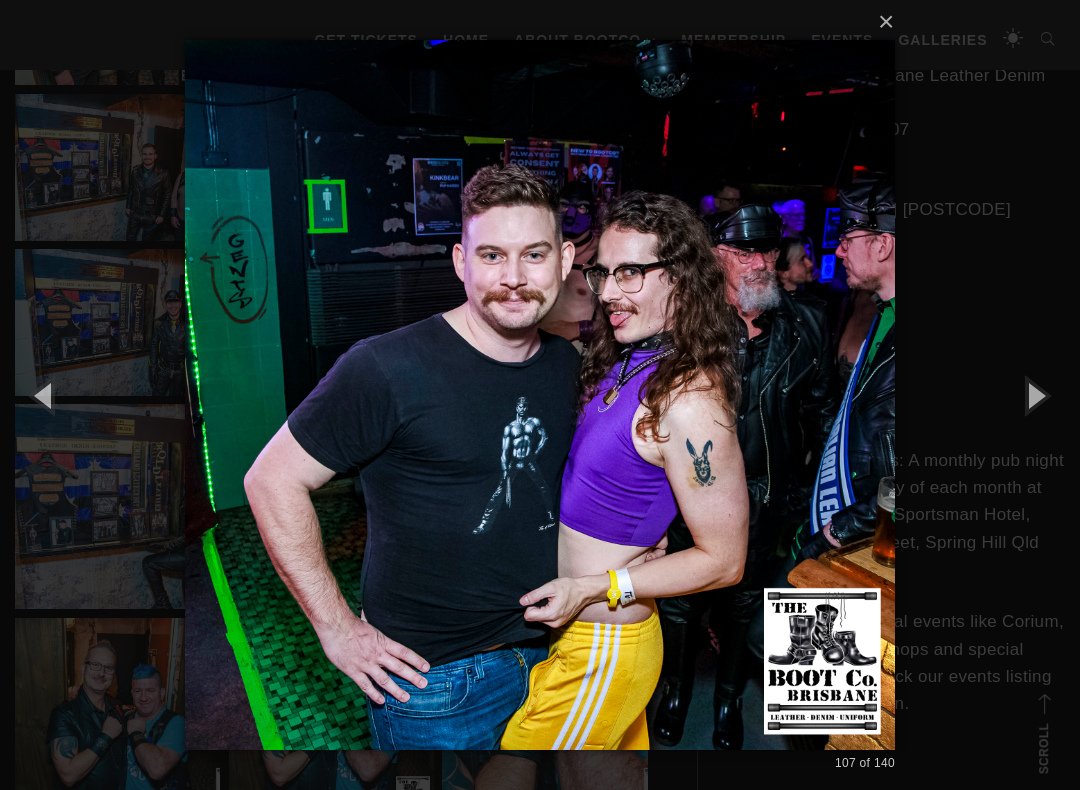 click at bounding box center (1035, 395) 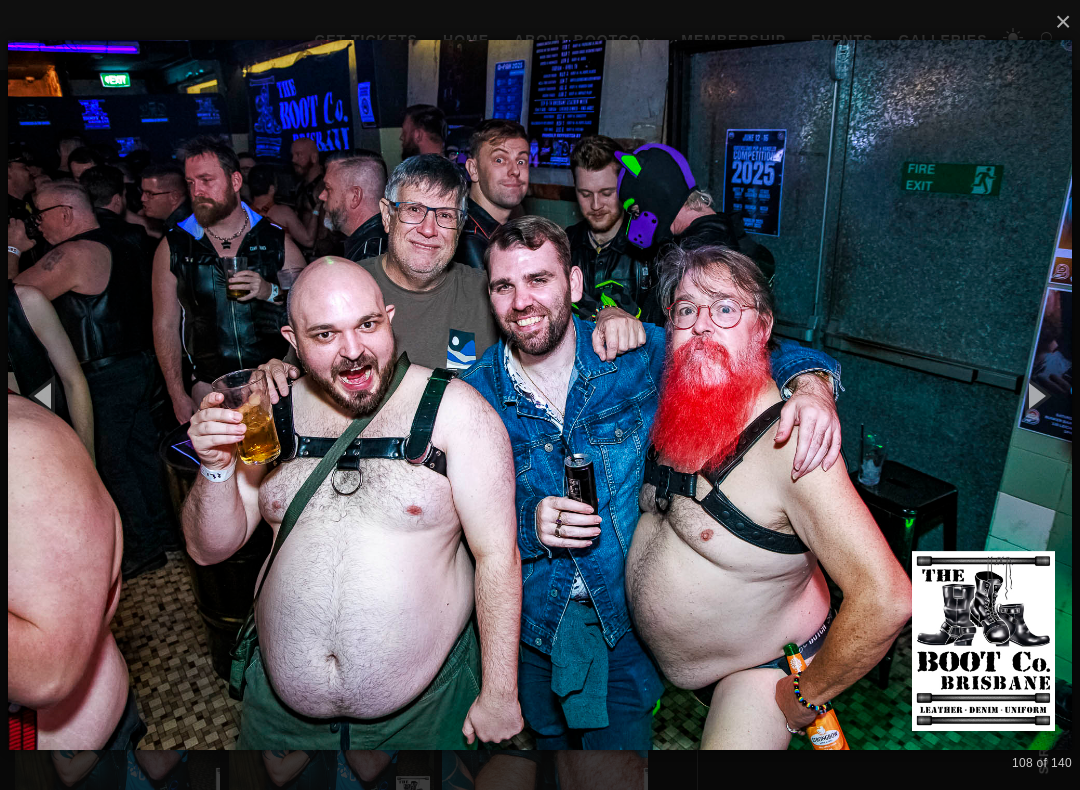 click at bounding box center [1035, 395] 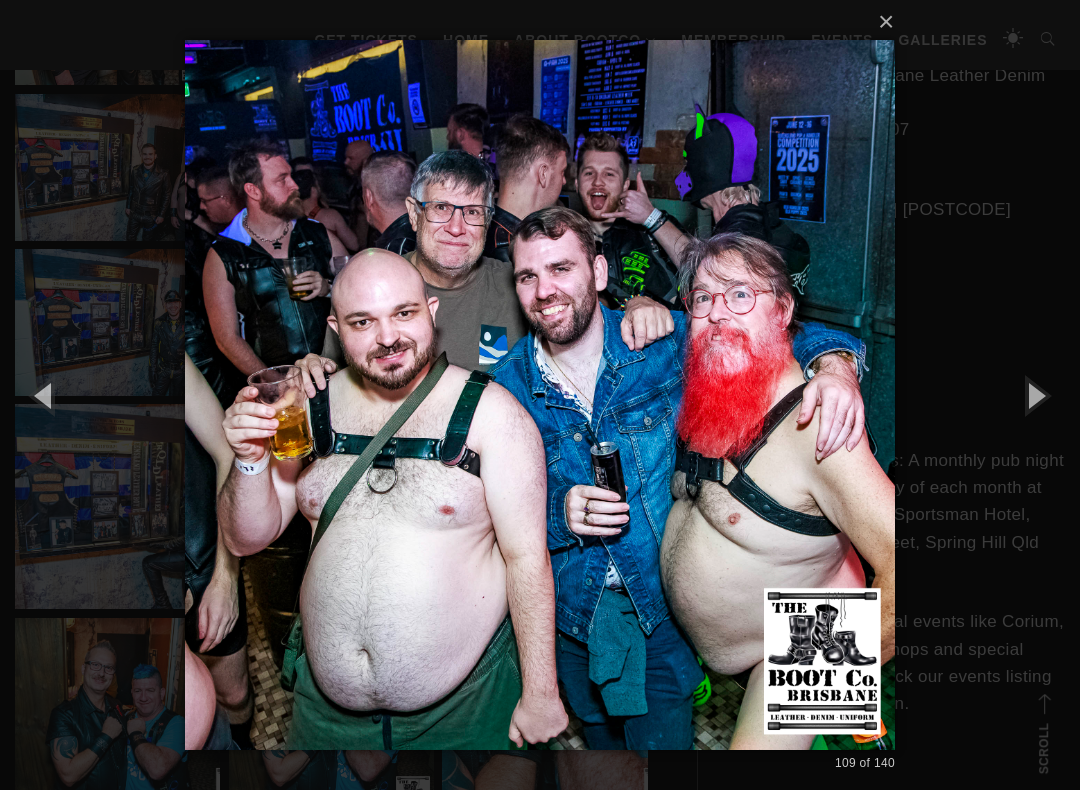 click at bounding box center (1035, 395) 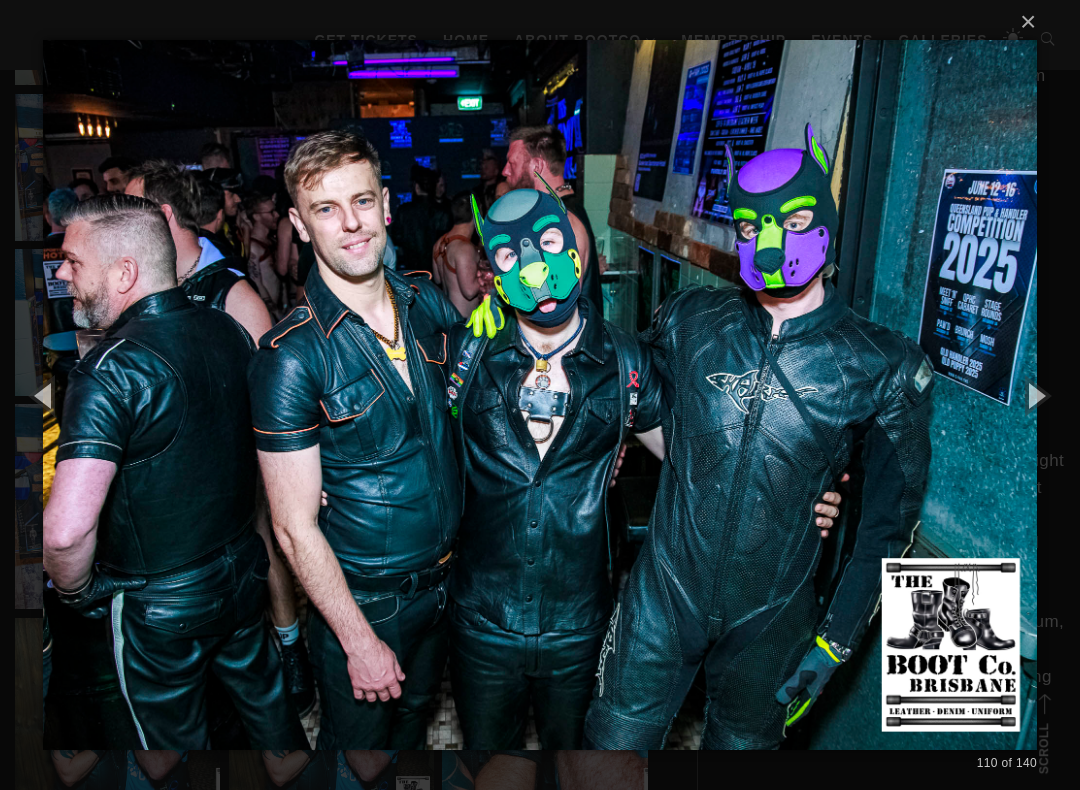 click at bounding box center [1035, 395] 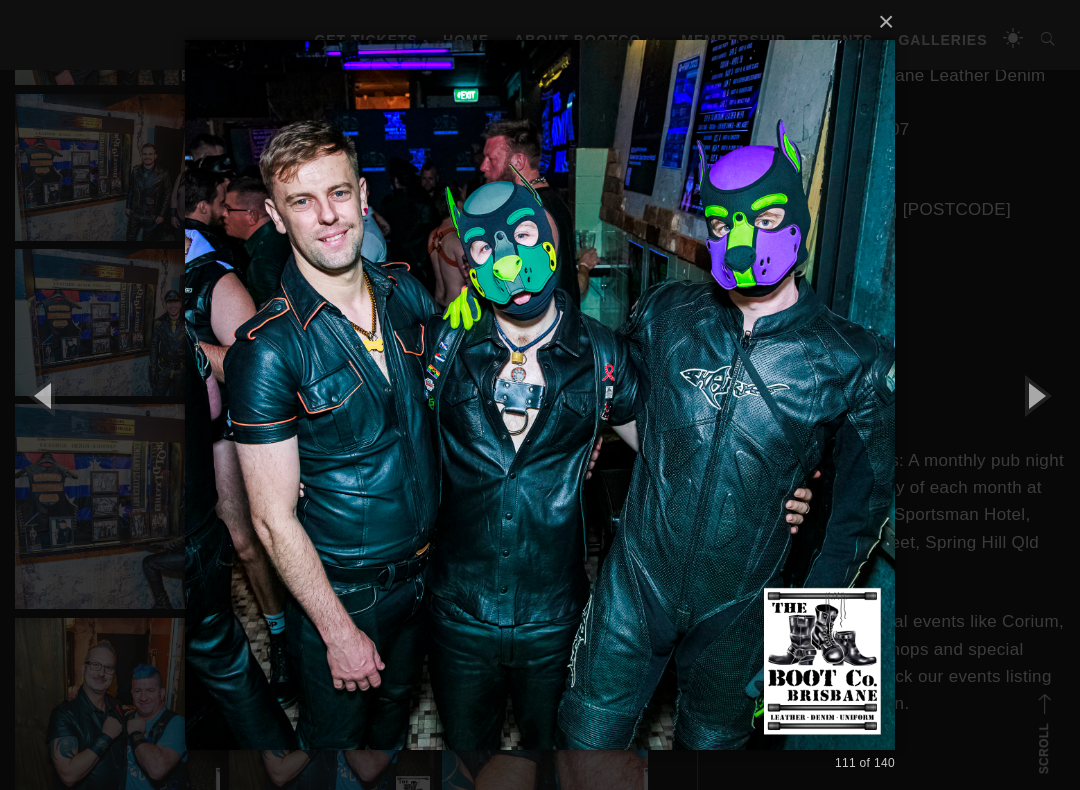 click at bounding box center [1035, 395] 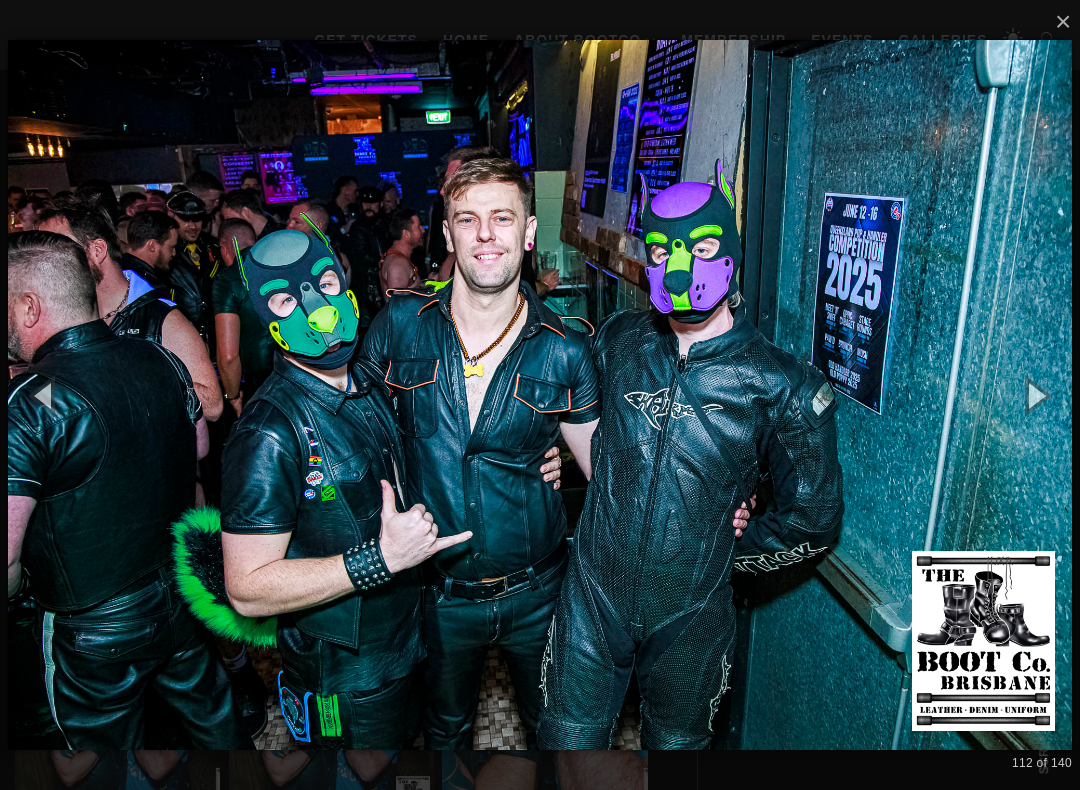 click at bounding box center (1035, 395) 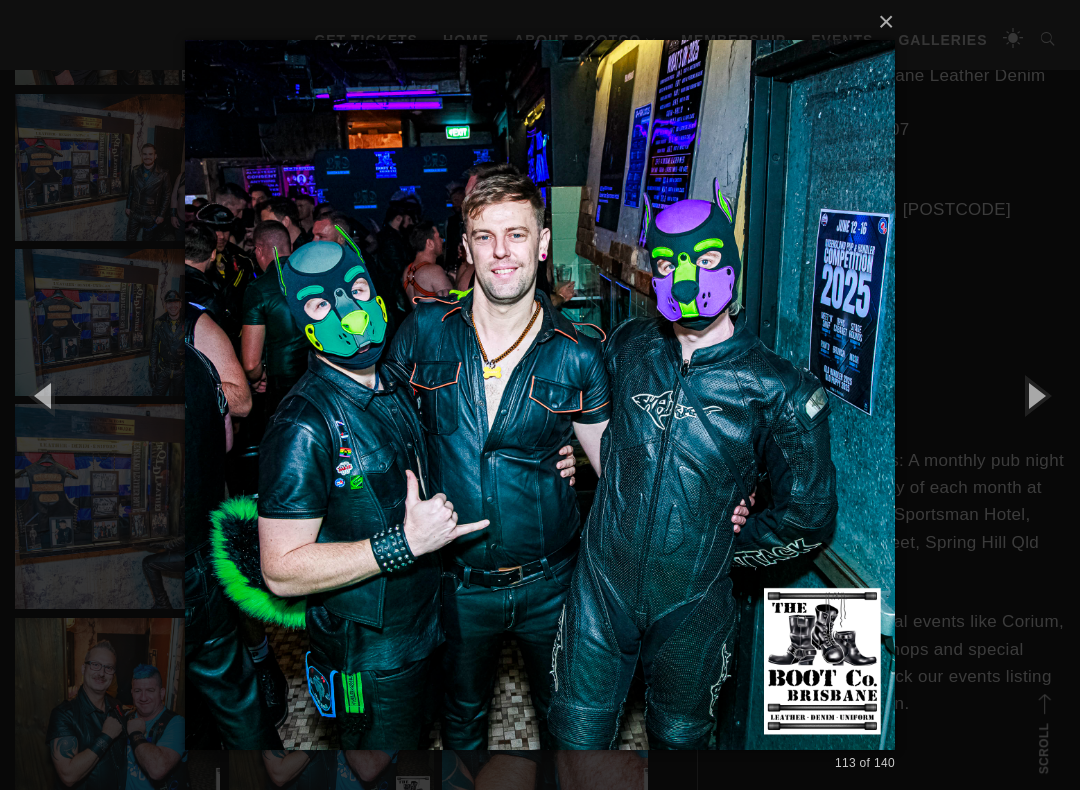 click at bounding box center (1035, 395) 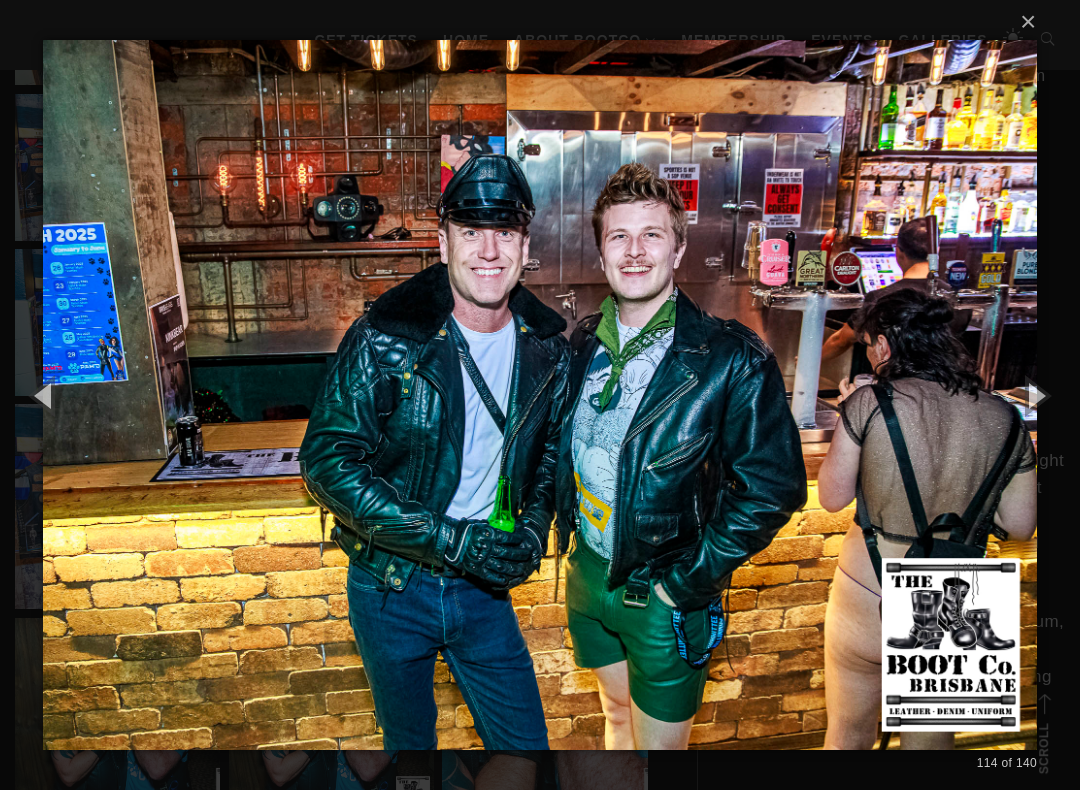 click at bounding box center (1035, 395) 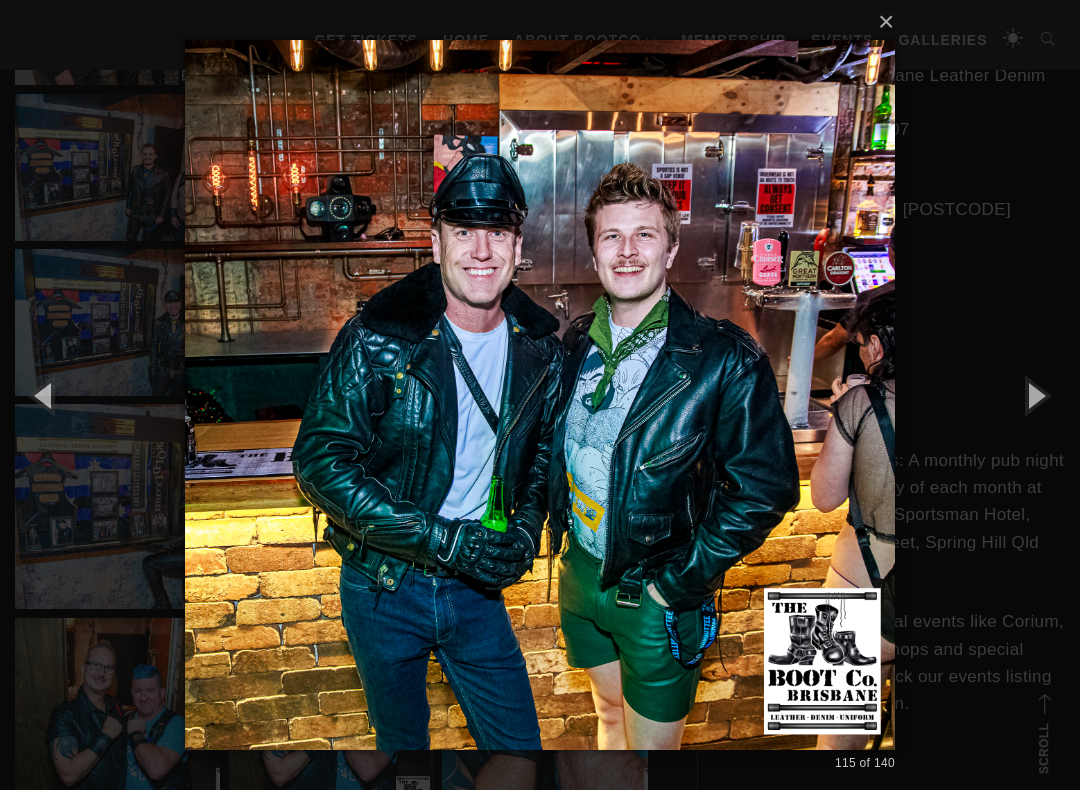 click at bounding box center [1035, 395] 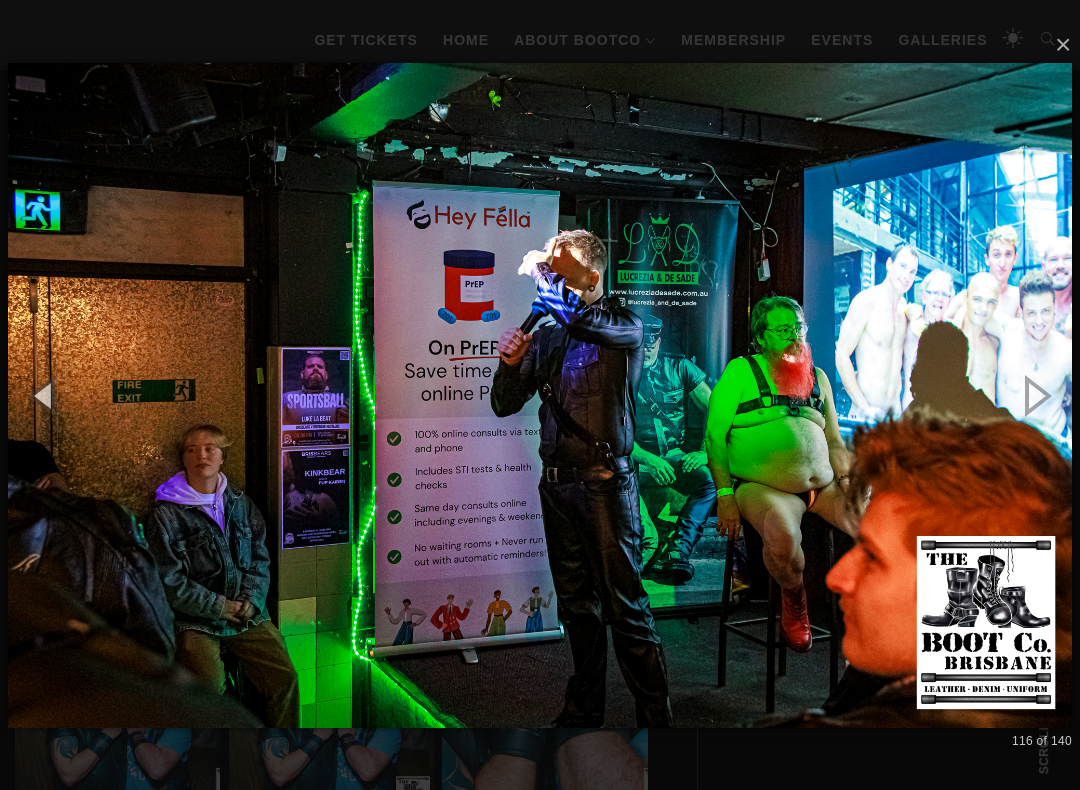 click at bounding box center (1035, 395) 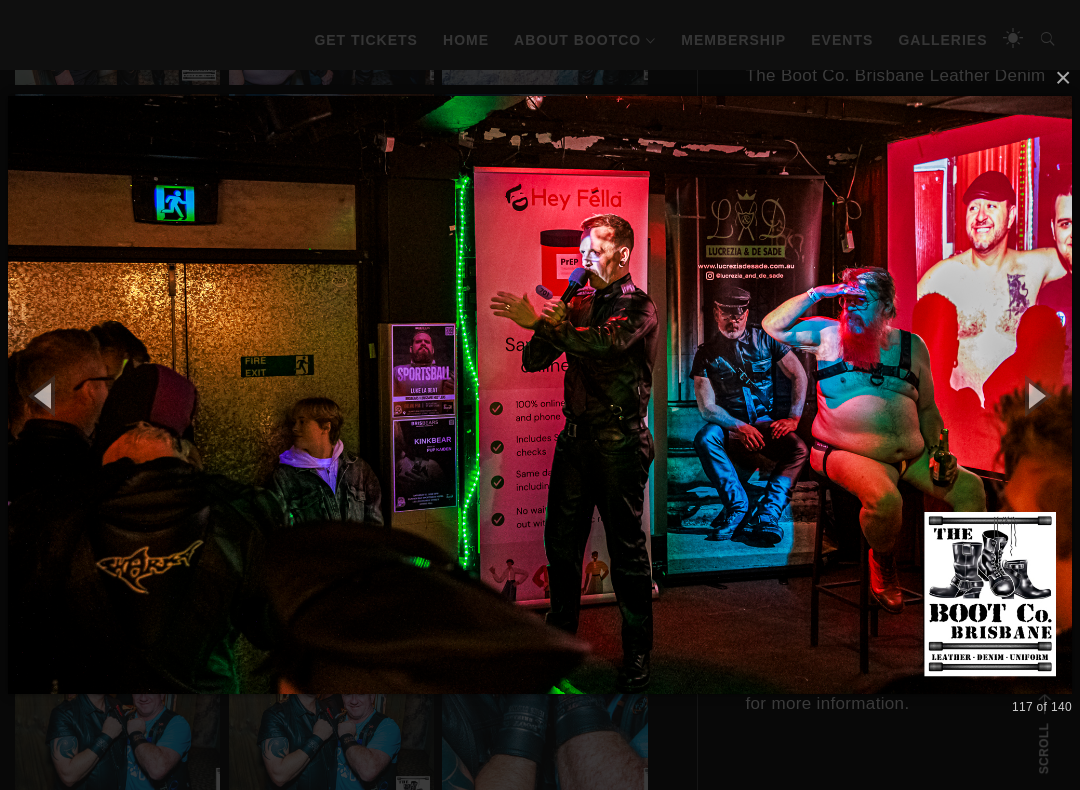 click at bounding box center (1035, 395) 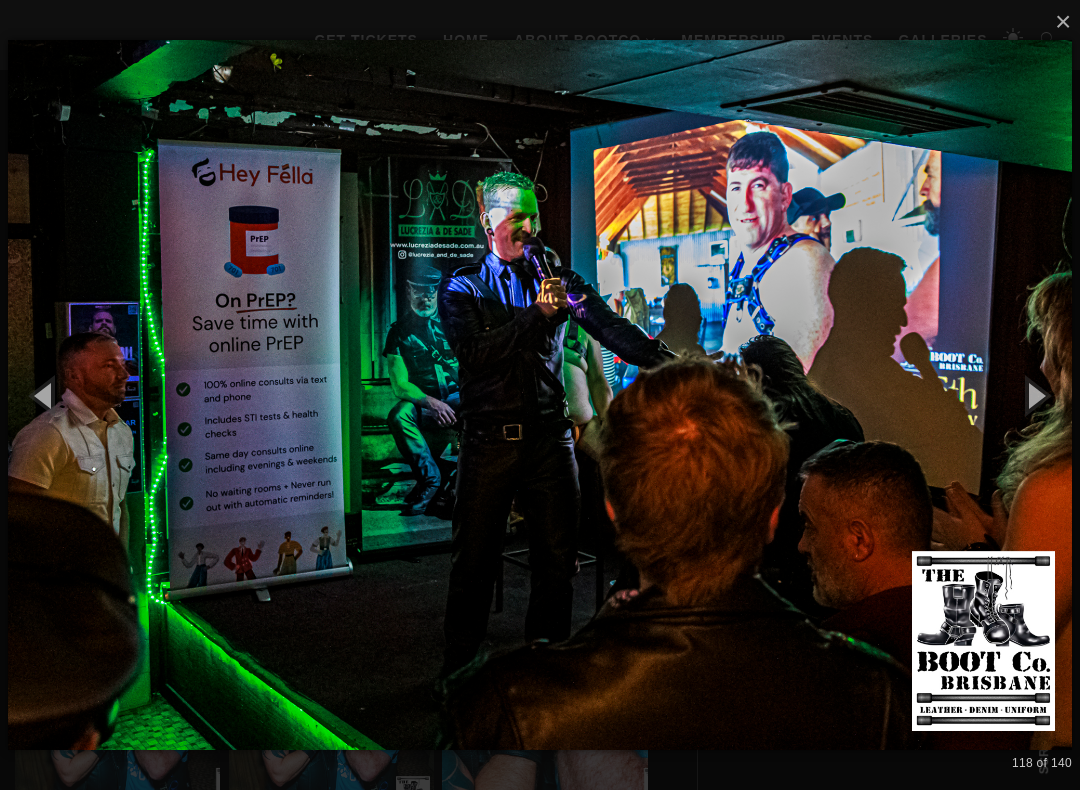click at bounding box center [1035, 395] 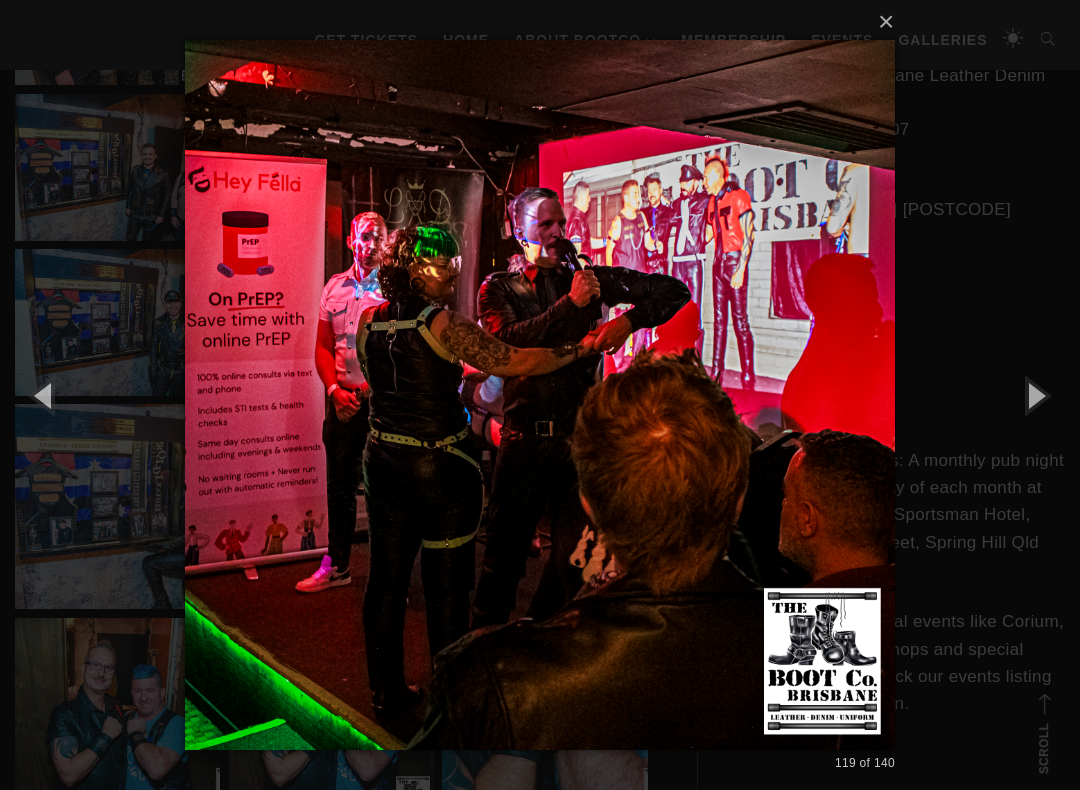 click at bounding box center [1035, 395] 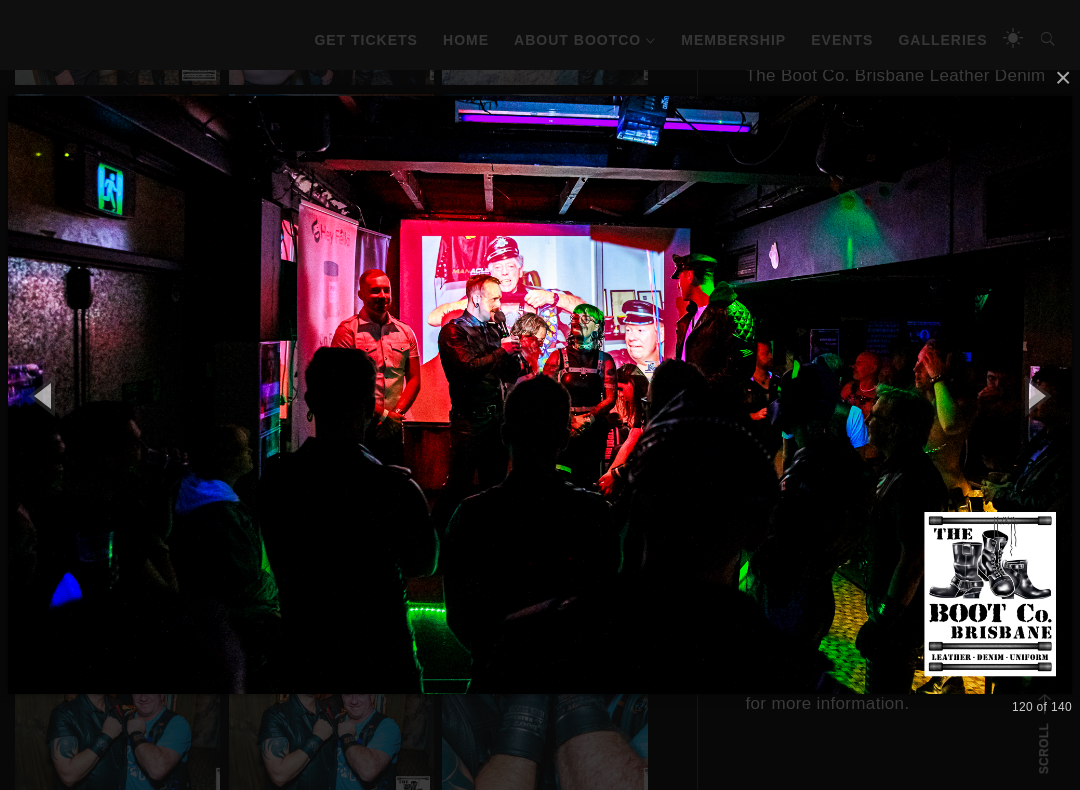 click at bounding box center (1035, 395) 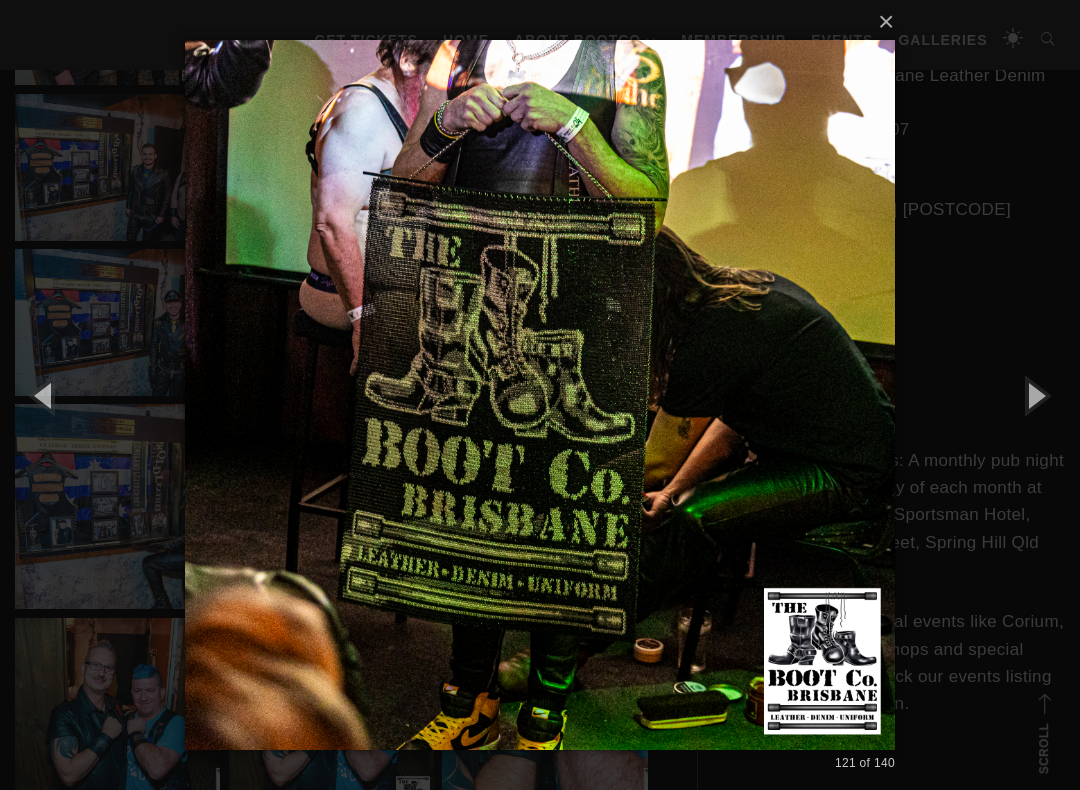 click at bounding box center (1035, 395) 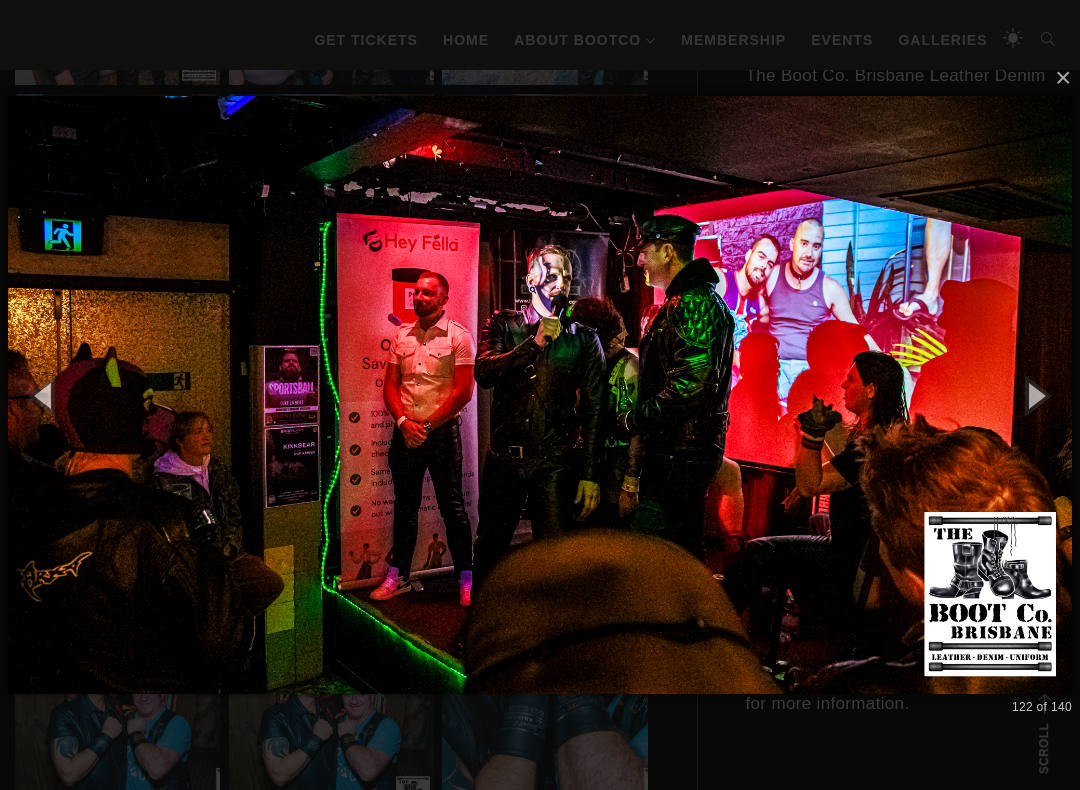 click at bounding box center [1035, 395] 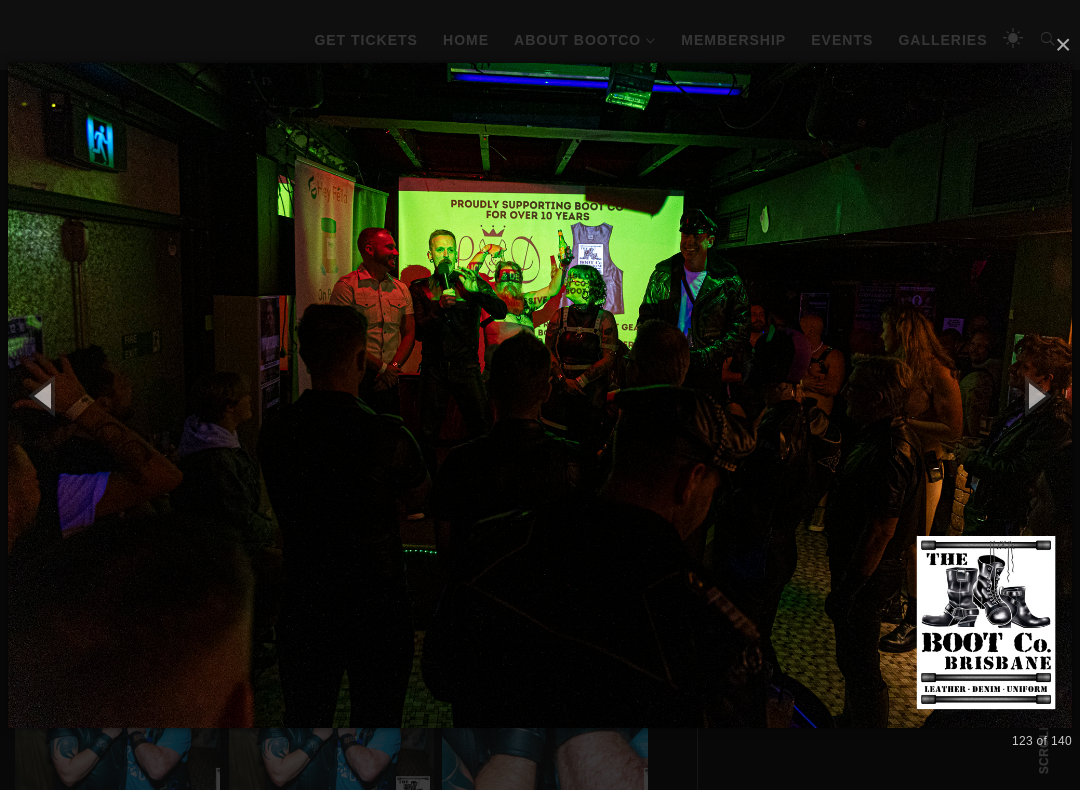 click at bounding box center [1035, 395] 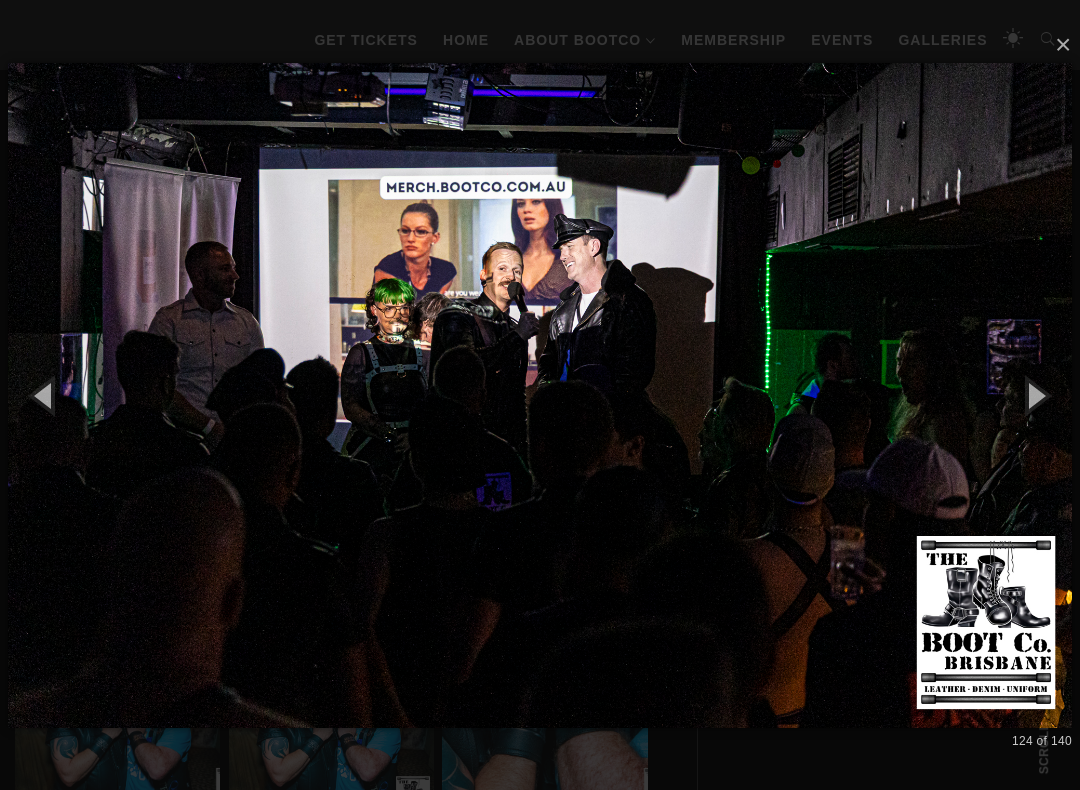click at bounding box center (1035, 395) 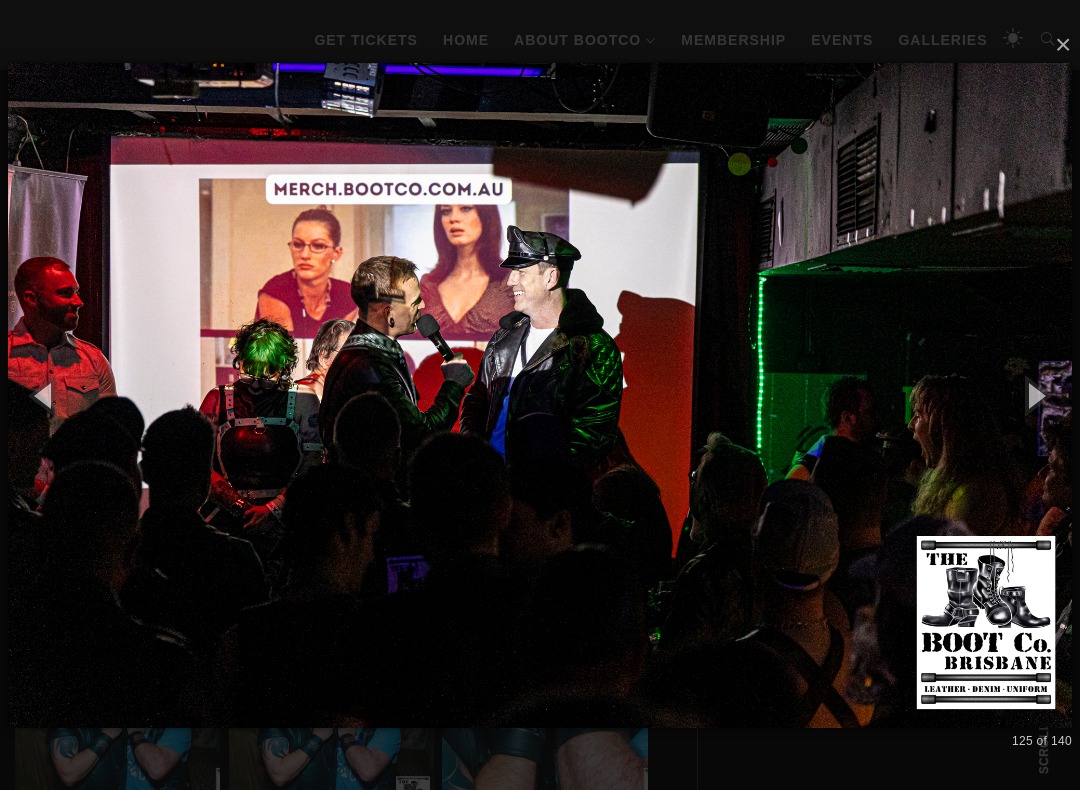 click at bounding box center [1035, 395] 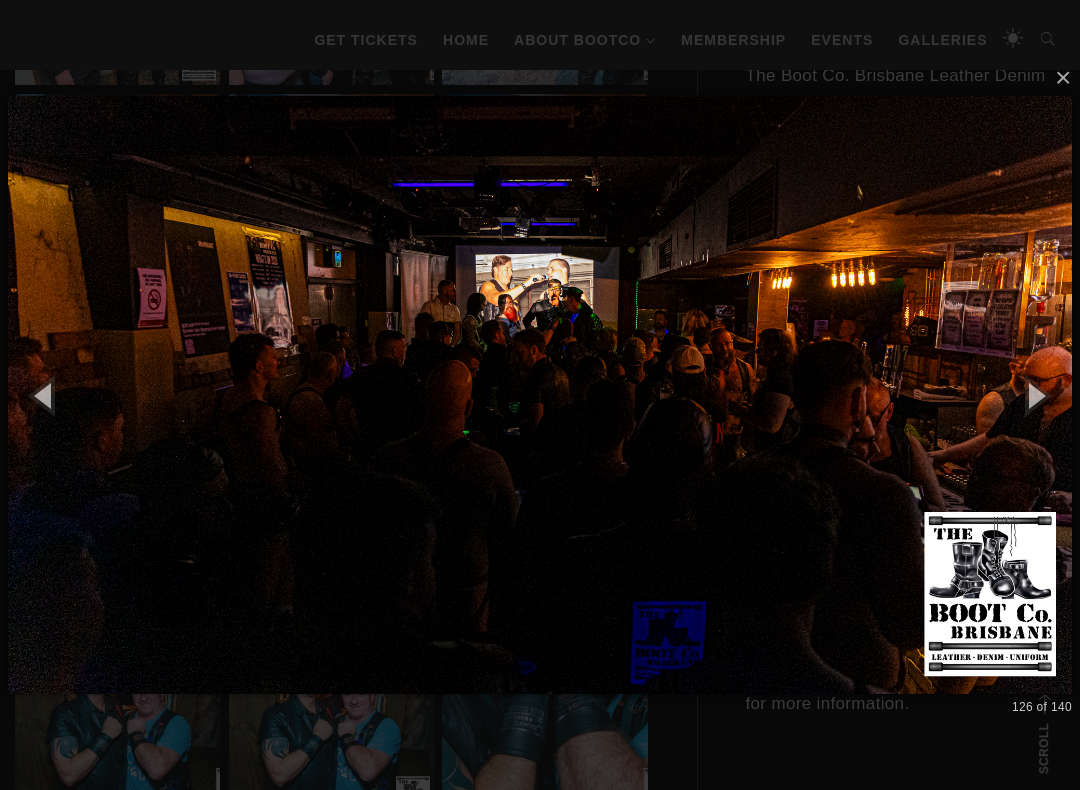 click at bounding box center [1035, 395] 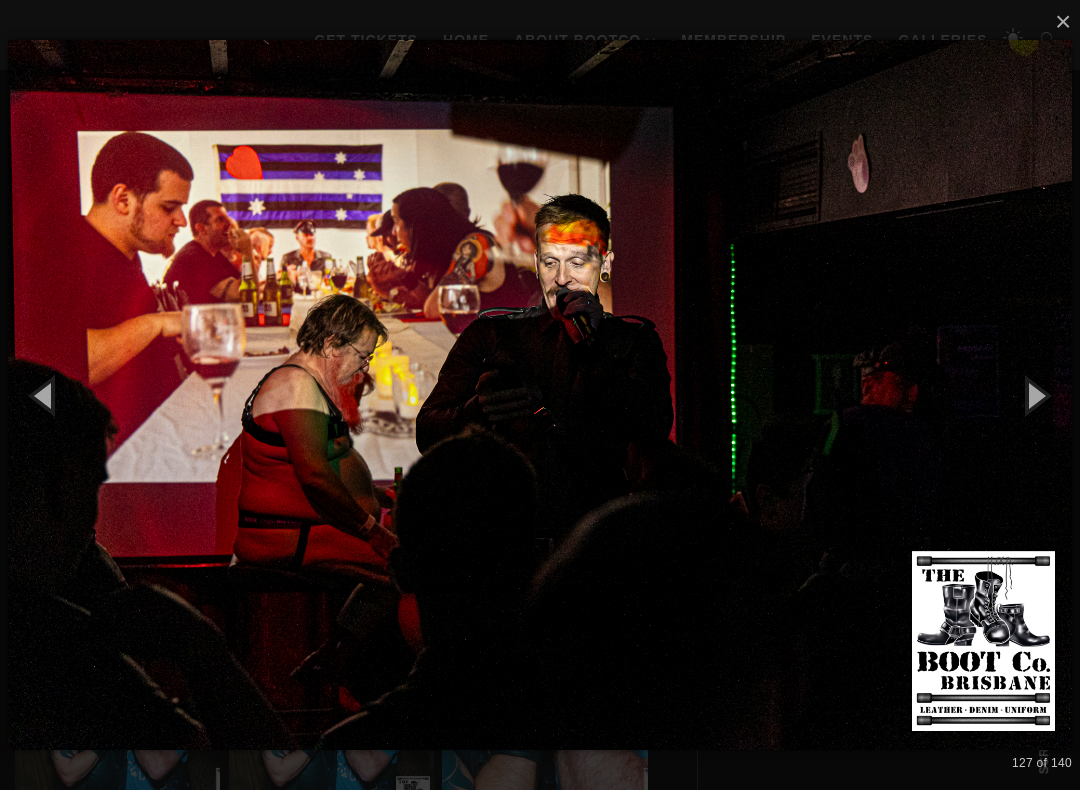 click at bounding box center [1035, 395] 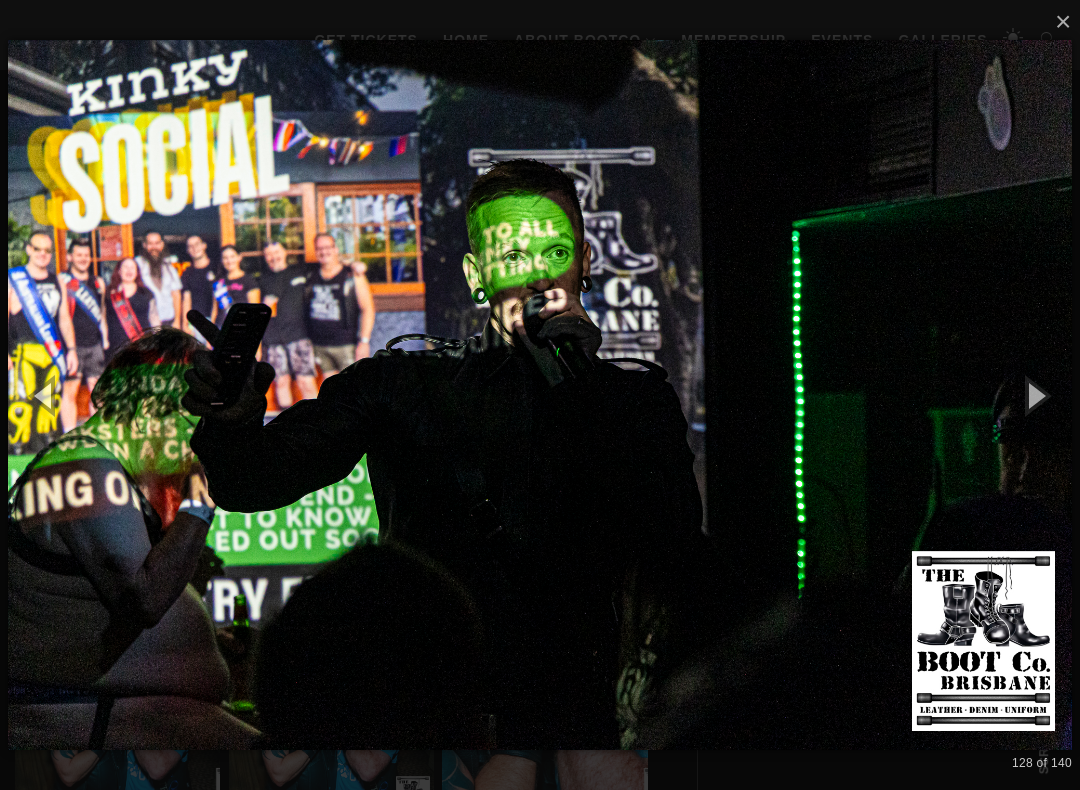 click at bounding box center (1035, 395) 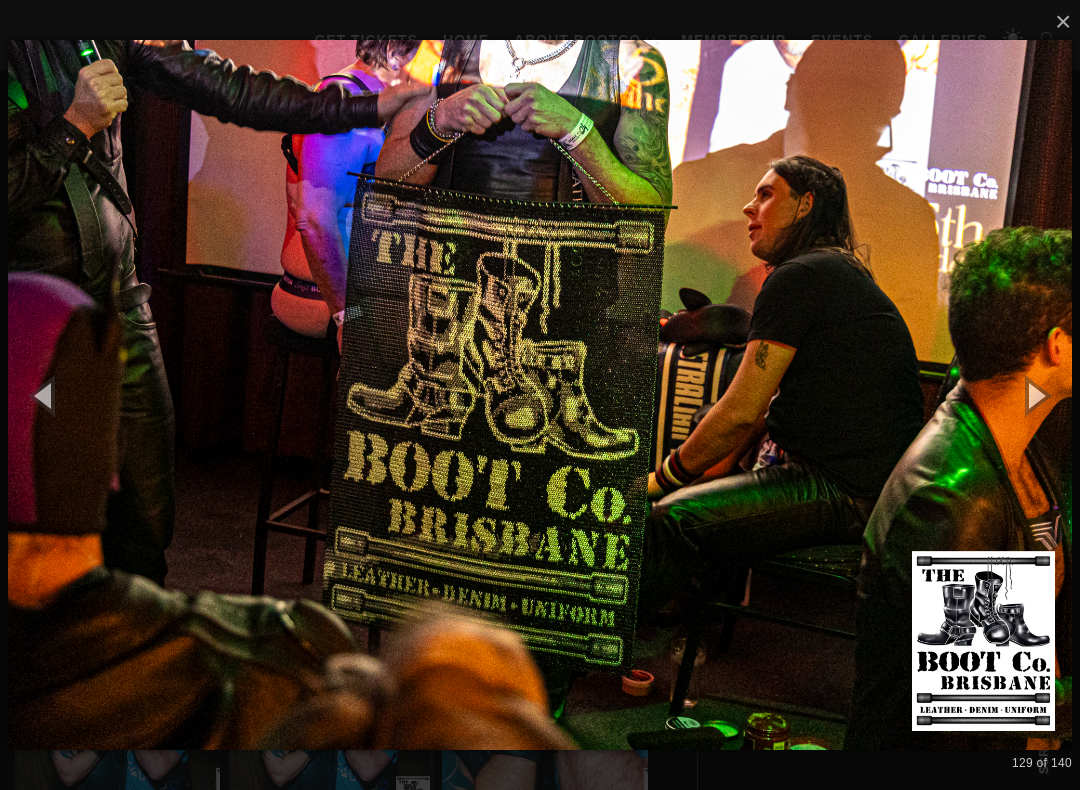 click at bounding box center [1035, 395] 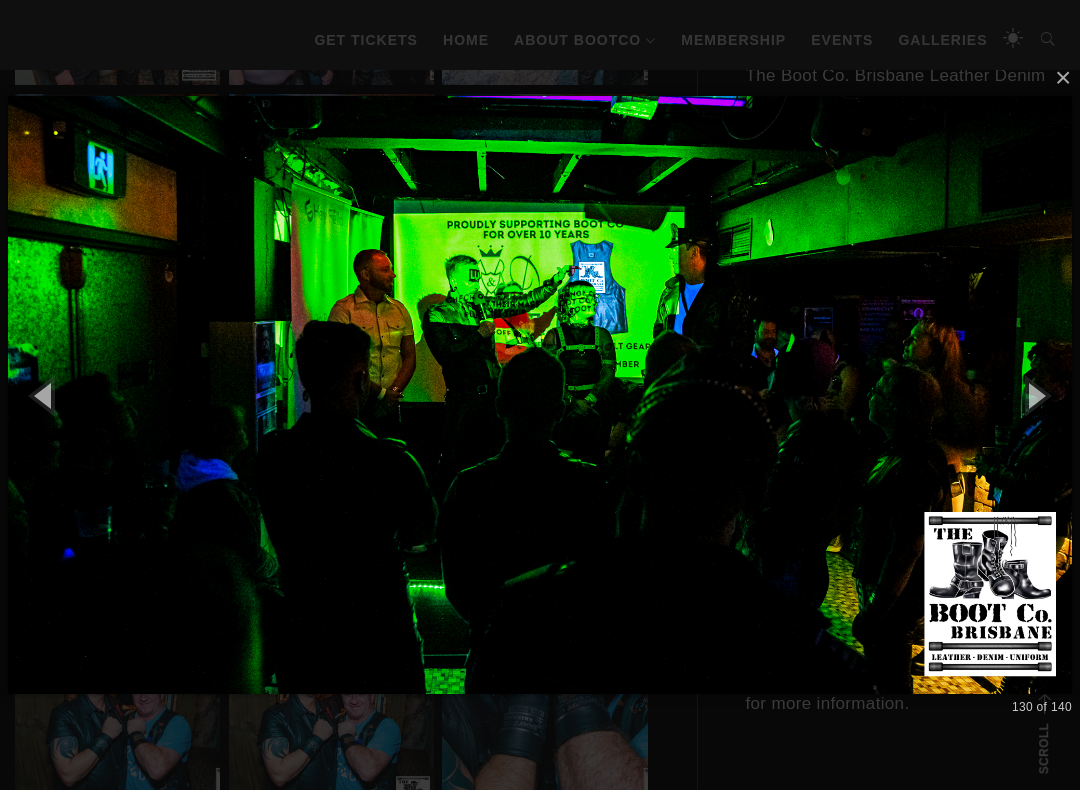 click at bounding box center [1035, 395] 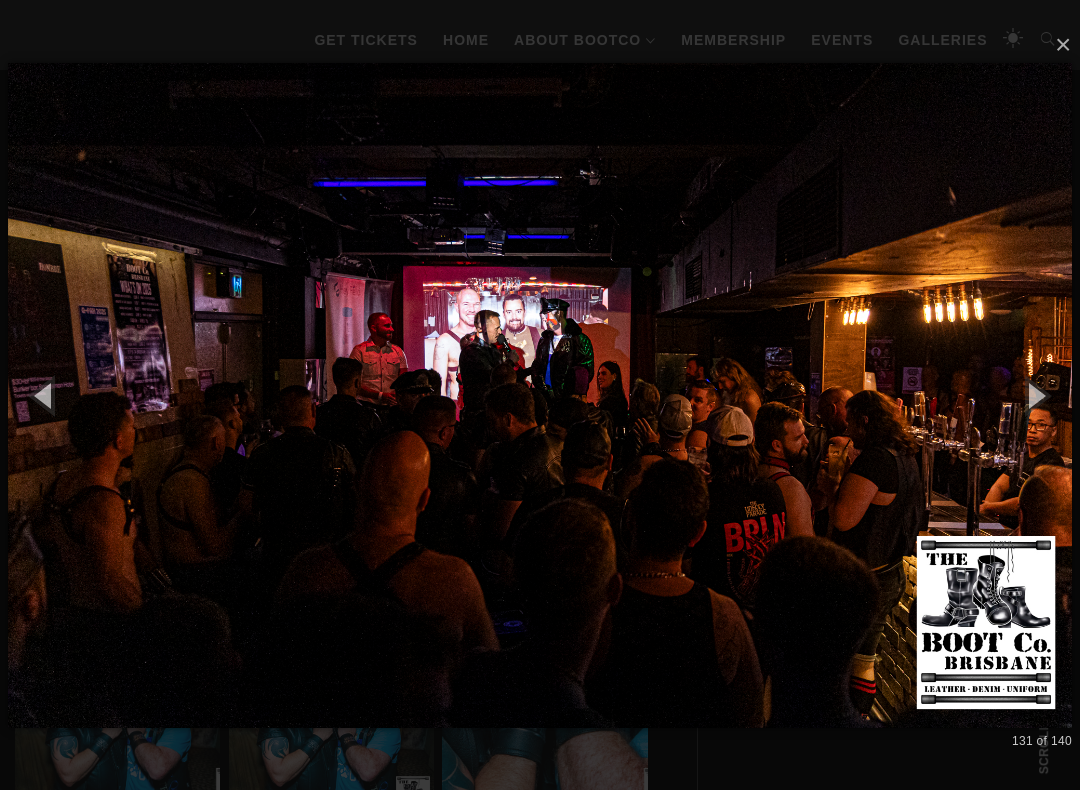 click at bounding box center [1035, 395] 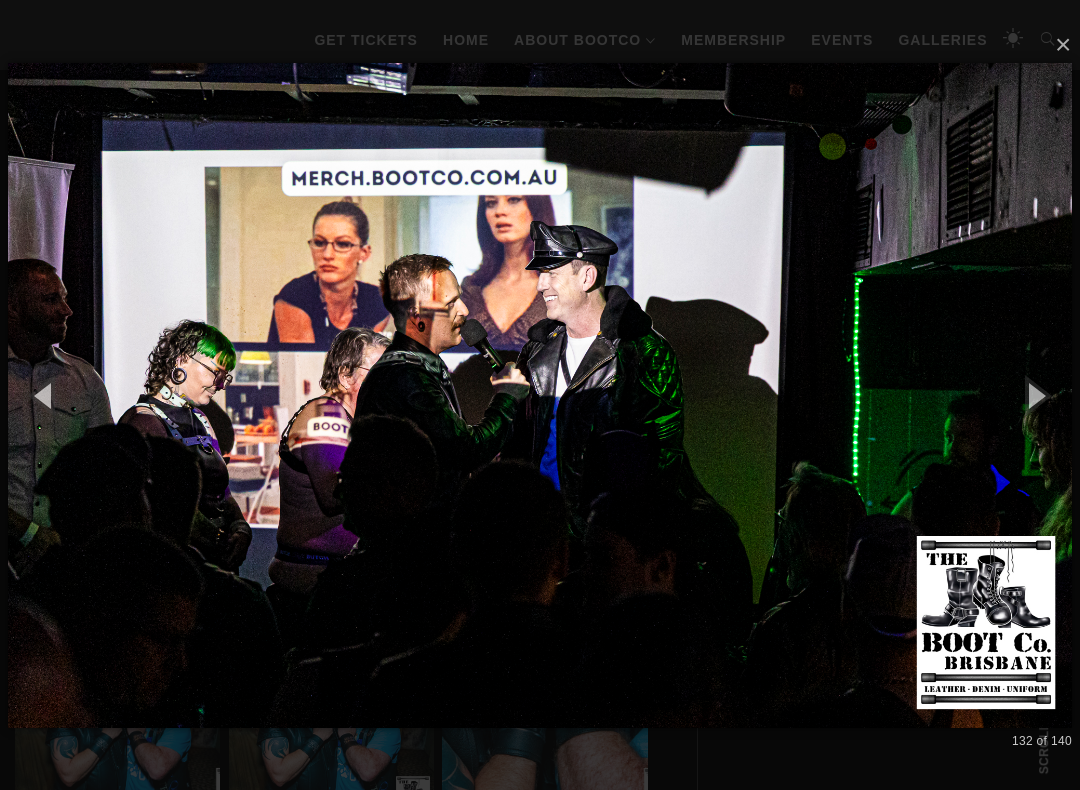 click at bounding box center [1035, 395] 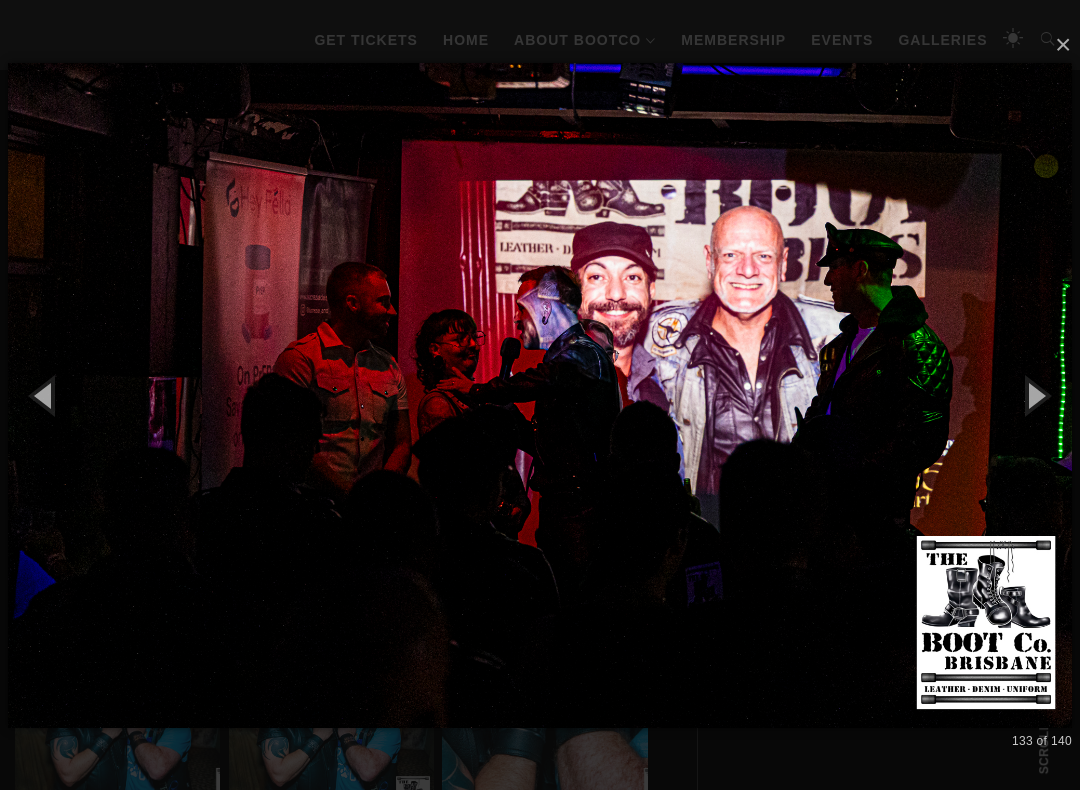 click at bounding box center [1035, 395] 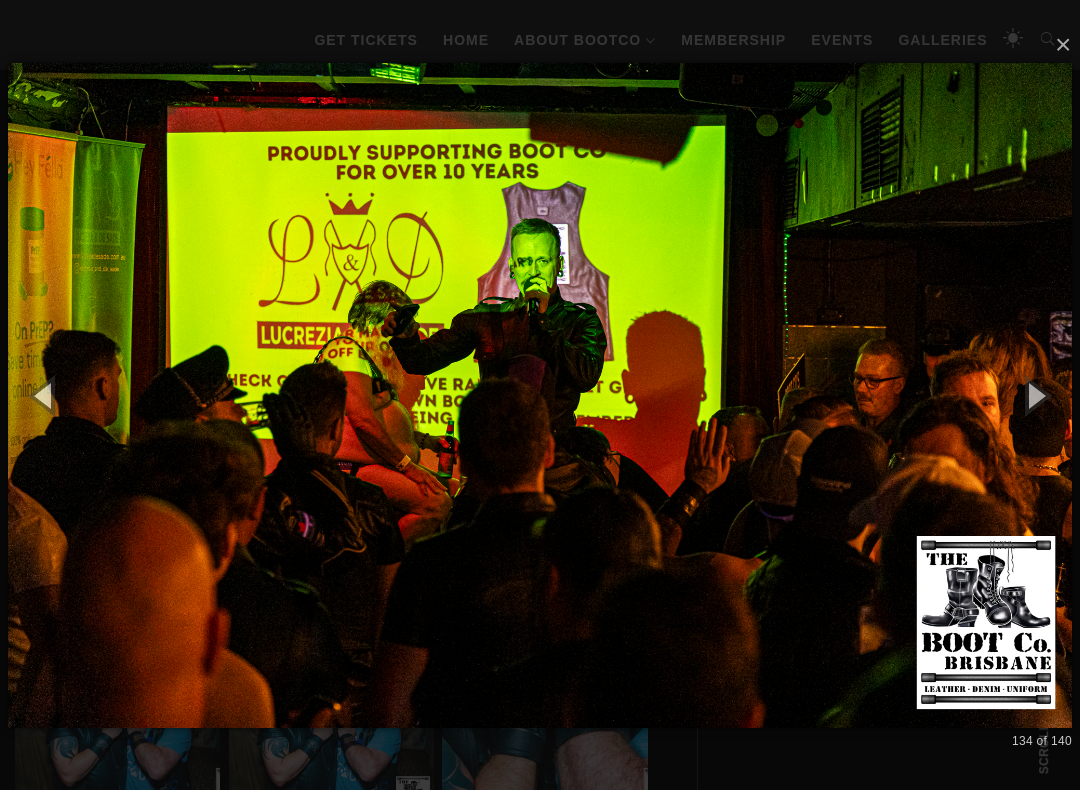 click at bounding box center [1035, 395] 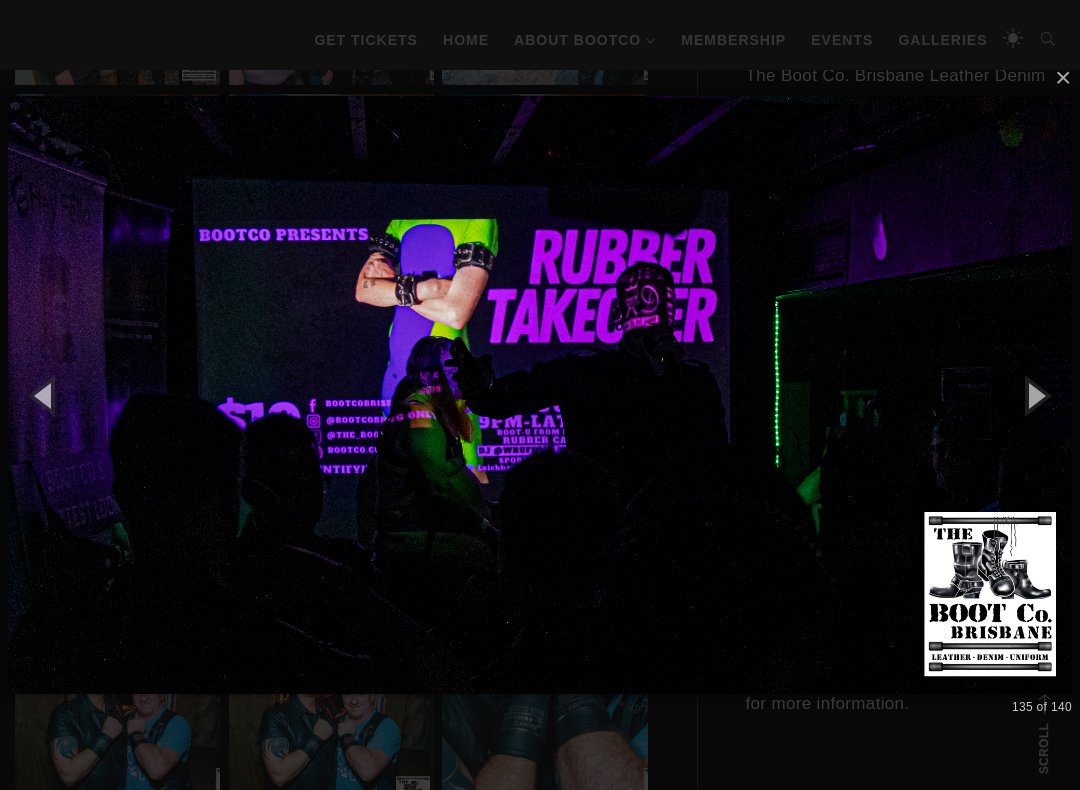 click at bounding box center [1035, 395] 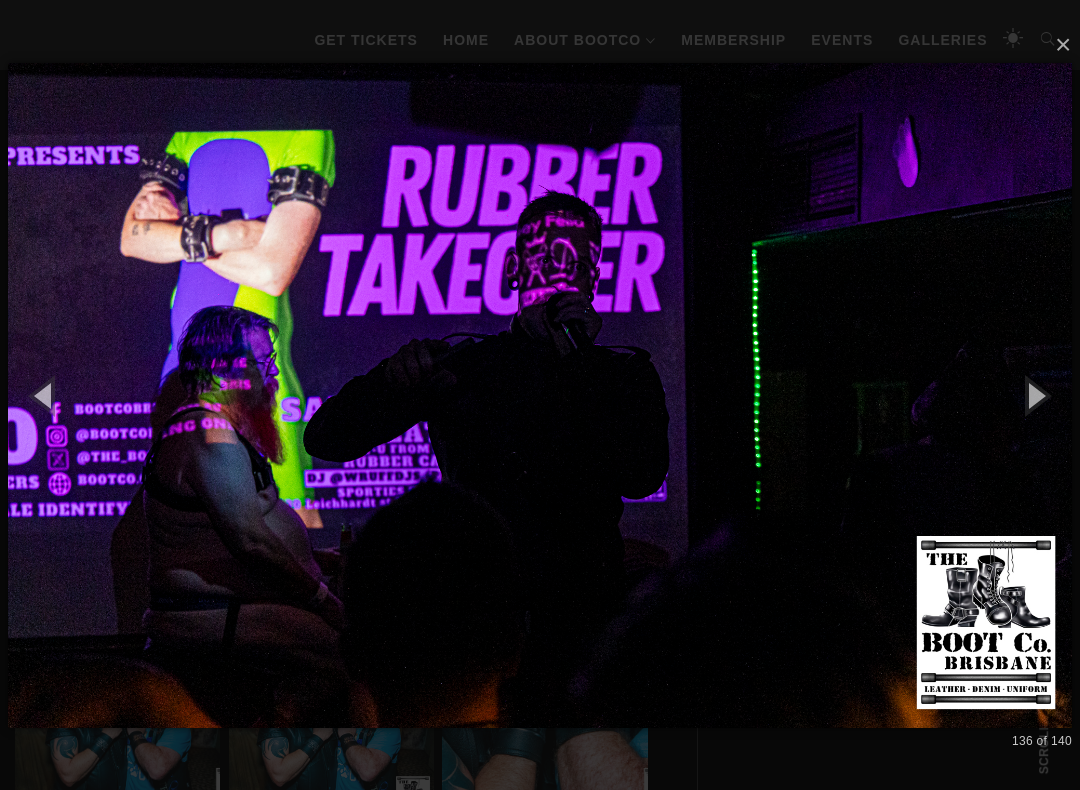 click at bounding box center (1035, 395) 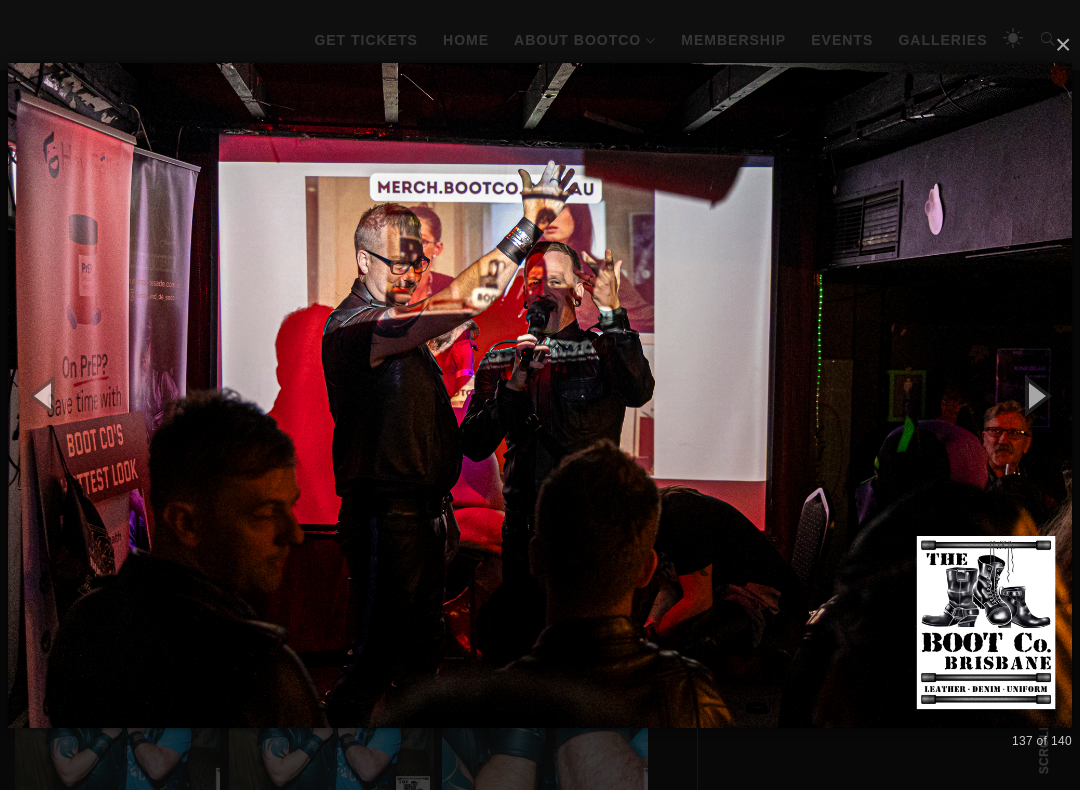 click at bounding box center (1035, 395) 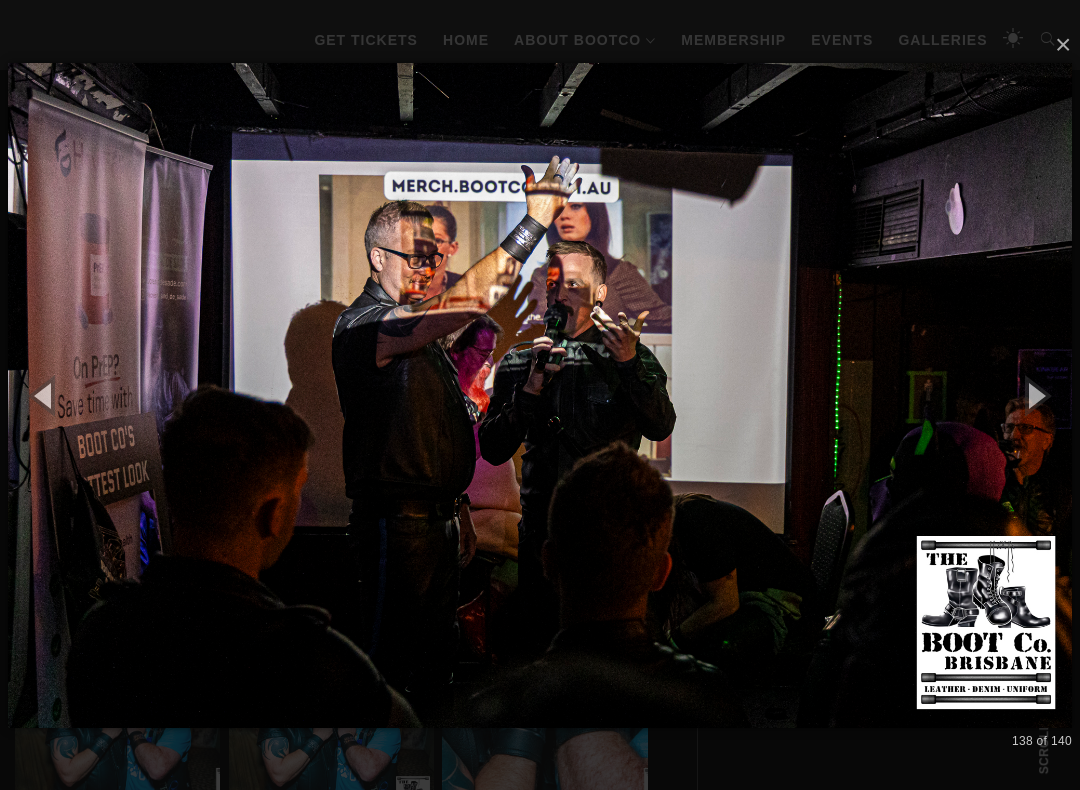 click at bounding box center [1035, 395] 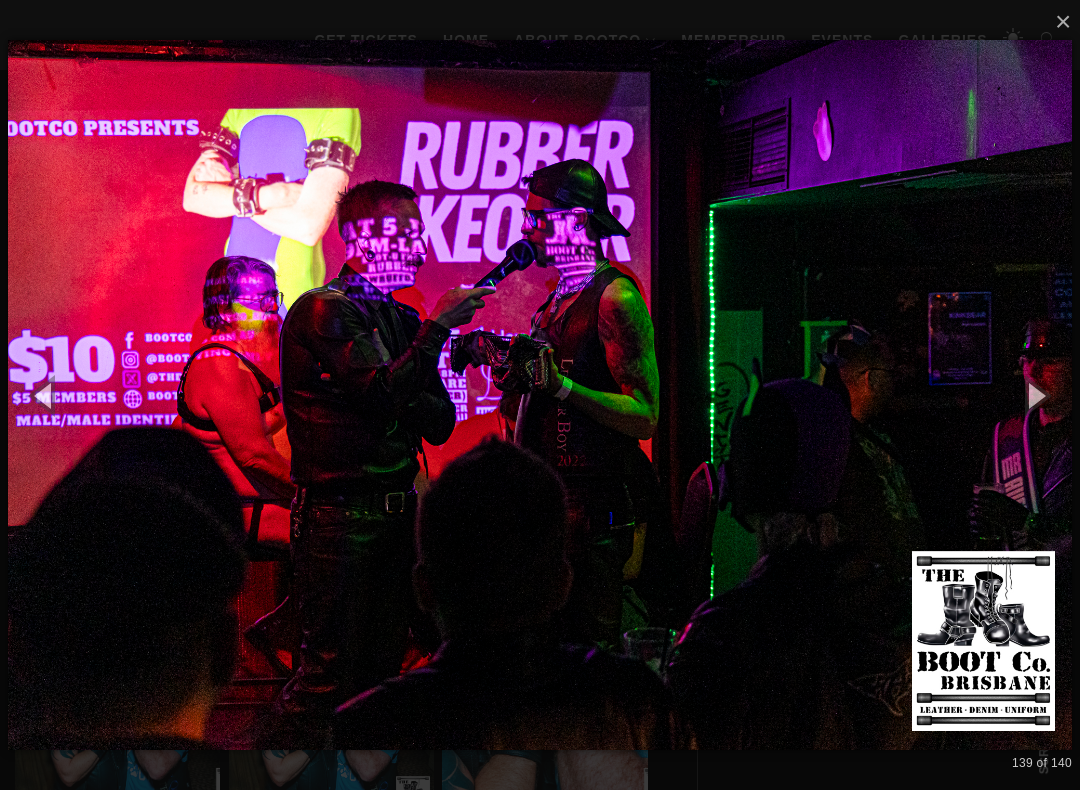 click at bounding box center [1035, 395] 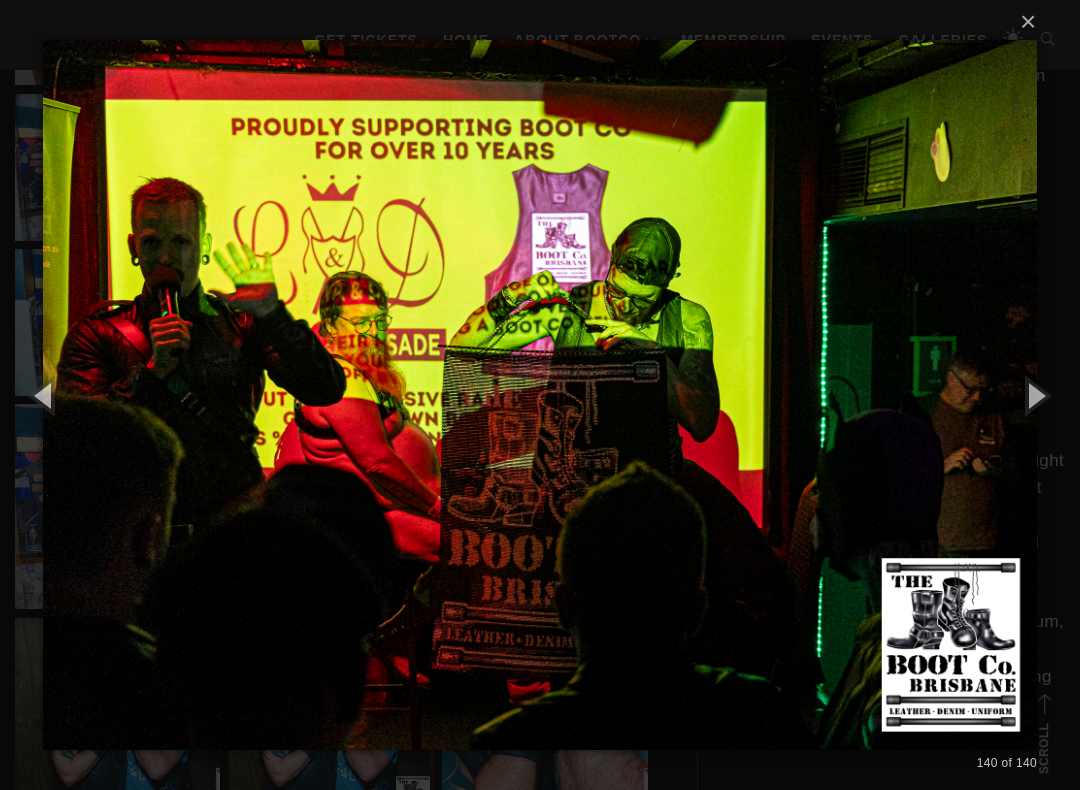 click at bounding box center (1035, 395) 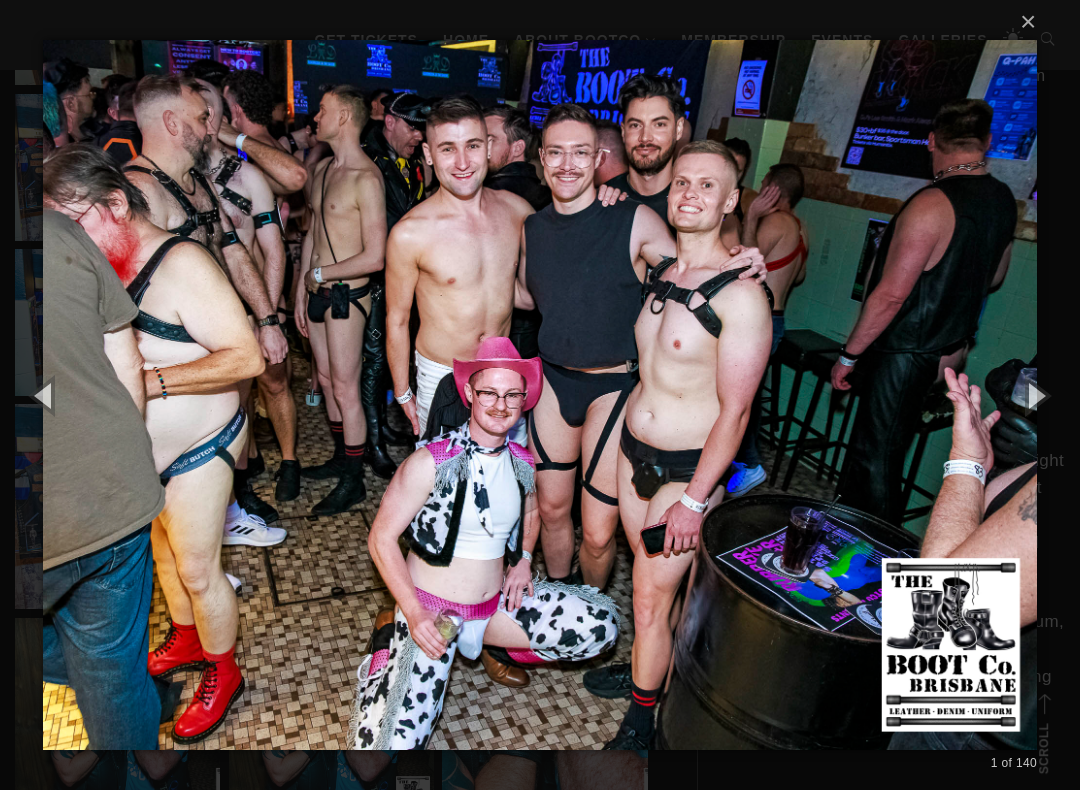 click at bounding box center [1035, 395] 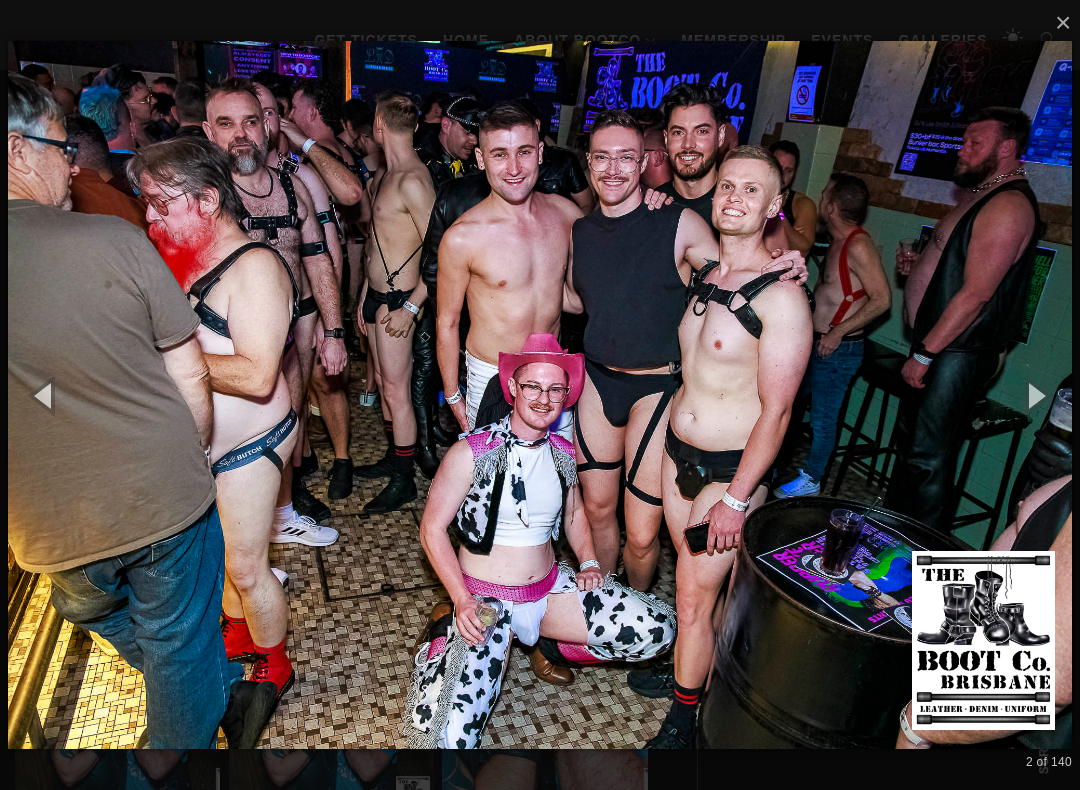 click at bounding box center [1035, 395] 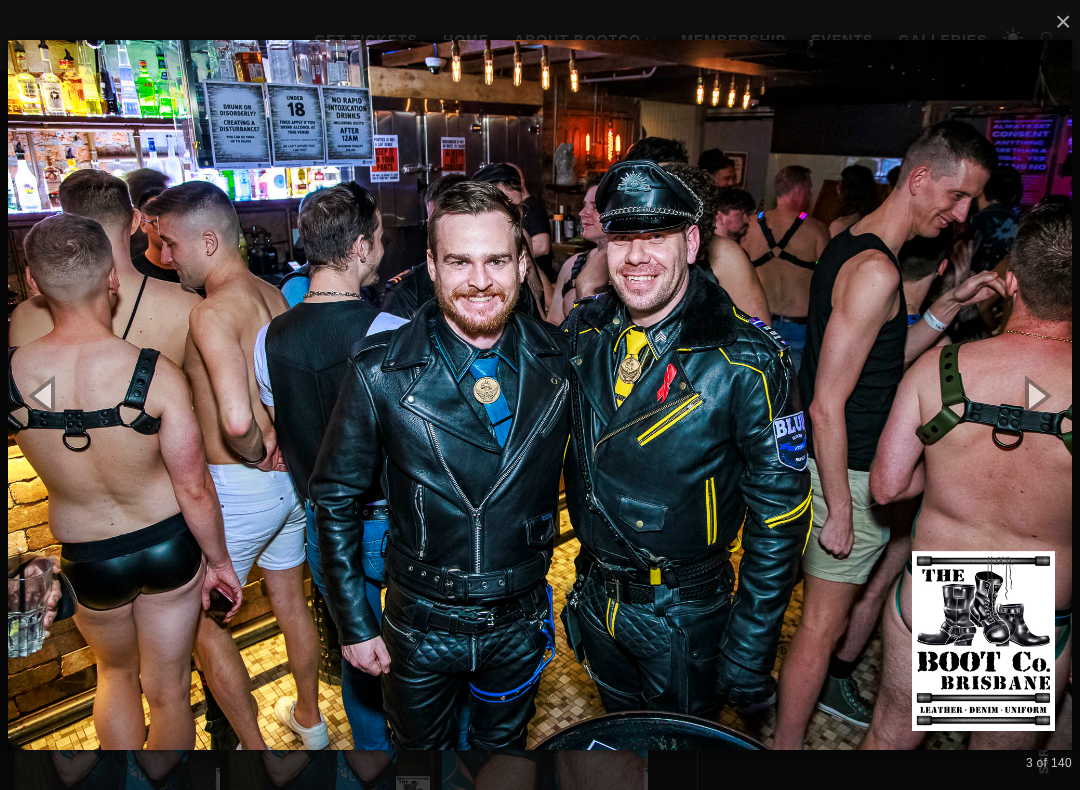 click at bounding box center (1035, 395) 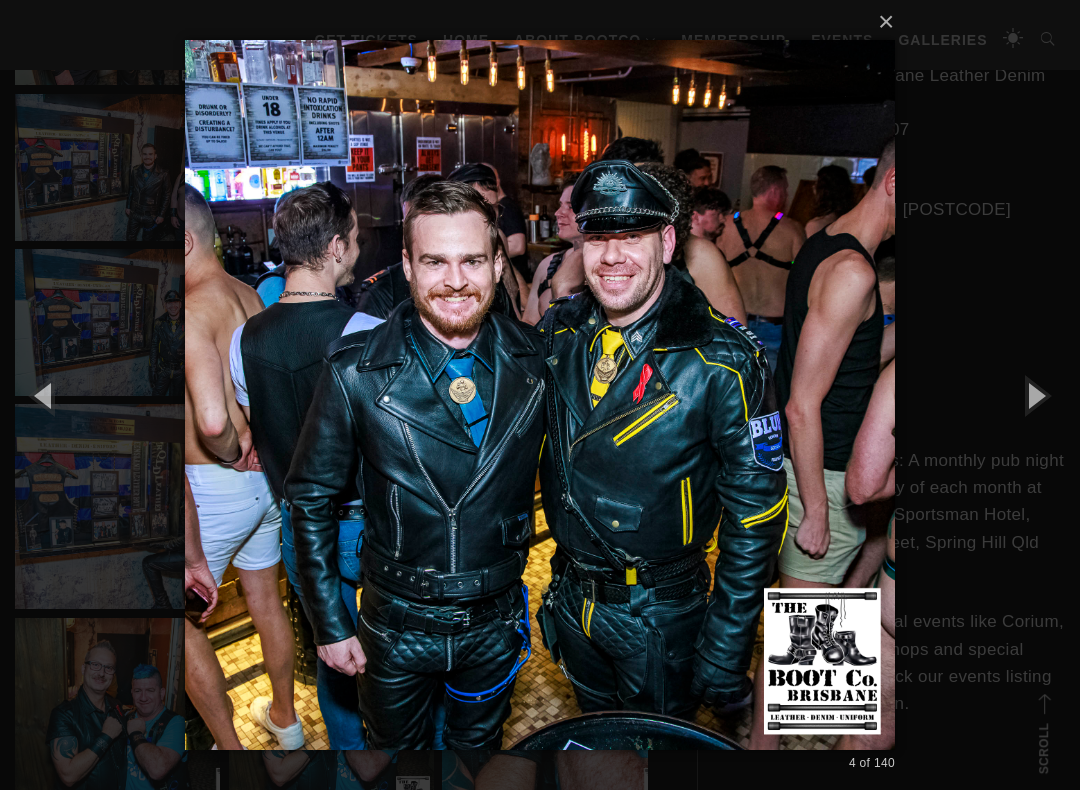 click at bounding box center (1035, 395) 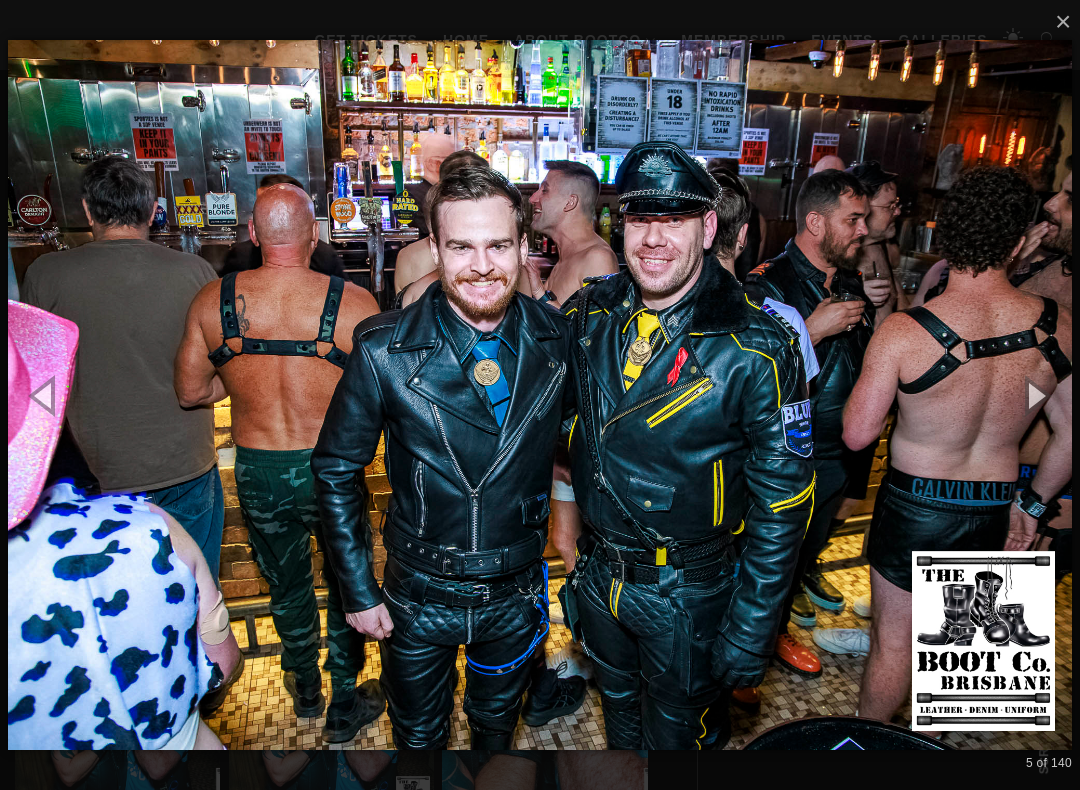 click at bounding box center [1035, 395] 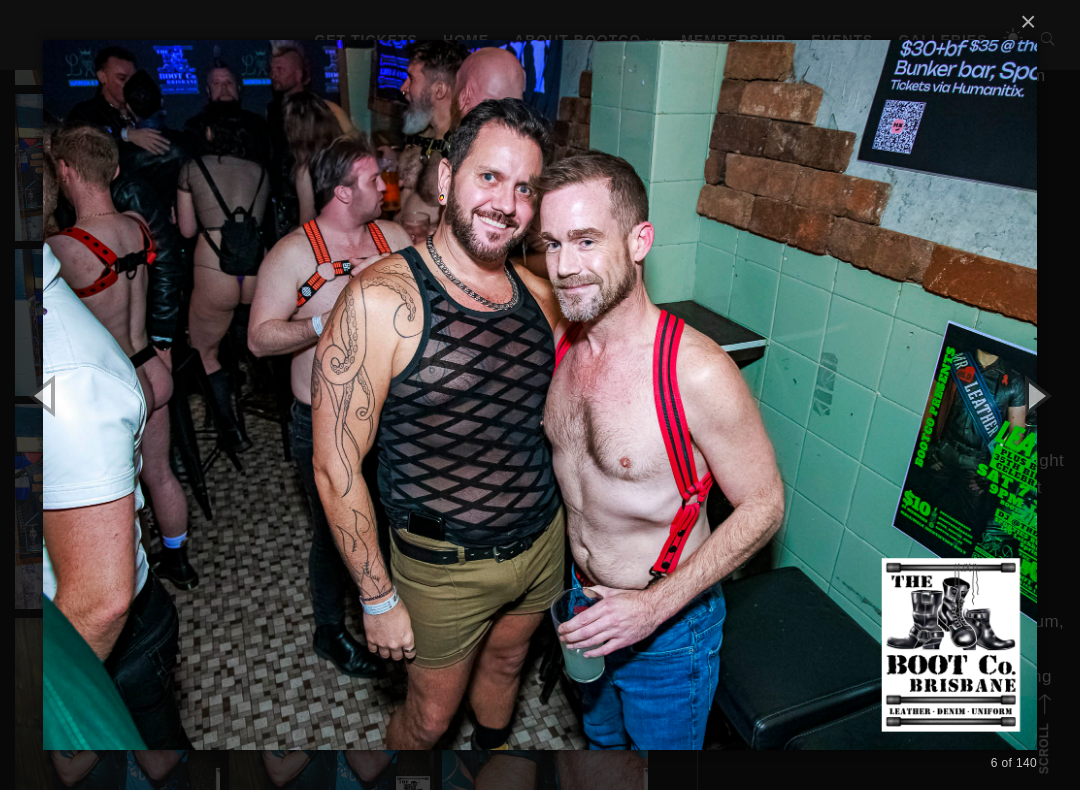 click at bounding box center [1035, 395] 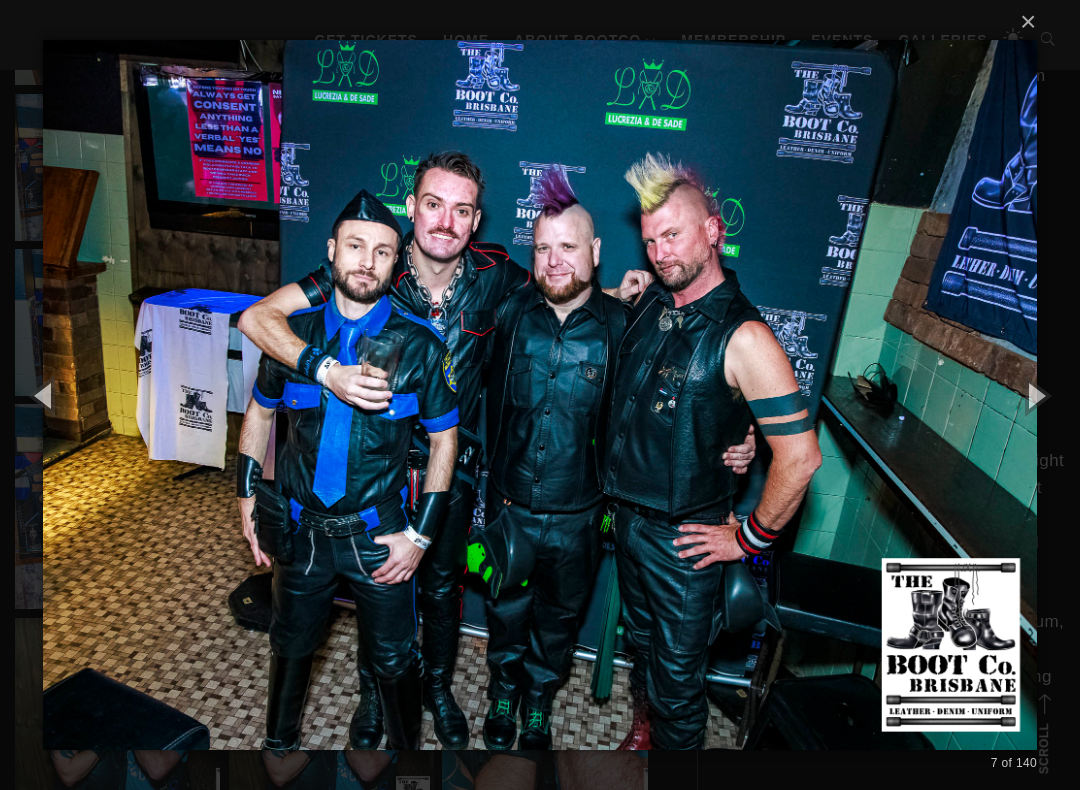 click at bounding box center [1035, 395] 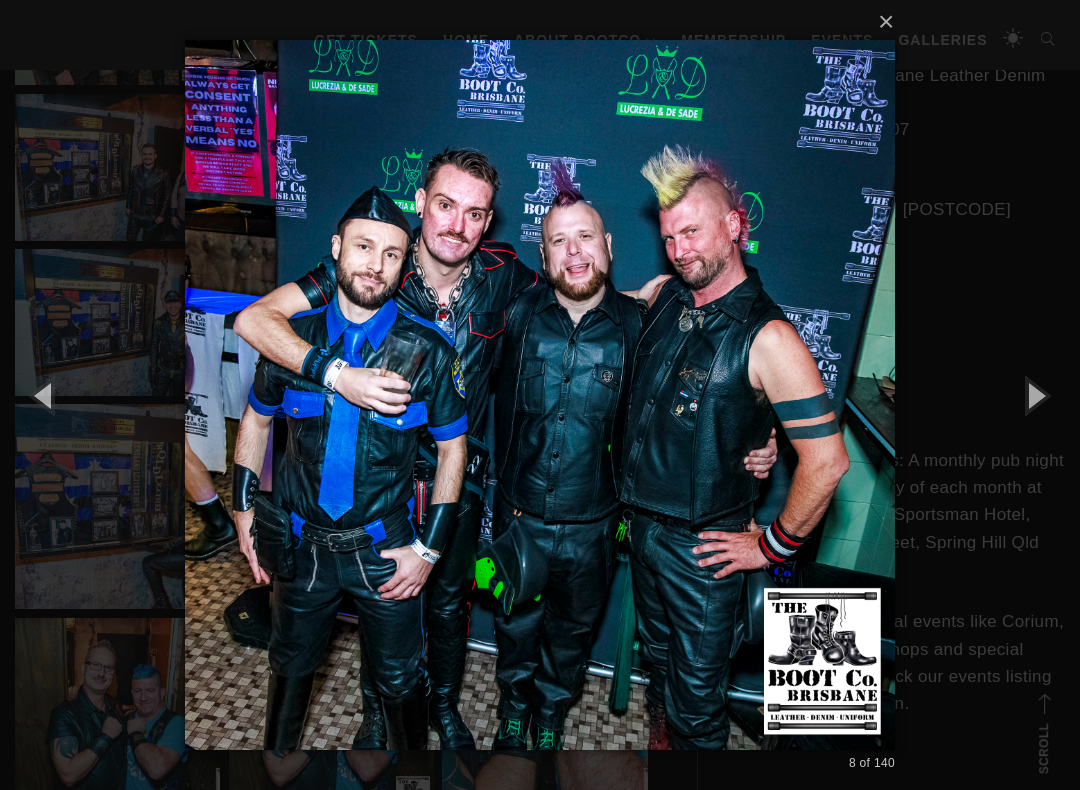 click at bounding box center [1035, 395] 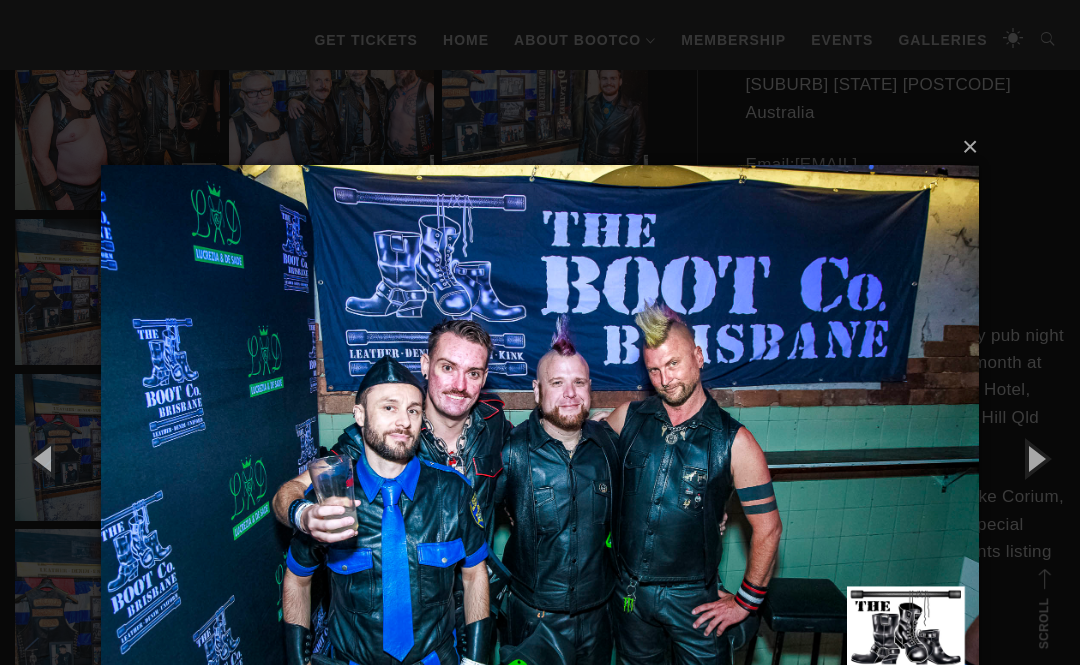 scroll, scrollTop: 5895, scrollLeft: 0, axis: vertical 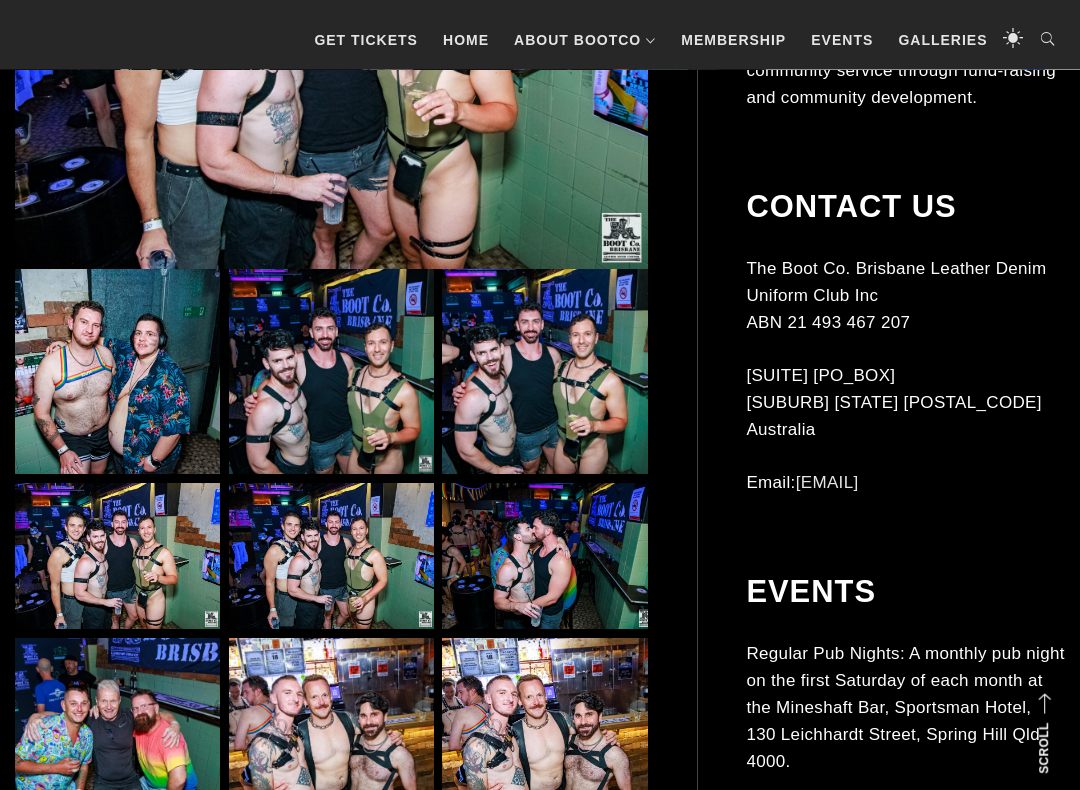 click at bounding box center (117, 372) 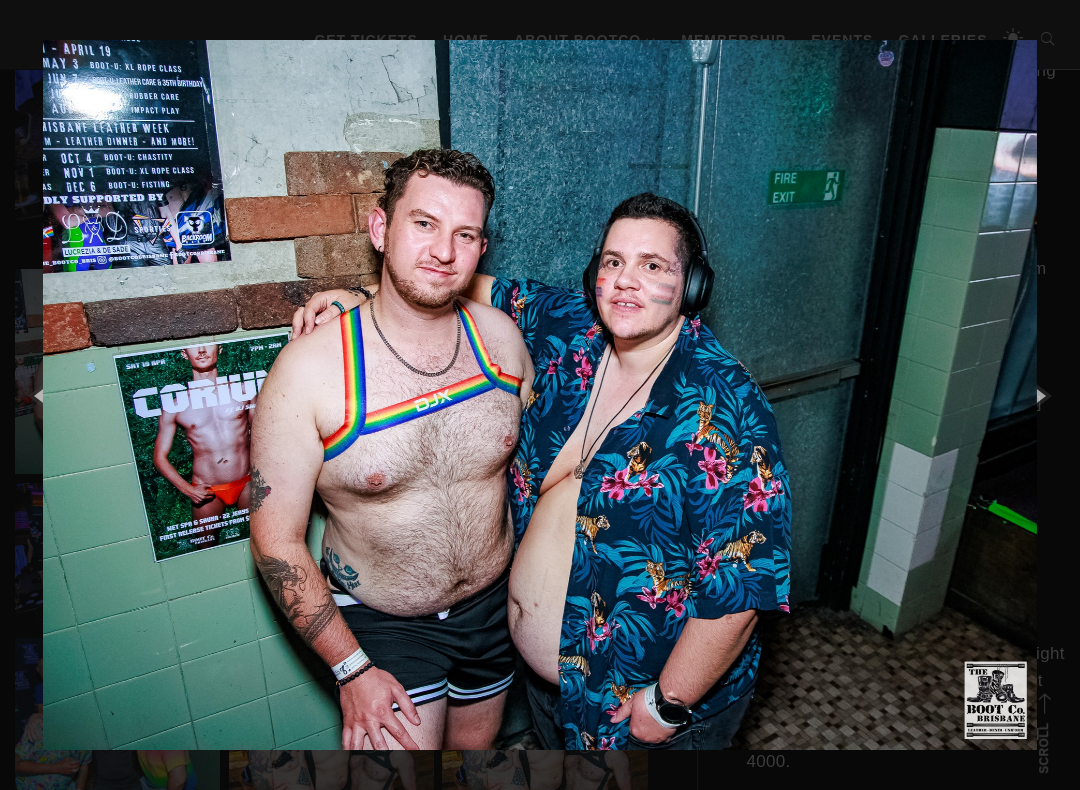 scroll, scrollTop: 758, scrollLeft: 0, axis: vertical 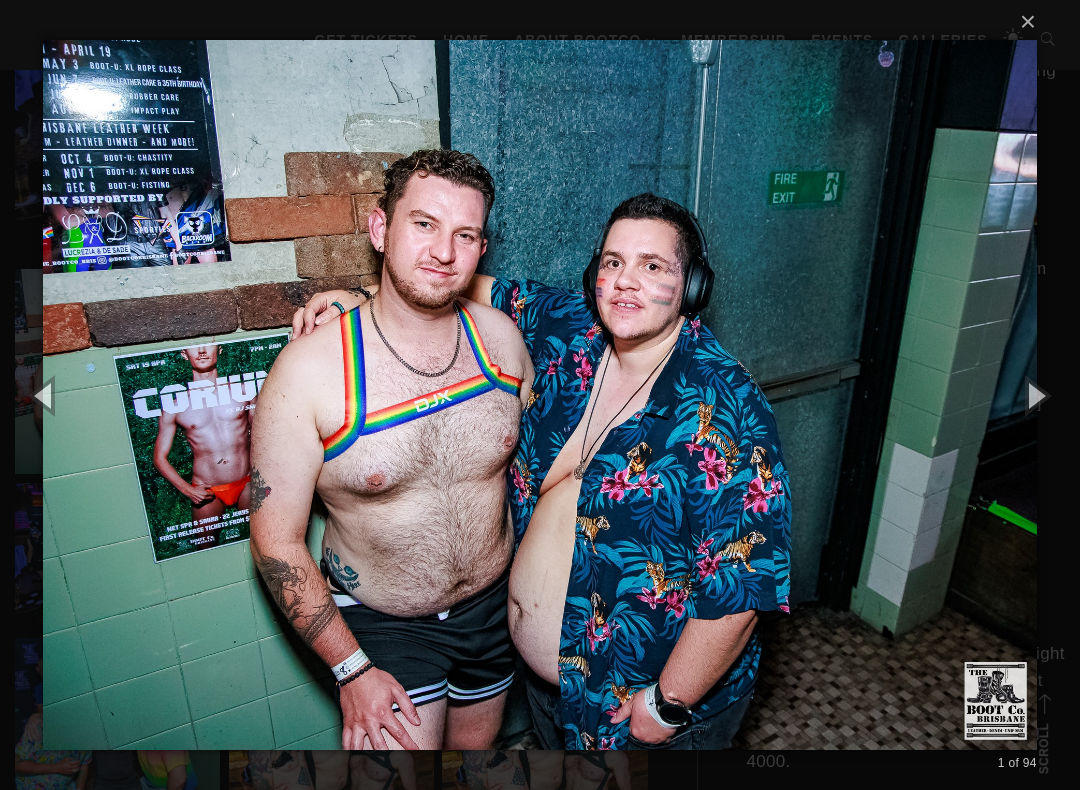 click at bounding box center (1035, 395) 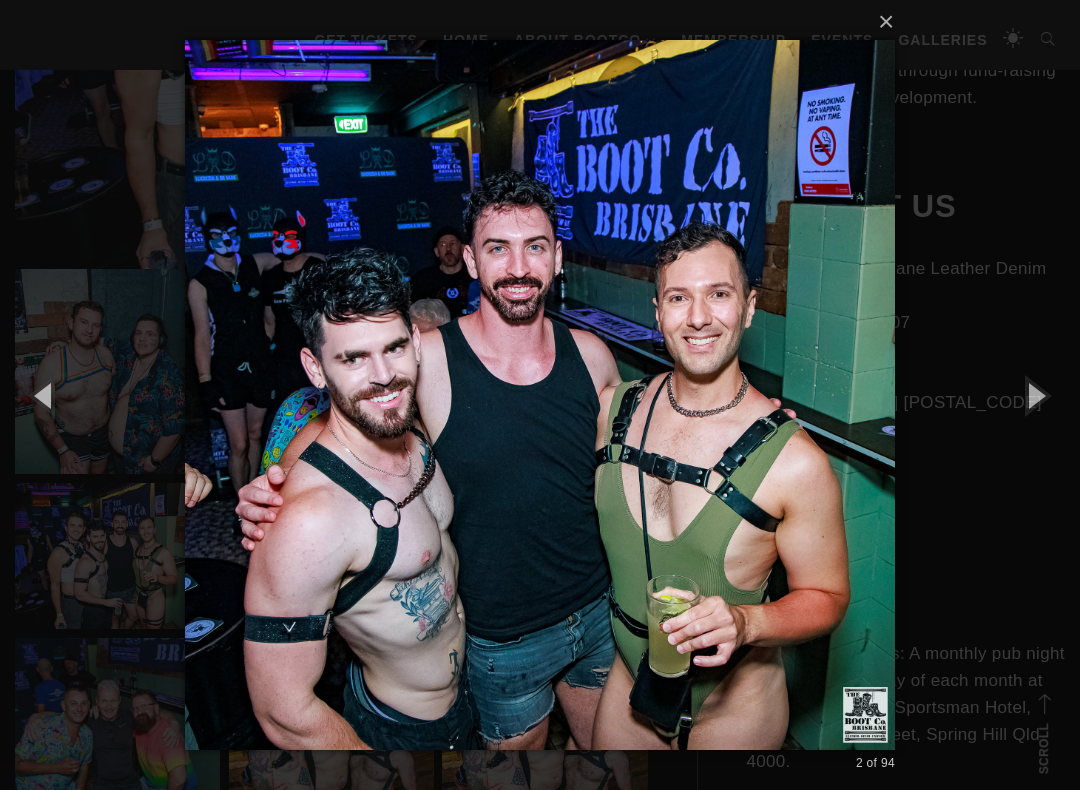 click at bounding box center (1035, 395) 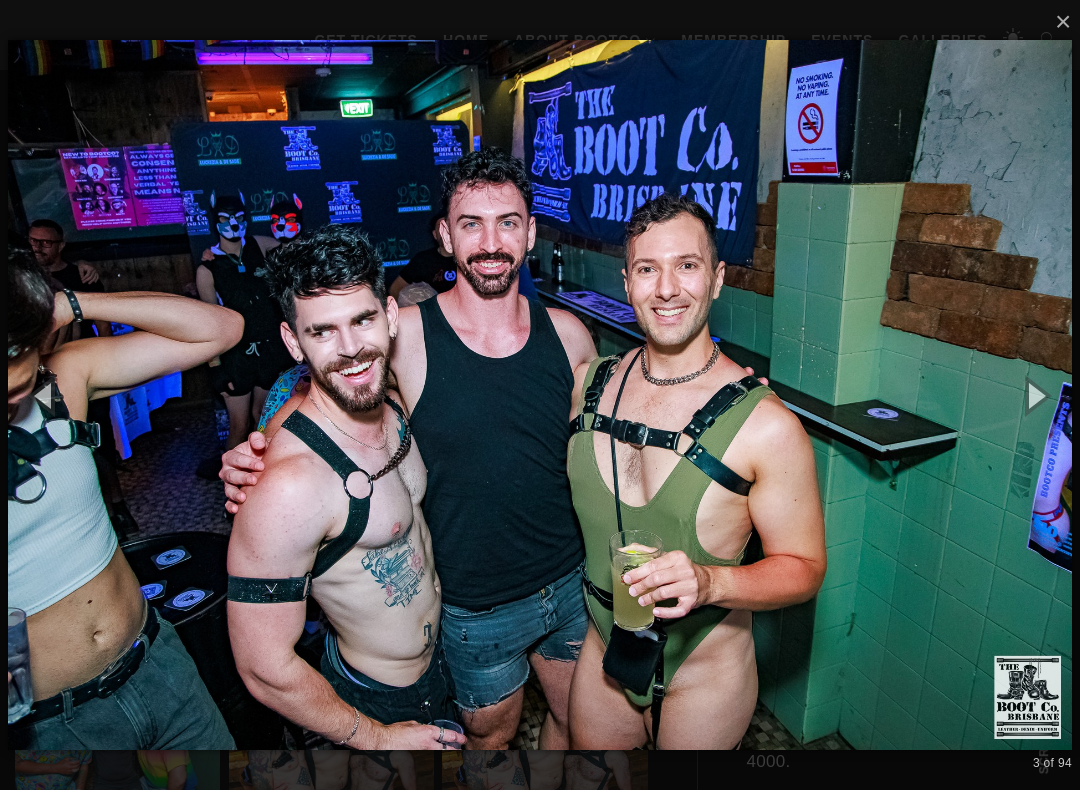 click at bounding box center [1035, 395] 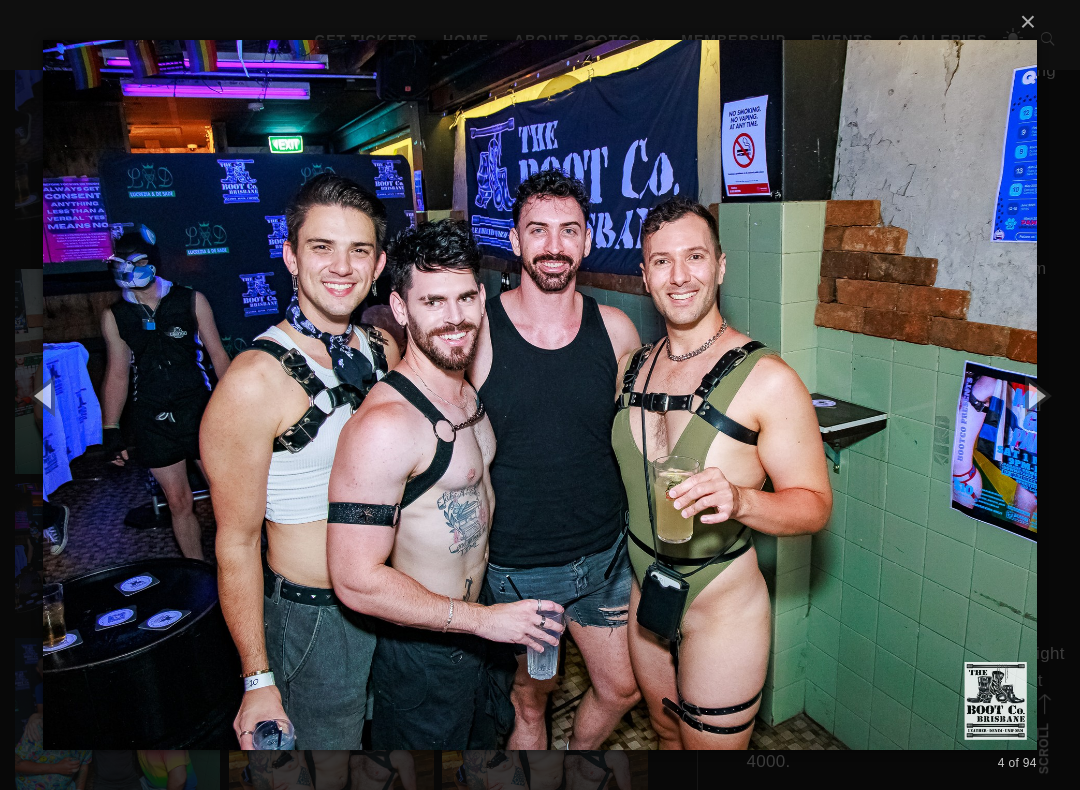 click at bounding box center (1035, 395) 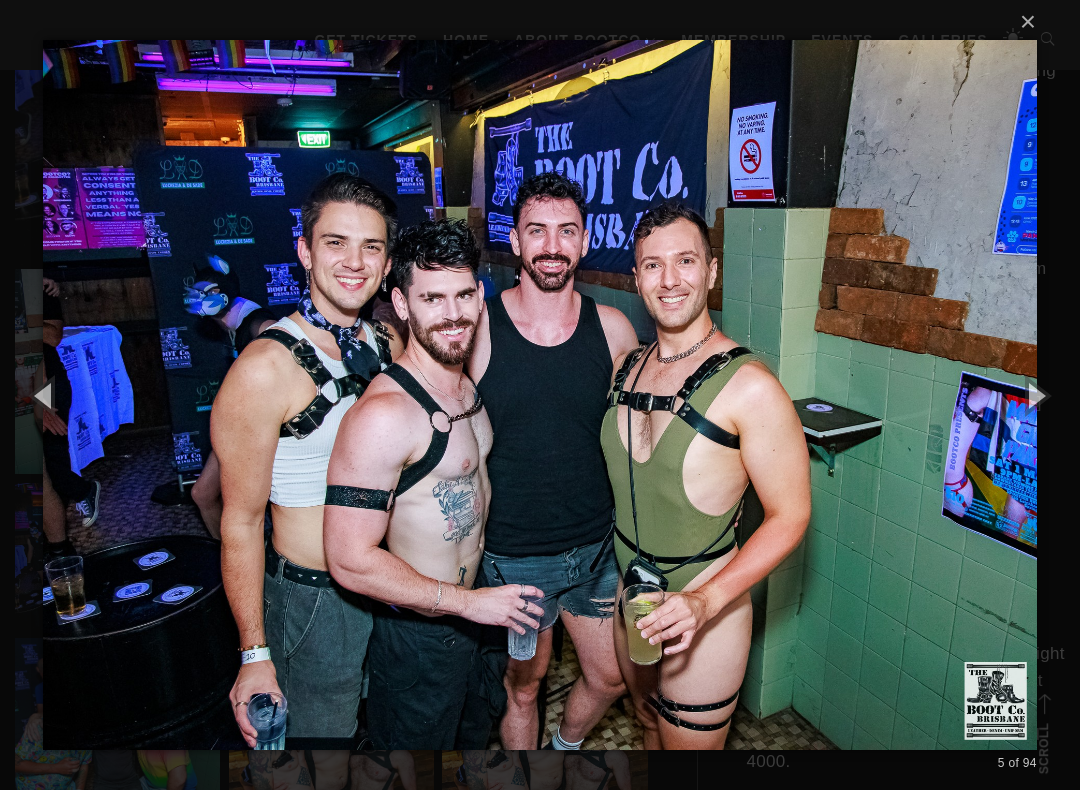 click at bounding box center [1035, 395] 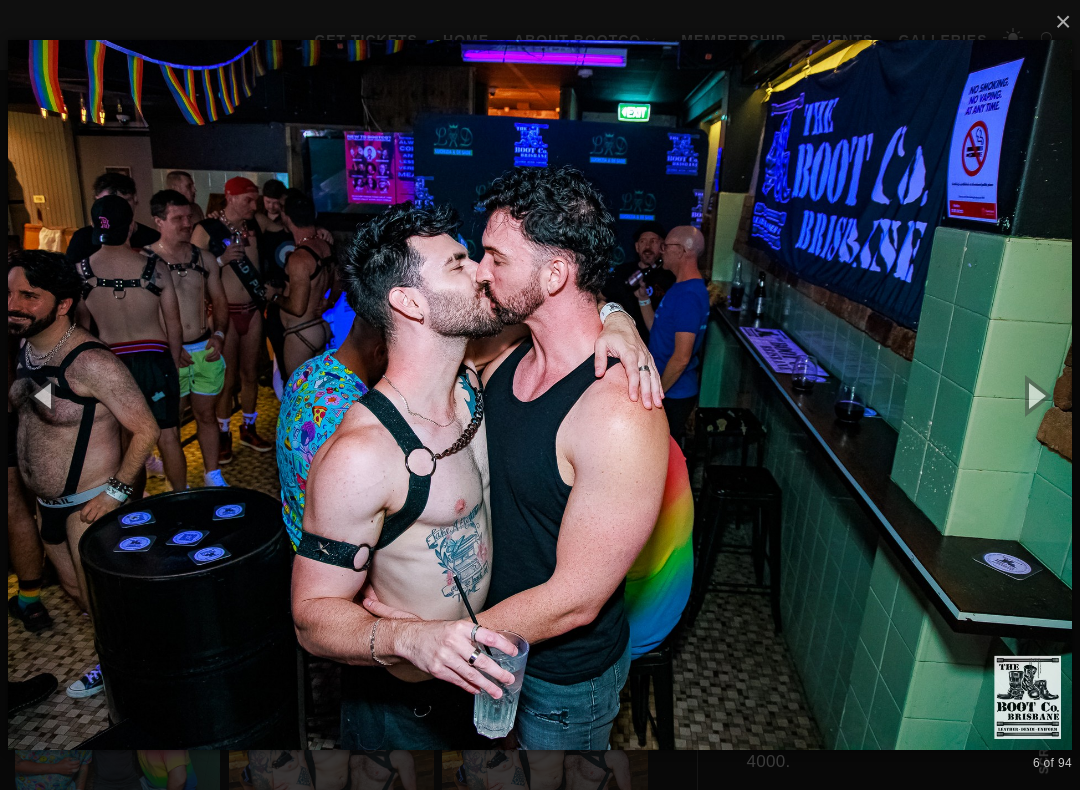 click at bounding box center (1035, 395) 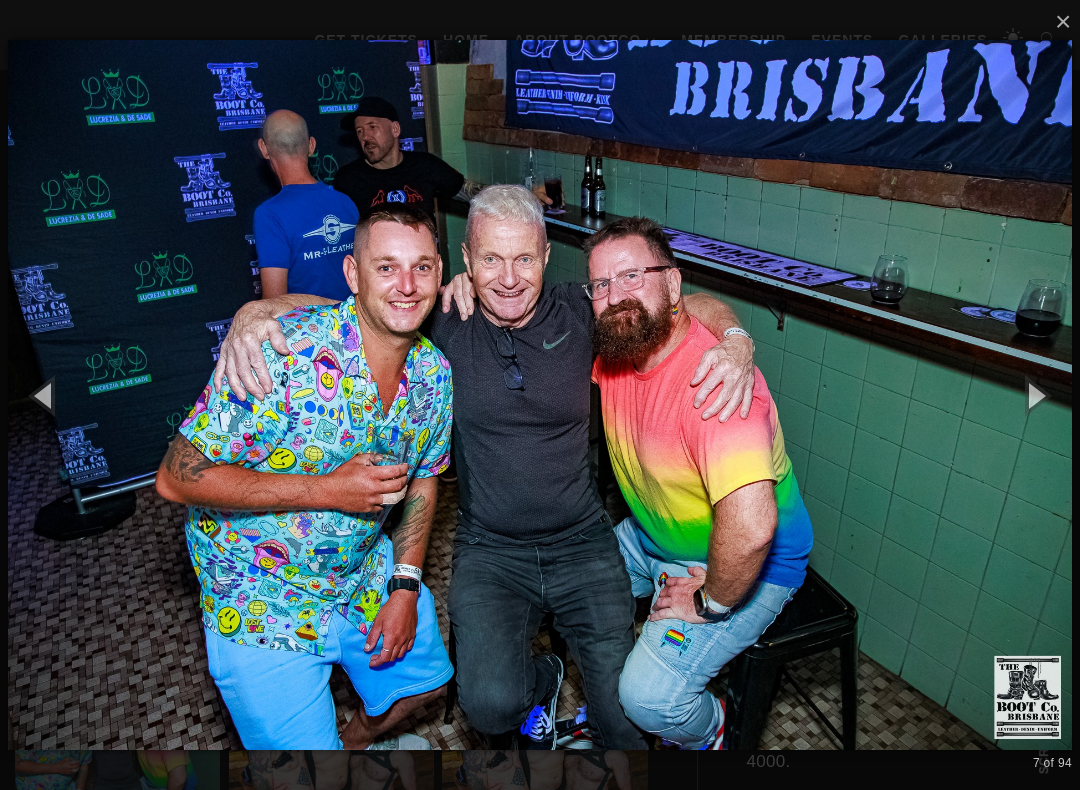 click at bounding box center [1035, 395] 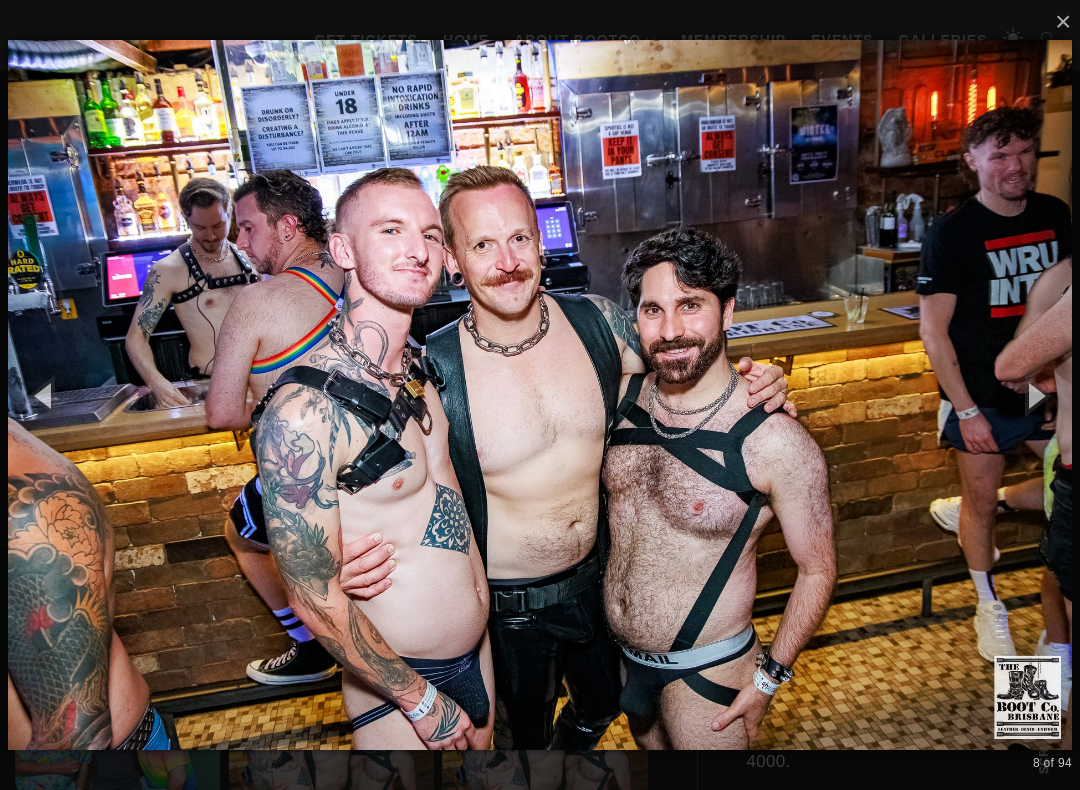 click at bounding box center (45, 395) 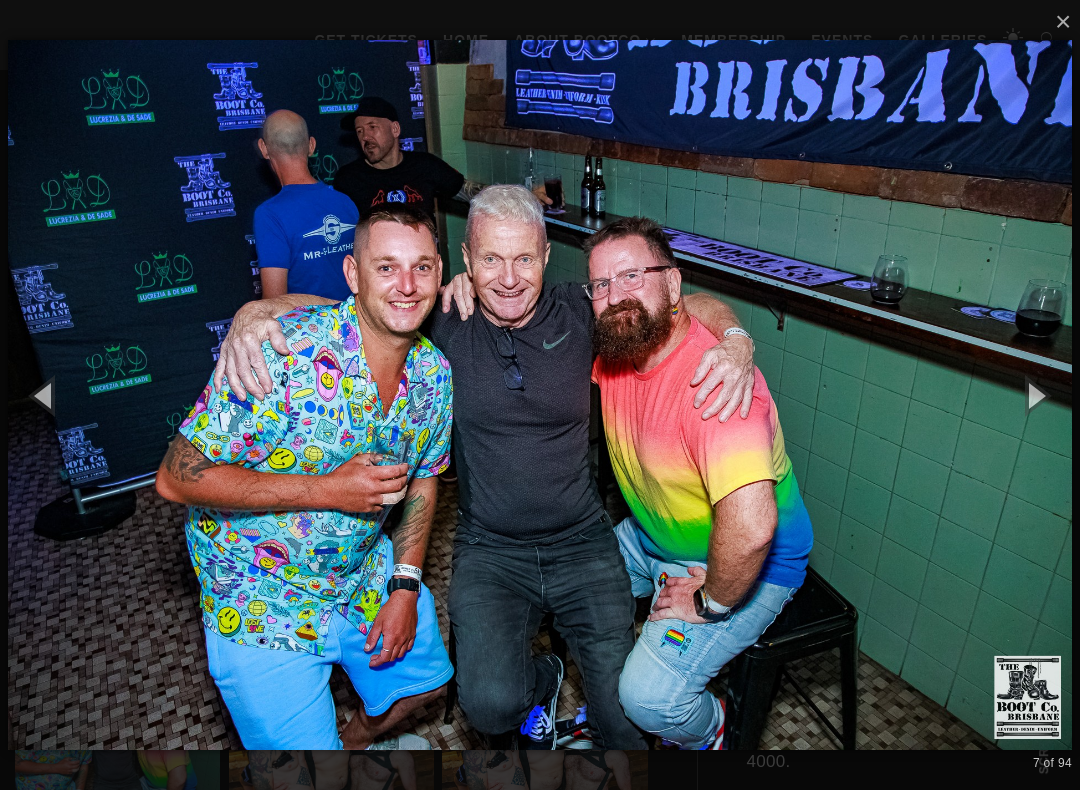 click at bounding box center (45, 395) 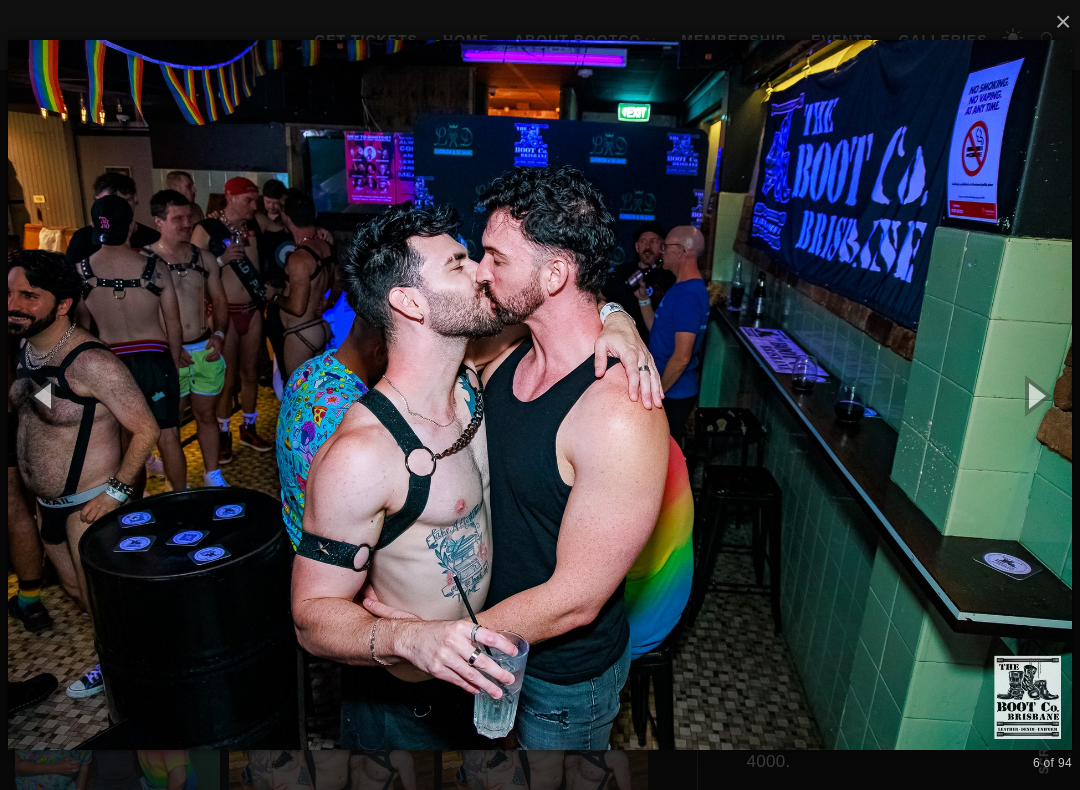 click at bounding box center (45, 395) 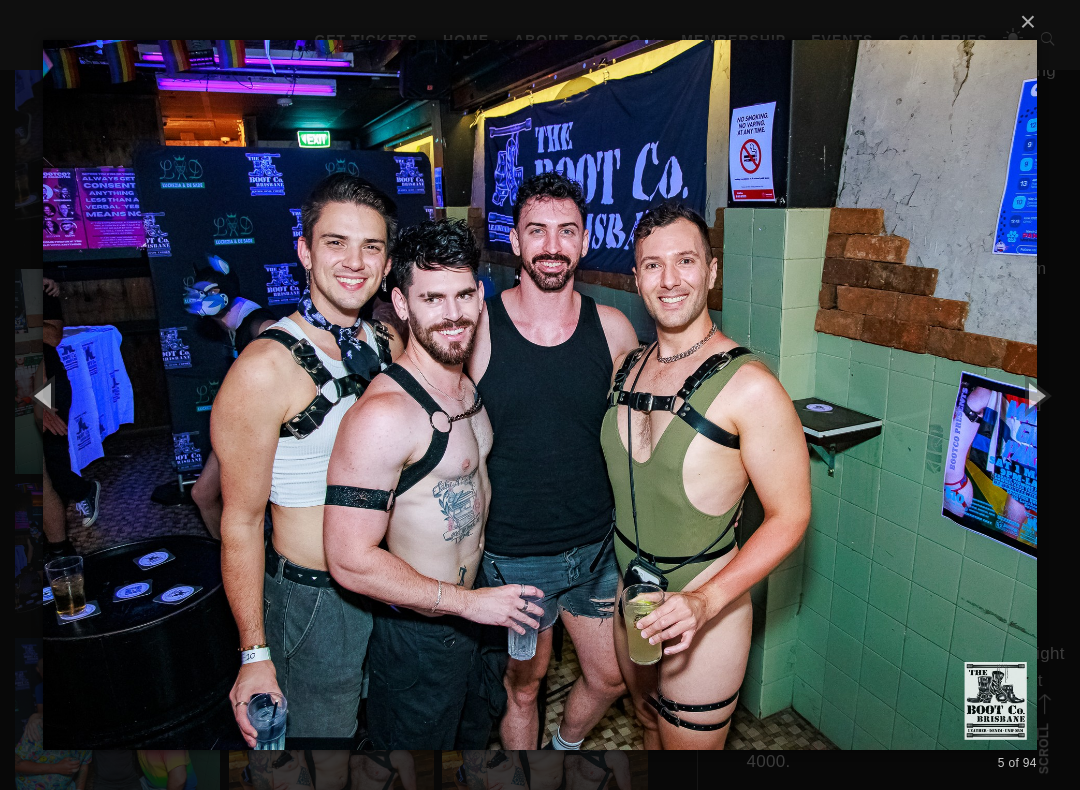 click at bounding box center [1035, 395] 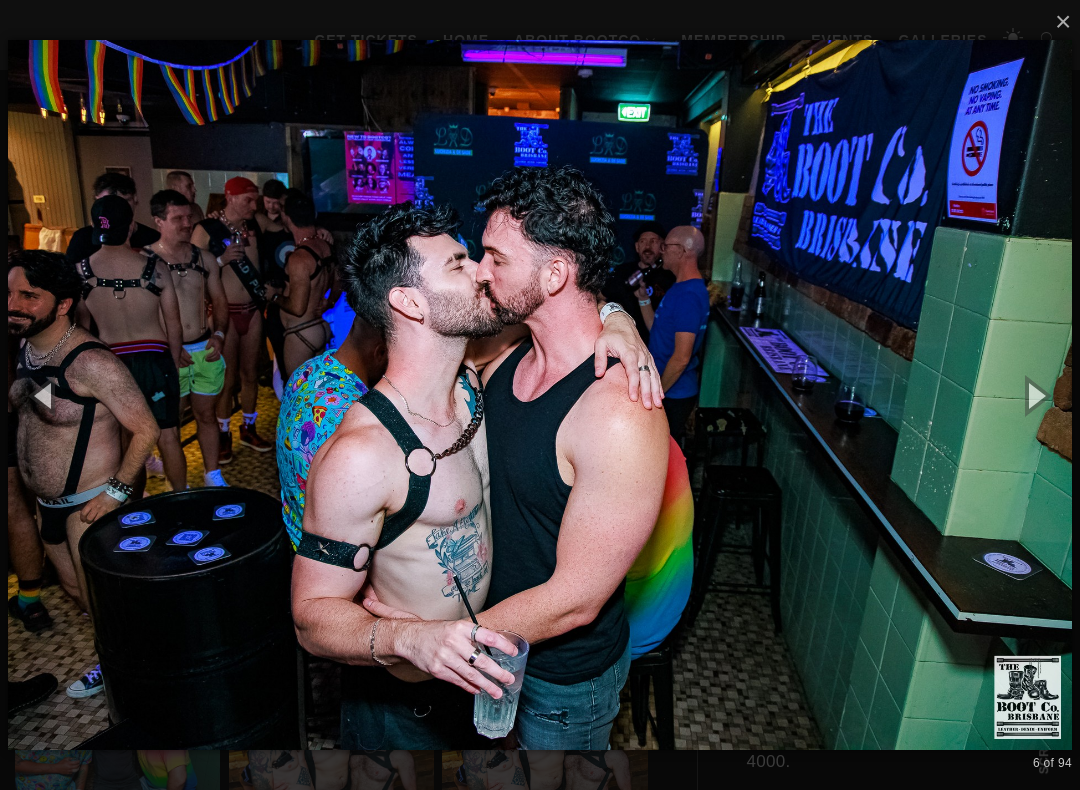 click at bounding box center (1035, 395) 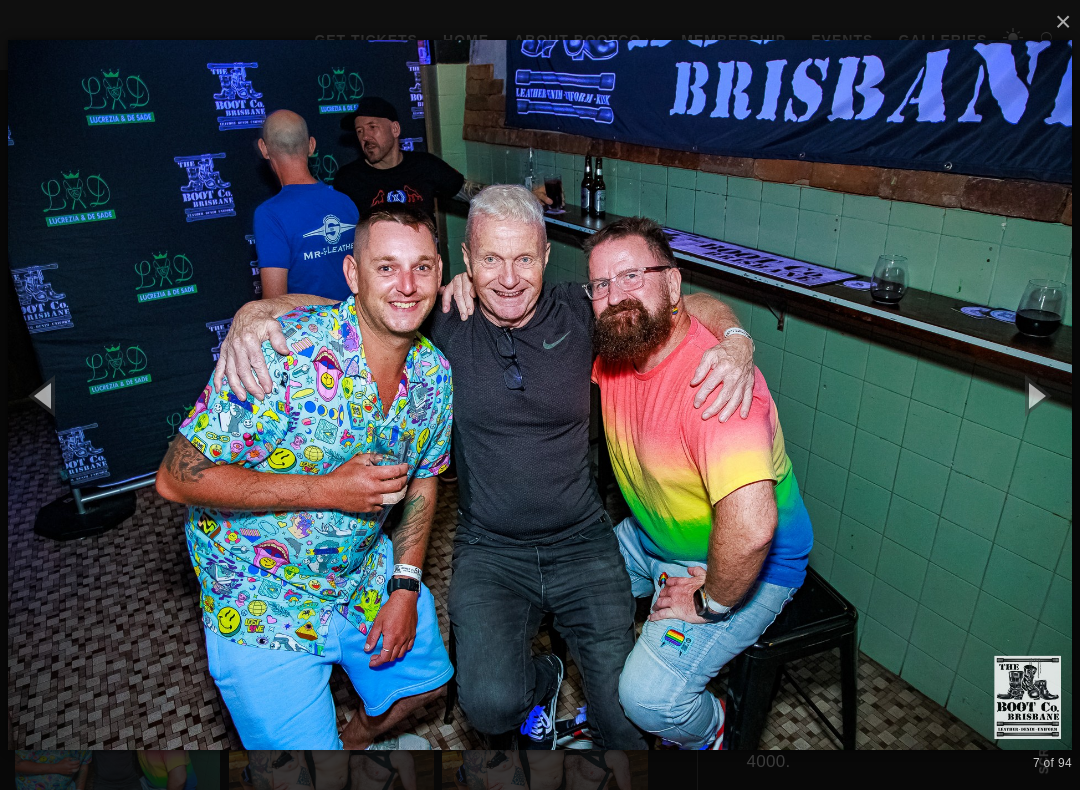 click at bounding box center (1035, 395) 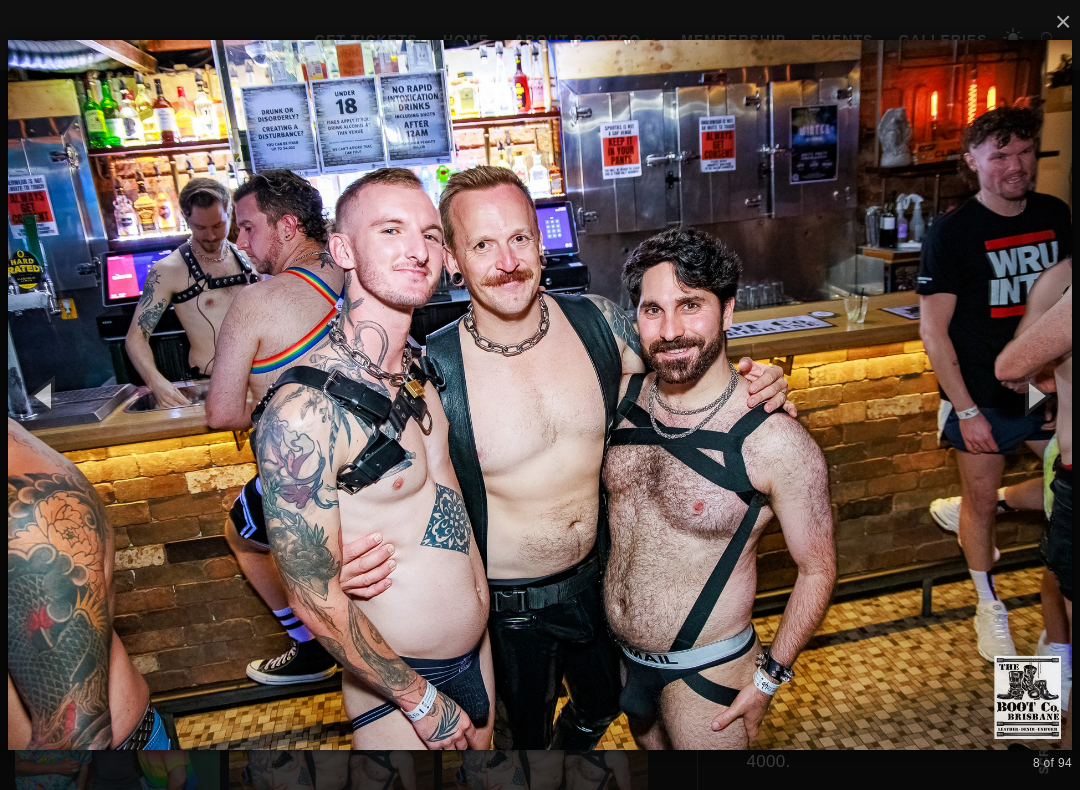 click at bounding box center (1035, 395) 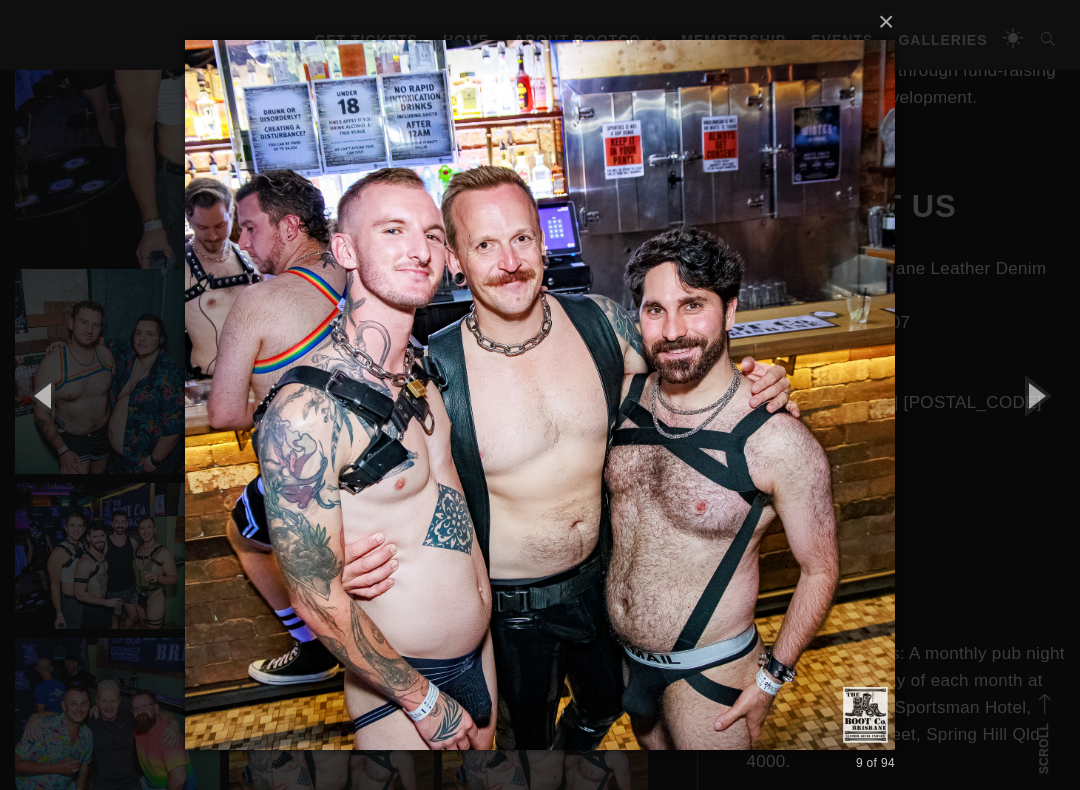 click at bounding box center [1035, 395] 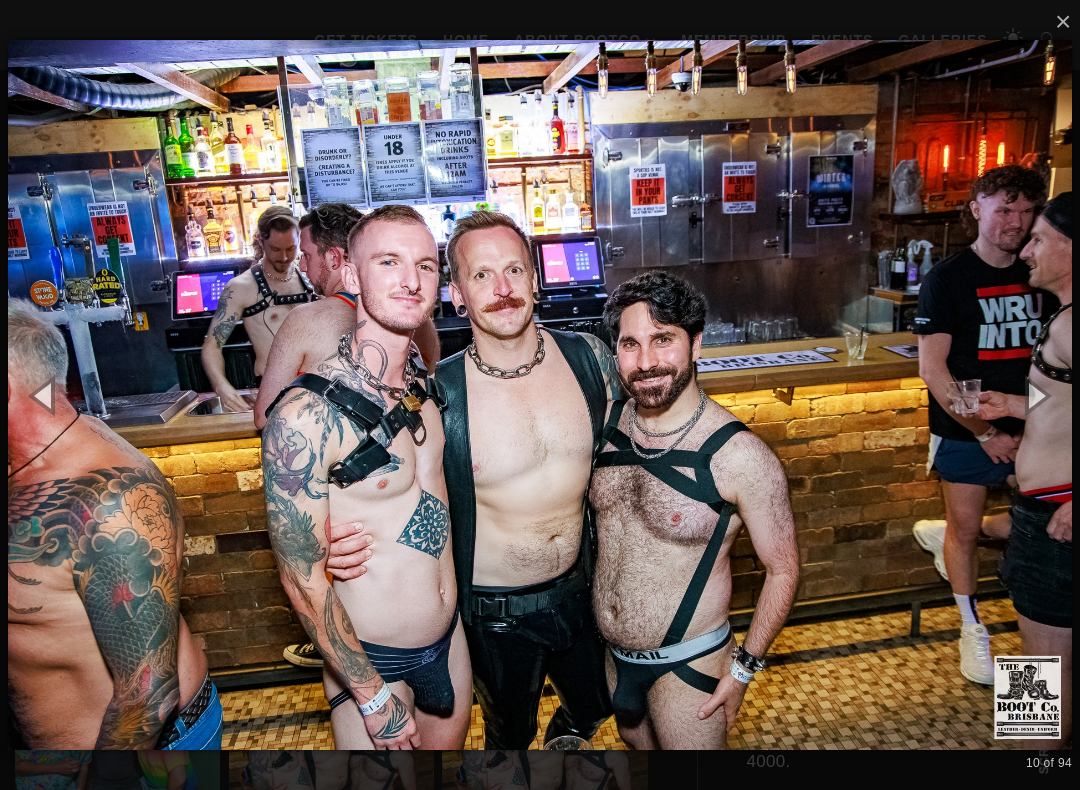 click at bounding box center (1035, 395) 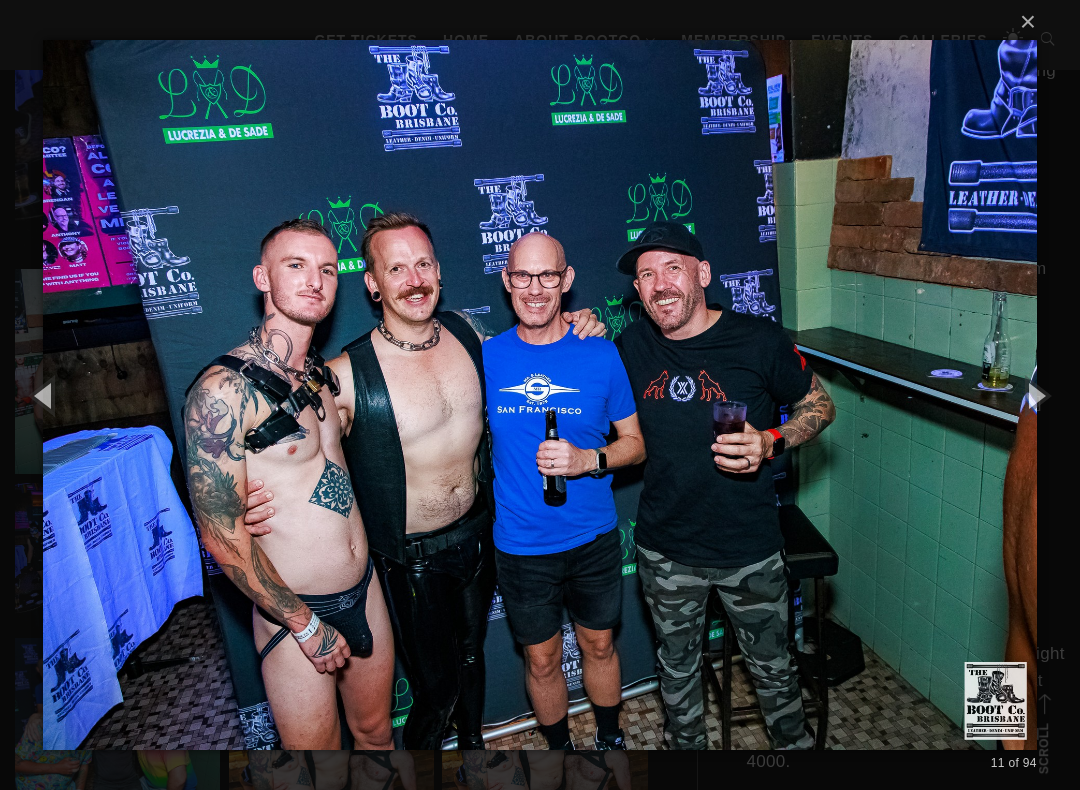 click at bounding box center [1035, 395] 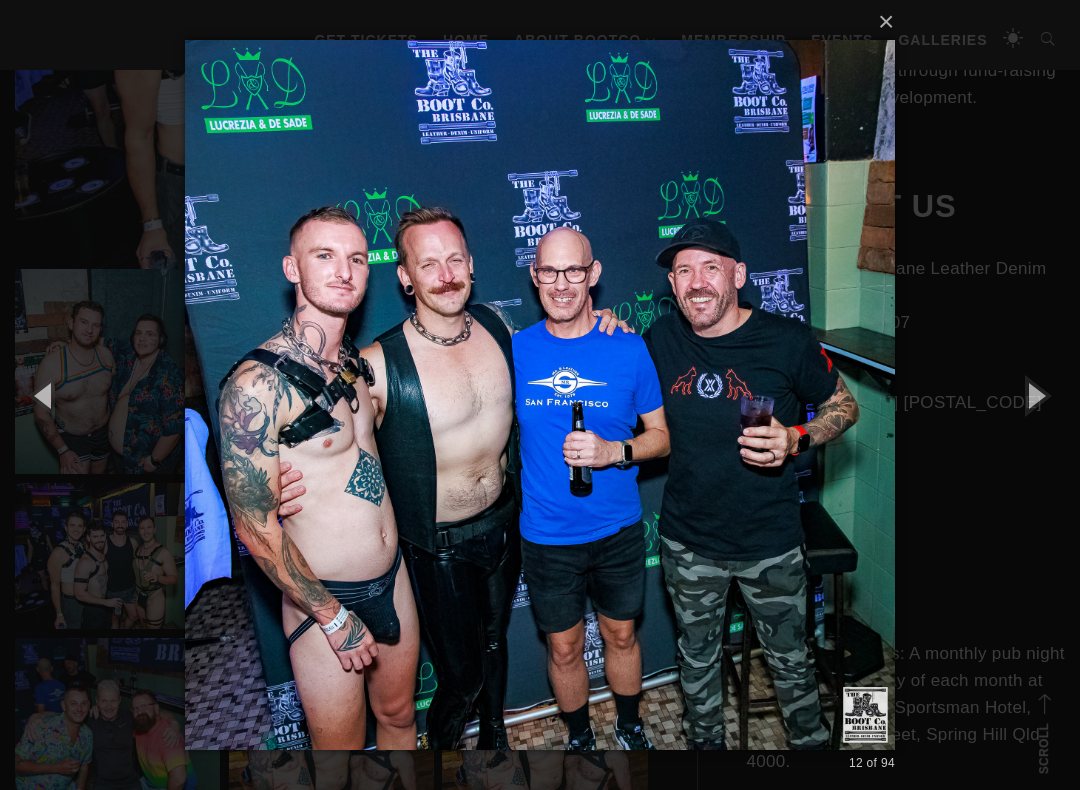 click at bounding box center [1035, 395] 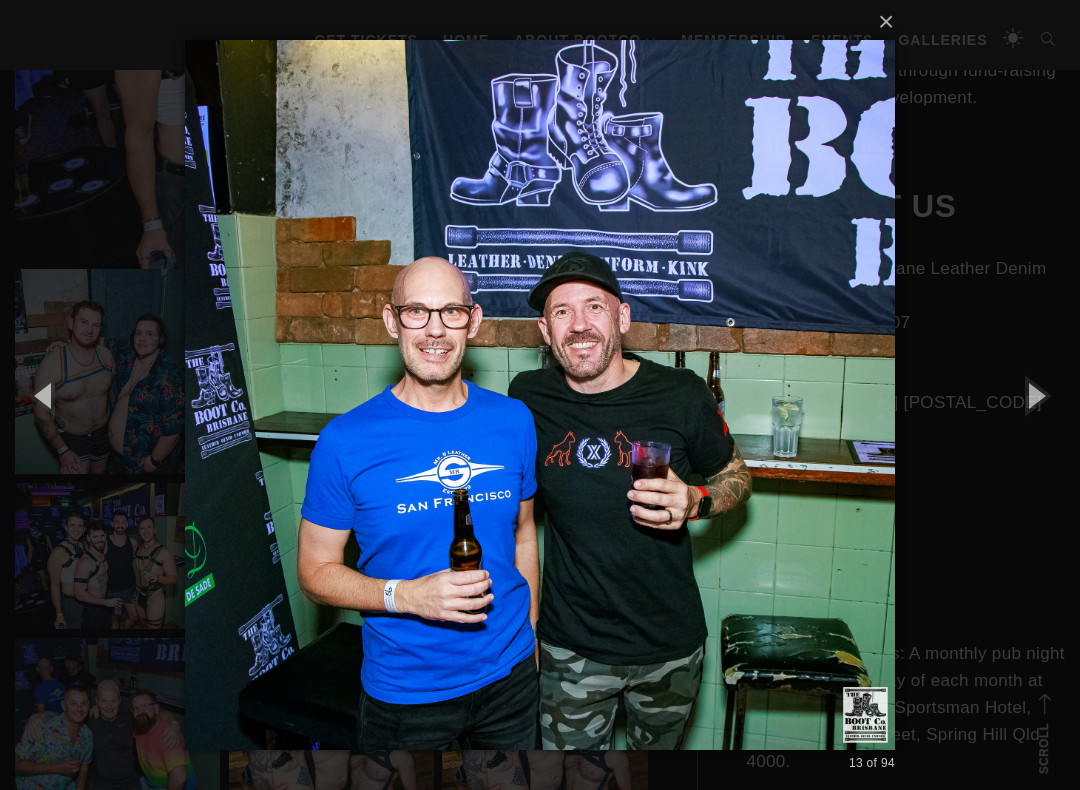 click at bounding box center (1035, 395) 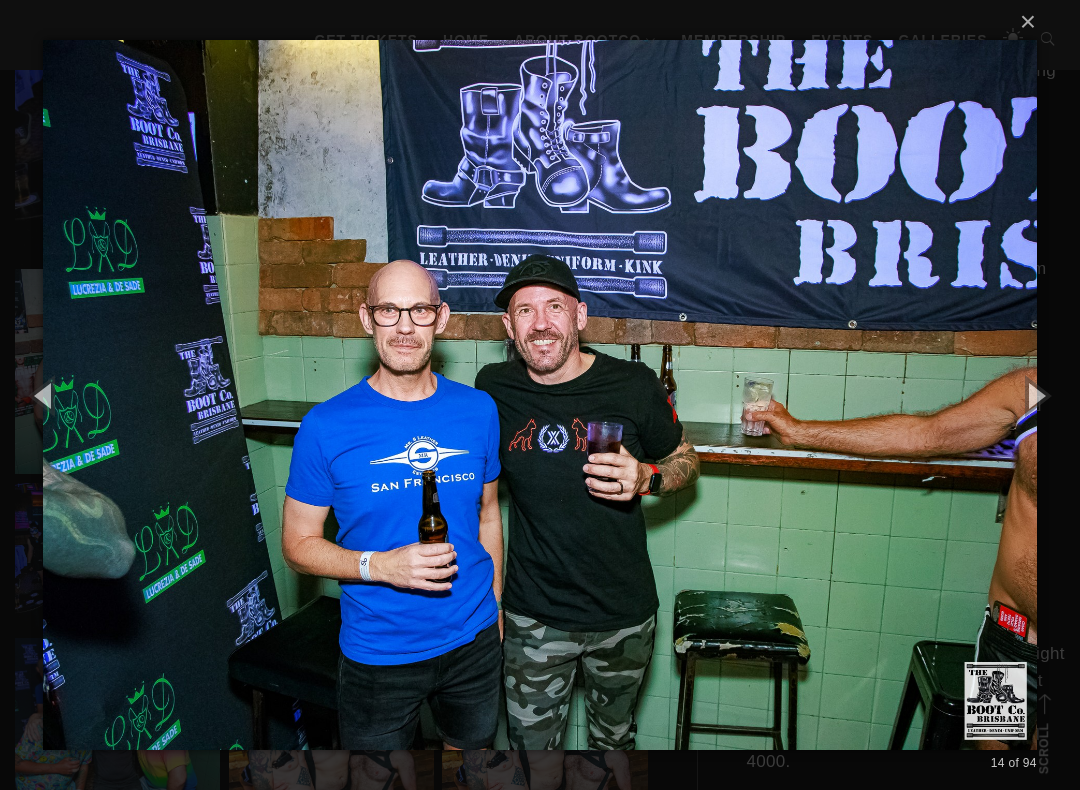 click at bounding box center (1035, 395) 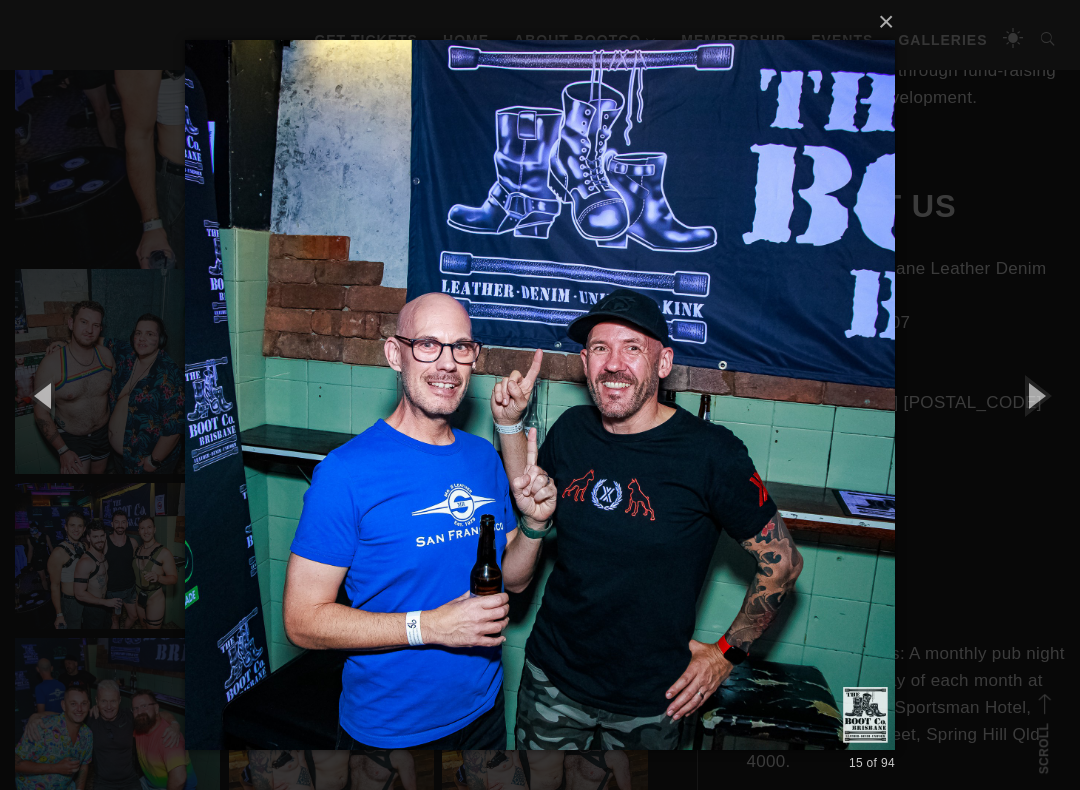 click at bounding box center (1035, 395) 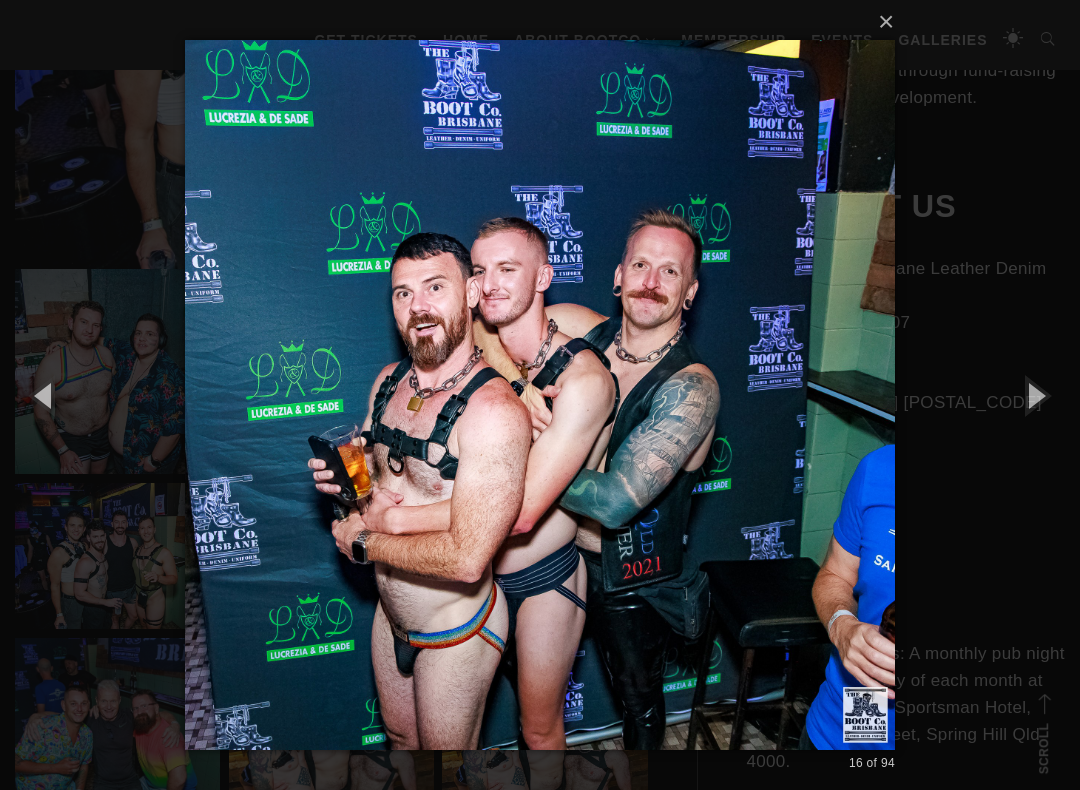 click at bounding box center (1035, 395) 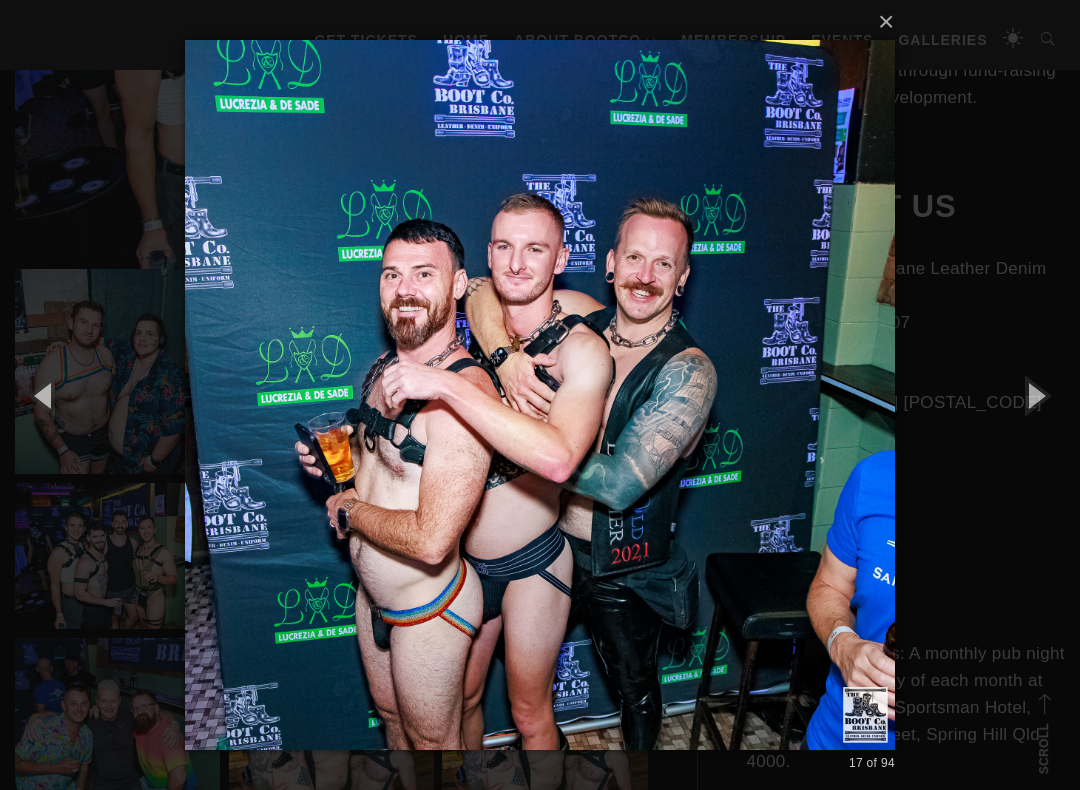 click at bounding box center [1035, 395] 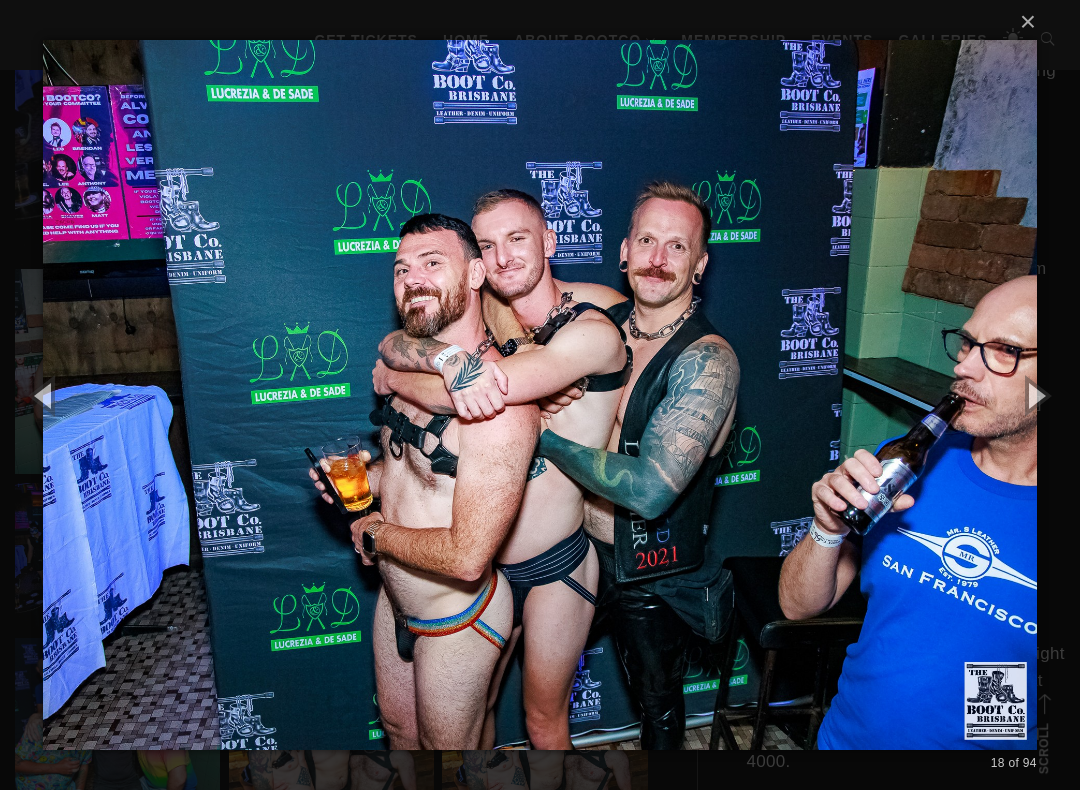 click at bounding box center (1035, 395) 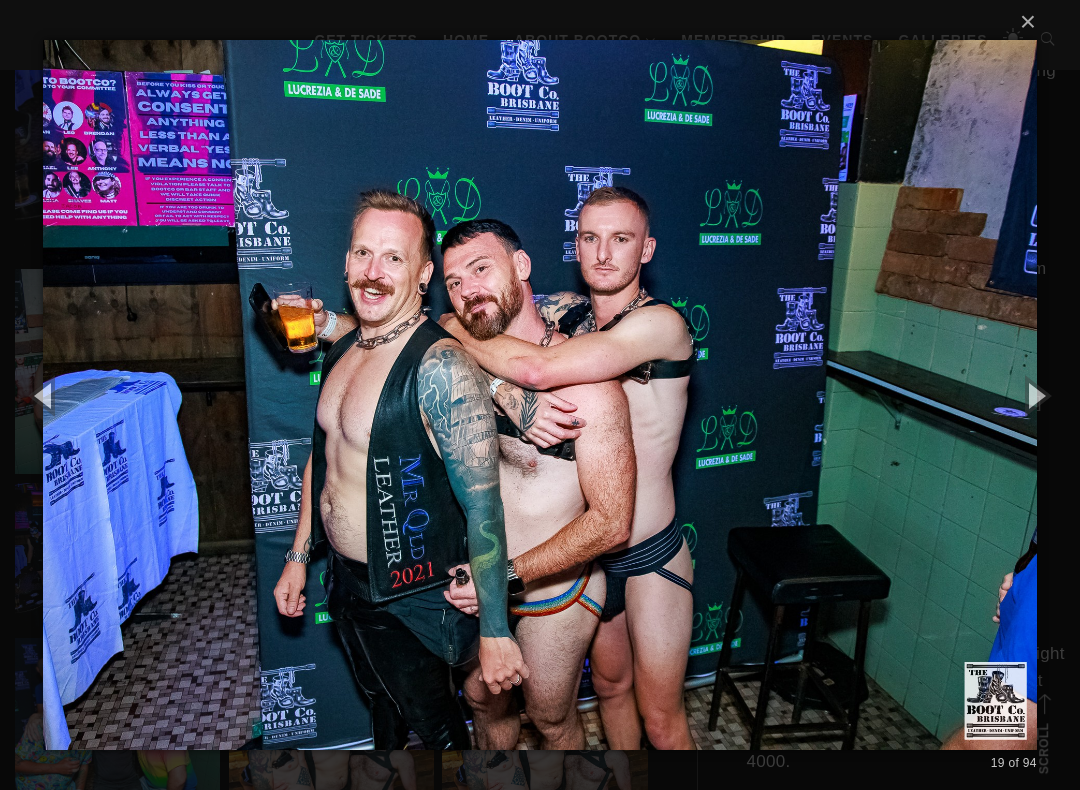 click at bounding box center (1035, 395) 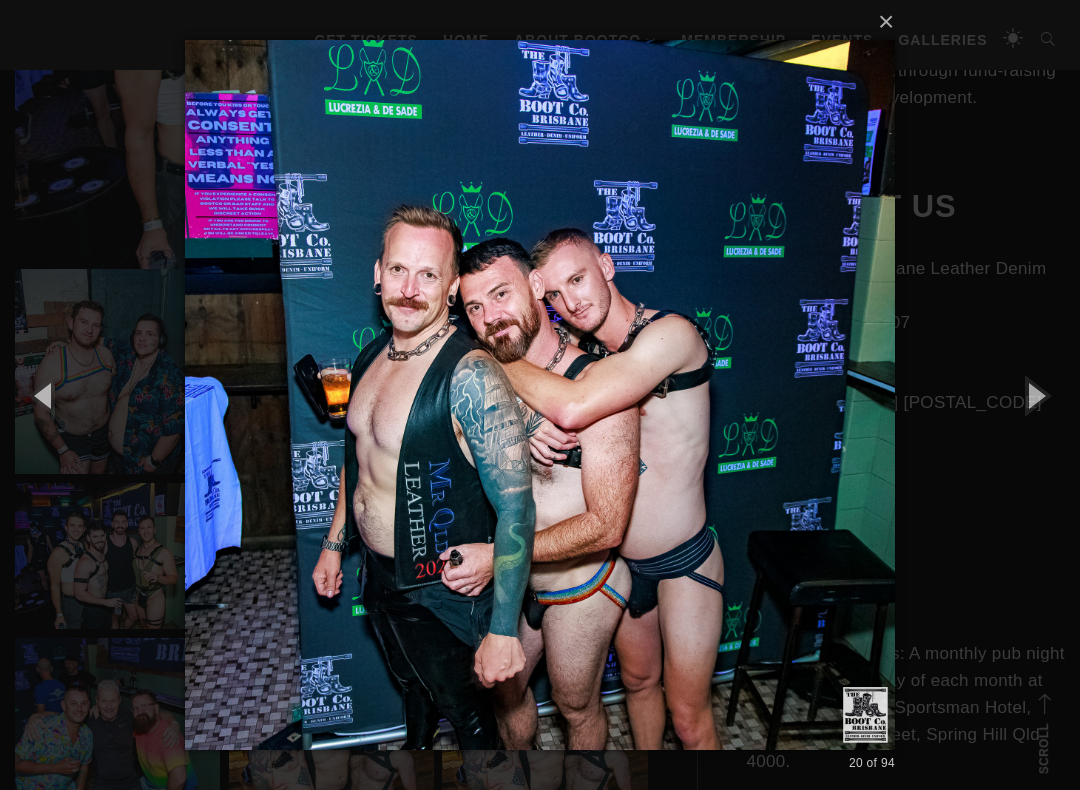 click at bounding box center [1035, 395] 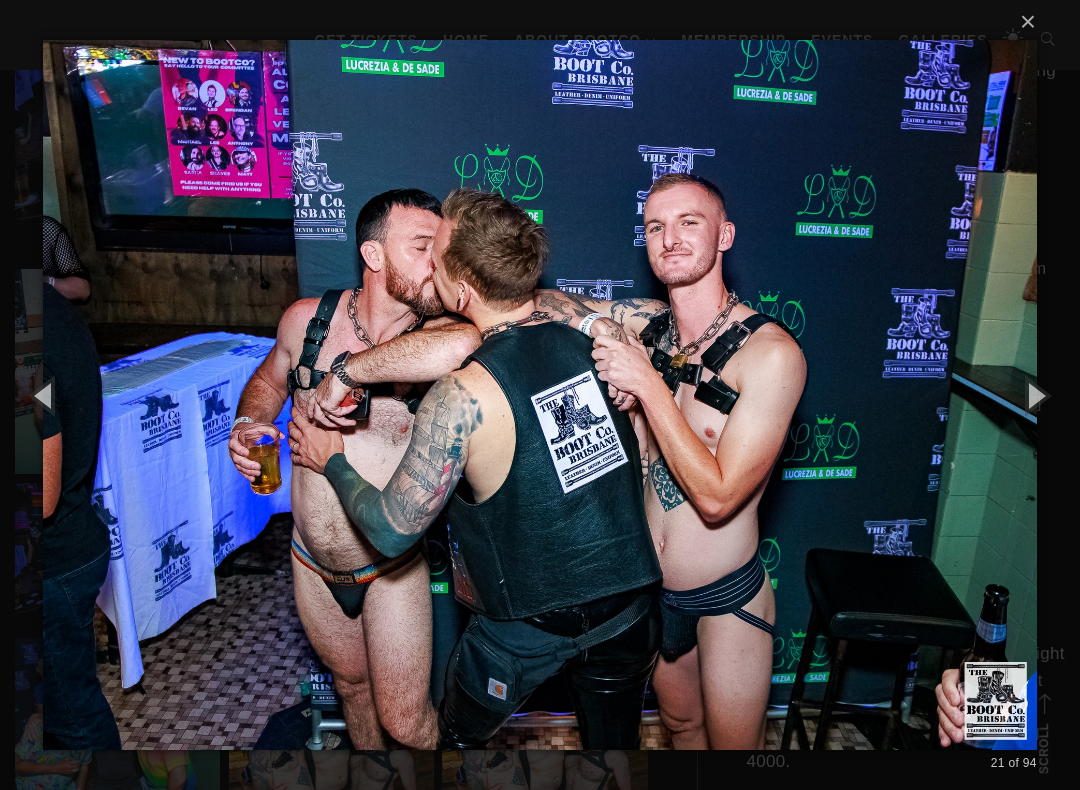 click at bounding box center [1035, 395] 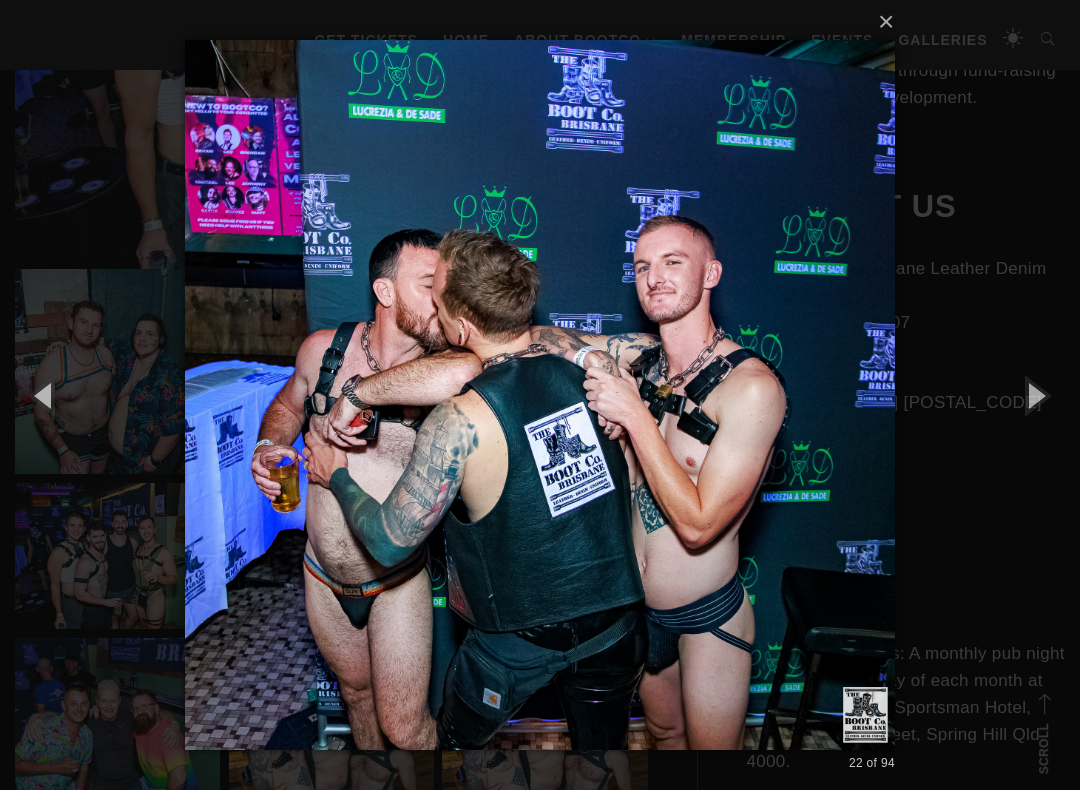 click at bounding box center [1035, 395] 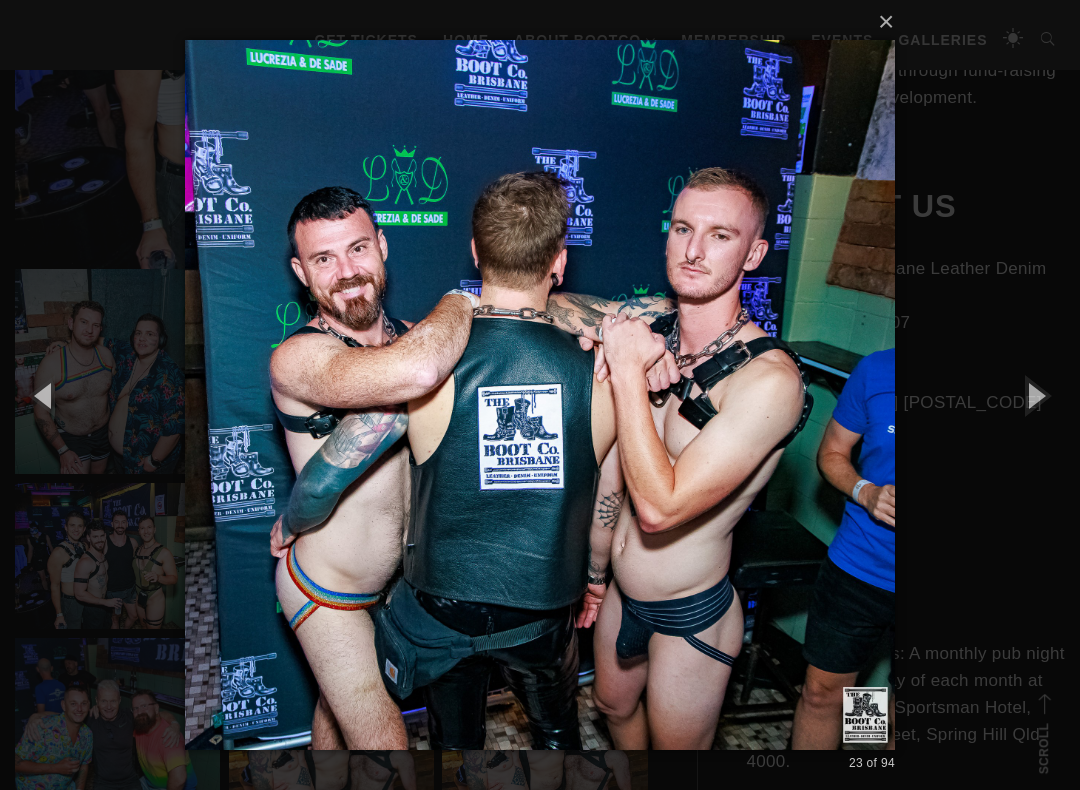 click at bounding box center (1035, 395) 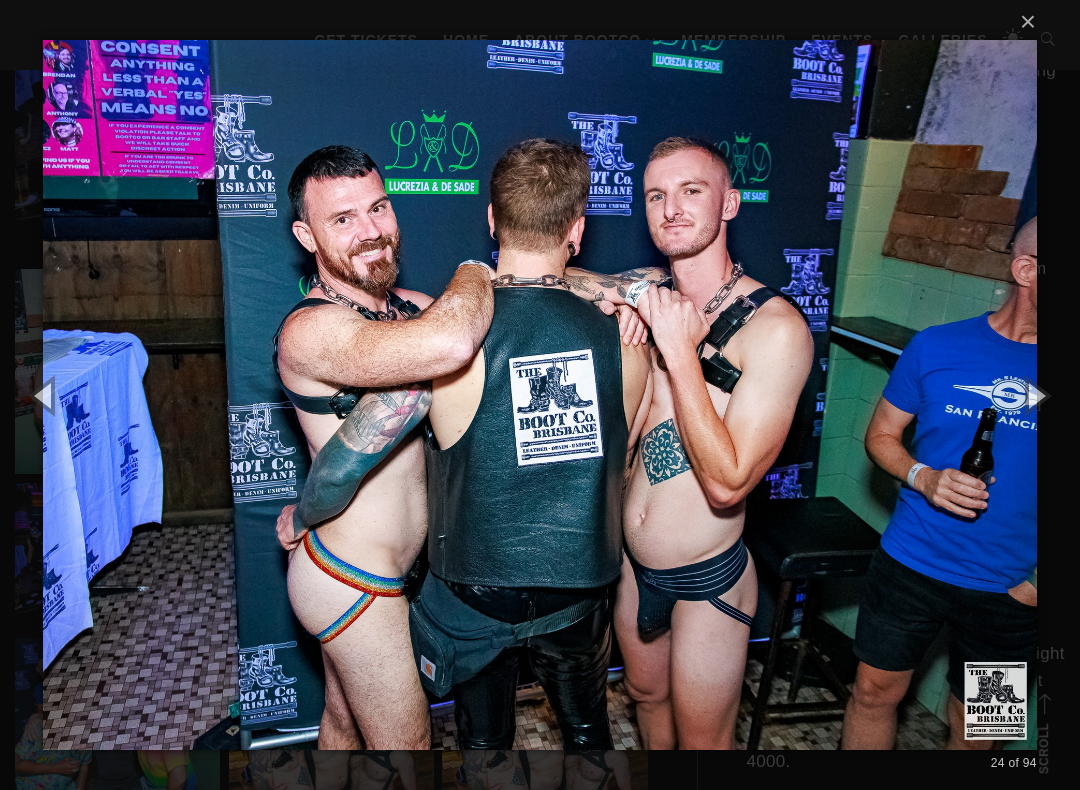 click at bounding box center [1035, 395] 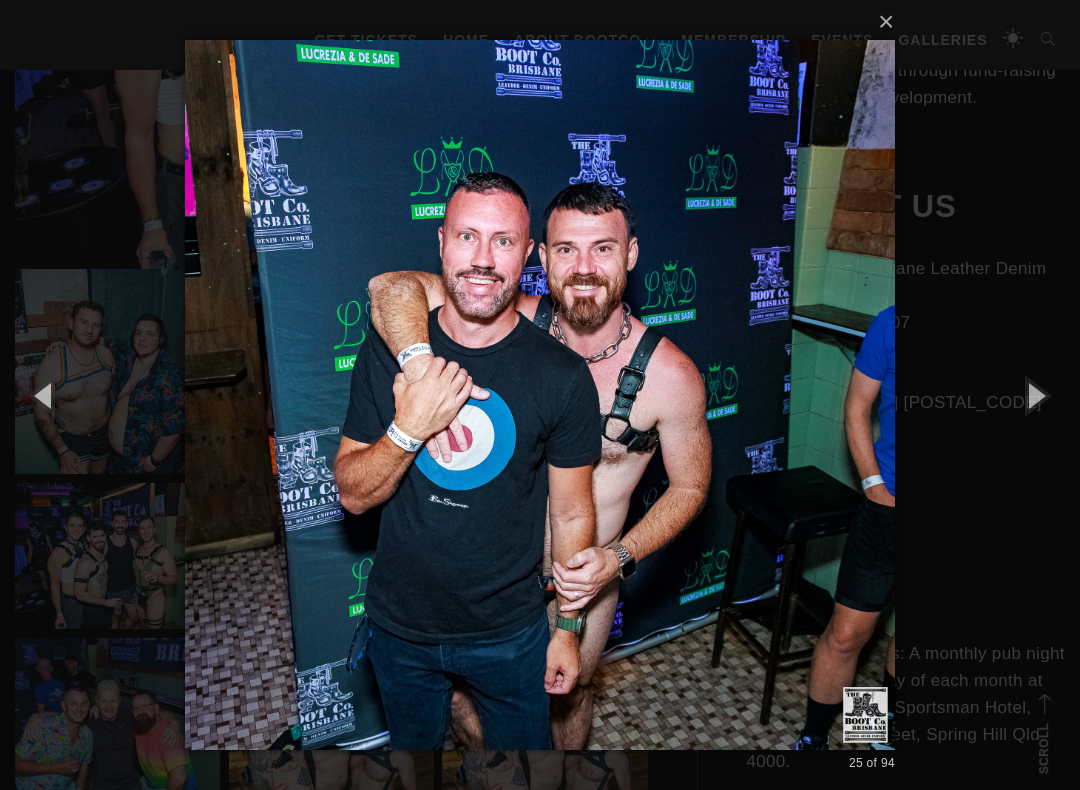 click at bounding box center [1035, 395] 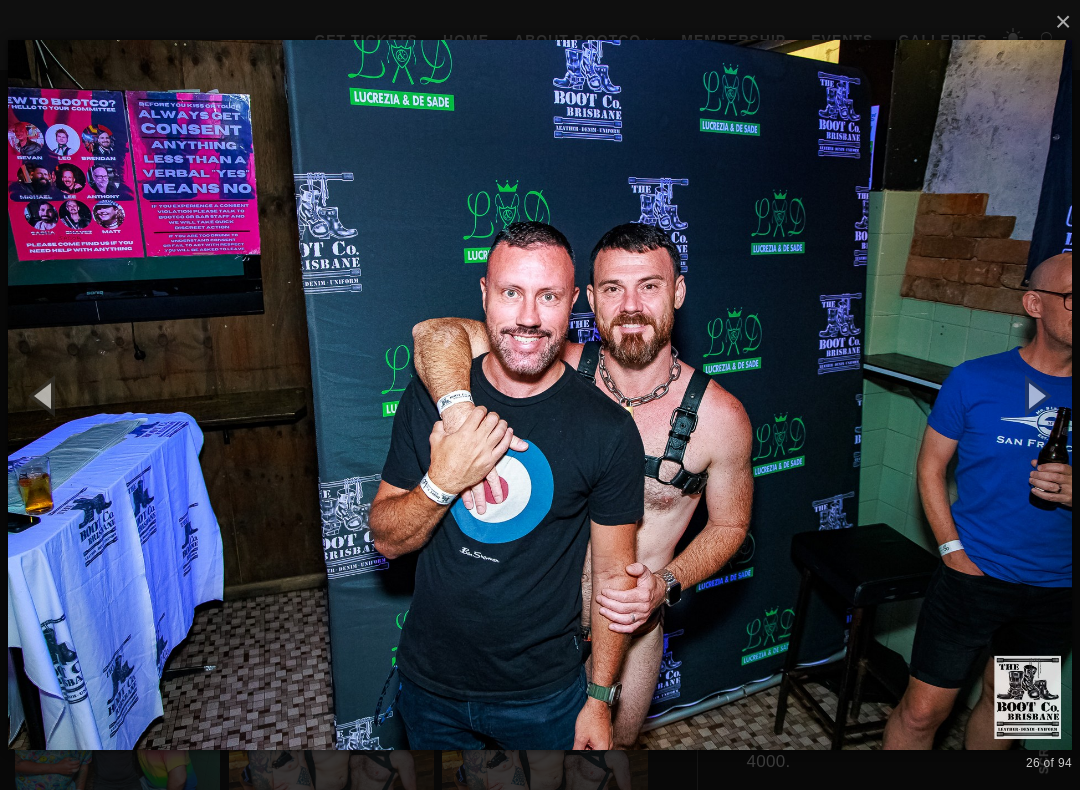 click at bounding box center (1035, 395) 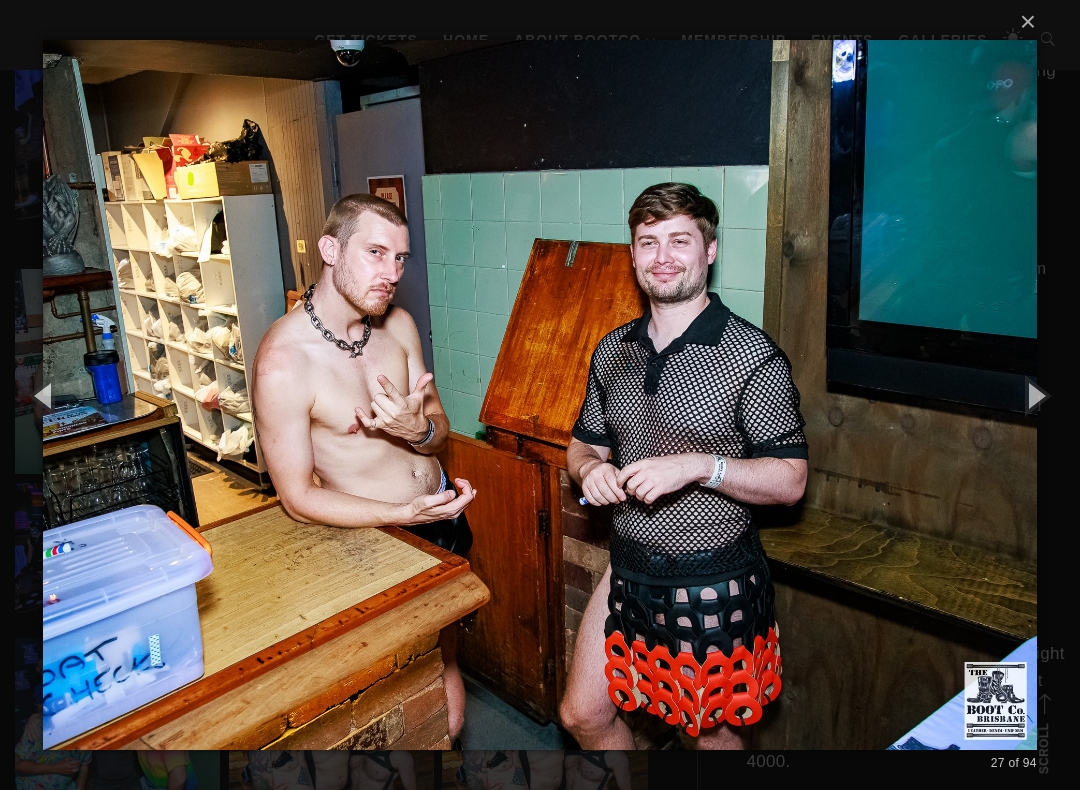 click at bounding box center (1035, 395) 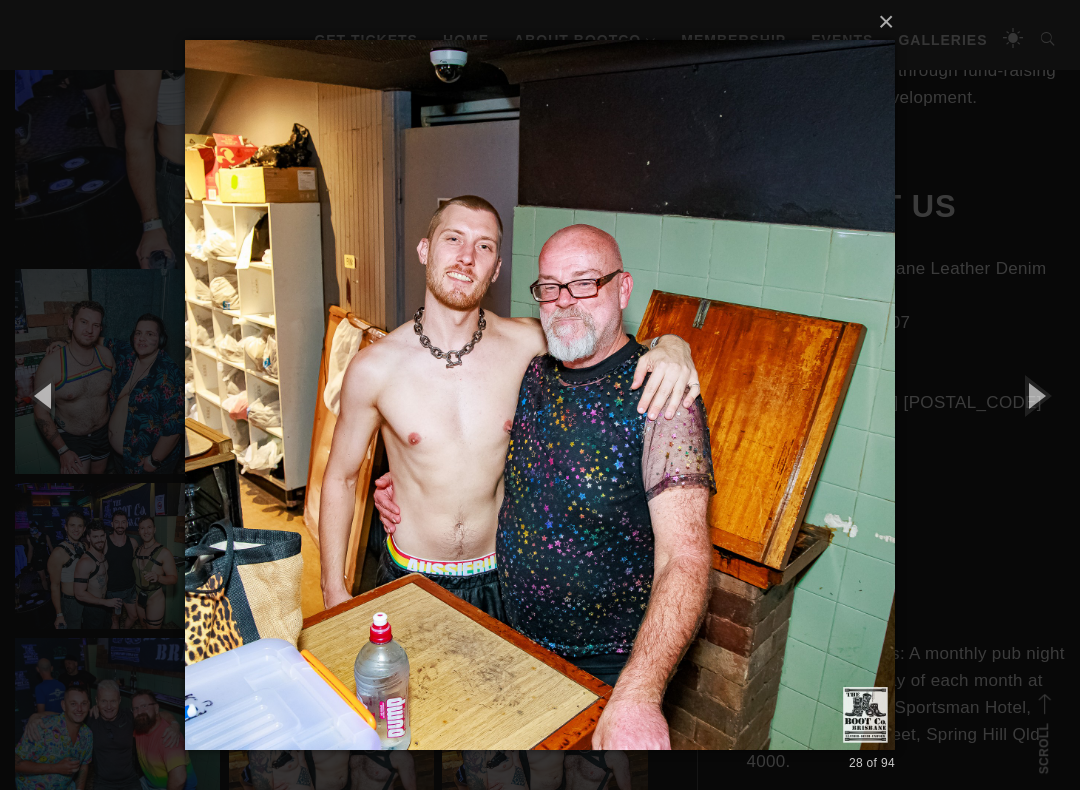 click at bounding box center [1035, 395] 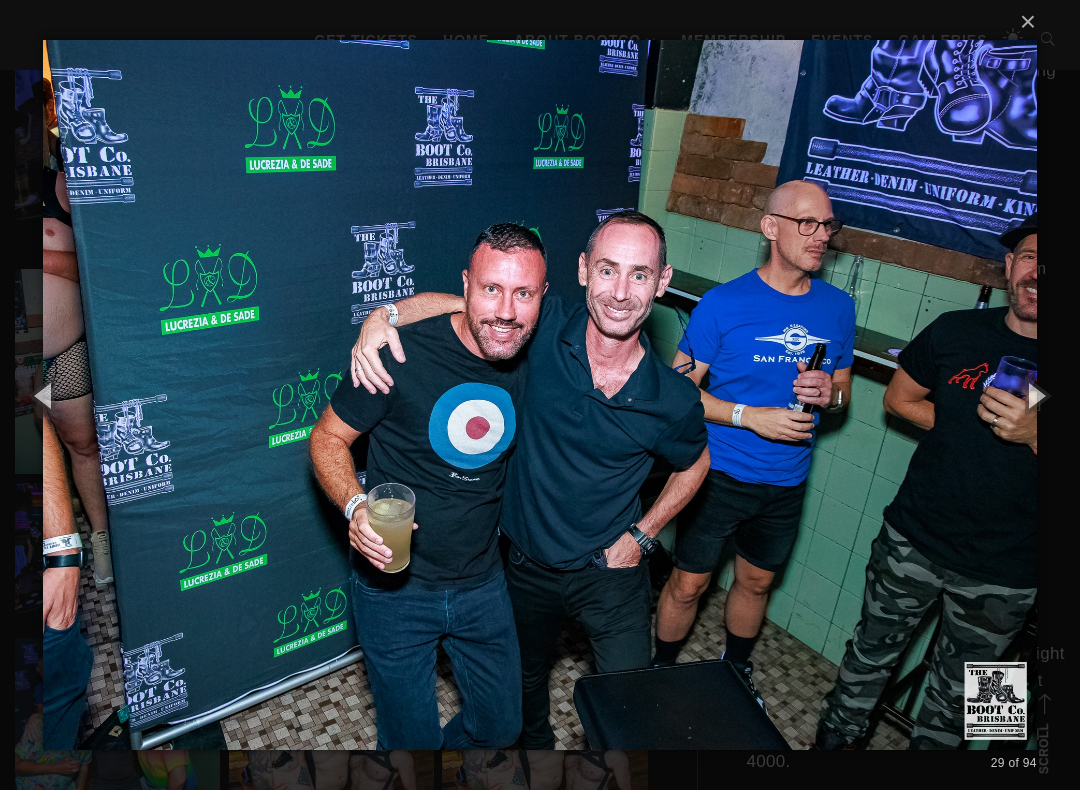 click at bounding box center (1035, 395) 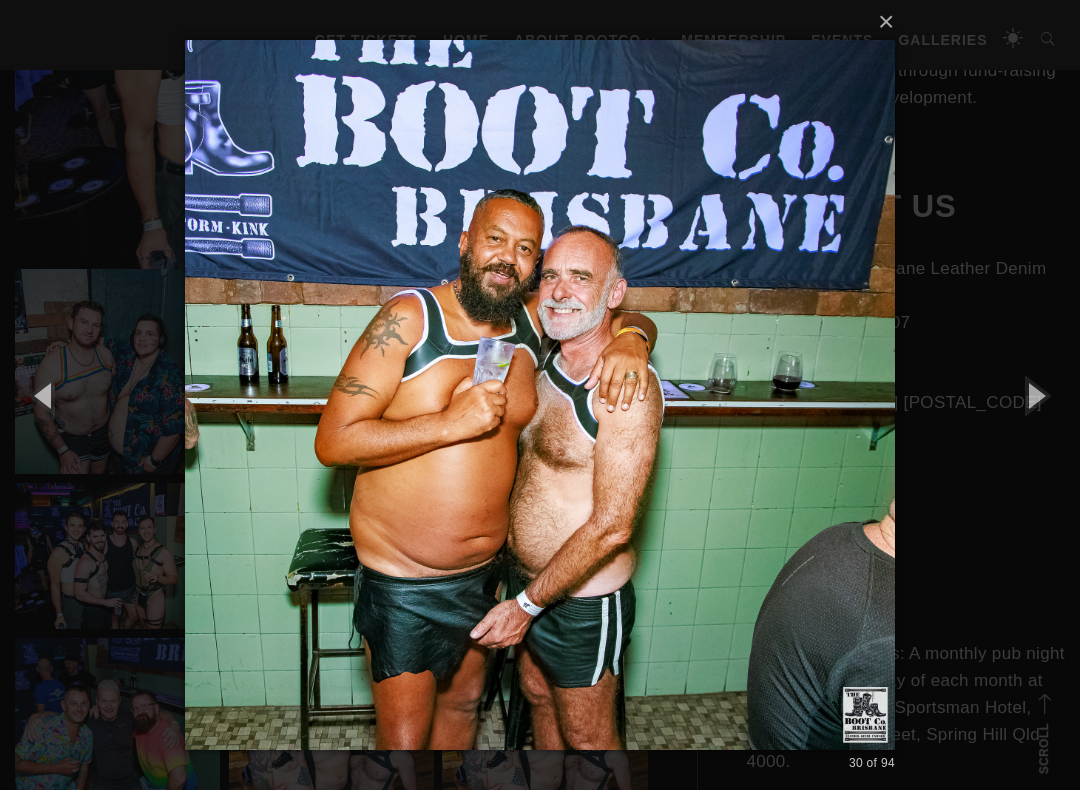 click at bounding box center [1035, 395] 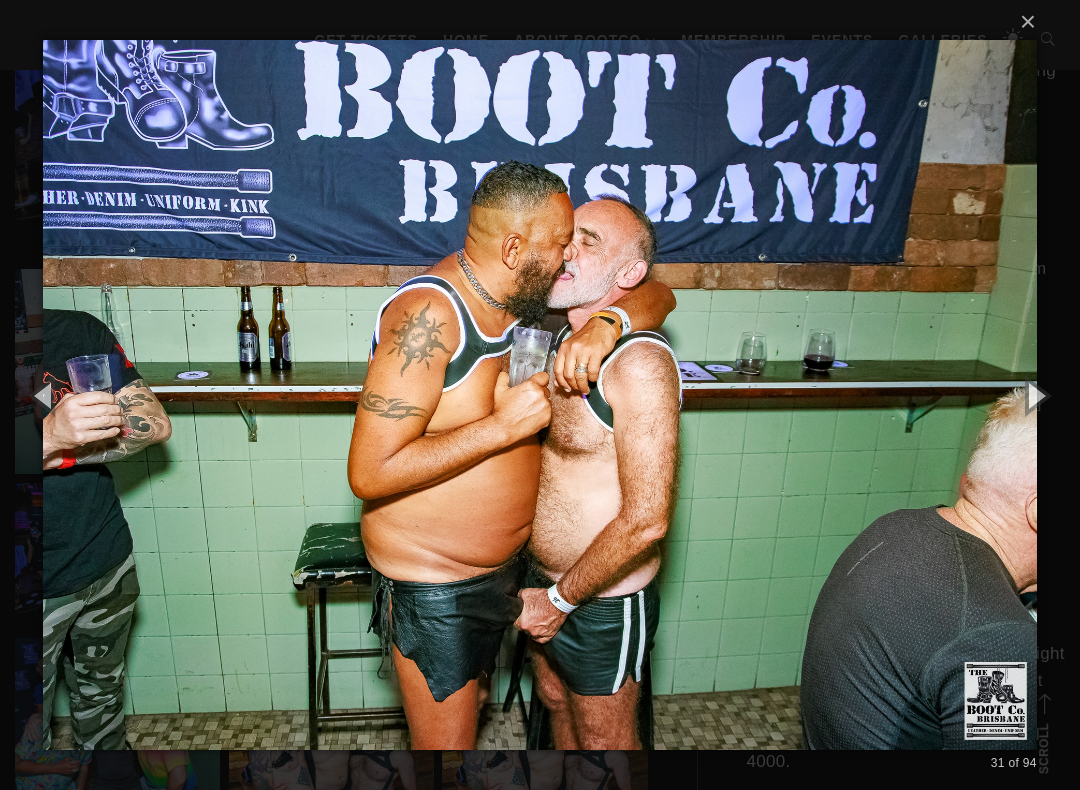 click at bounding box center [1035, 395] 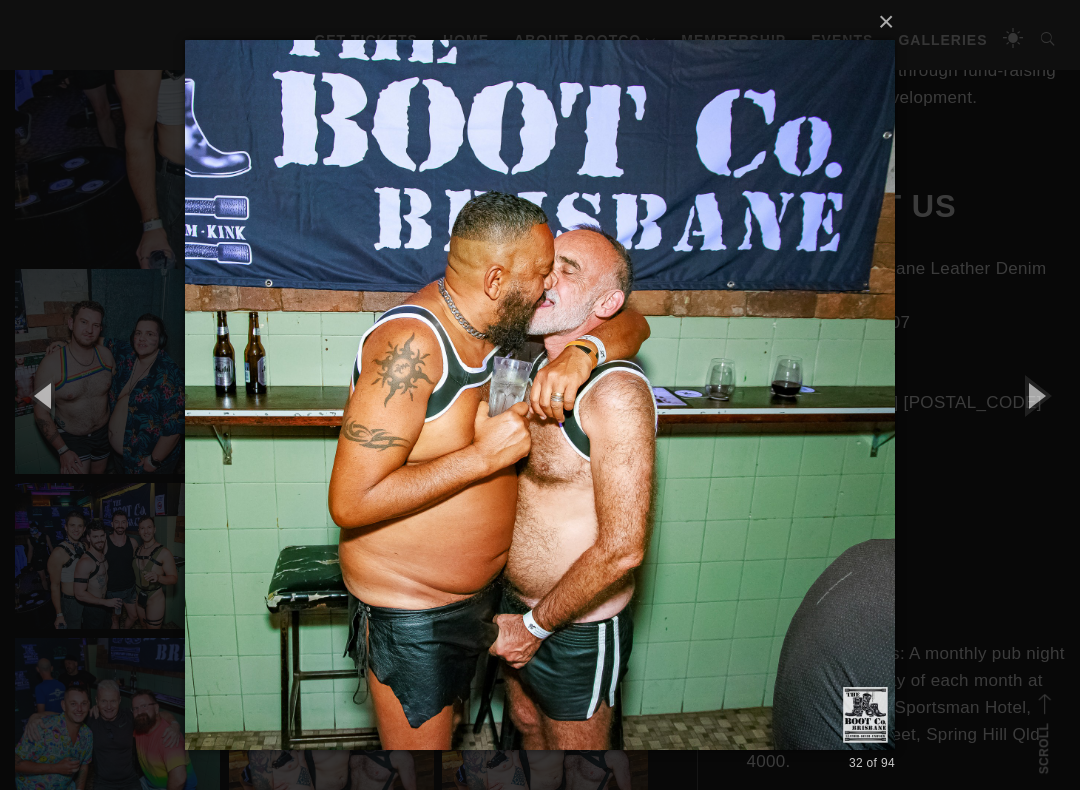 click at bounding box center [1035, 395] 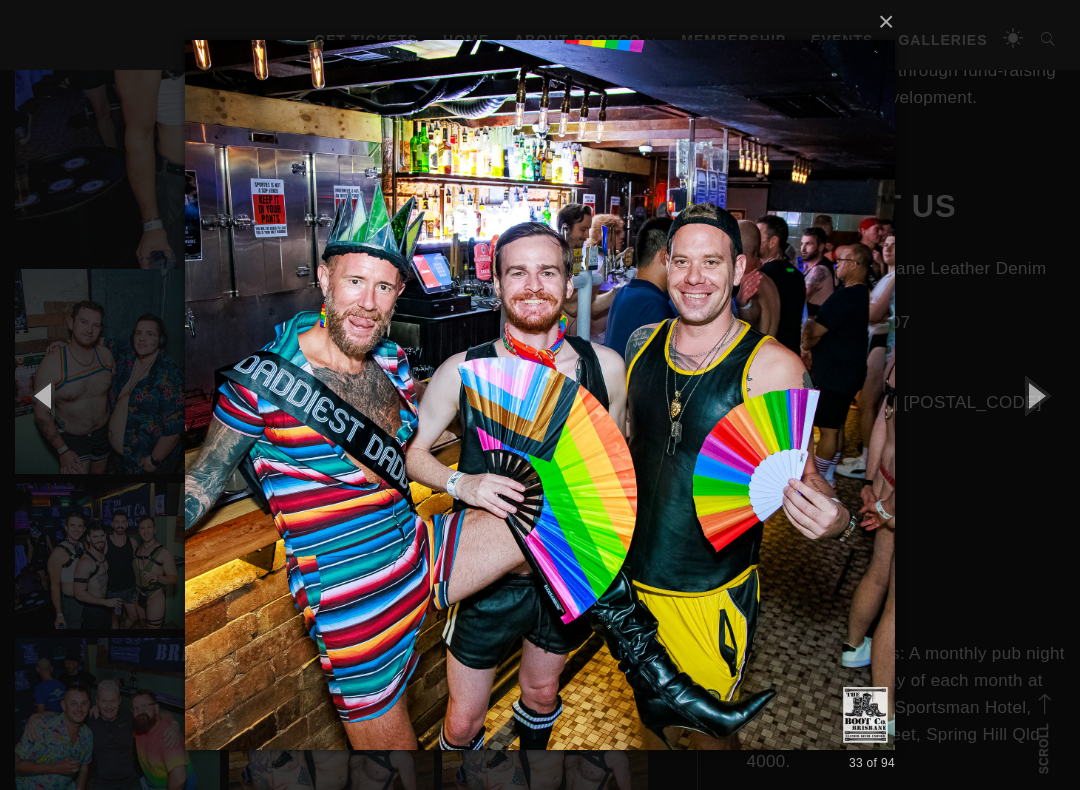 click at bounding box center [1035, 395] 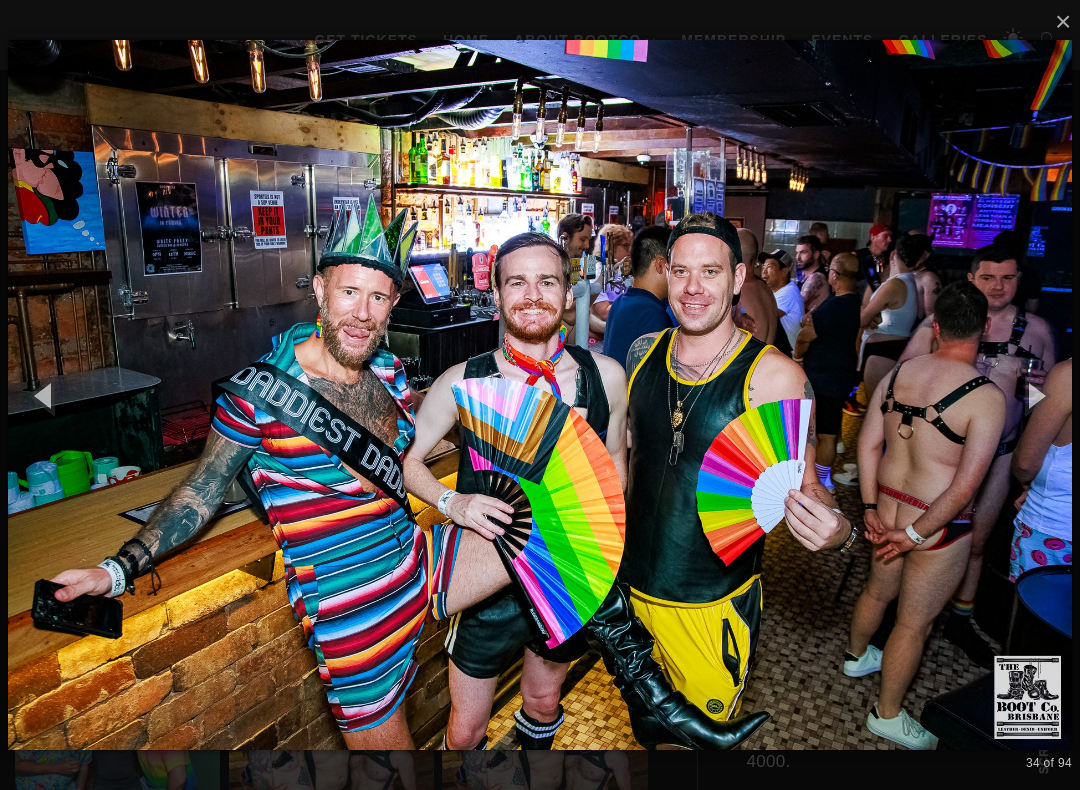 click at bounding box center [1035, 395] 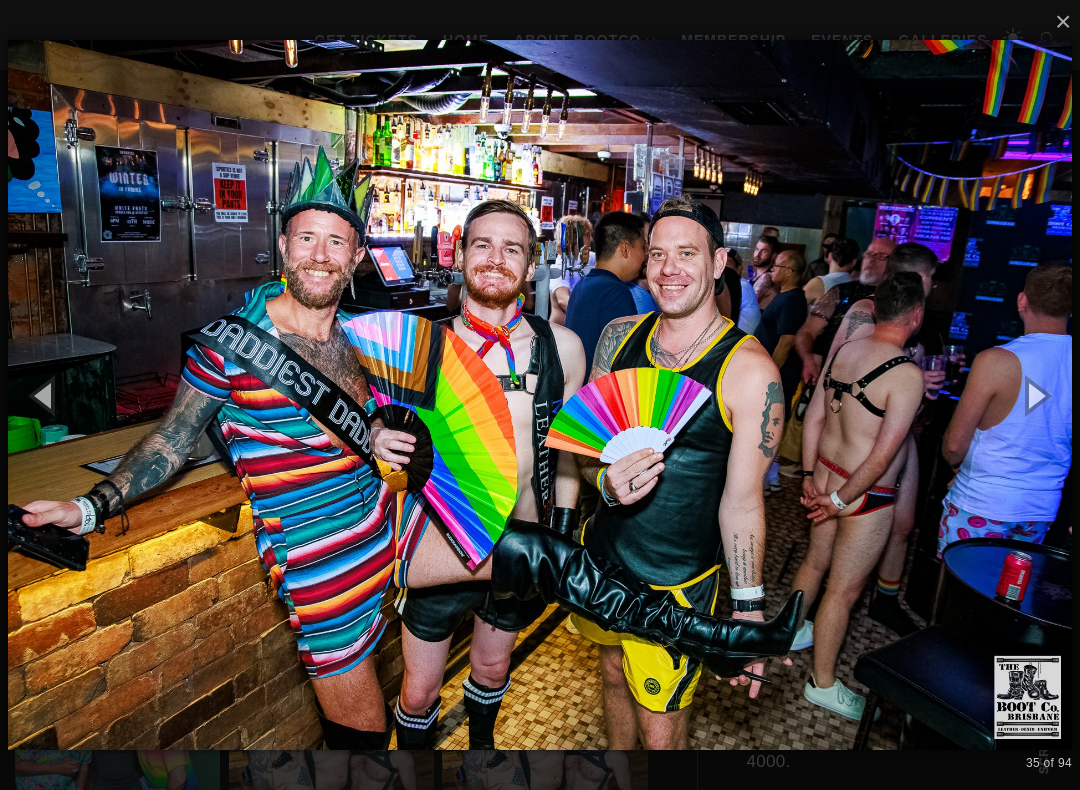 click at bounding box center [1035, 395] 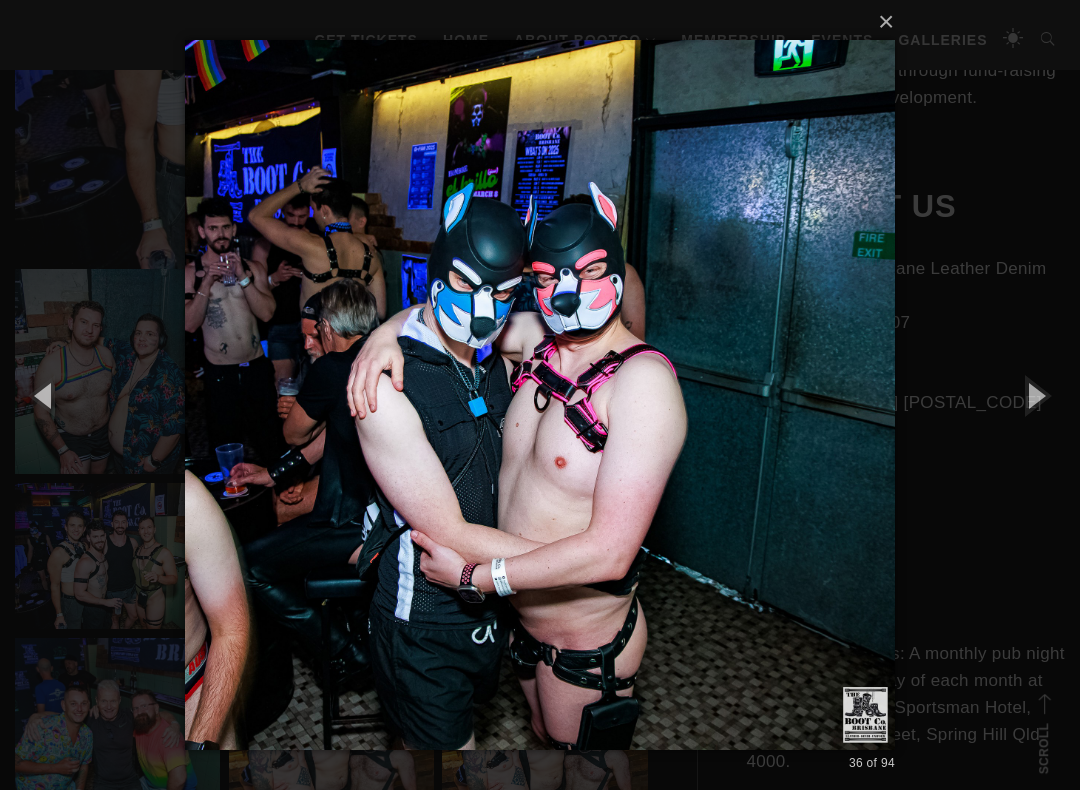 click at bounding box center (1035, 395) 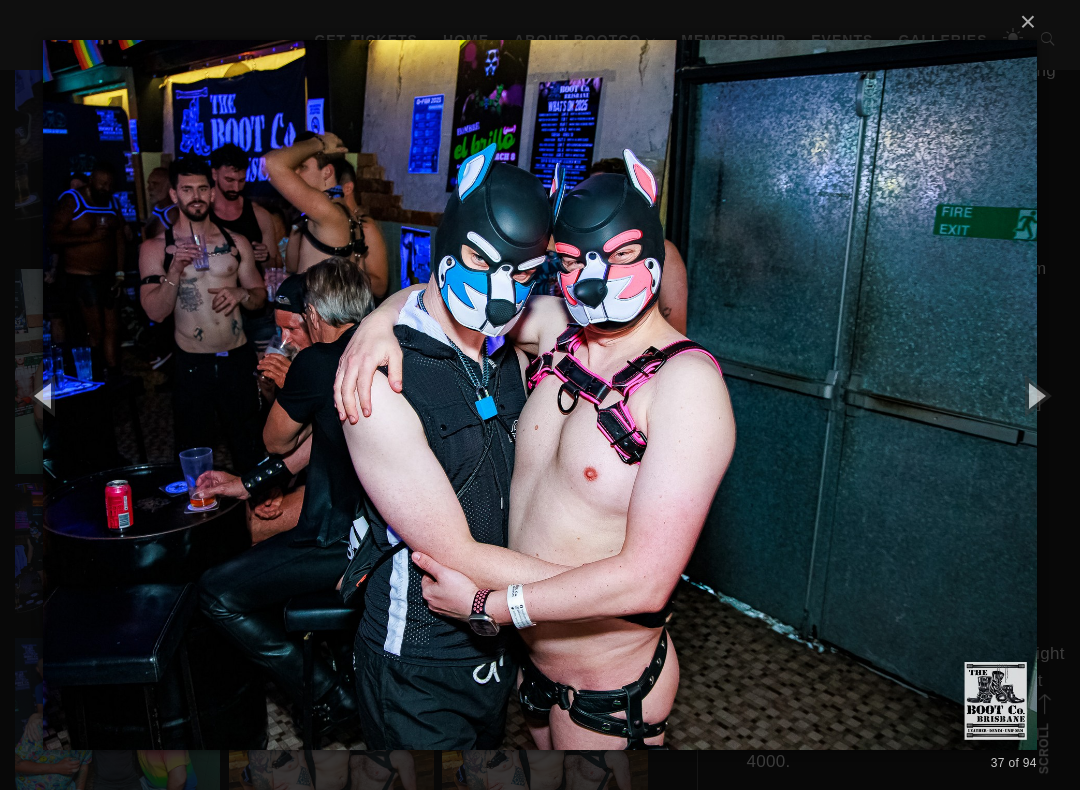 click at bounding box center (1035, 395) 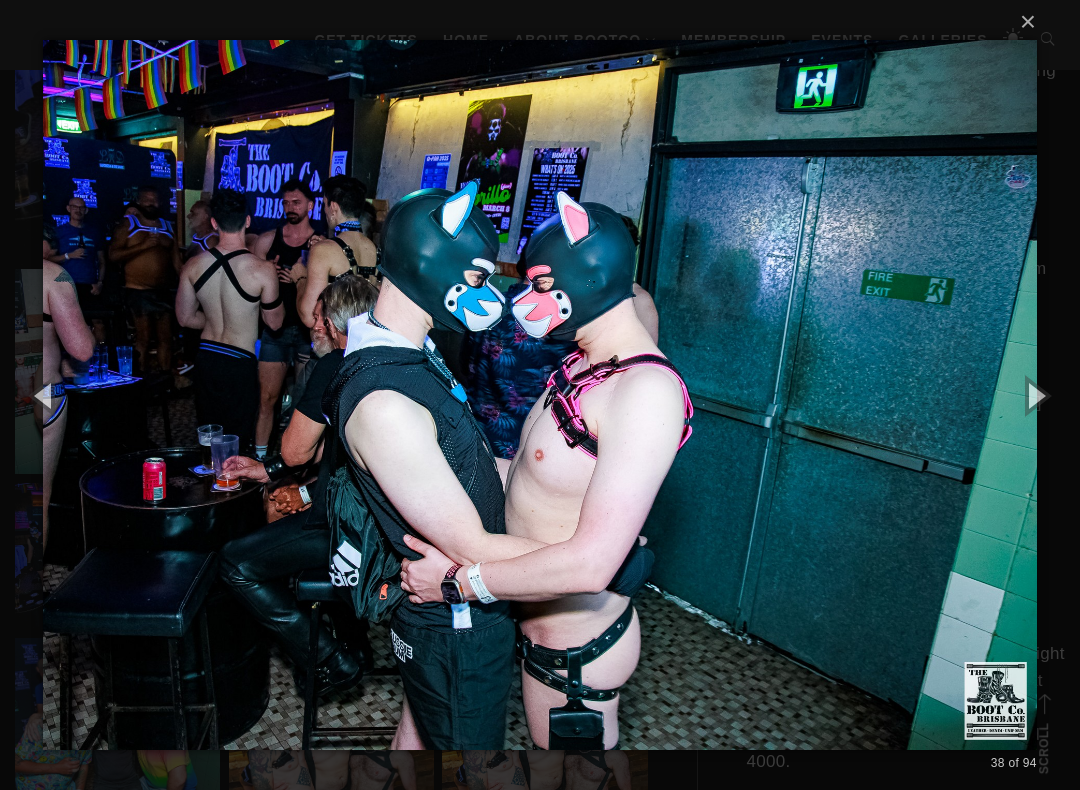 click at bounding box center [1035, 395] 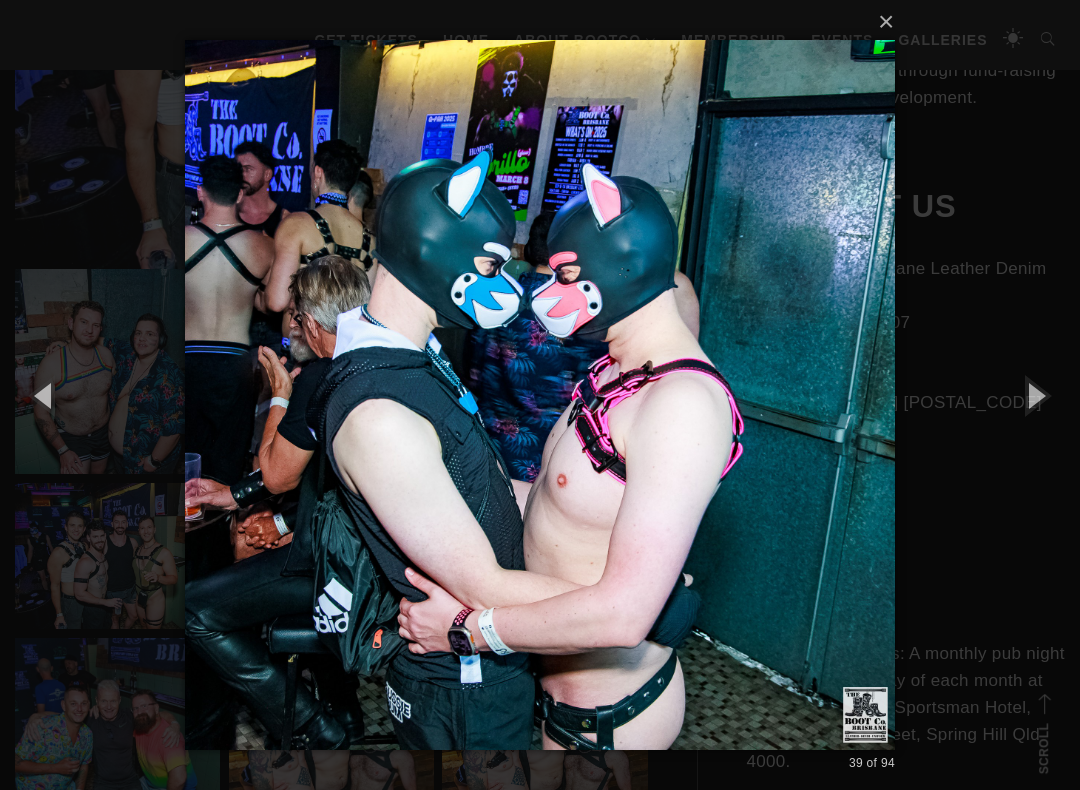 click at bounding box center [1035, 395] 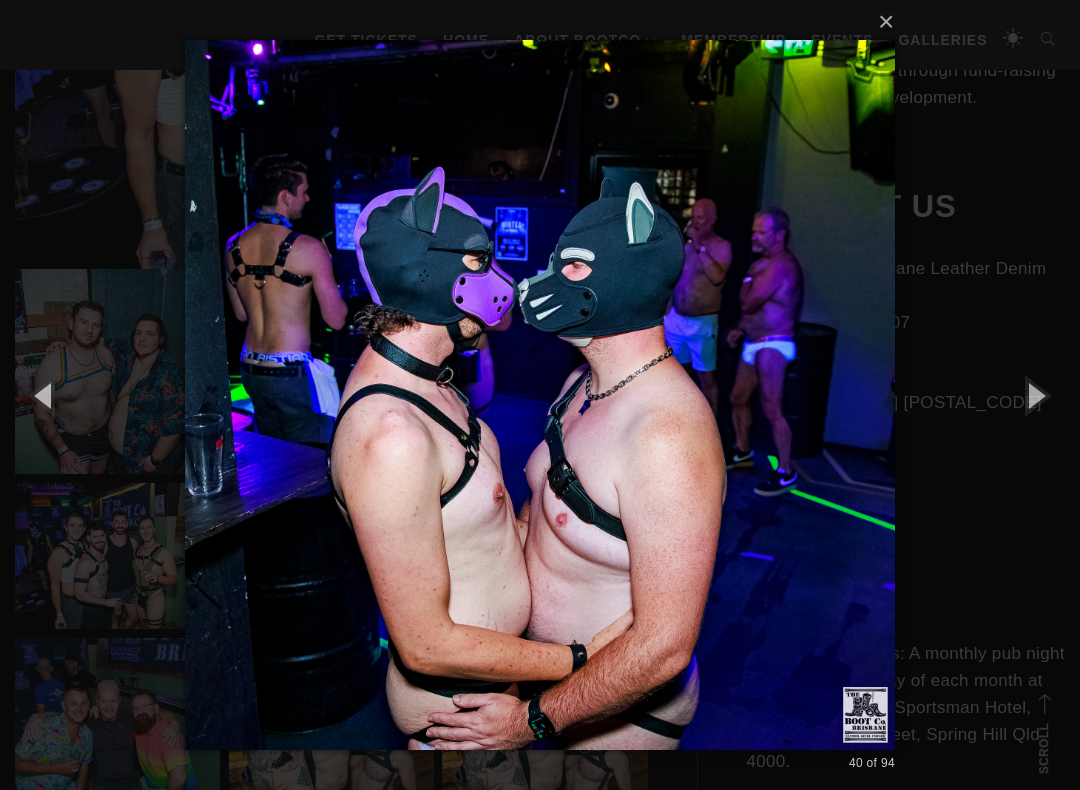 click at bounding box center [1035, 395] 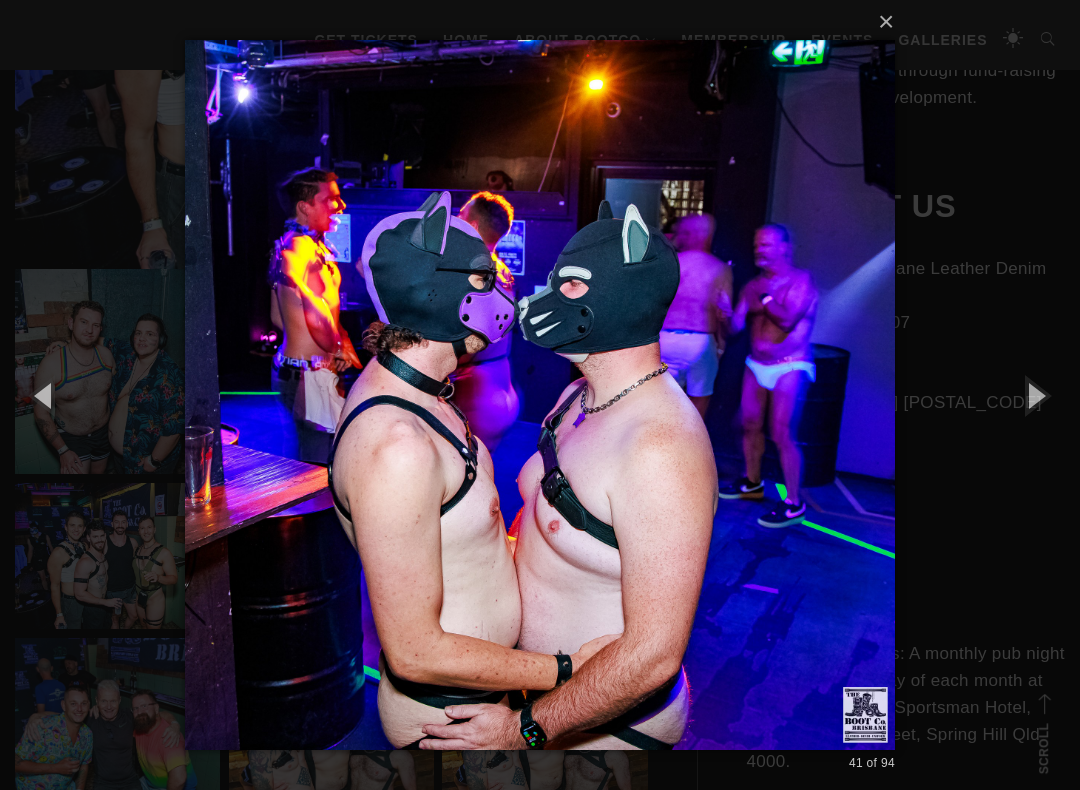 click at bounding box center (1035, 395) 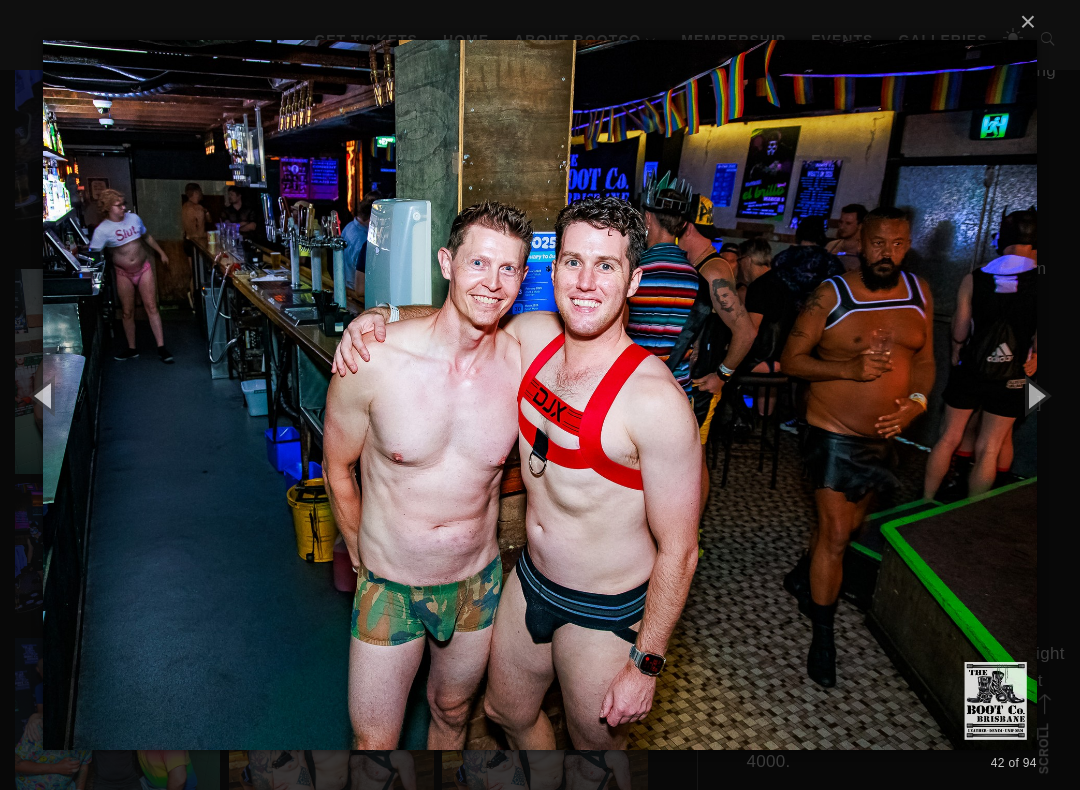 click at bounding box center (1035, 395) 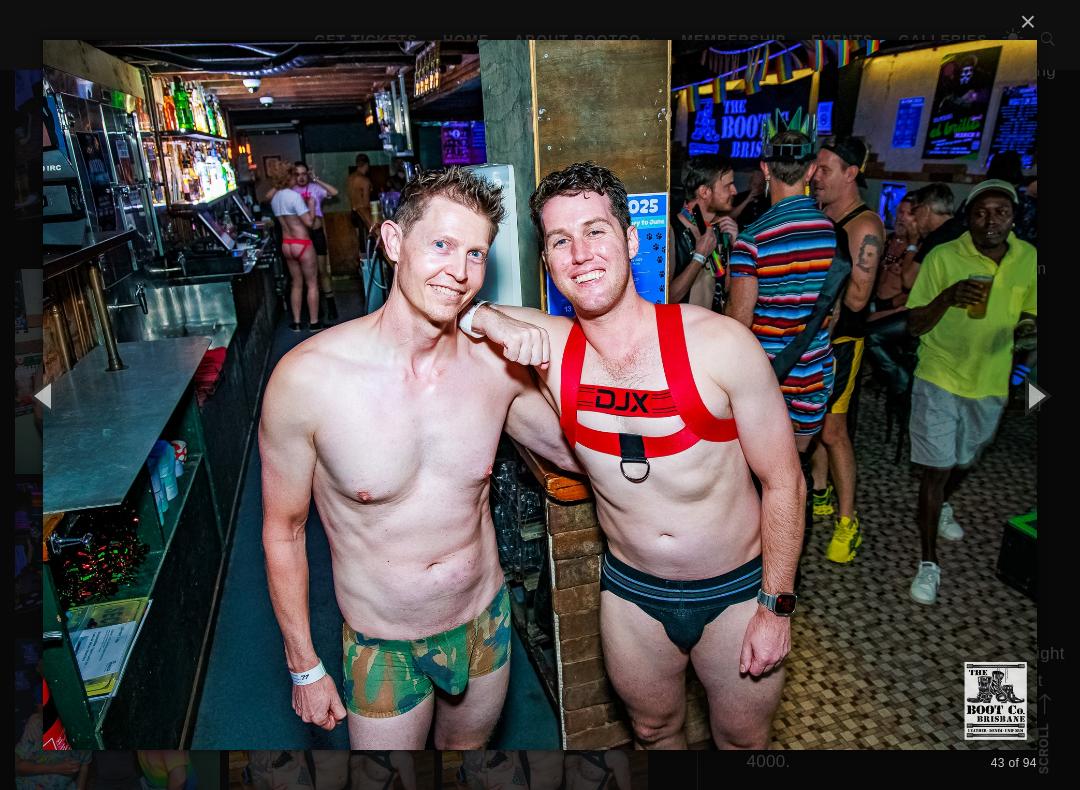 click at bounding box center (1035, 395) 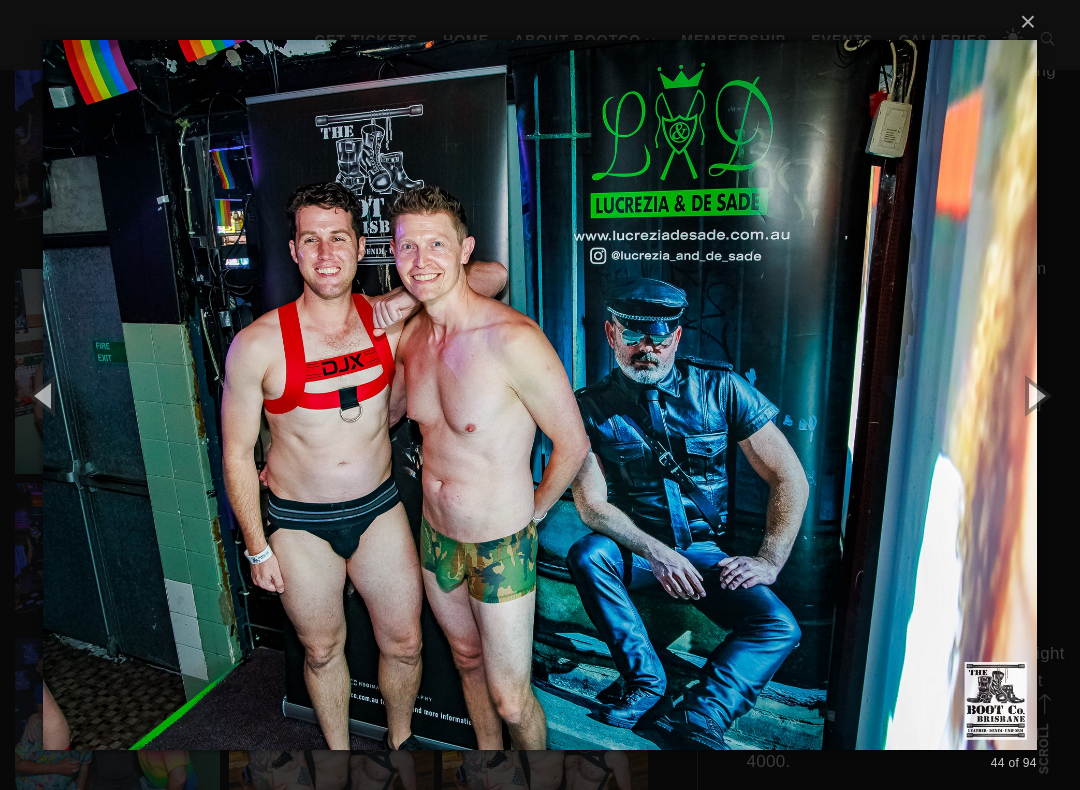 click at bounding box center [1035, 395] 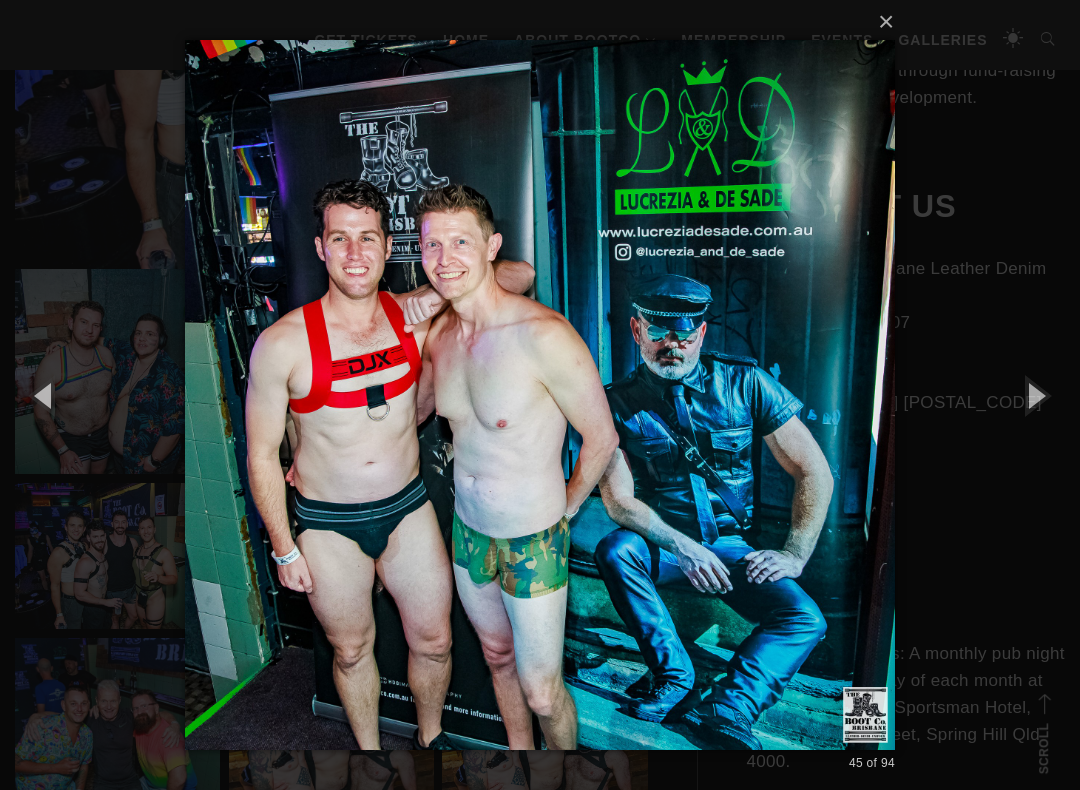 click at bounding box center (1035, 395) 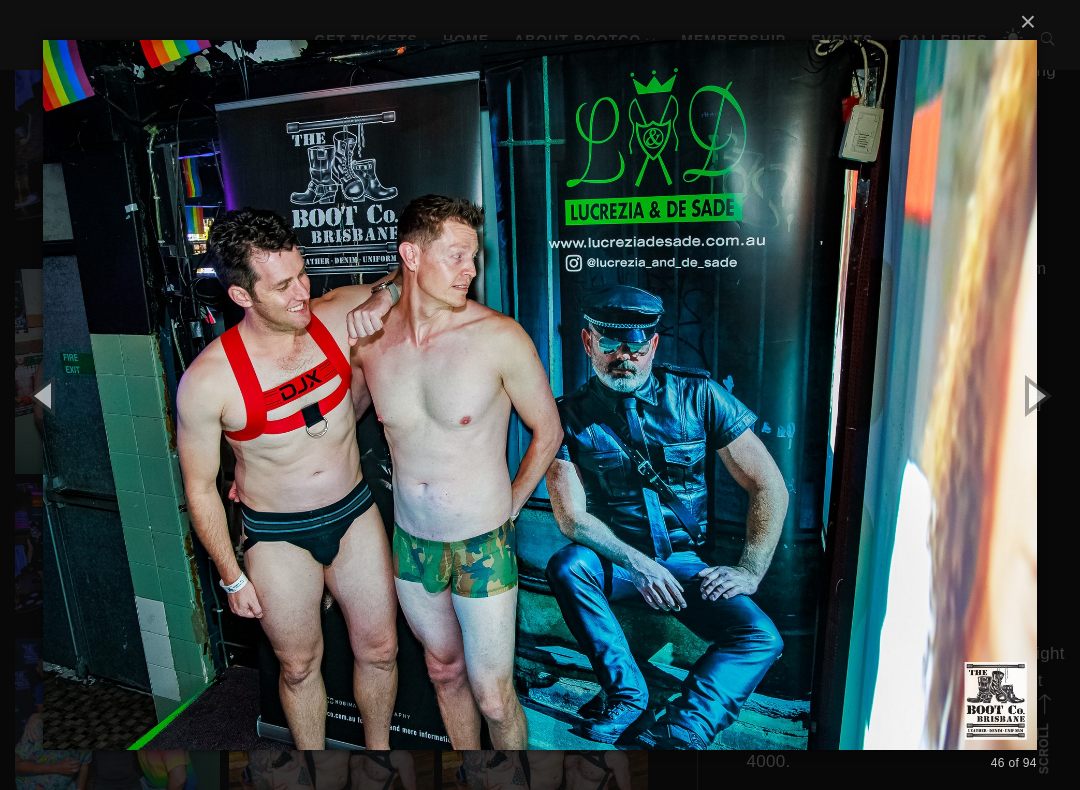 click at bounding box center (1035, 395) 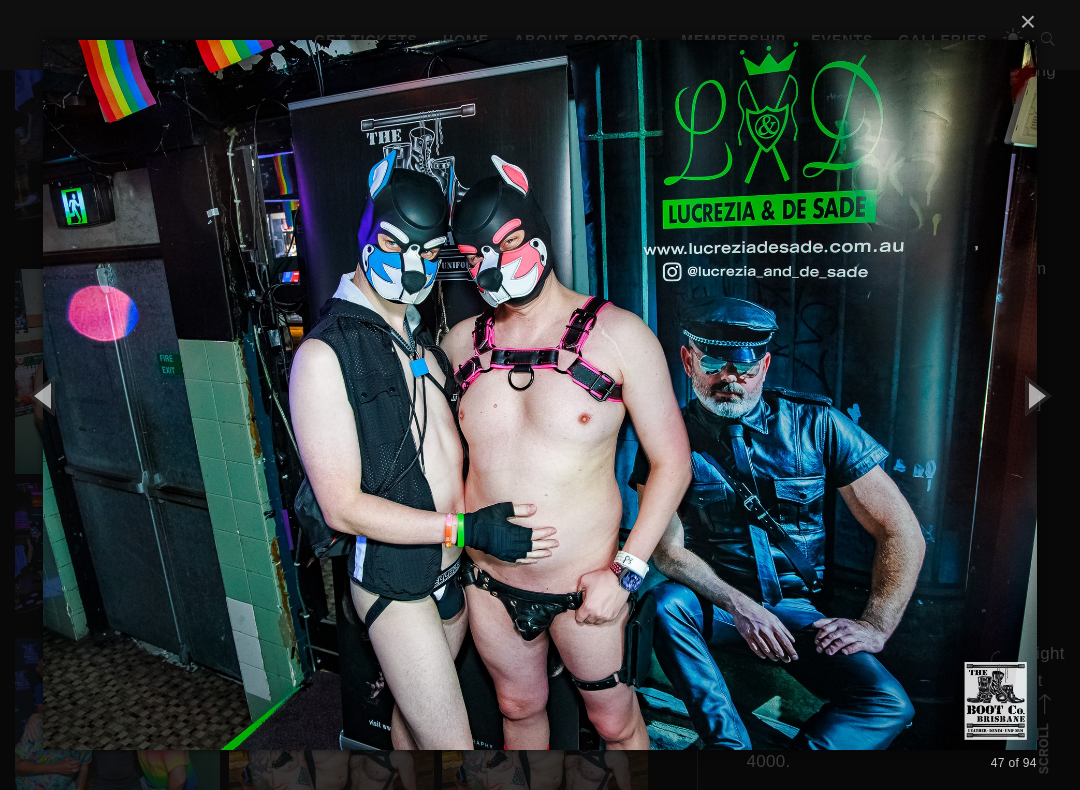 click at bounding box center [1035, 395] 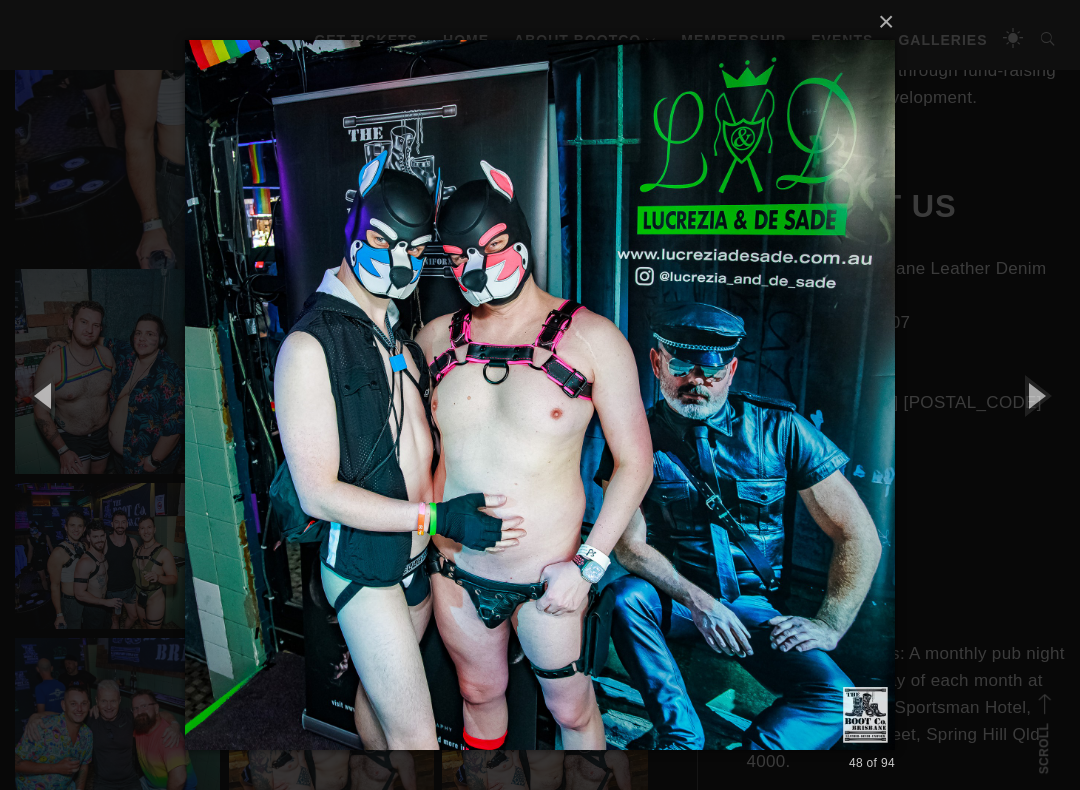click at bounding box center (1035, 395) 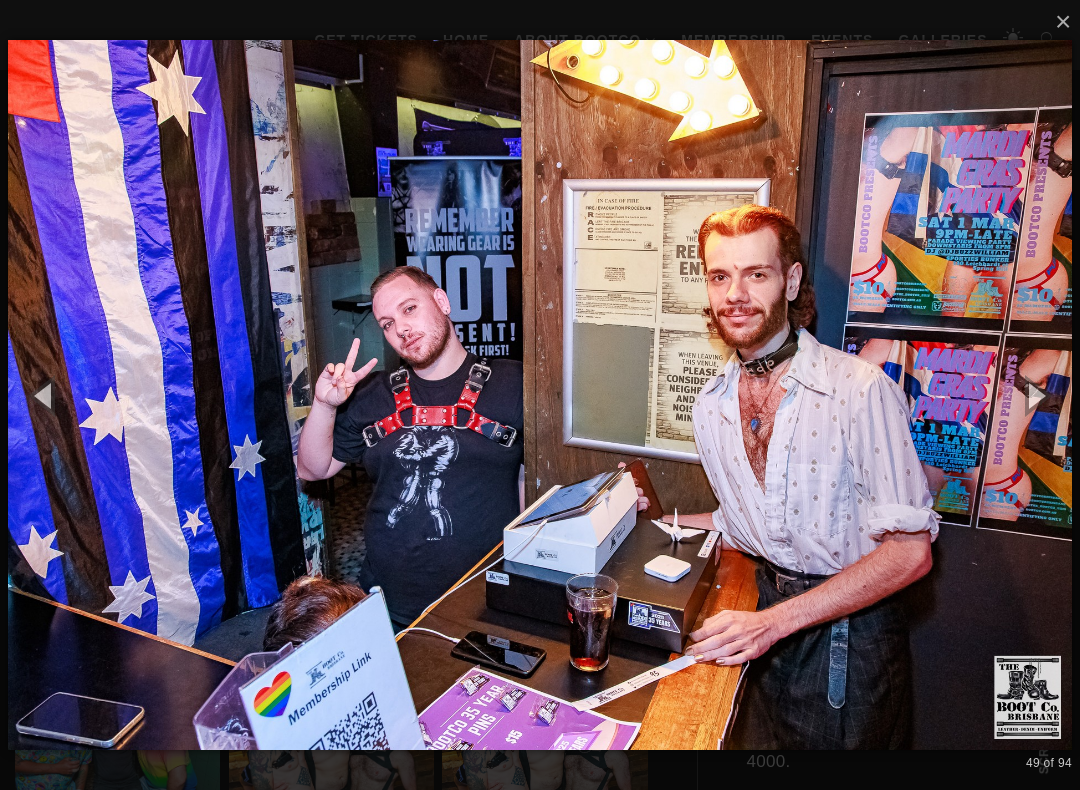 click at bounding box center [1035, 395] 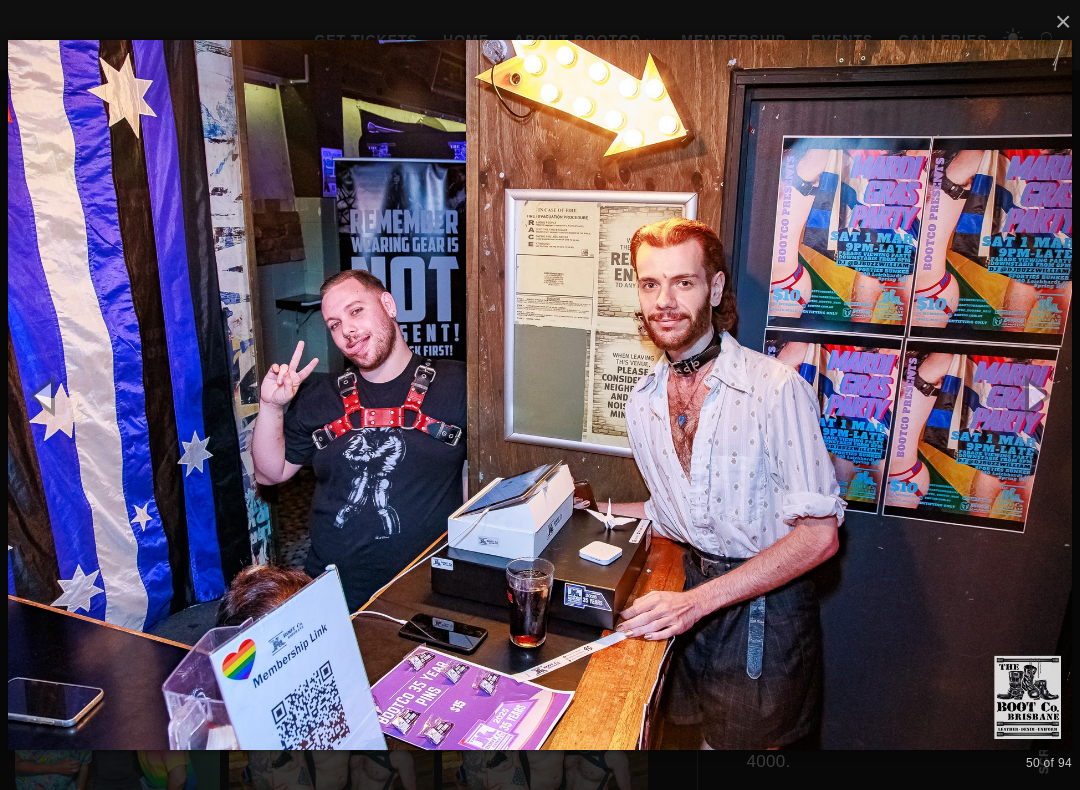 click at bounding box center [1035, 395] 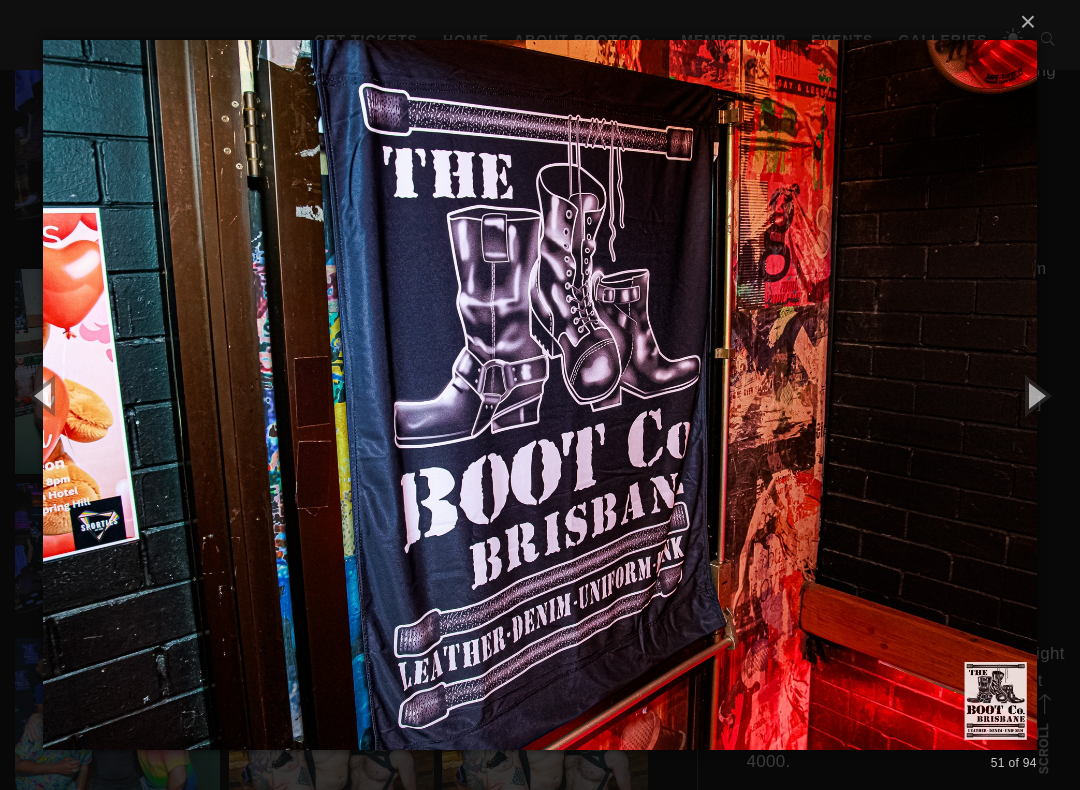 click at bounding box center (1035, 395) 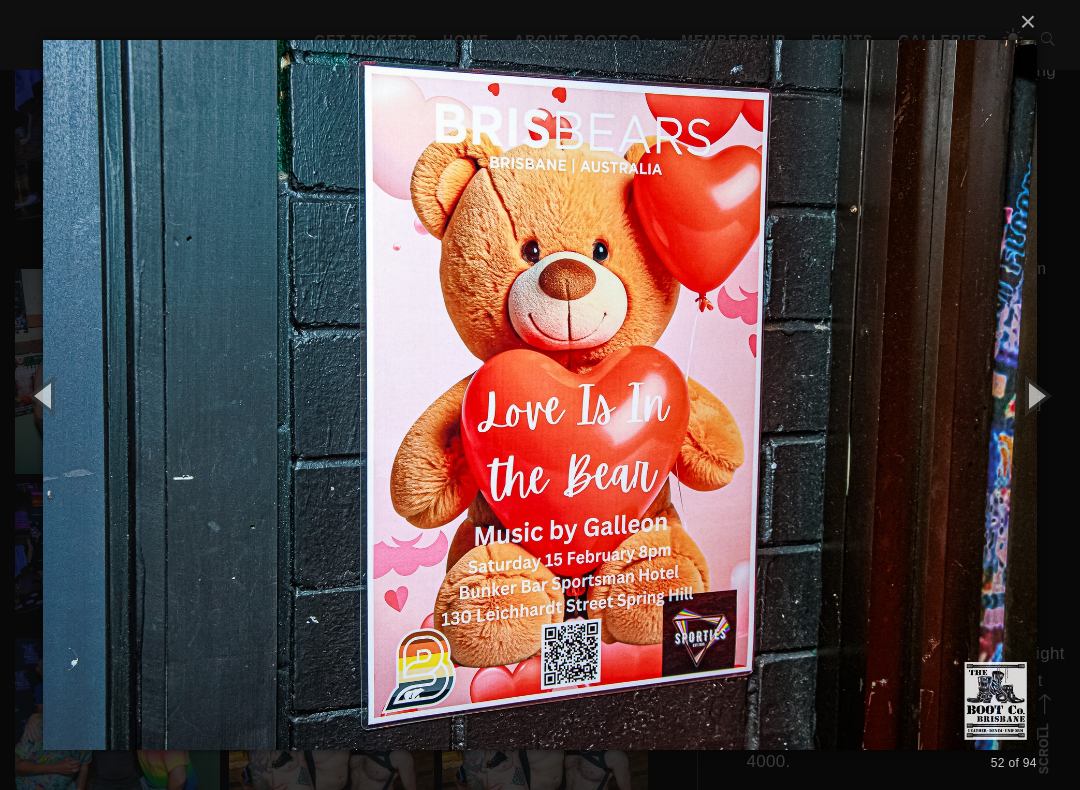 click at bounding box center (1035, 395) 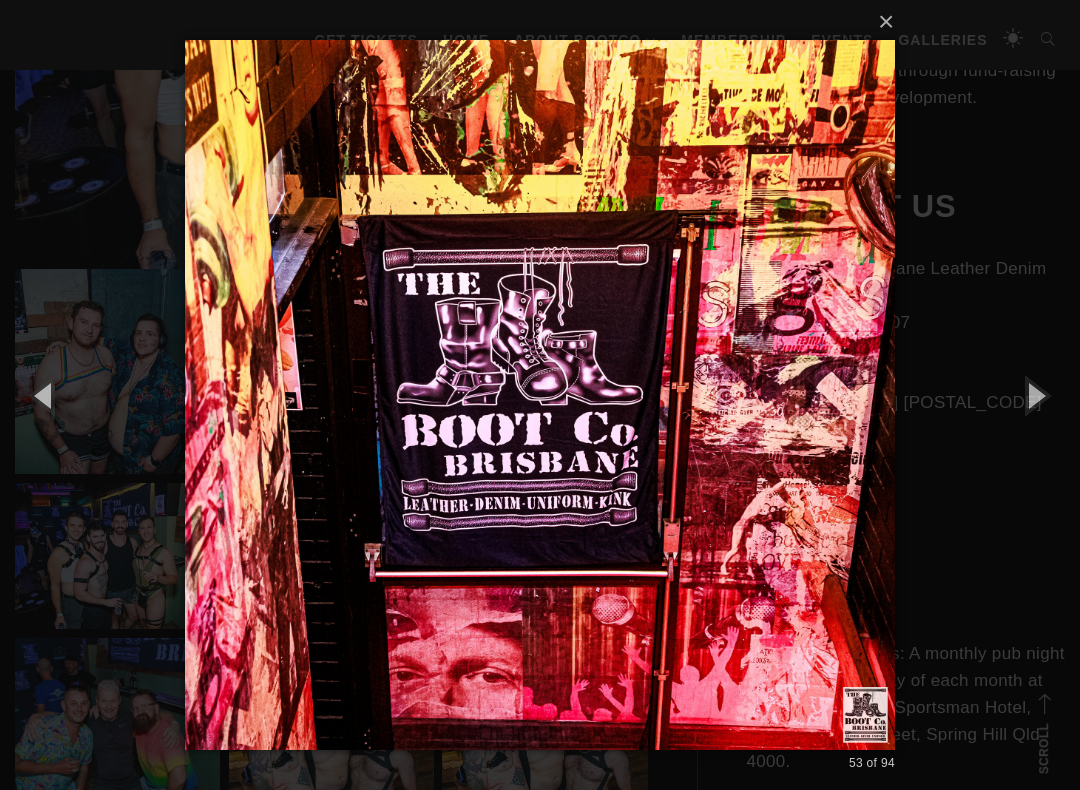 click at bounding box center (1035, 395) 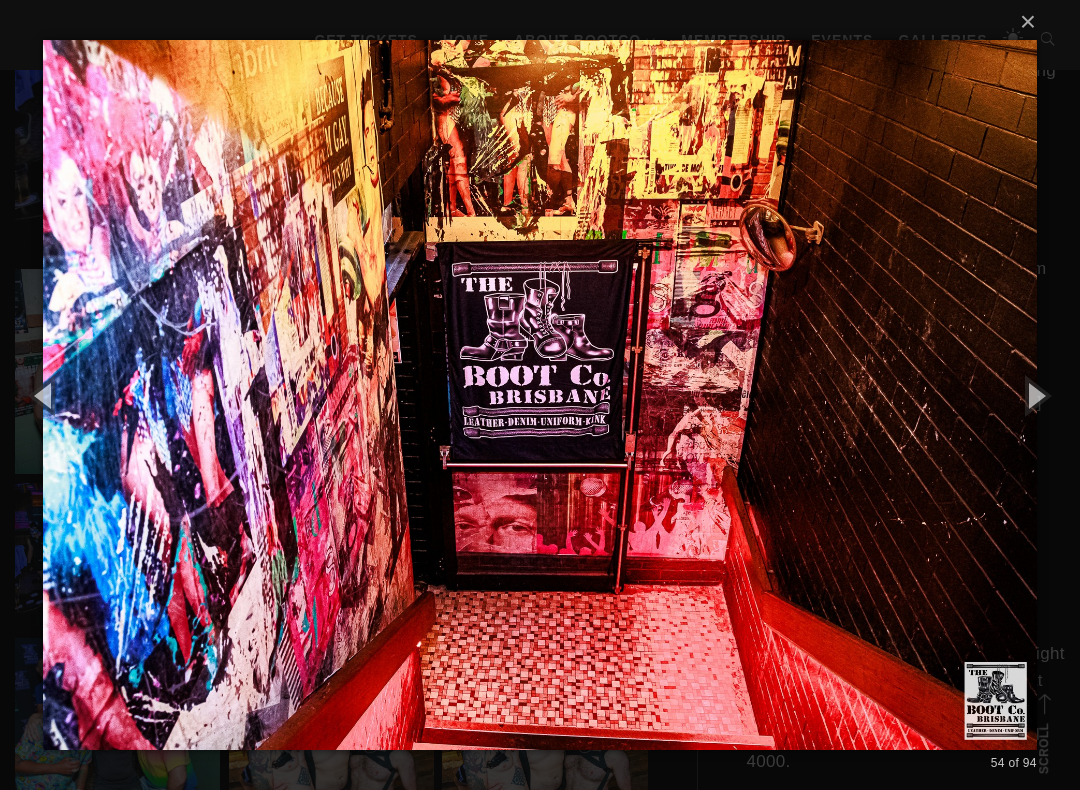 click at bounding box center [1035, 395] 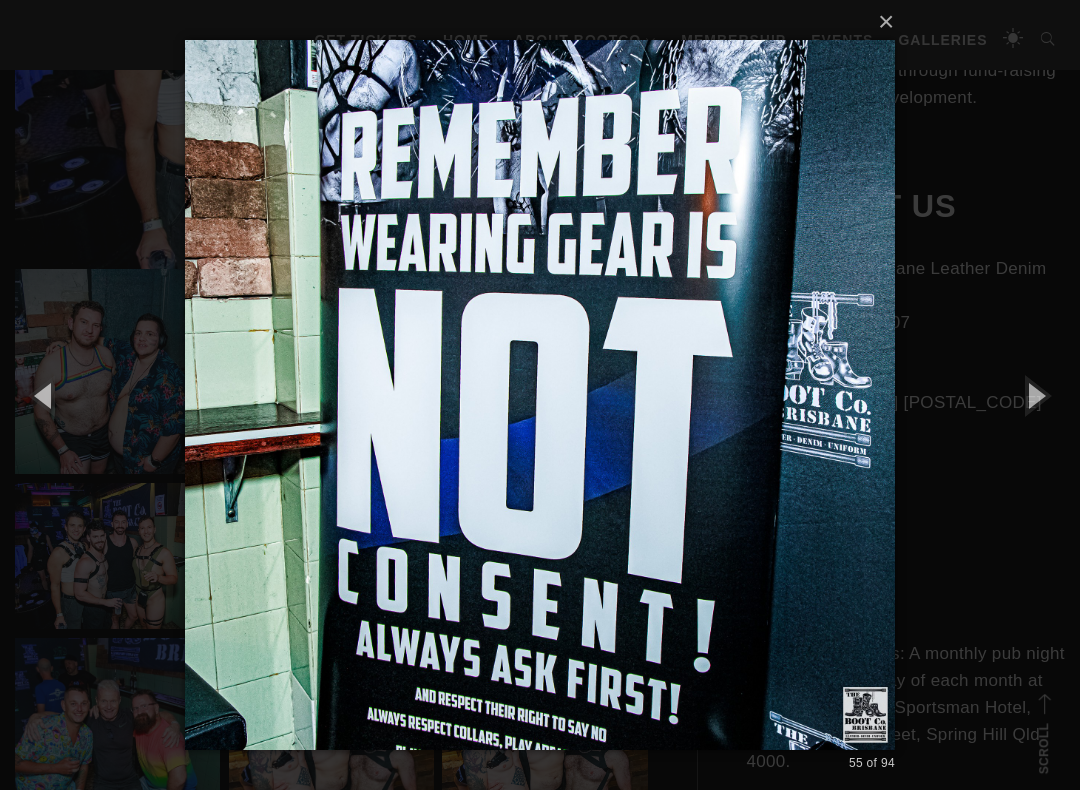 click at bounding box center [1035, 395] 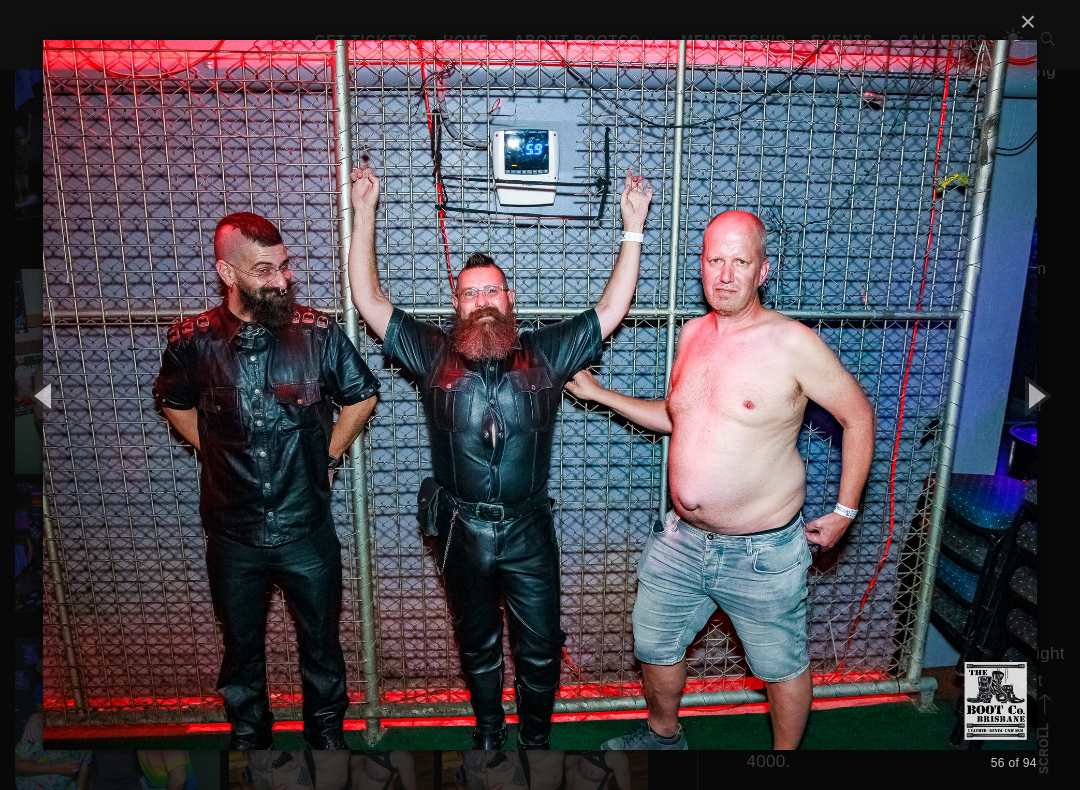 click at bounding box center [1035, 395] 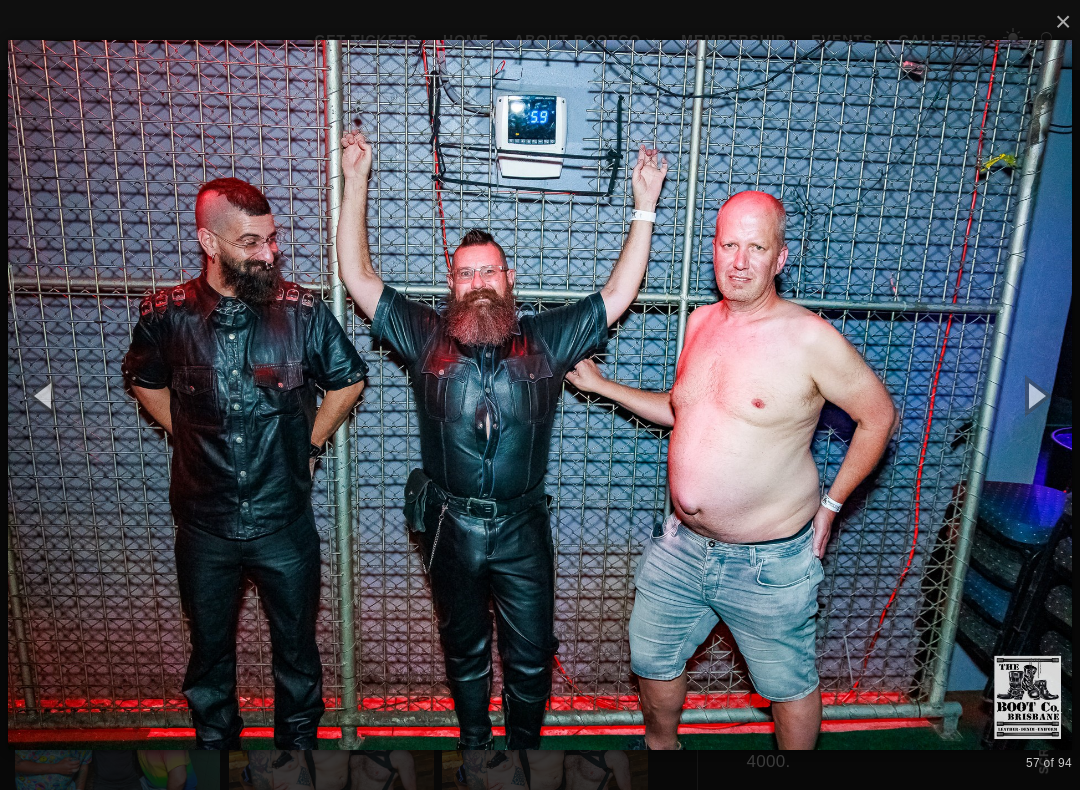 click at bounding box center [1035, 395] 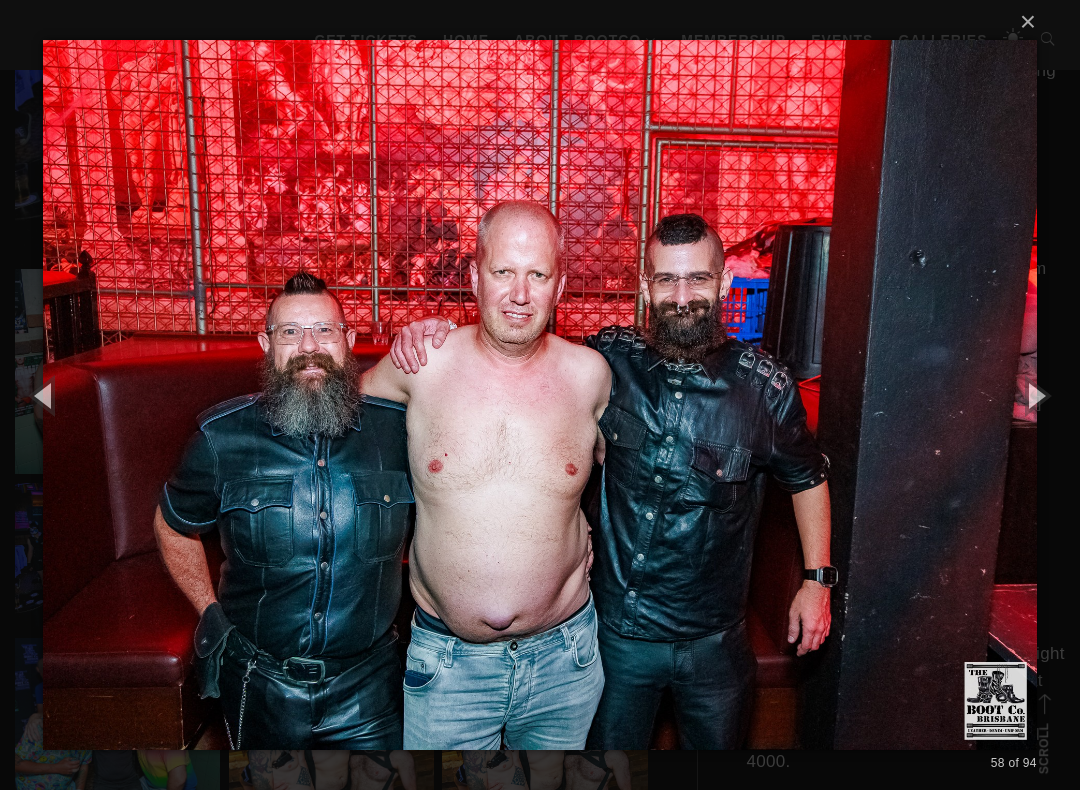 click at bounding box center [1035, 395] 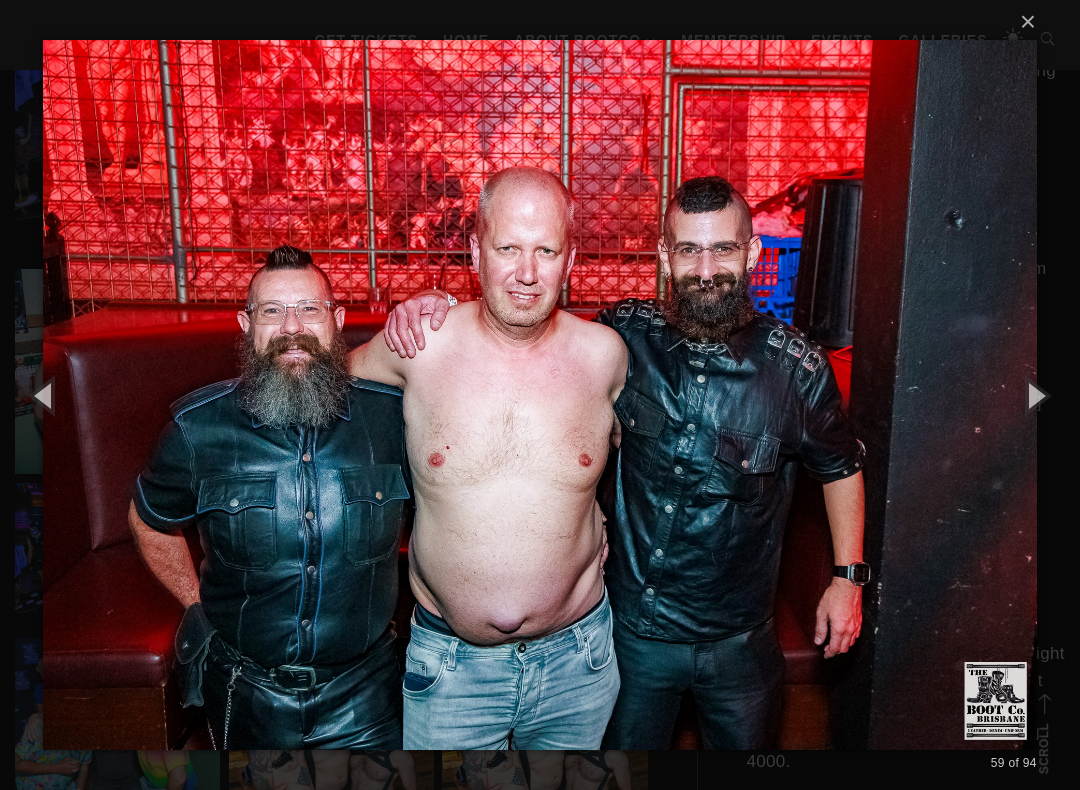 click at bounding box center (1035, 395) 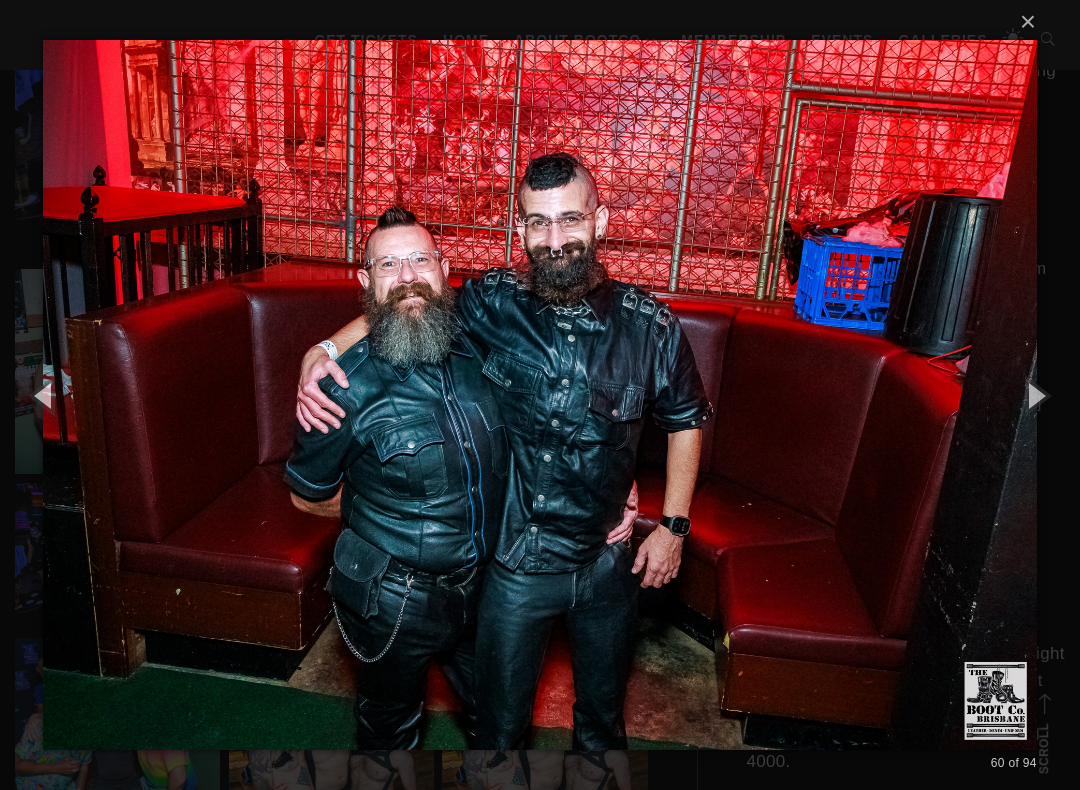 click at bounding box center [1035, 395] 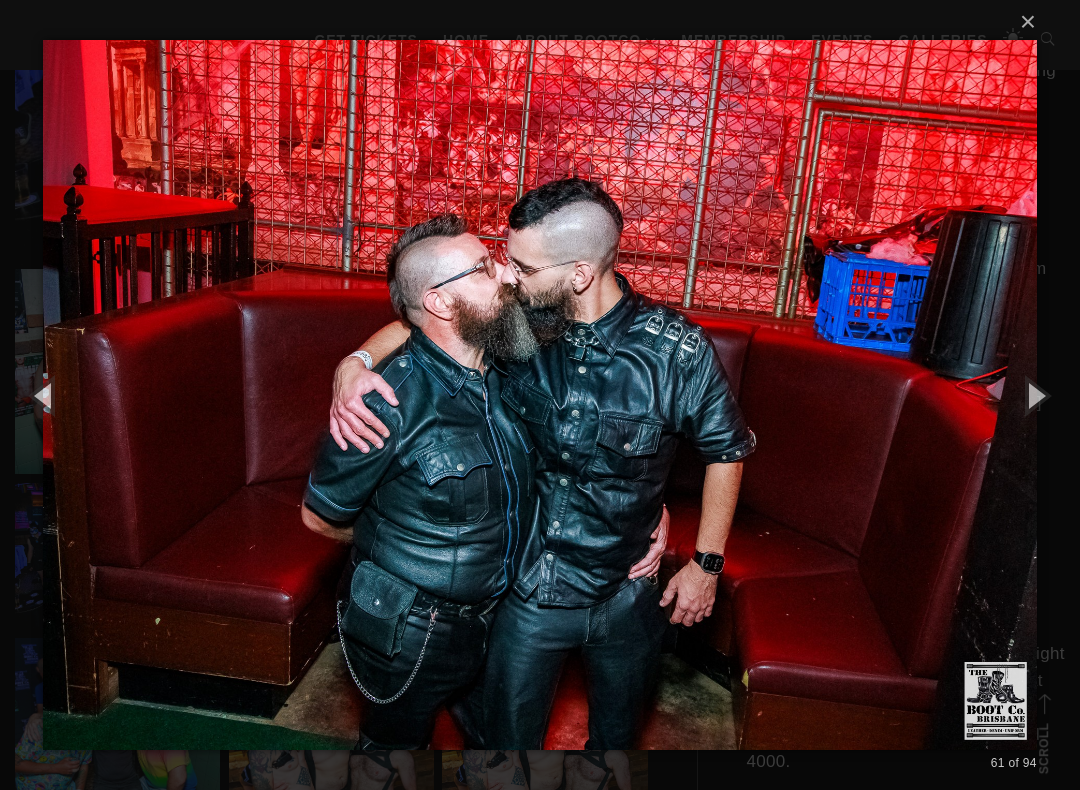 click at bounding box center [1035, 395] 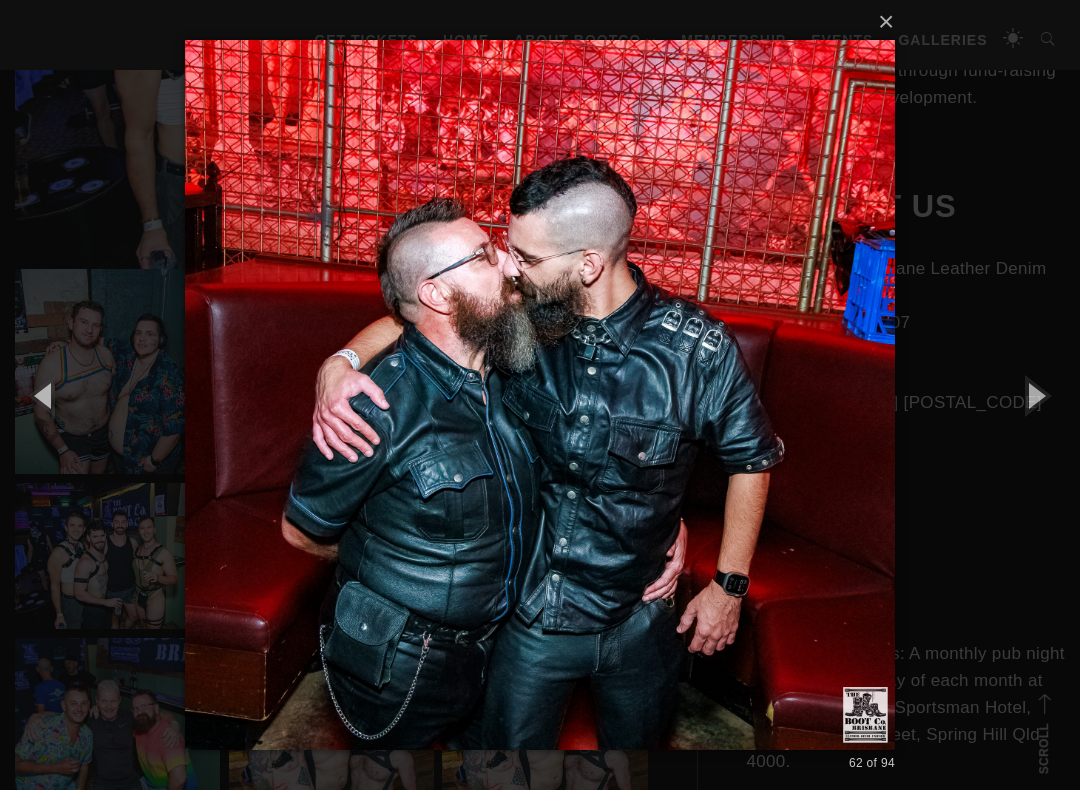 click at bounding box center (1035, 395) 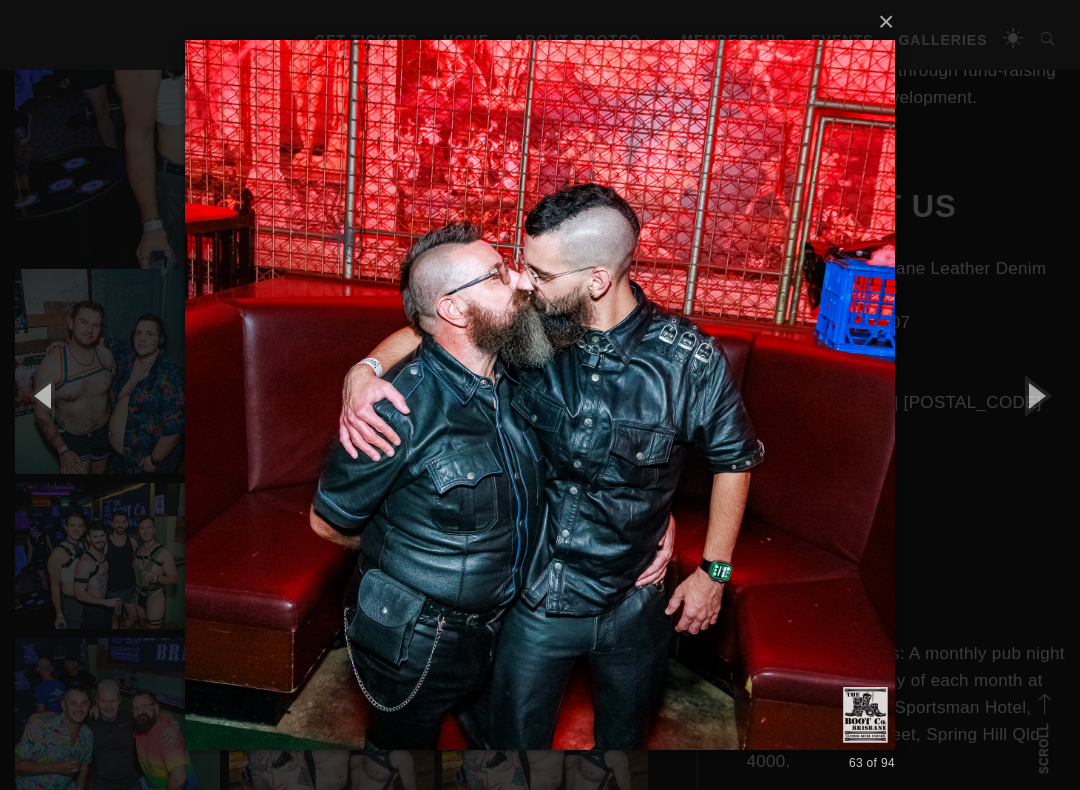 click at bounding box center [1035, 395] 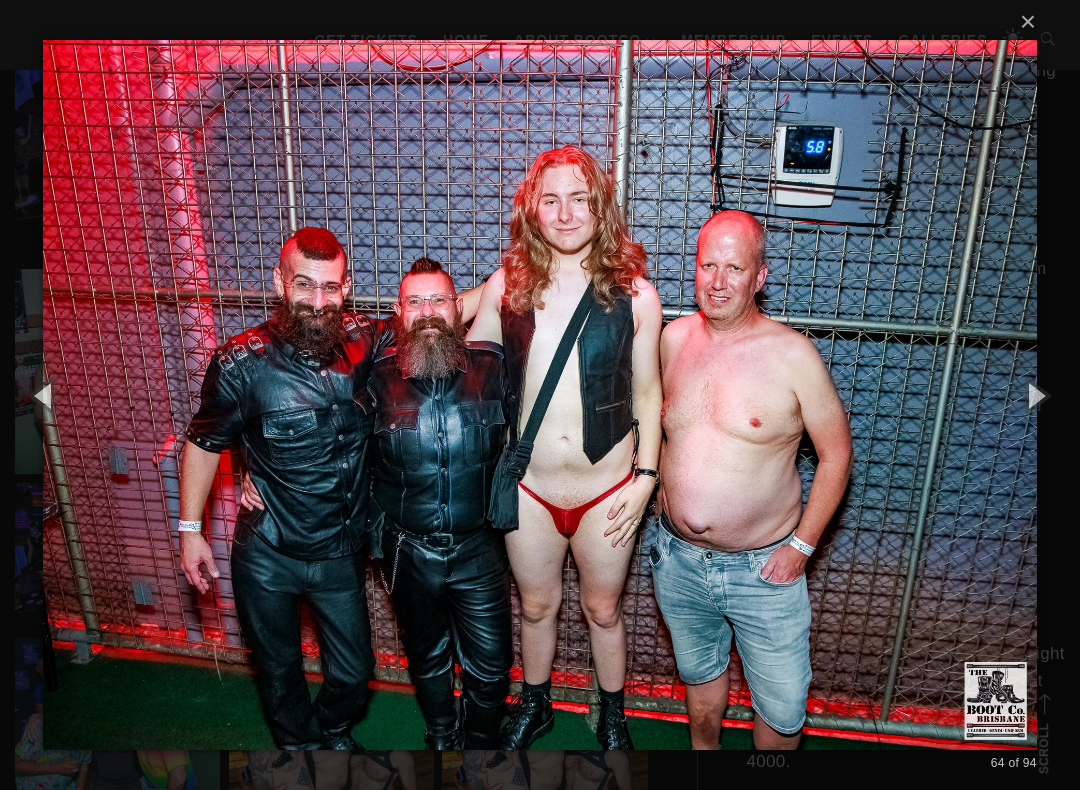 click at bounding box center [1035, 395] 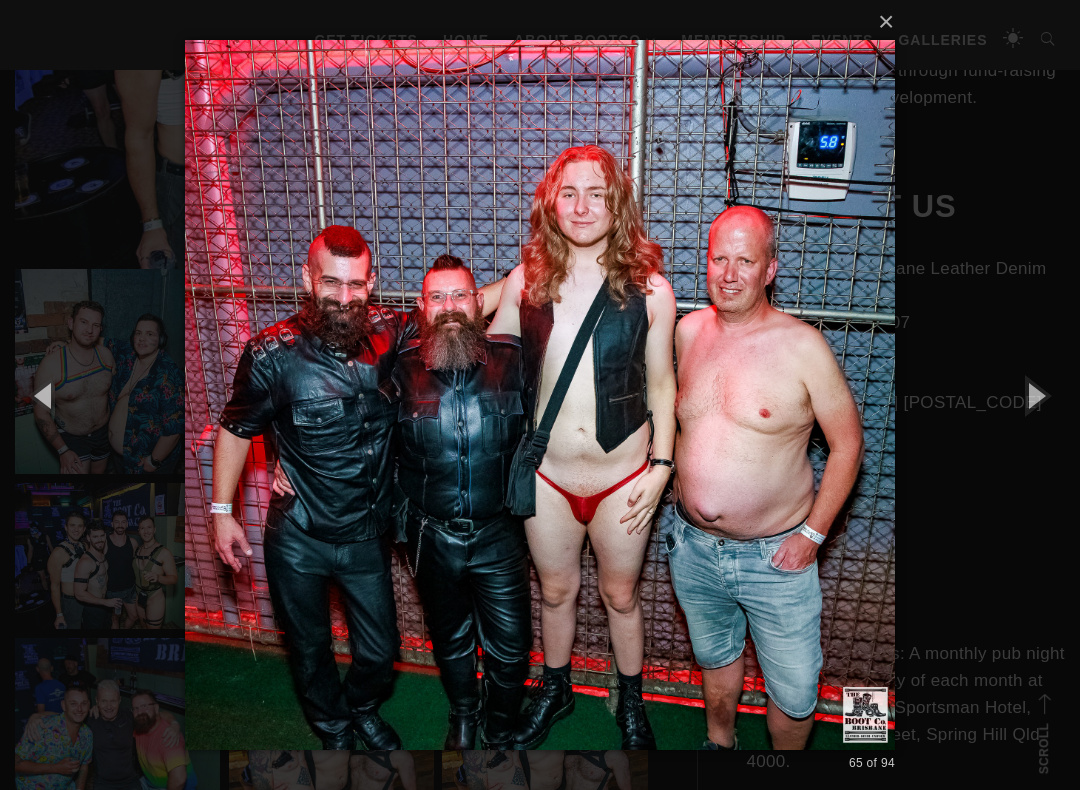 click at bounding box center (1035, 395) 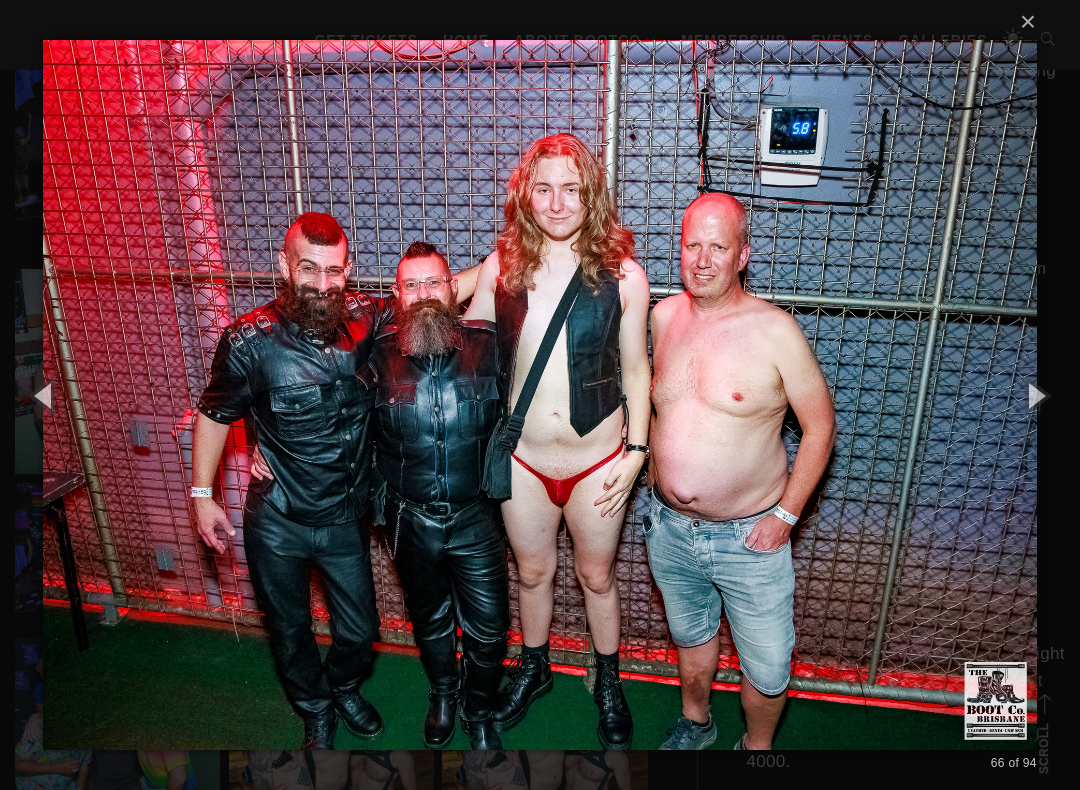 click at bounding box center [1035, 395] 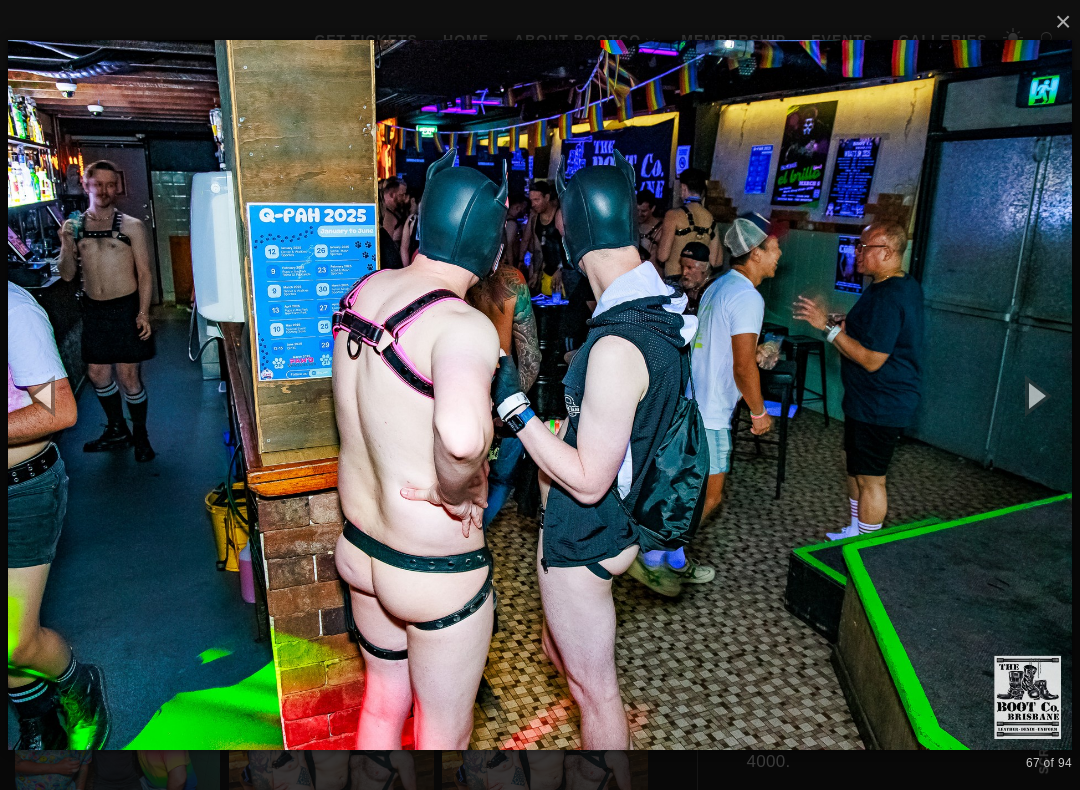 click at bounding box center (1035, 395) 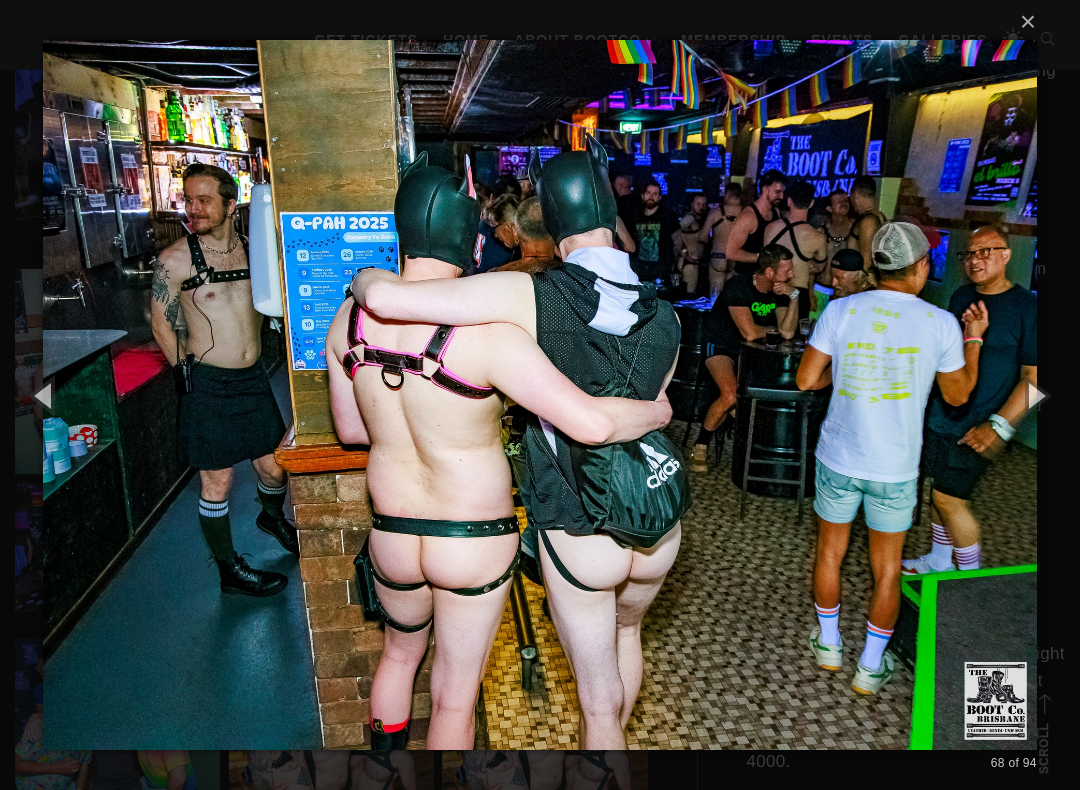 click at bounding box center [1035, 395] 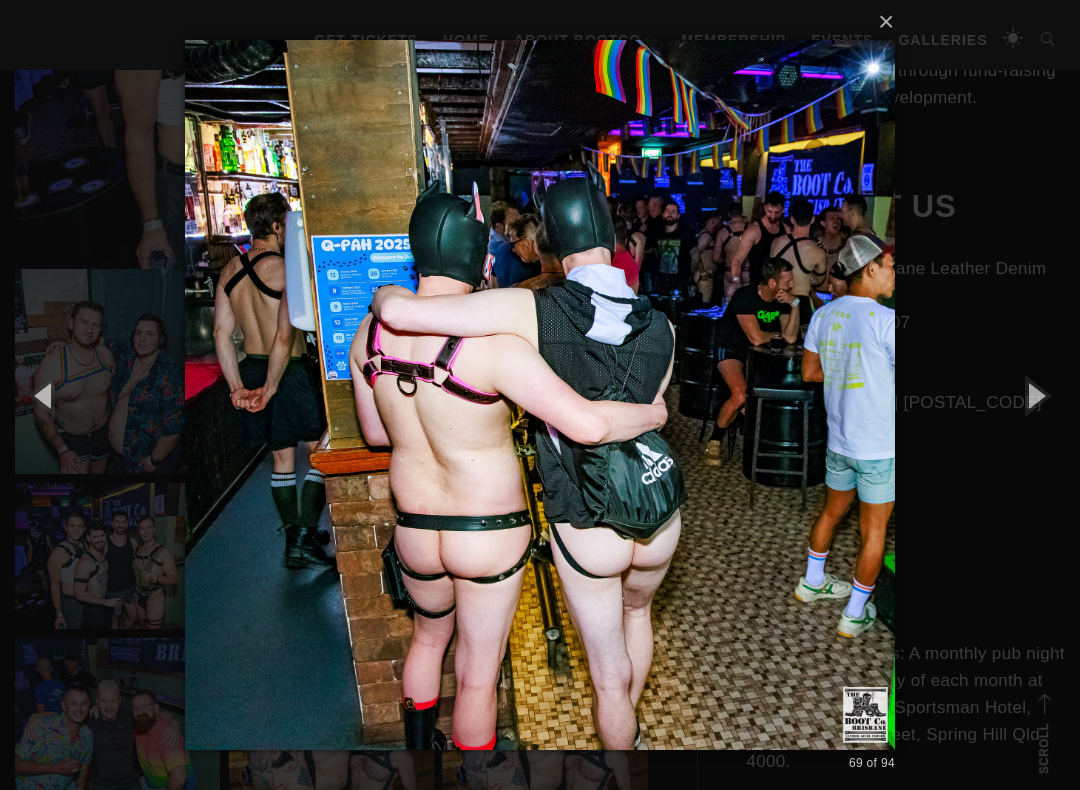 click at bounding box center (1035, 395) 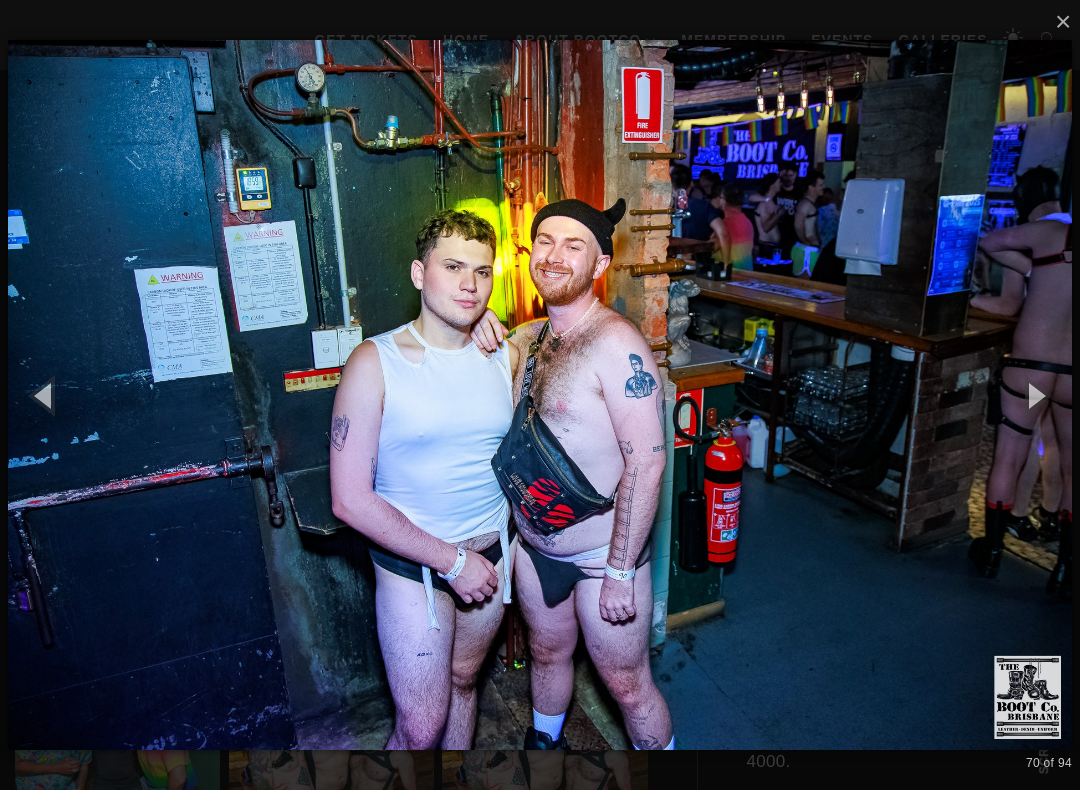 click at bounding box center (45, 395) 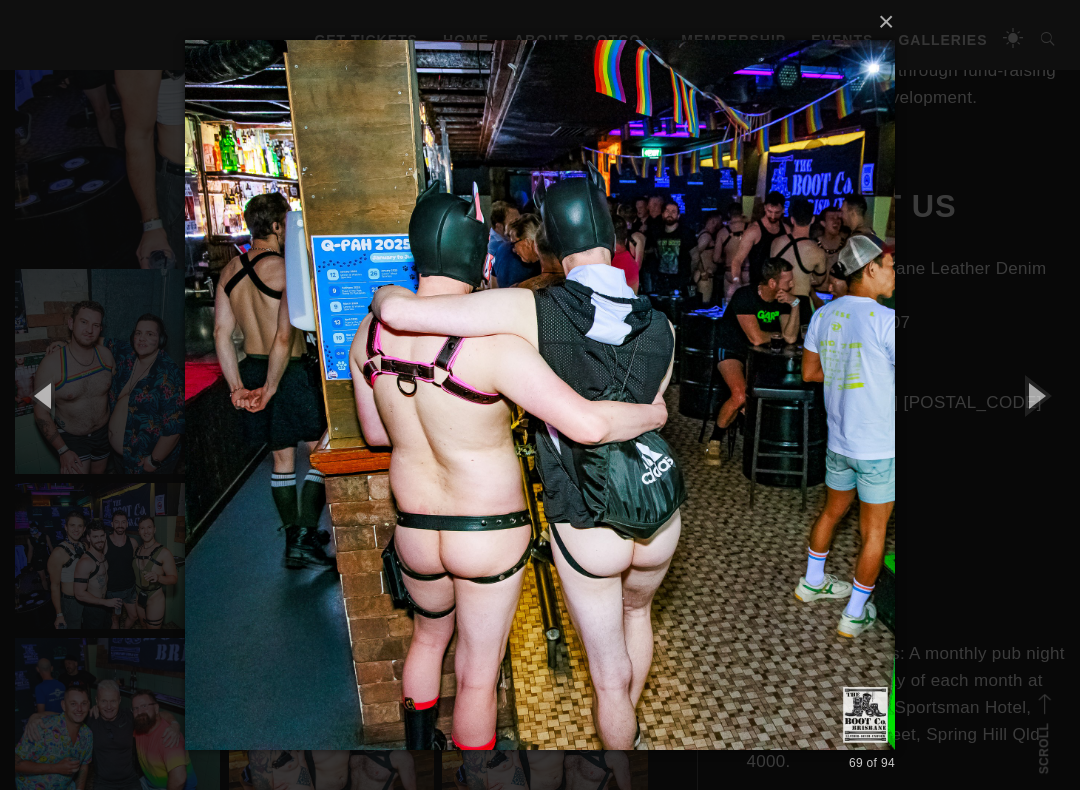 click at bounding box center (1035, 395) 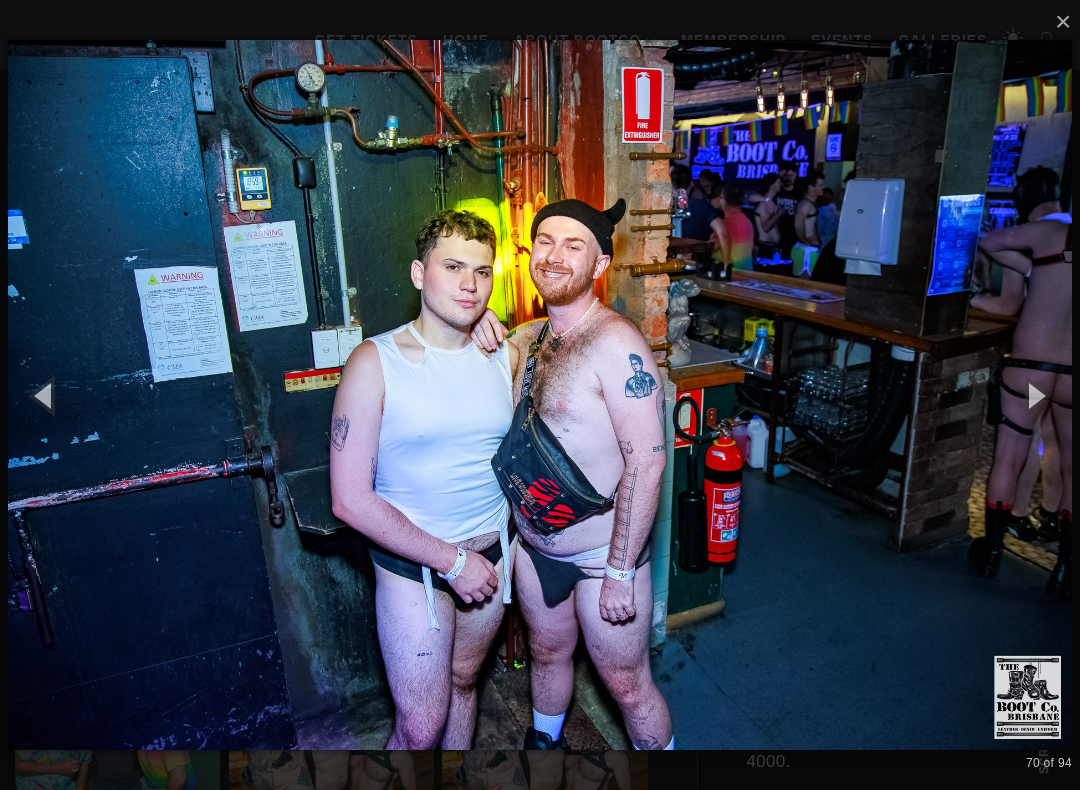 click at bounding box center (1035, 395) 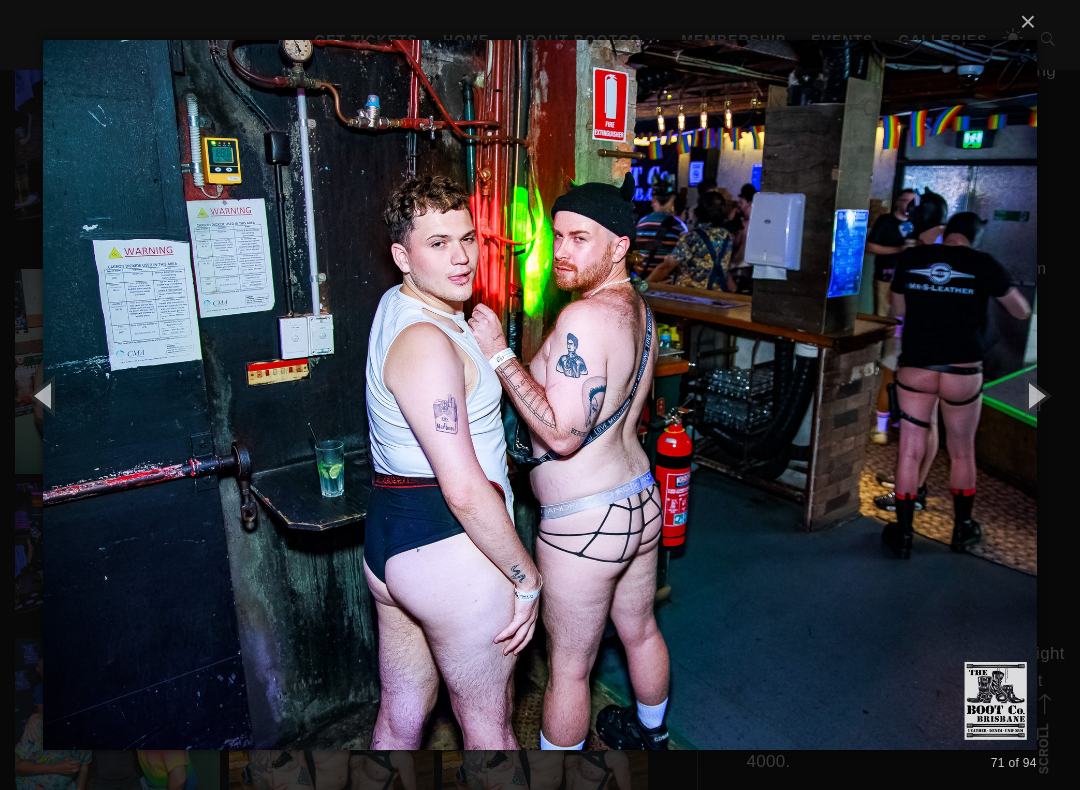 click at bounding box center (1035, 395) 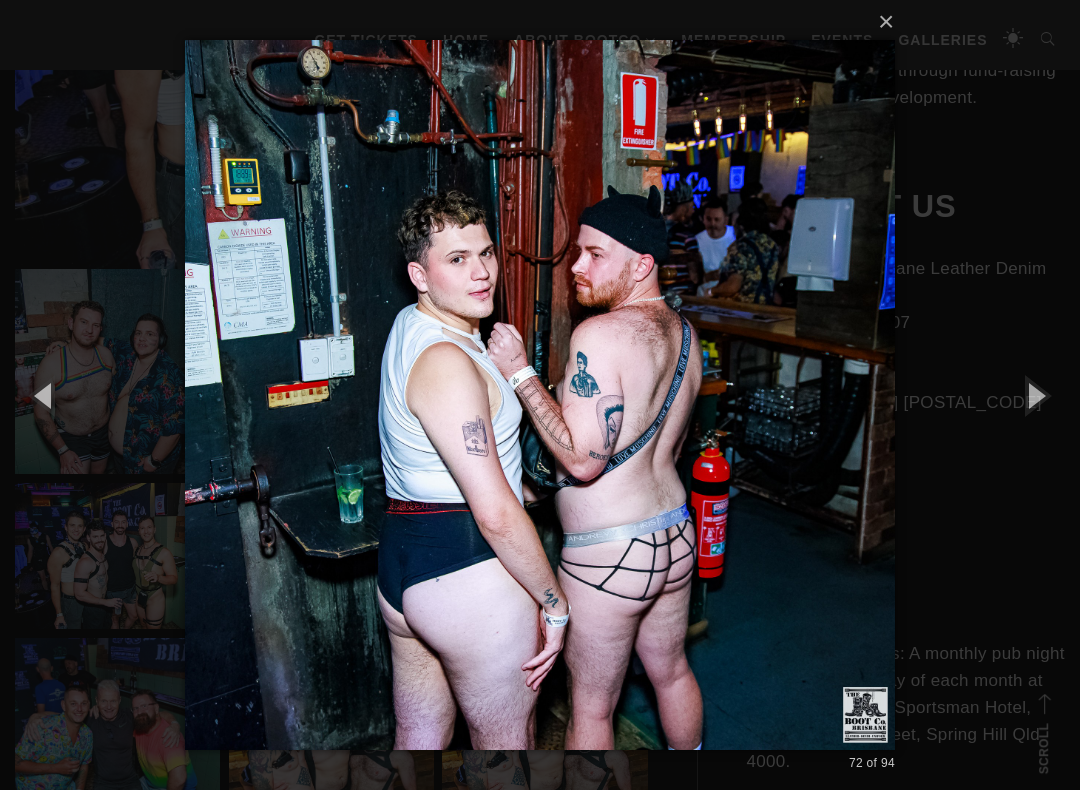 click at bounding box center (1035, 395) 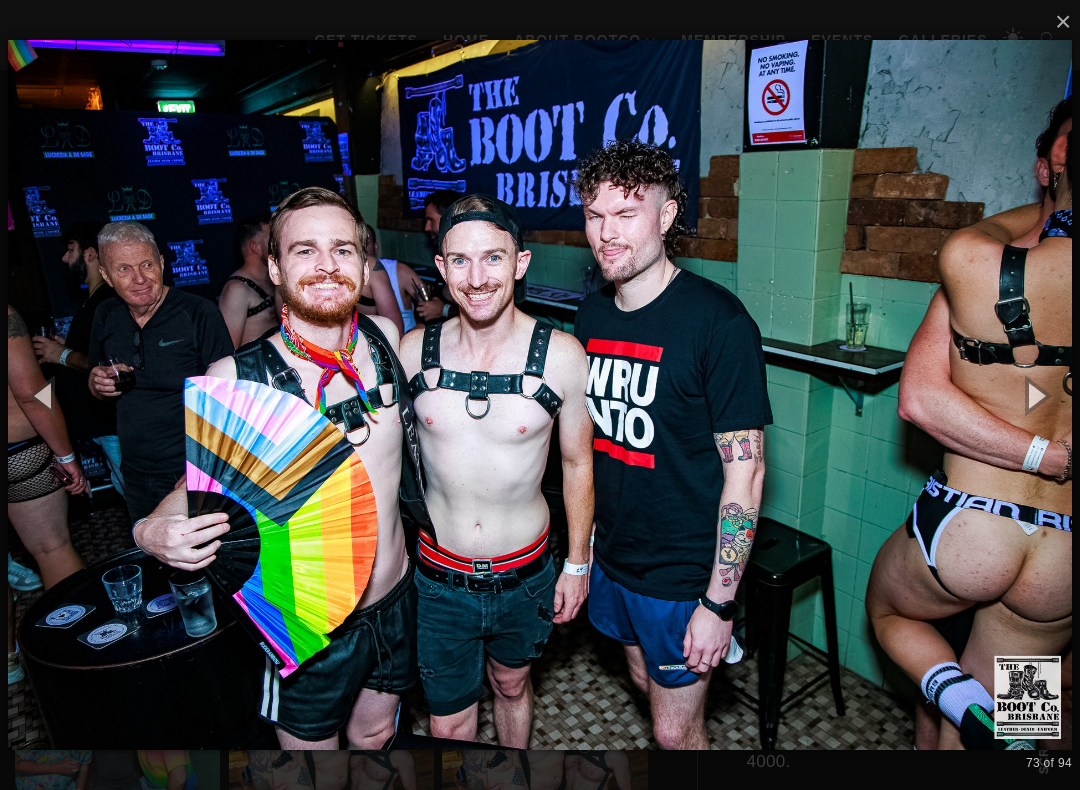 click at bounding box center [1035, 395] 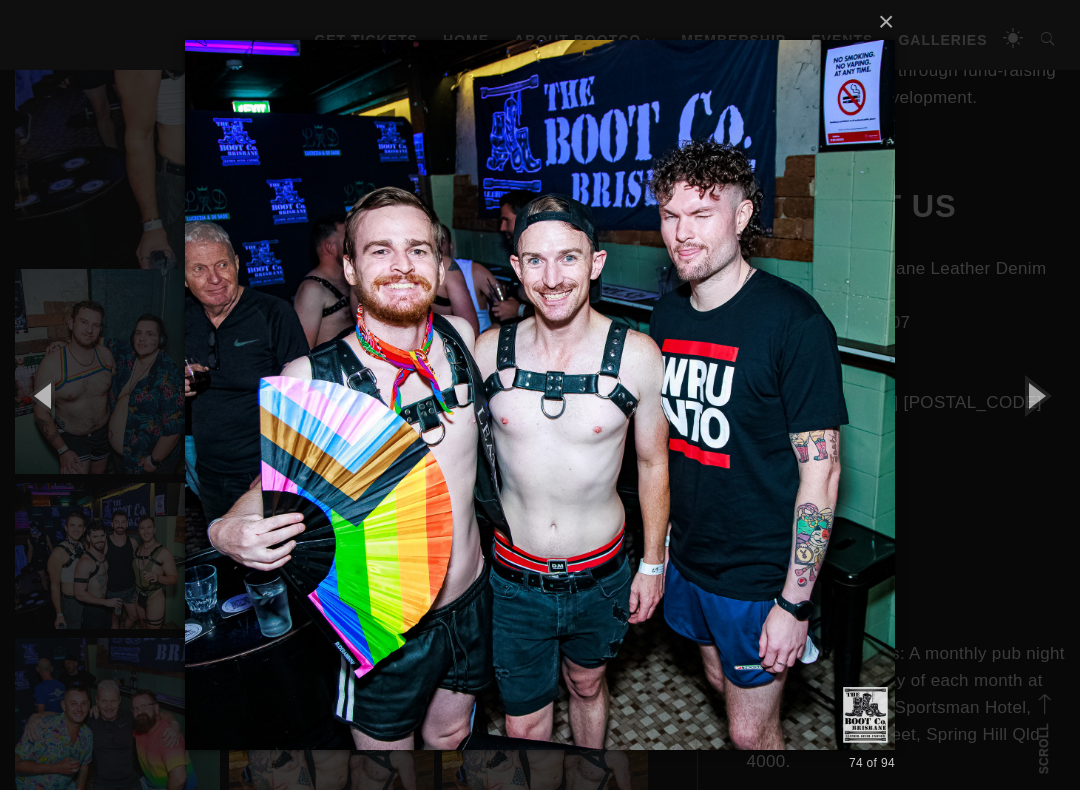 click at bounding box center (1035, 395) 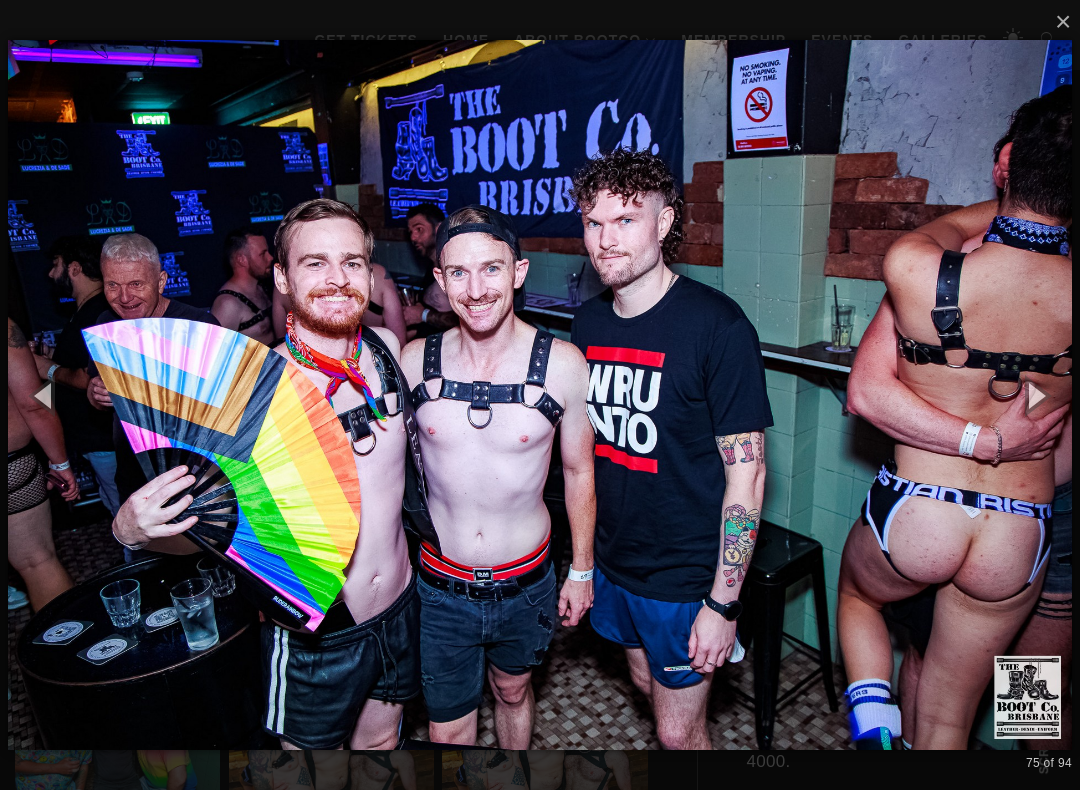 click at bounding box center [1035, 395] 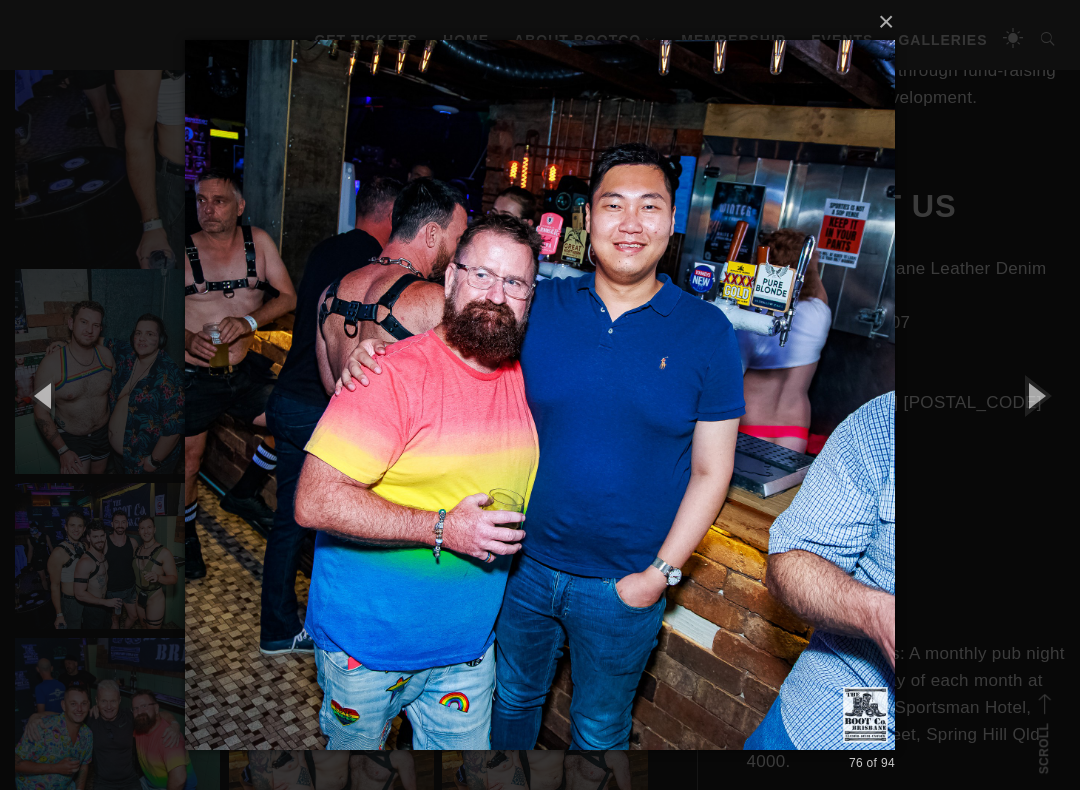 click at bounding box center [1035, 395] 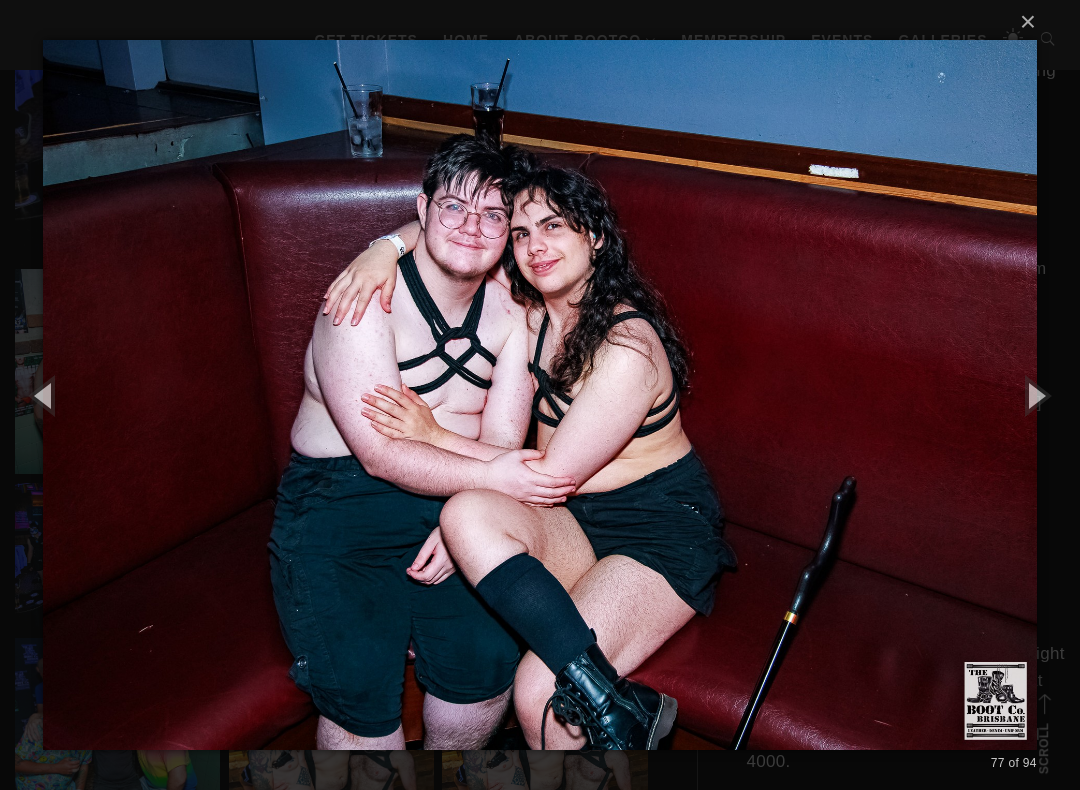 click at bounding box center [1035, 395] 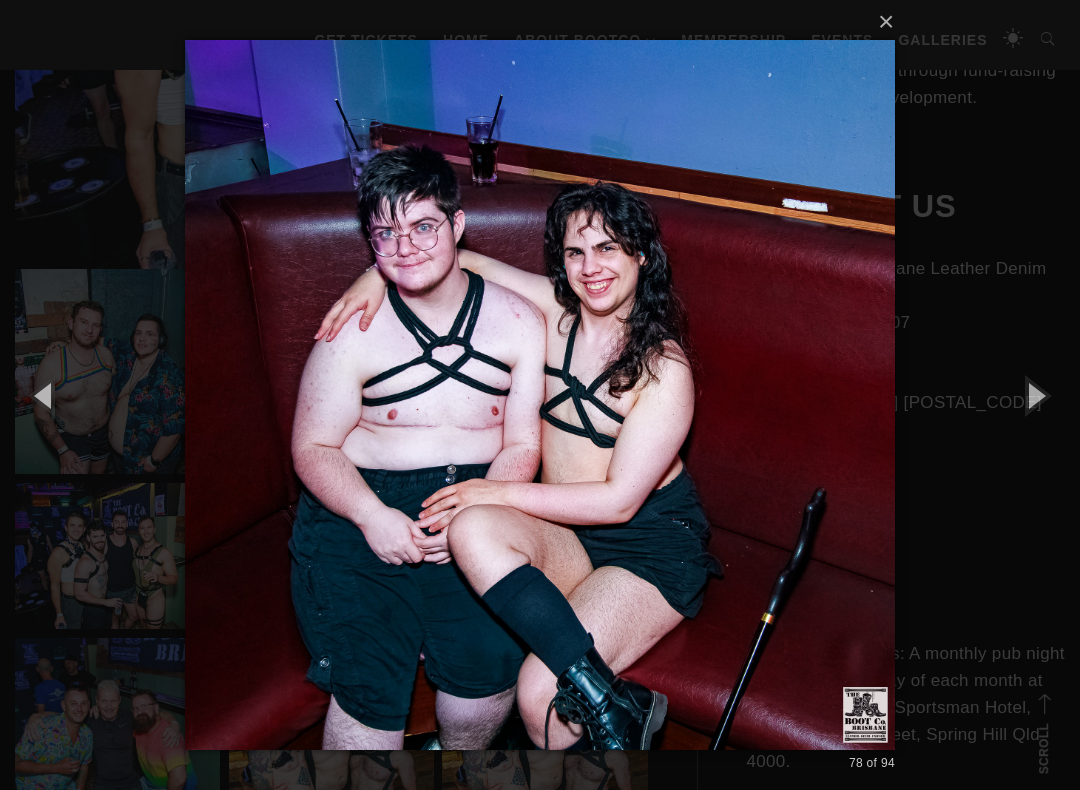 click at bounding box center (1035, 395) 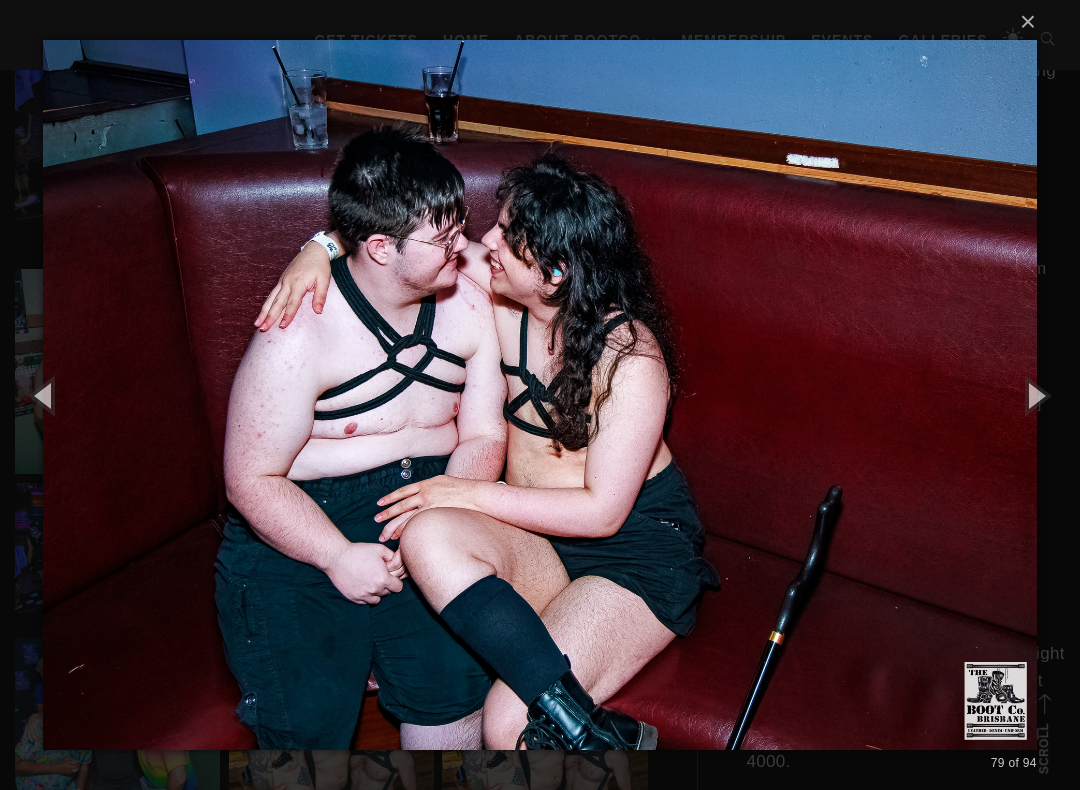 click at bounding box center (1035, 395) 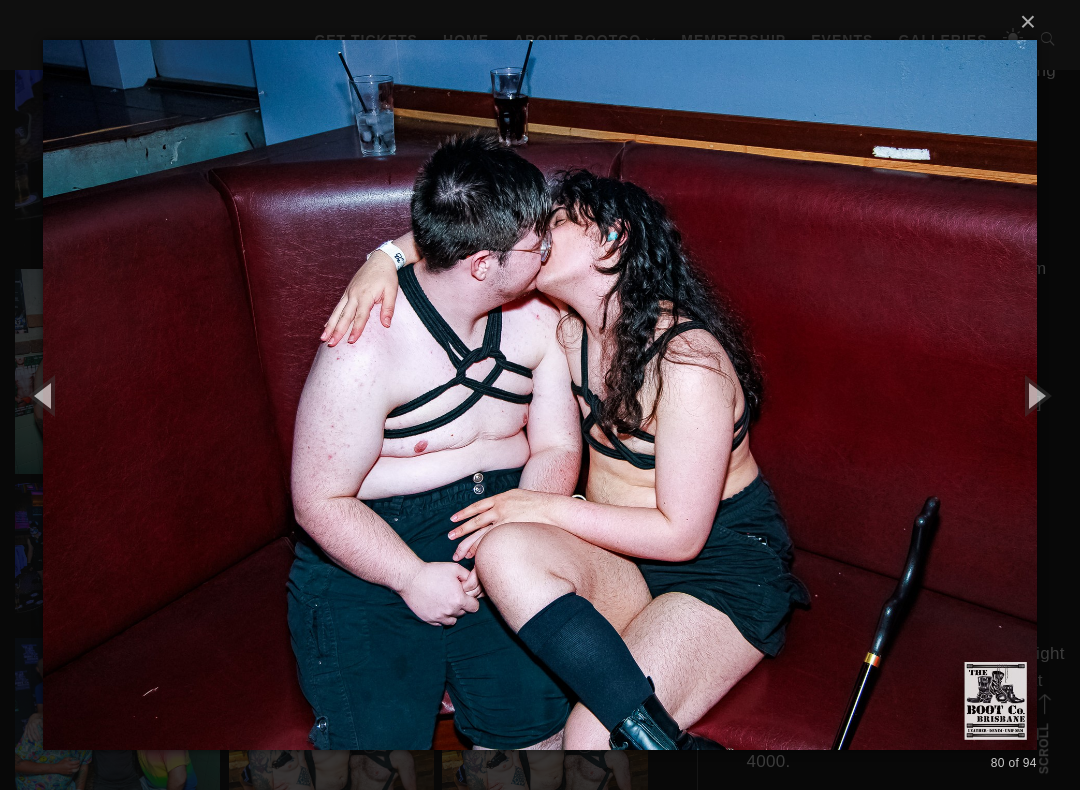 click at bounding box center (1035, 395) 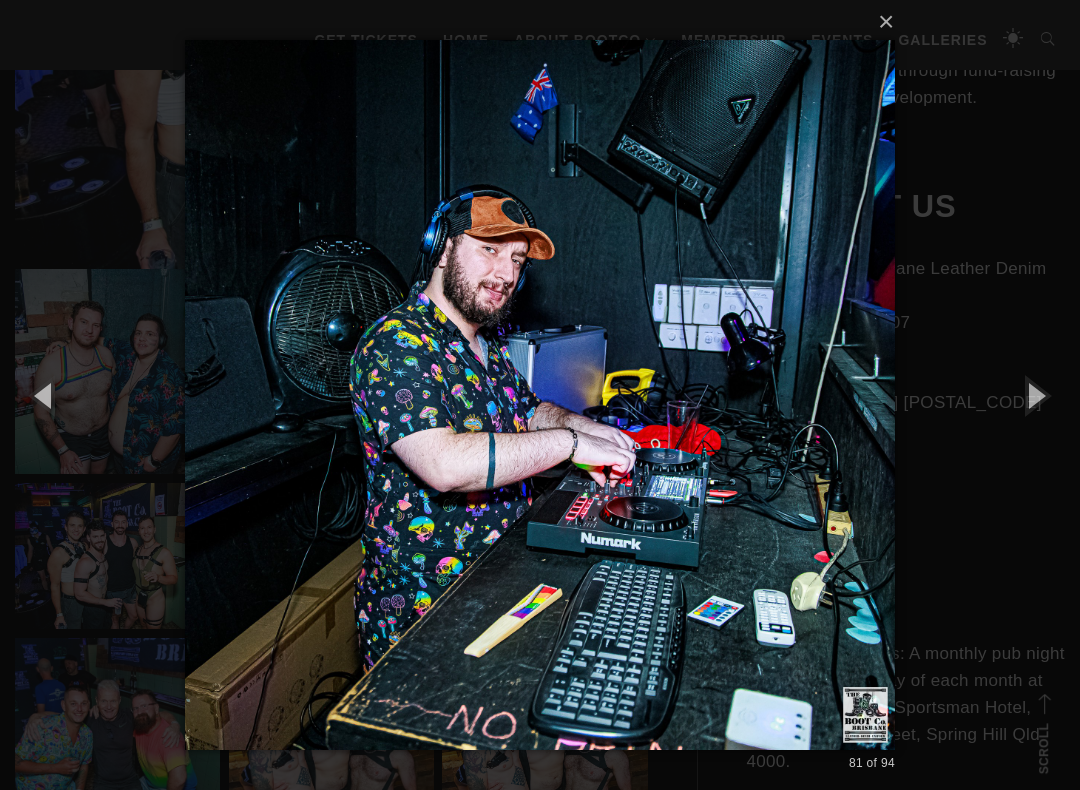 click at bounding box center (1035, 395) 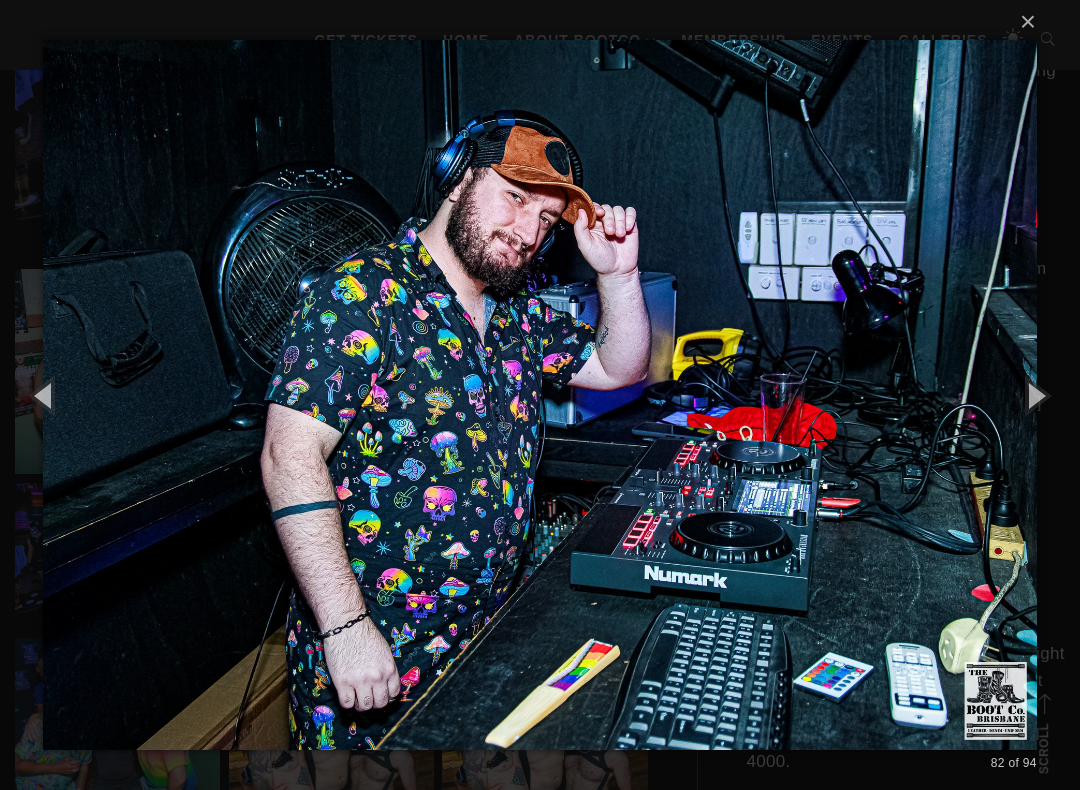 click at bounding box center [1035, 395] 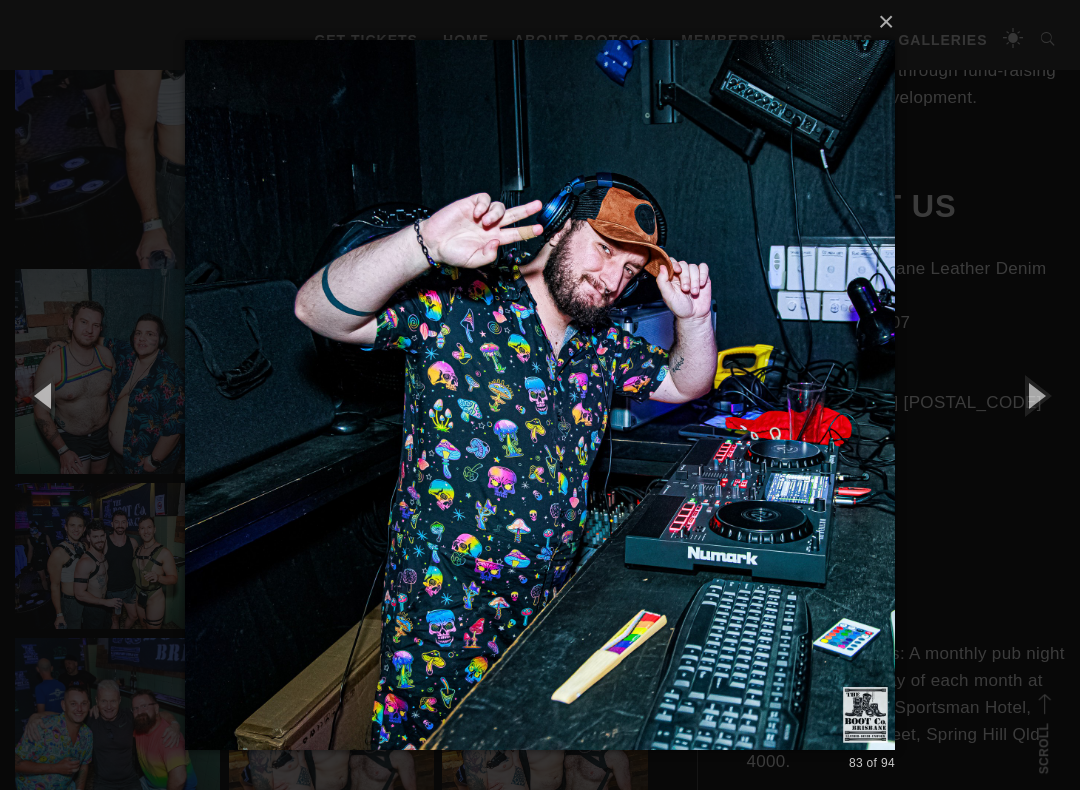 click at bounding box center [1035, 395] 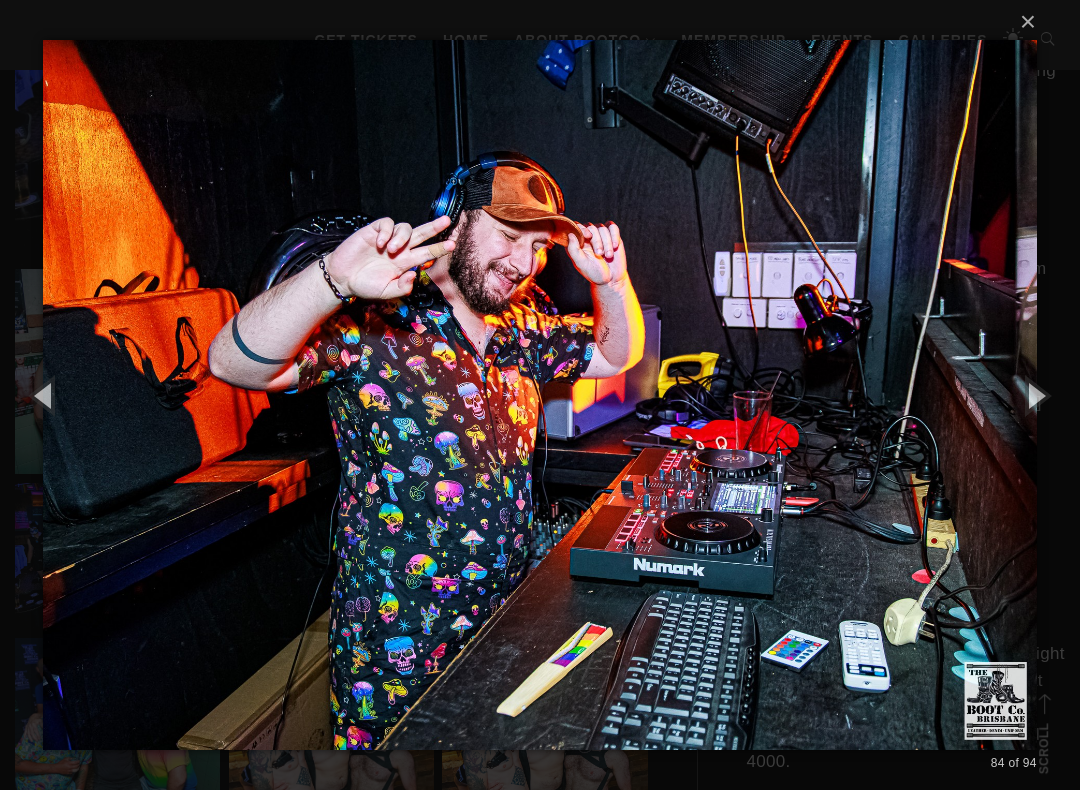 click at bounding box center (1035, 395) 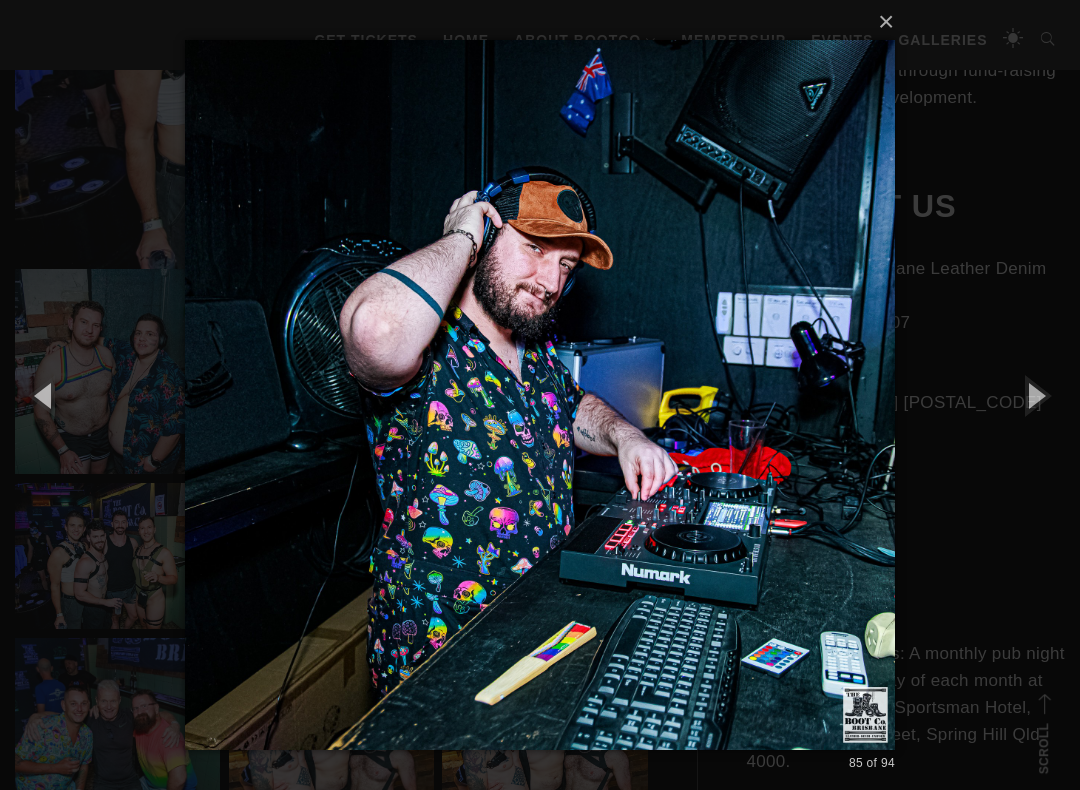 click at bounding box center (1035, 395) 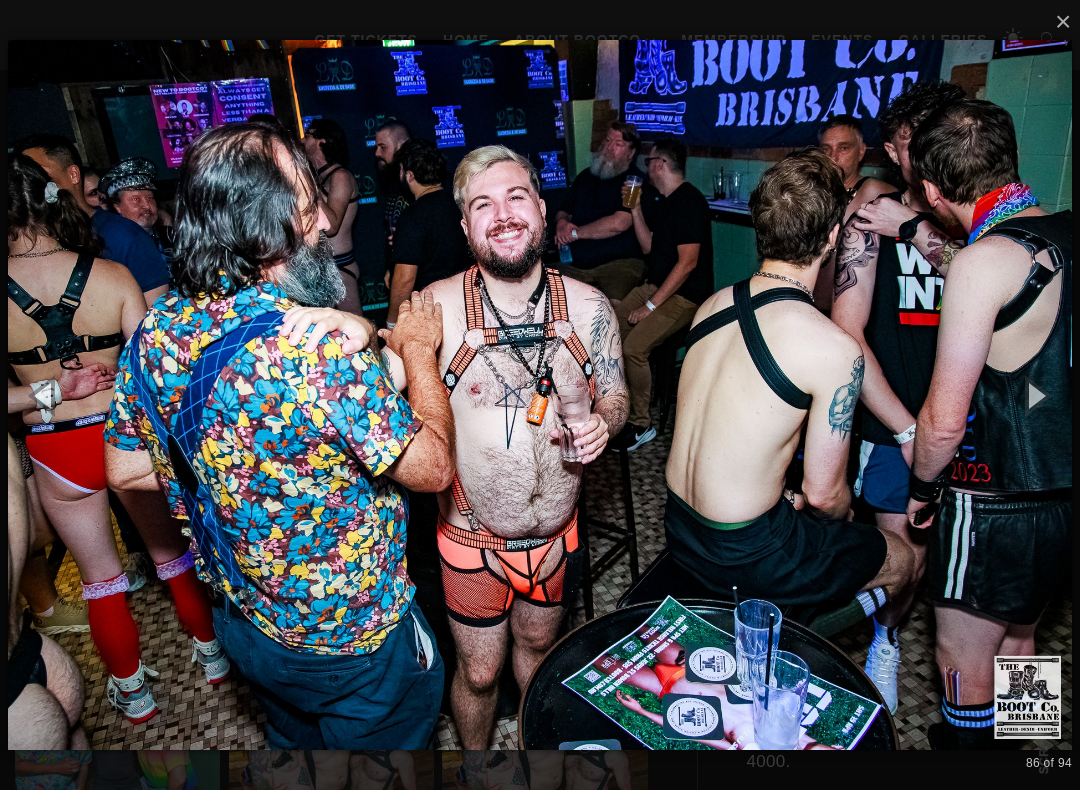 click at bounding box center (1035, 395) 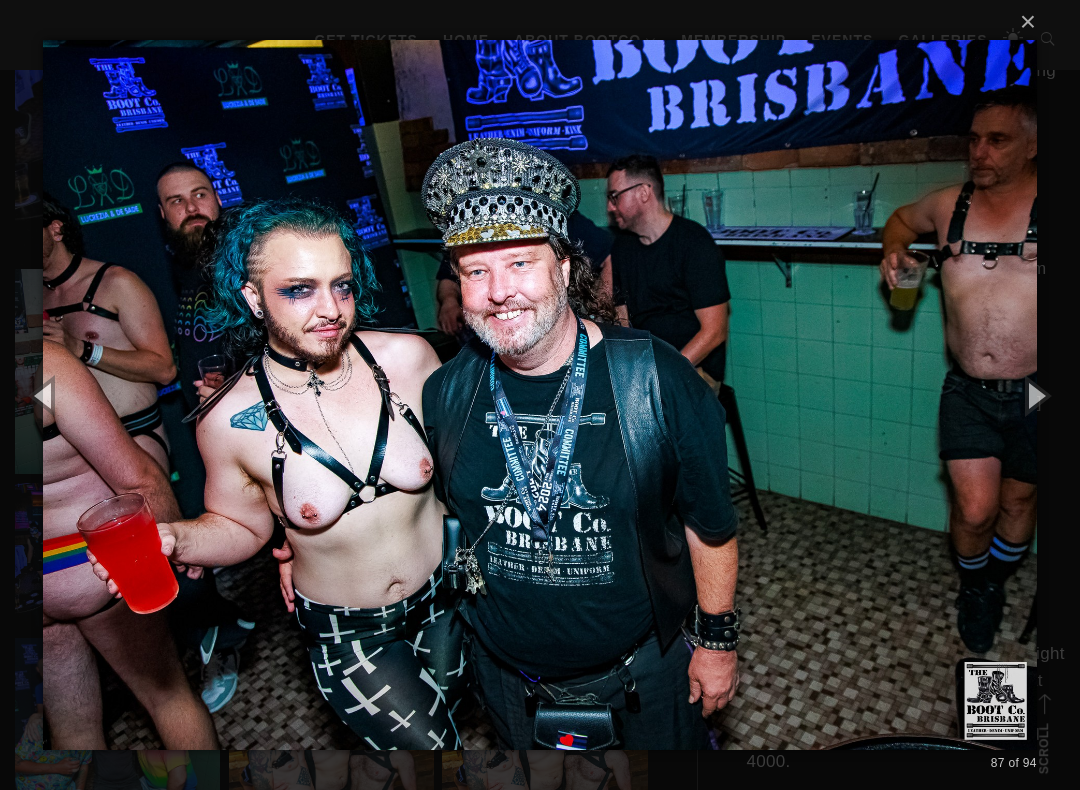 click at bounding box center (1035, 395) 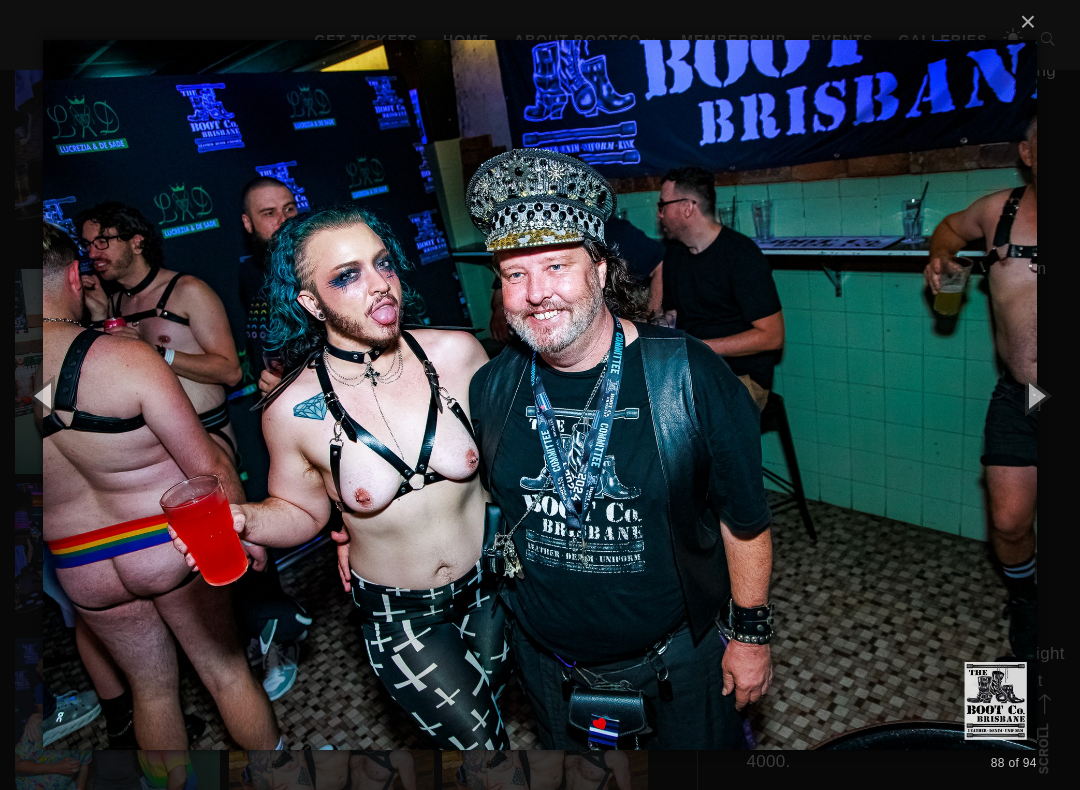 click at bounding box center [1035, 395] 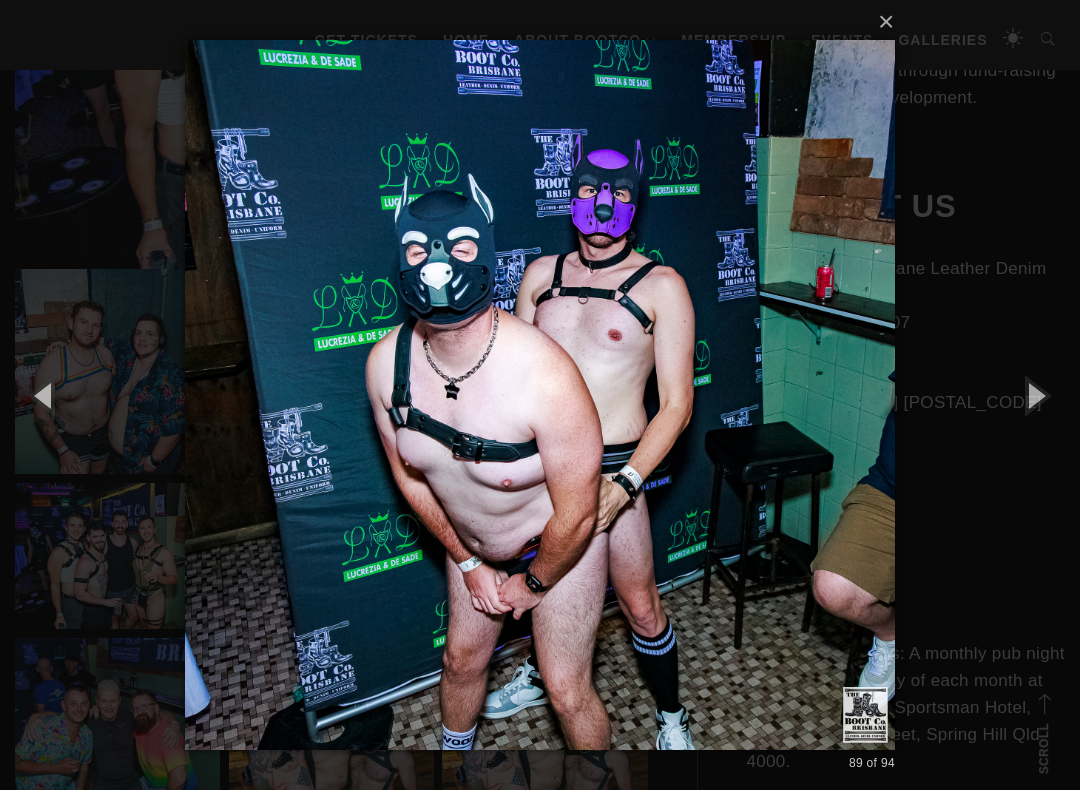 click at bounding box center (1035, 395) 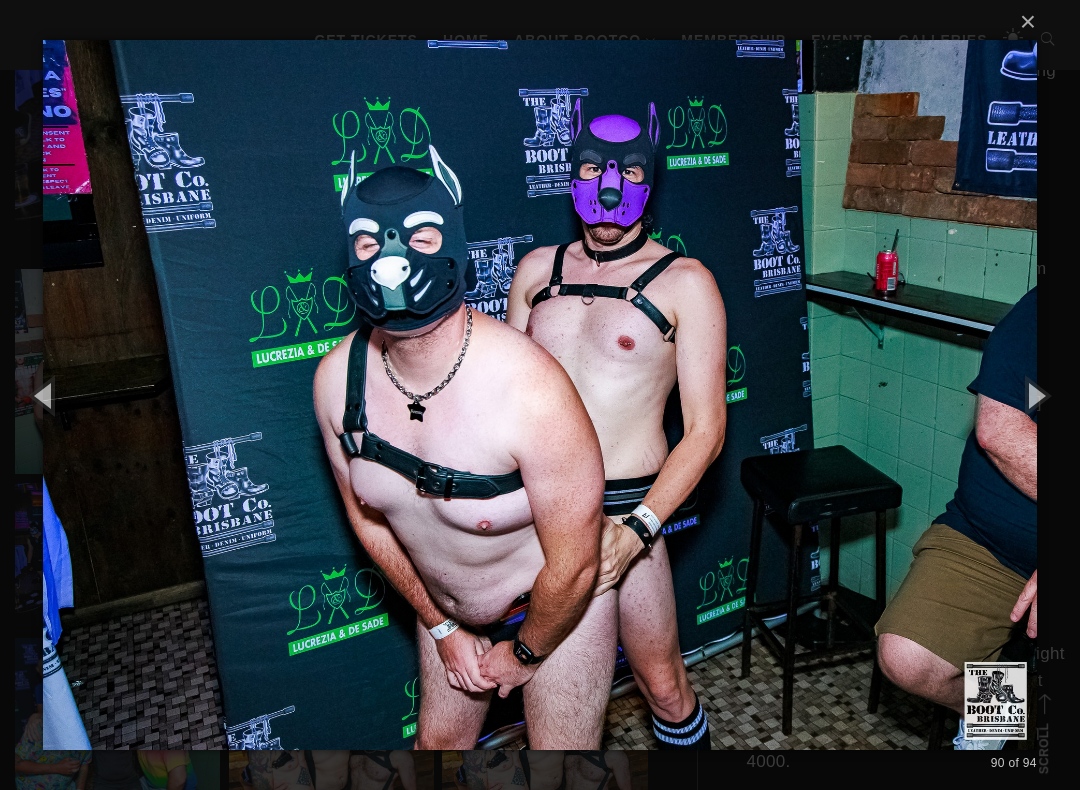 click at bounding box center (1035, 395) 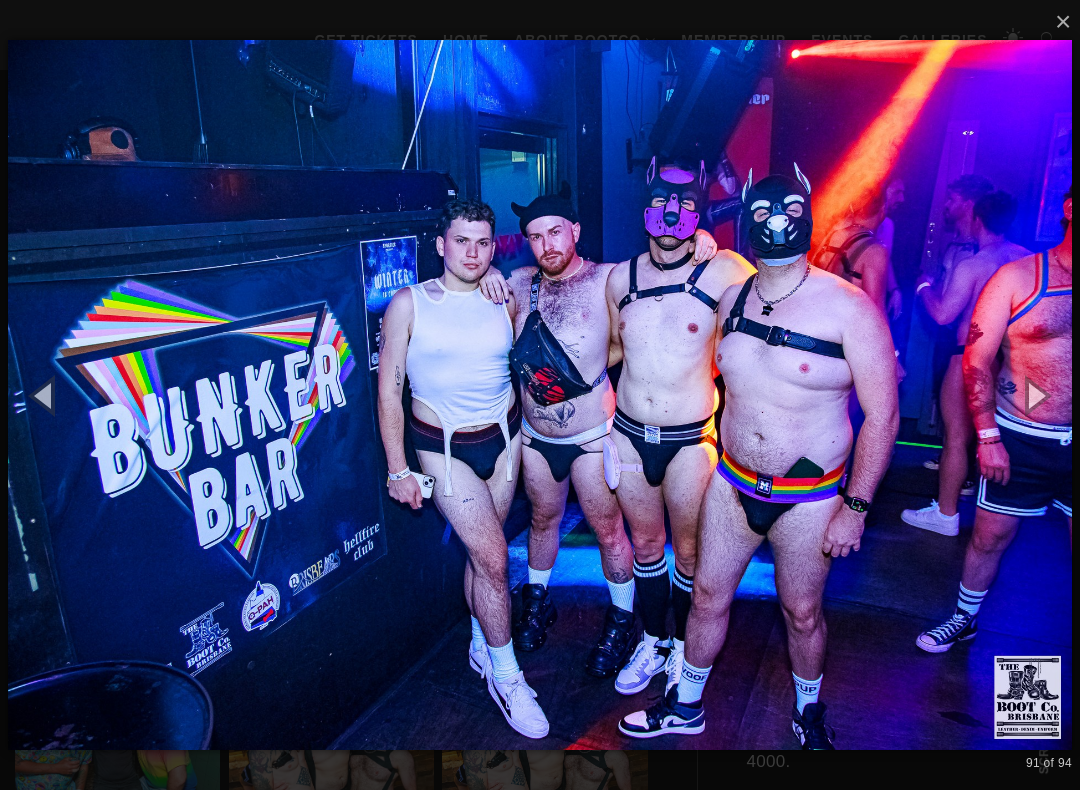 click at bounding box center (1035, 395) 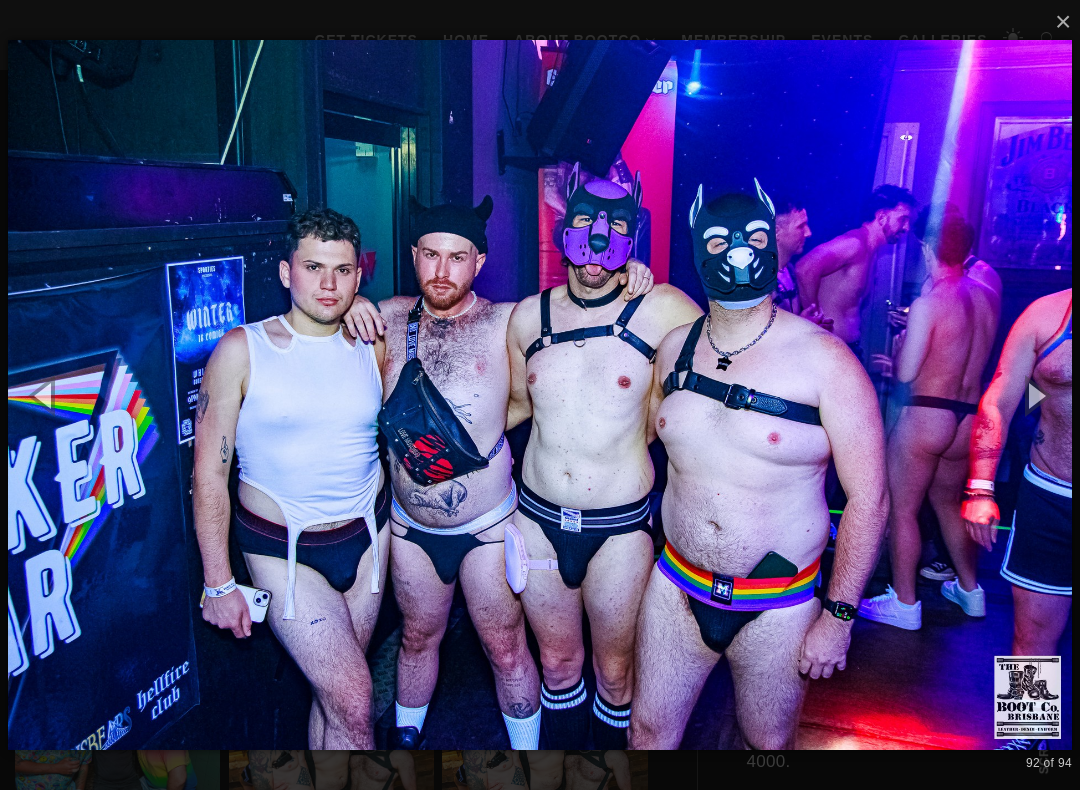 click at bounding box center [1035, 395] 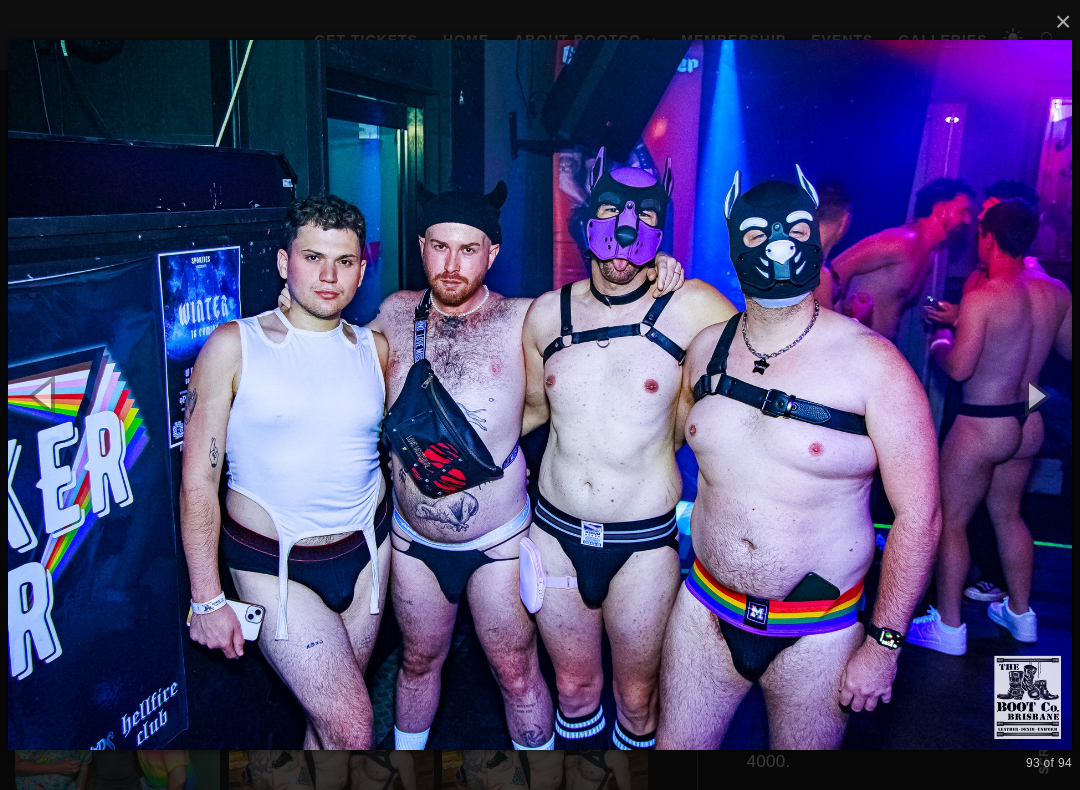 click at bounding box center (1035, 395) 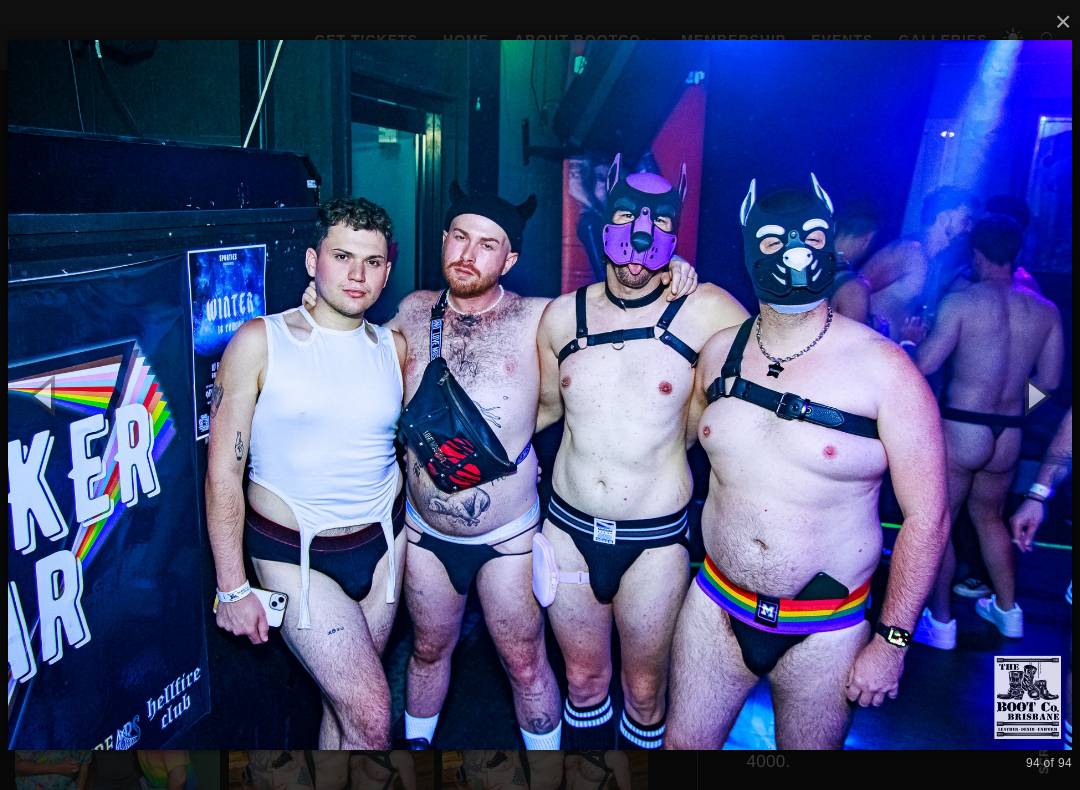 click at bounding box center [1035, 395] 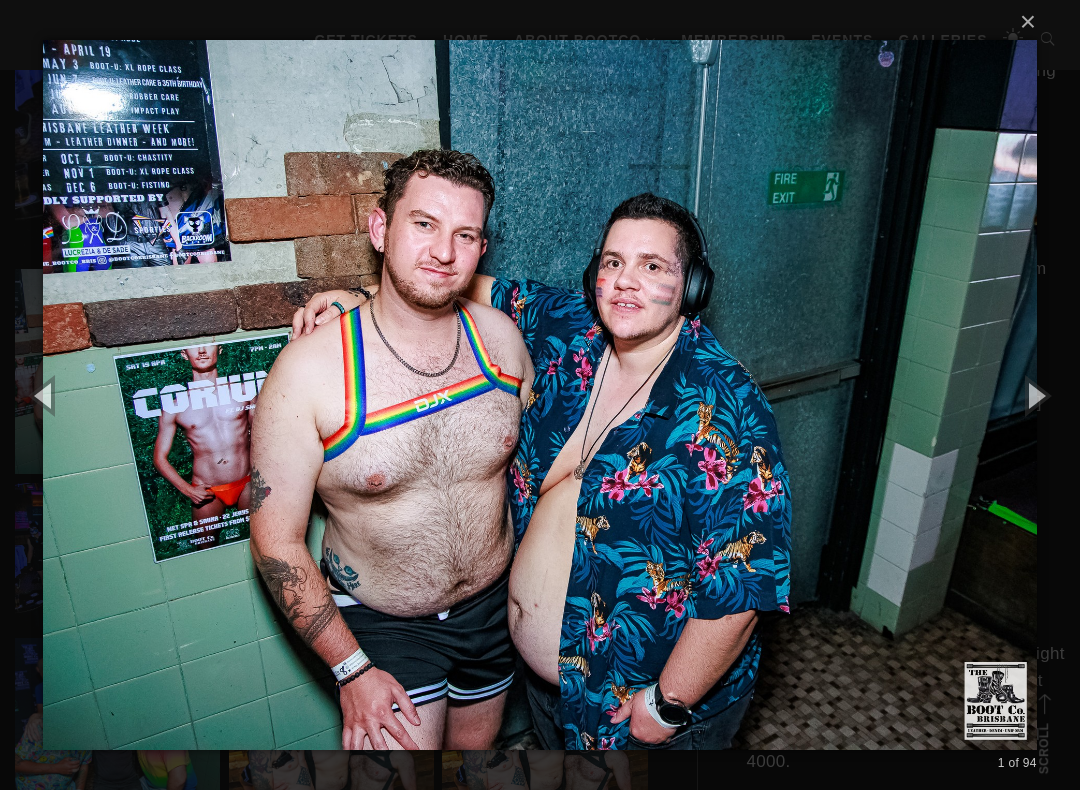click at bounding box center (1035, 395) 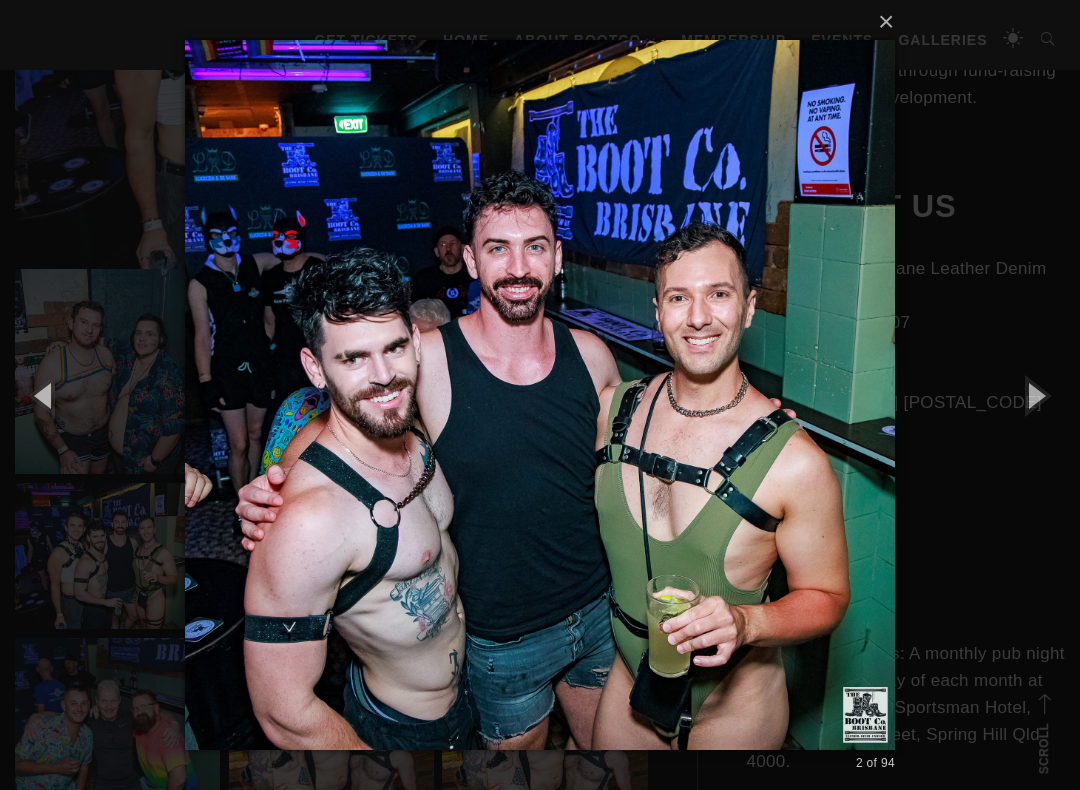 click at bounding box center (1035, 395) 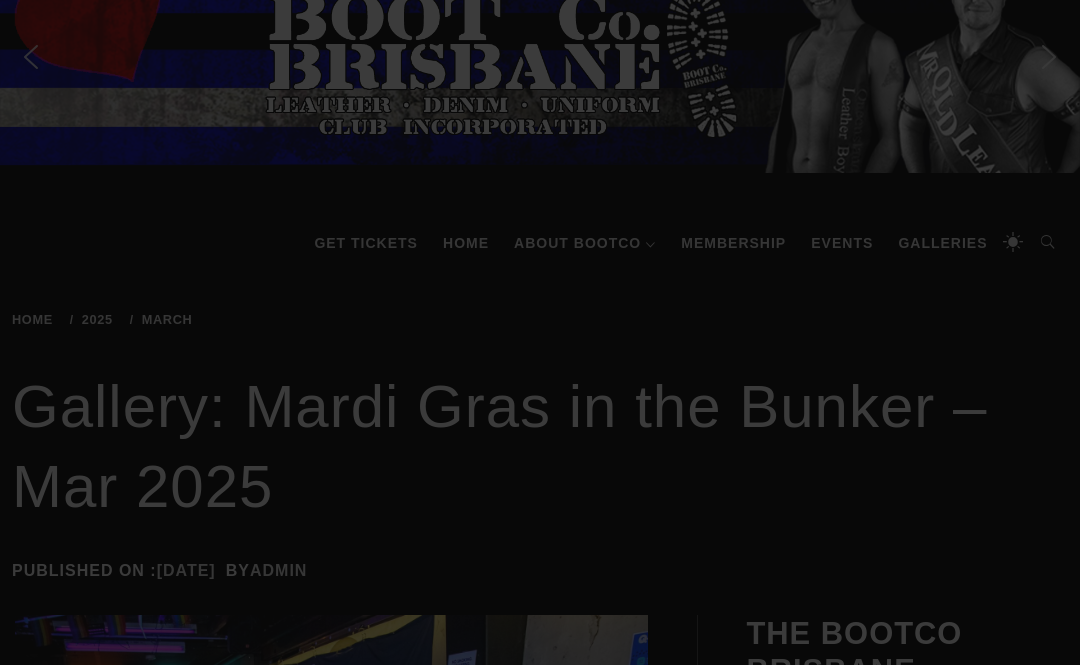 scroll, scrollTop: 0, scrollLeft: 0, axis: both 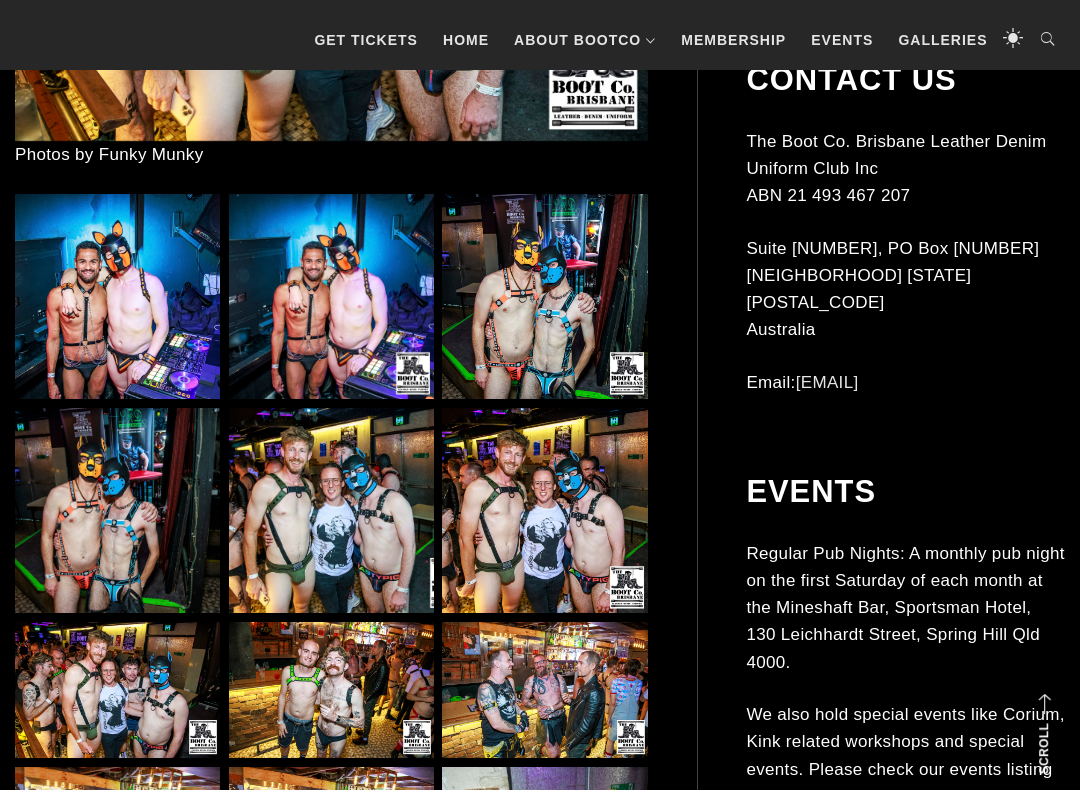 click at bounding box center (117, 296) 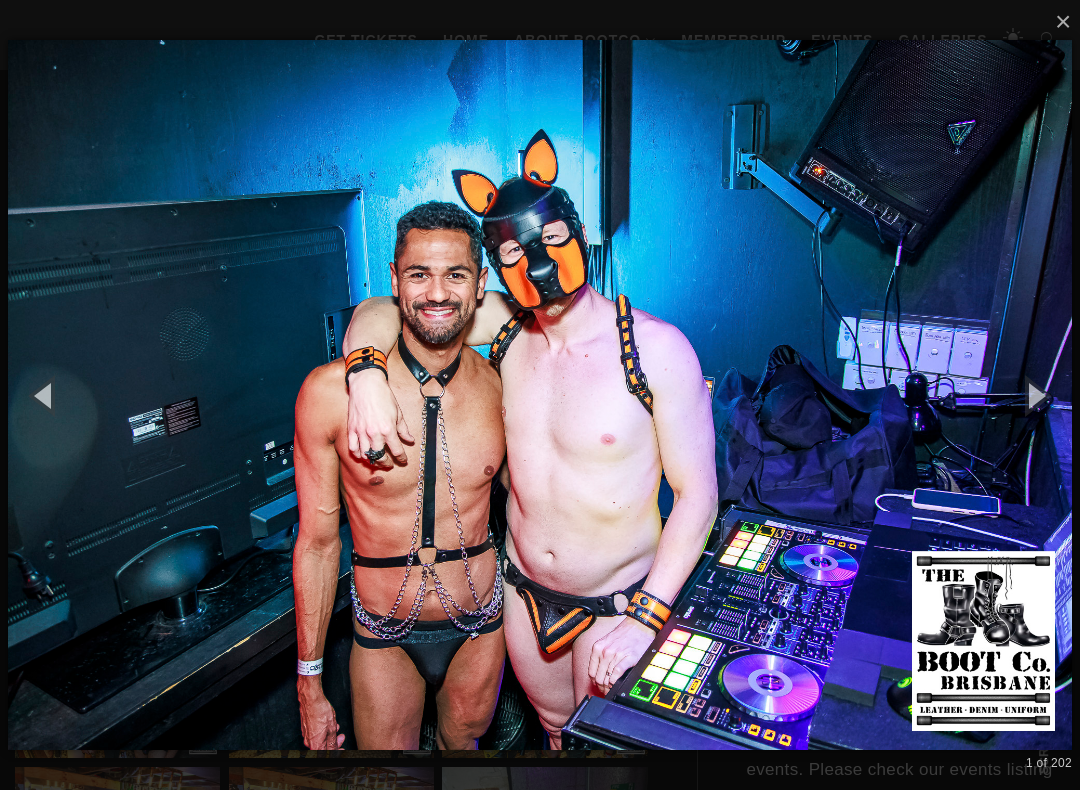 click at bounding box center (1035, 395) 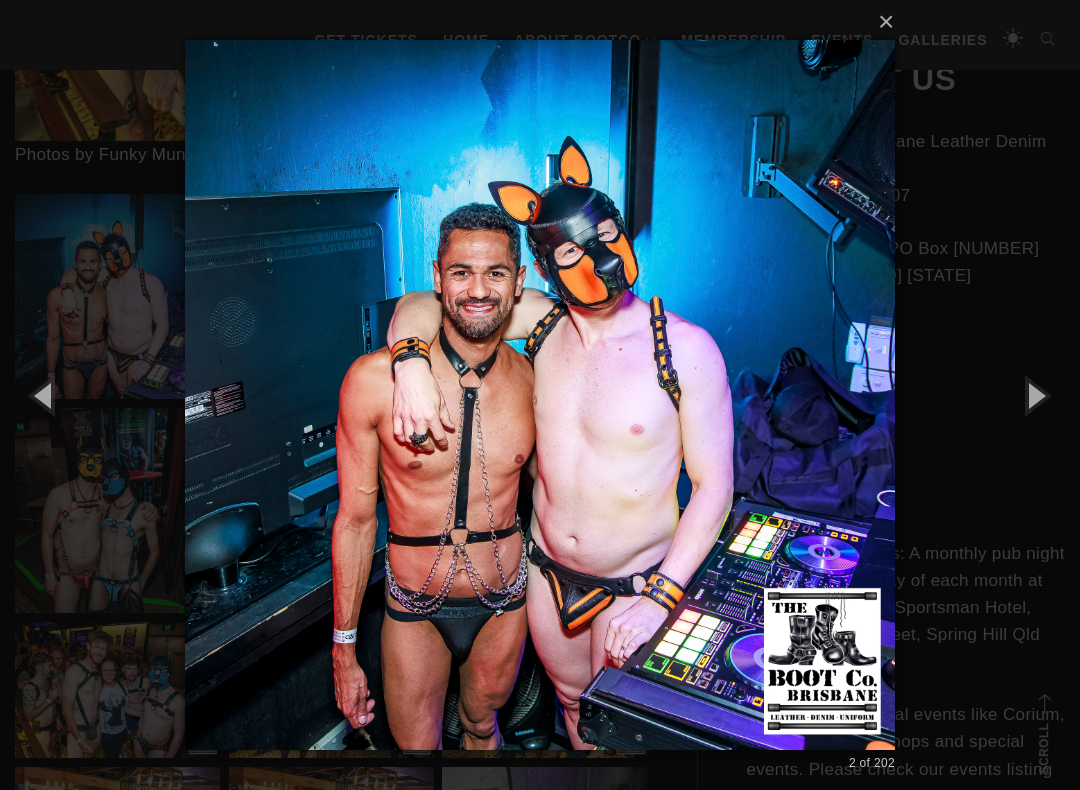 click at bounding box center [1035, 395] 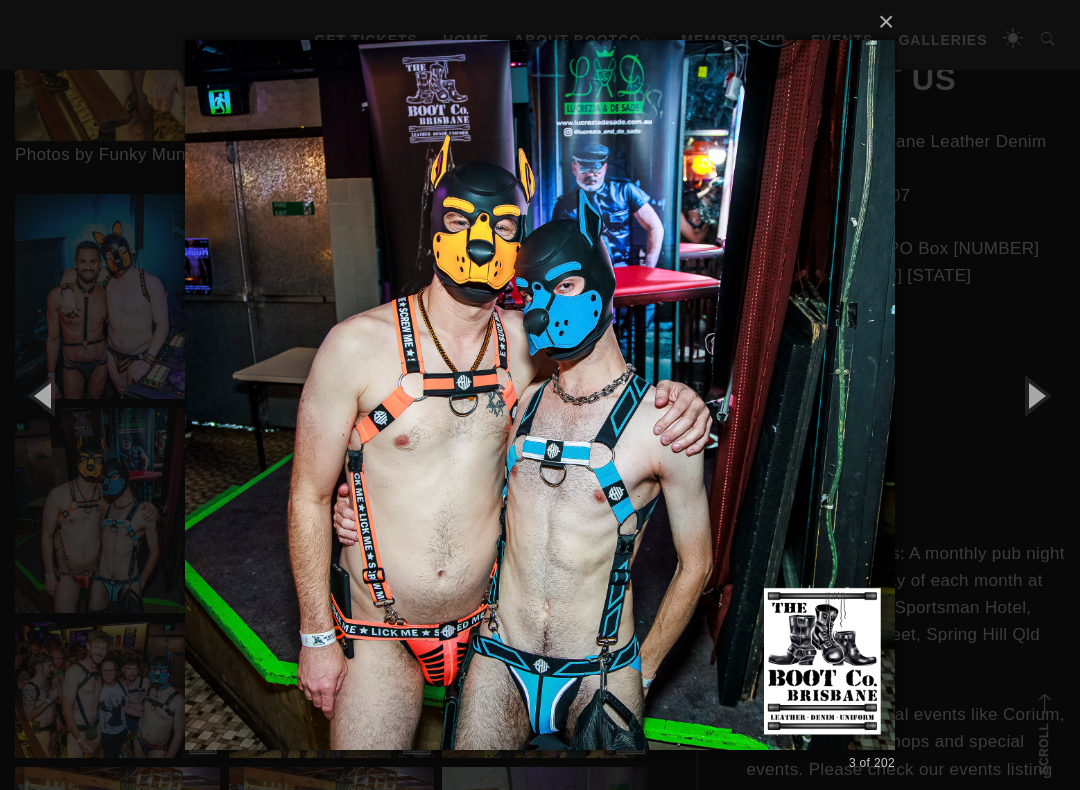 click at bounding box center [1035, 395] 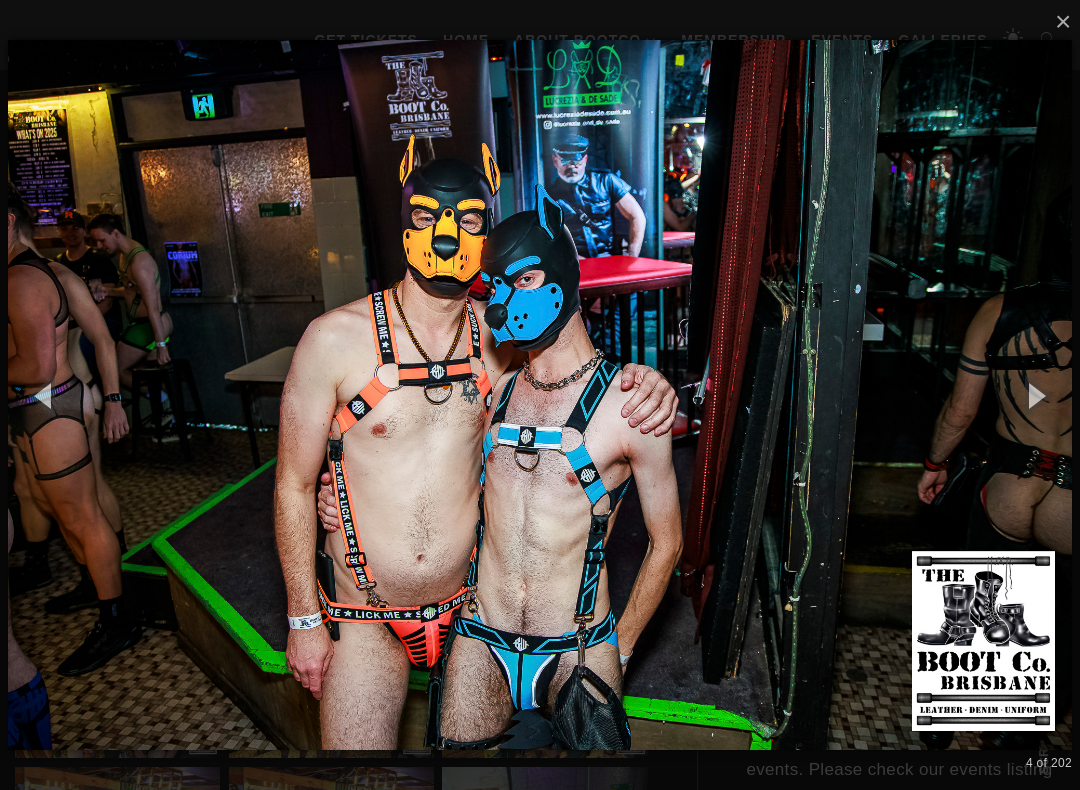 click at bounding box center (1035, 395) 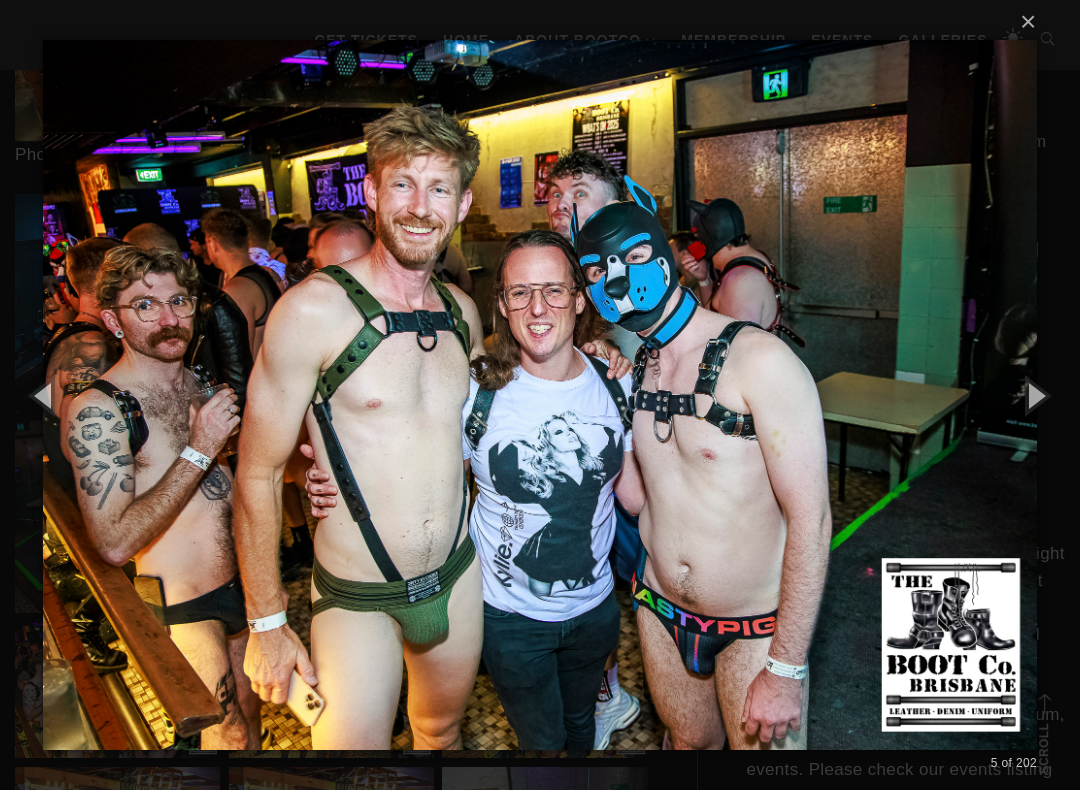 click at bounding box center [1035, 395] 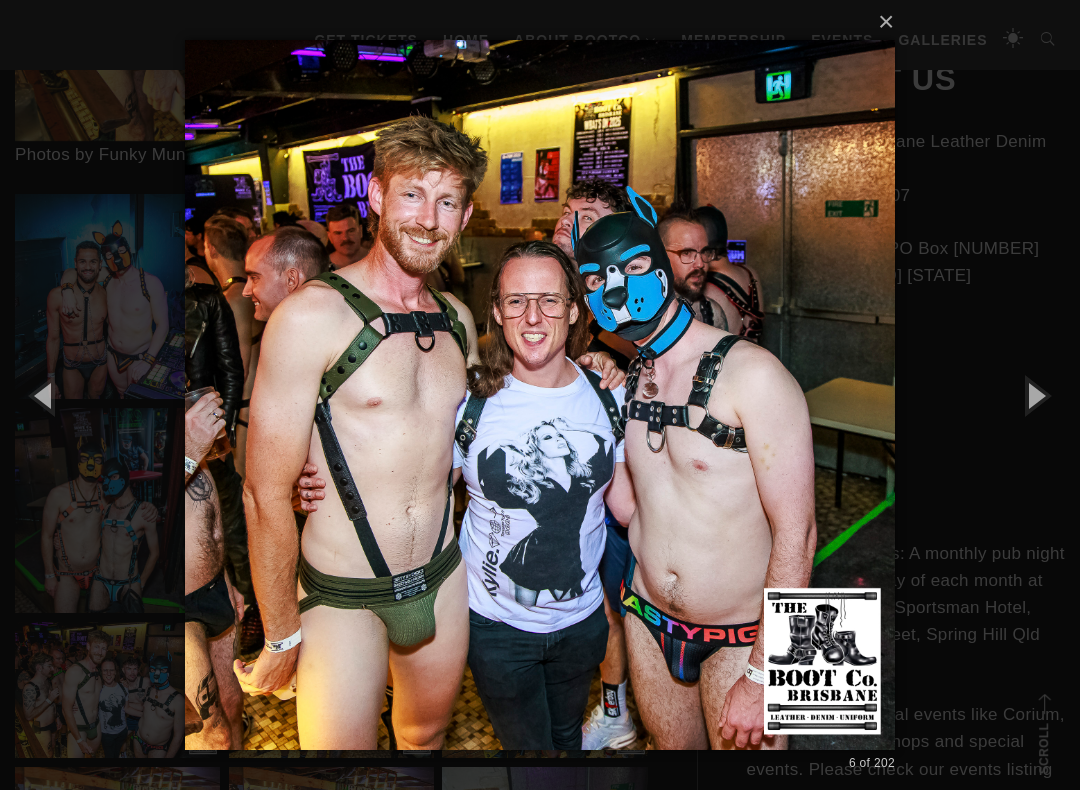 click at bounding box center (1035, 395) 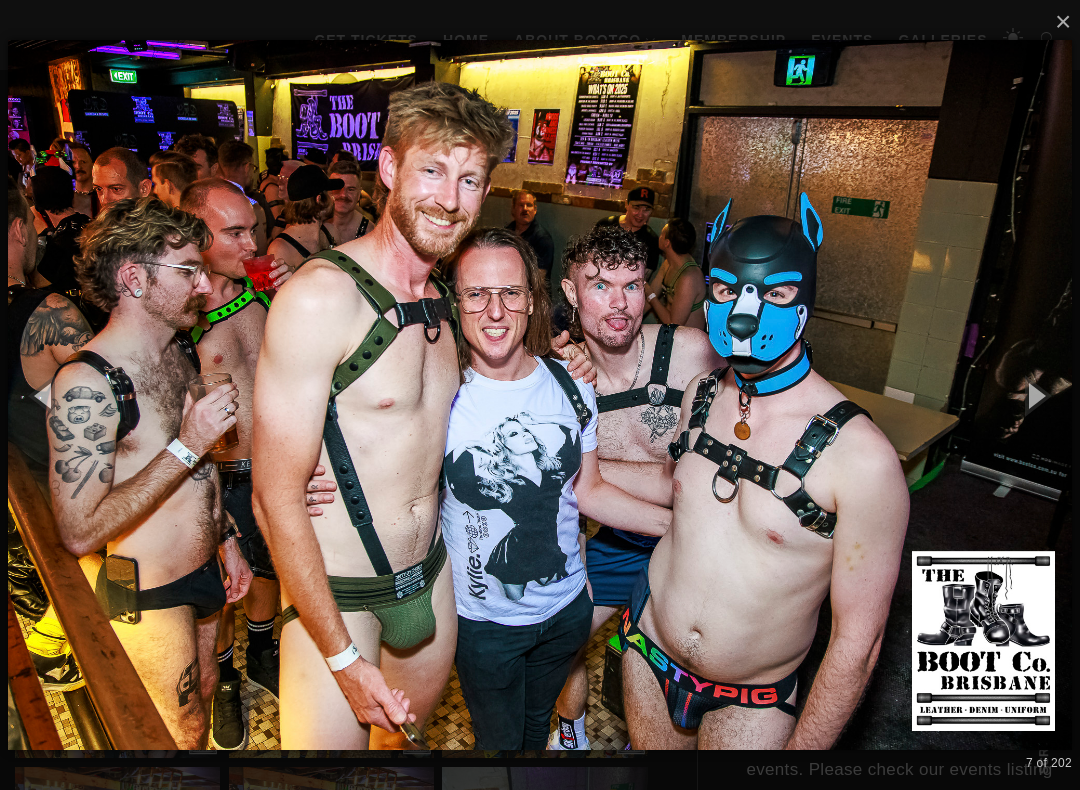 click at bounding box center (1035, 395) 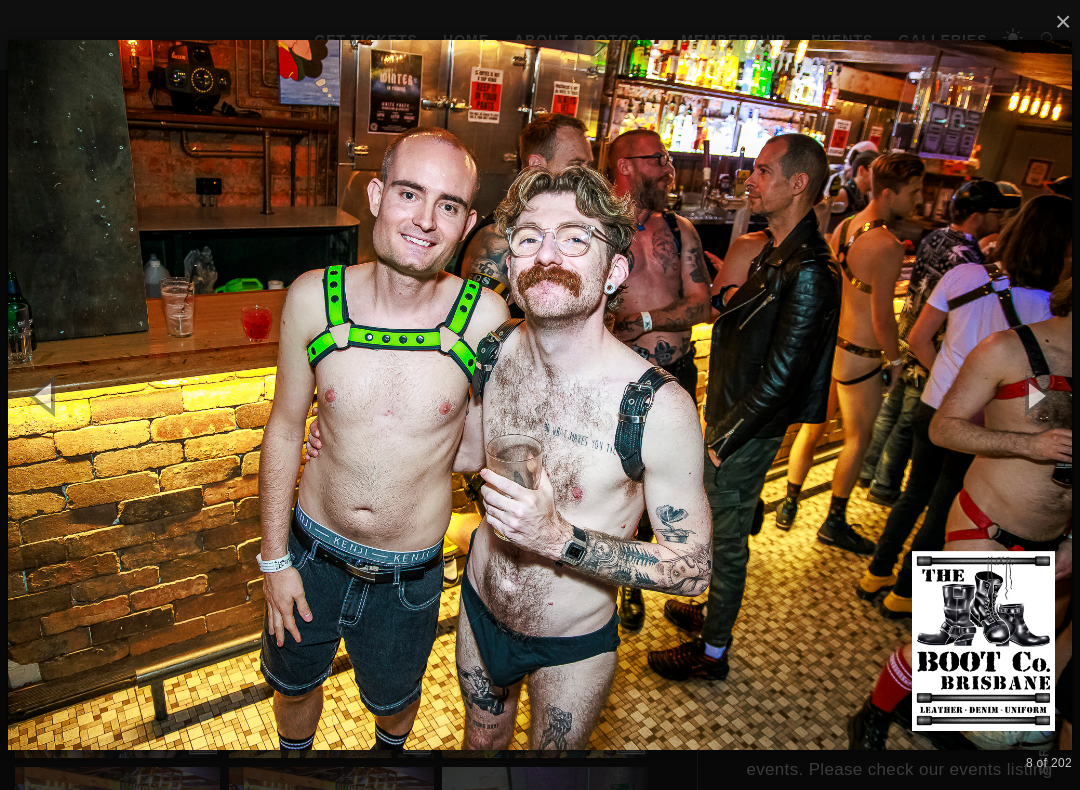 click at bounding box center (1035, 395) 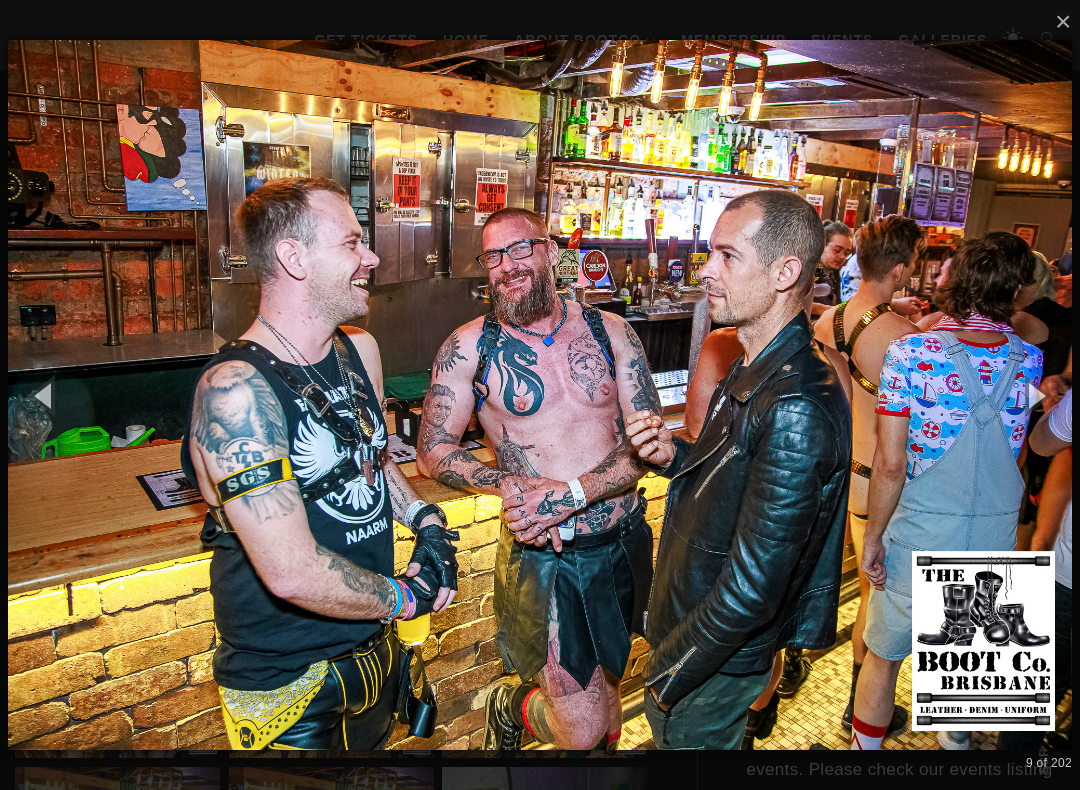 click at bounding box center [1035, 395] 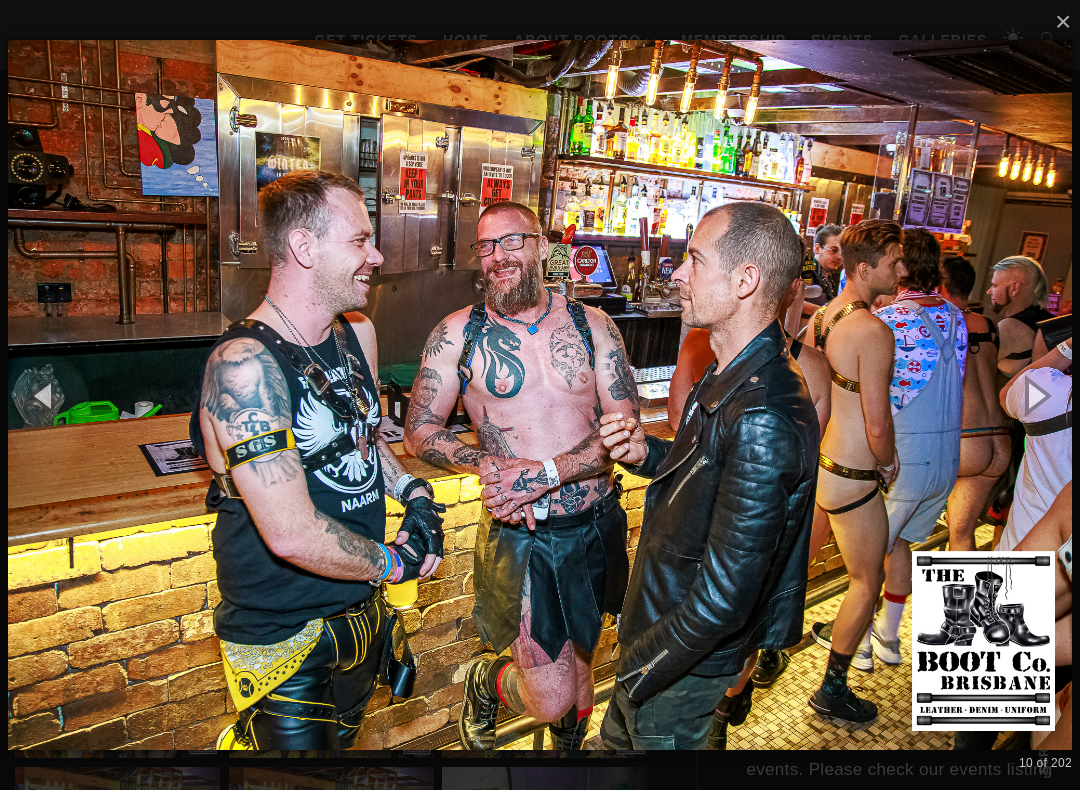 click at bounding box center [1035, 395] 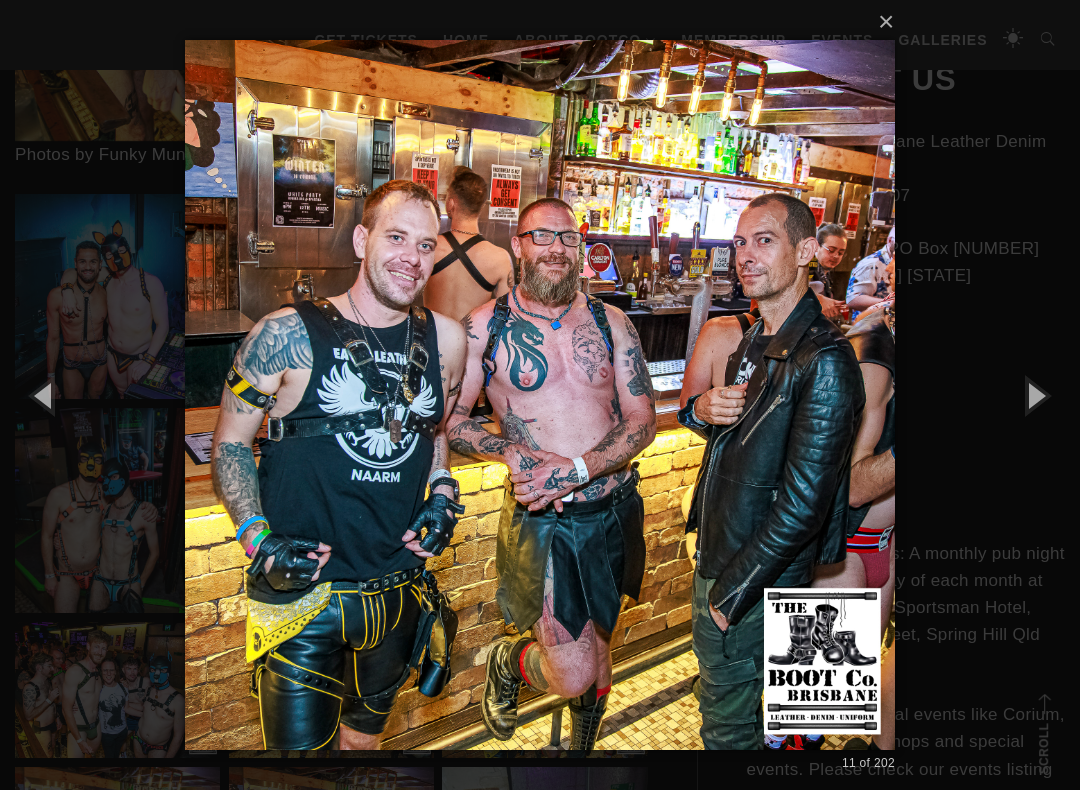 click at bounding box center (1035, 395) 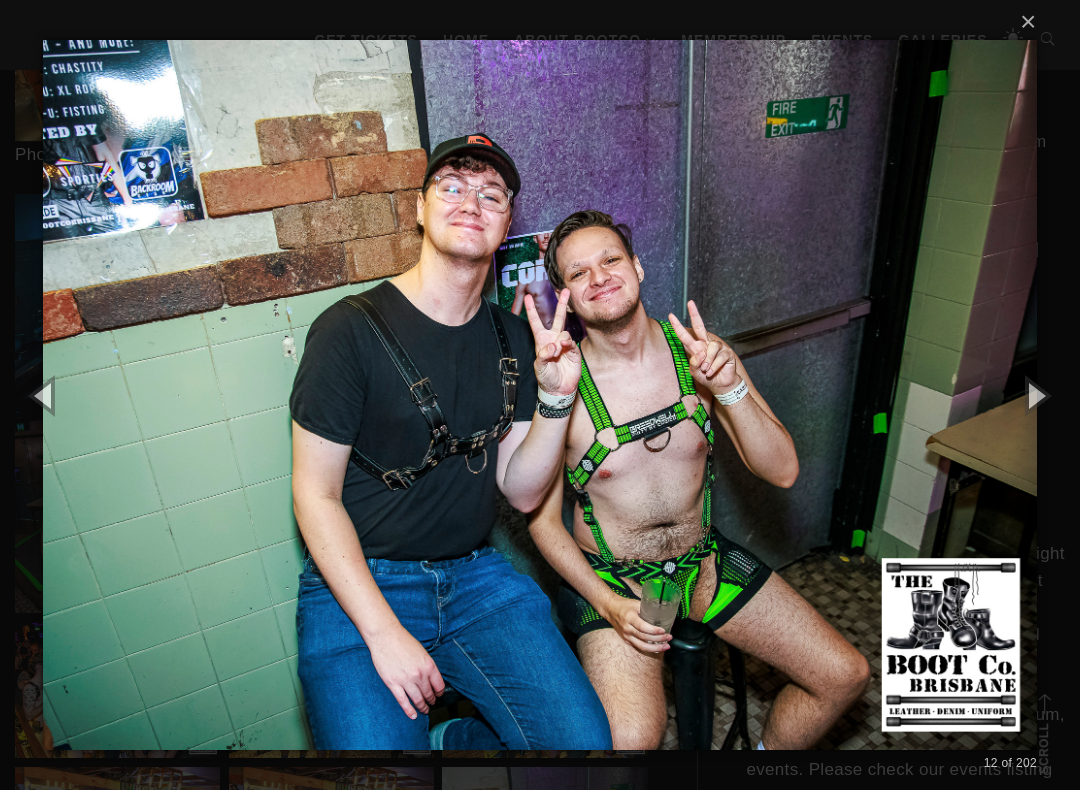 click at bounding box center (1035, 395) 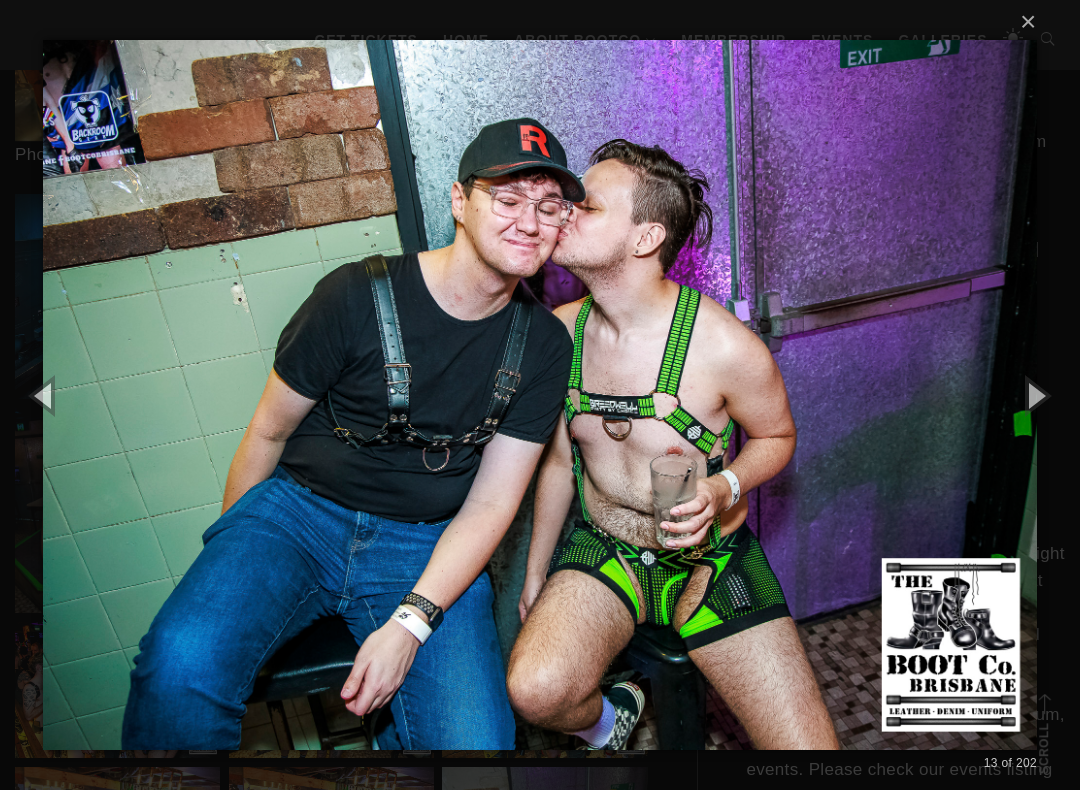 click at bounding box center (1035, 395) 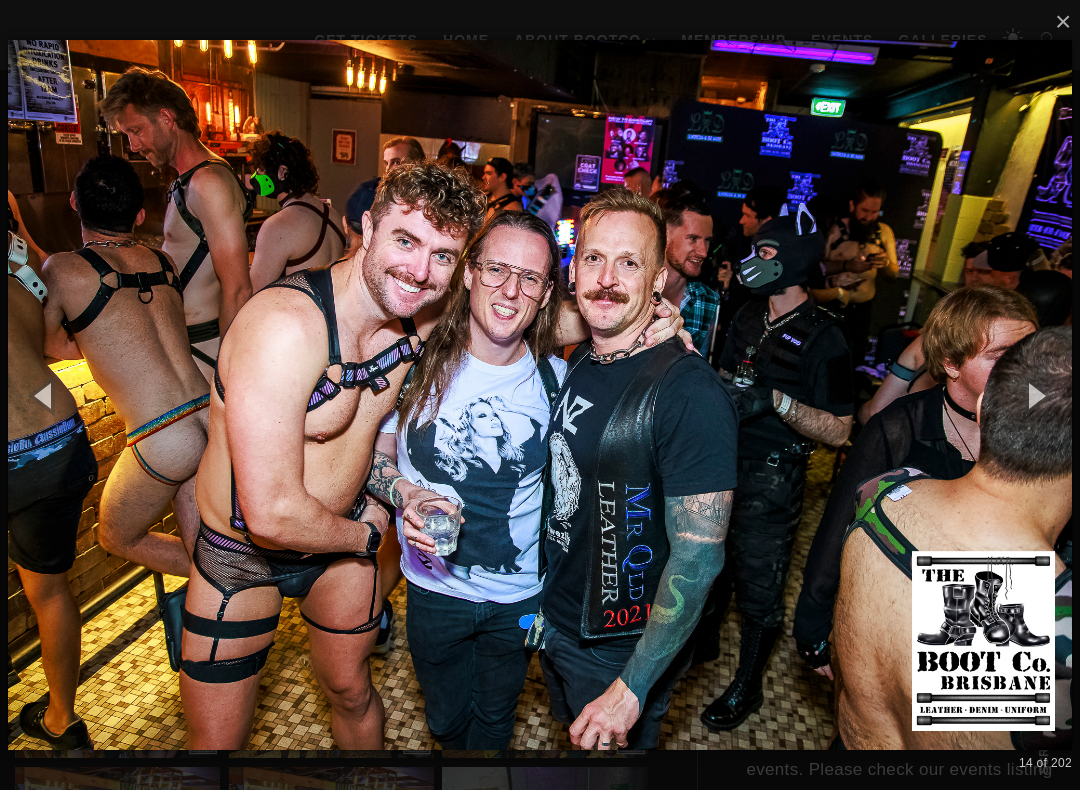 click at bounding box center (1035, 395) 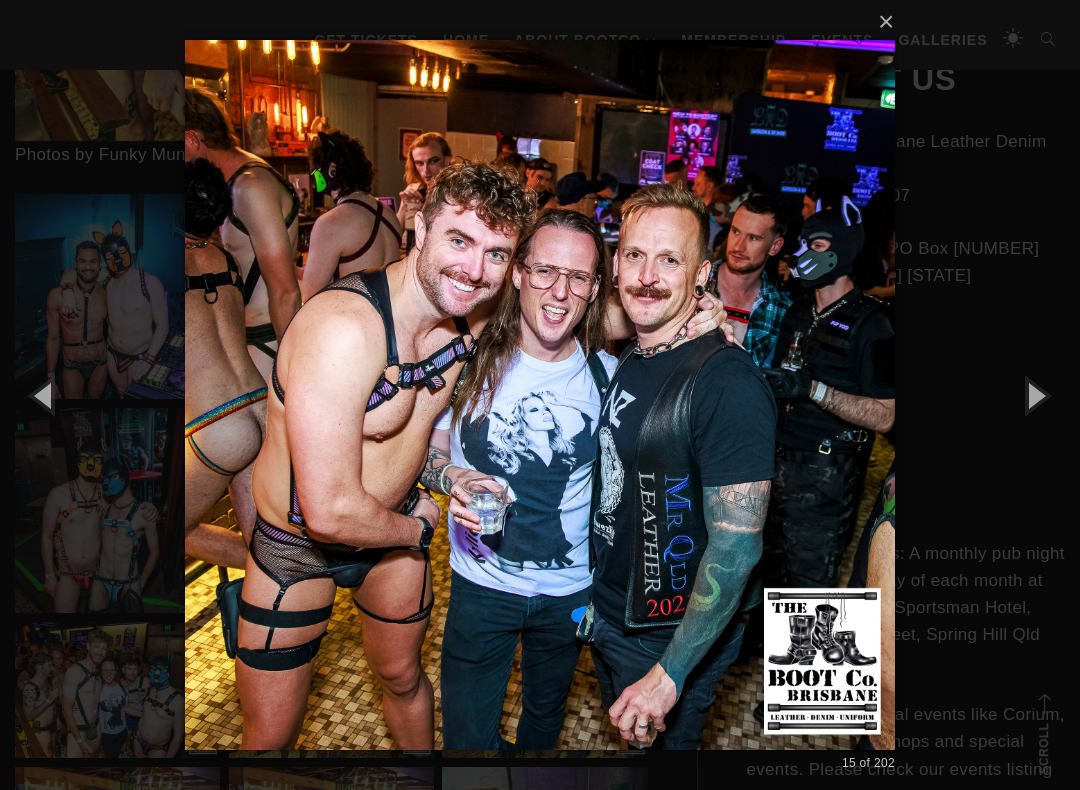 click at bounding box center (45, 395) 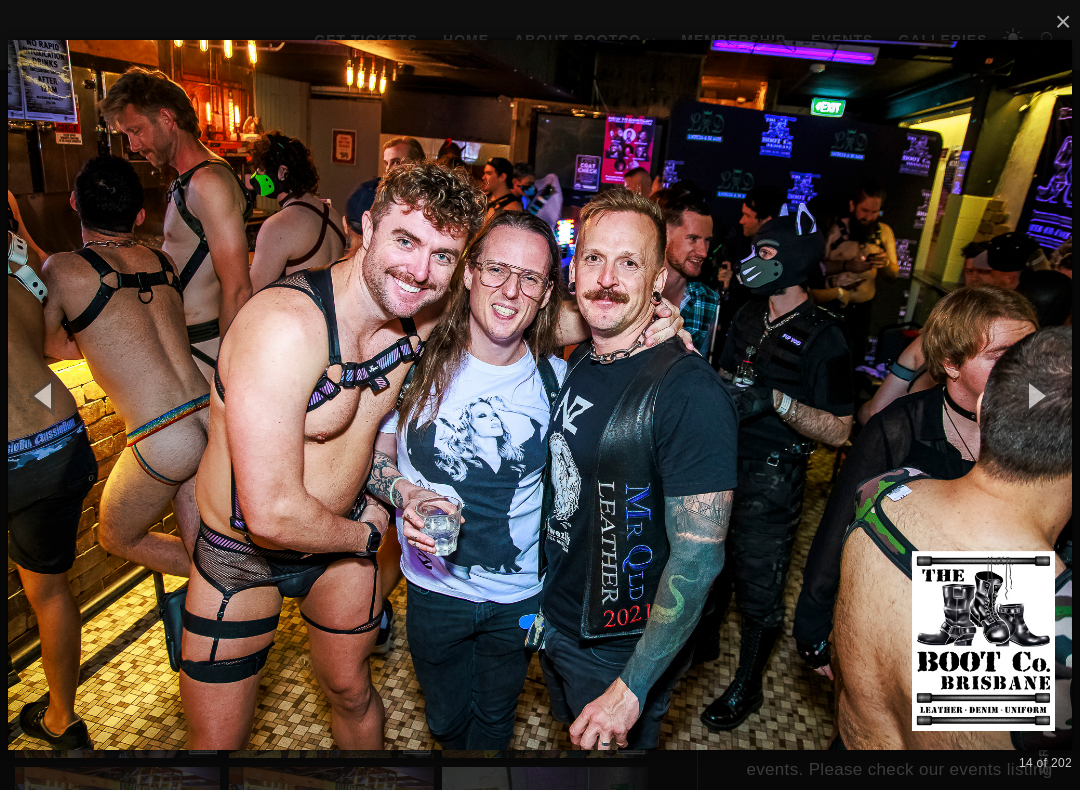 click at bounding box center [45, 395] 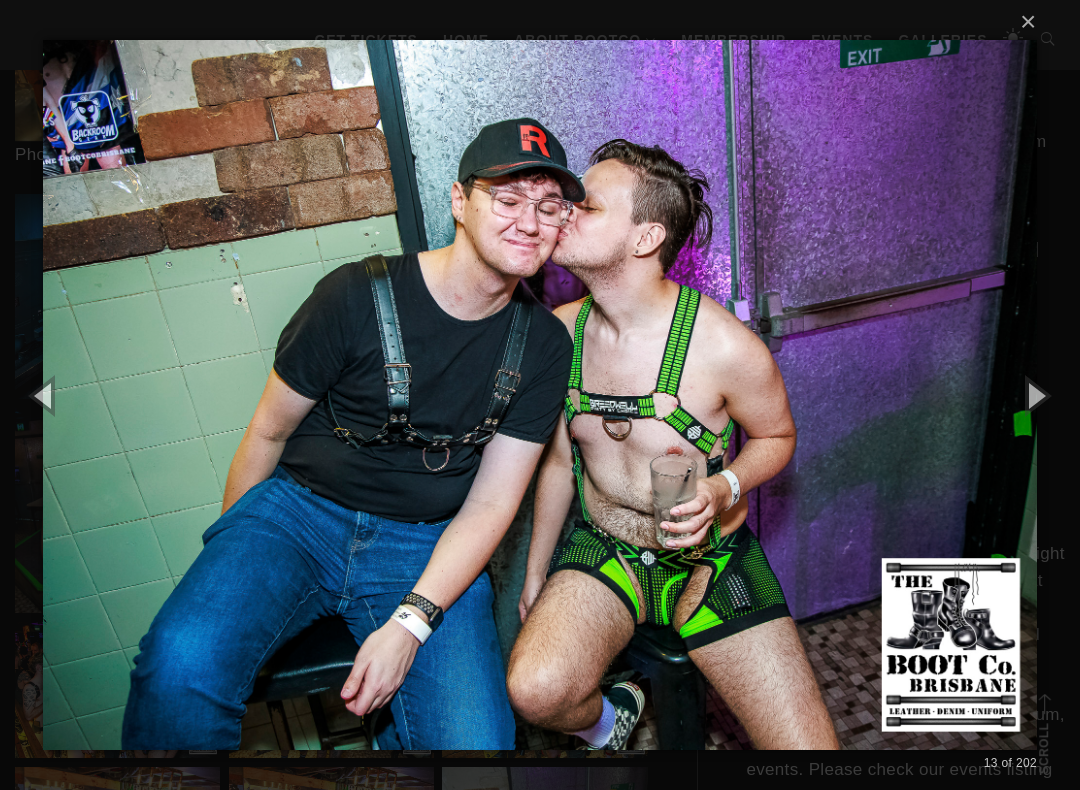 click at bounding box center [1035, 395] 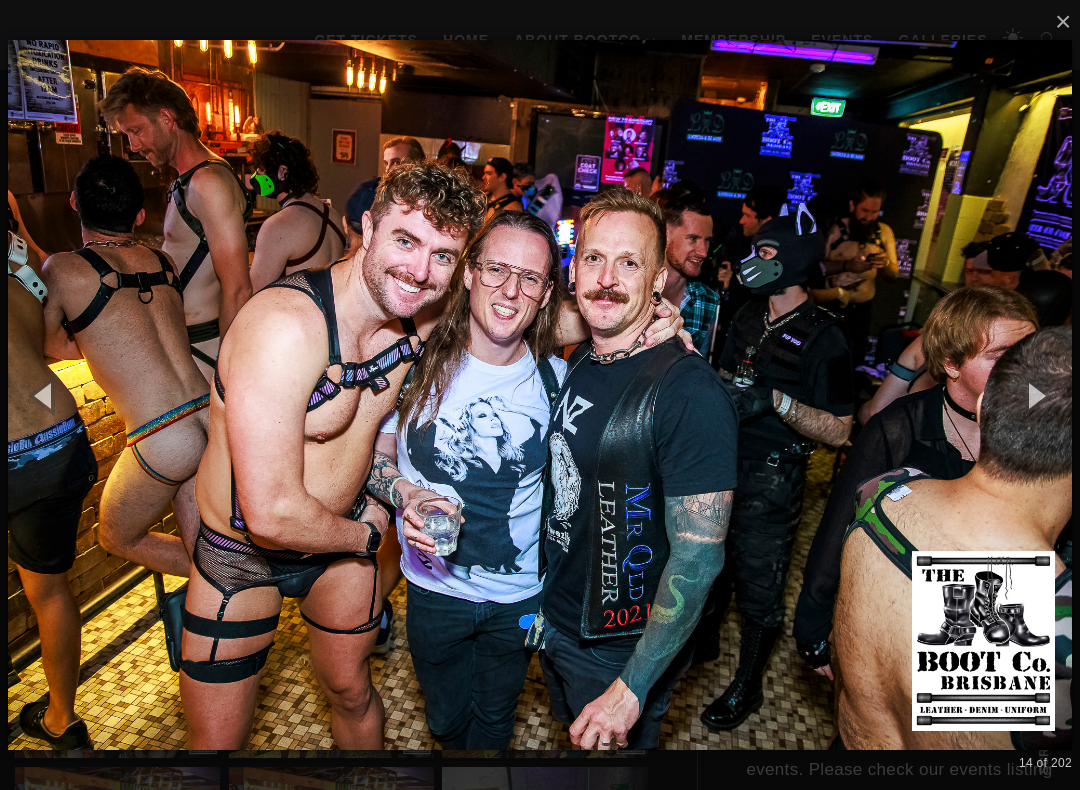 click at bounding box center (1035, 395) 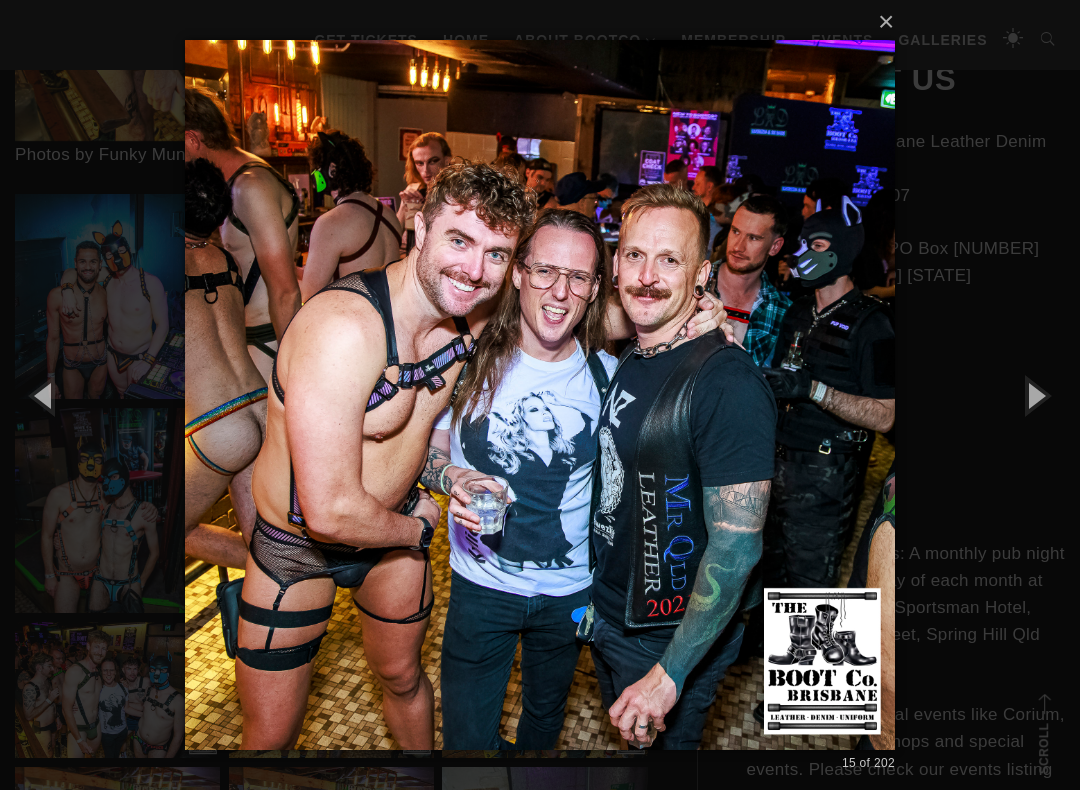 click at bounding box center (1035, 395) 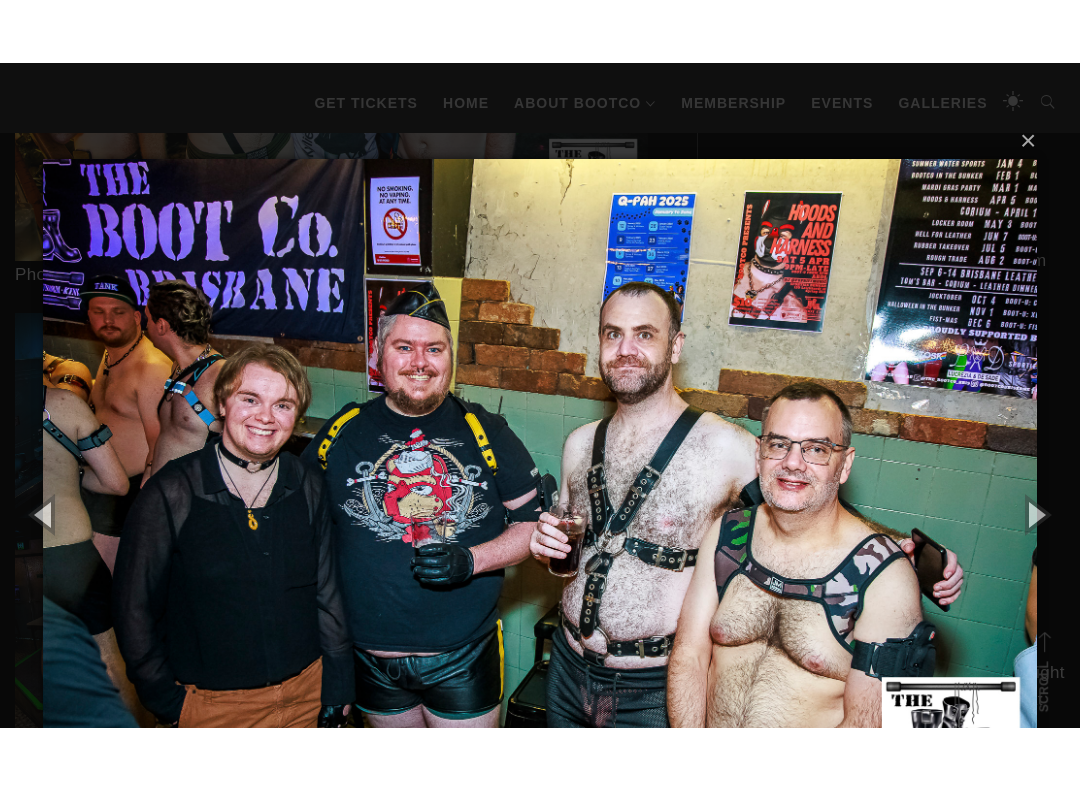 scroll, scrollTop: 832, scrollLeft: 0, axis: vertical 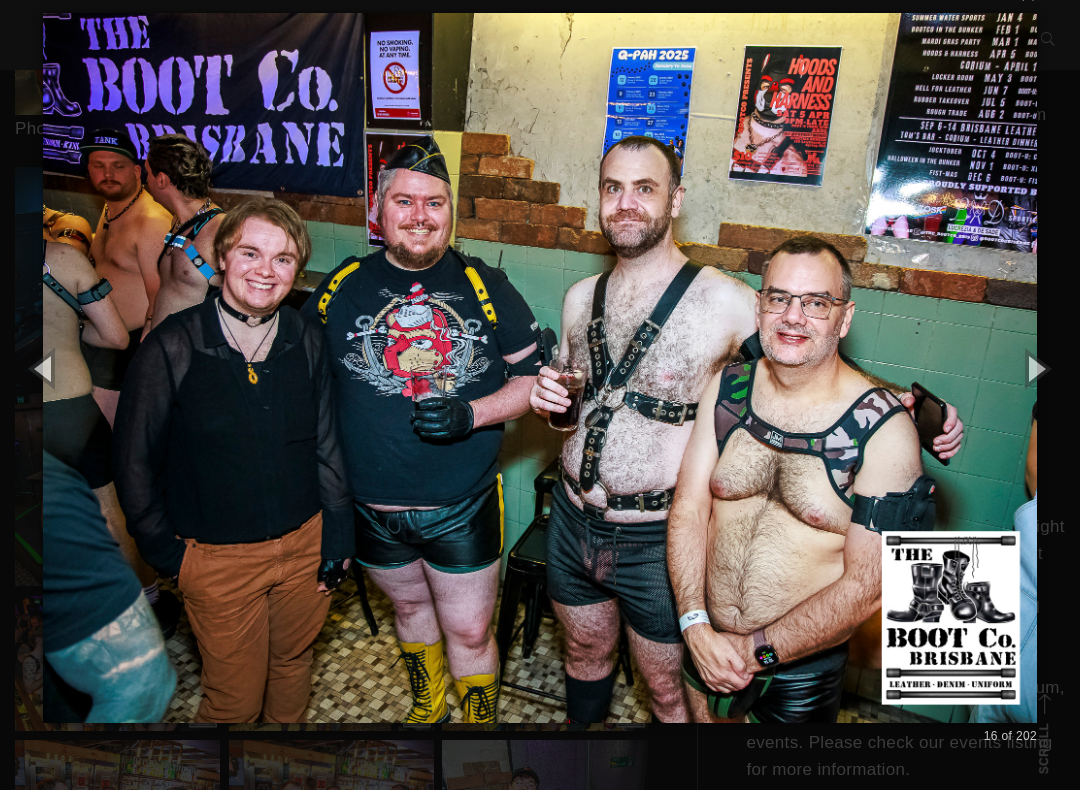 click at bounding box center (1035, 368) 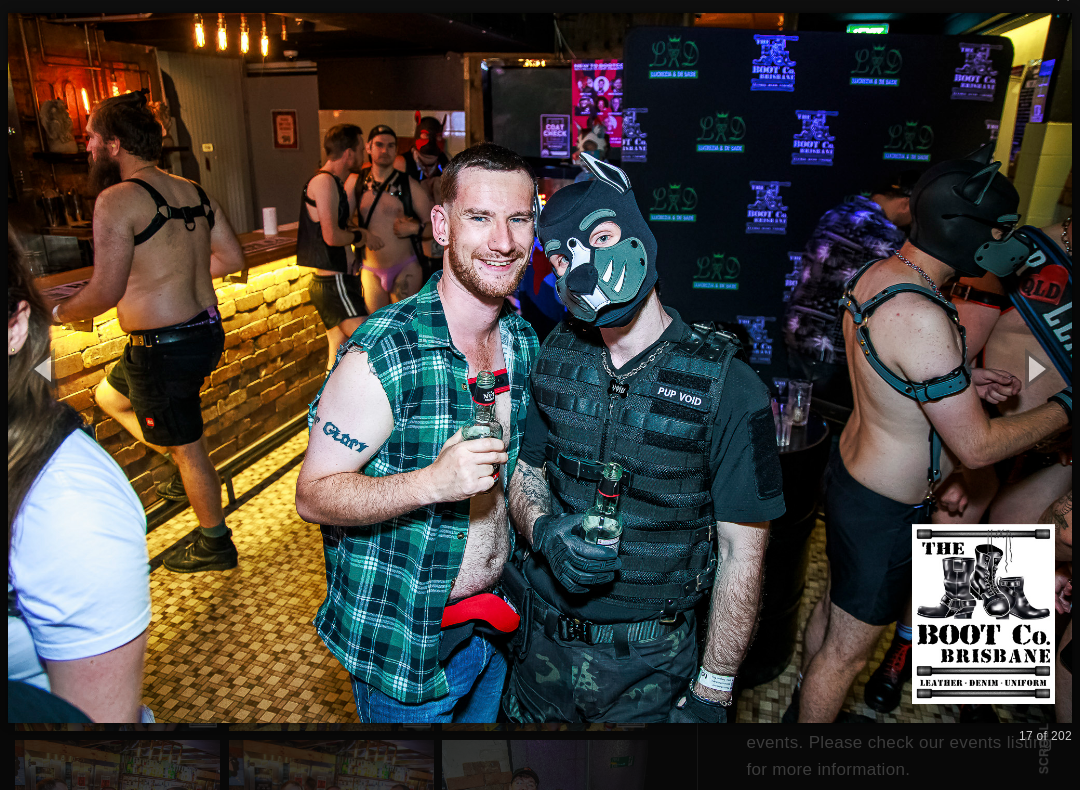 click at bounding box center [1035, 368] 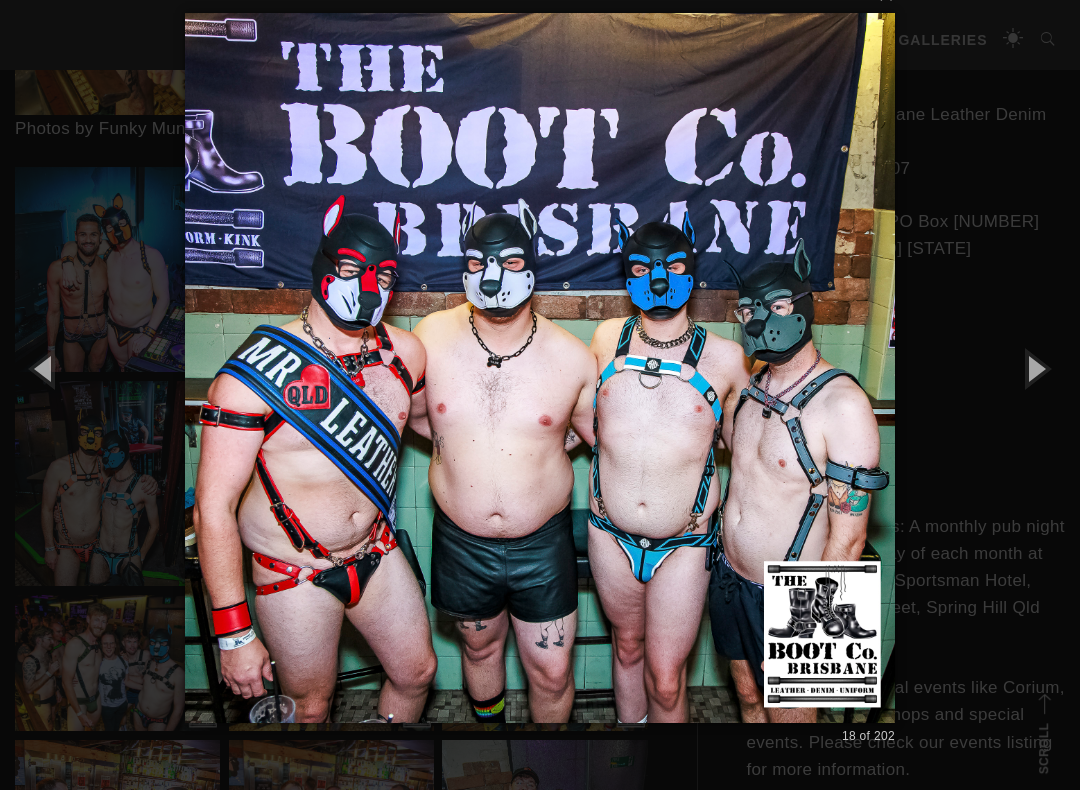 click at bounding box center (1035, 368) 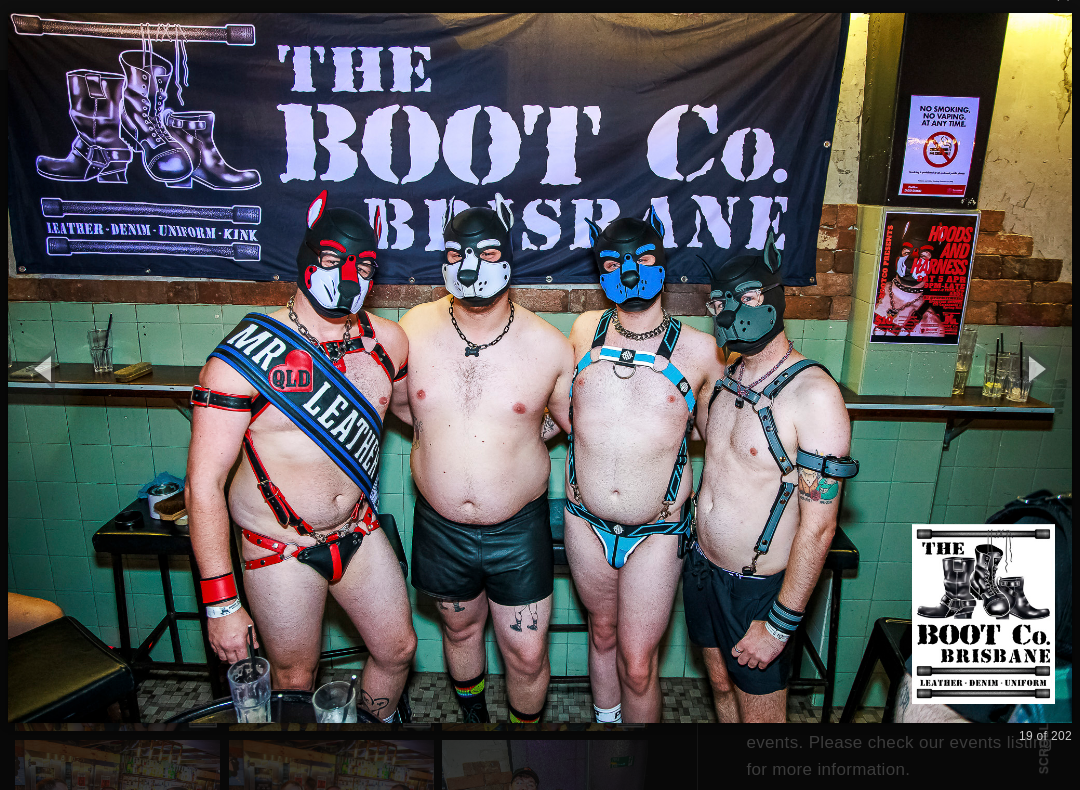 click at bounding box center (1035, 368) 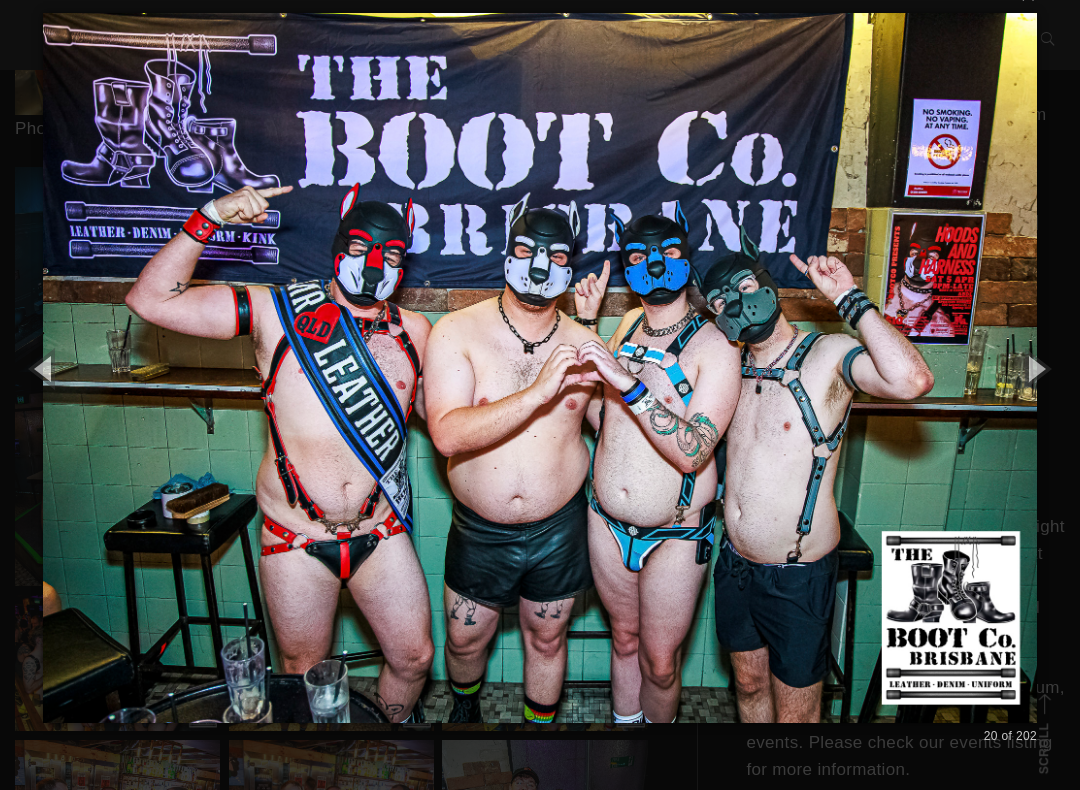 click at bounding box center (1035, 368) 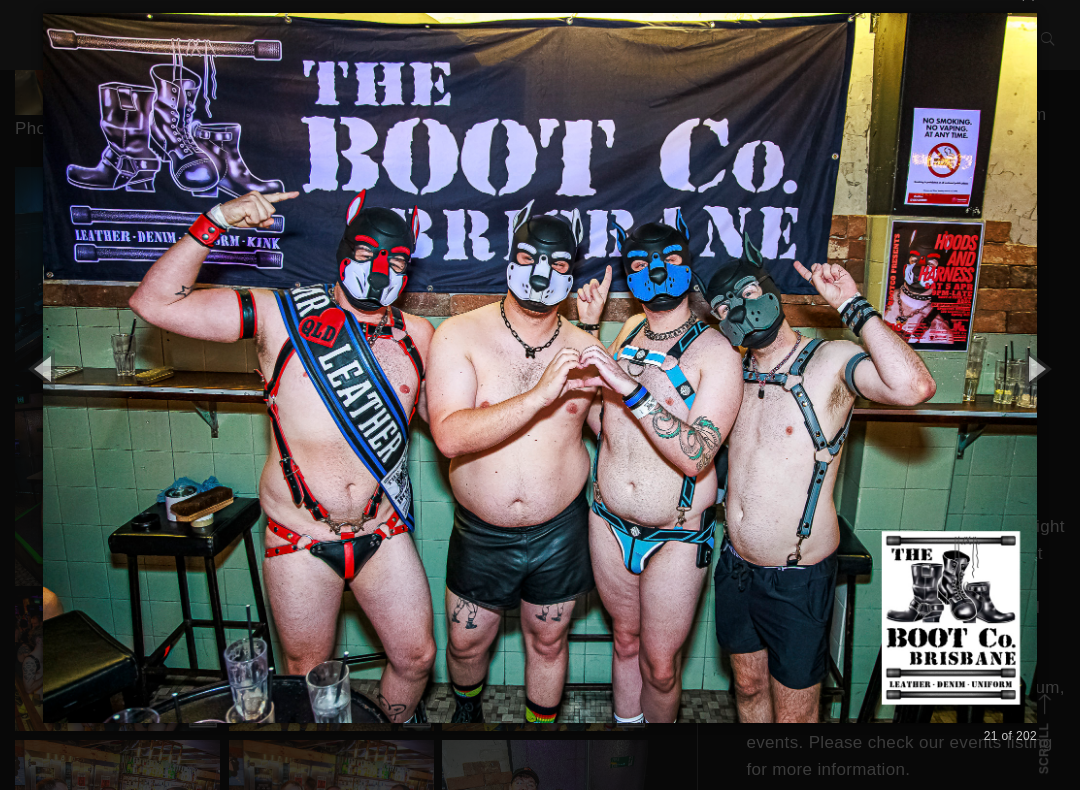 click at bounding box center [1035, 368] 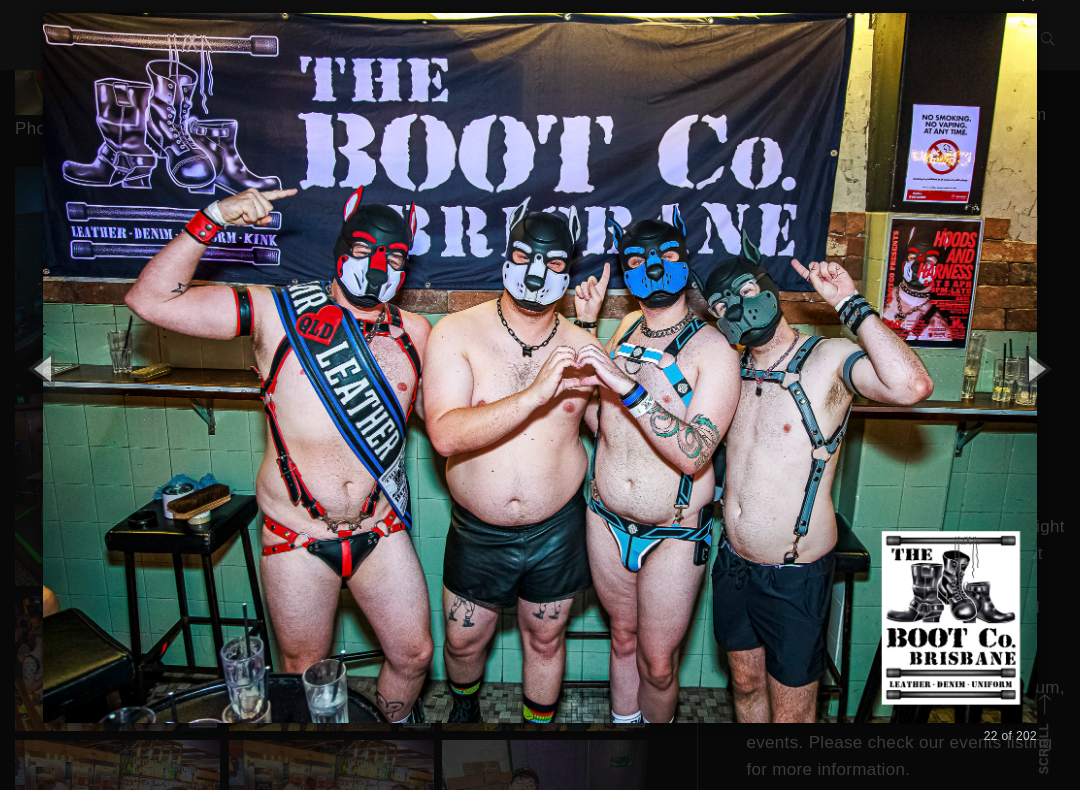 click at bounding box center [1035, 368] 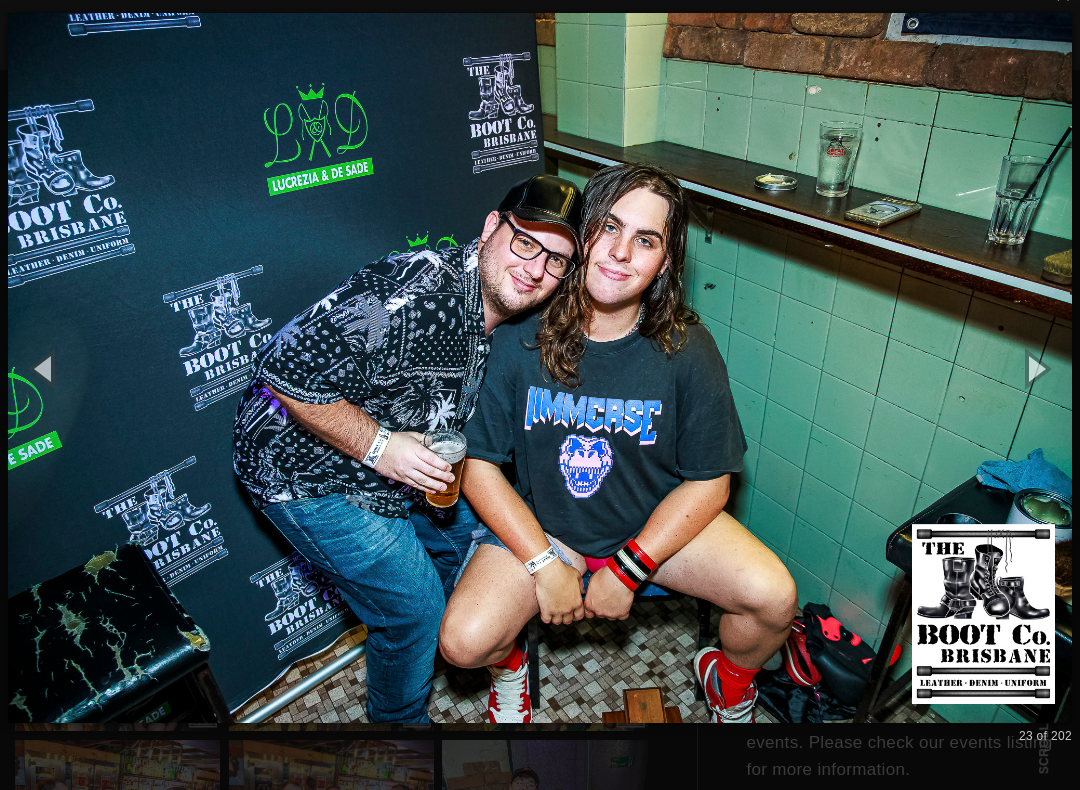 click at bounding box center [1035, 368] 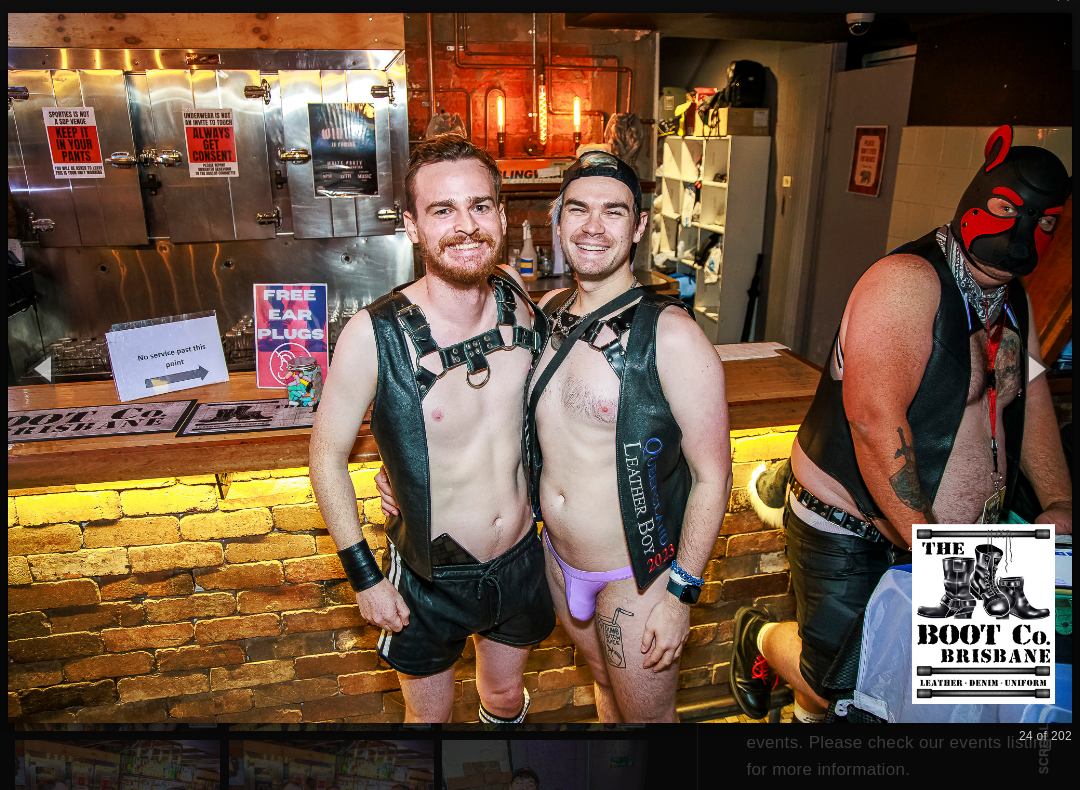 click at bounding box center (1035, 368) 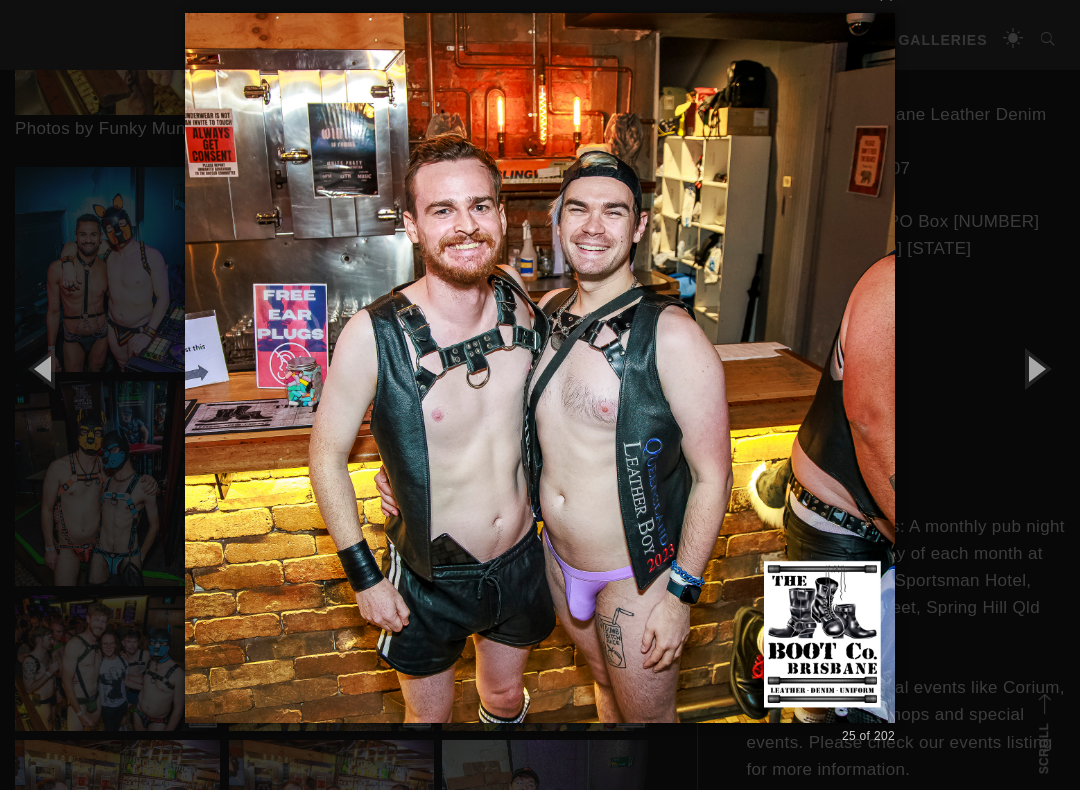 click at bounding box center (1035, 368) 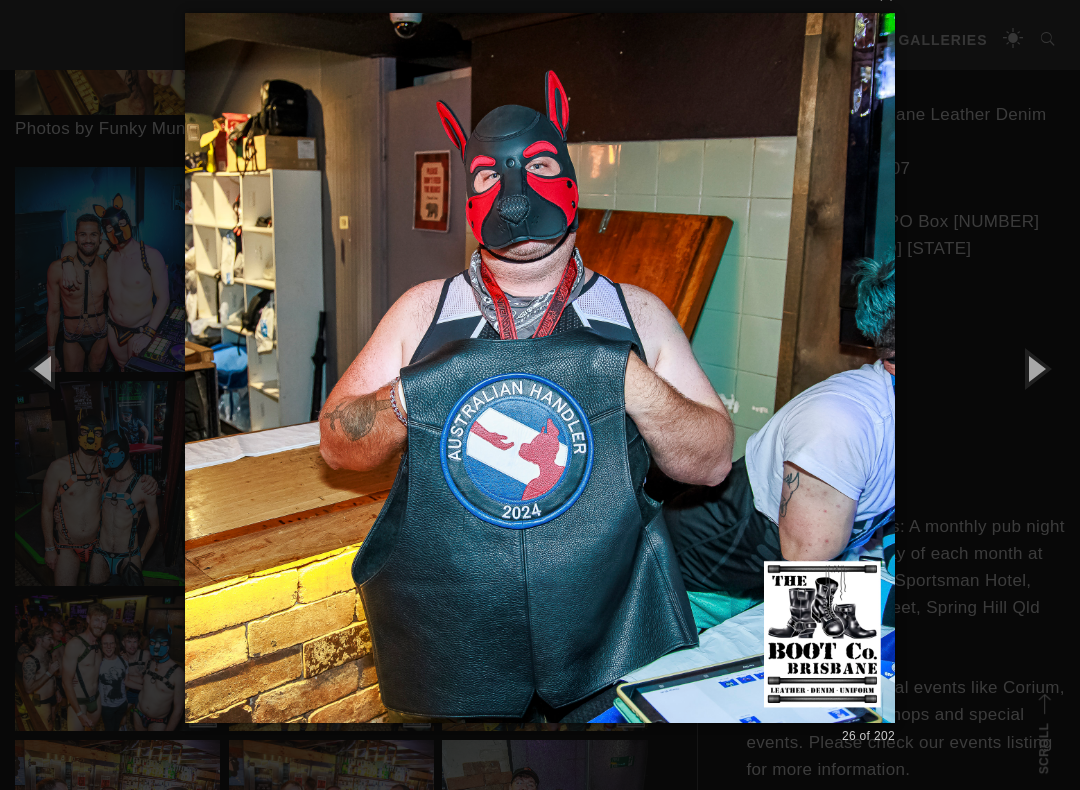 click at bounding box center (1035, 368) 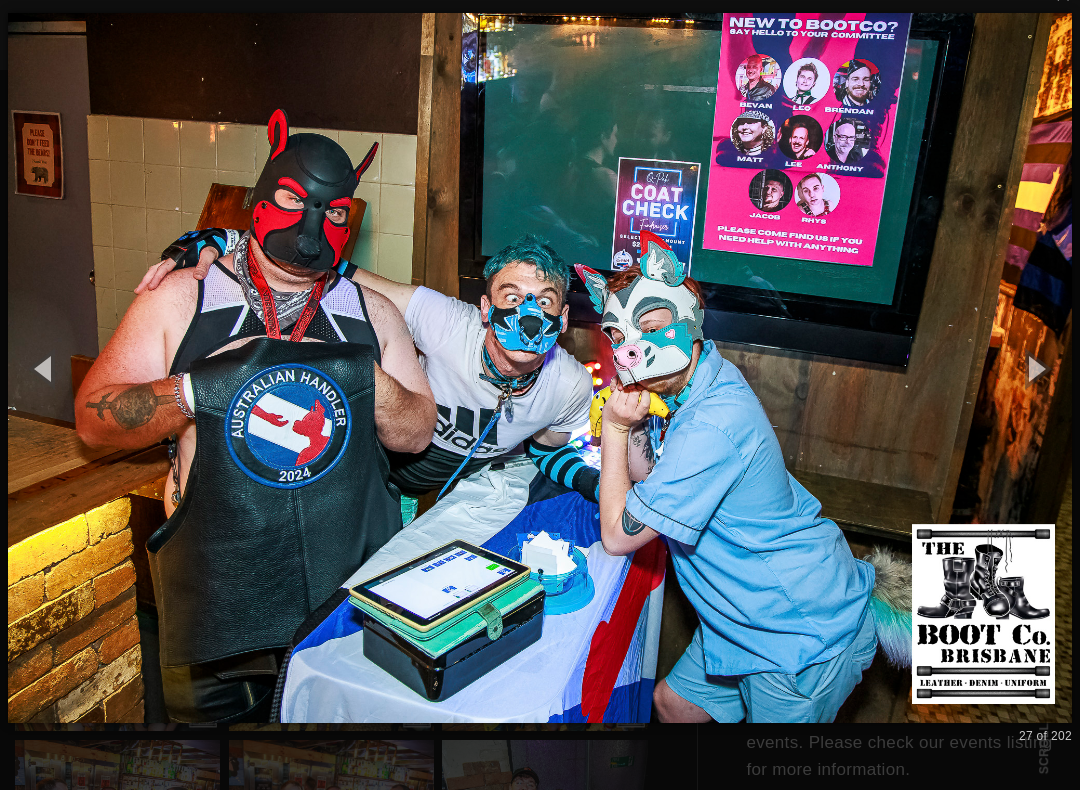 click at bounding box center (1035, 368) 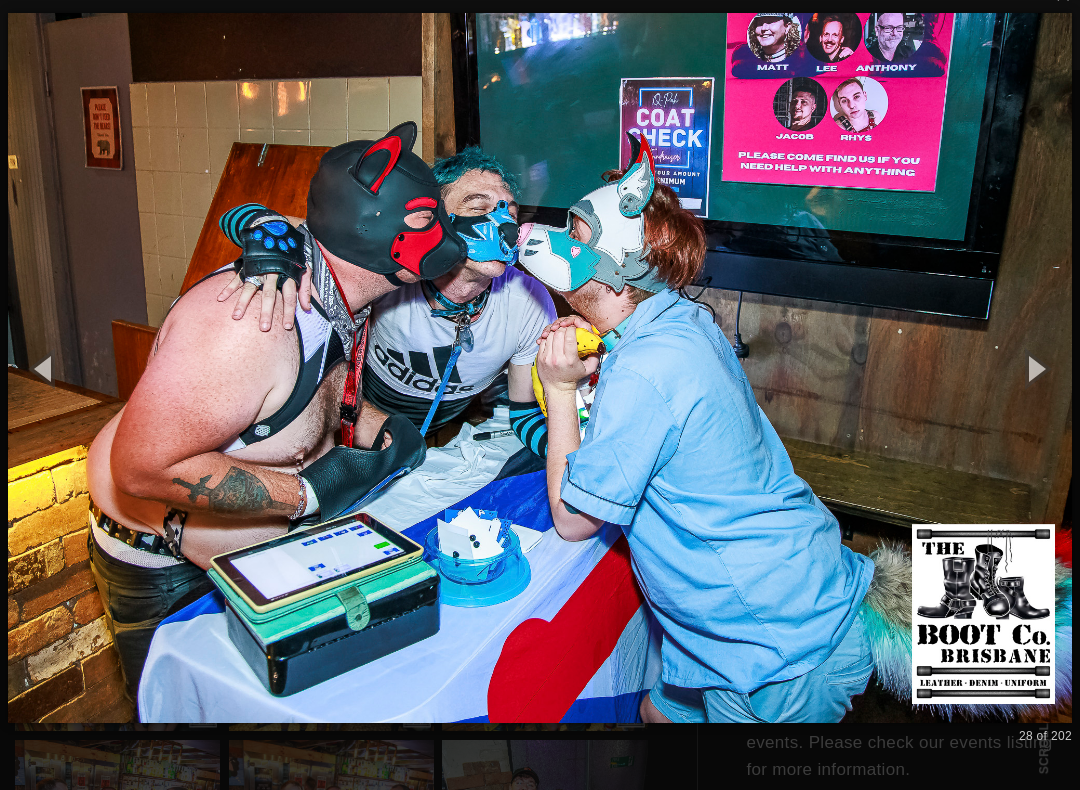 click at bounding box center (1035, 368) 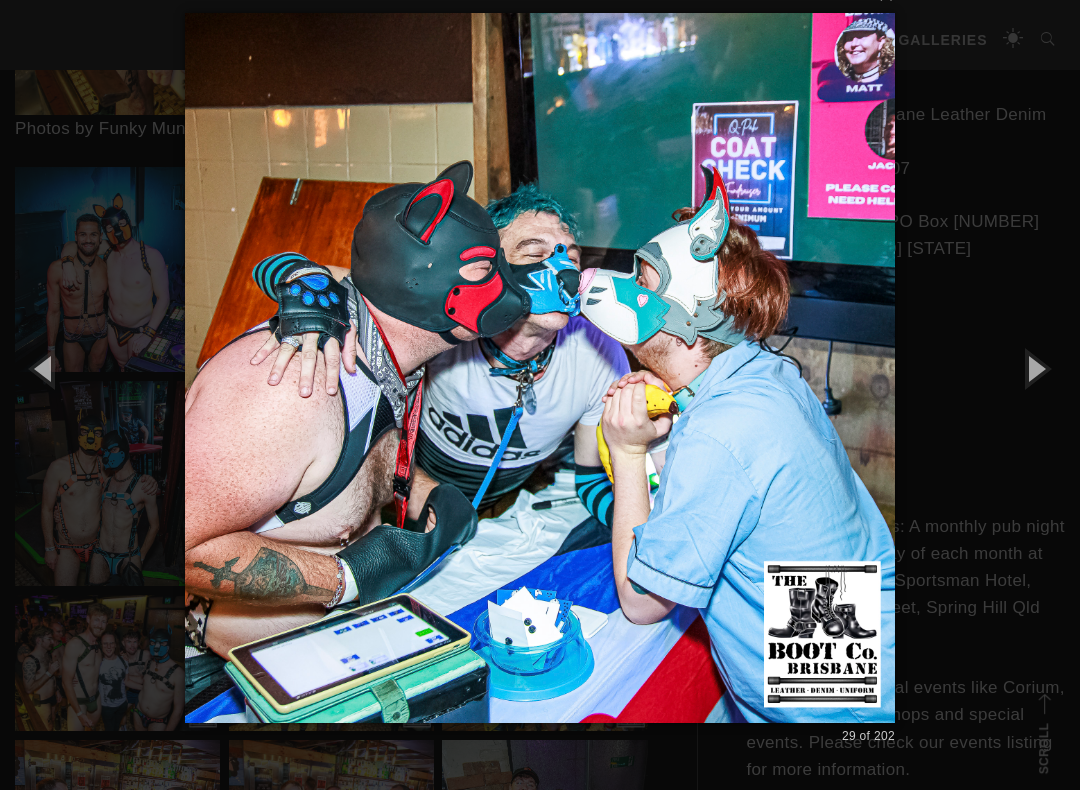 click at bounding box center [1035, 368] 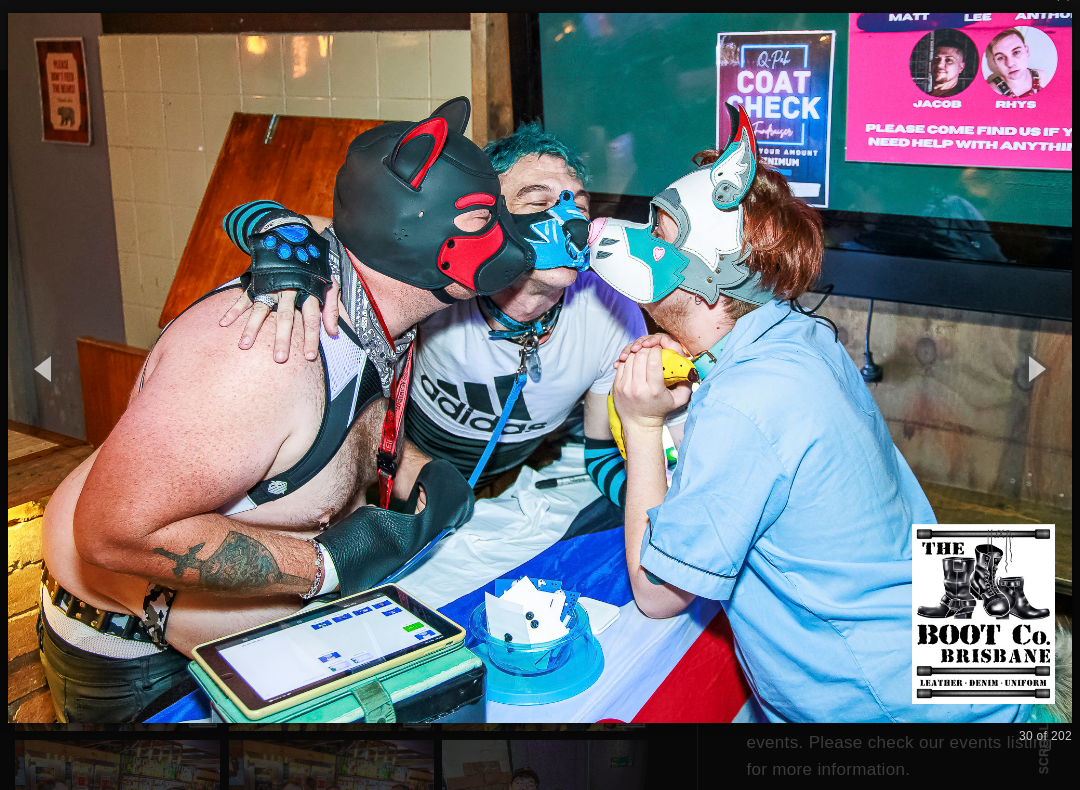 click at bounding box center (1035, 368) 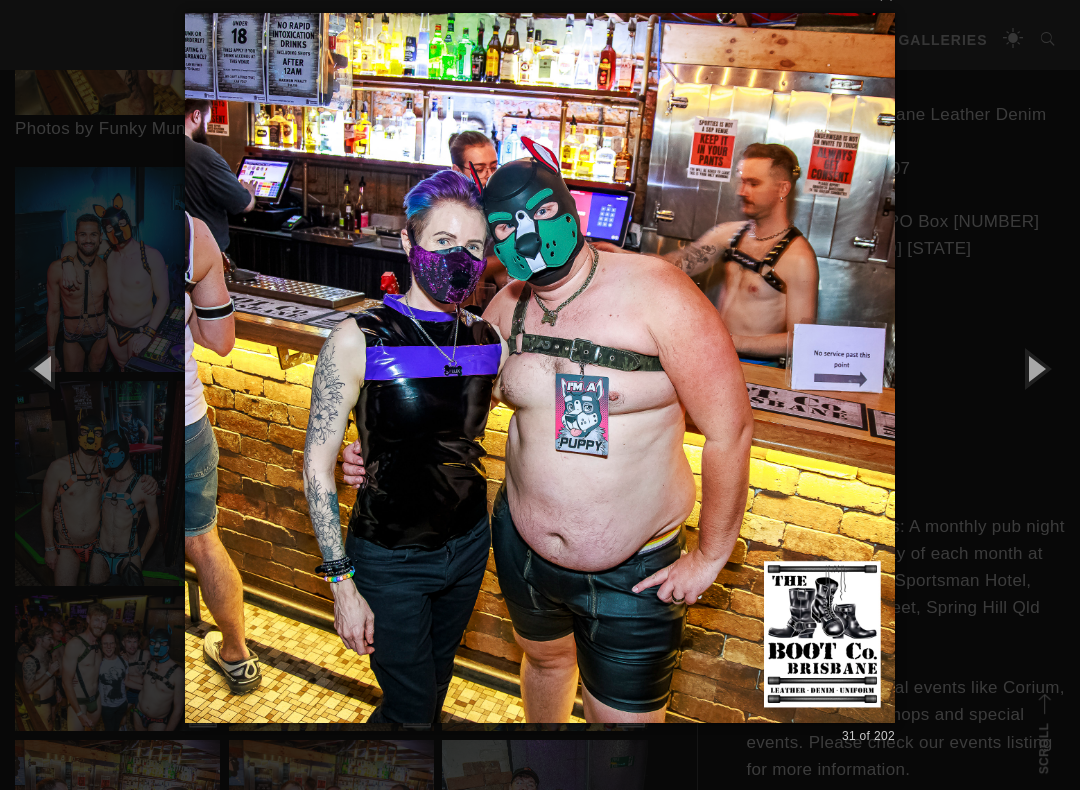 click at bounding box center (1035, 368) 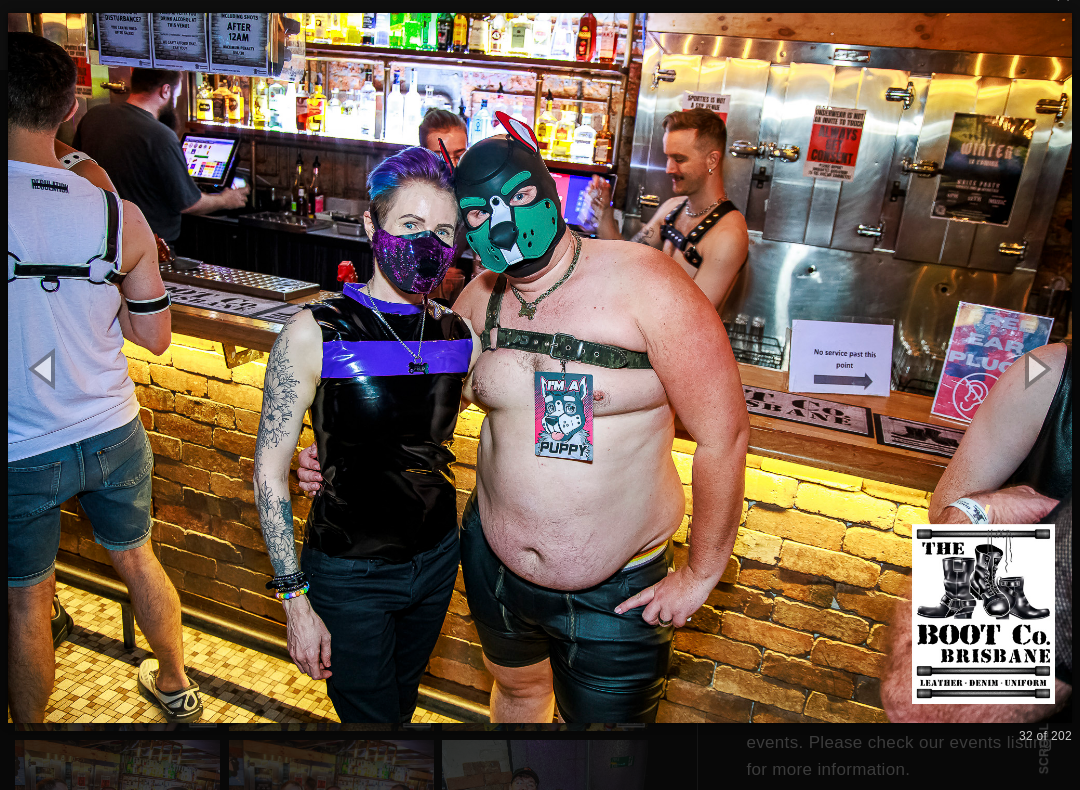 click at bounding box center (1035, 368) 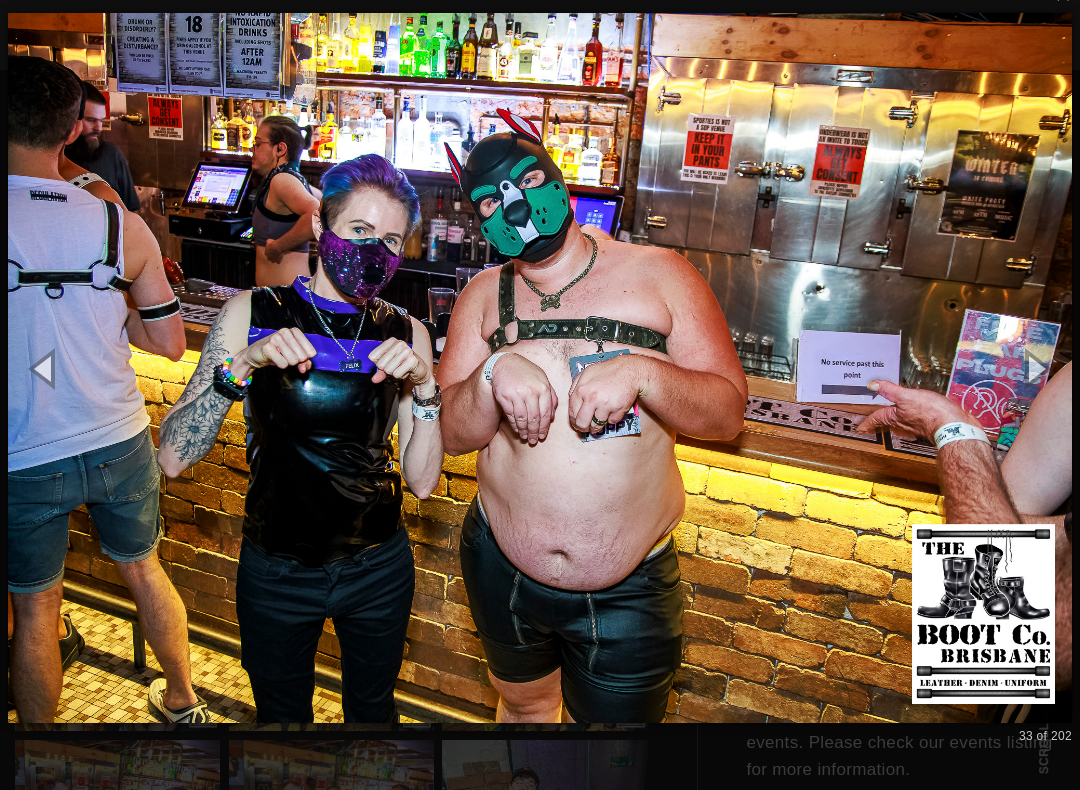 click at bounding box center (1035, 368) 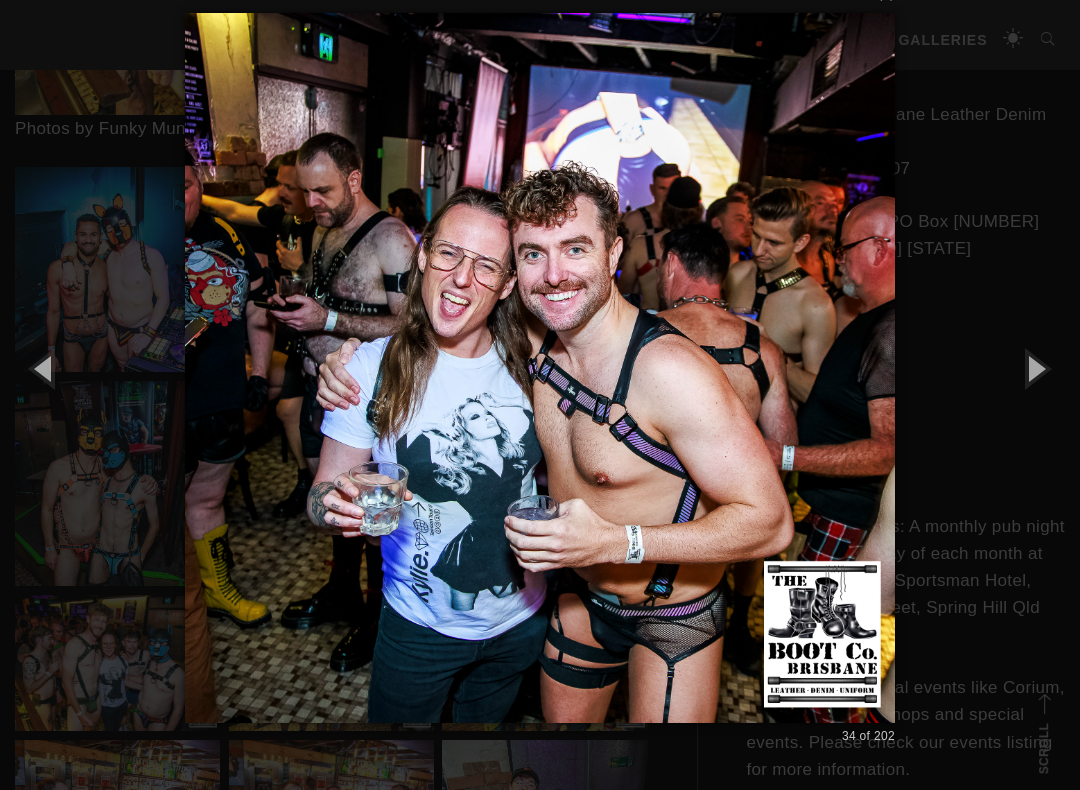 click at bounding box center (1035, 368) 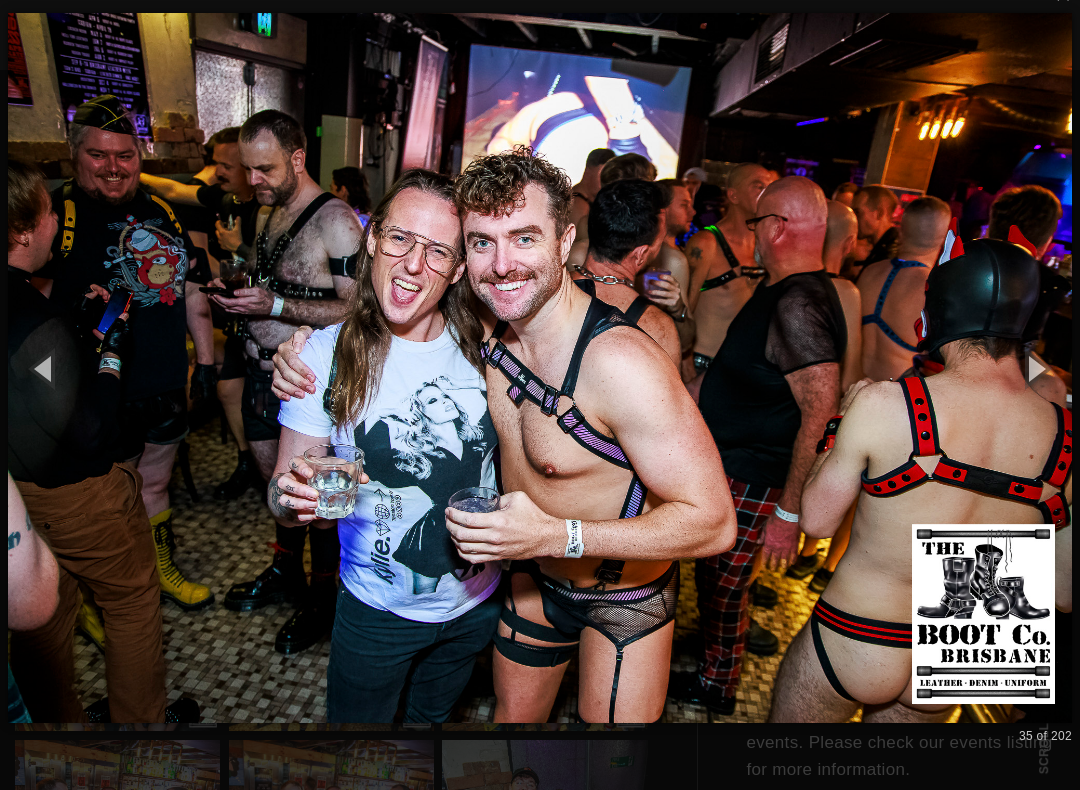 click at bounding box center (1035, 368) 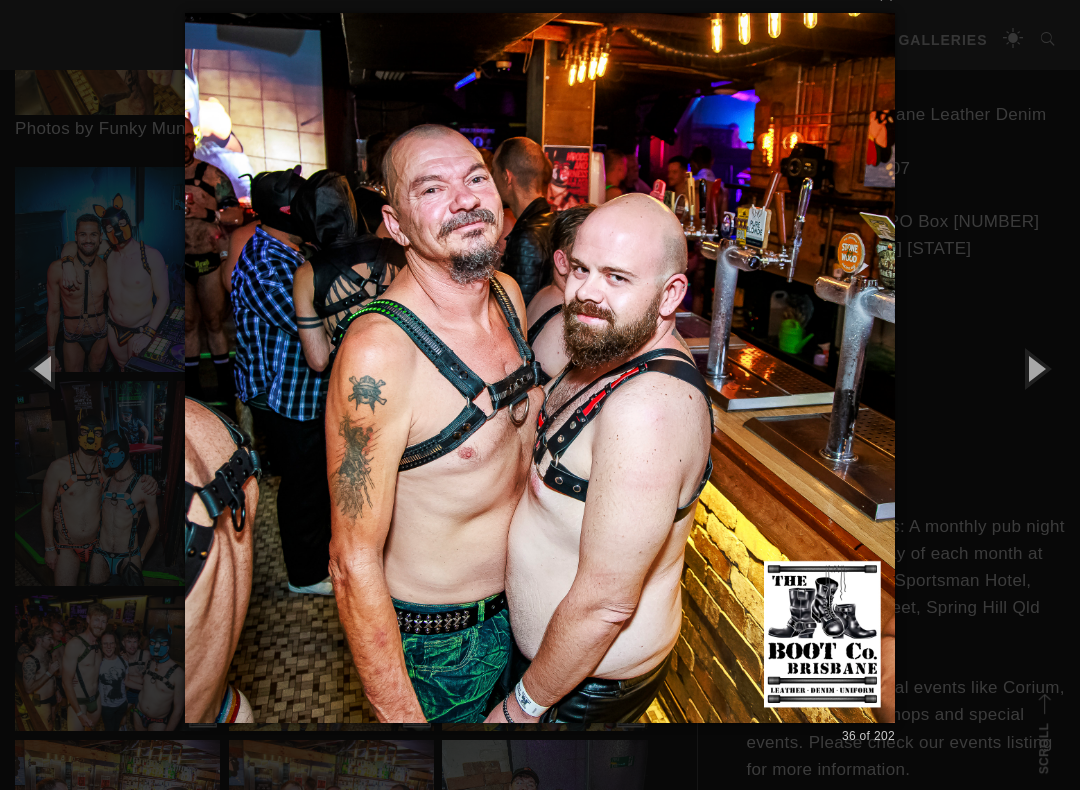 click at bounding box center (1035, 368) 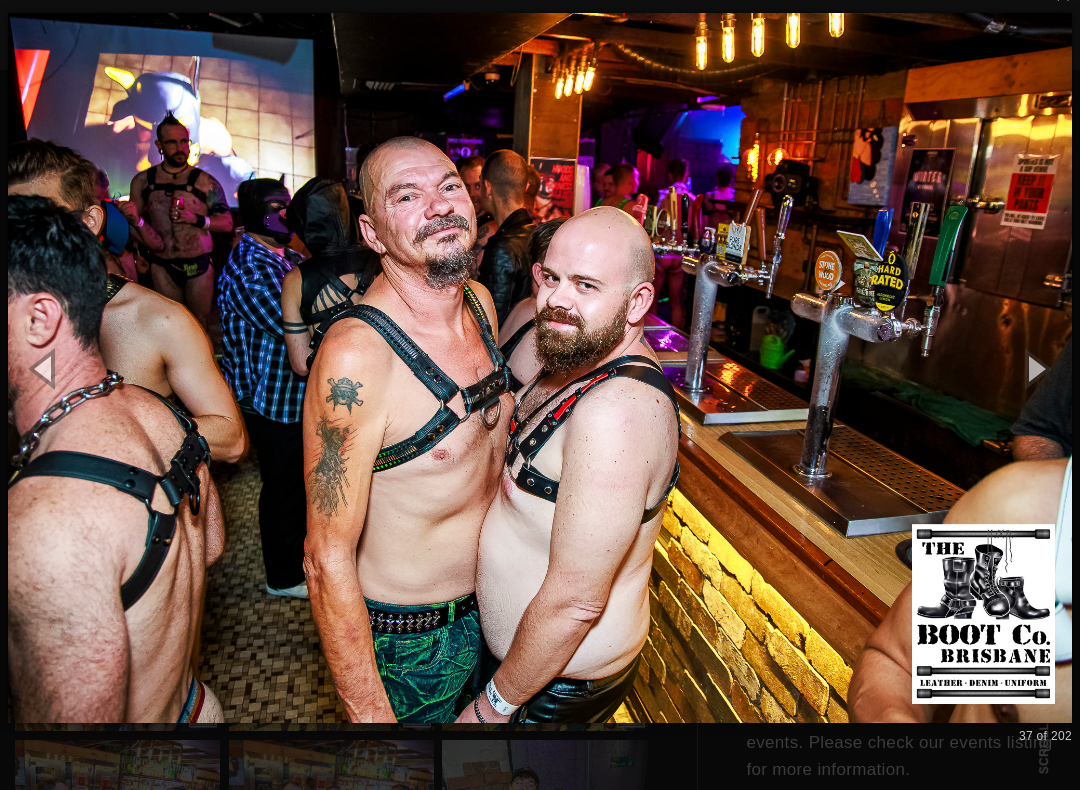 click at bounding box center [1035, 368] 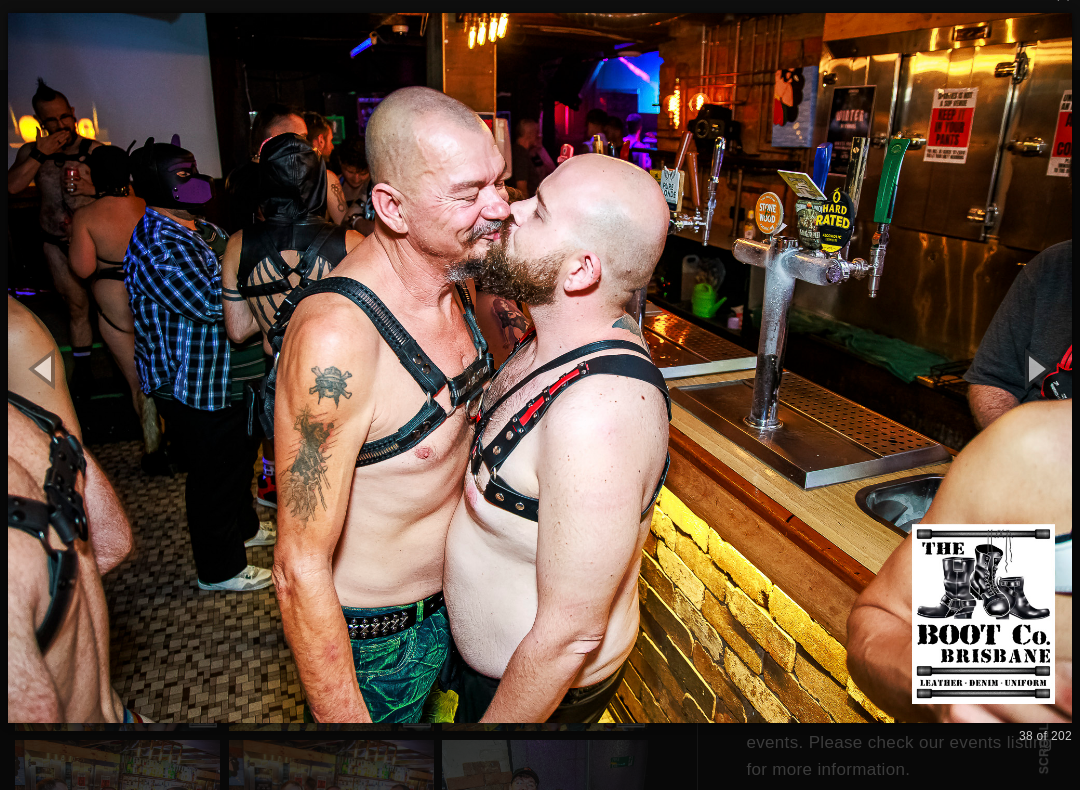 click at bounding box center (1035, 368) 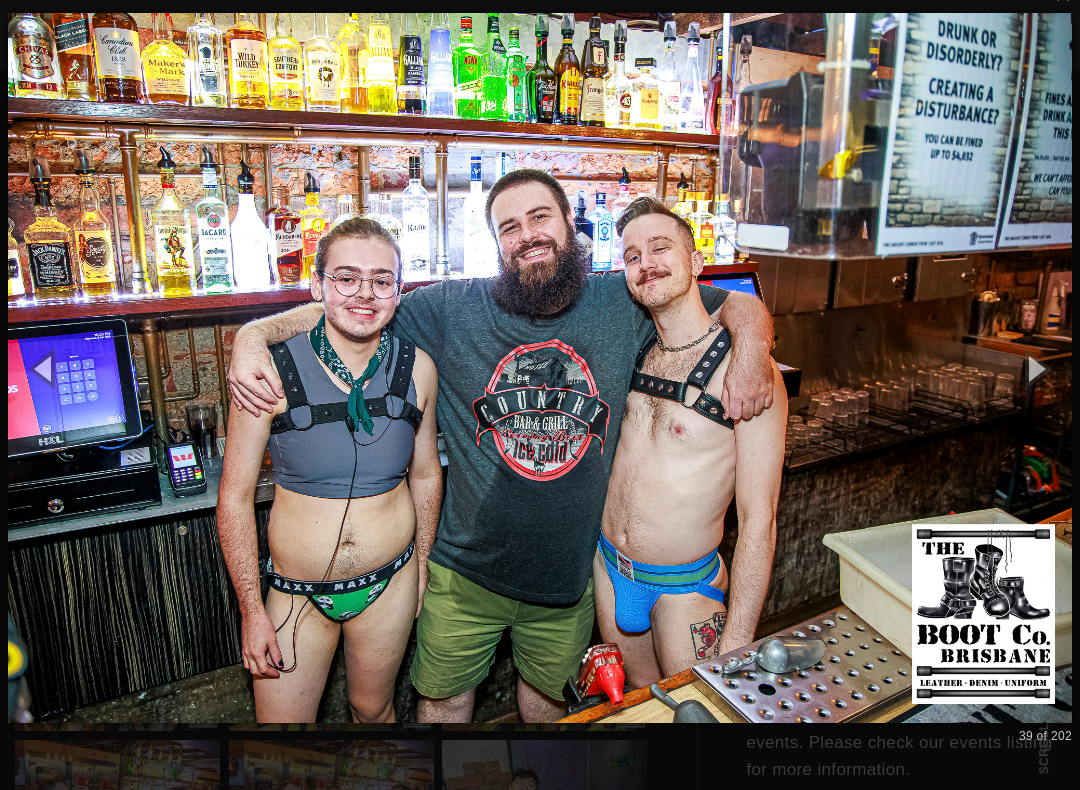 click at bounding box center (1035, 368) 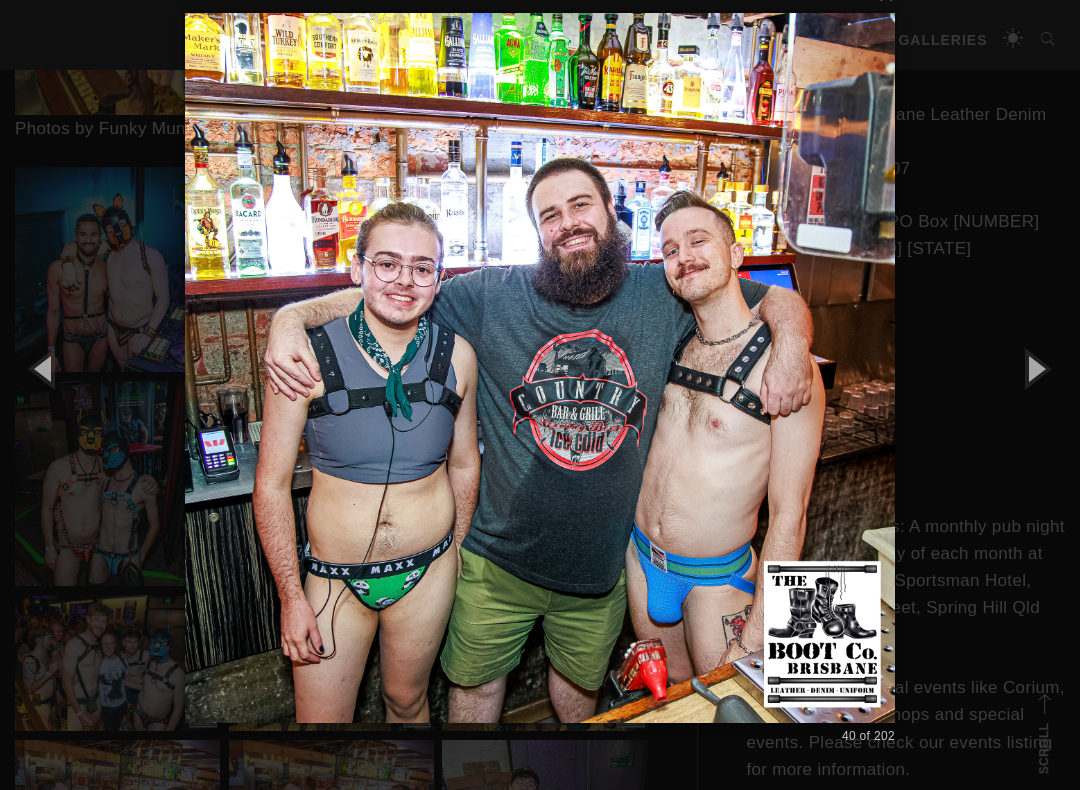 click at bounding box center (1035, 368) 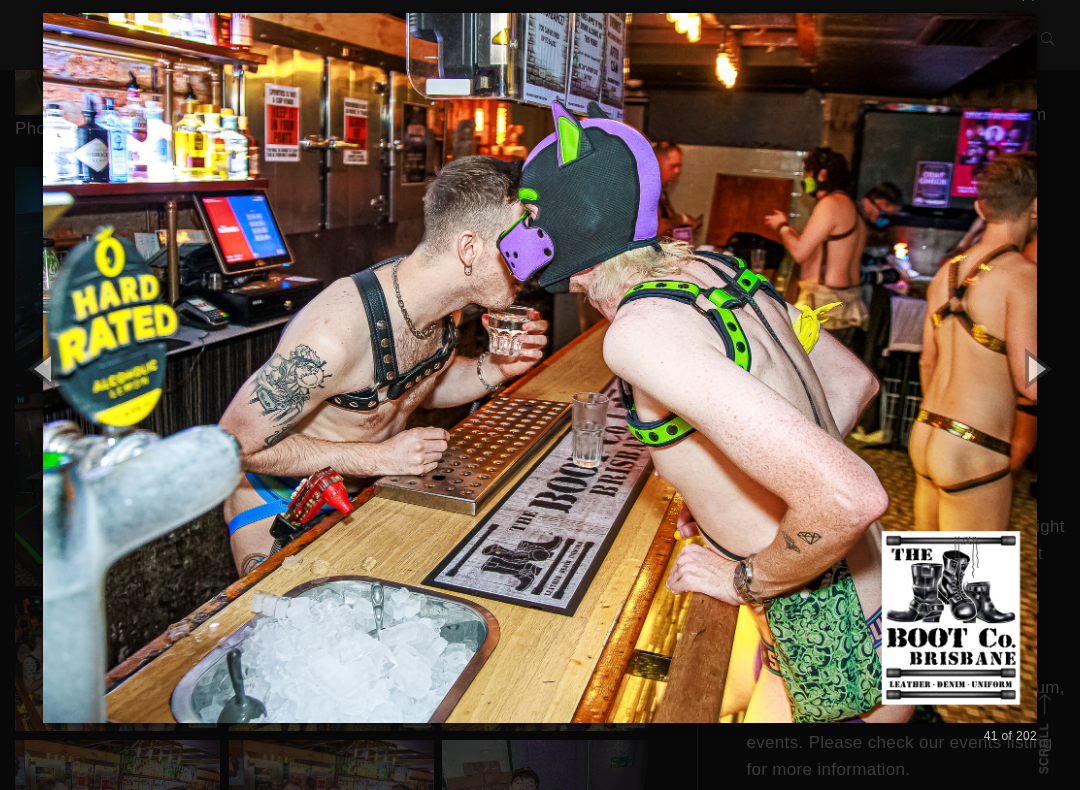 click at bounding box center (1035, 368) 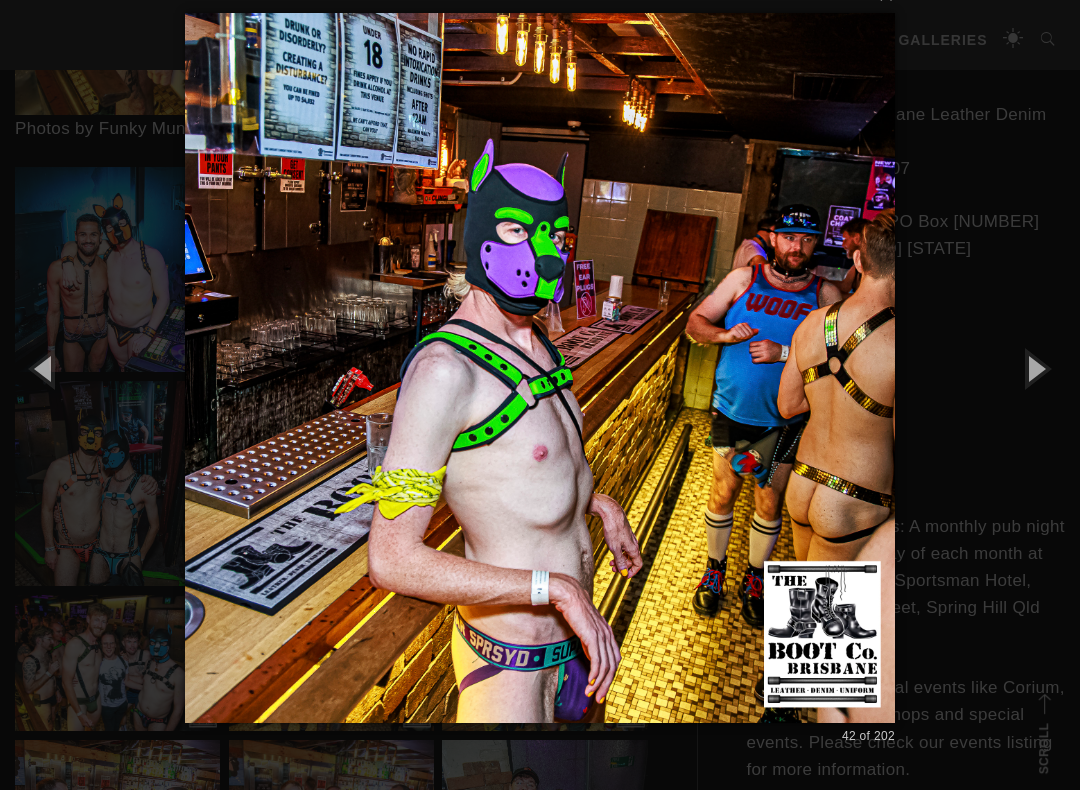 click at bounding box center (1035, 368) 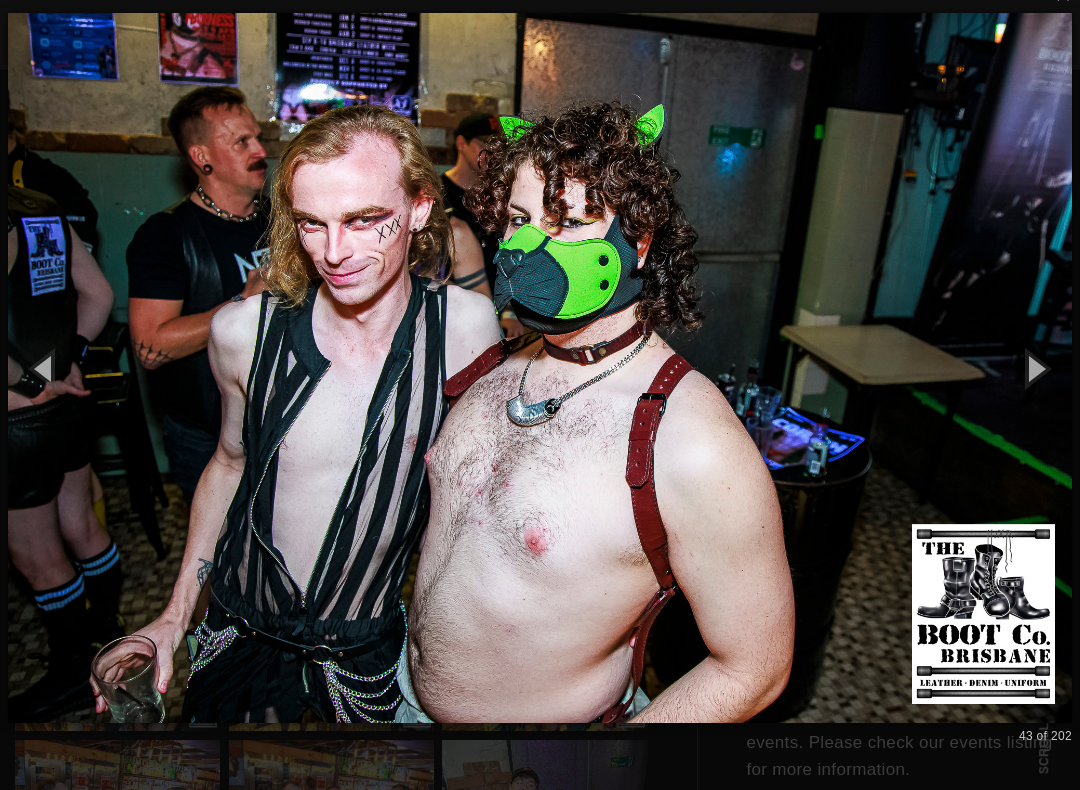 click at bounding box center [1035, 368] 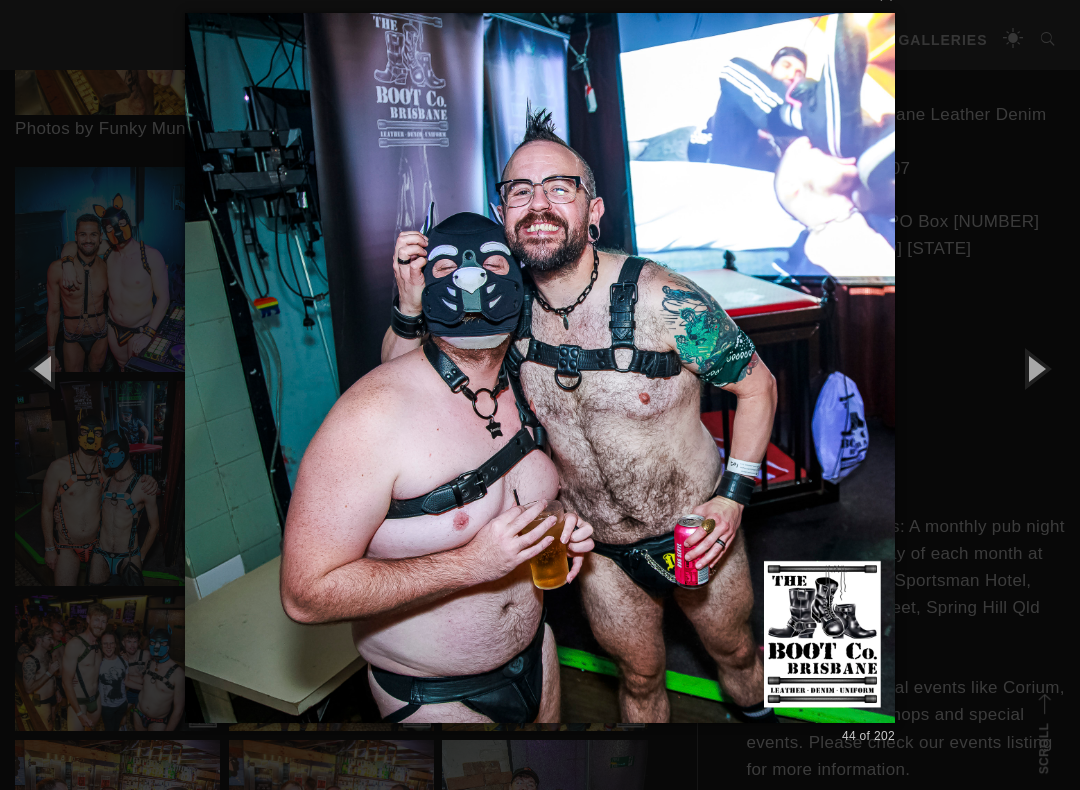 click at bounding box center [1035, 368] 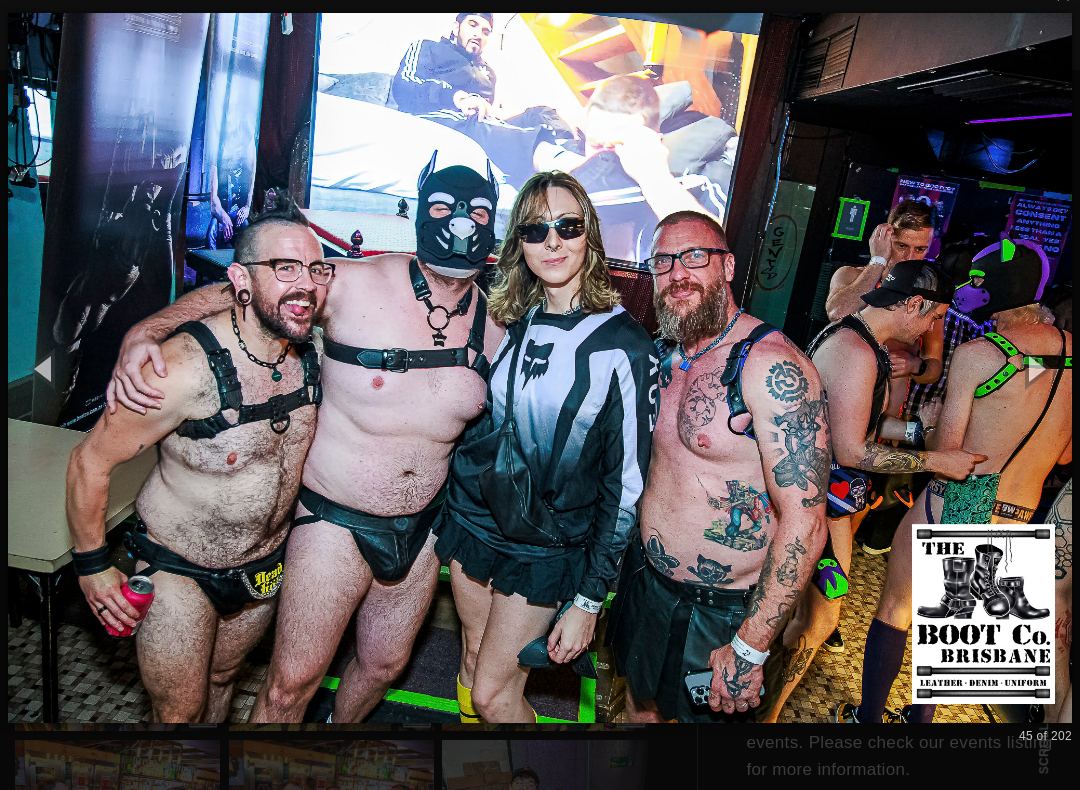 click at bounding box center (1035, 368) 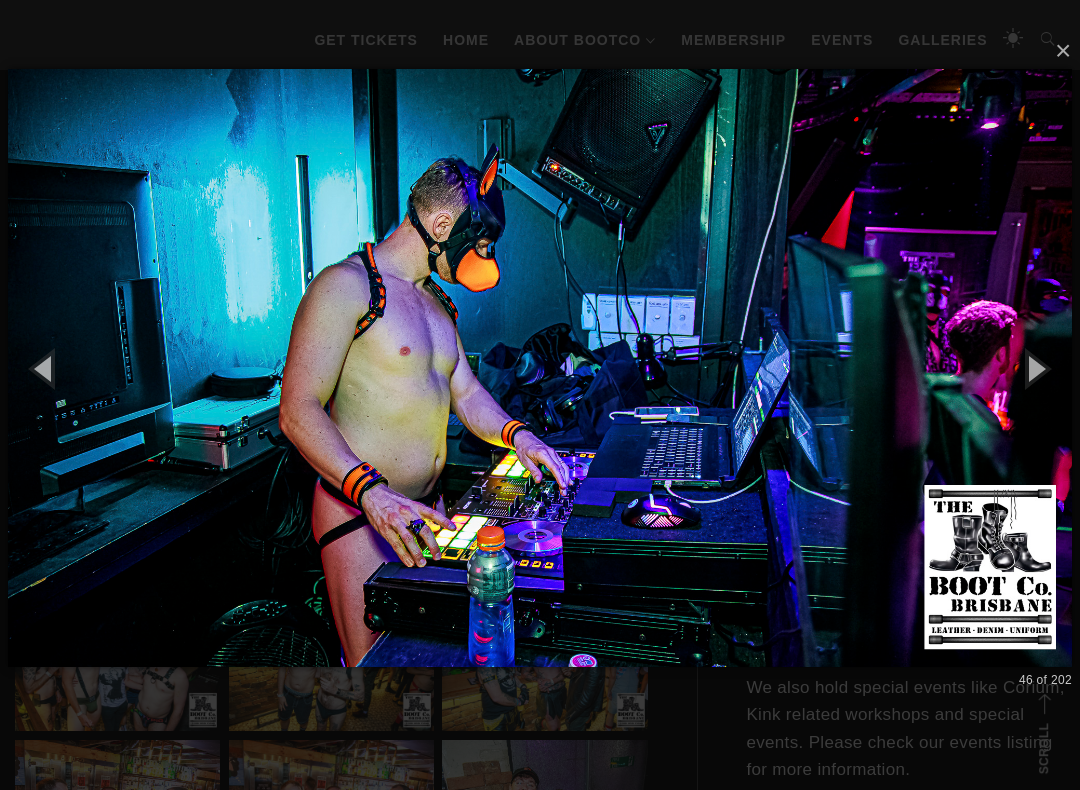 click at bounding box center [1035, 368] 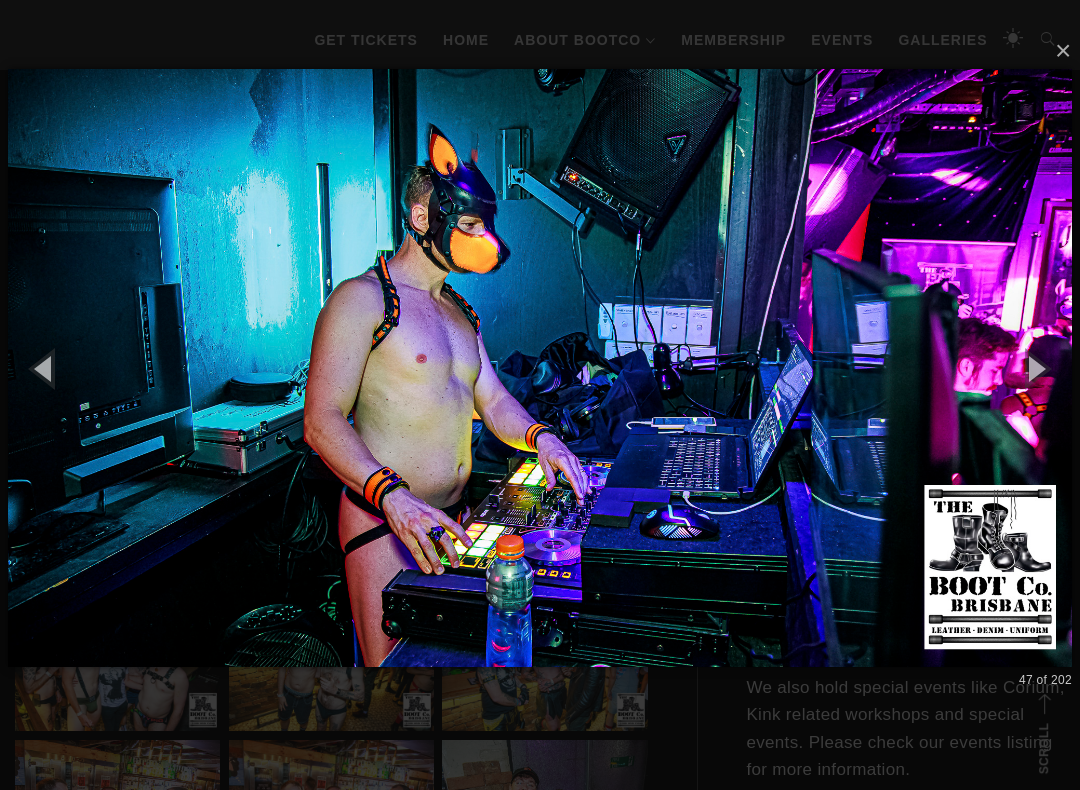 click at bounding box center (1035, 368) 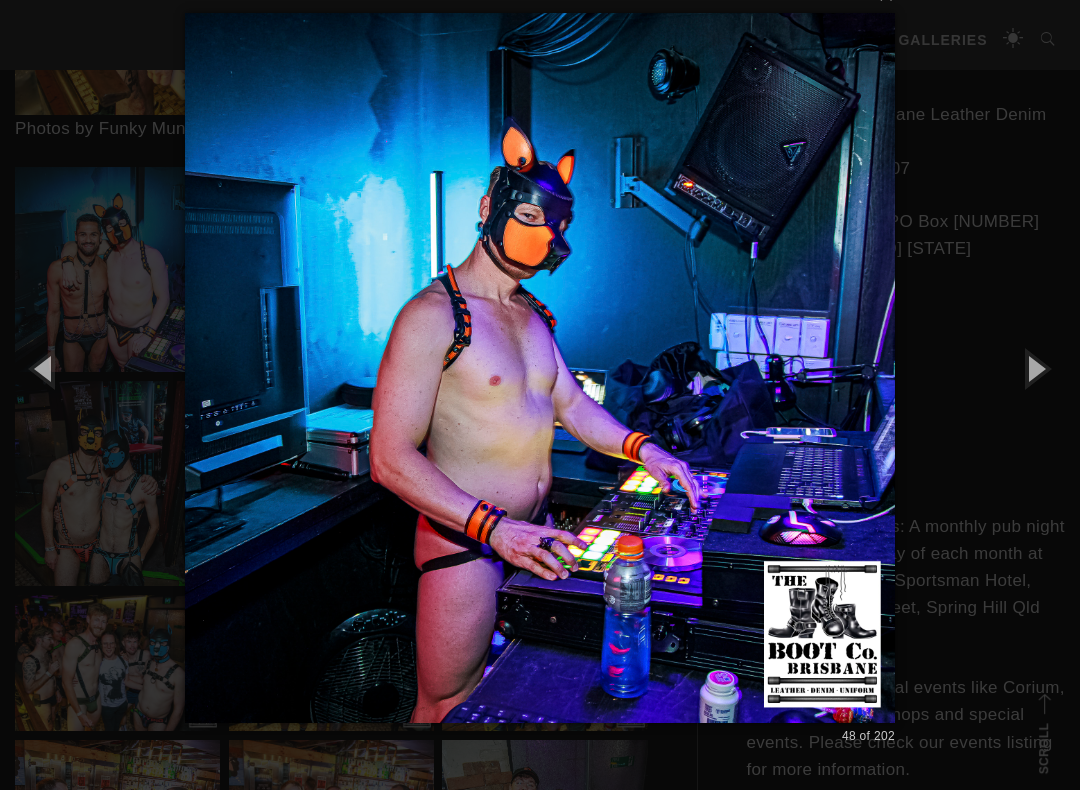 click at bounding box center [1035, 368] 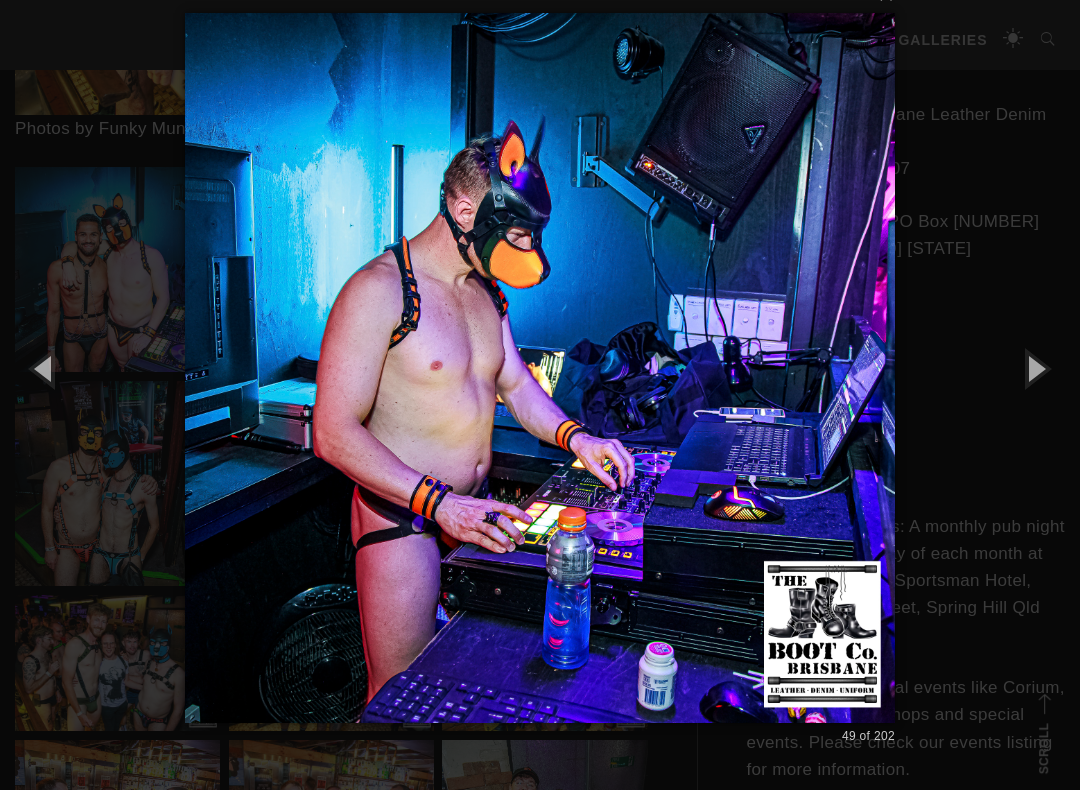 click at bounding box center (1035, 368) 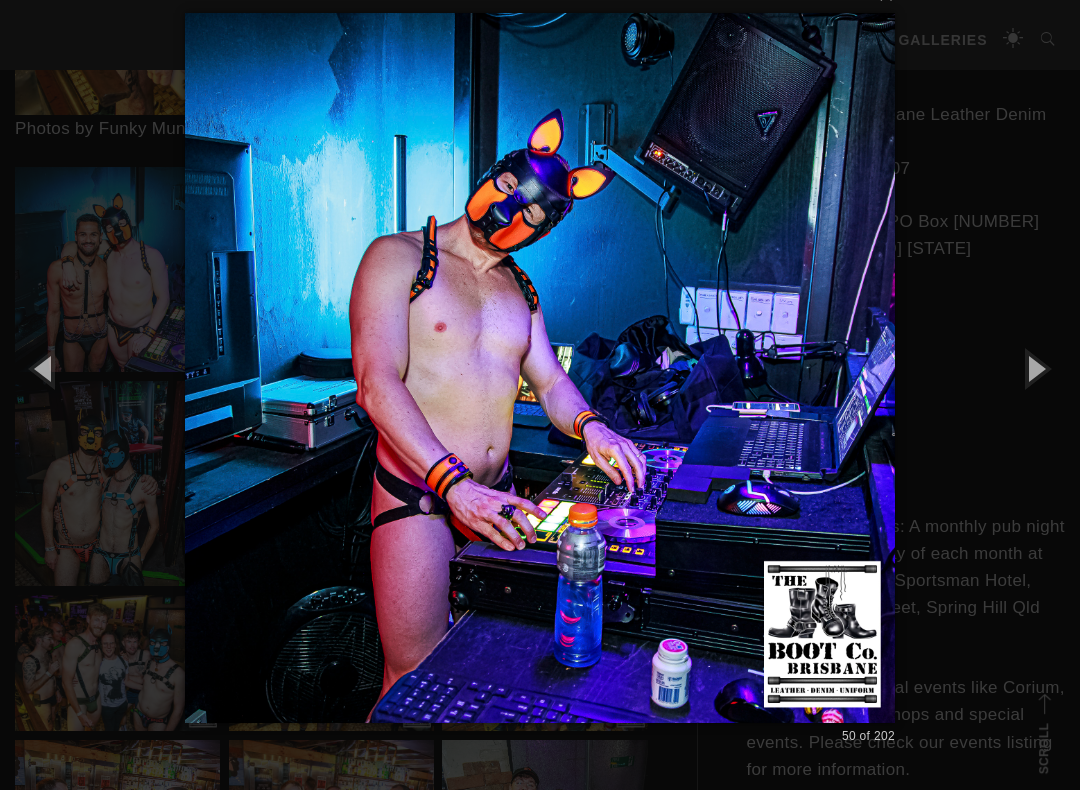click at bounding box center [1035, 368] 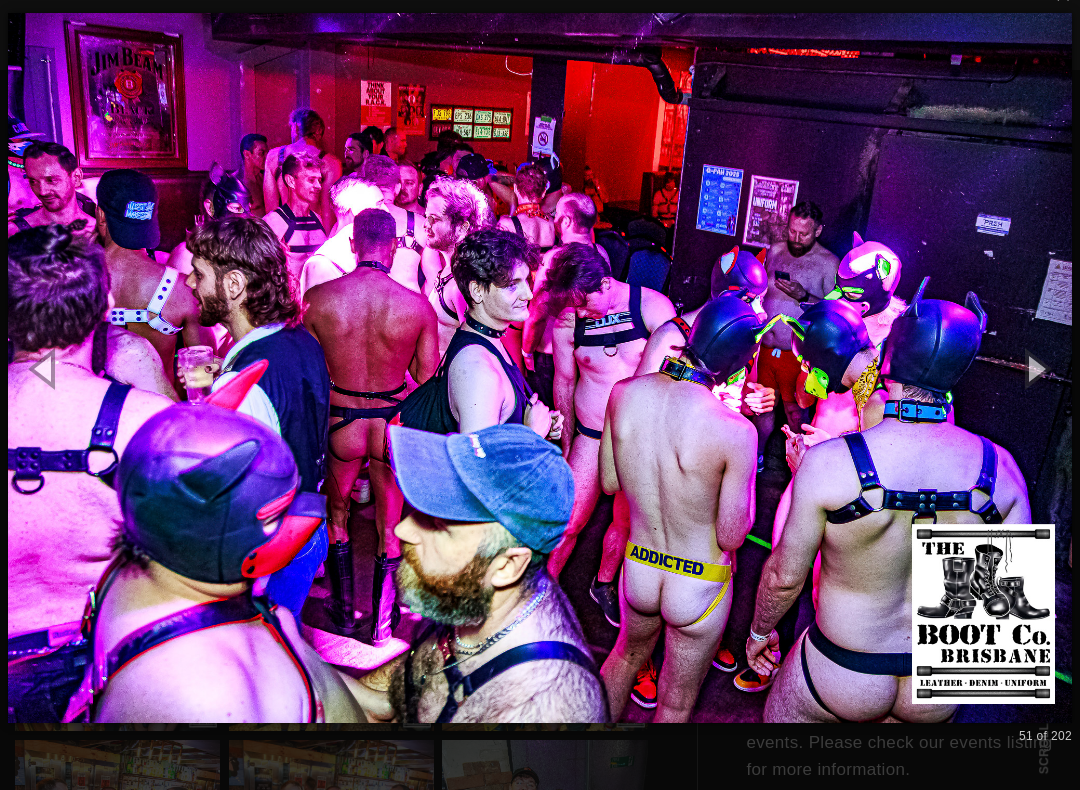click at bounding box center [1035, 368] 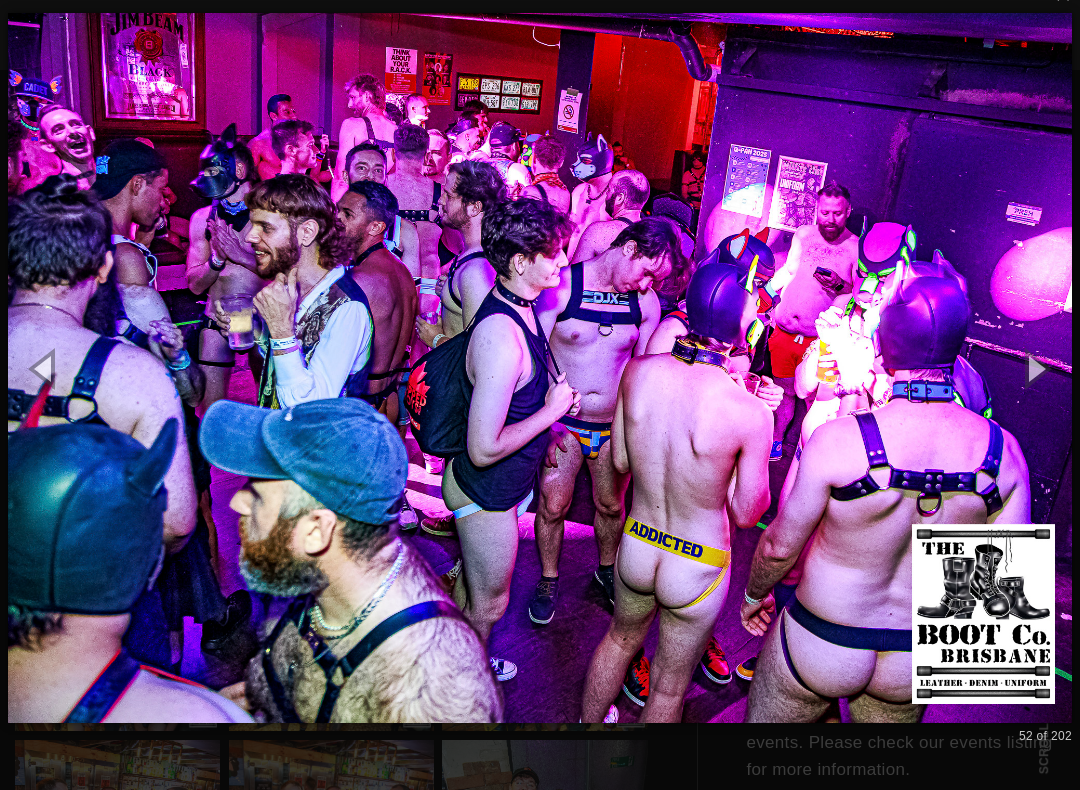 click at bounding box center (1035, 368) 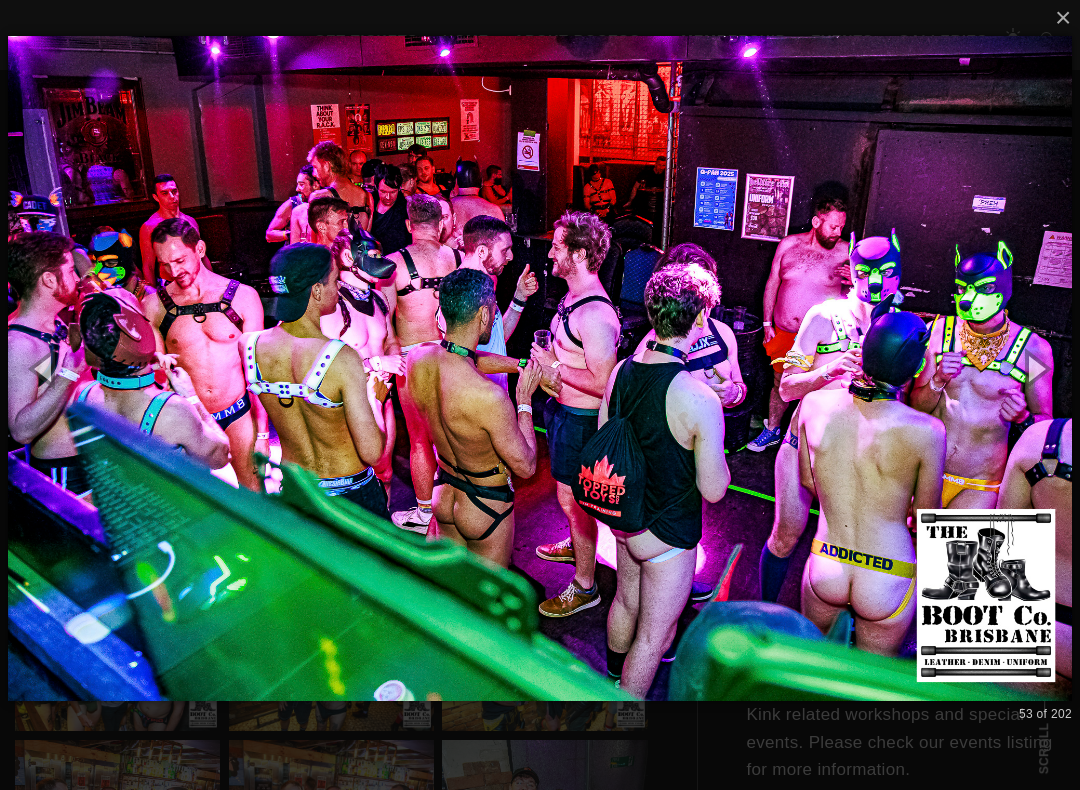 click at bounding box center (540, 368) 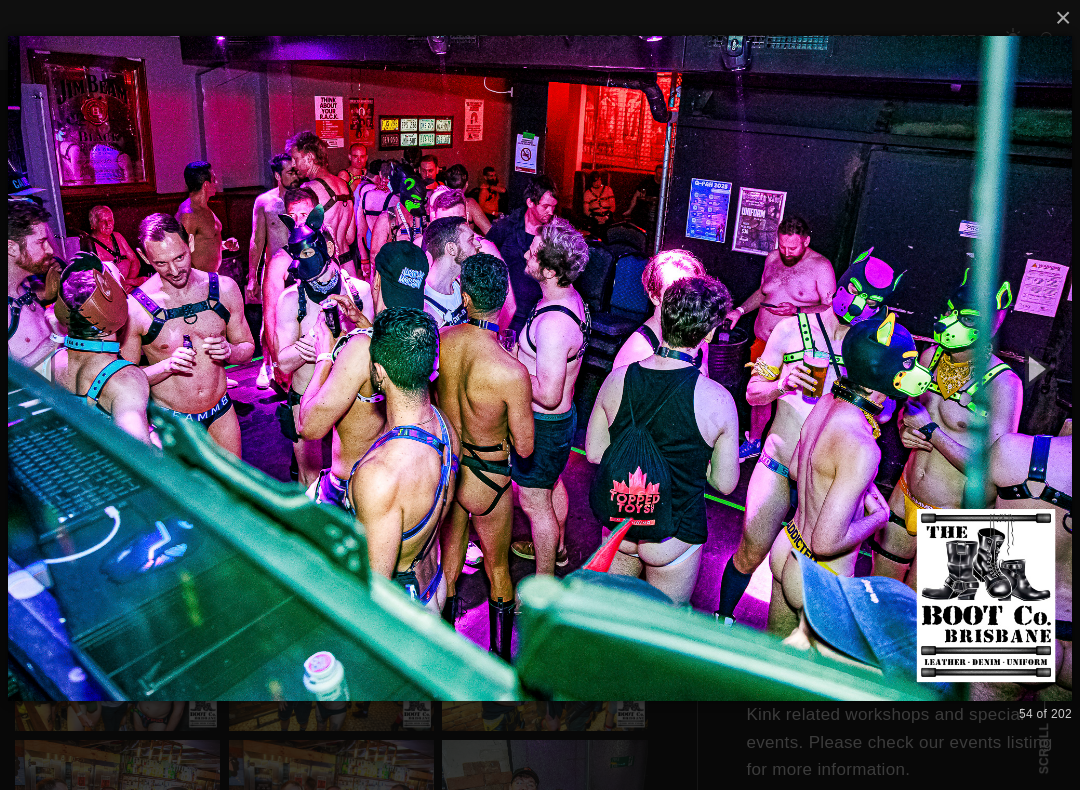 click at bounding box center [1035, 368] 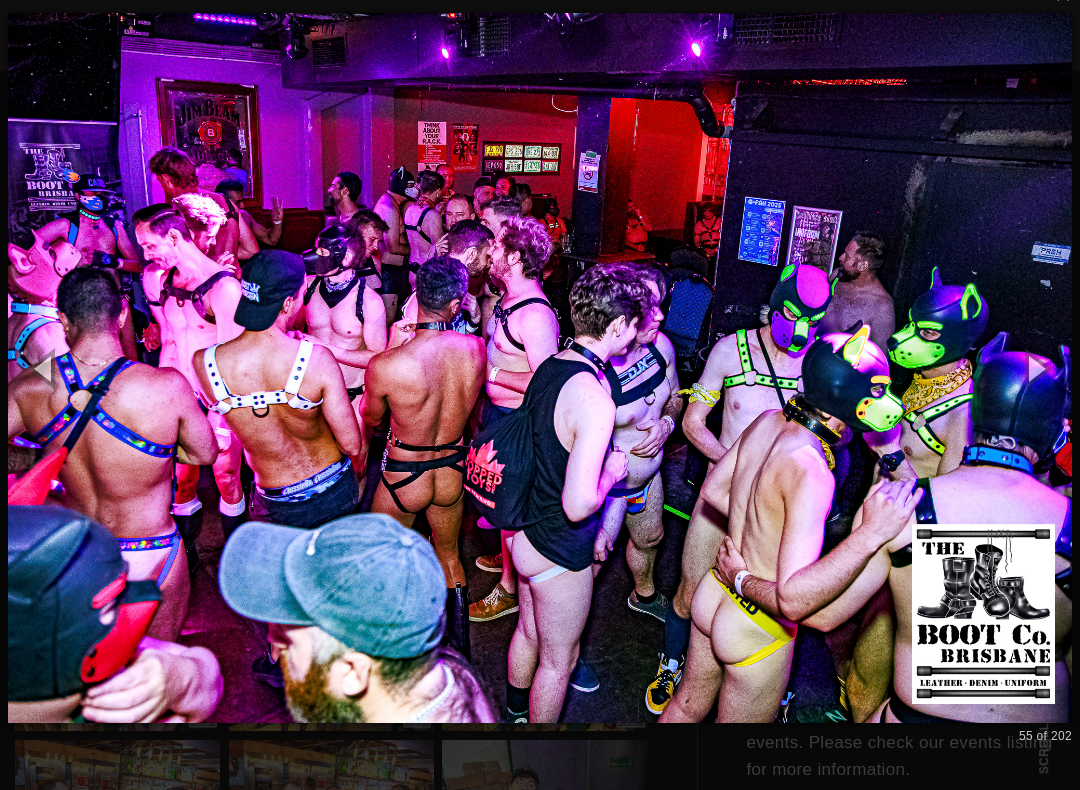 click at bounding box center [1035, 368] 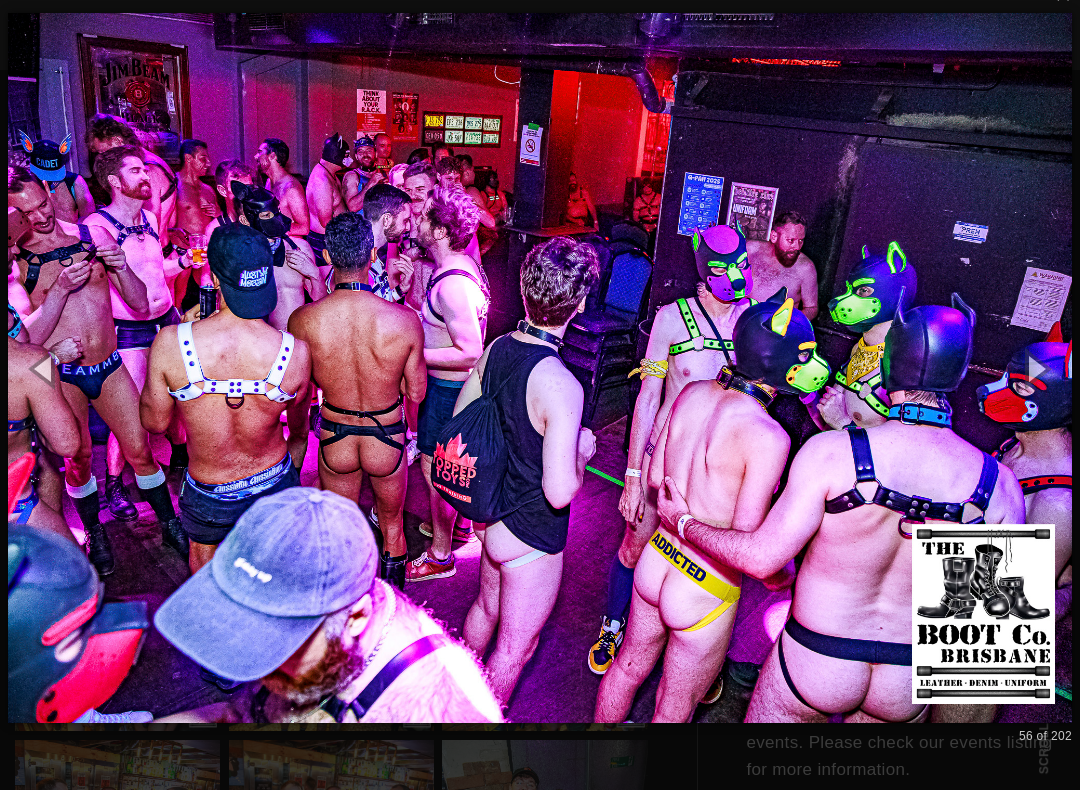click at bounding box center [1035, 368] 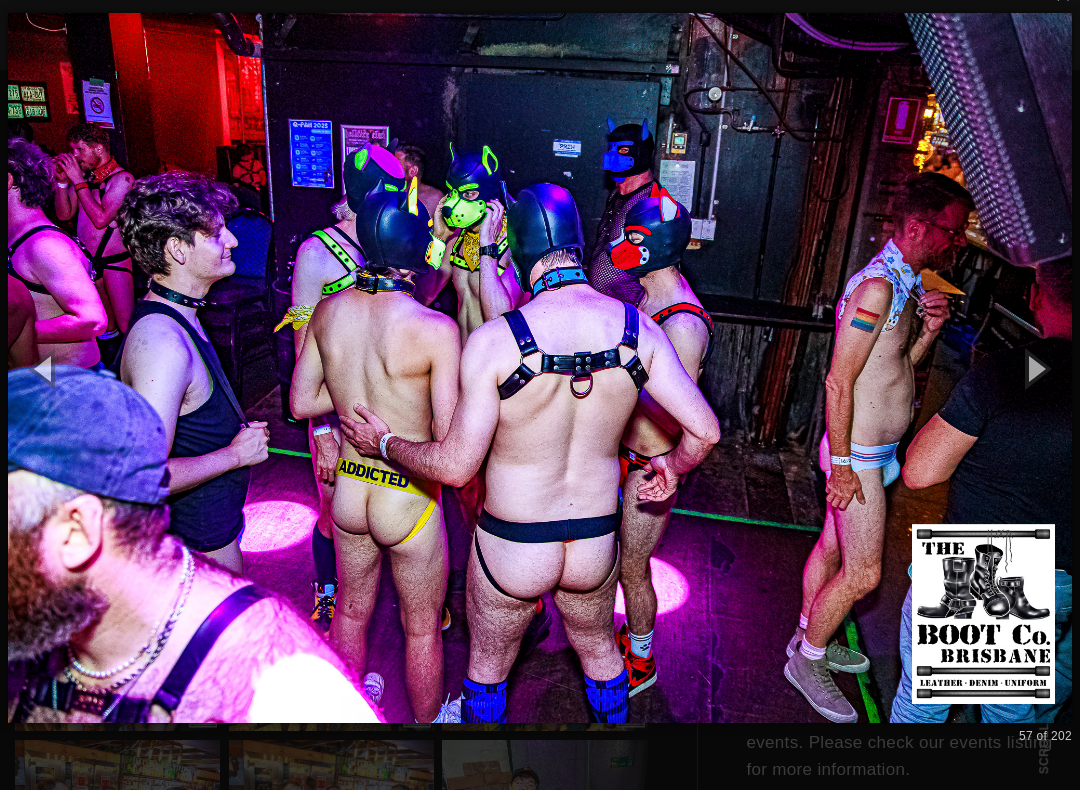 click at bounding box center [1035, 368] 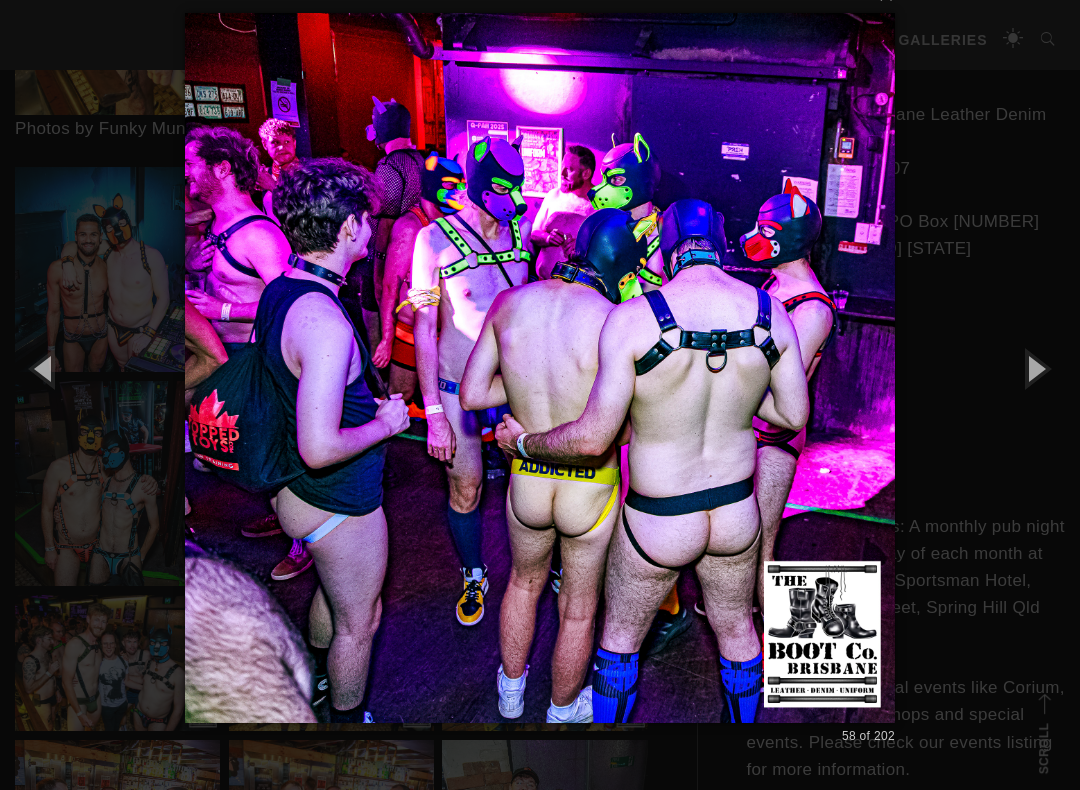 click at bounding box center [1035, 368] 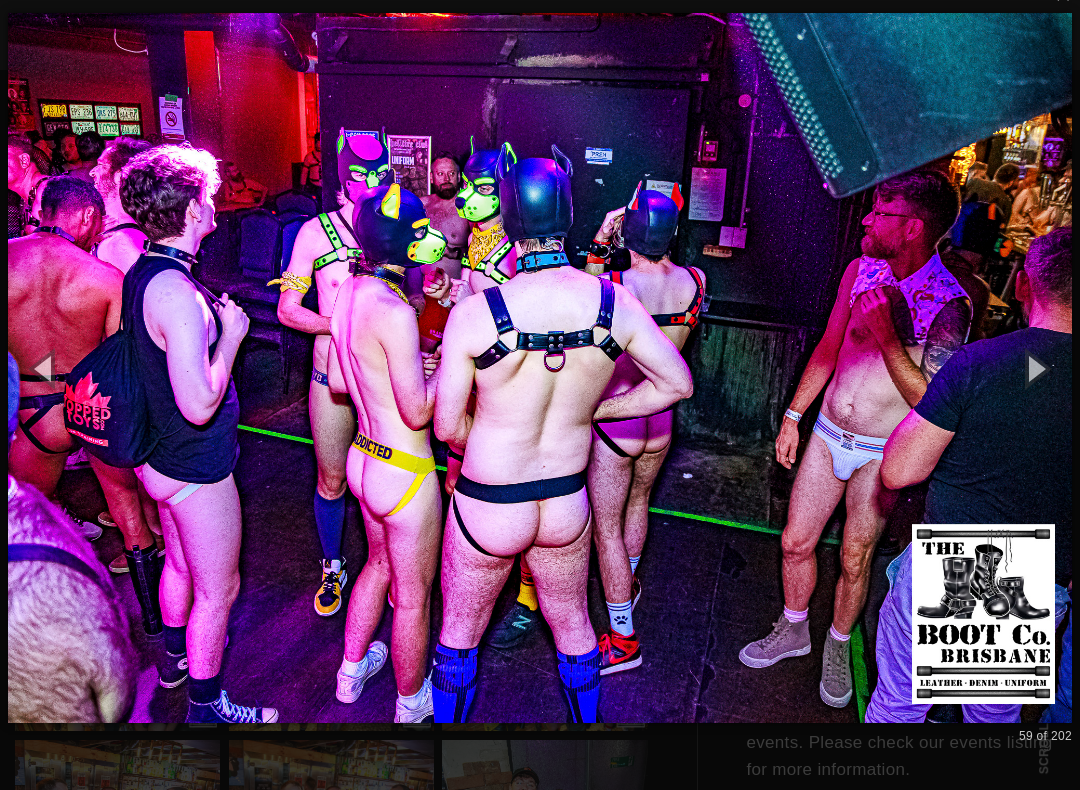 click at bounding box center [1035, 368] 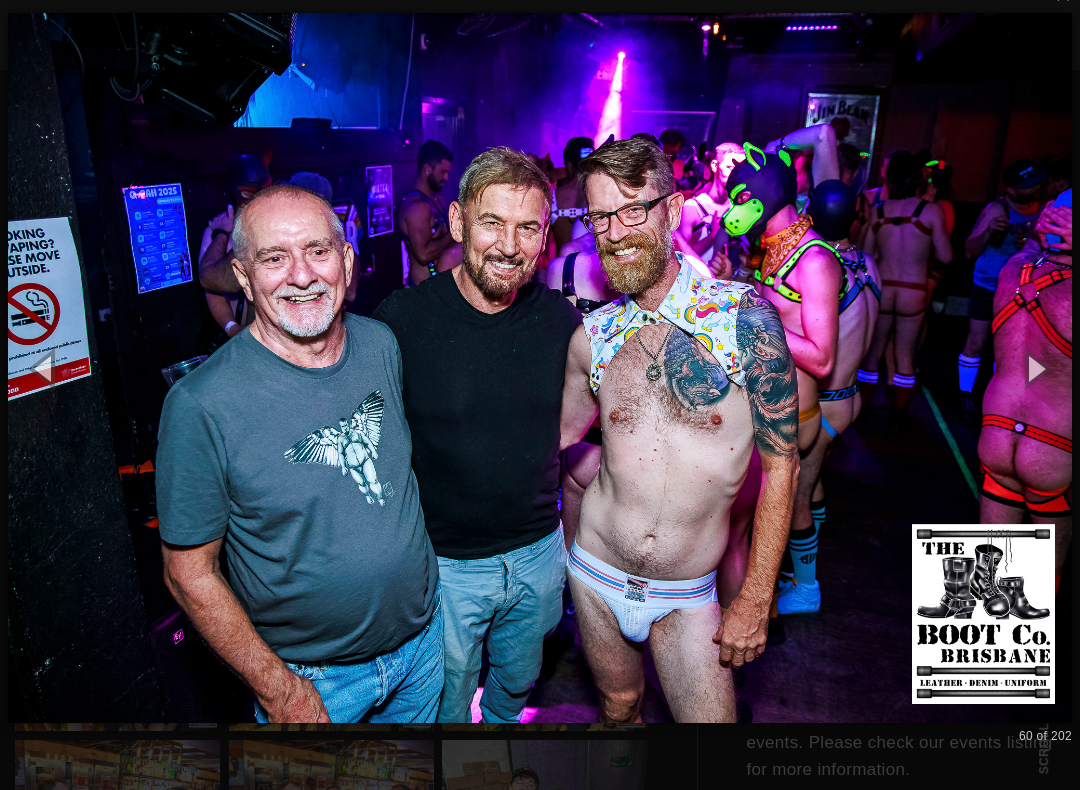 click at bounding box center [1035, 368] 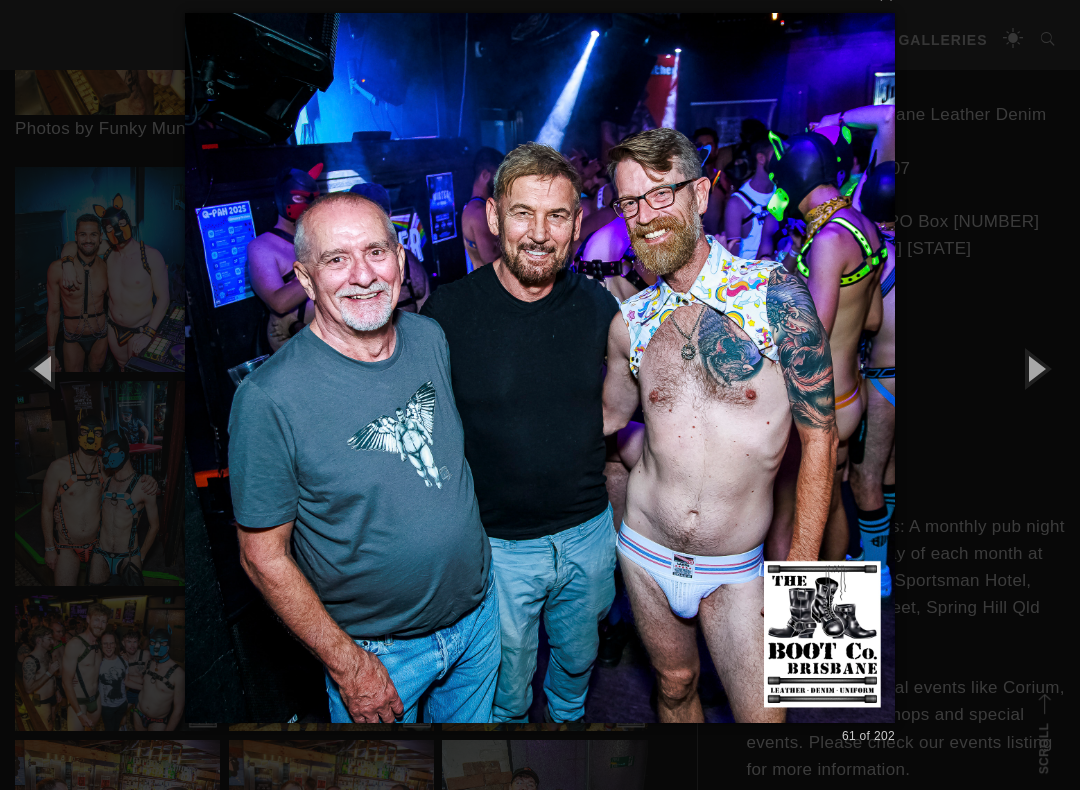 click at bounding box center (1035, 368) 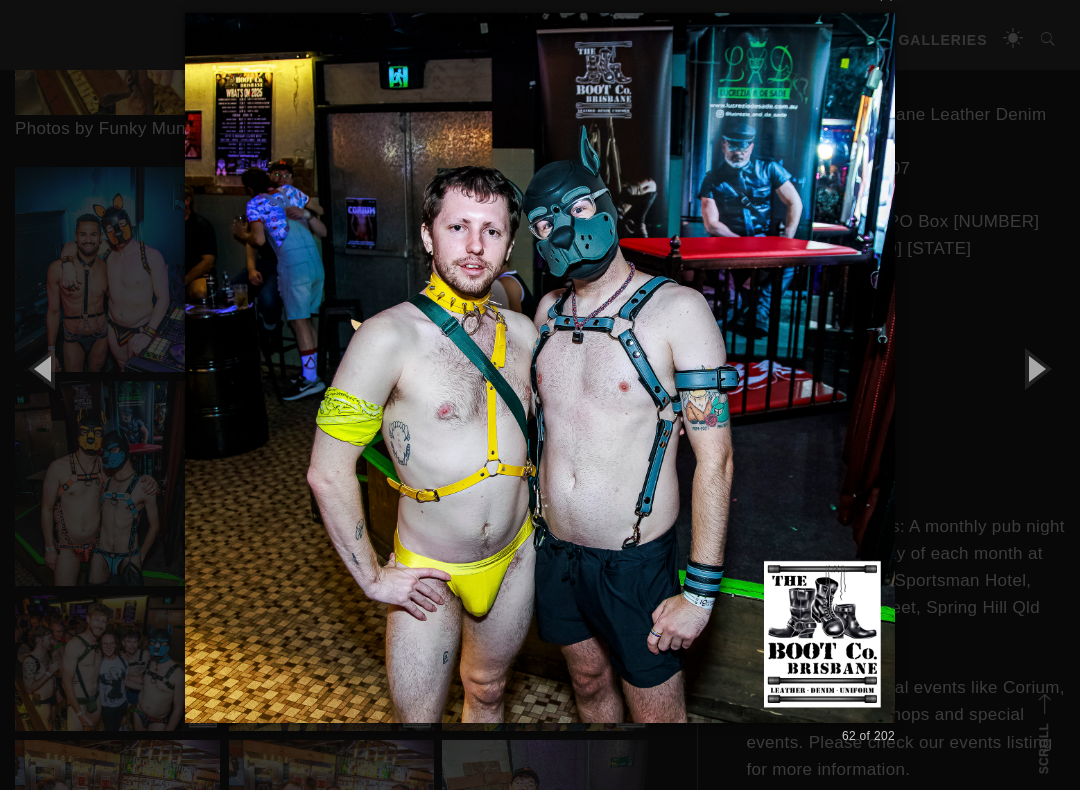 click at bounding box center [1035, 368] 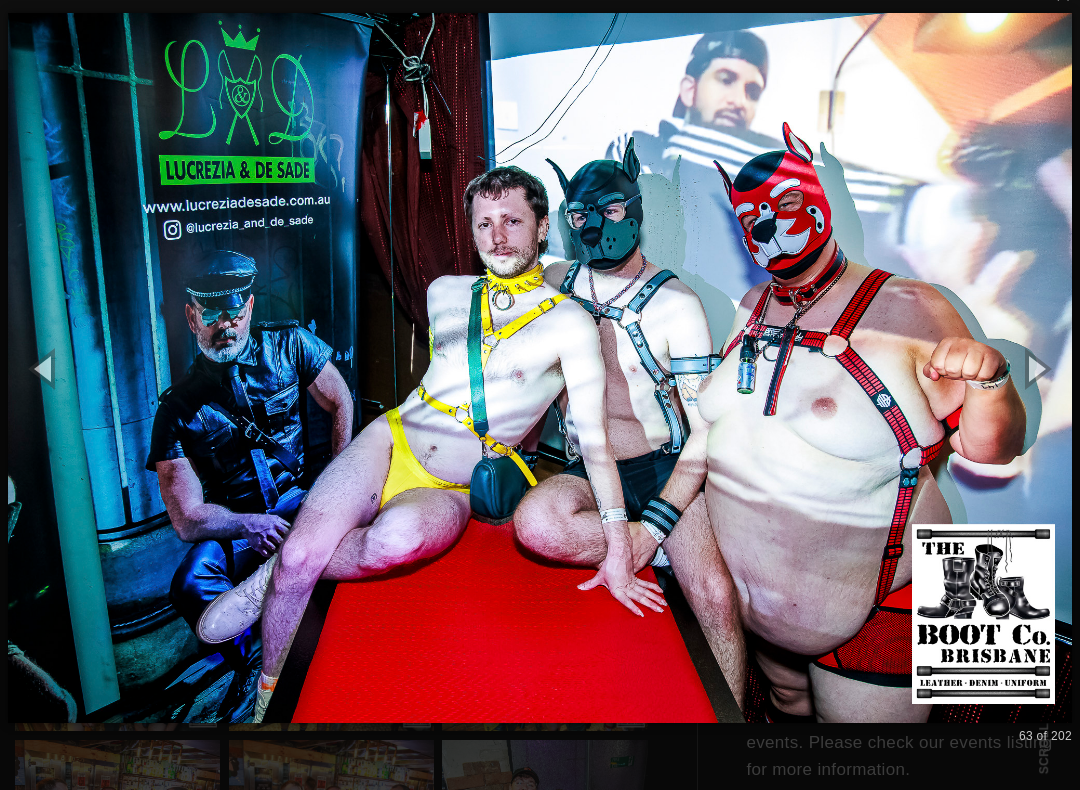 click at bounding box center (1035, 368) 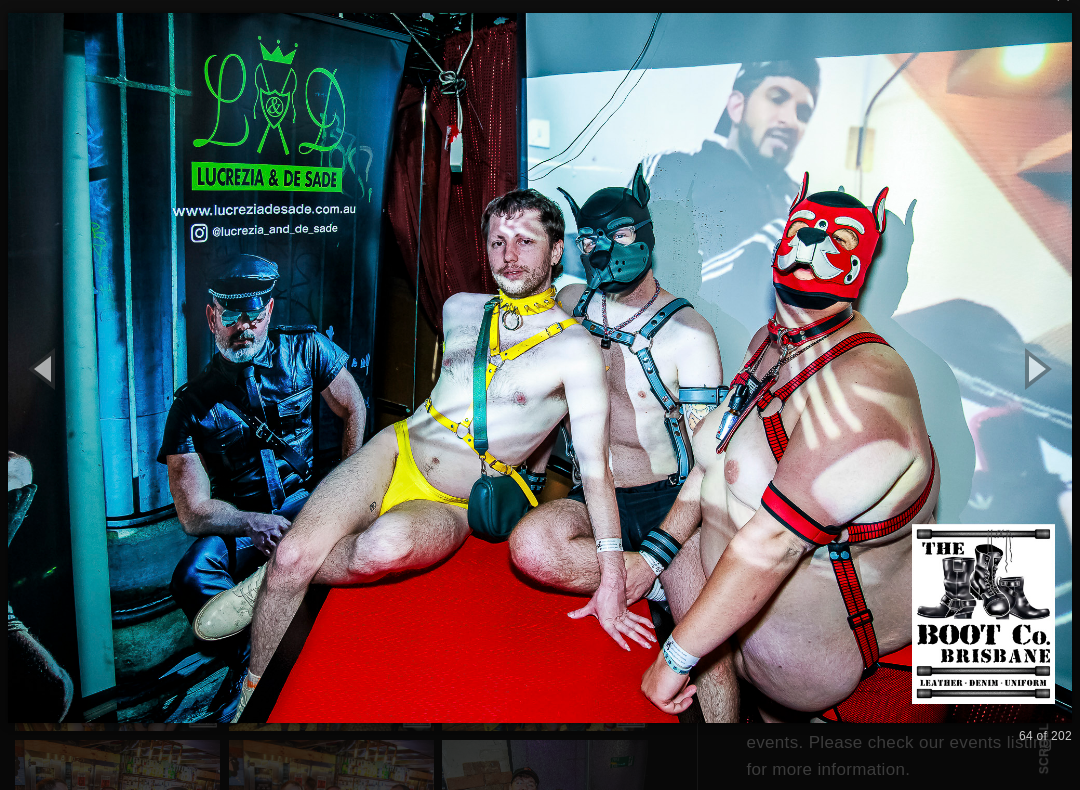 click at bounding box center (1035, 368) 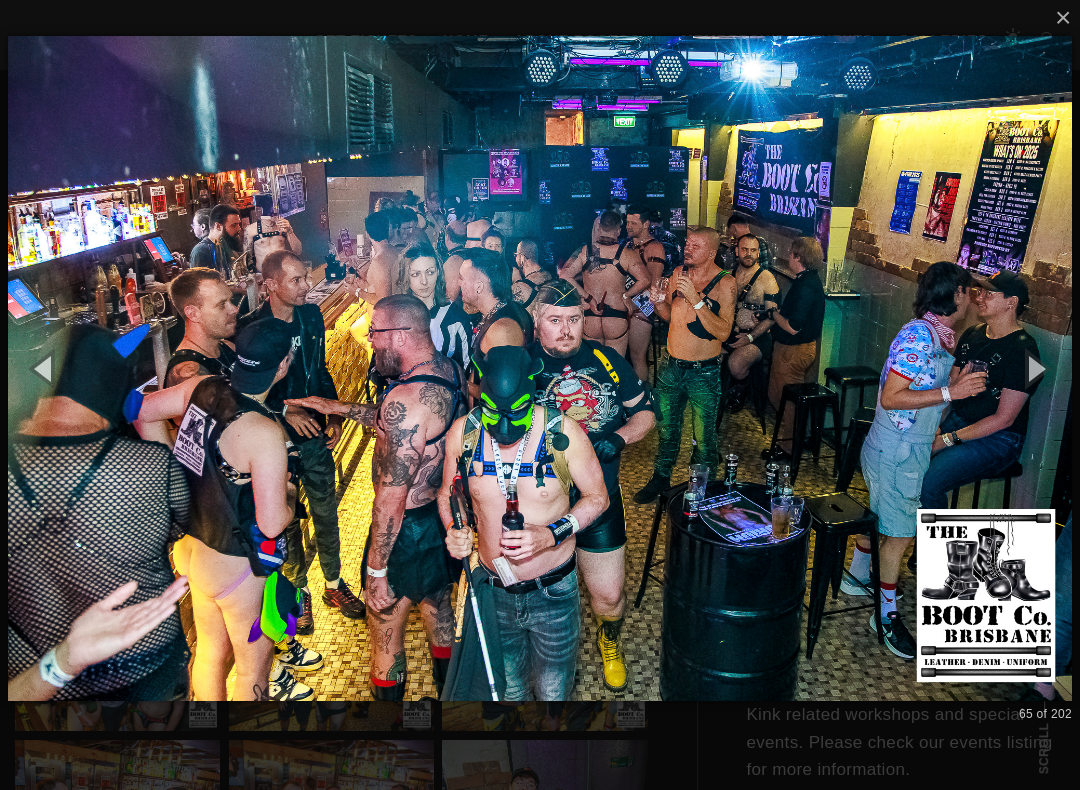 click at bounding box center [1035, 368] 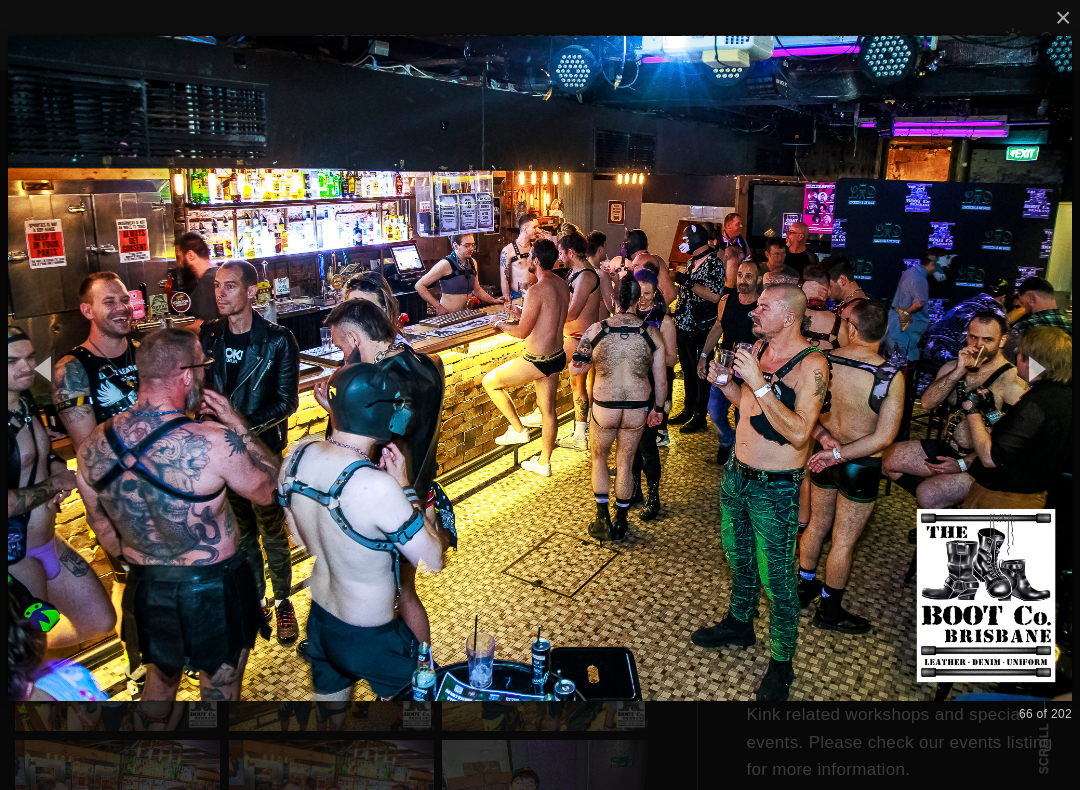 click at bounding box center [1035, 368] 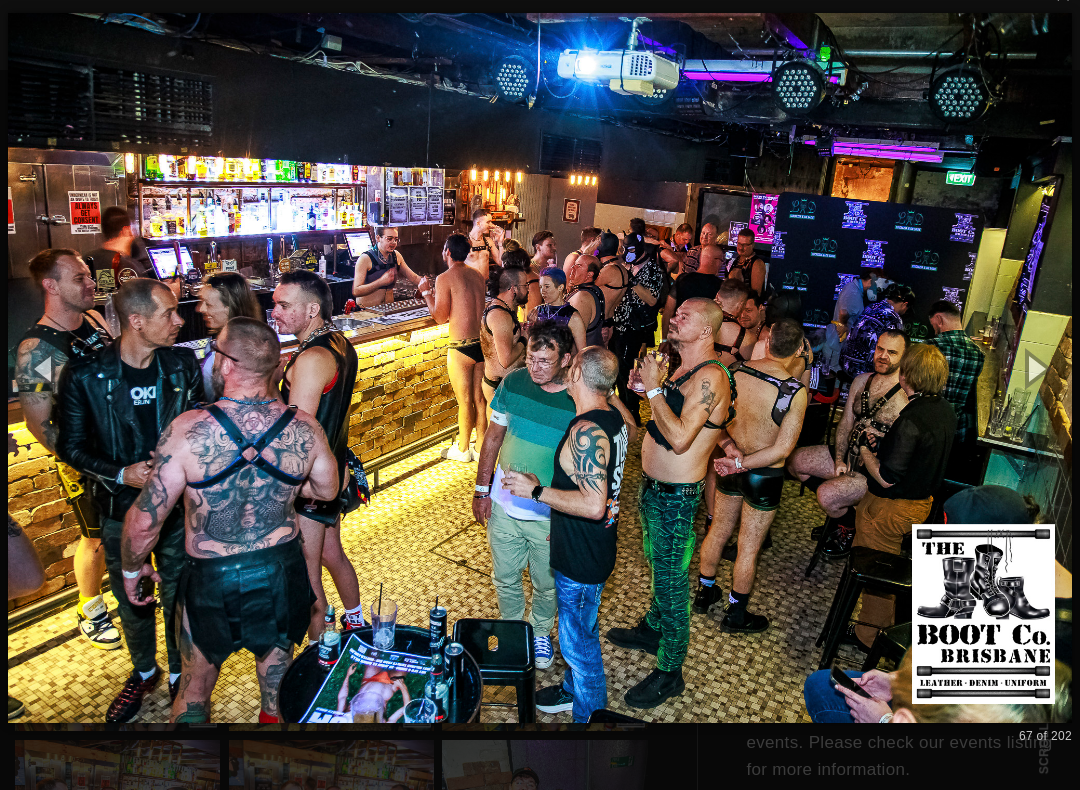 click at bounding box center [1035, 368] 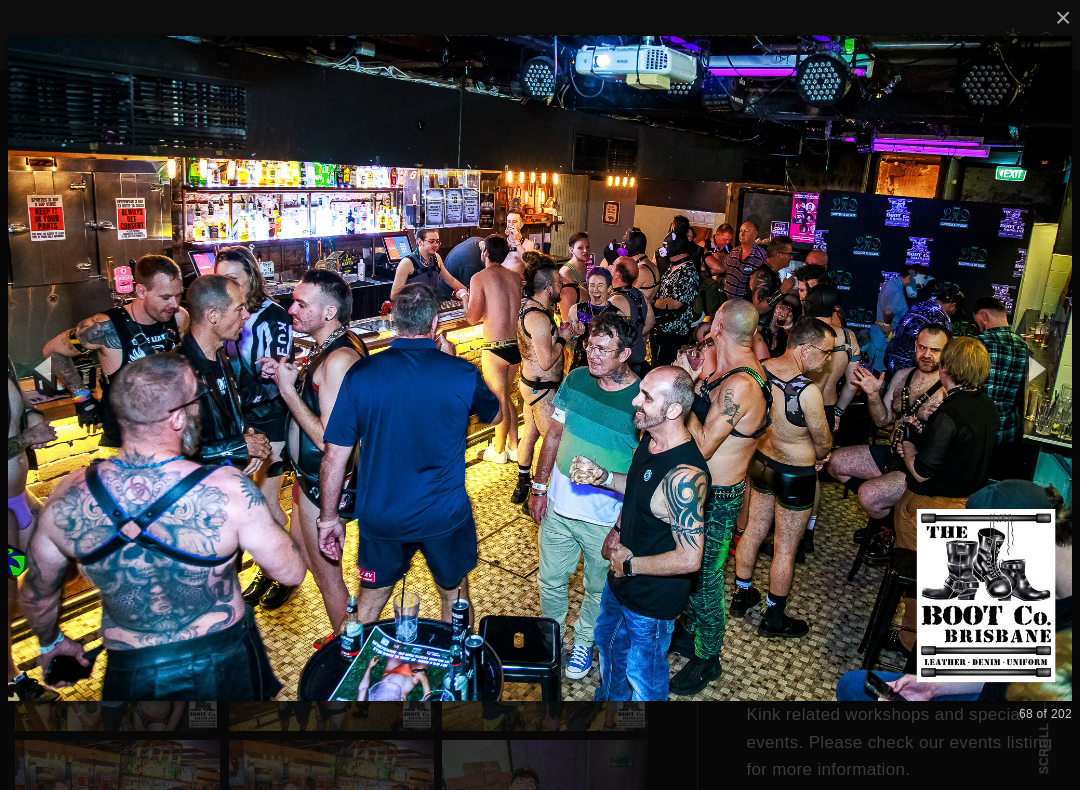 click at bounding box center [1035, 368] 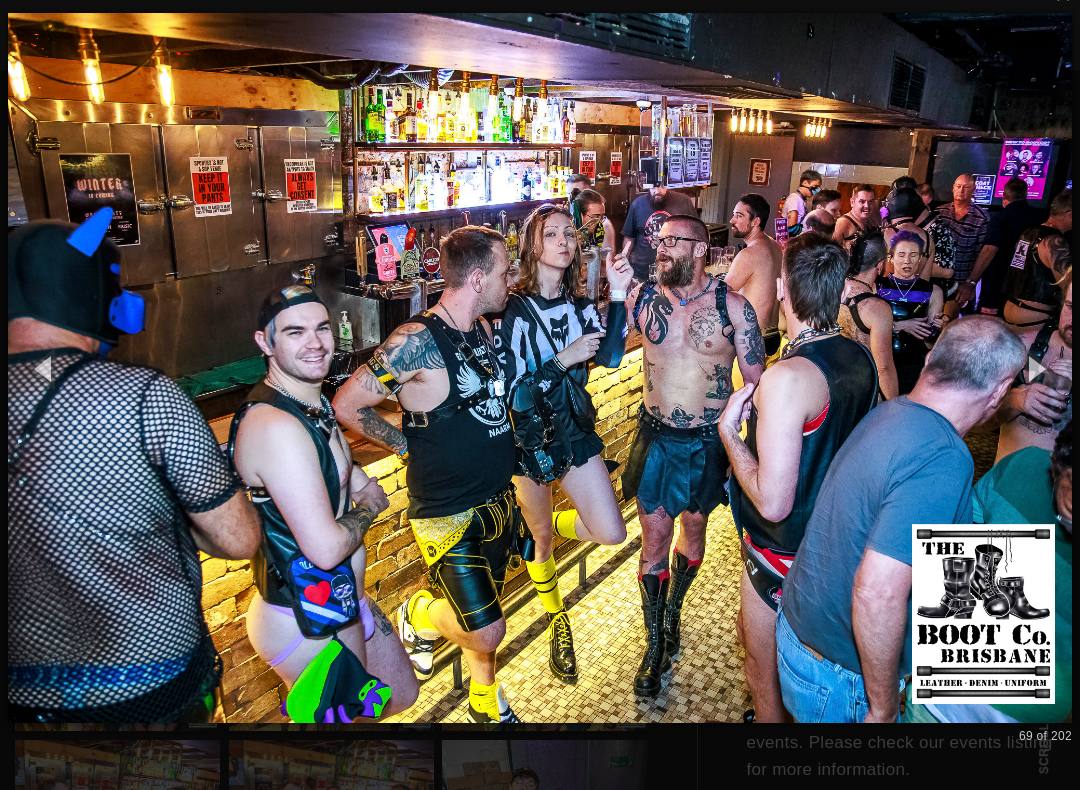 click at bounding box center [1035, 368] 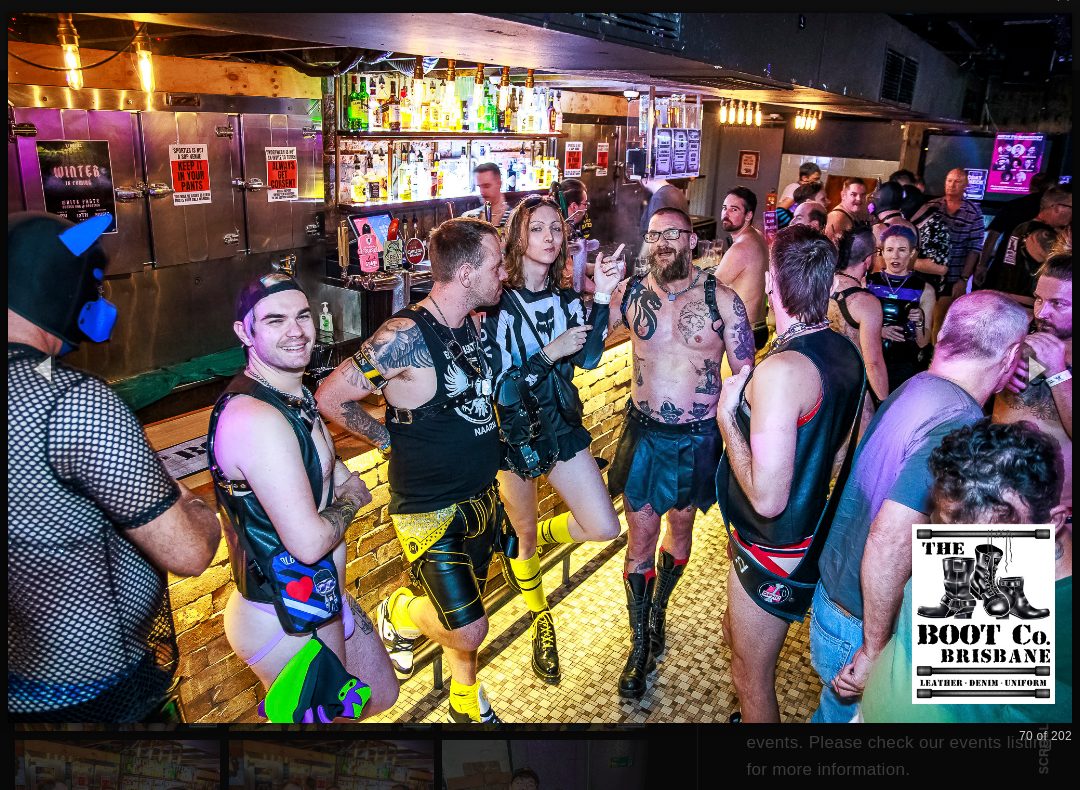 click at bounding box center (1035, 368) 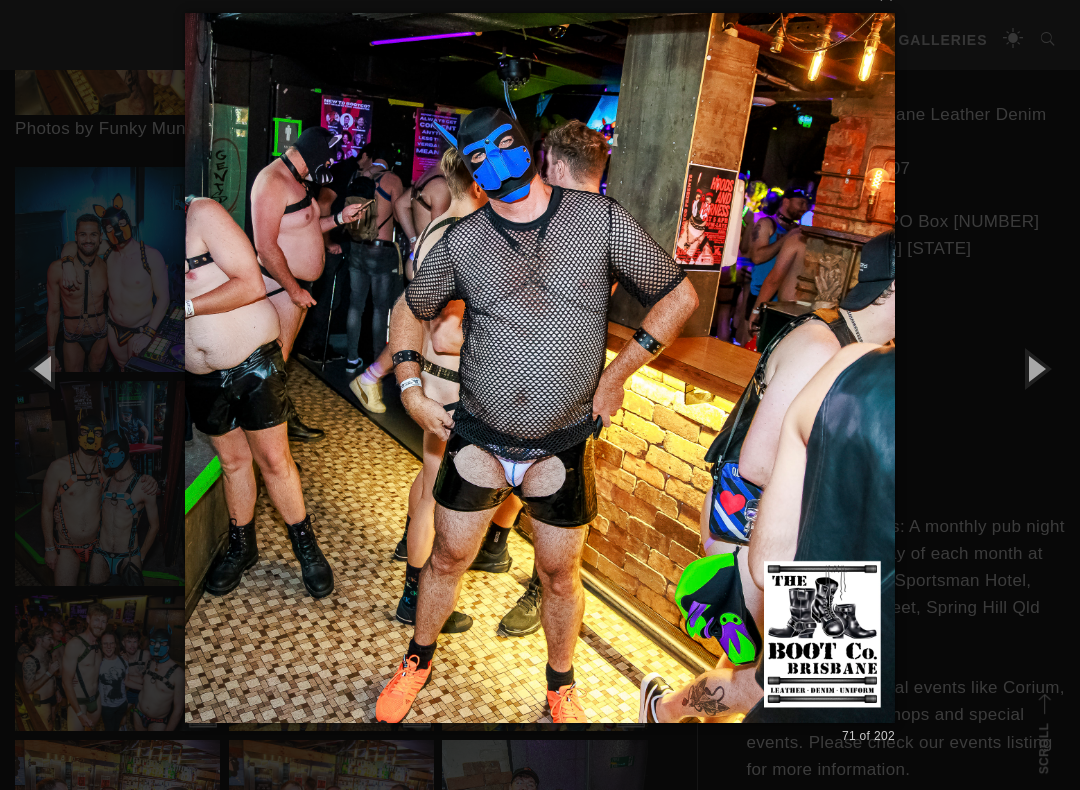 click at bounding box center [1035, 368] 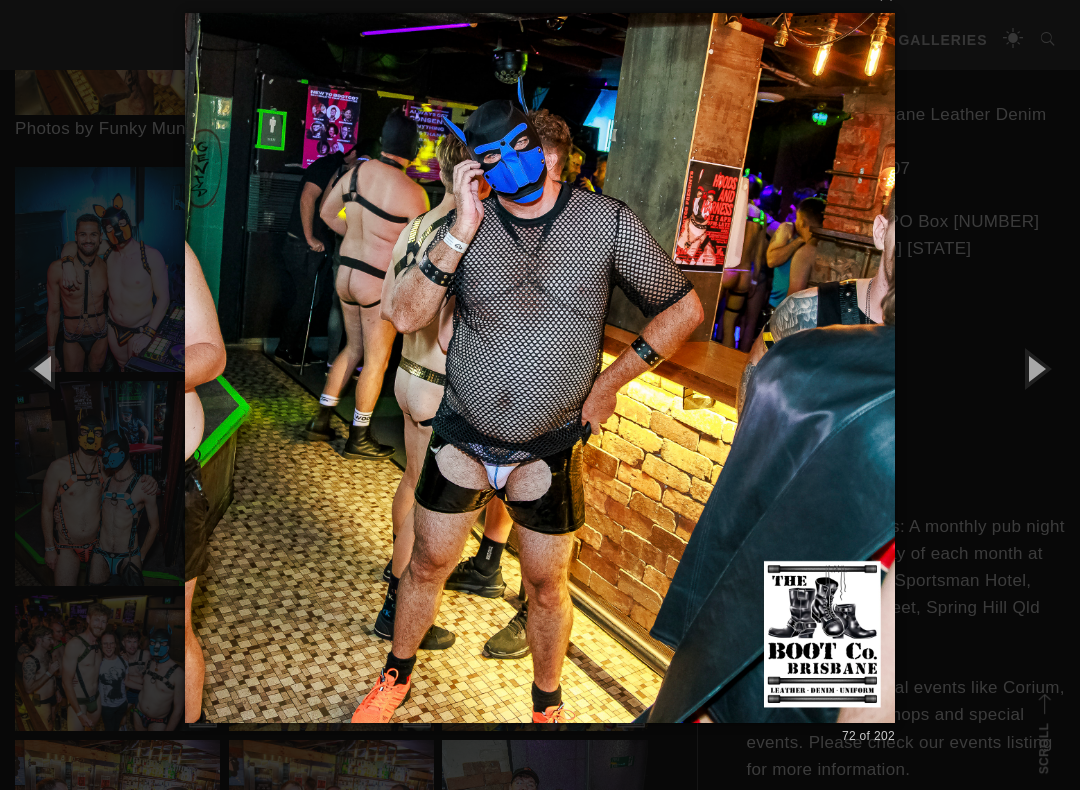 click at bounding box center [1035, 368] 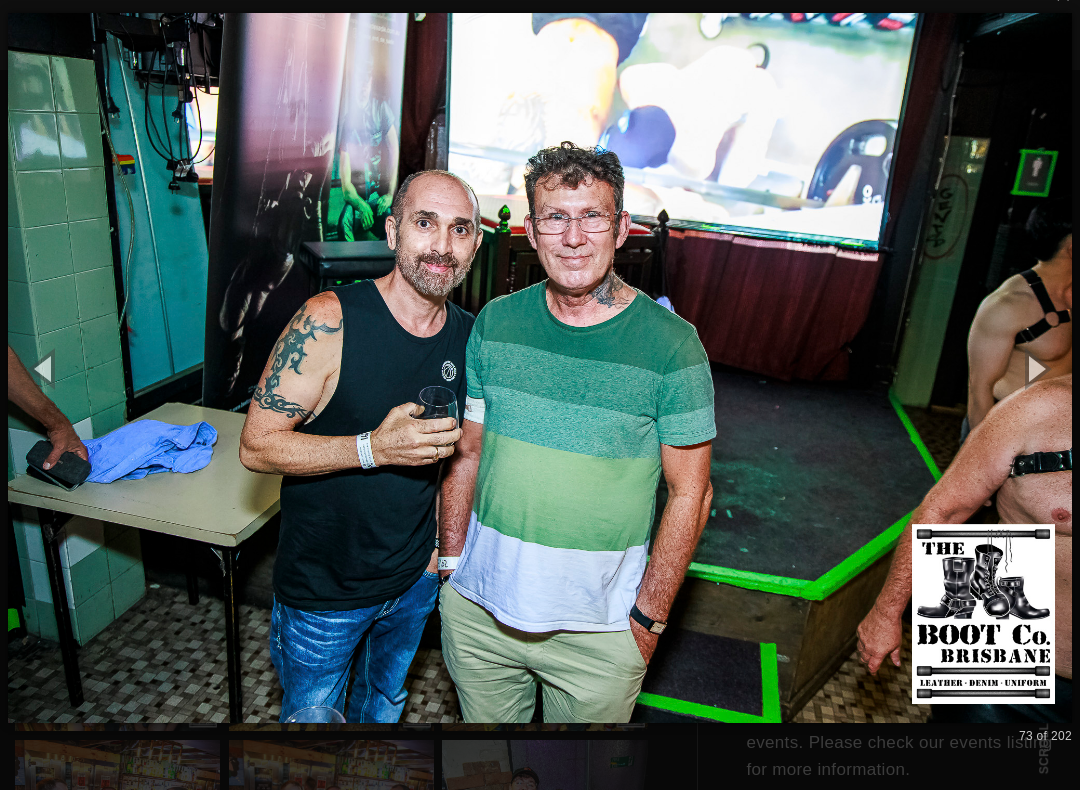 click at bounding box center (1035, 368) 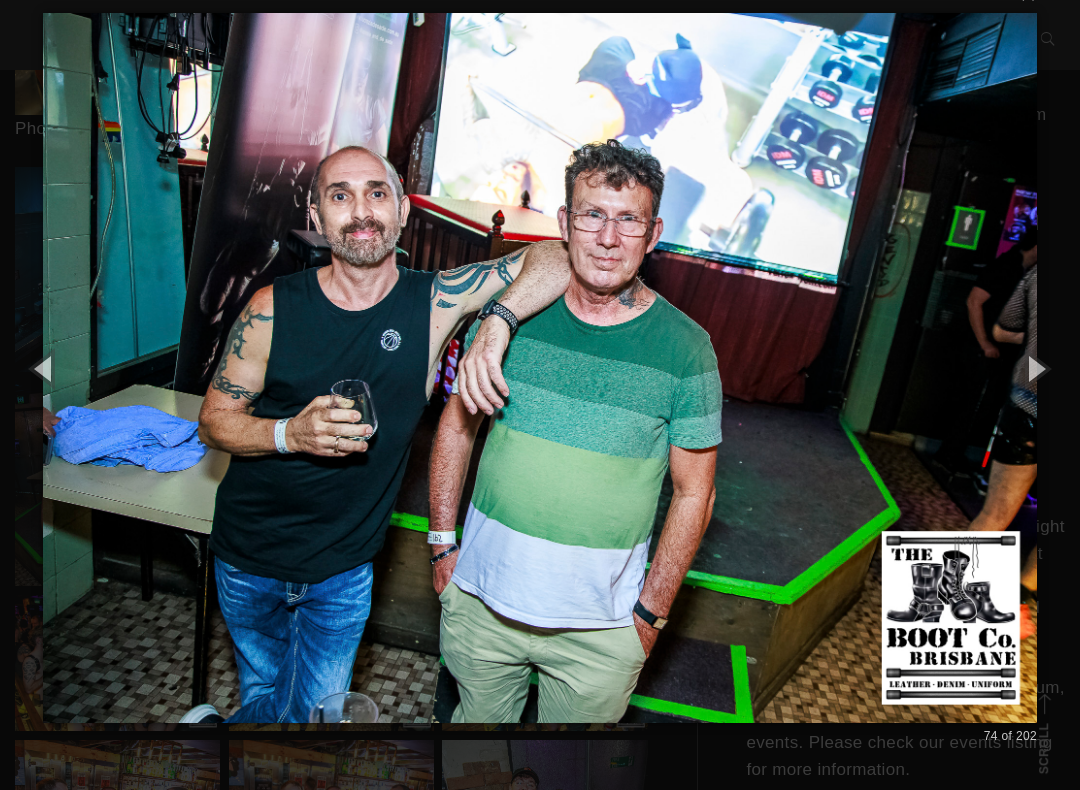 click at bounding box center (1035, 368) 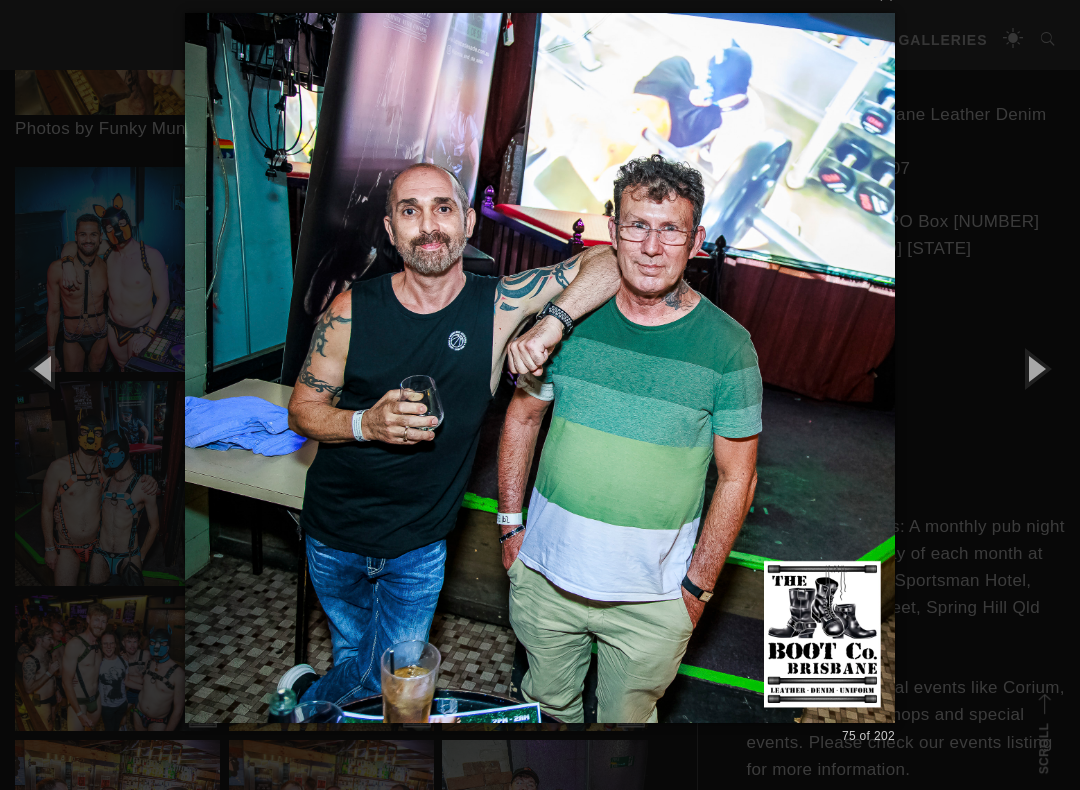 click at bounding box center [1035, 368] 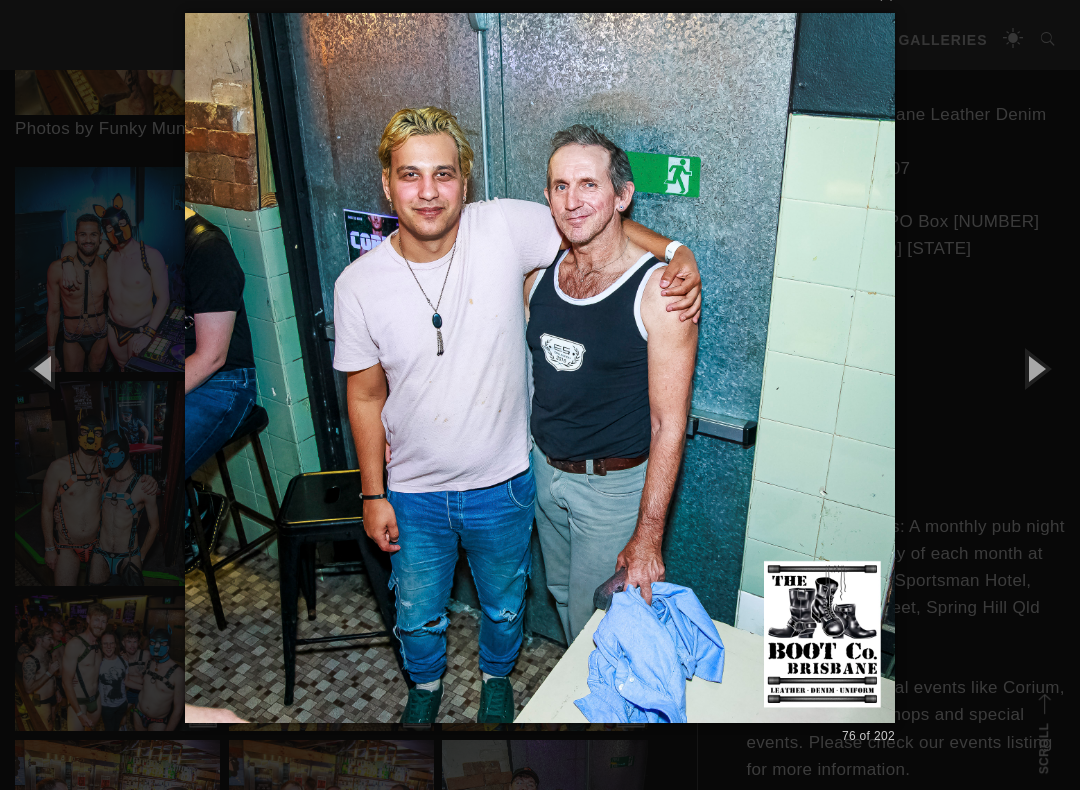 click at bounding box center (1035, 368) 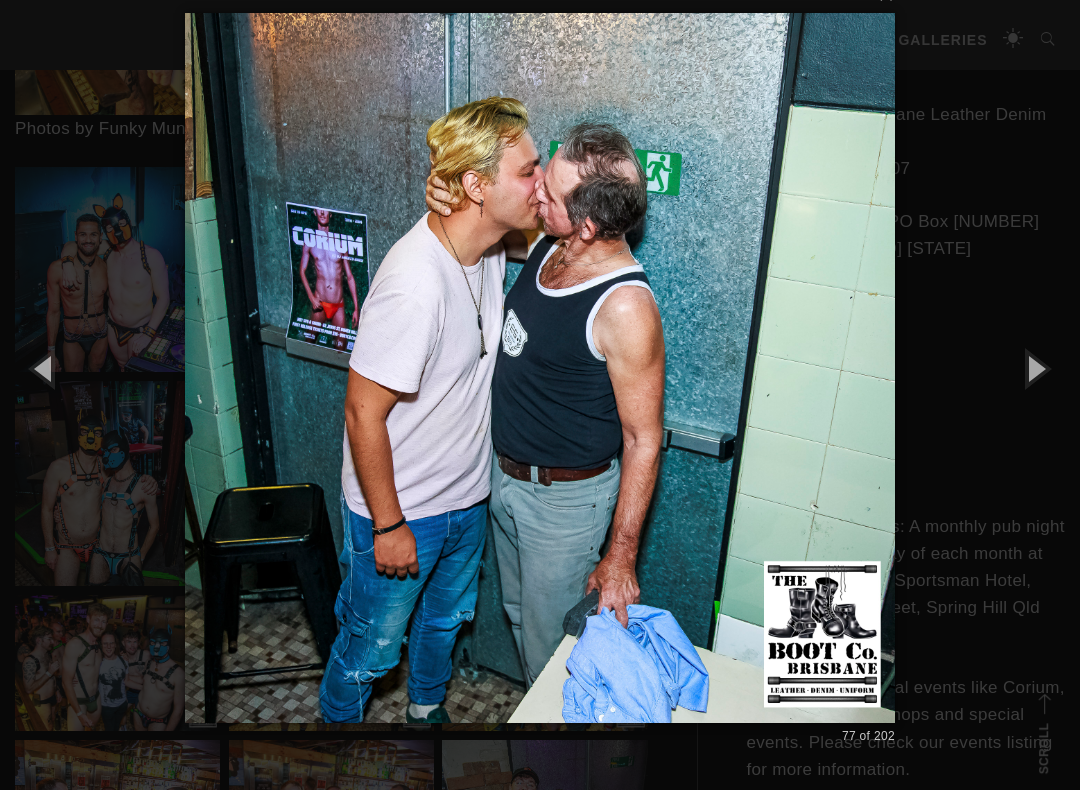 click at bounding box center [1035, 368] 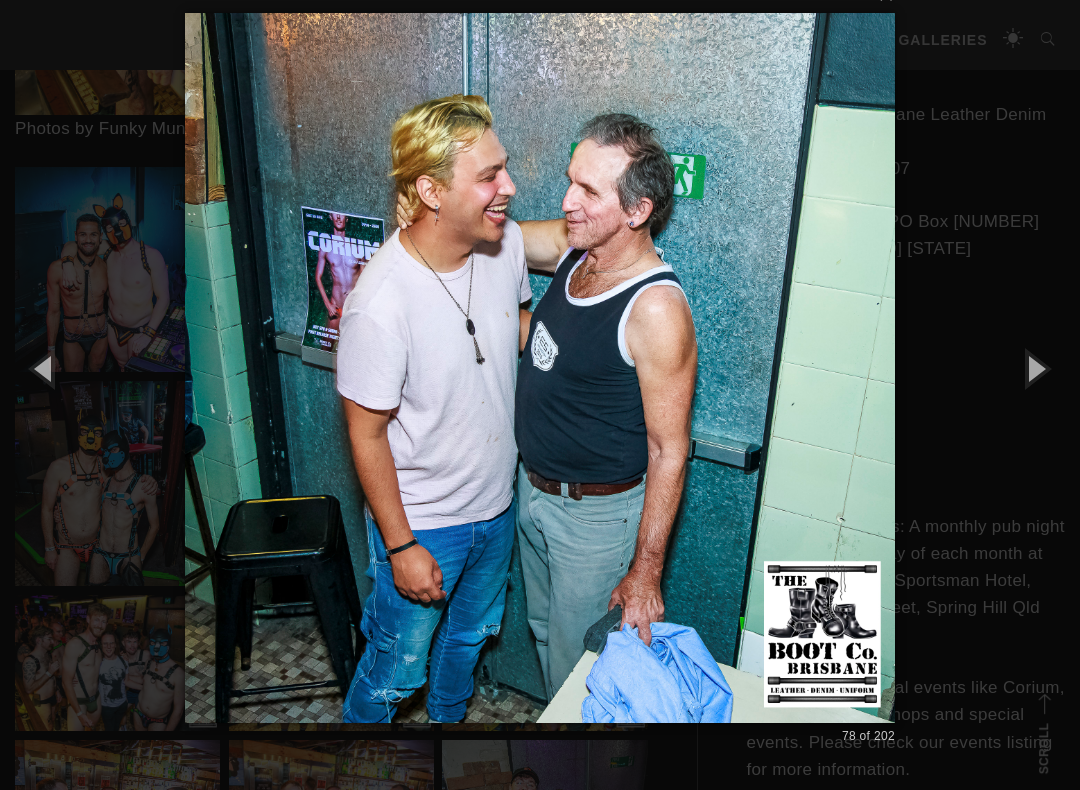 click at bounding box center (1035, 368) 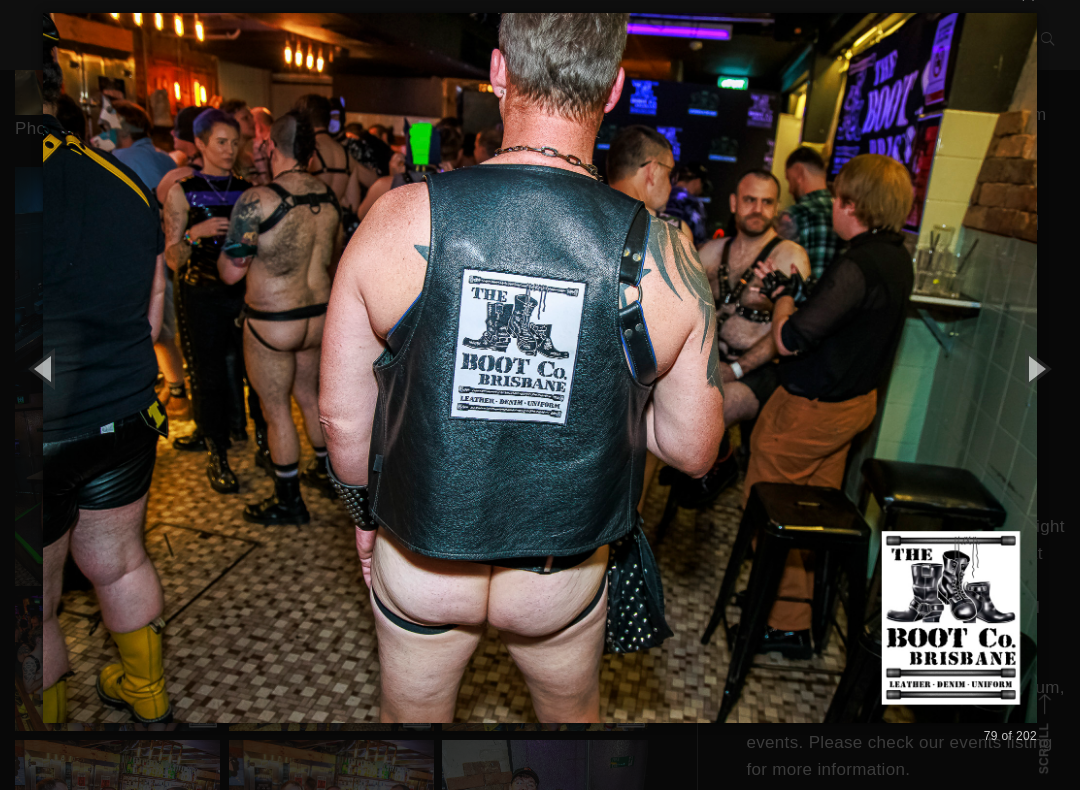 click at bounding box center [1035, 368] 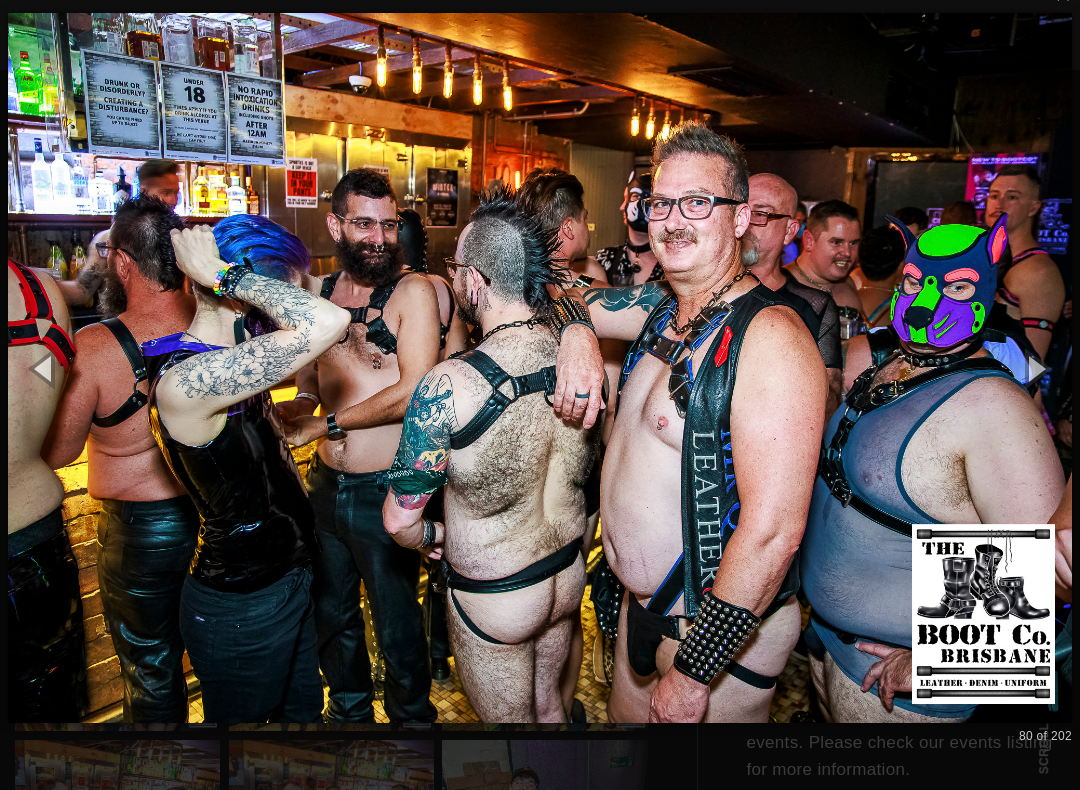 click at bounding box center (1035, 368) 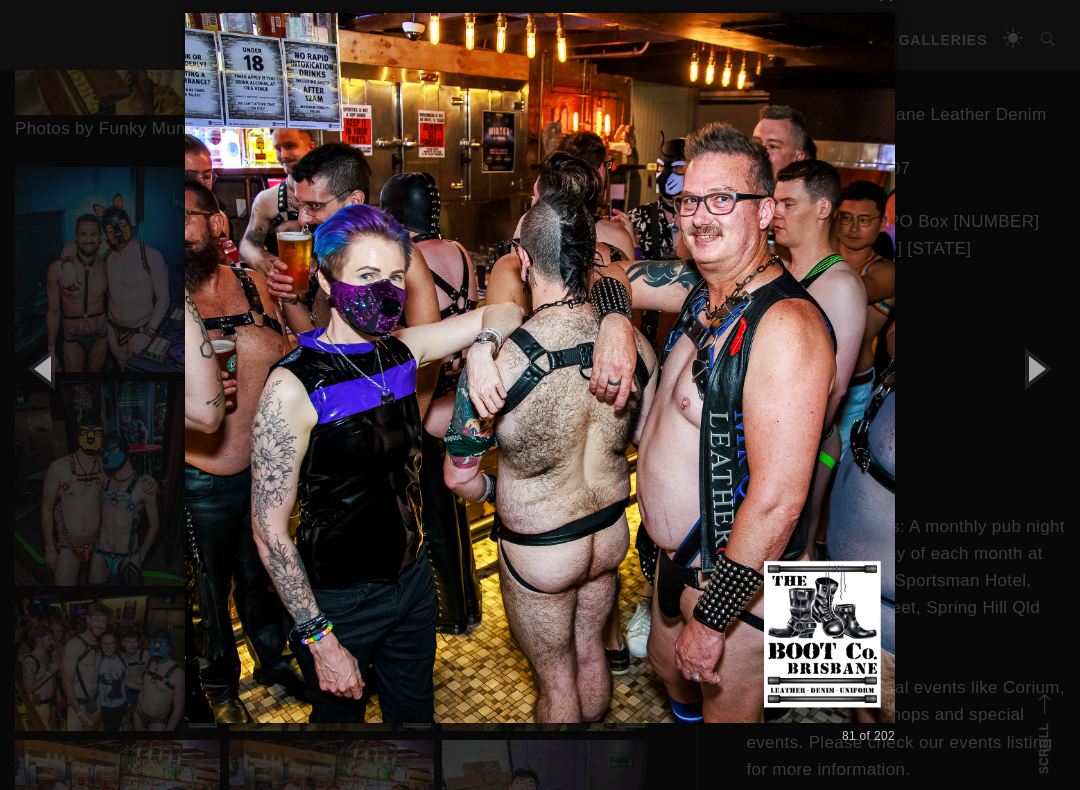 click at bounding box center (1035, 368) 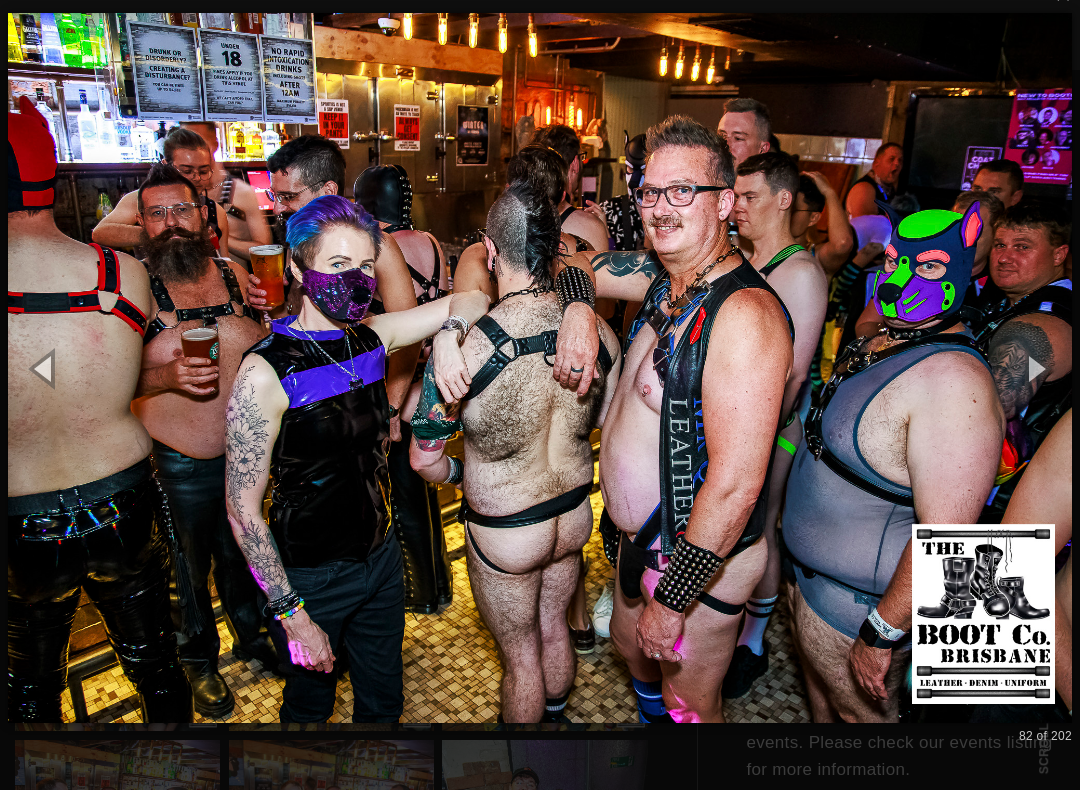 click at bounding box center [1035, 368] 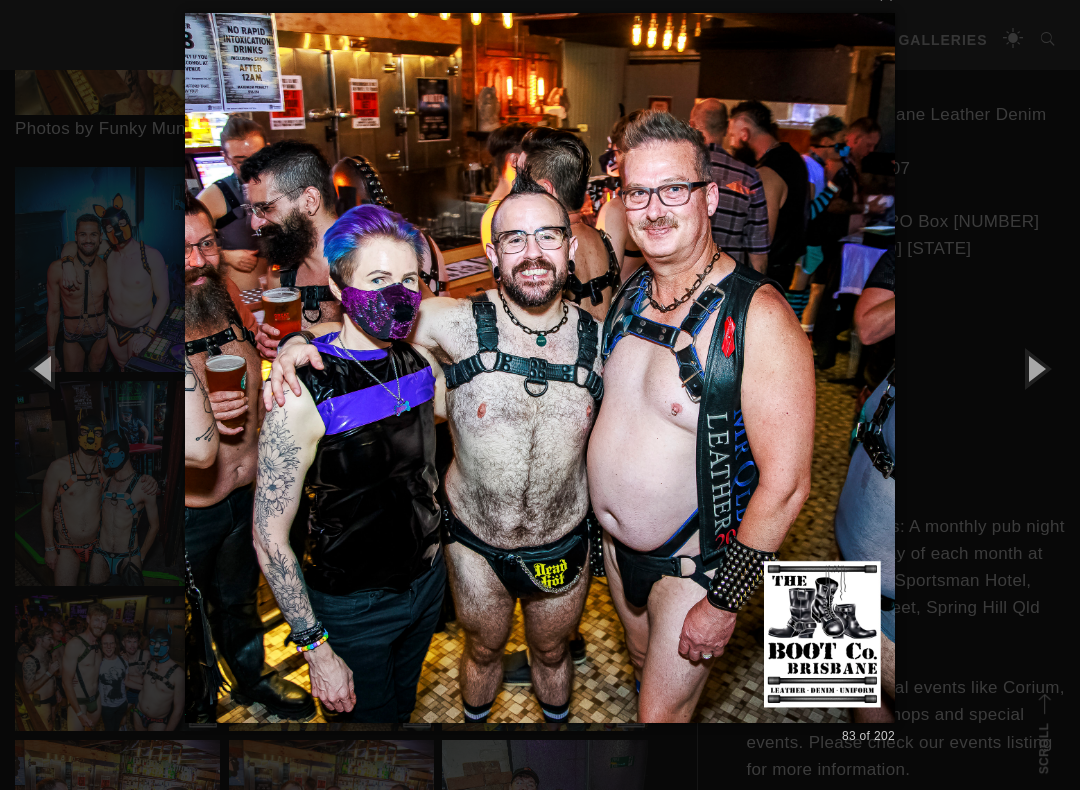 click at bounding box center (1035, 368) 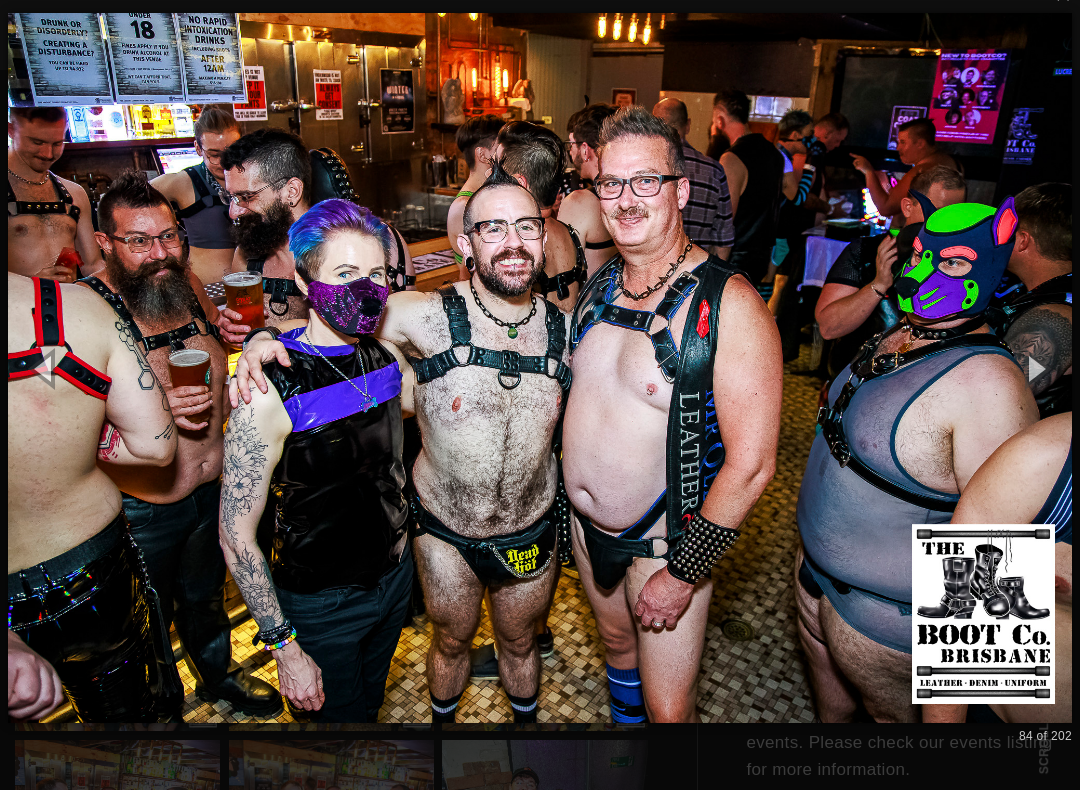 click at bounding box center [1035, 368] 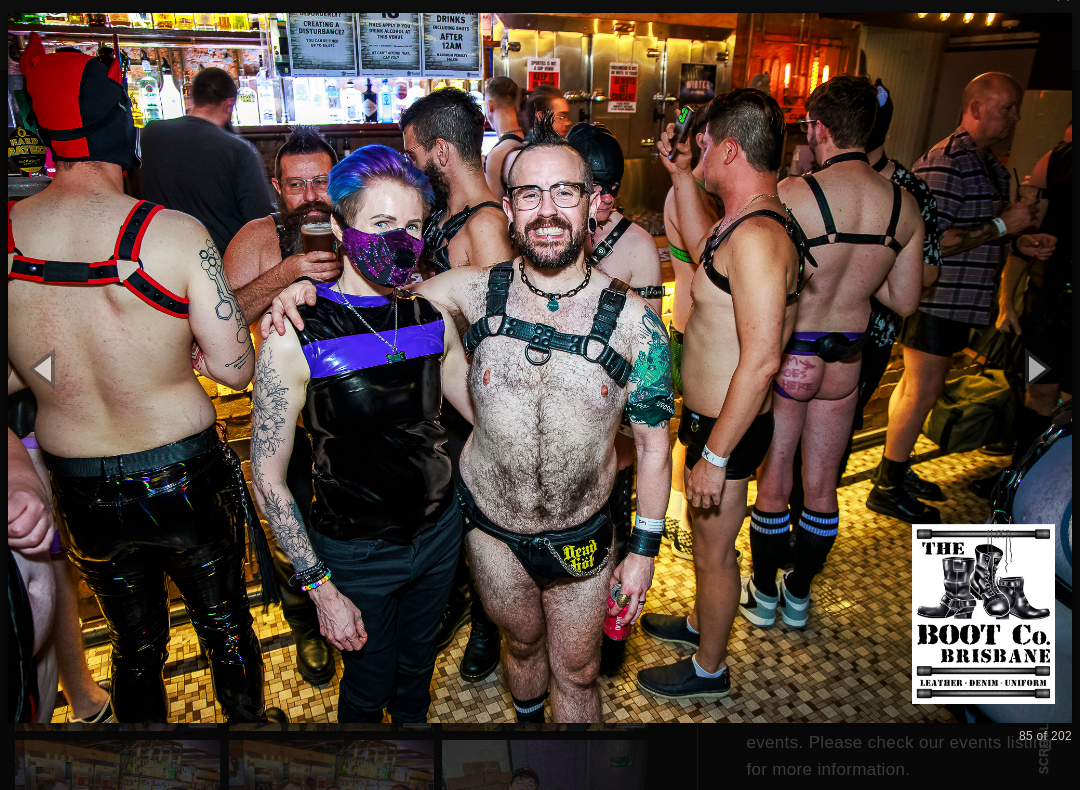 click at bounding box center (1035, 368) 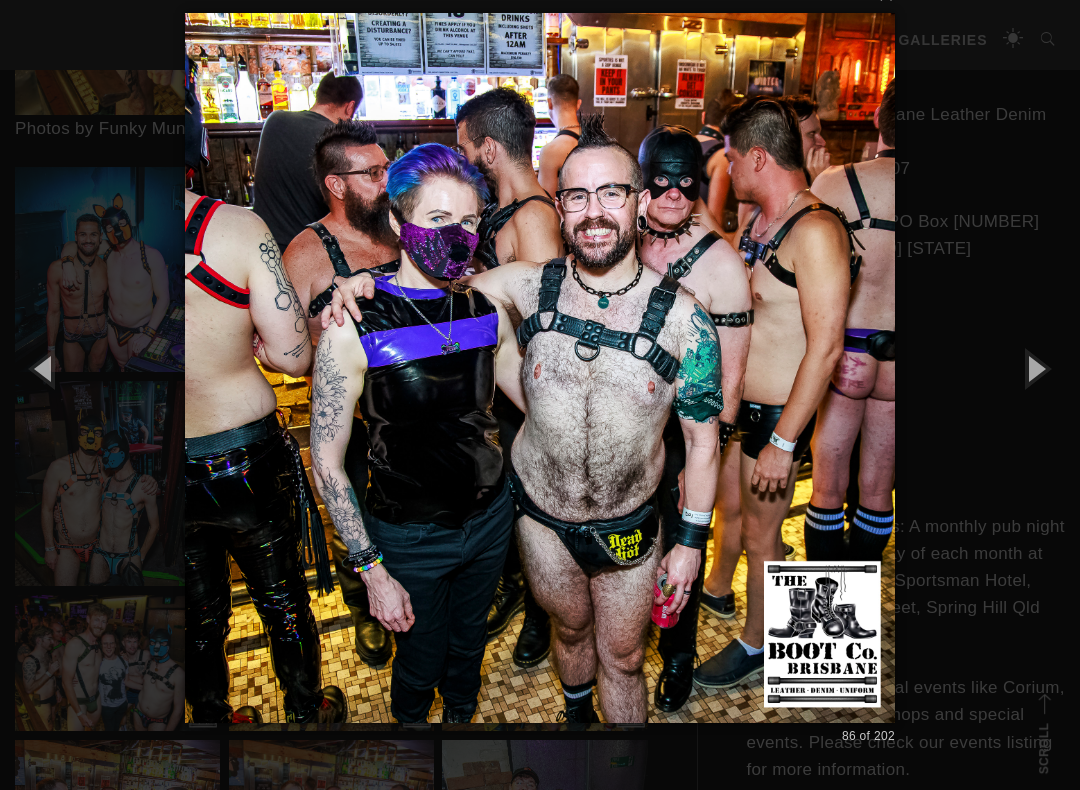 click at bounding box center [1035, 368] 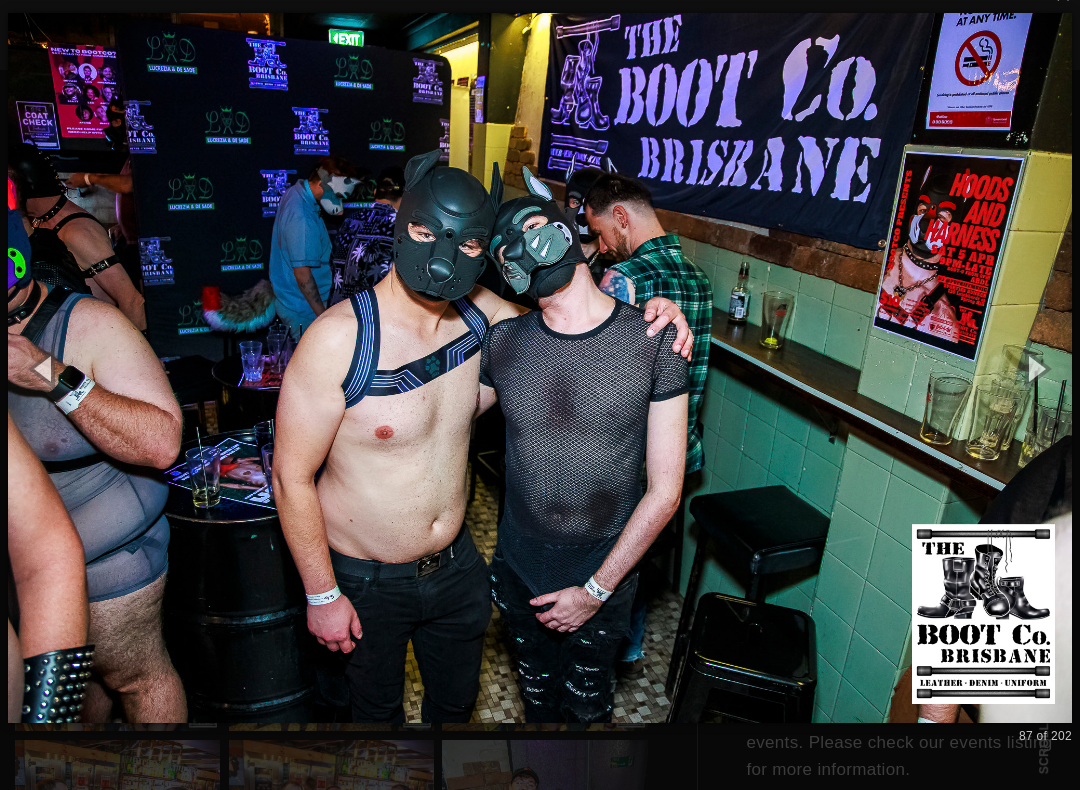 click at bounding box center [1035, 368] 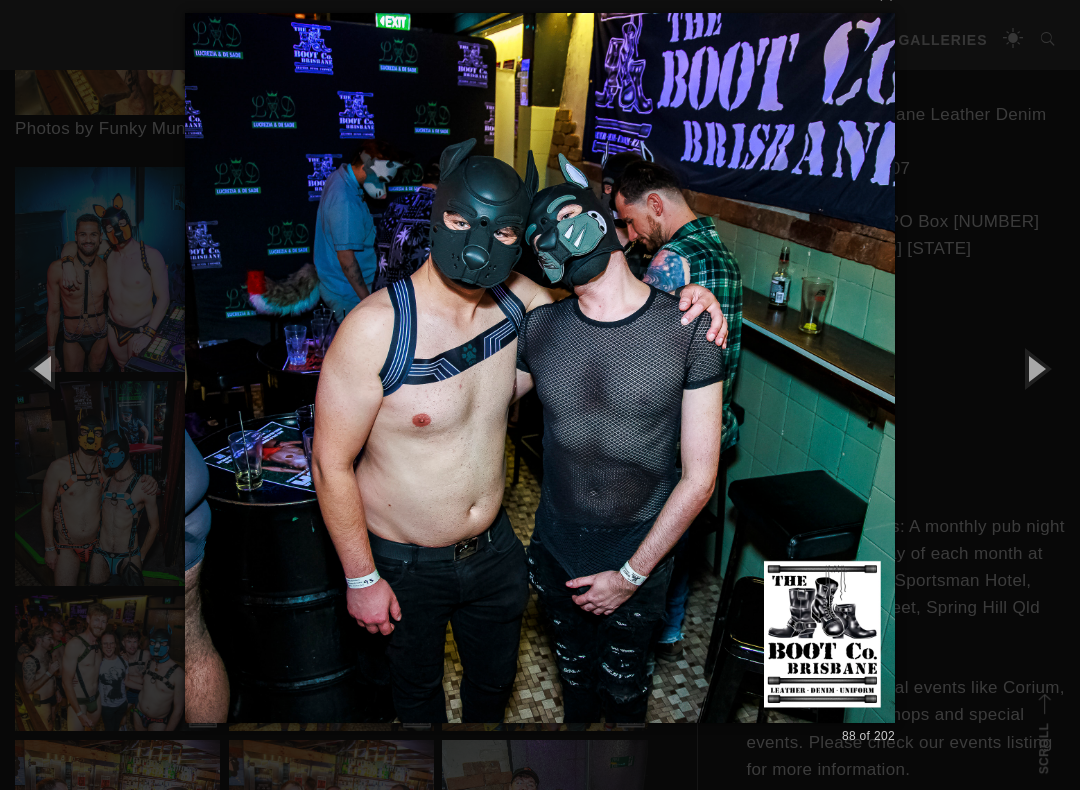 click at bounding box center [1035, 368] 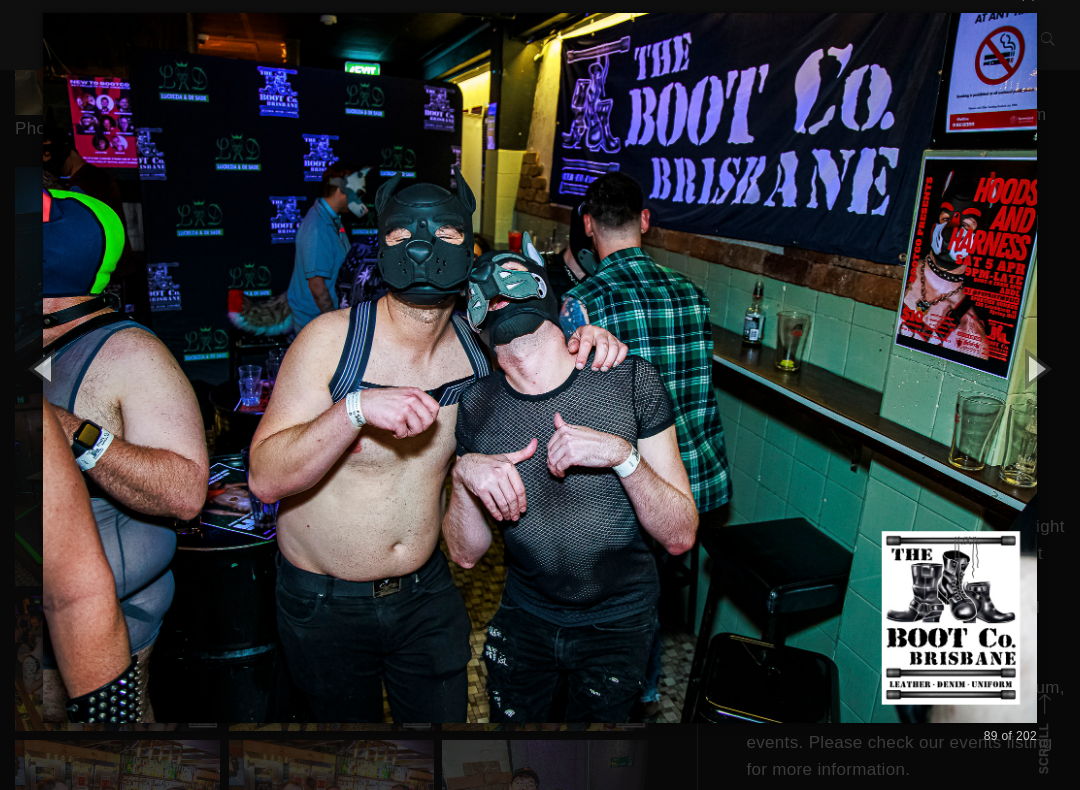 click at bounding box center [1035, 368] 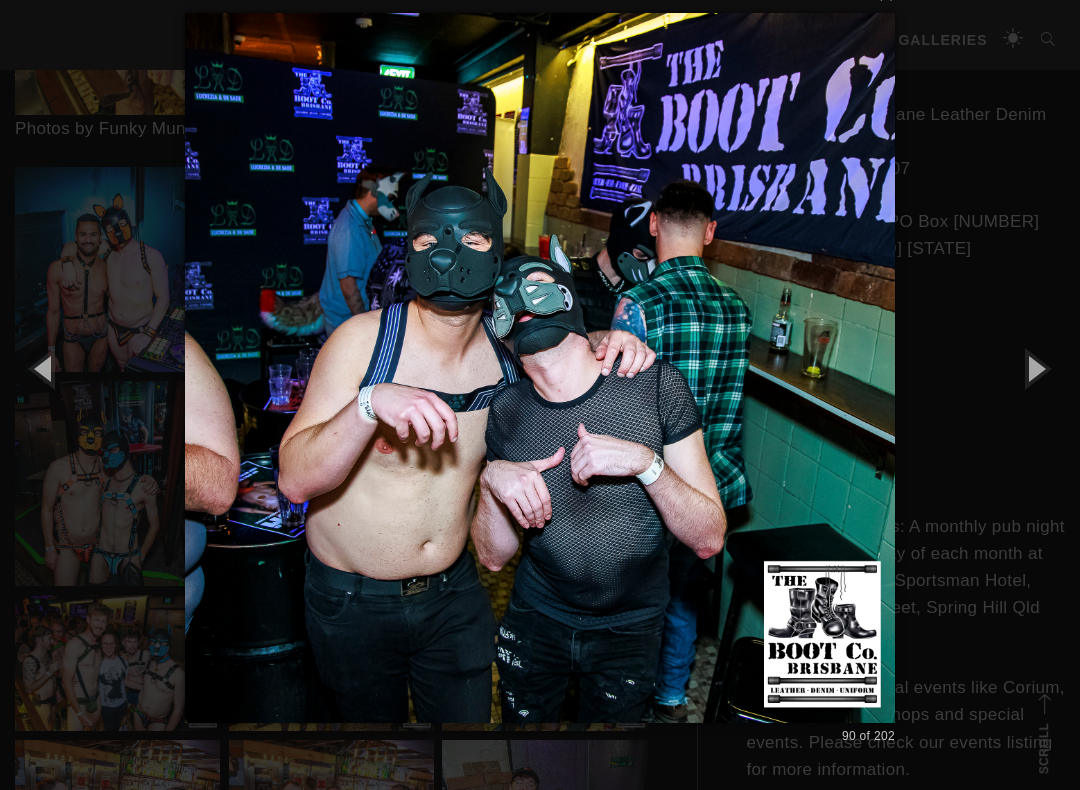 click at bounding box center (1035, 368) 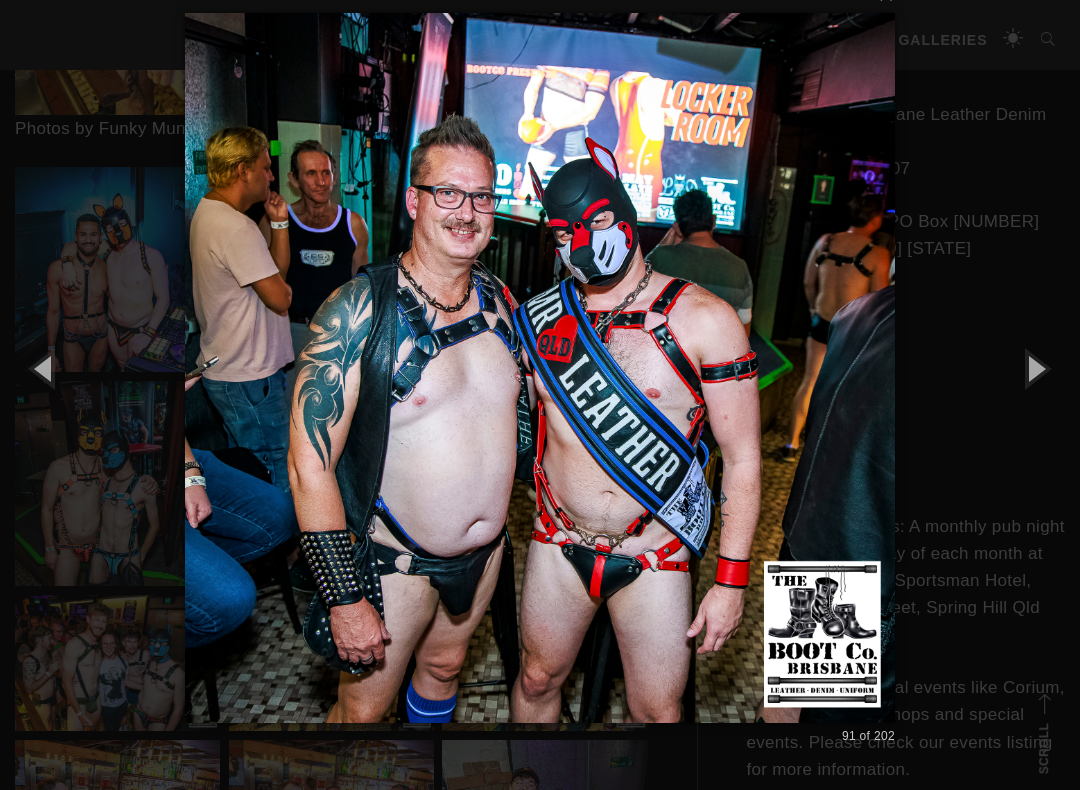 click at bounding box center [1035, 368] 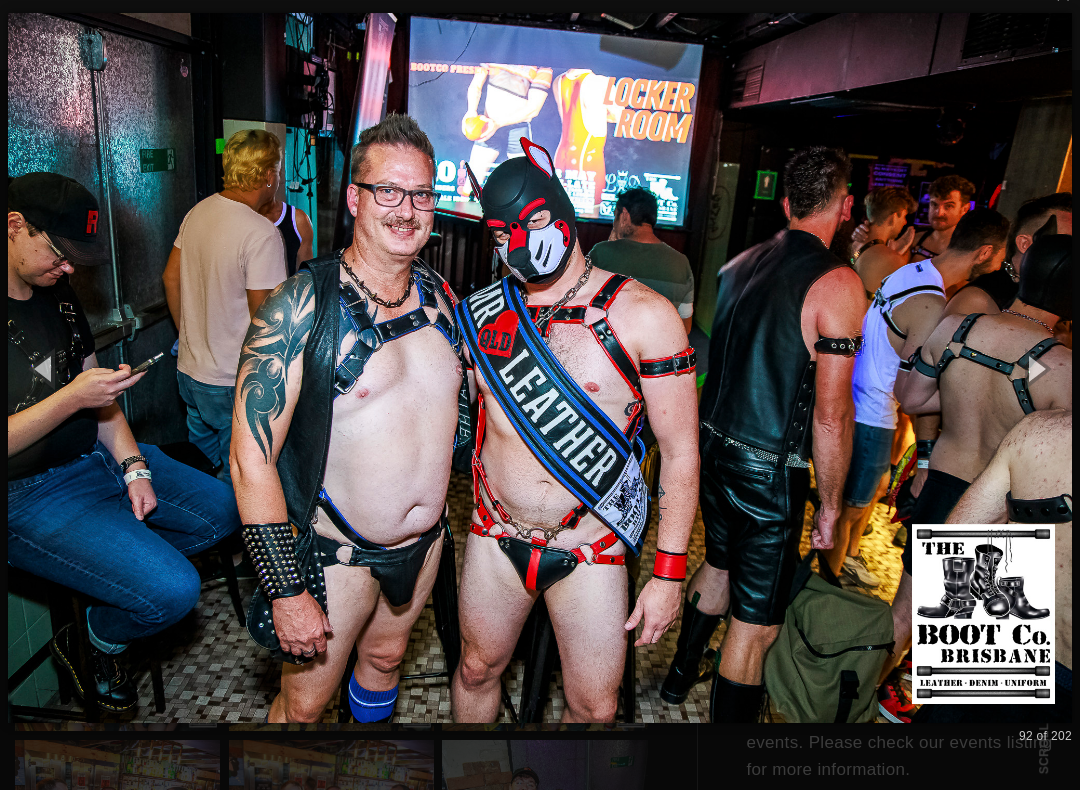 click at bounding box center (1035, 368) 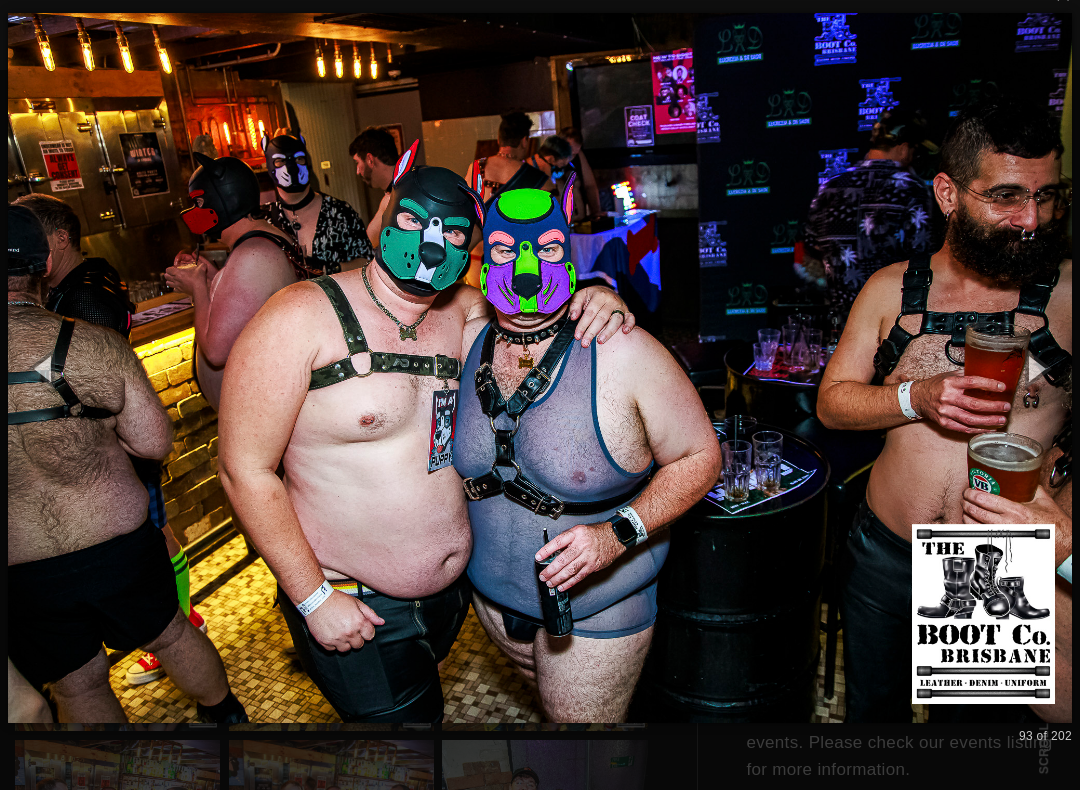 click at bounding box center [1035, 368] 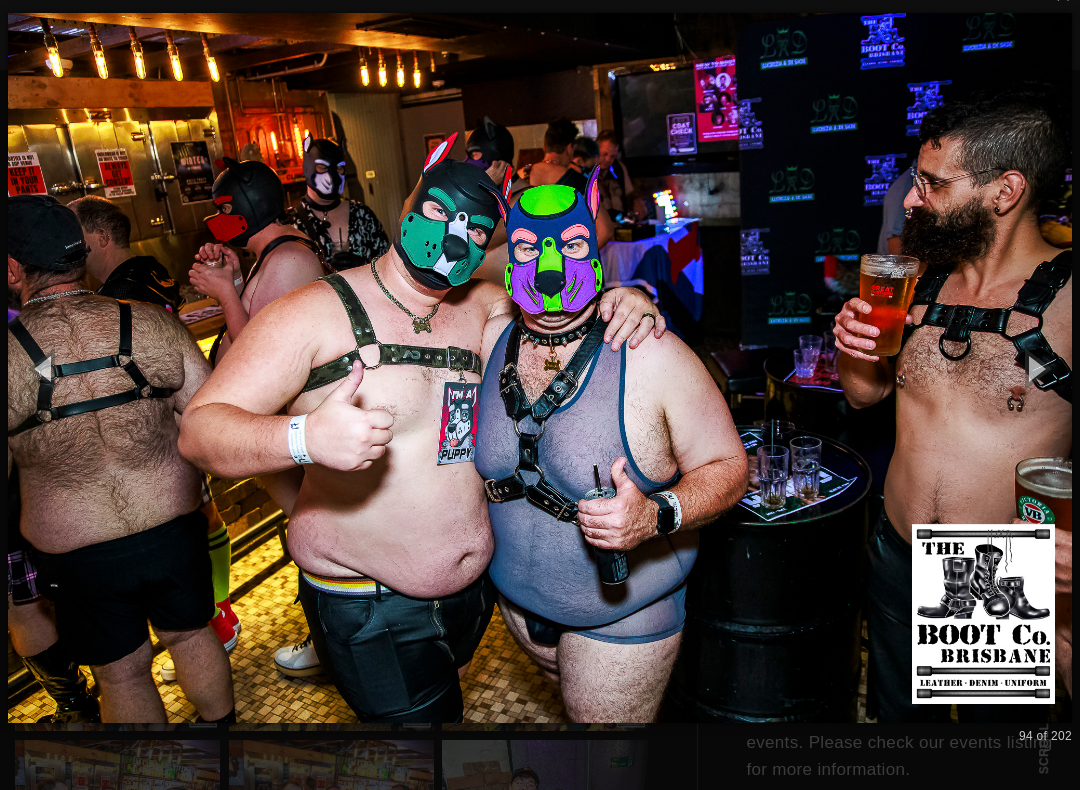 click at bounding box center (1035, 368) 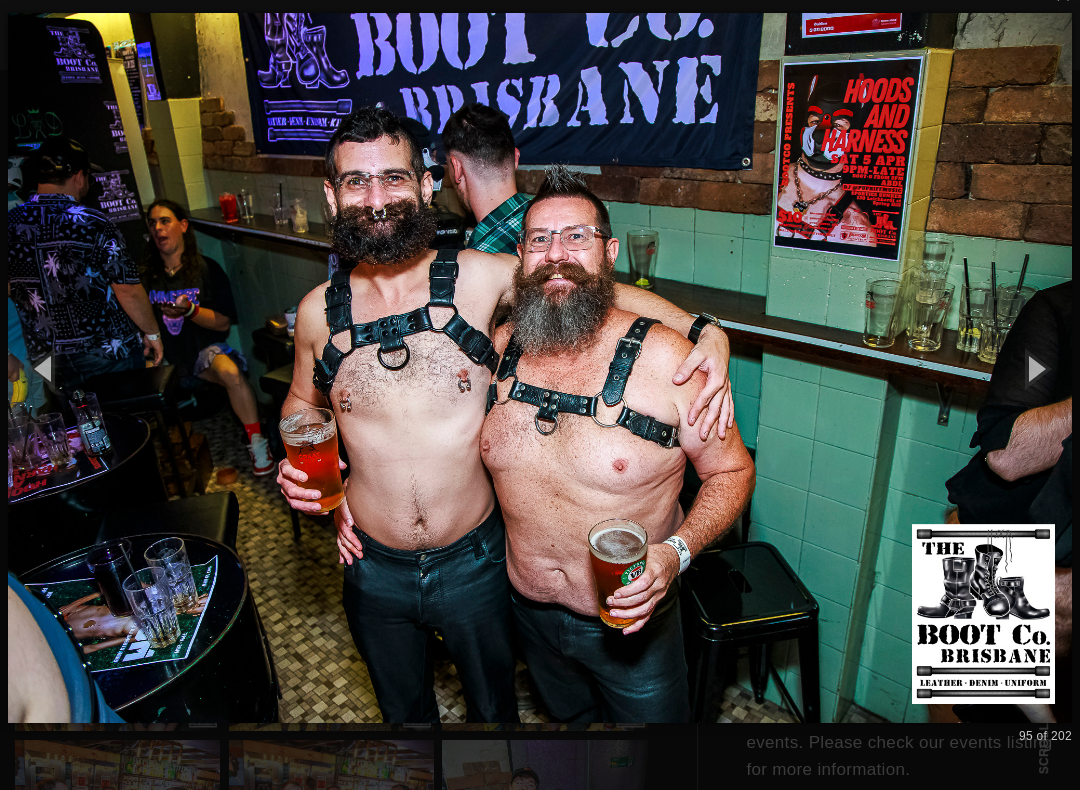 click at bounding box center (1035, 368) 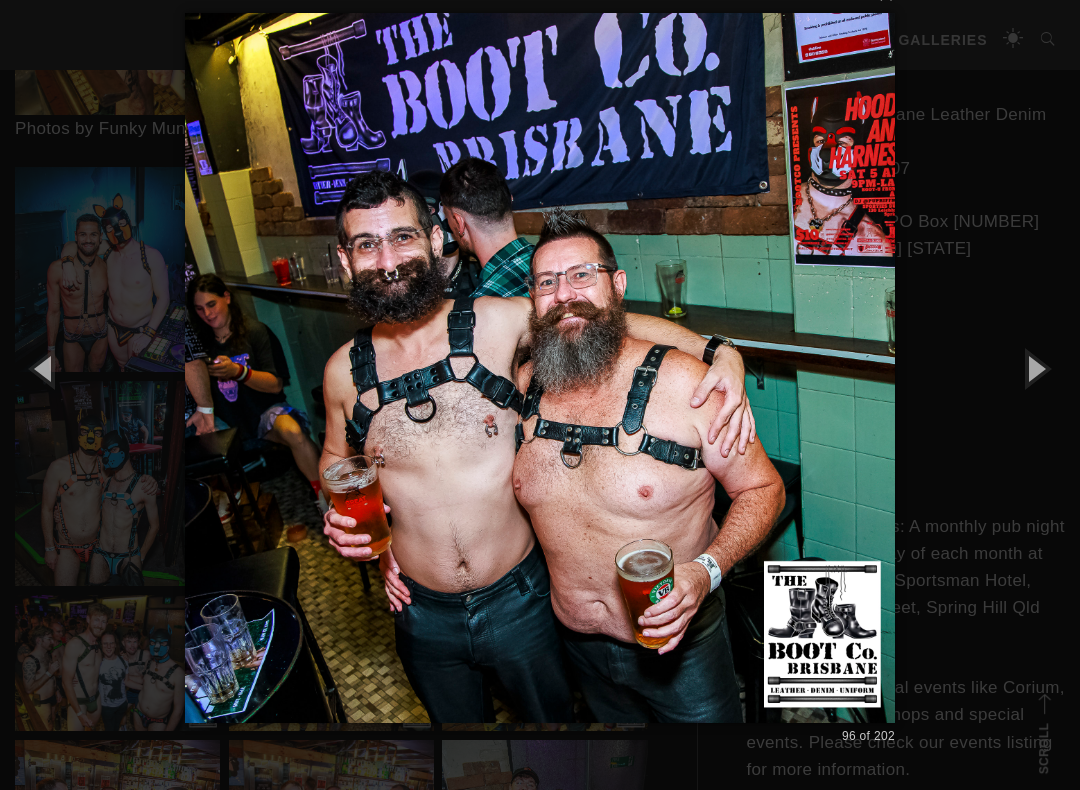 click at bounding box center [1035, 368] 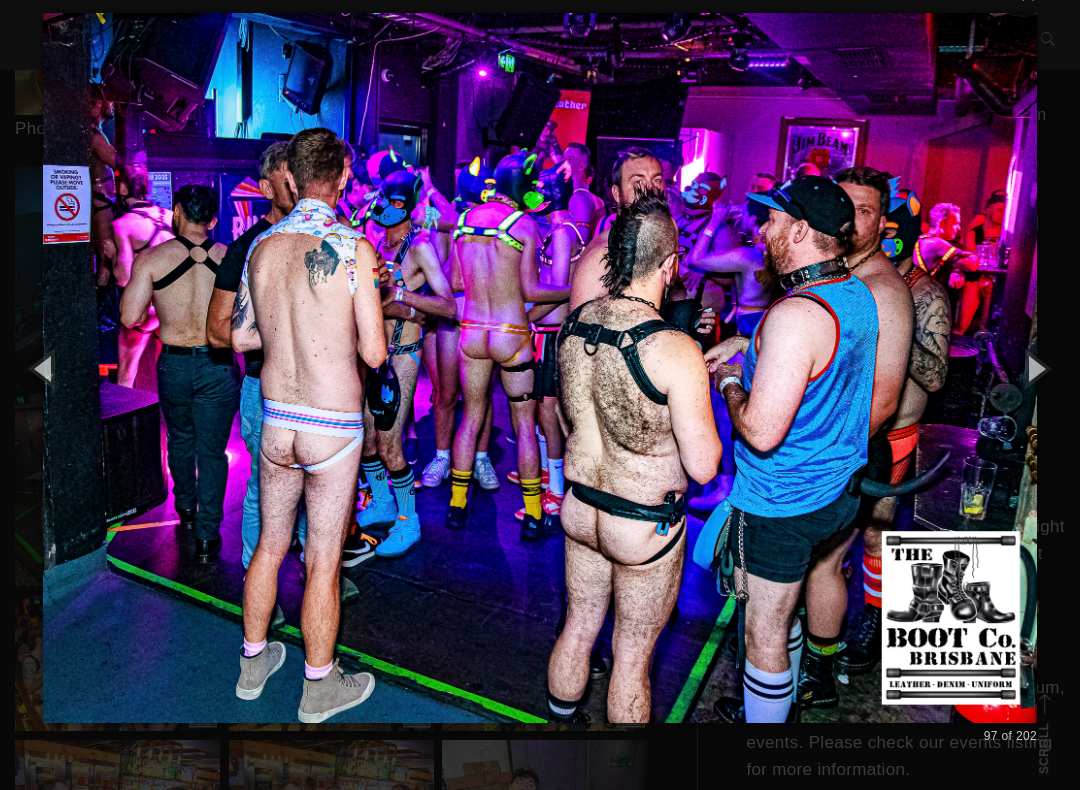 click at bounding box center [1035, 368] 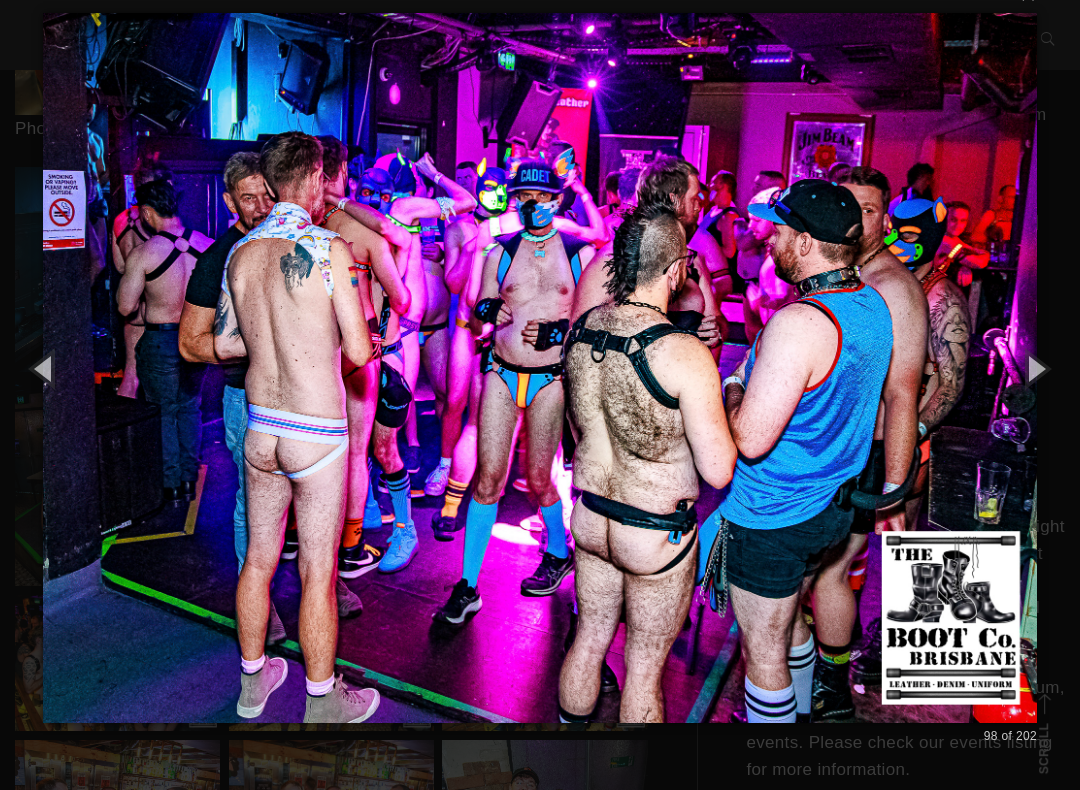 click at bounding box center (1035, 368) 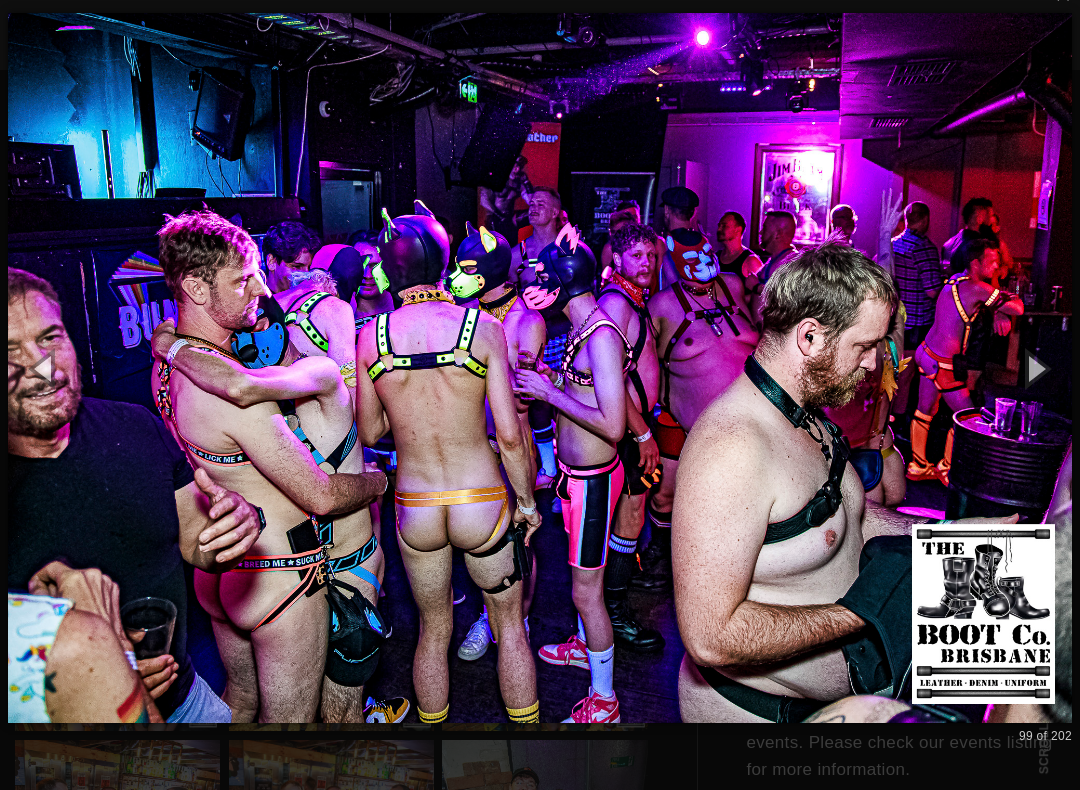 click at bounding box center [1035, 368] 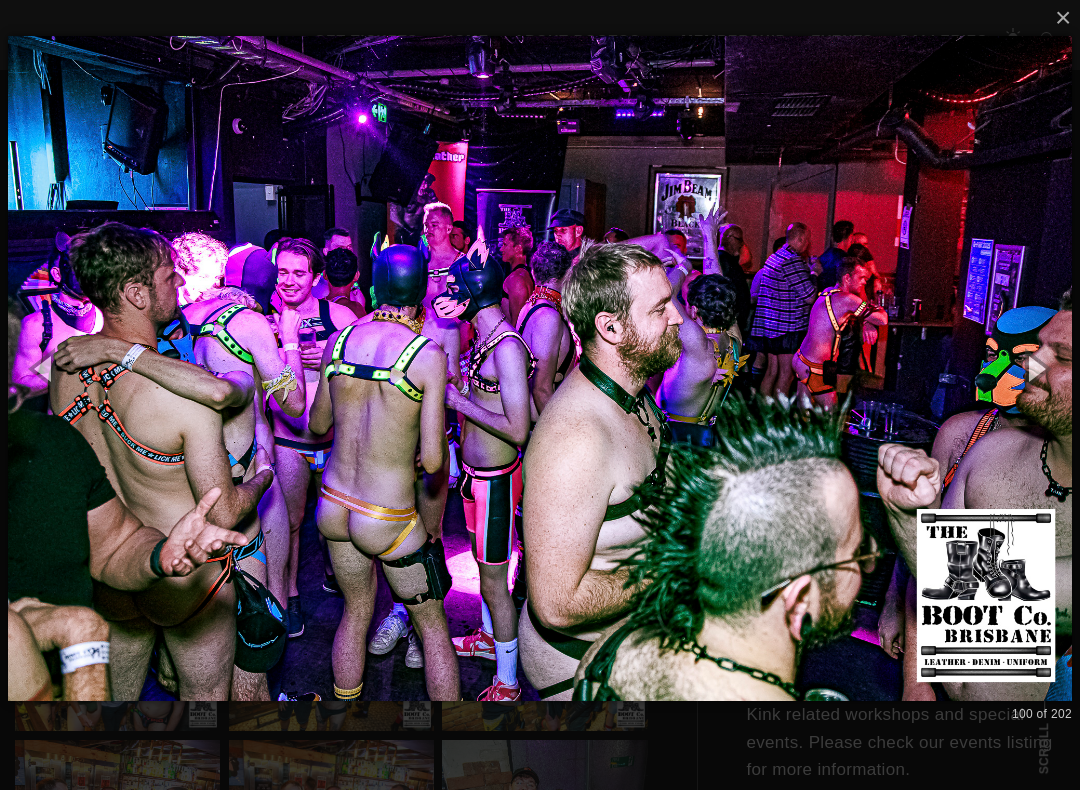 click at bounding box center [1035, 368] 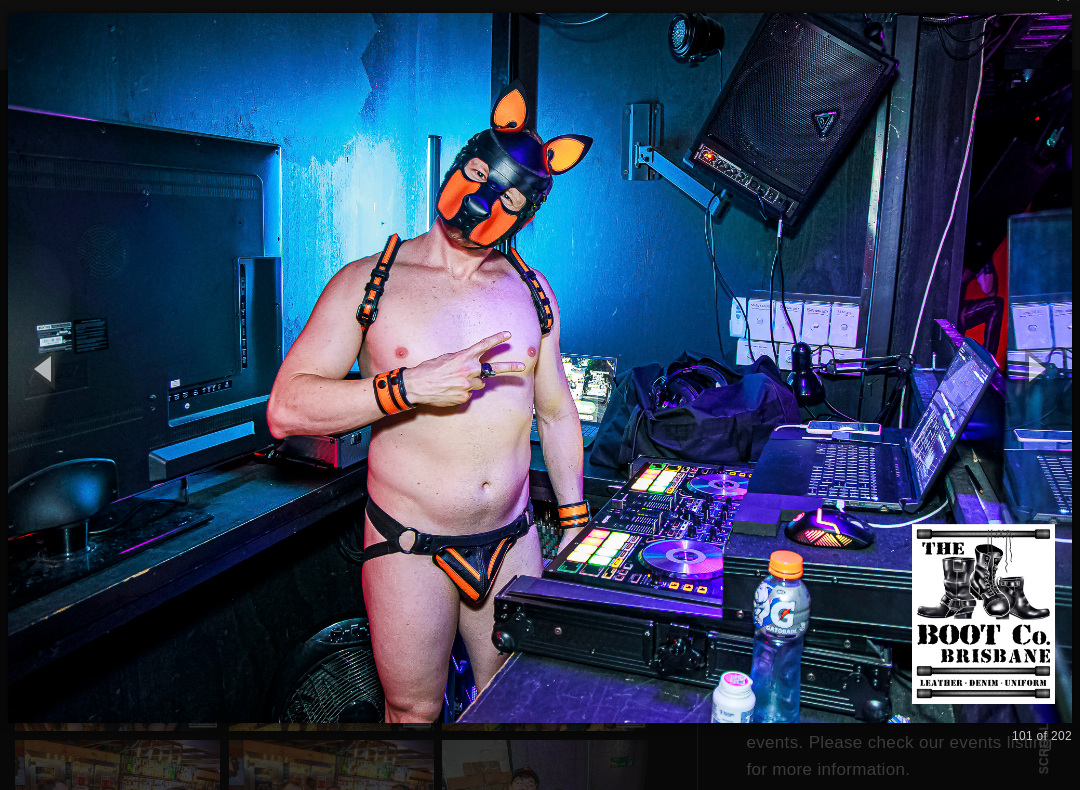 click at bounding box center [1035, 368] 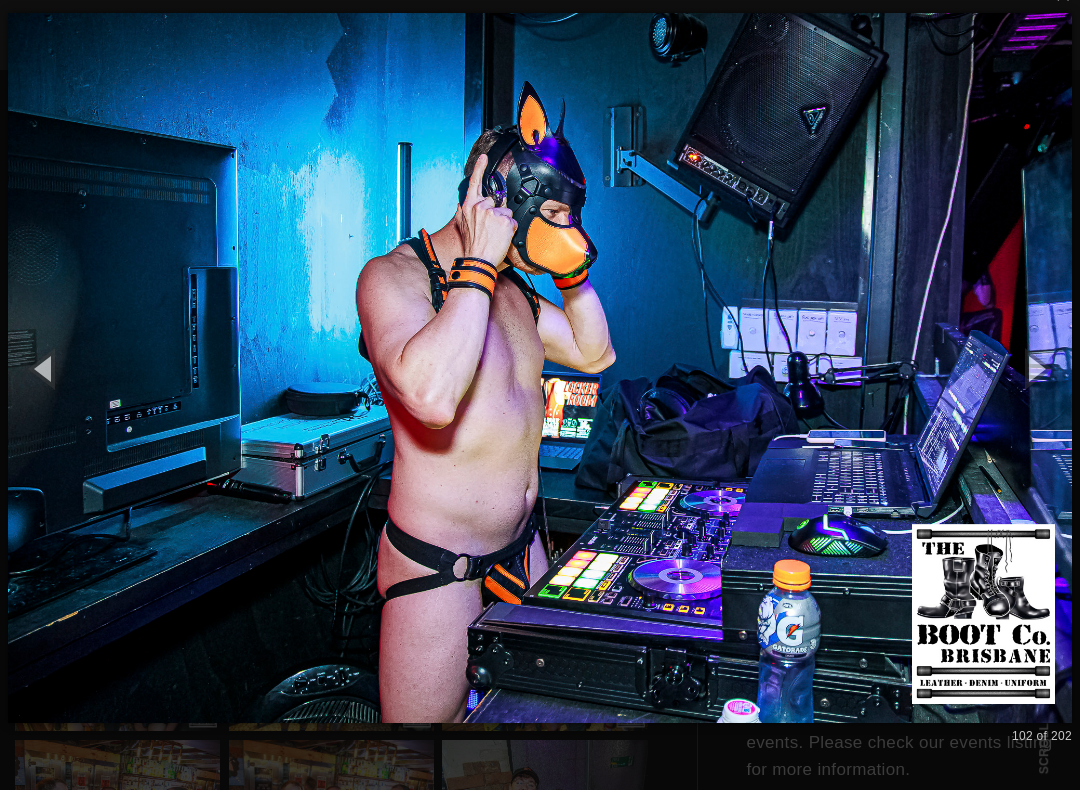click at bounding box center (1035, 368) 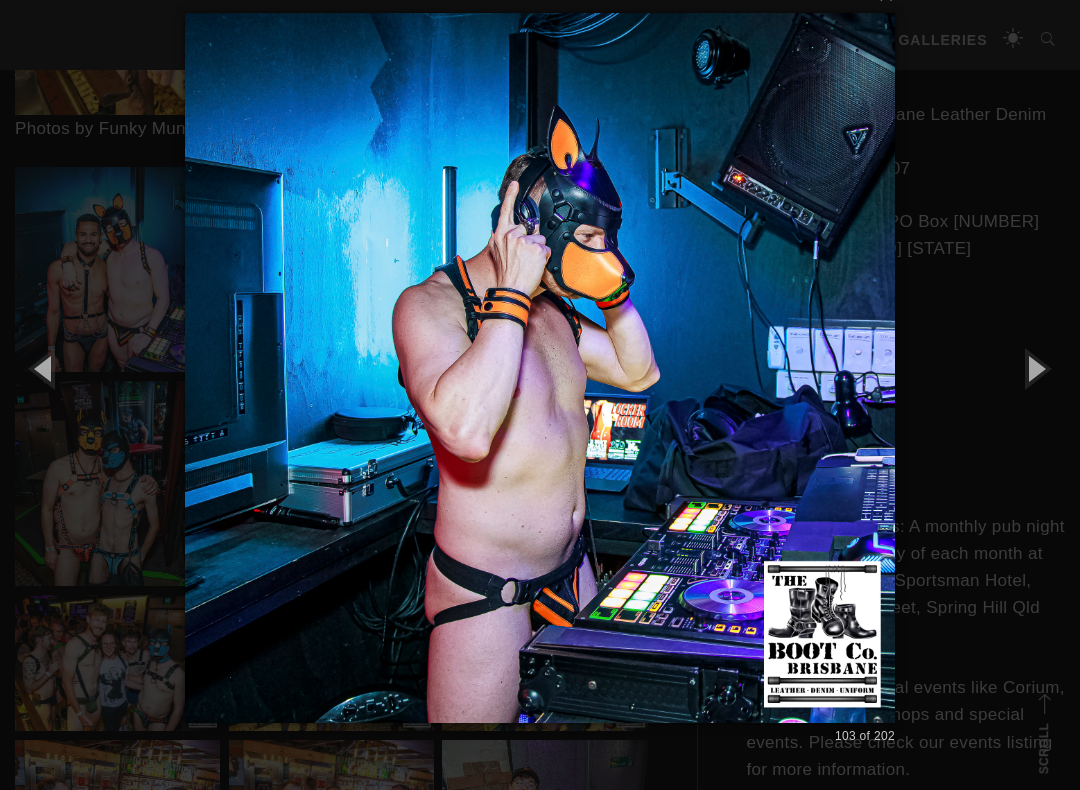 click at bounding box center [1035, 368] 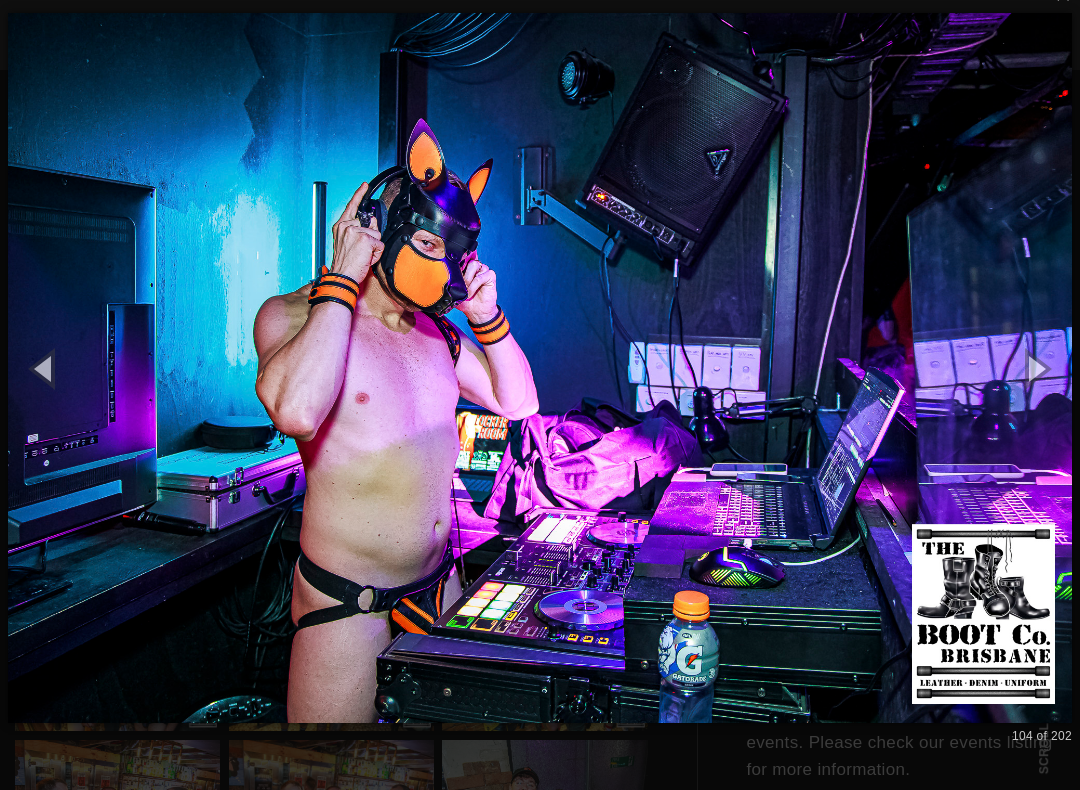click at bounding box center (1035, 368) 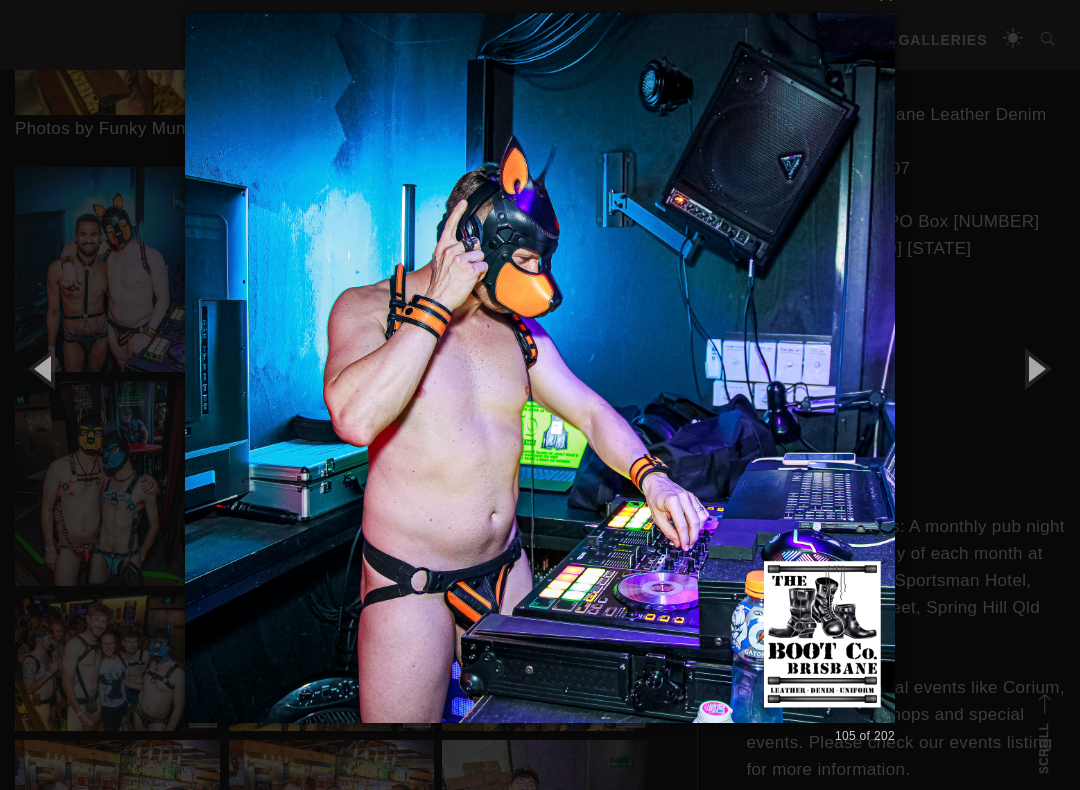 click at bounding box center (1035, 368) 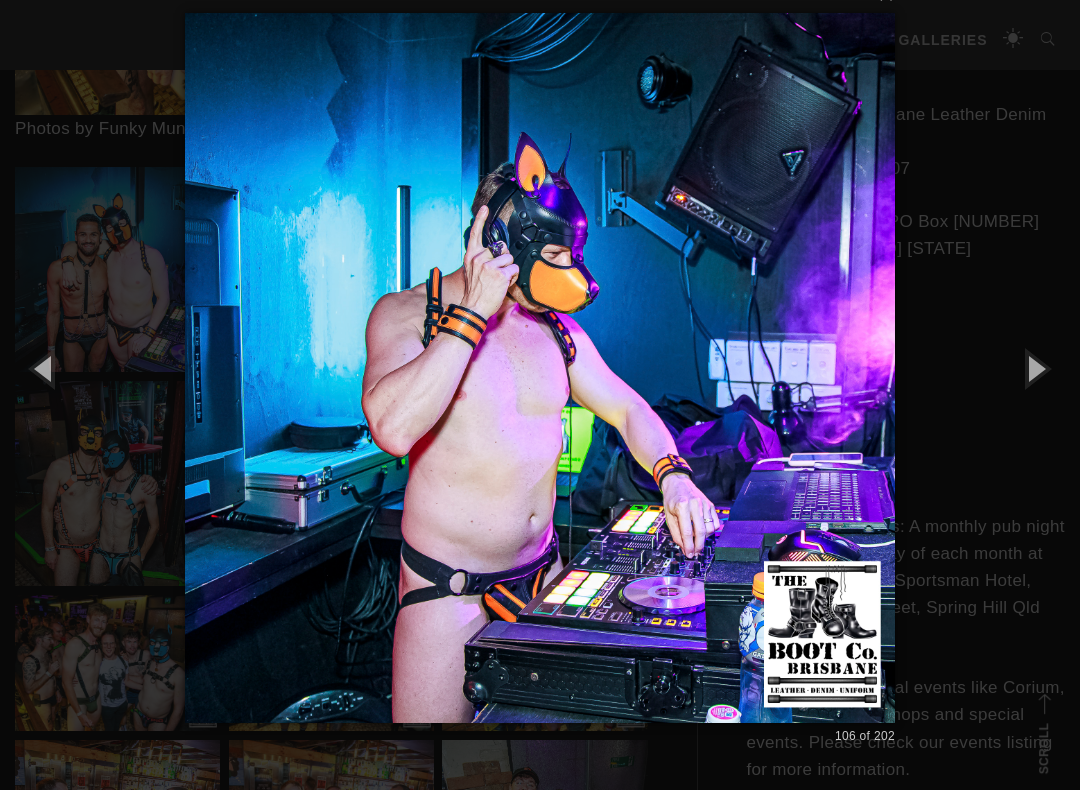 click at bounding box center (1035, 368) 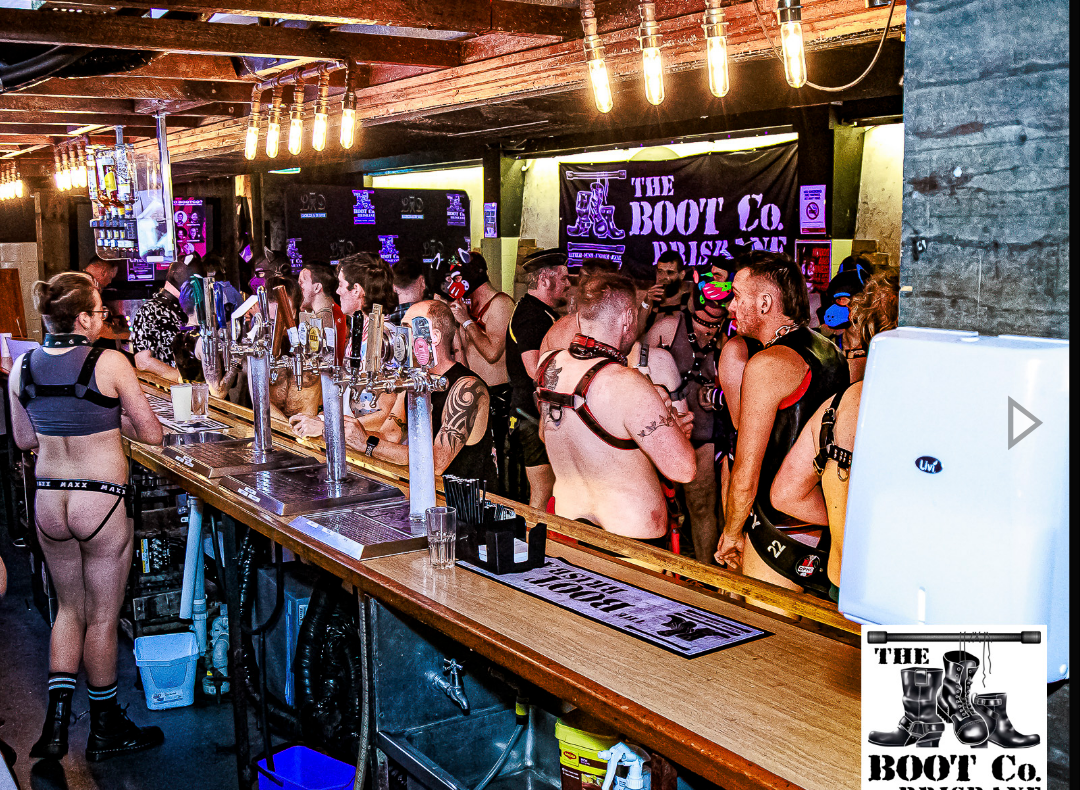 scroll, scrollTop: 733, scrollLeft: 0, axis: vertical 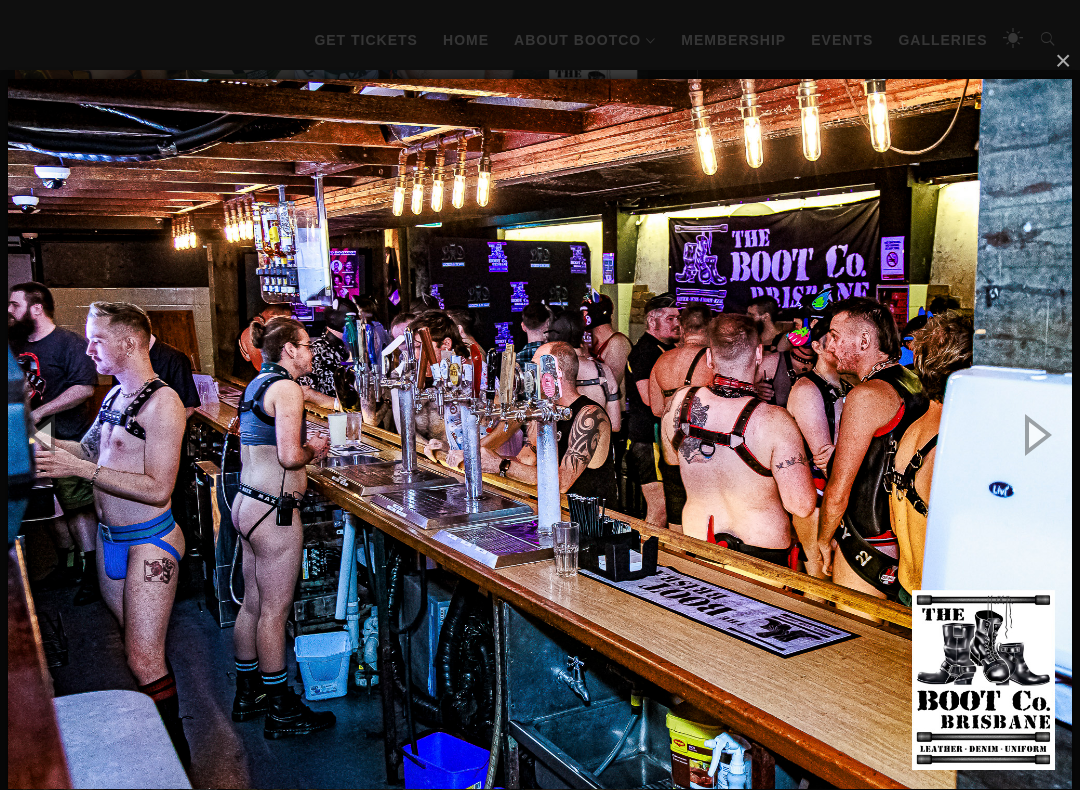 click at bounding box center (1035, 434) 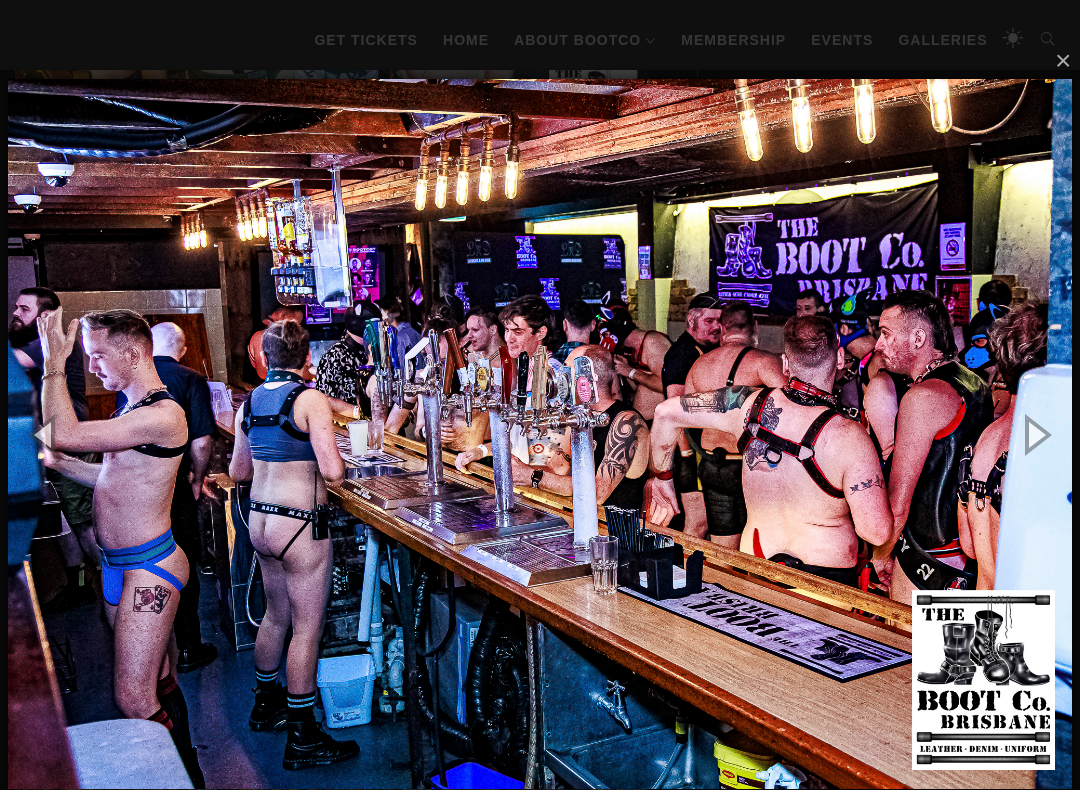 click at bounding box center [1035, 434] 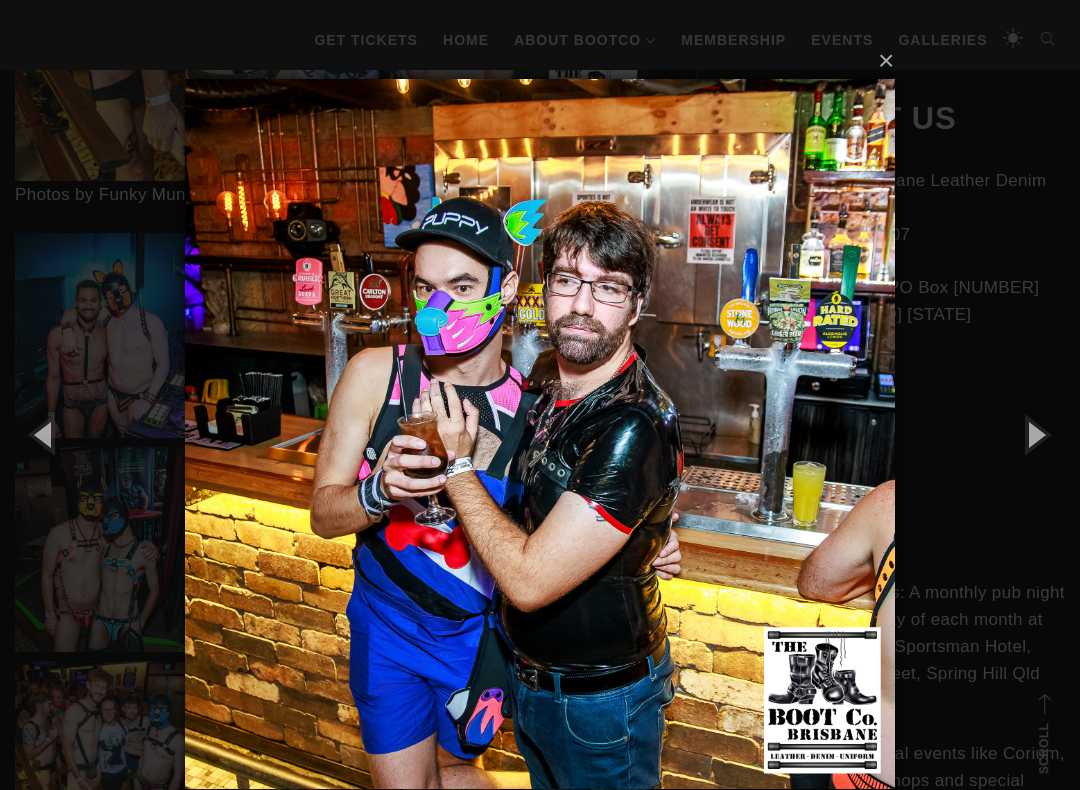 click at bounding box center [1035, 434] 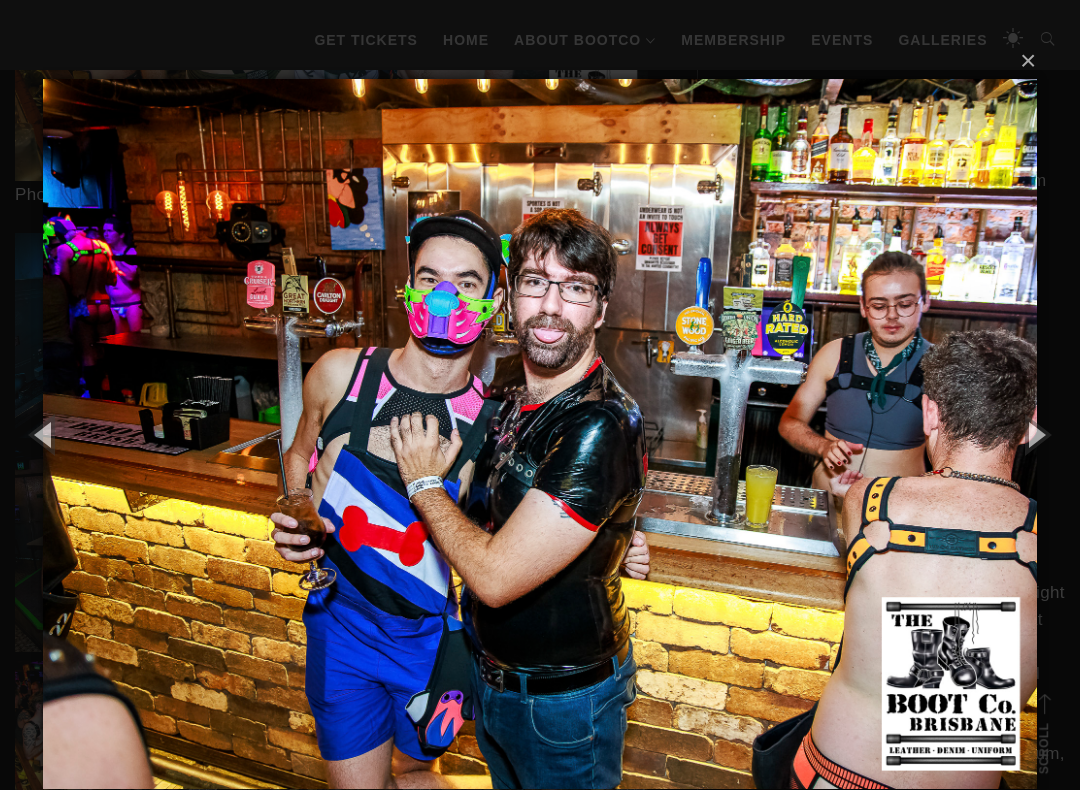 click at bounding box center (1035, 434) 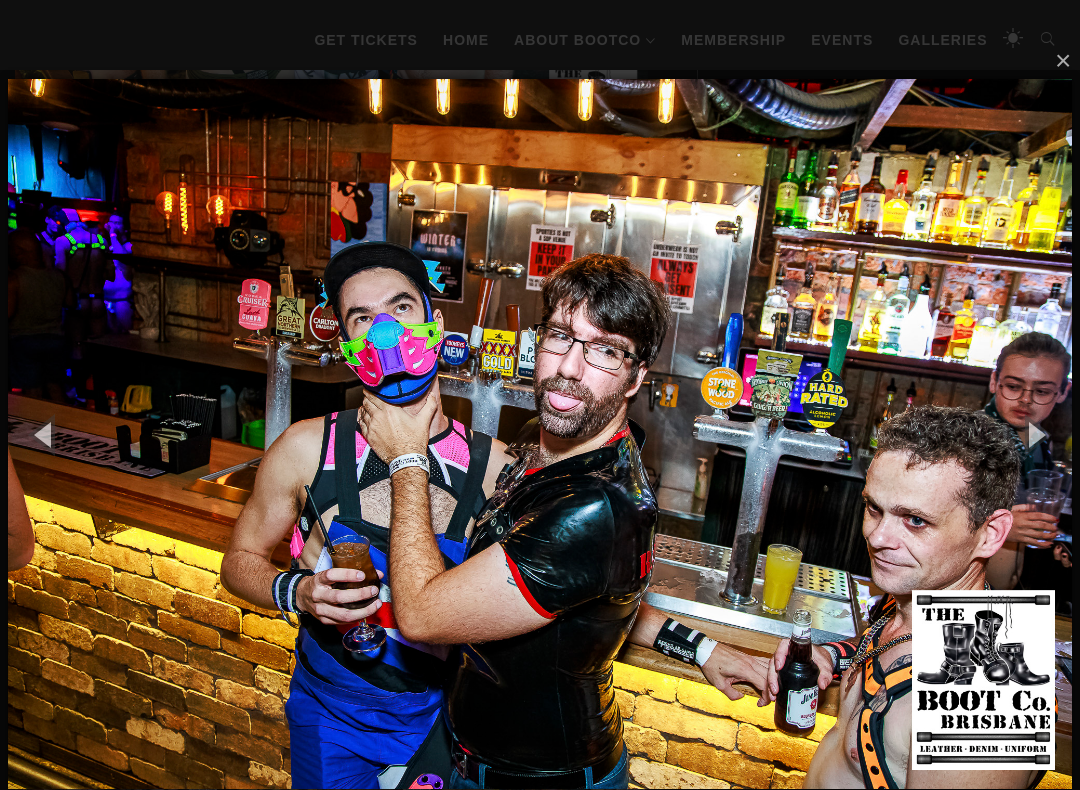 click at bounding box center [1035, 434] 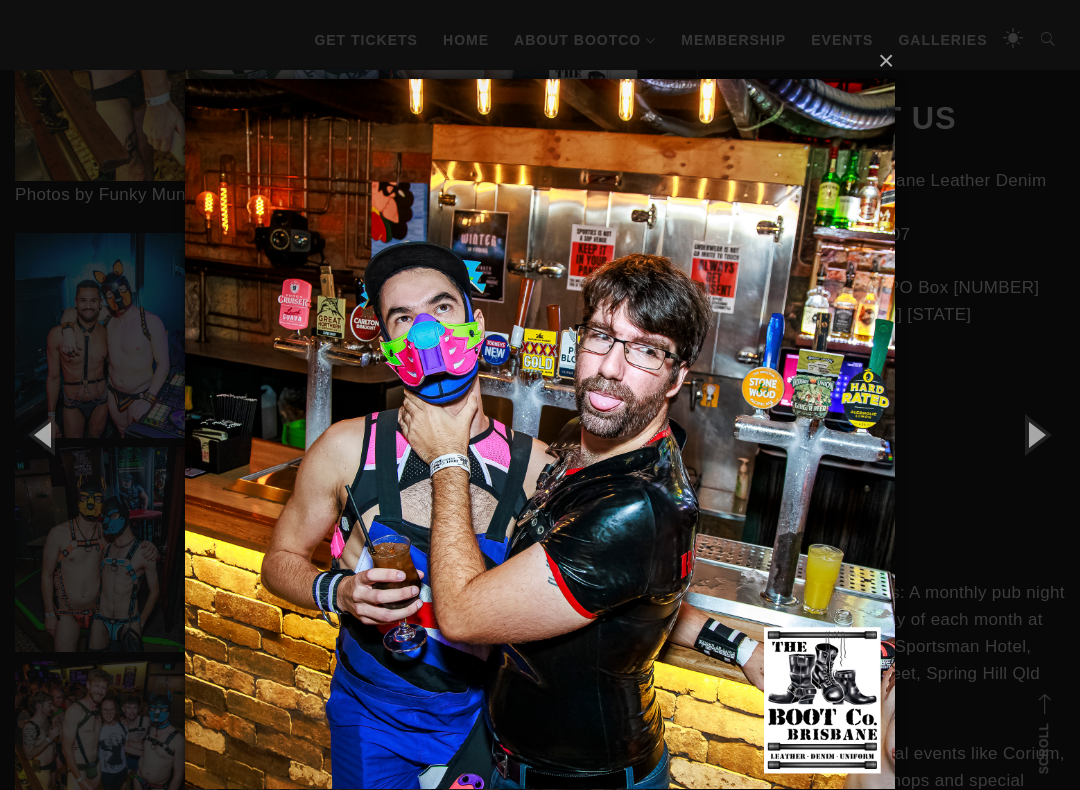 click at bounding box center [1035, 434] 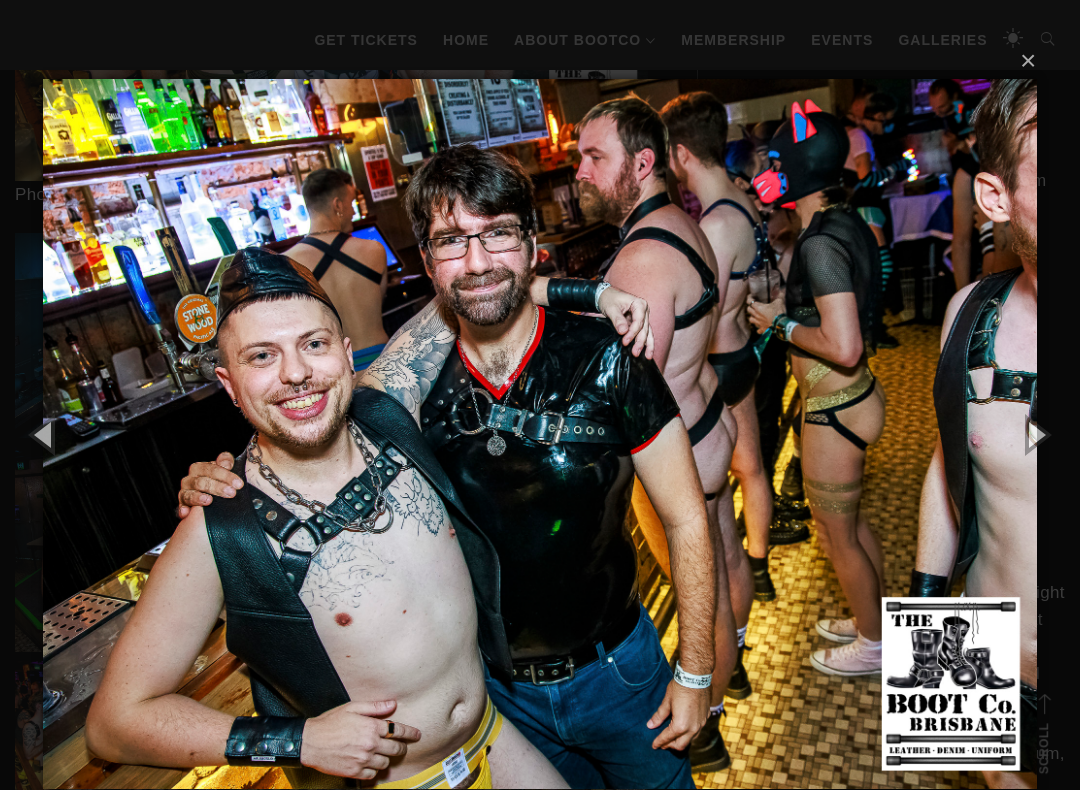 click at bounding box center (1035, 434) 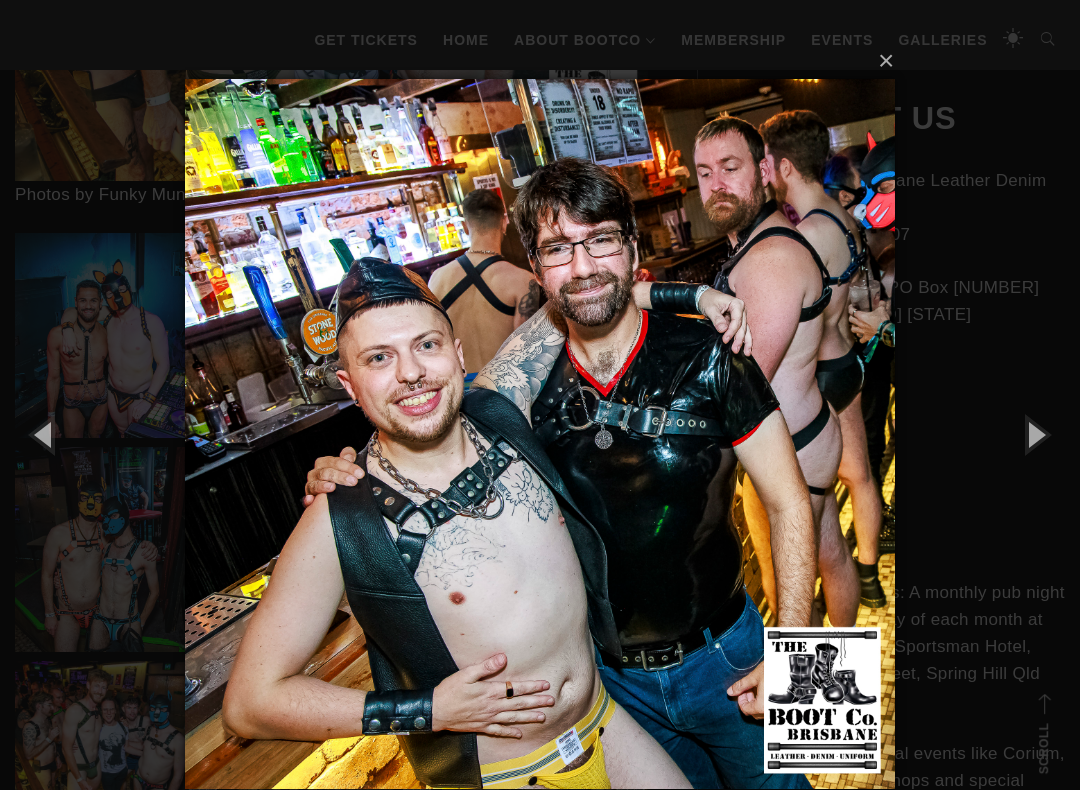 click at bounding box center (1035, 434) 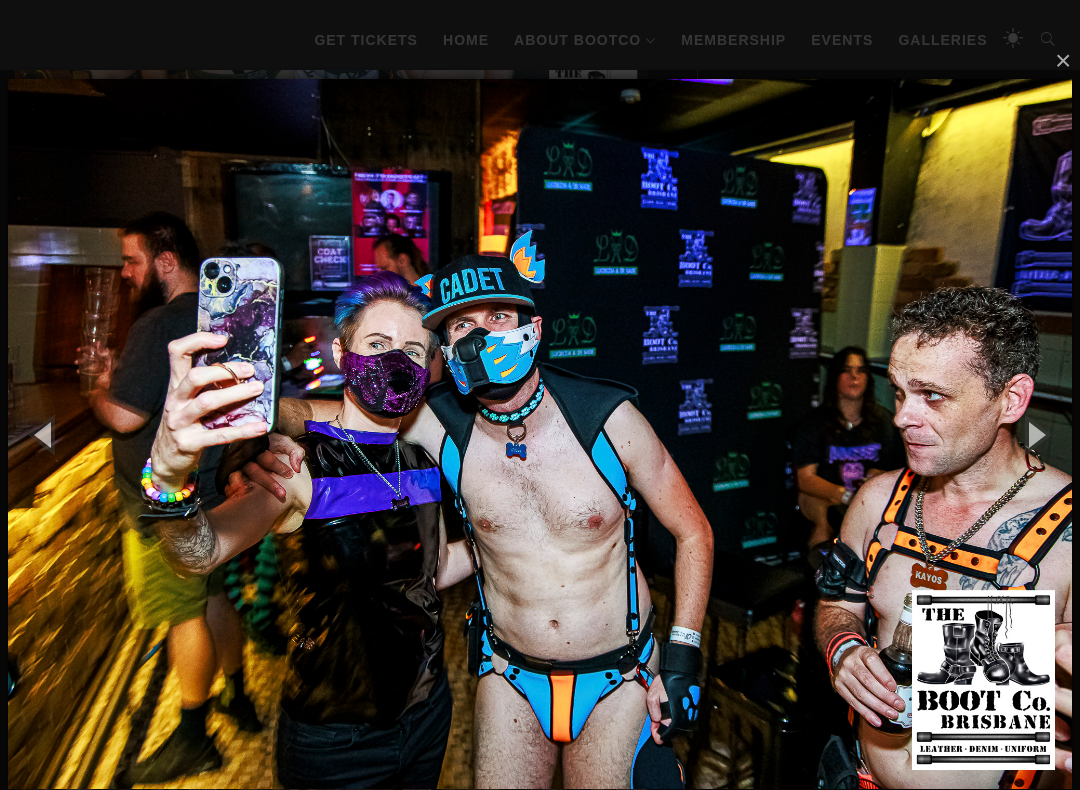click at bounding box center [1035, 434] 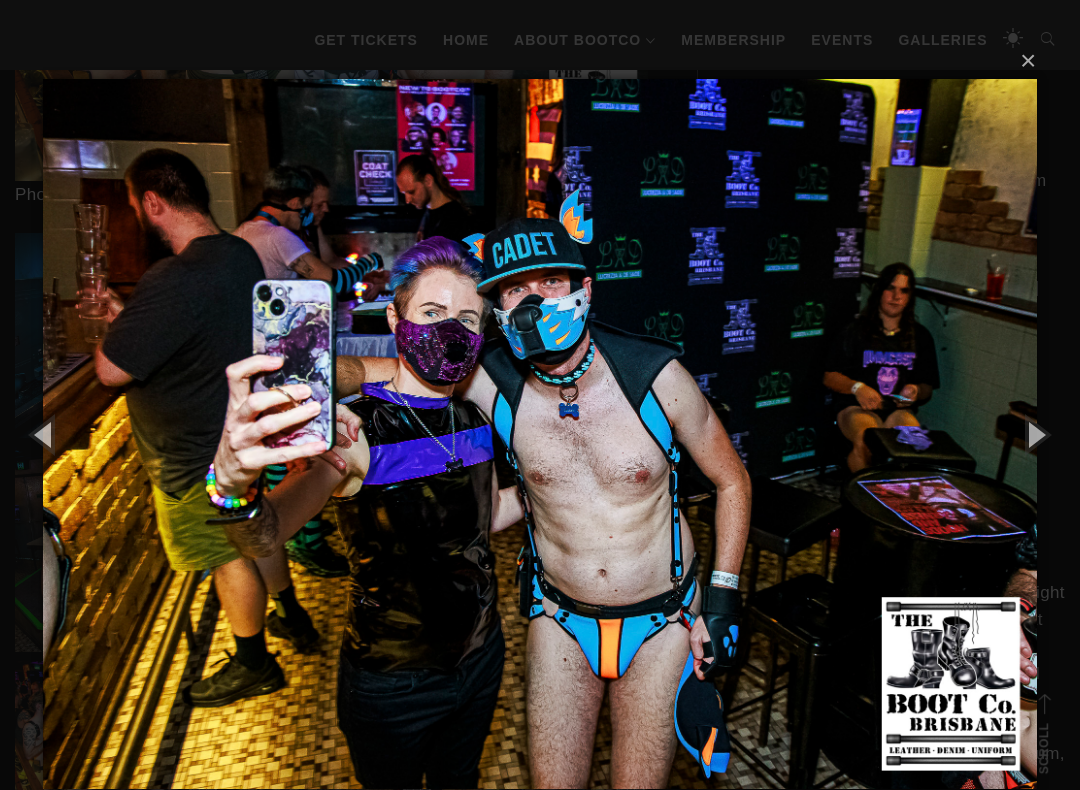 click at bounding box center [1035, 434] 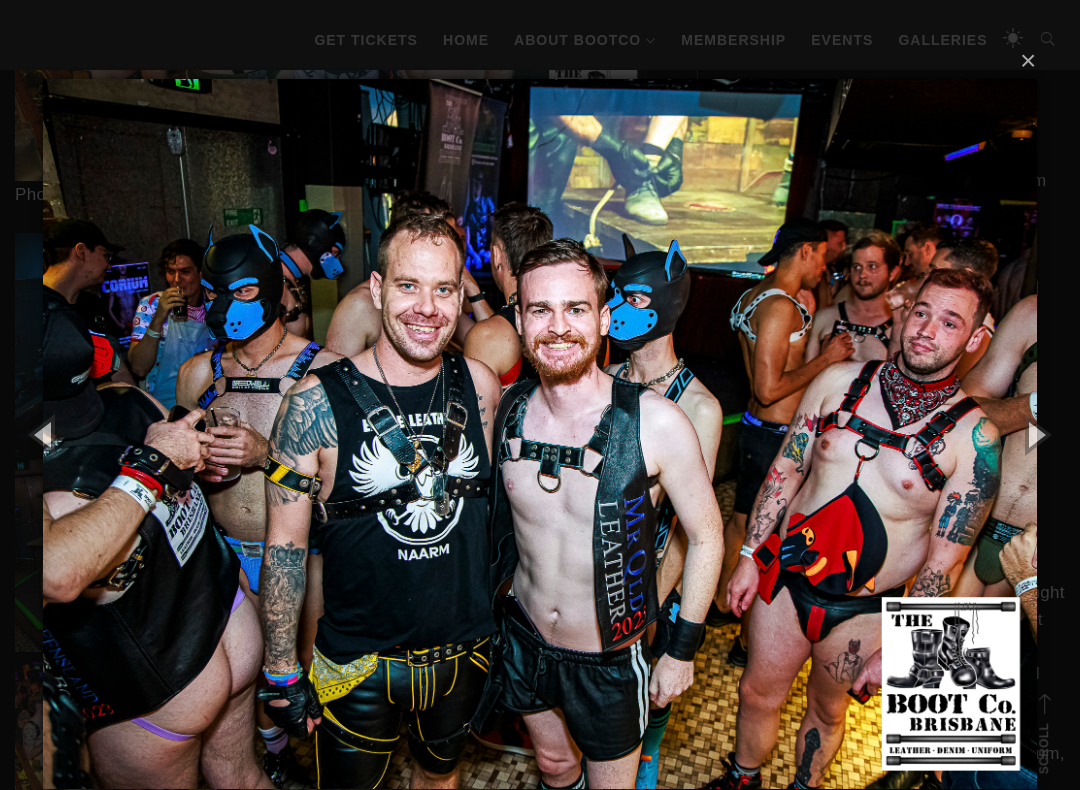 click at bounding box center [1035, 434] 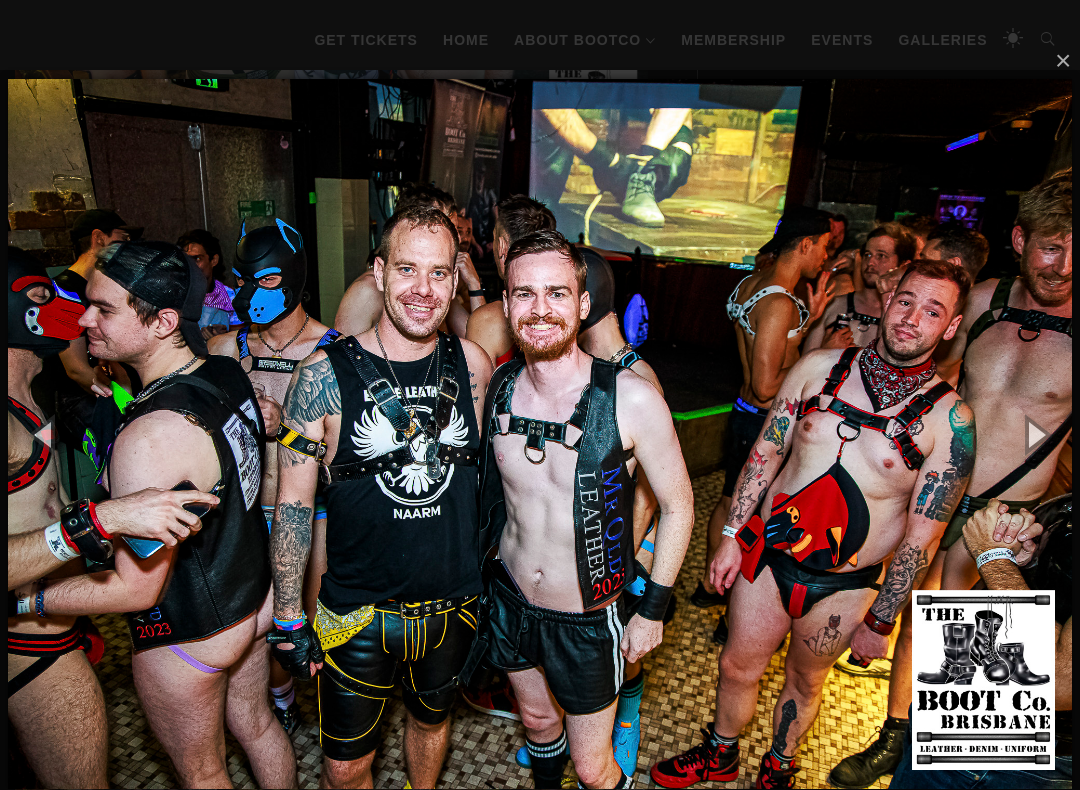 click at bounding box center (1035, 434) 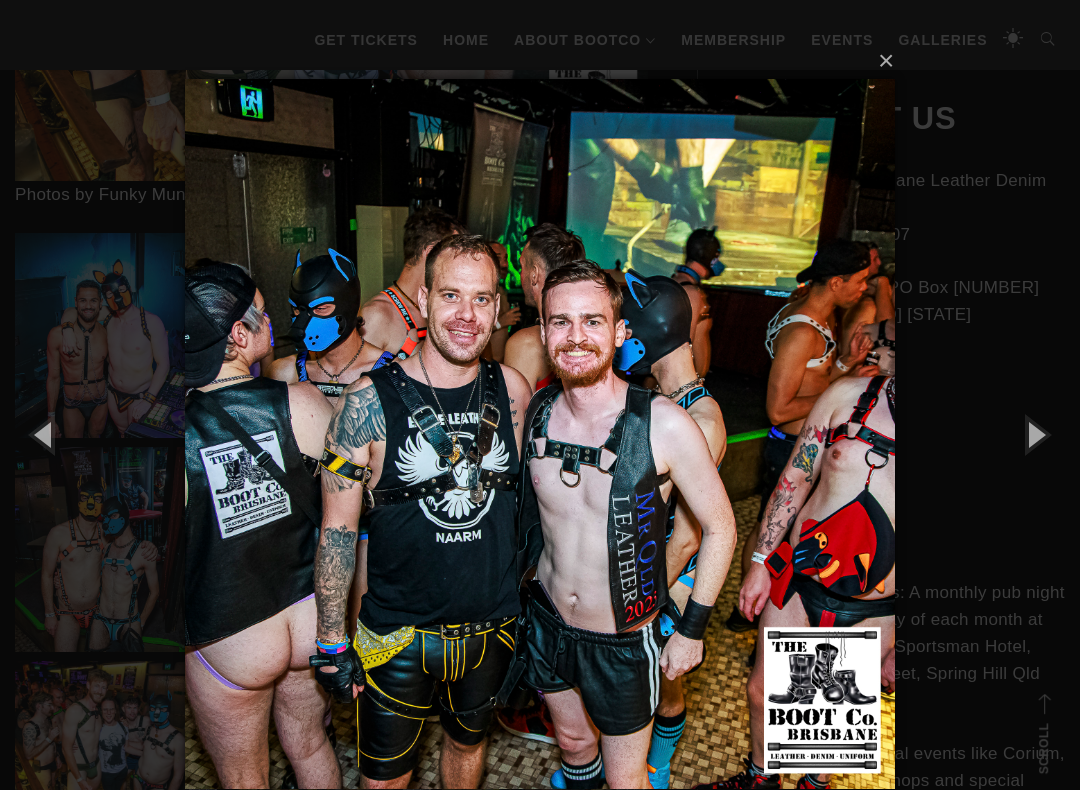 click at bounding box center [1035, 434] 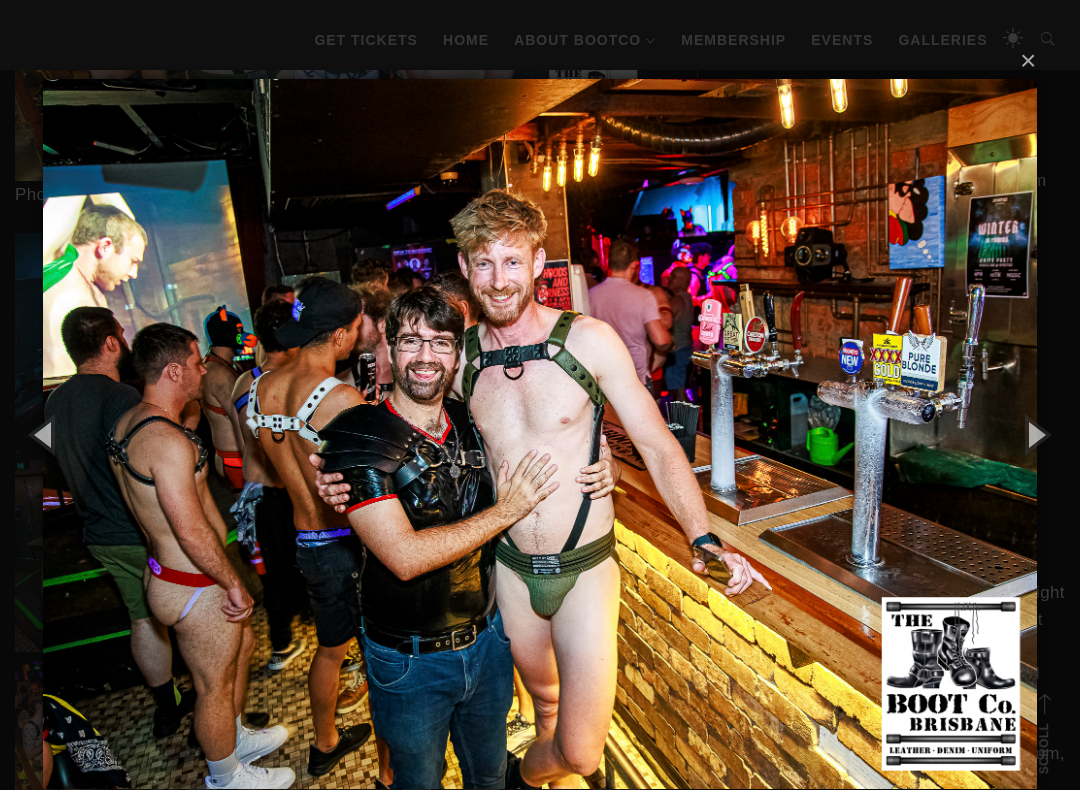 click at bounding box center [1035, 434] 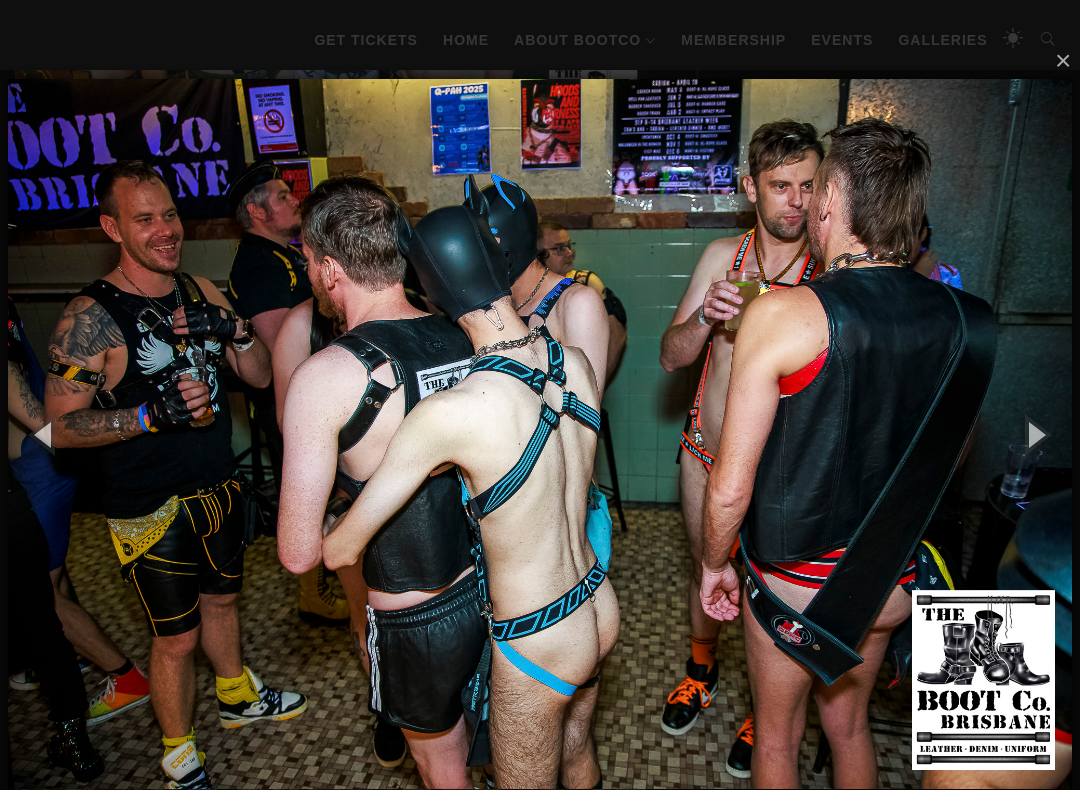click at bounding box center (1035, 434) 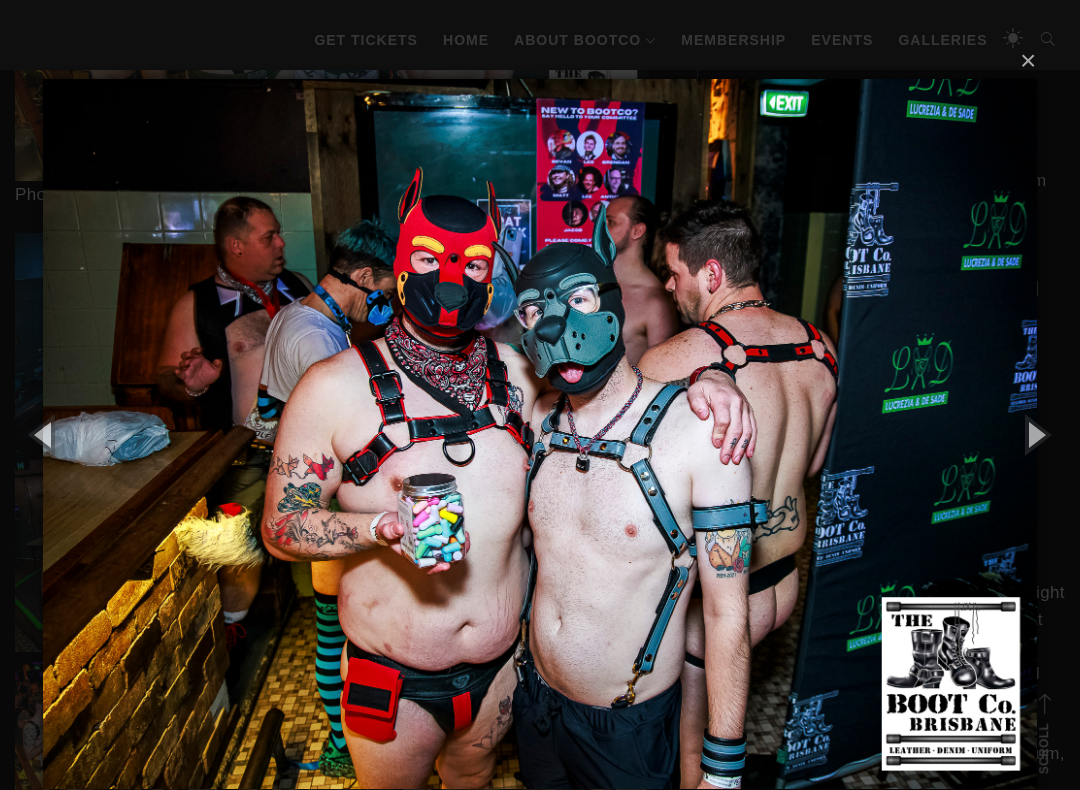 click at bounding box center (1035, 434) 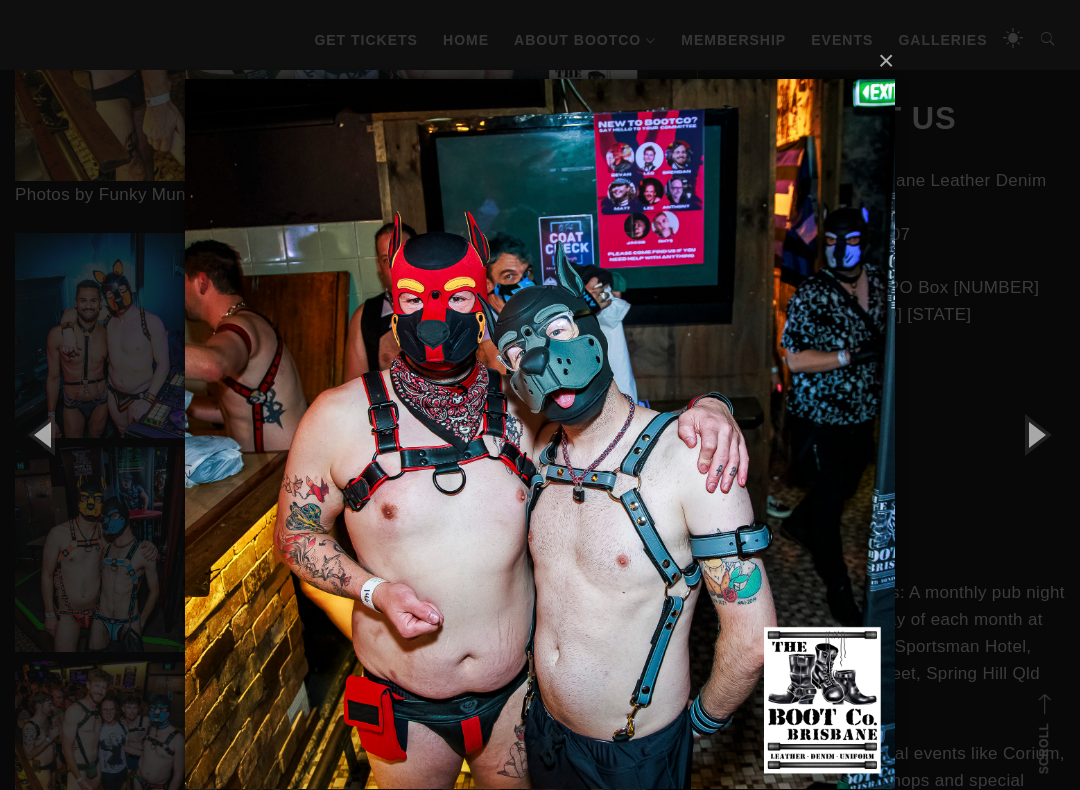 click at bounding box center [1035, 434] 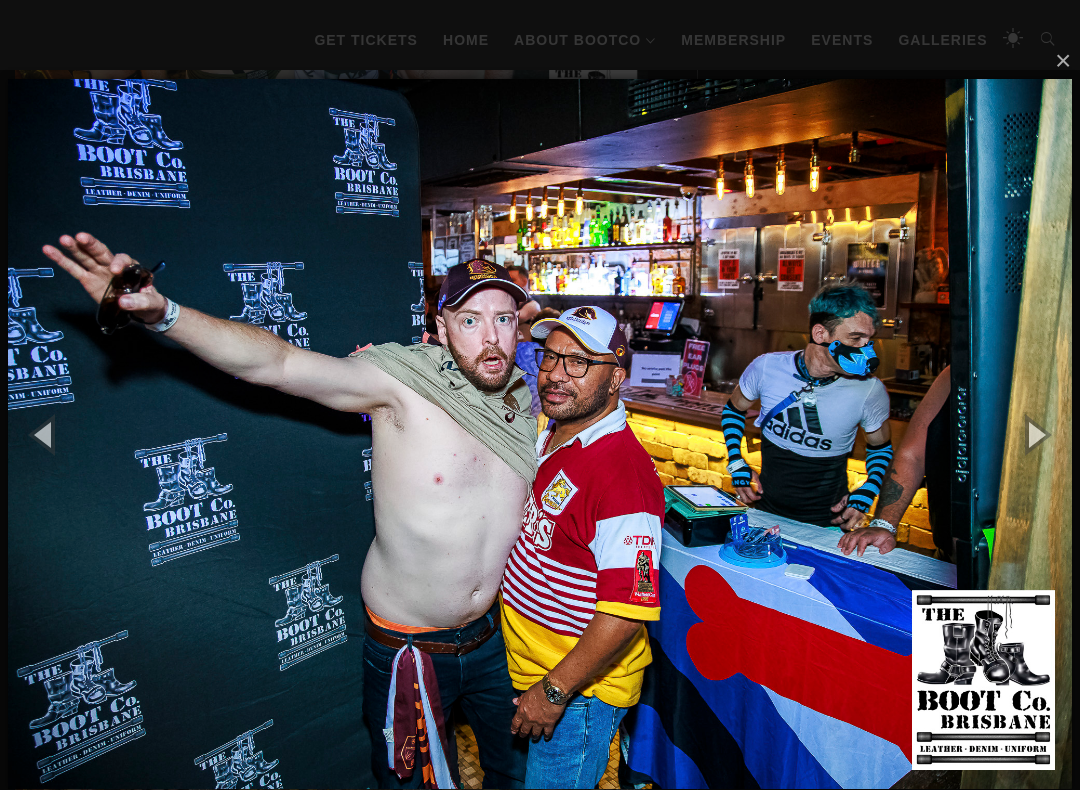 click at bounding box center [1035, 434] 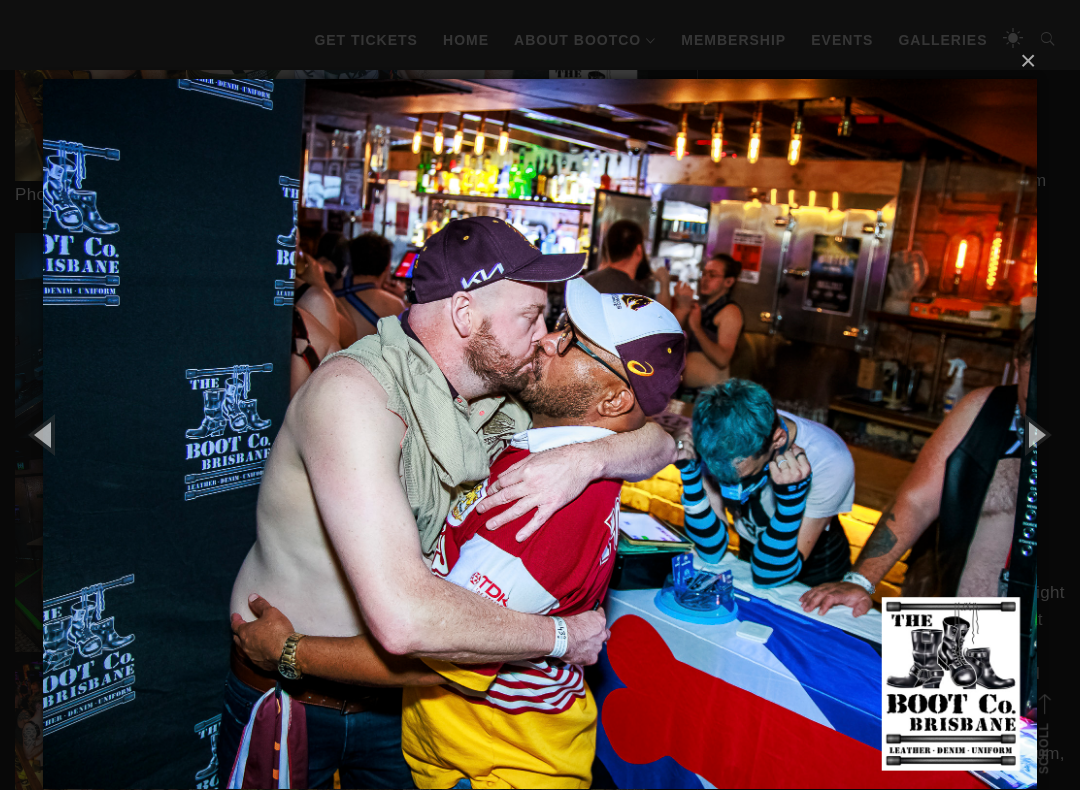 click at bounding box center [1035, 434] 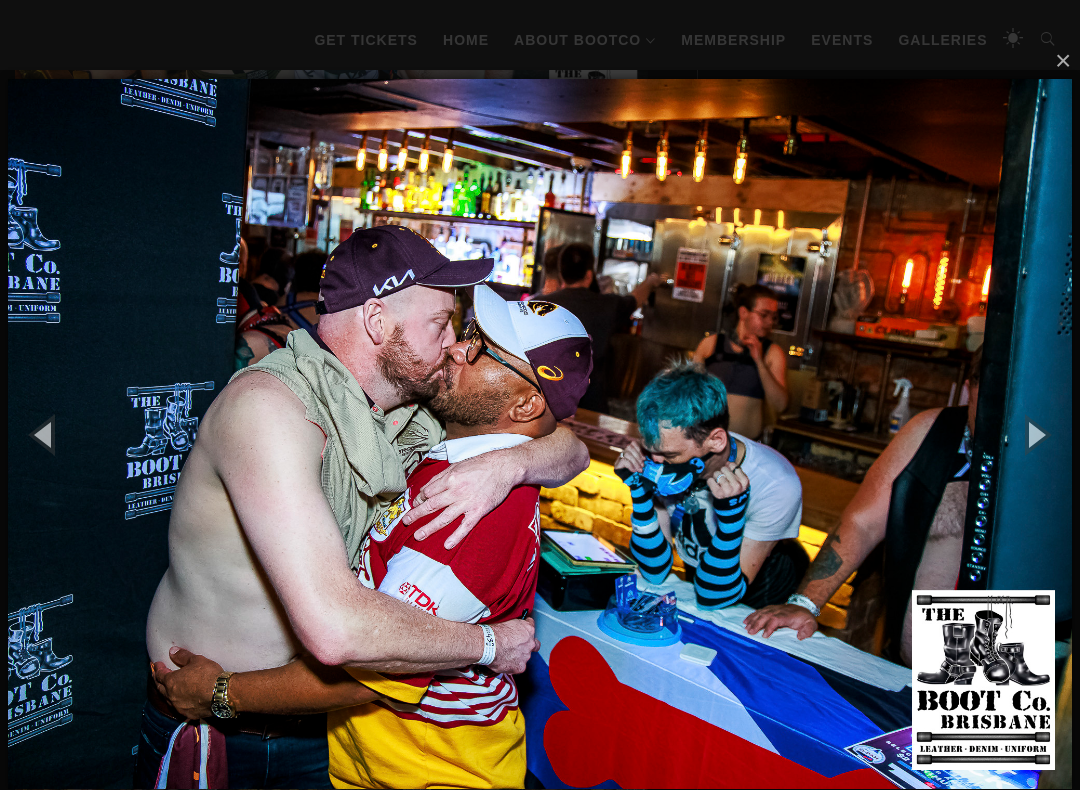 click at bounding box center [1035, 434] 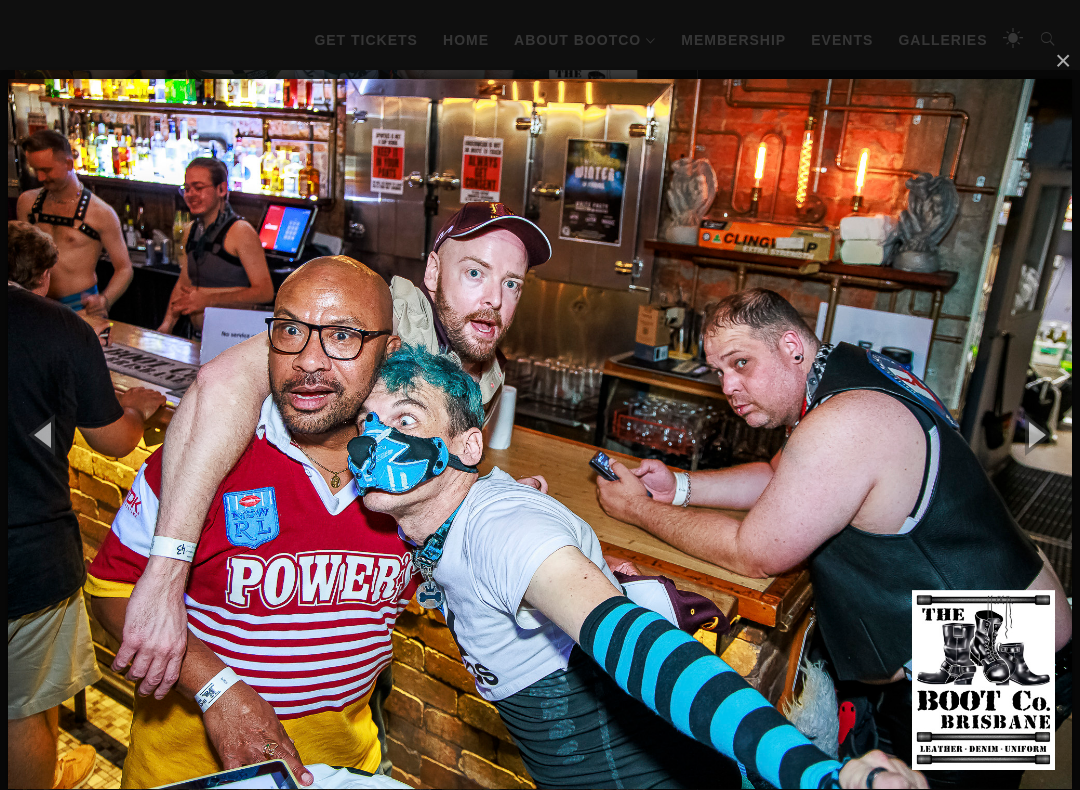 click at bounding box center [1035, 434] 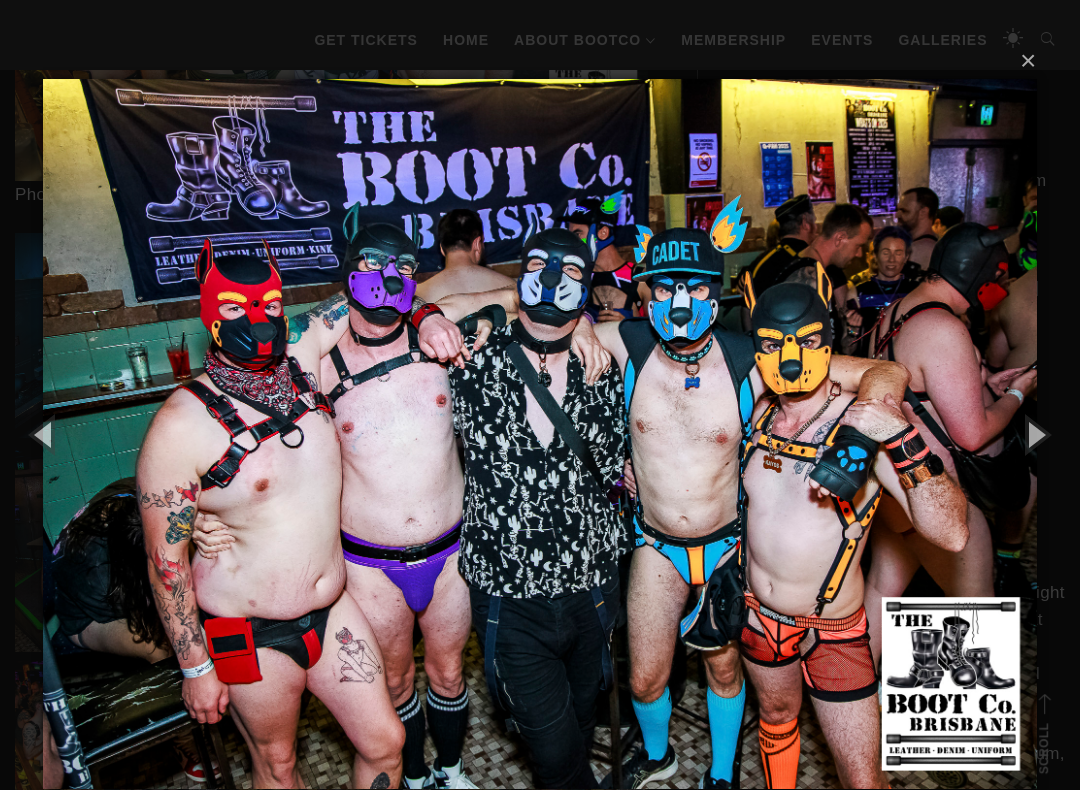 click at bounding box center [1035, 434] 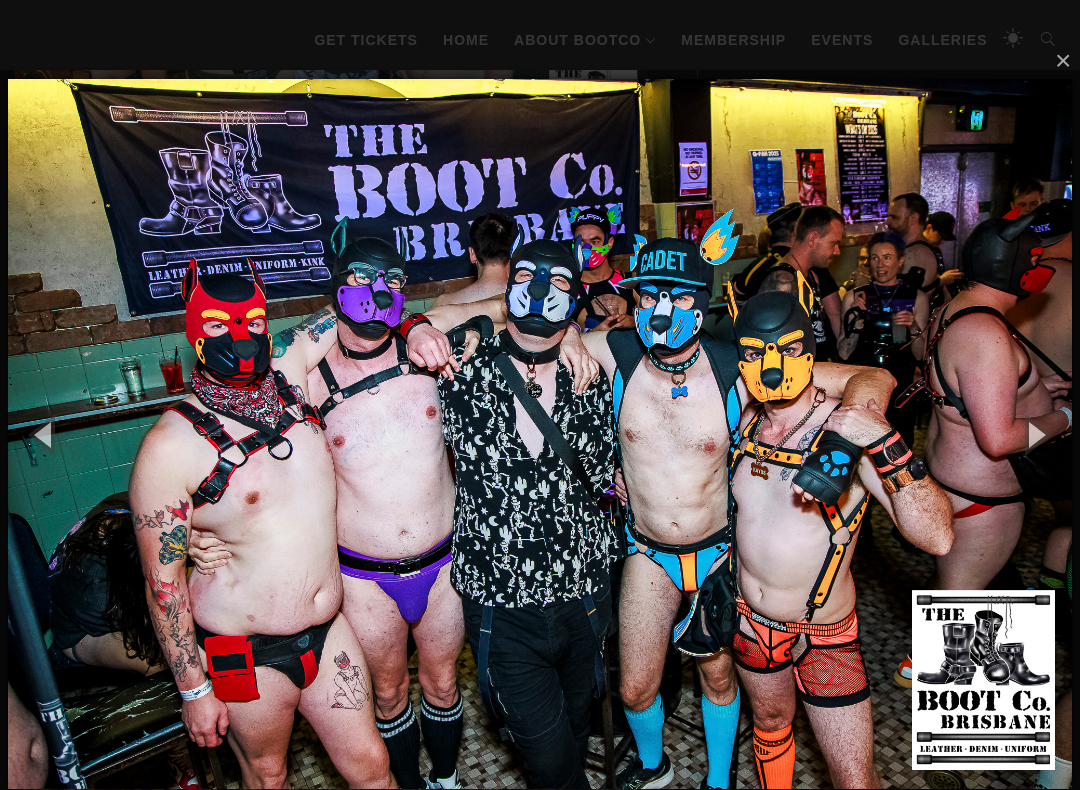 click at bounding box center (1035, 434) 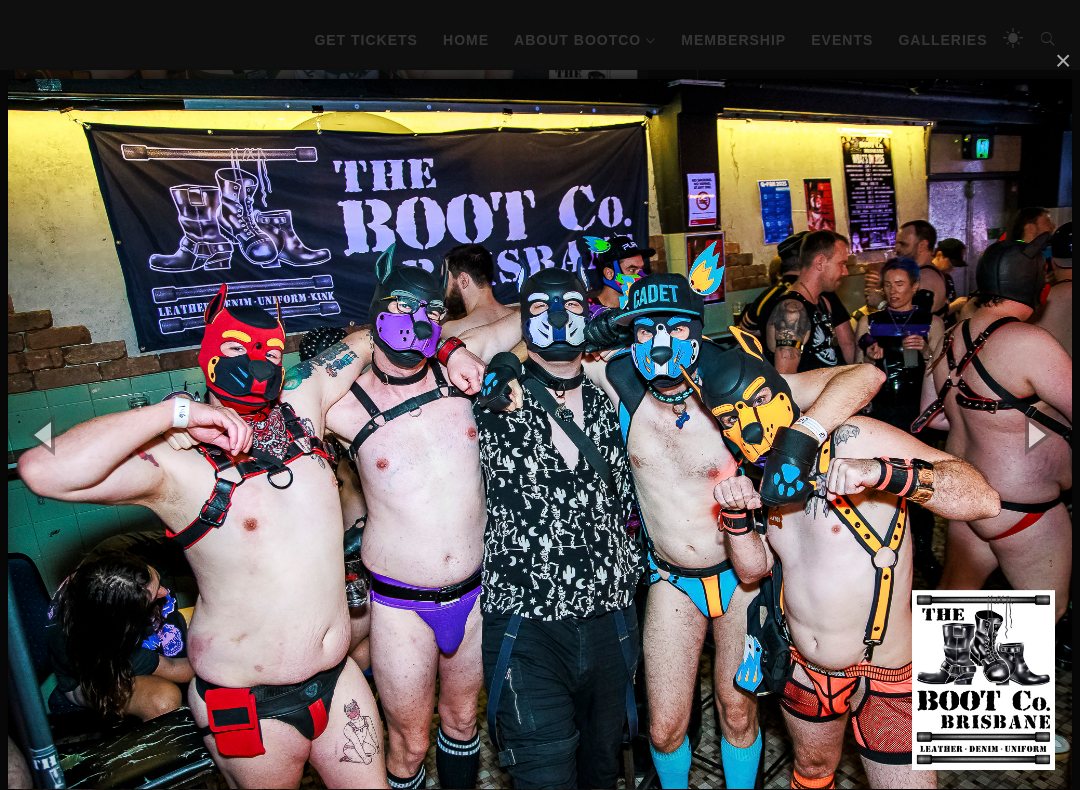 click at bounding box center (1035, 434) 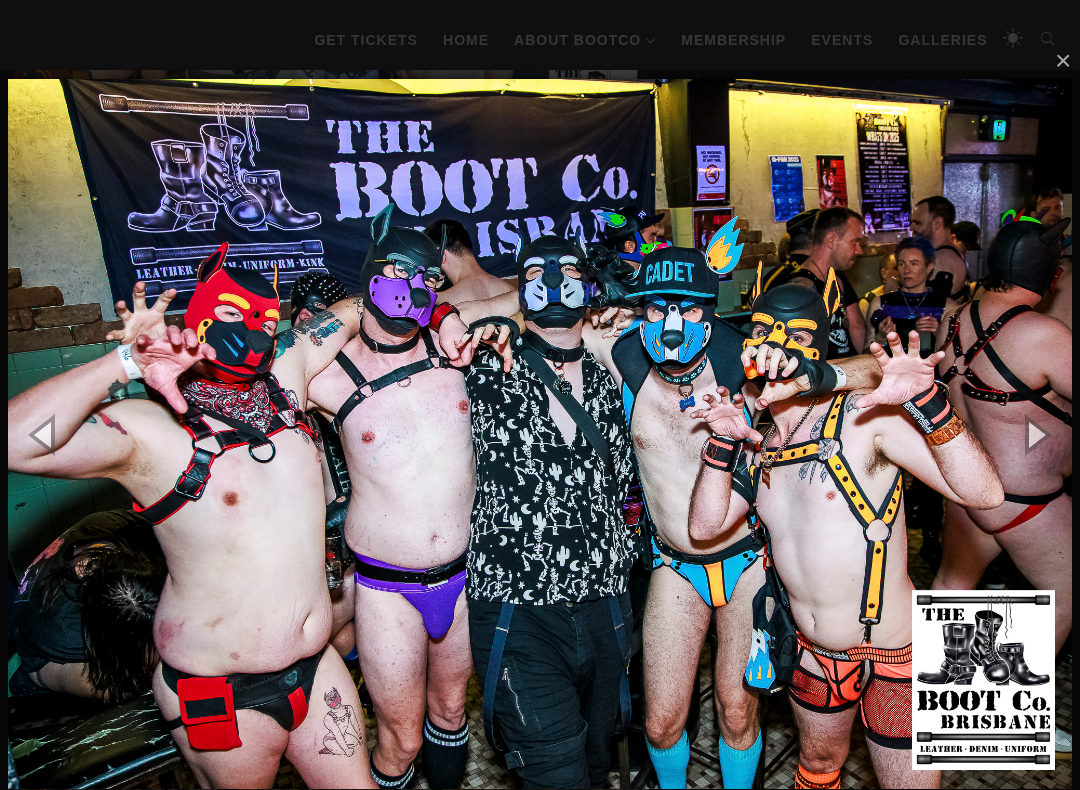 click at bounding box center (1035, 434) 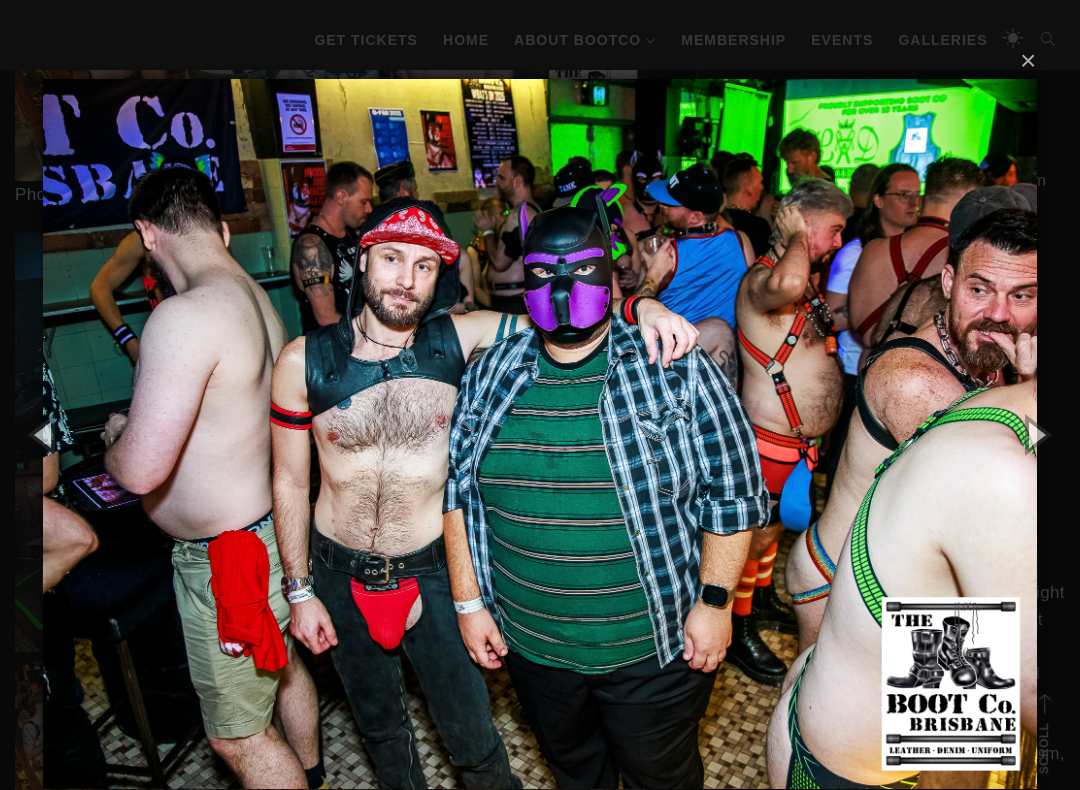 click at bounding box center [1035, 434] 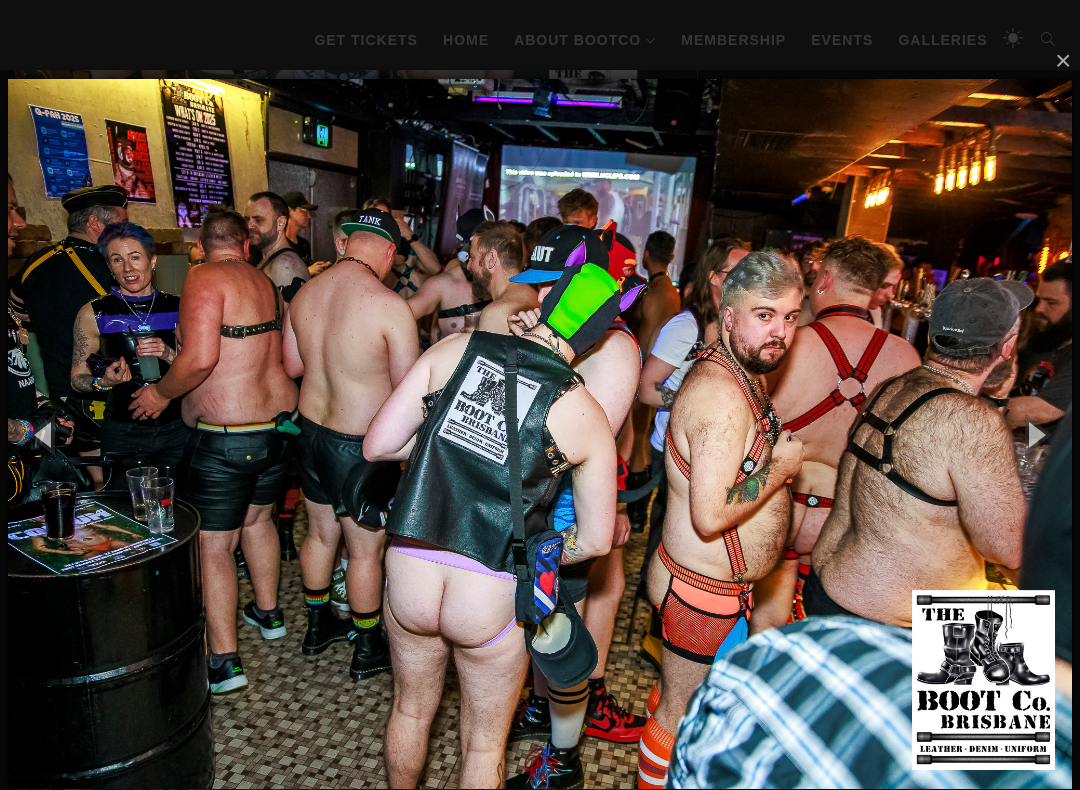 click at bounding box center (1035, 434) 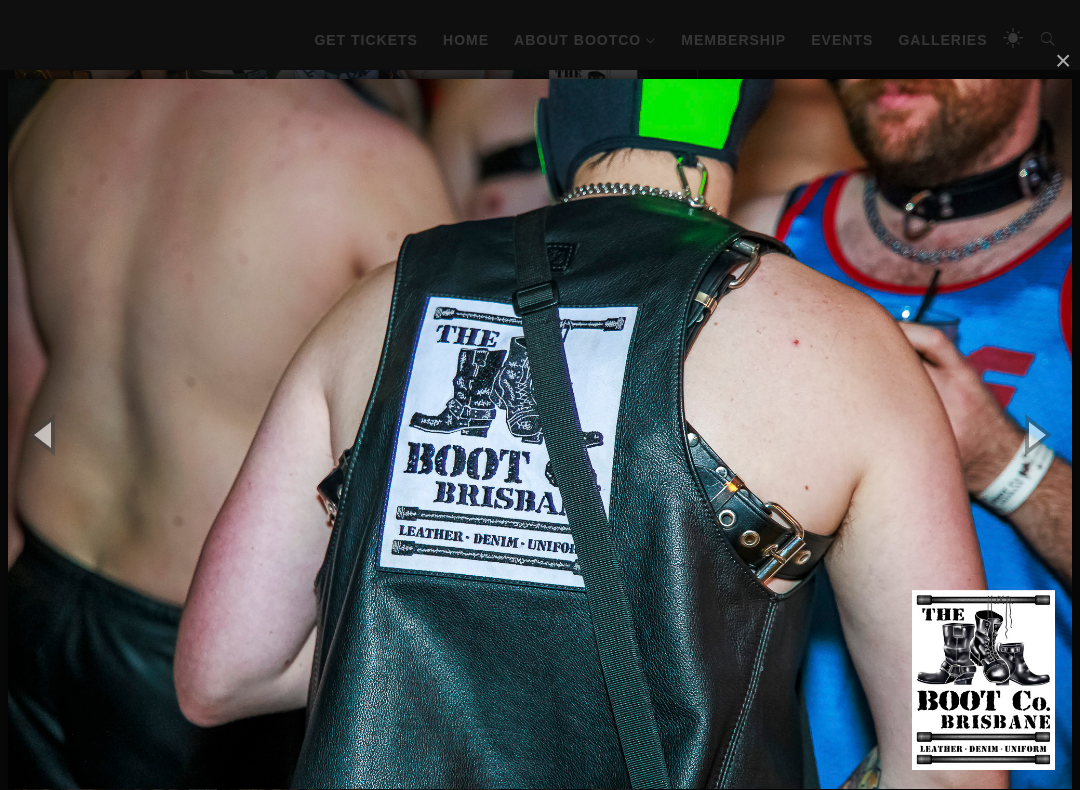 click at bounding box center [1035, 434] 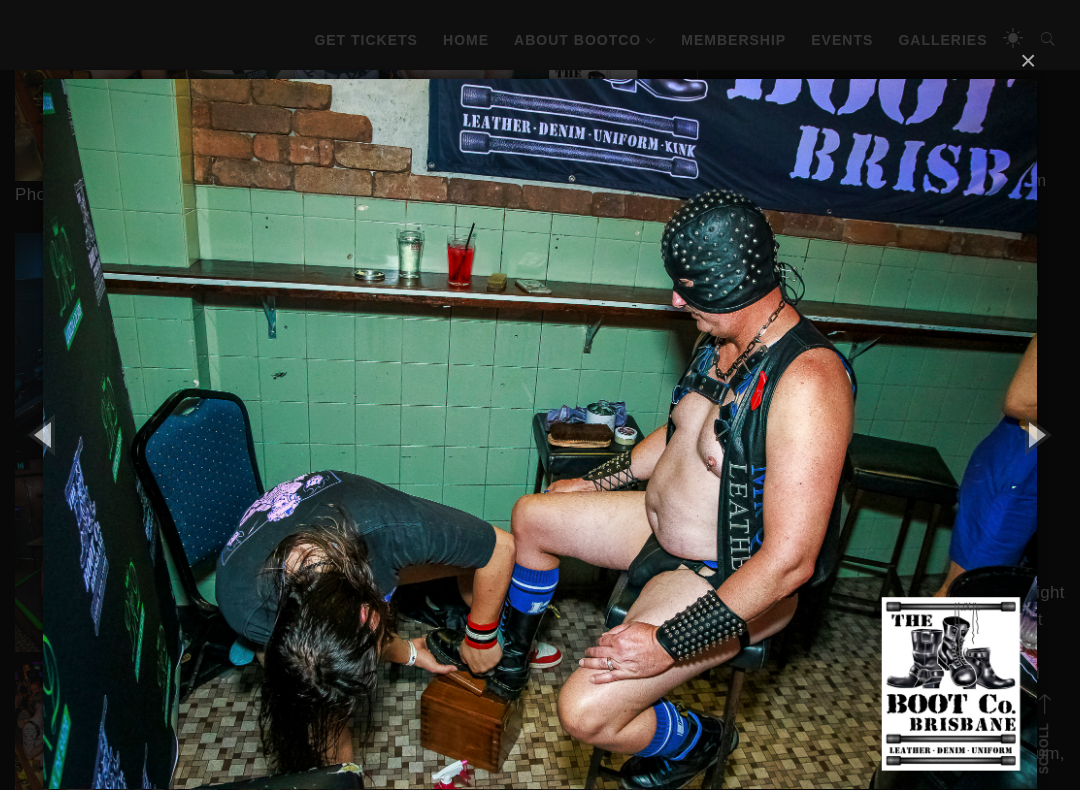click at bounding box center (1035, 434) 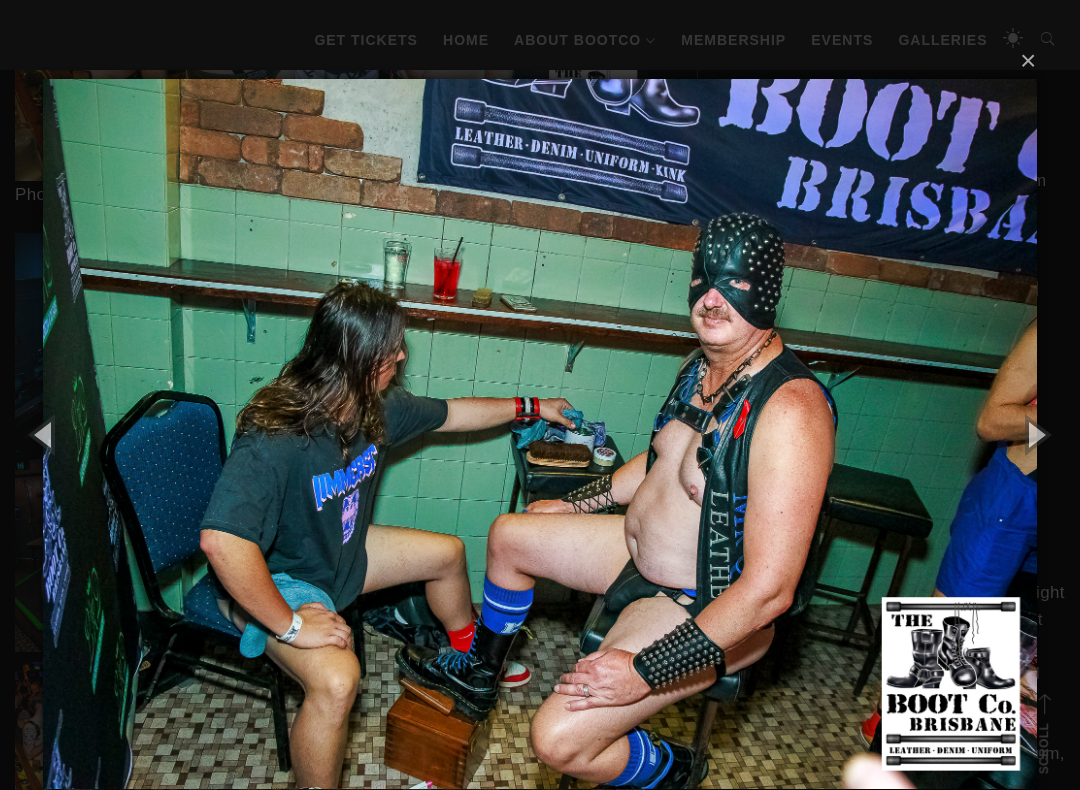 click at bounding box center [1035, 434] 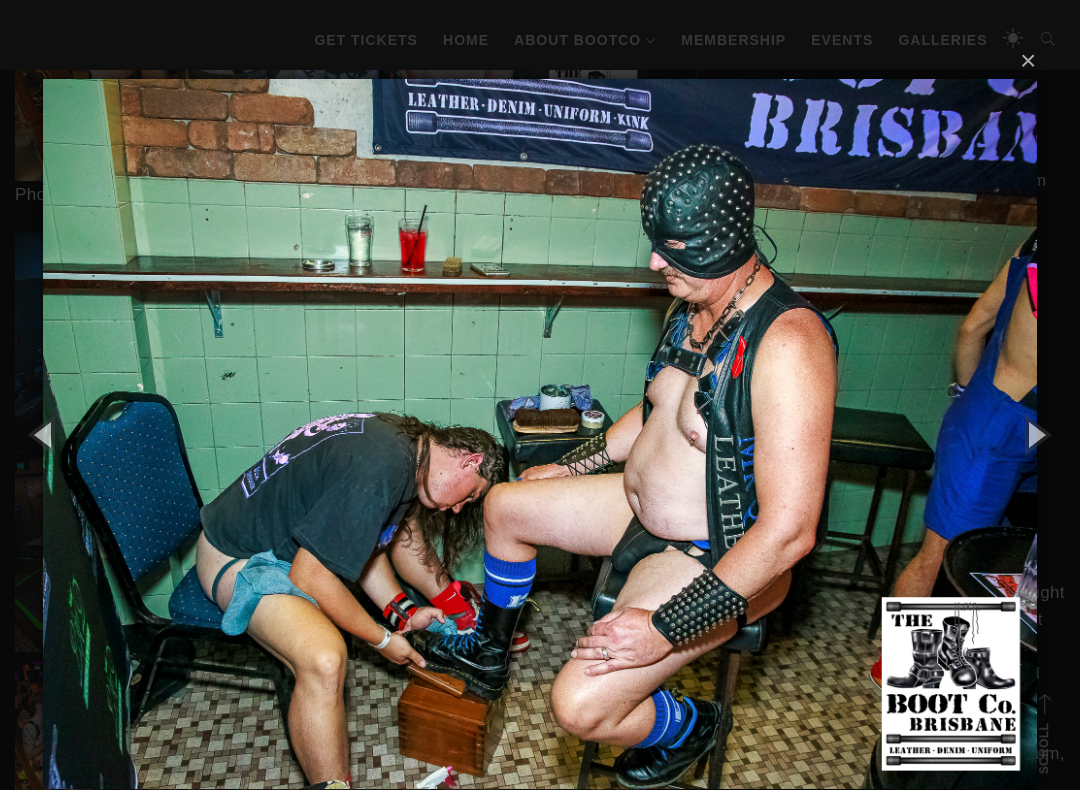 click at bounding box center [1035, 434] 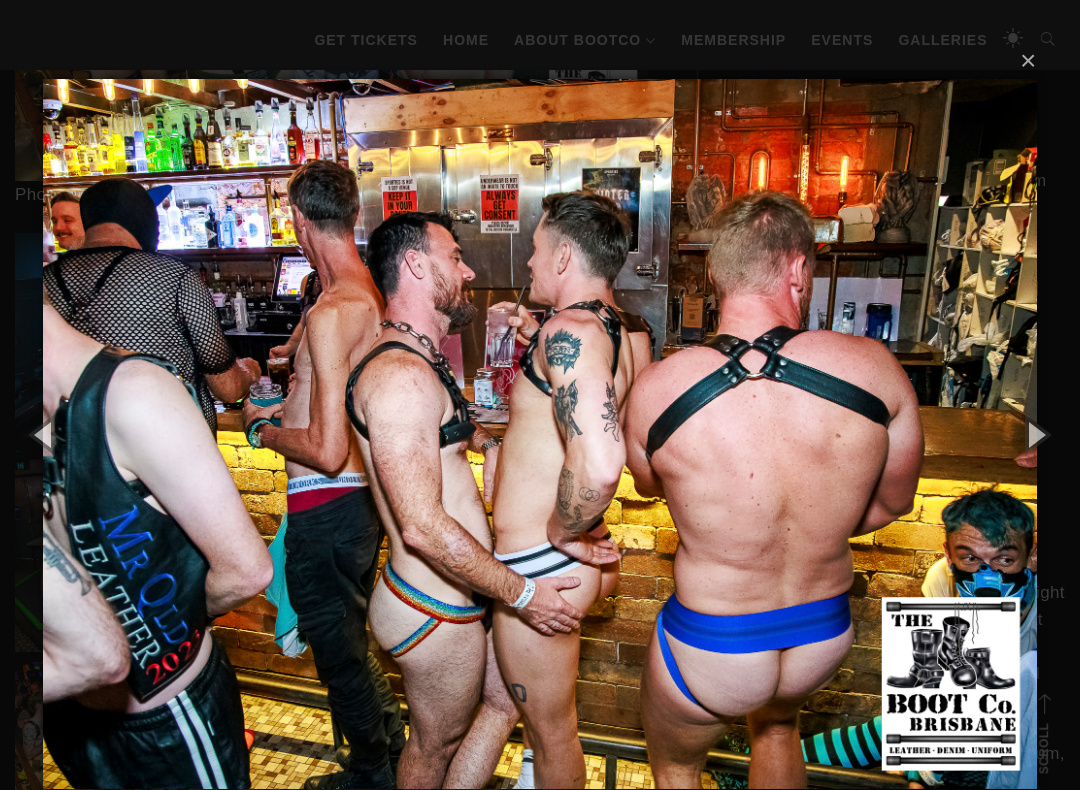 click at bounding box center (1035, 434) 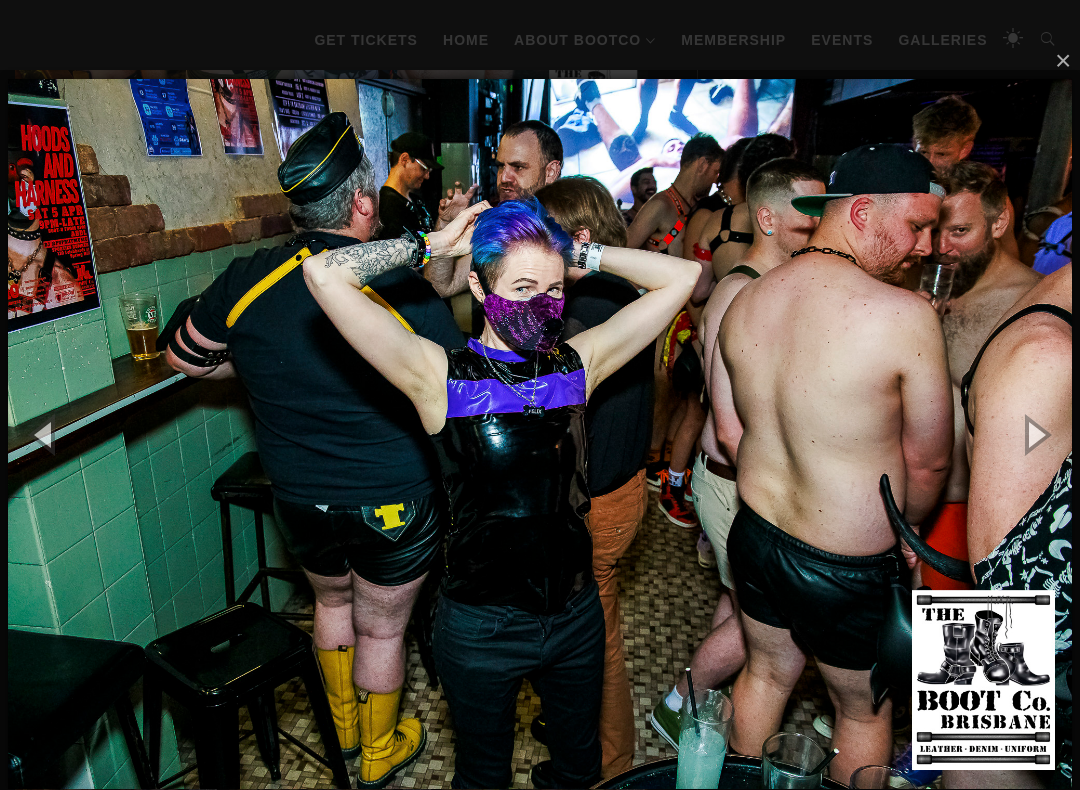 click at bounding box center (1035, 434) 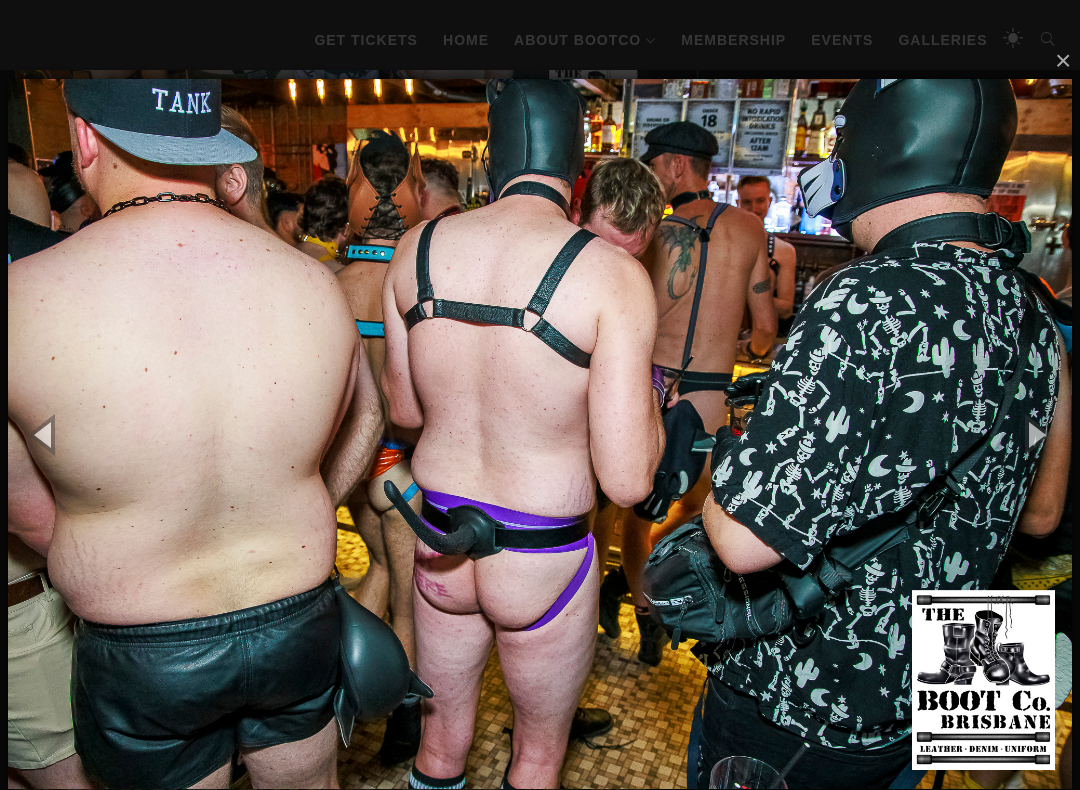 click at bounding box center [1035, 434] 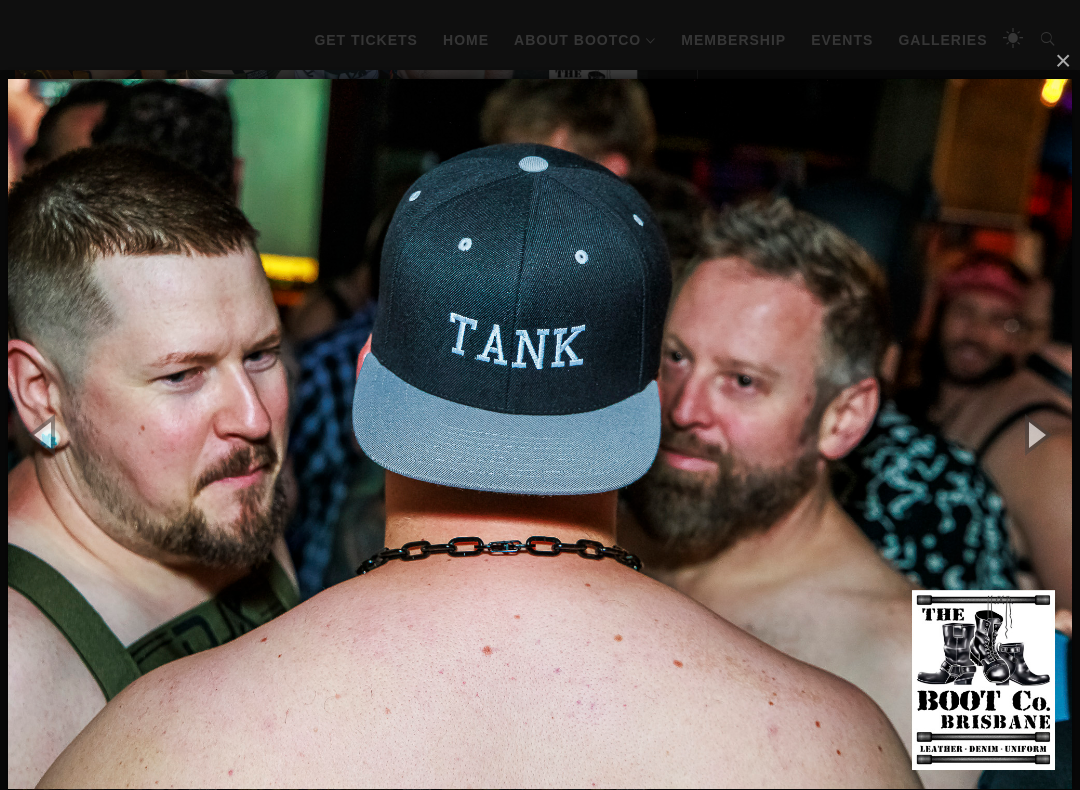 click at bounding box center (1035, 434) 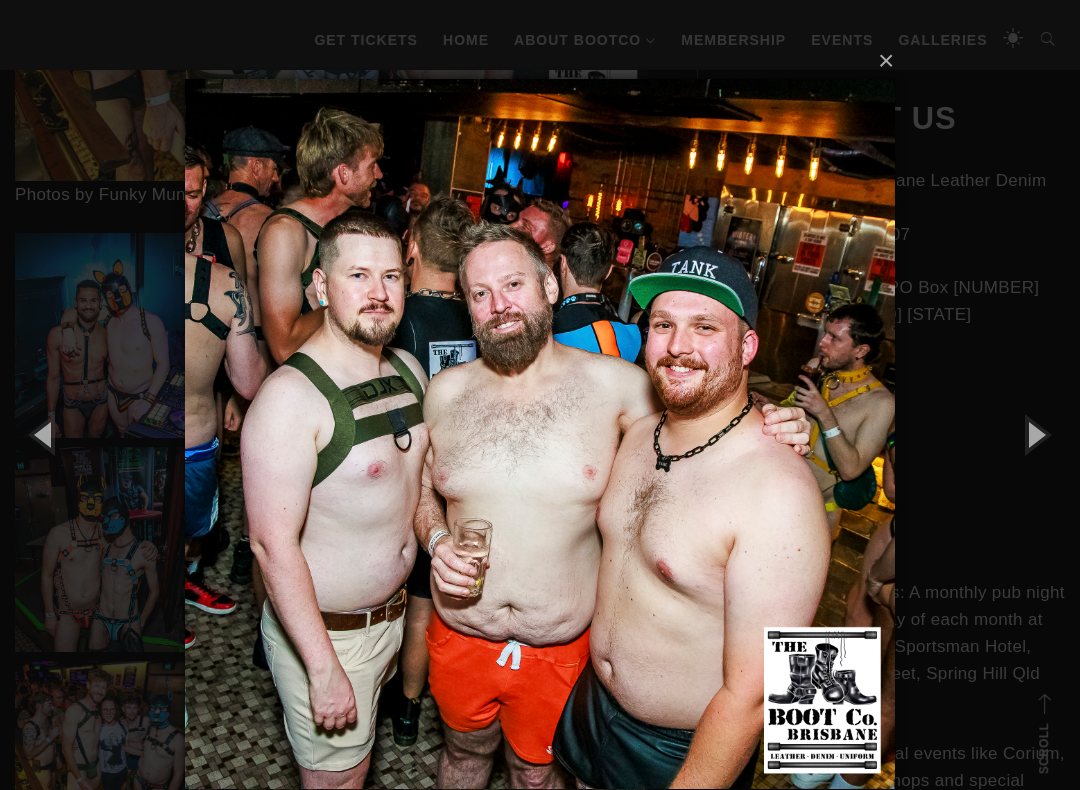 click at bounding box center [1035, 434] 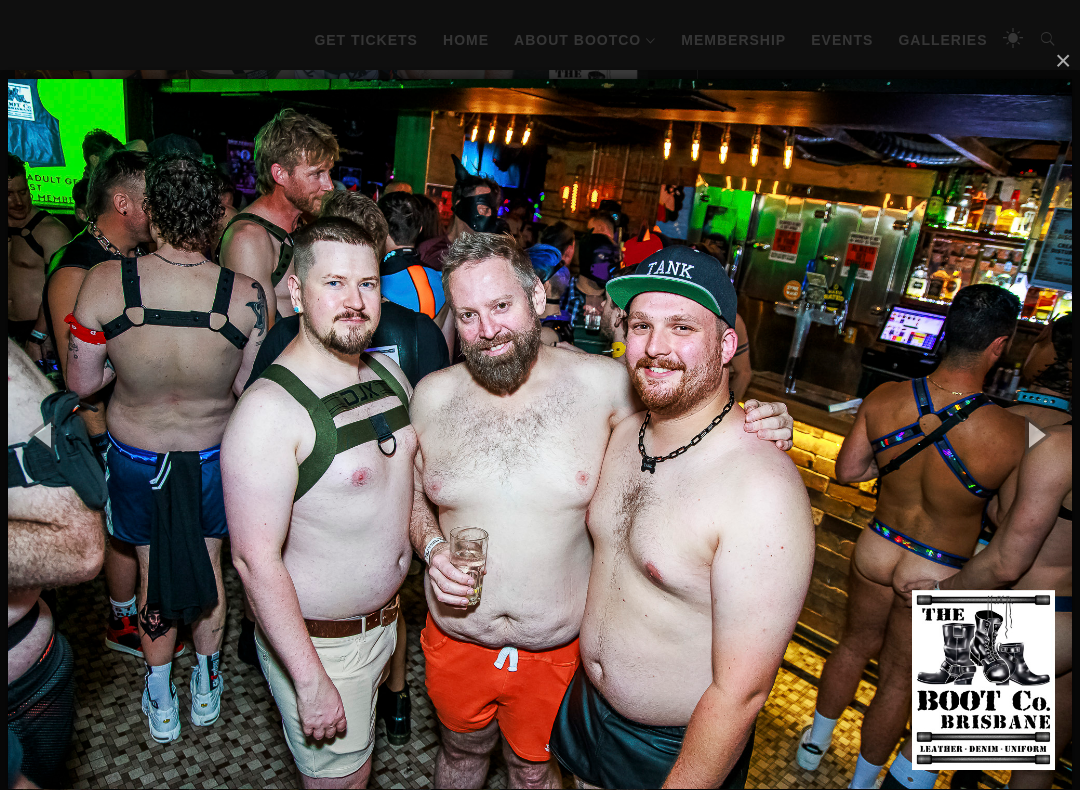 click at bounding box center [1035, 434] 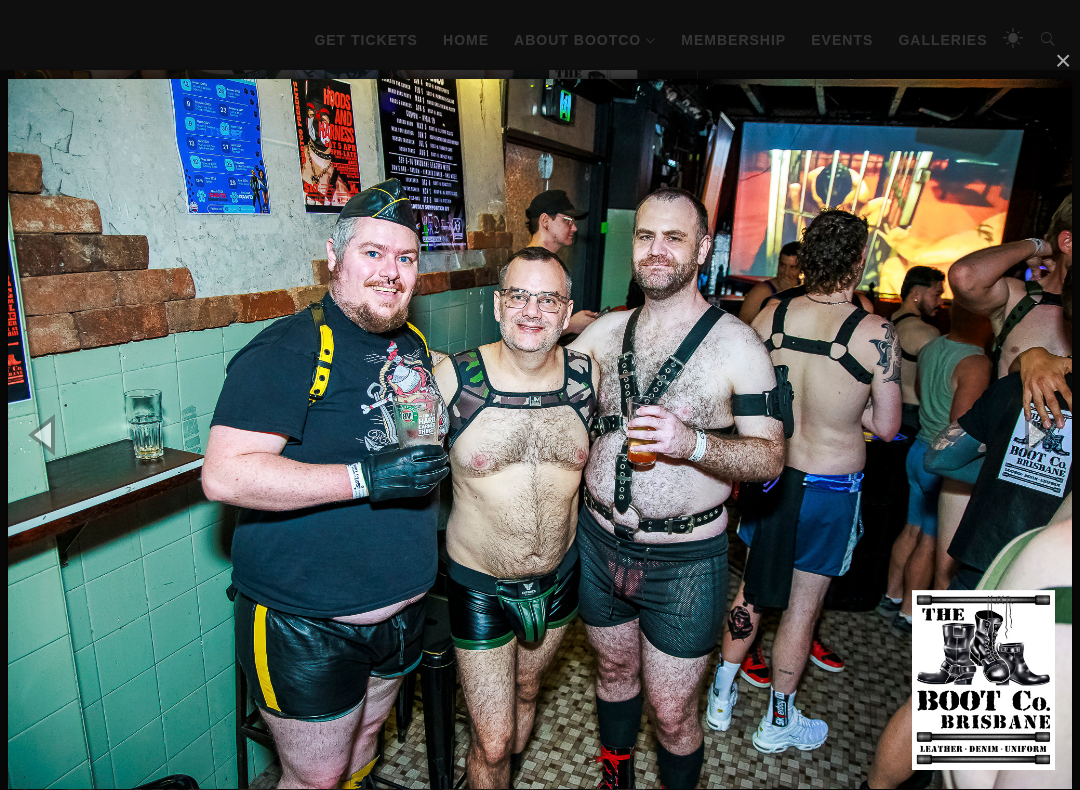 click at bounding box center [1035, 434] 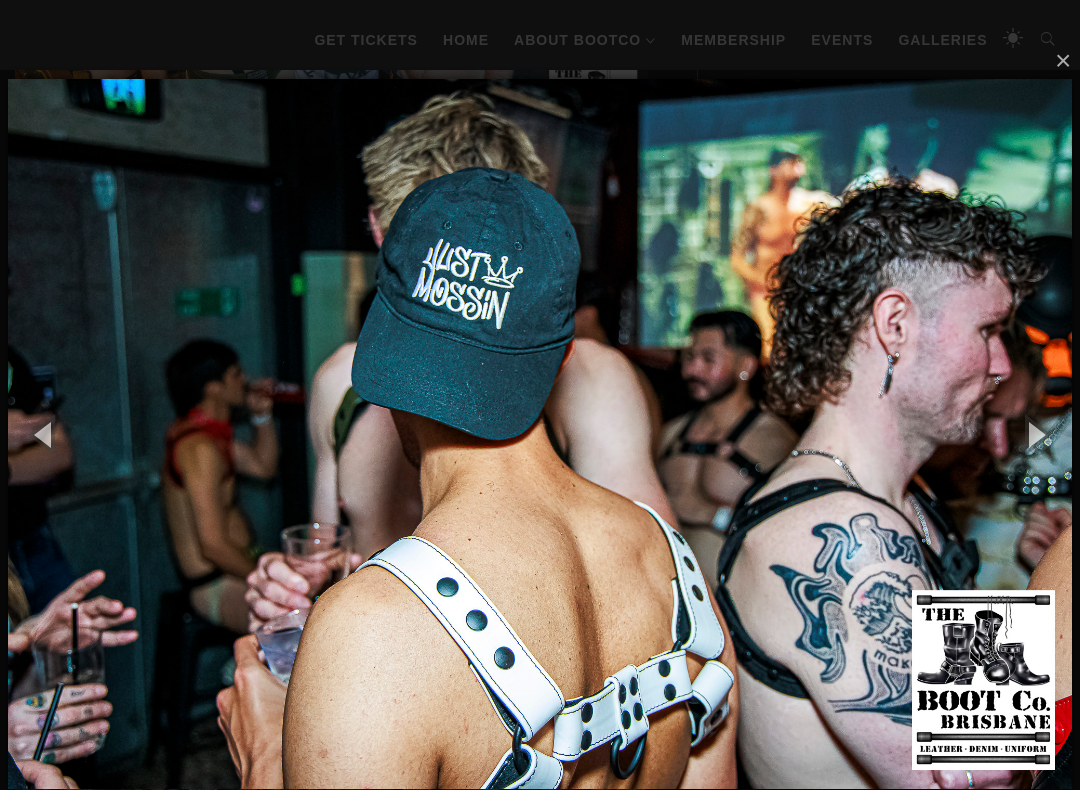 click at bounding box center (1035, 434) 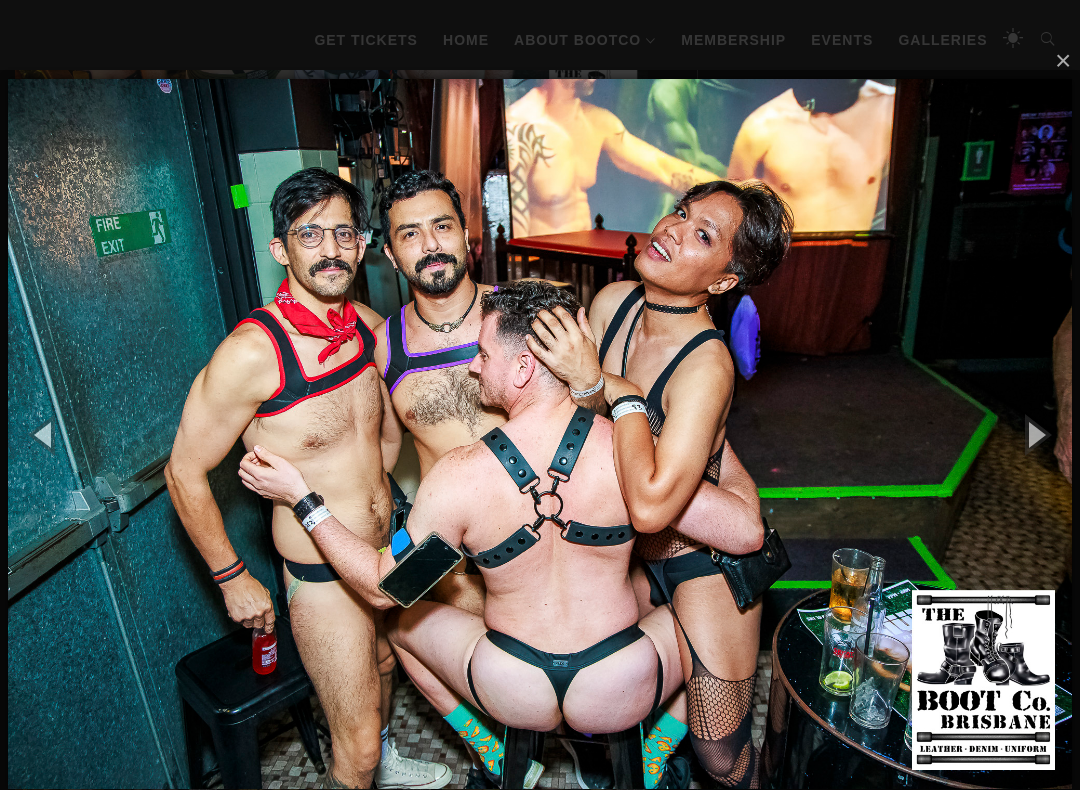 click at bounding box center (1035, 434) 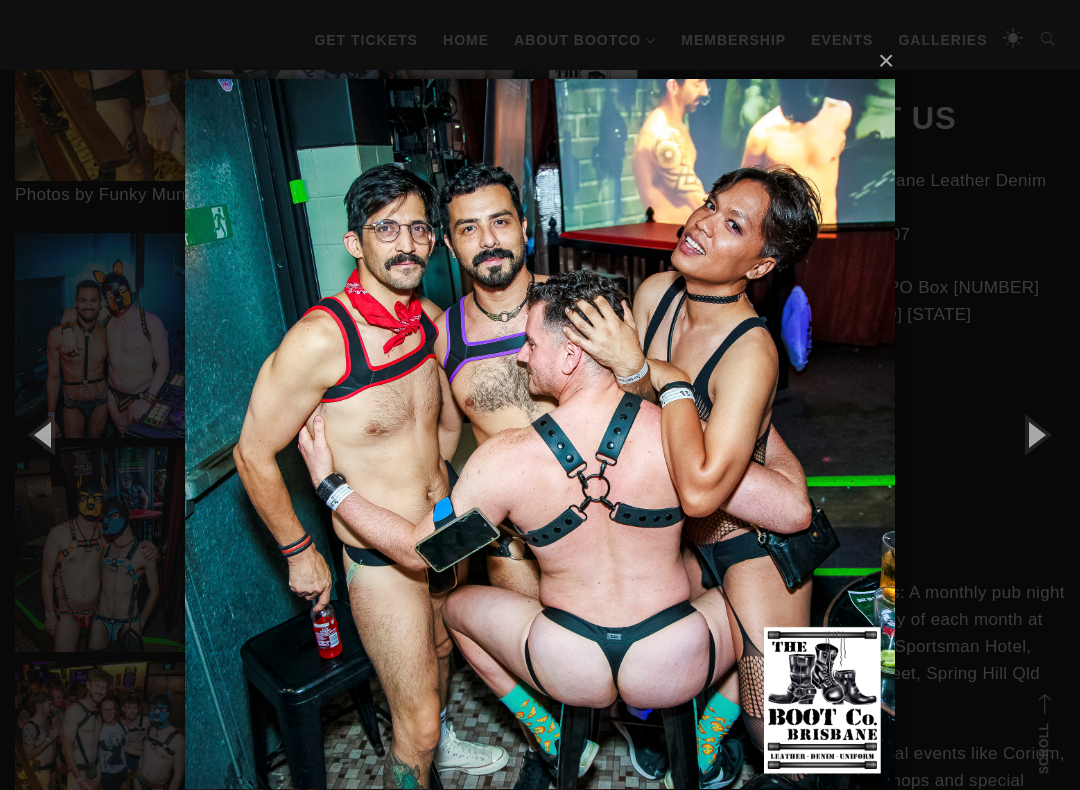click at bounding box center [1035, 434] 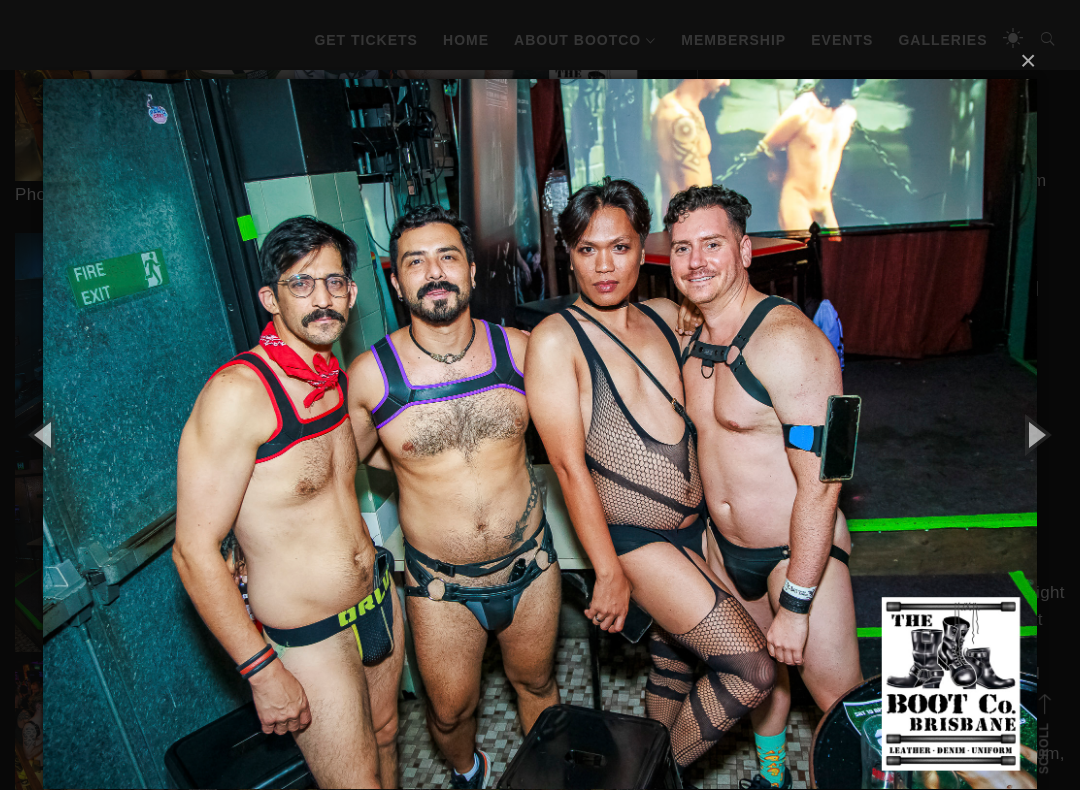 click at bounding box center (1035, 434) 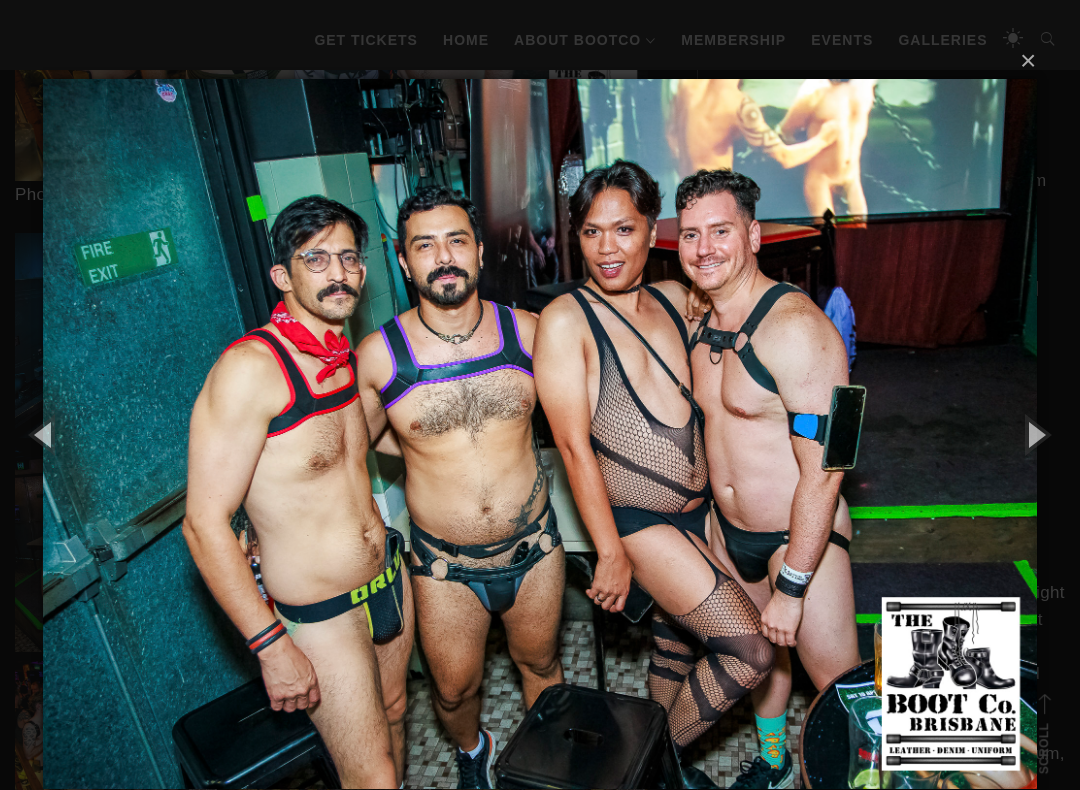 click at bounding box center [1035, 434] 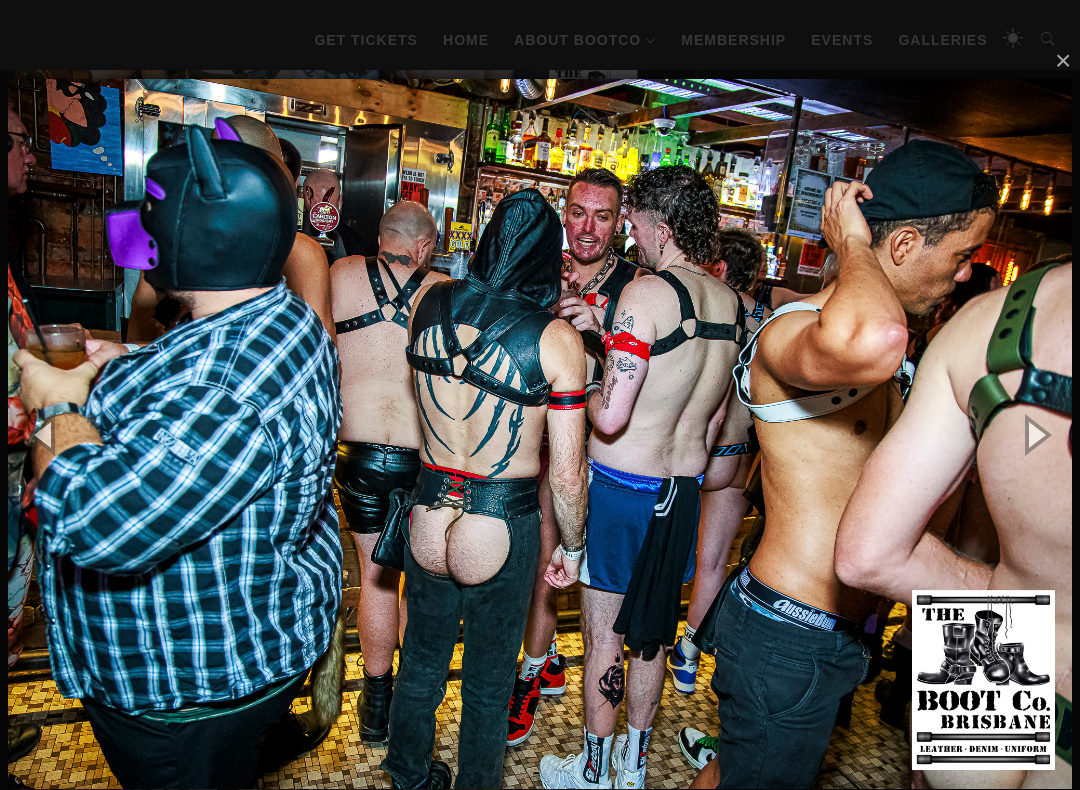 click at bounding box center (1035, 434) 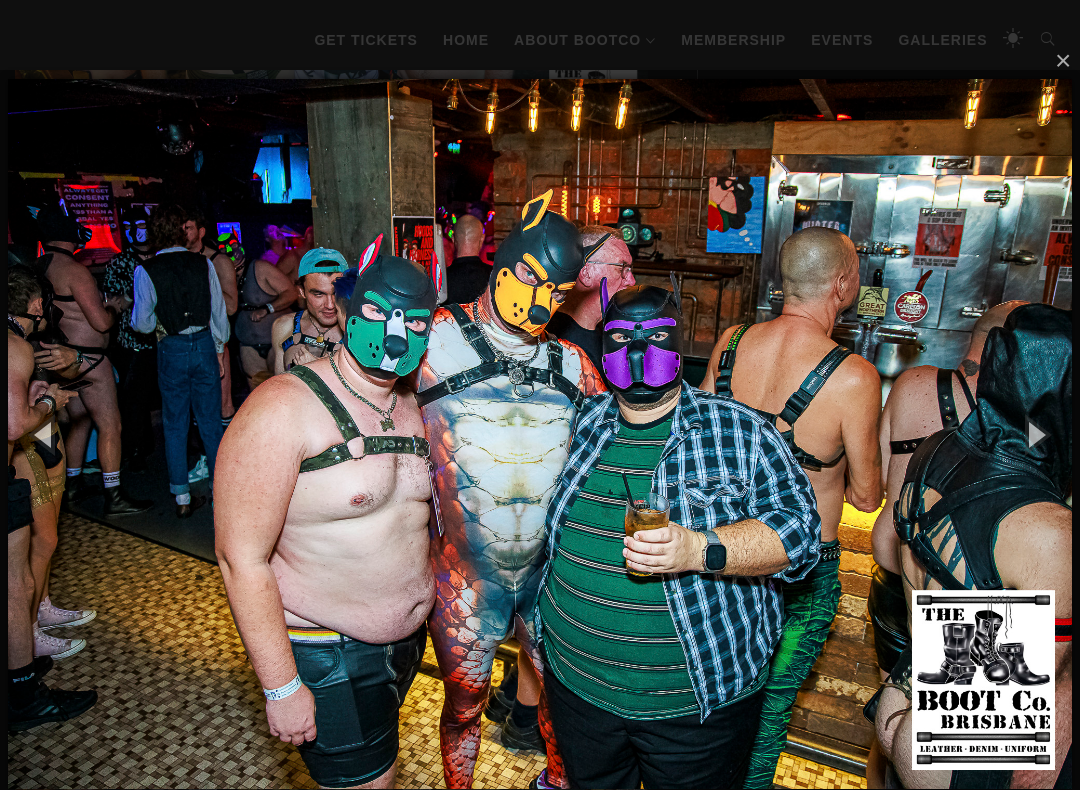 click at bounding box center [1035, 434] 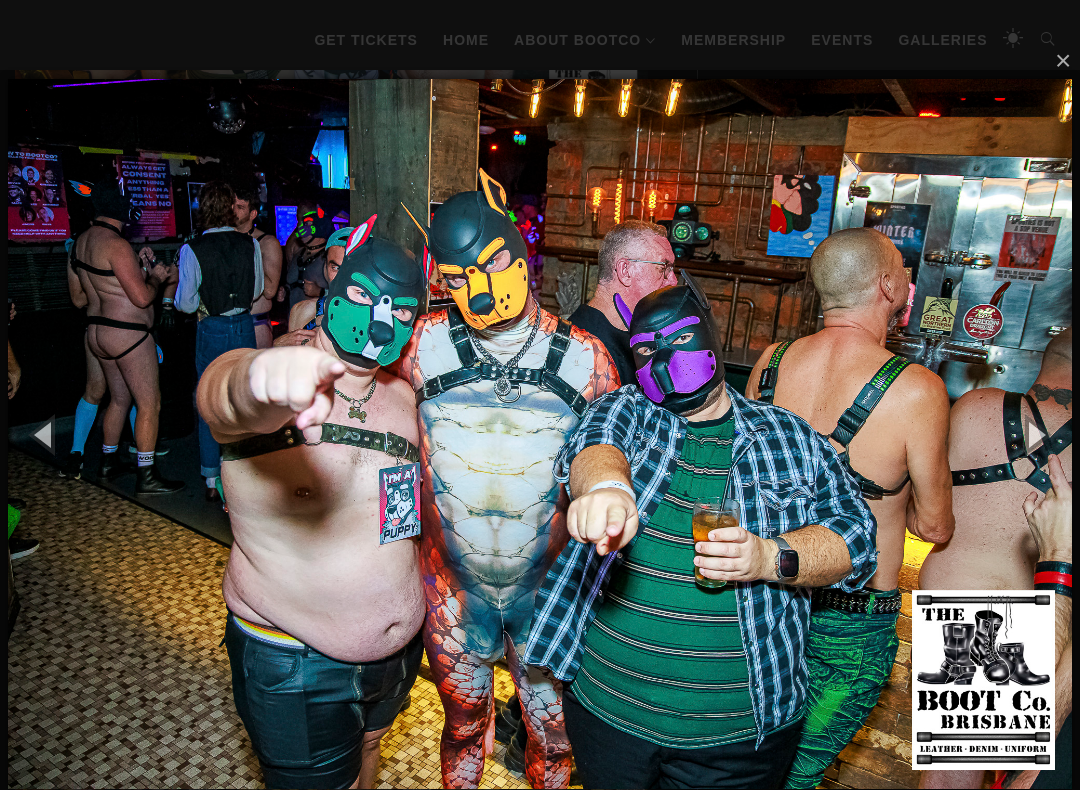 click at bounding box center (1035, 434) 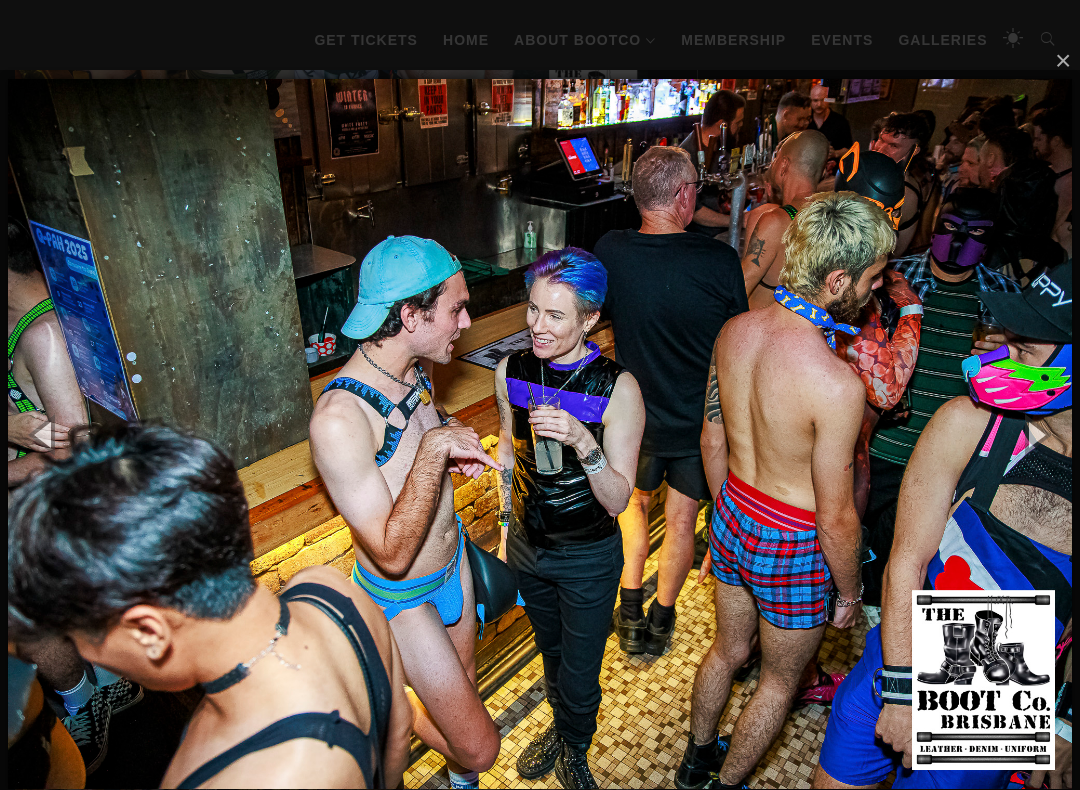 click at bounding box center (1035, 434) 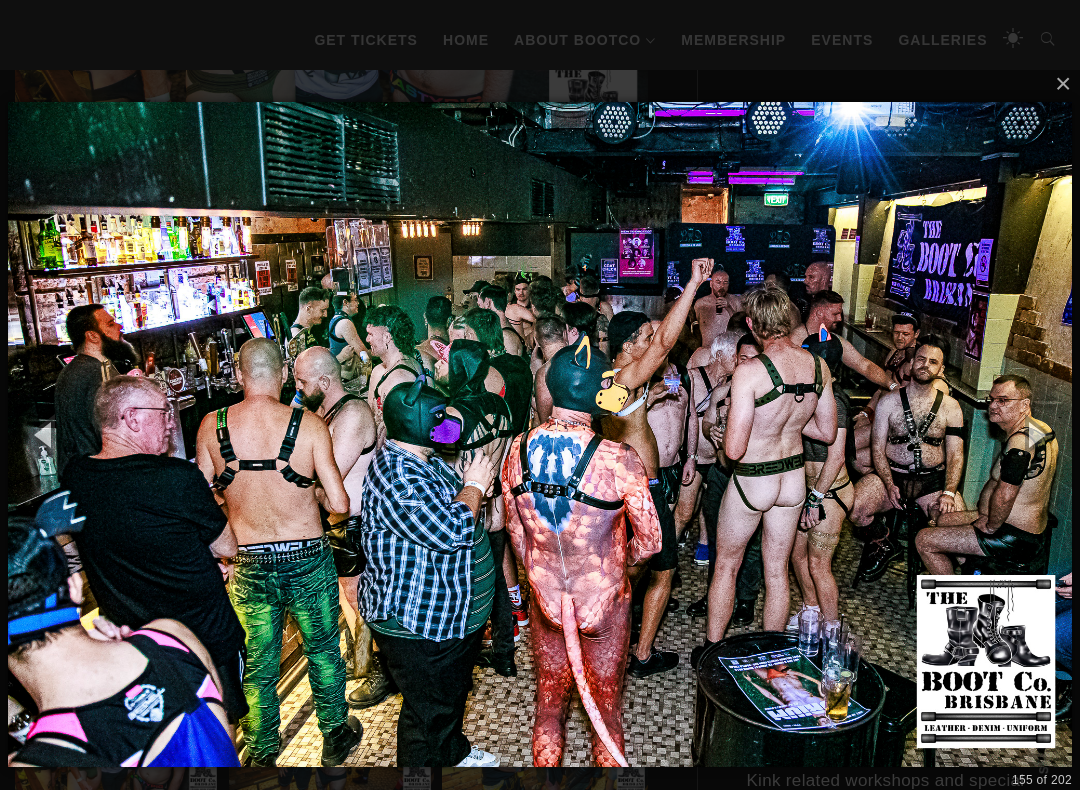 click at bounding box center (1035, 434) 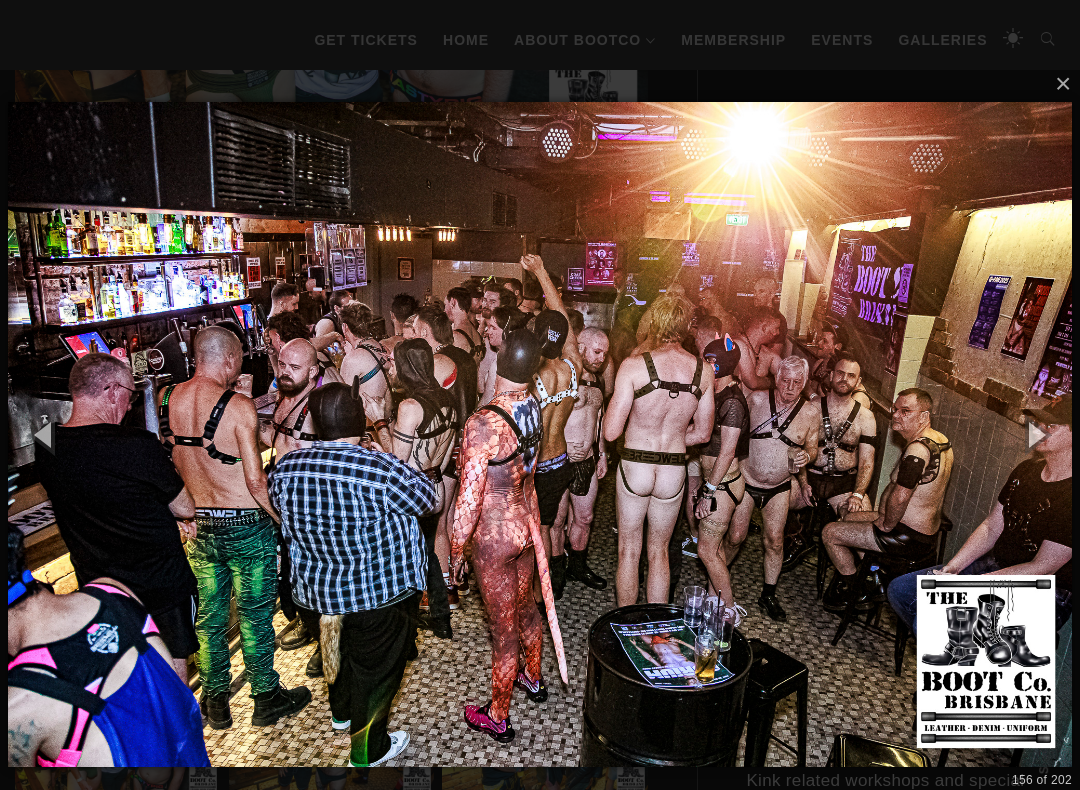 click at bounding box center [1035, 434] 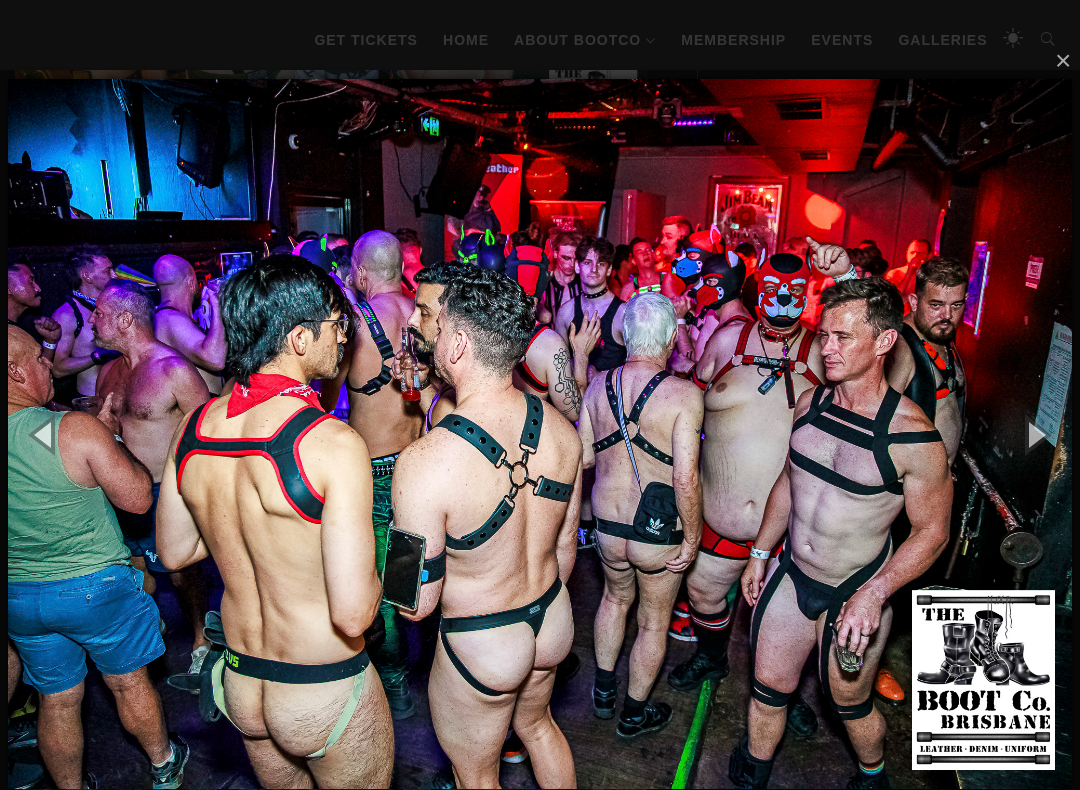 click at bounding box center (1035, 434) 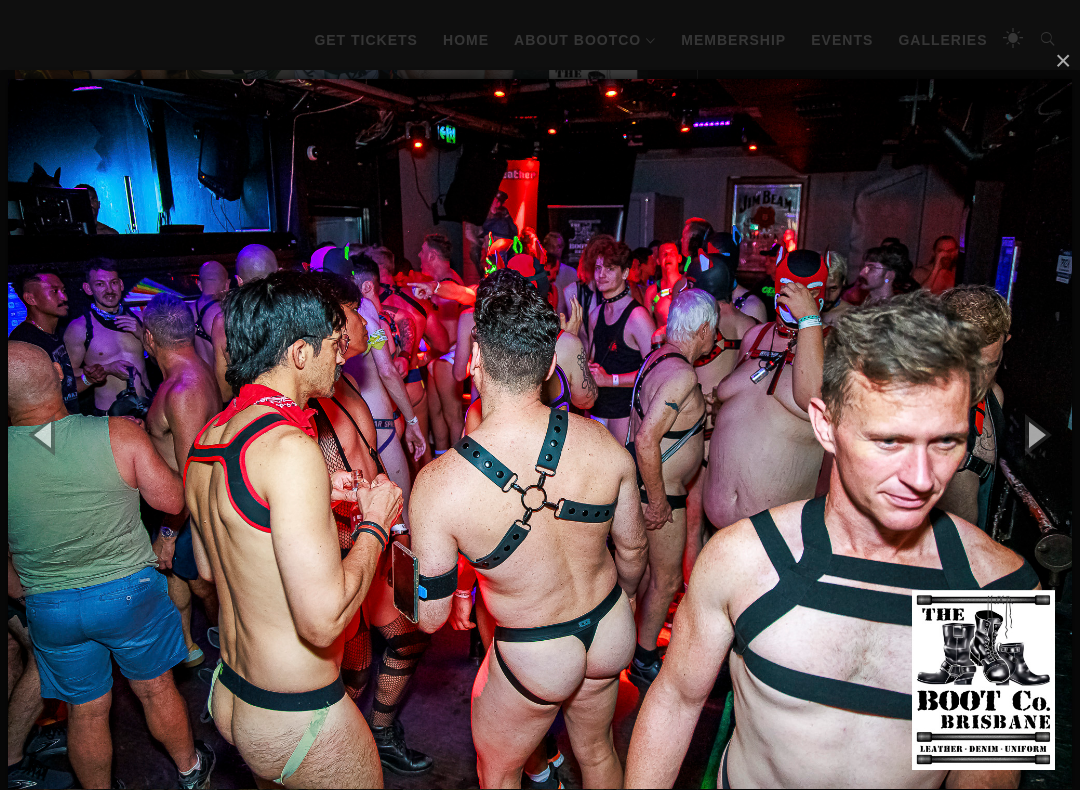 click at bounding box center [1035, 434] 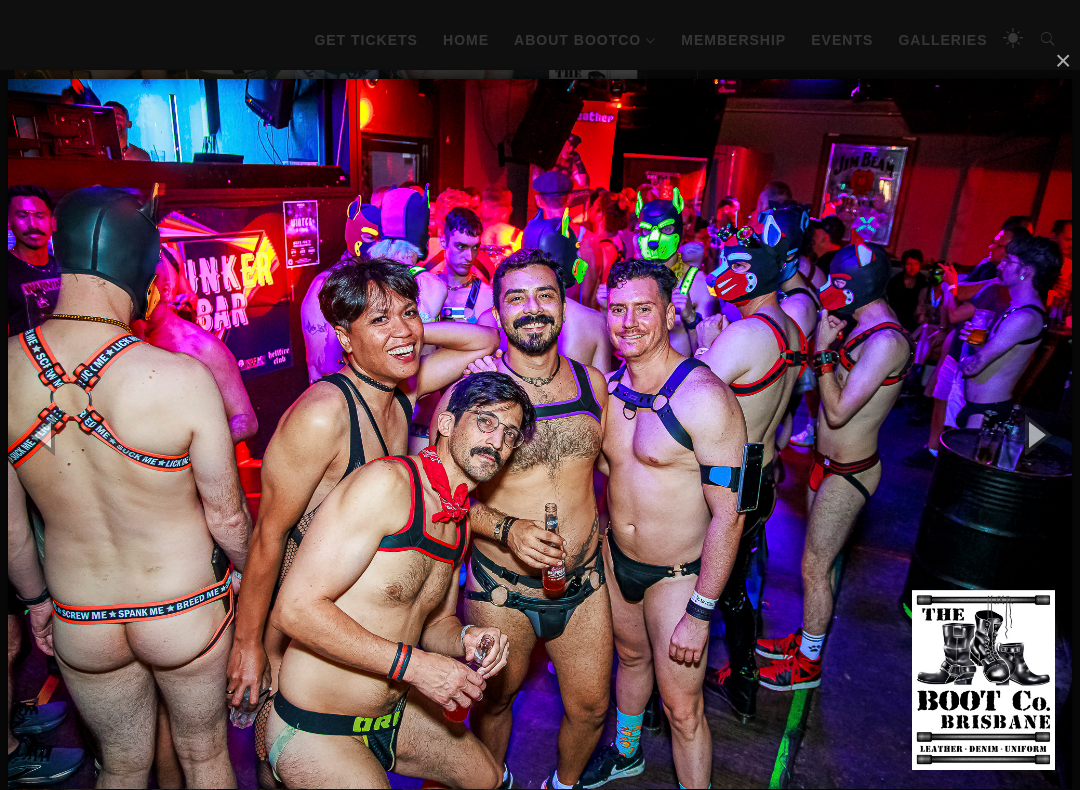 click at bounding box center [1035, 434] 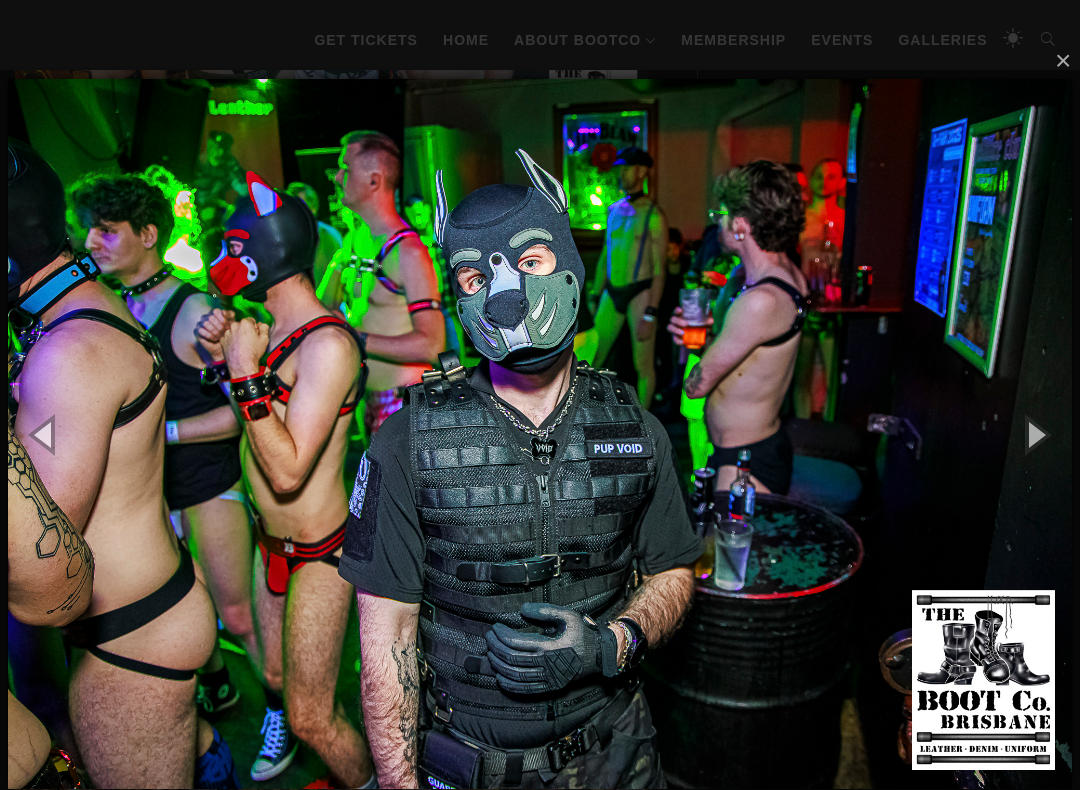 click at bounding box center [1035, 434] 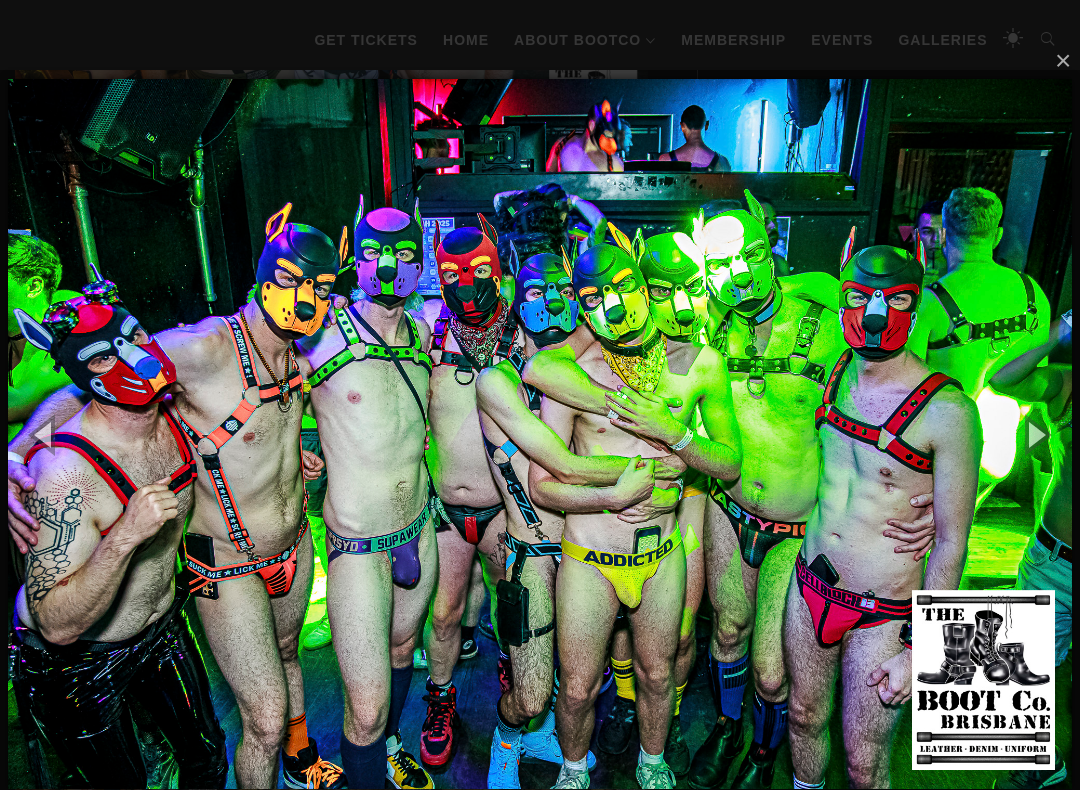 click at bounding box center [1035, 434] 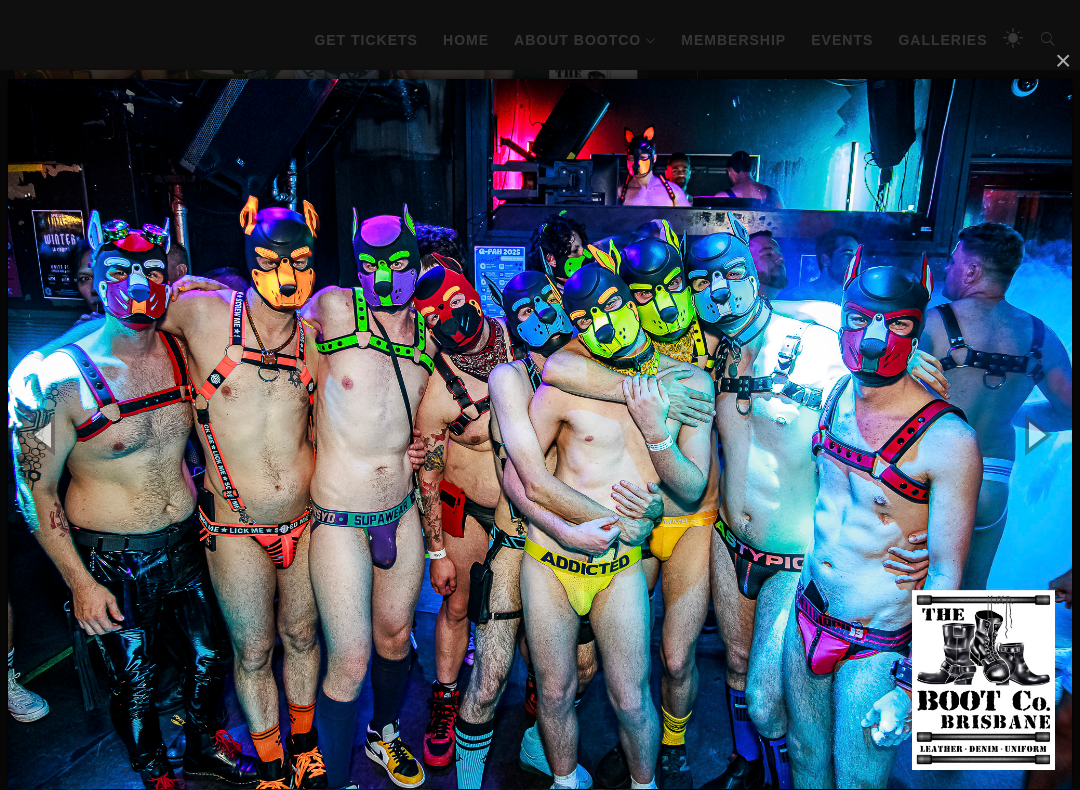 click at bounding box center (1035, 434) 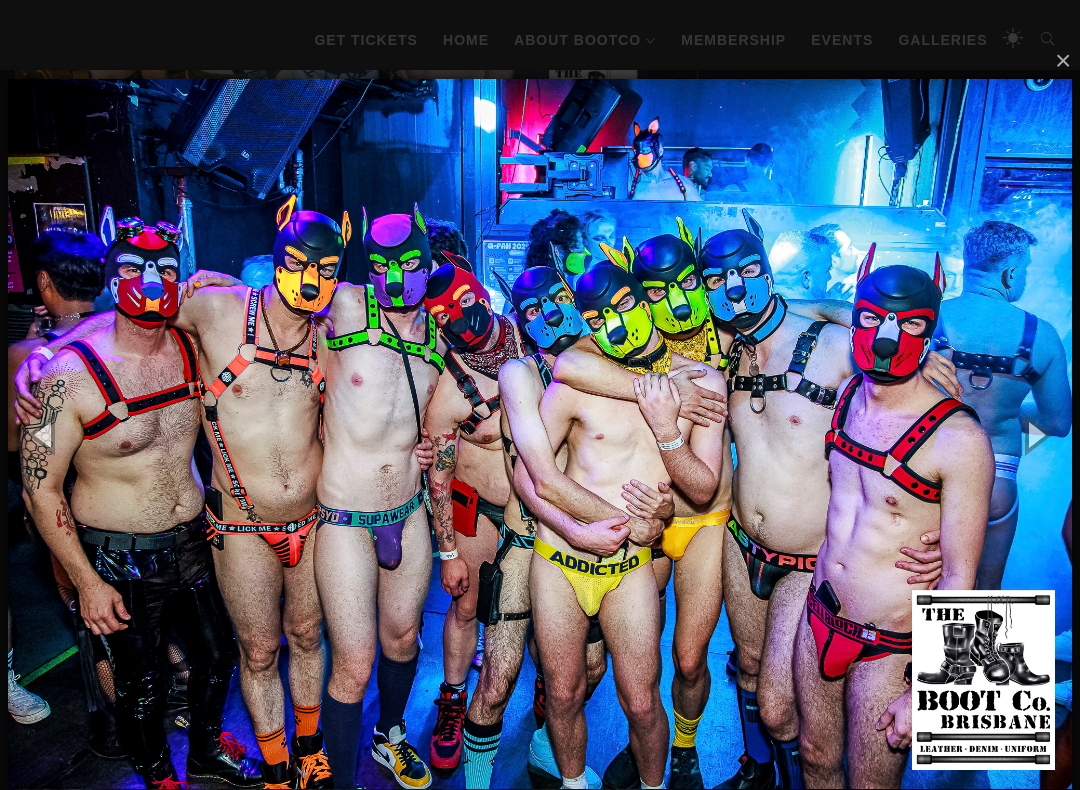 click at bounding box center (1035, 434) 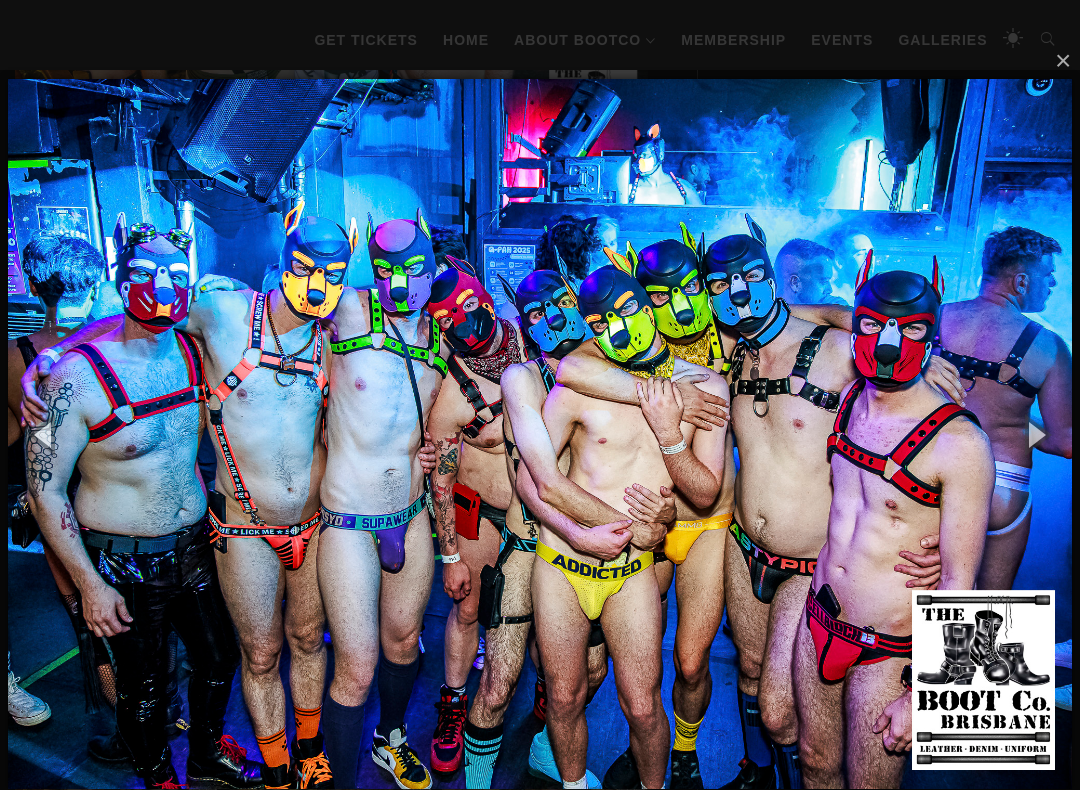 click at bounding box center (1035, 434) 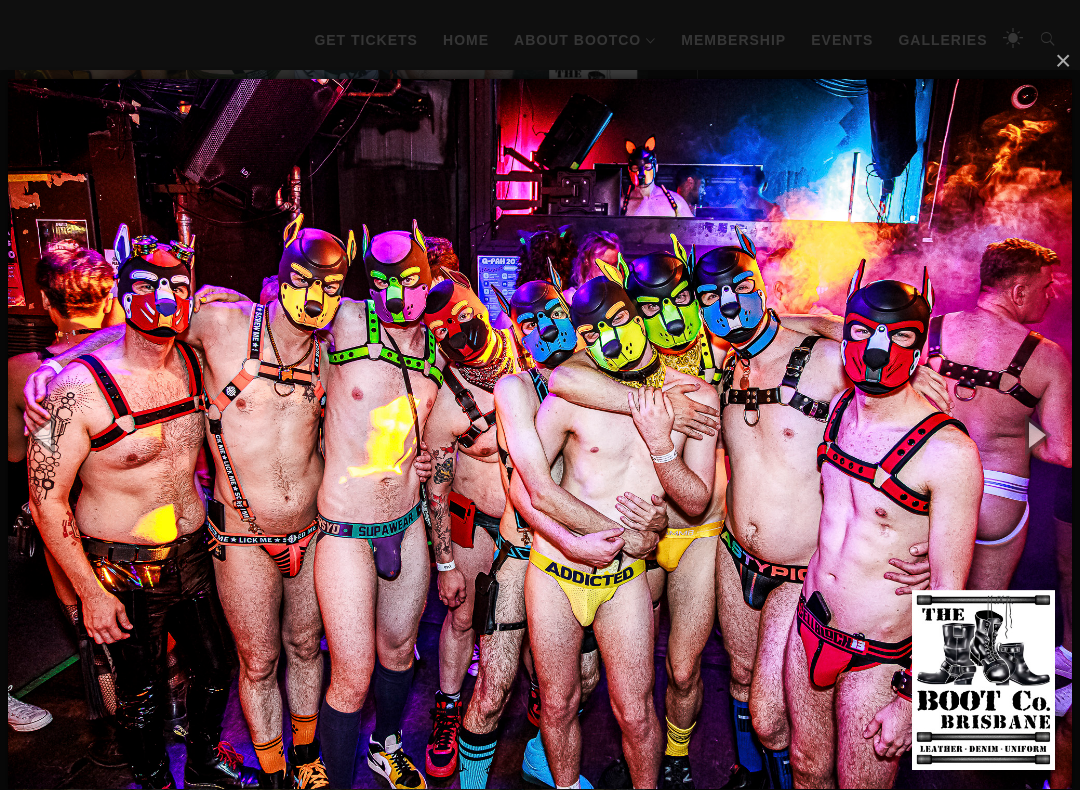 click at bounding box center (1035, 434) 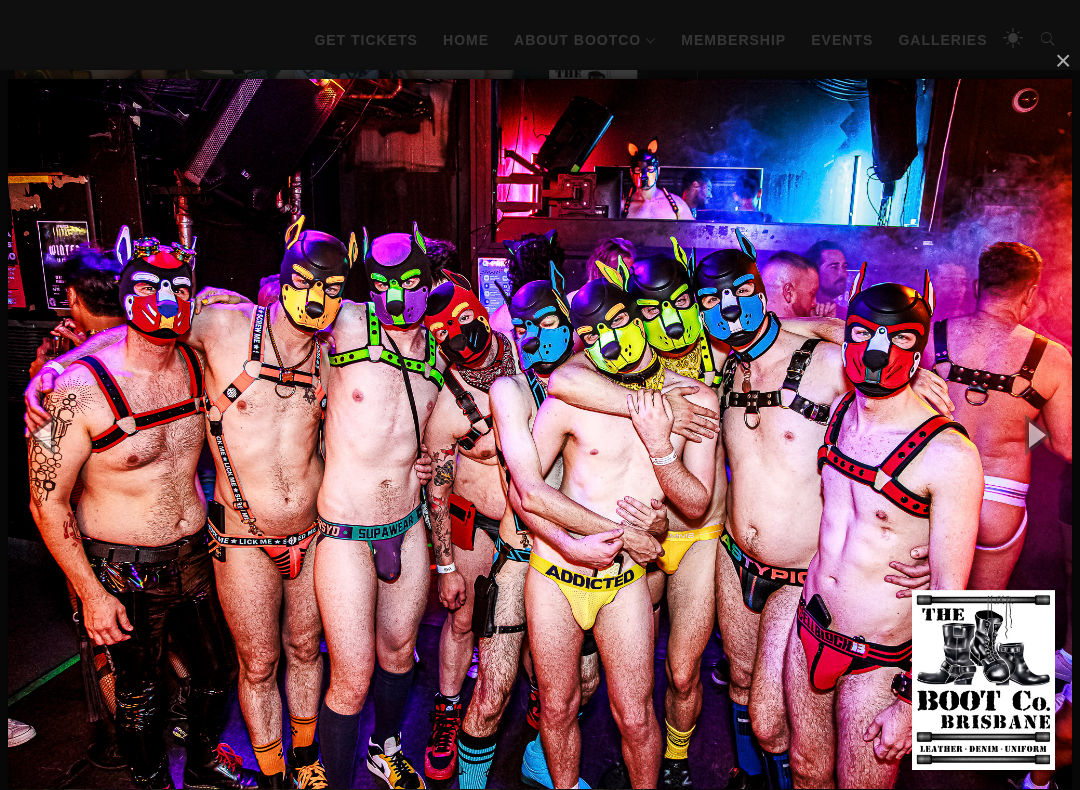 click at bounding box center [1035, 434] 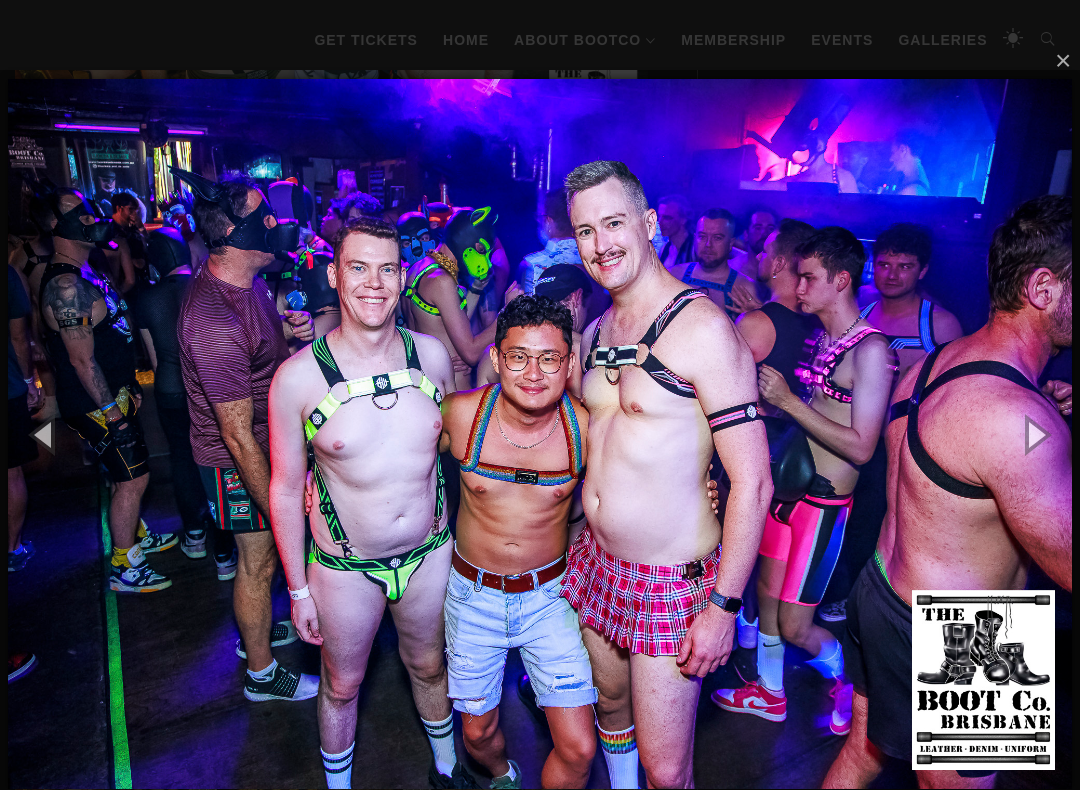 click at bounding box center [1035, 434] 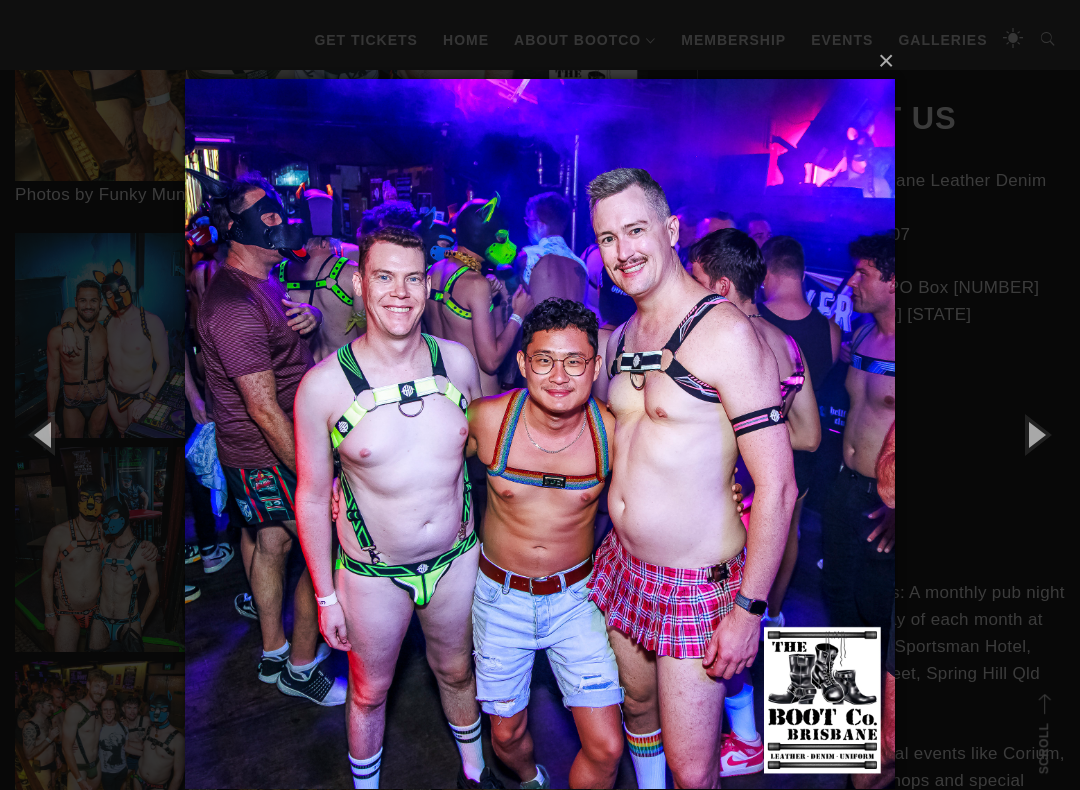 click at bounding box center [1035, 434] 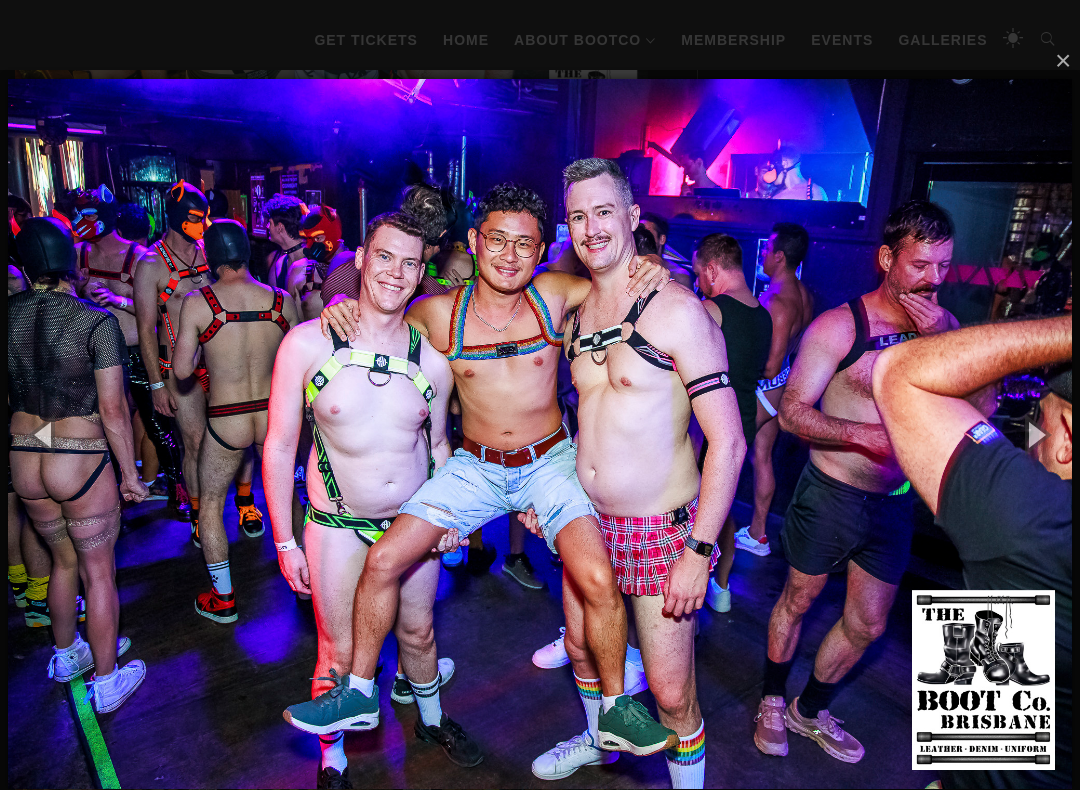 click at bounding box center (1035, 434) 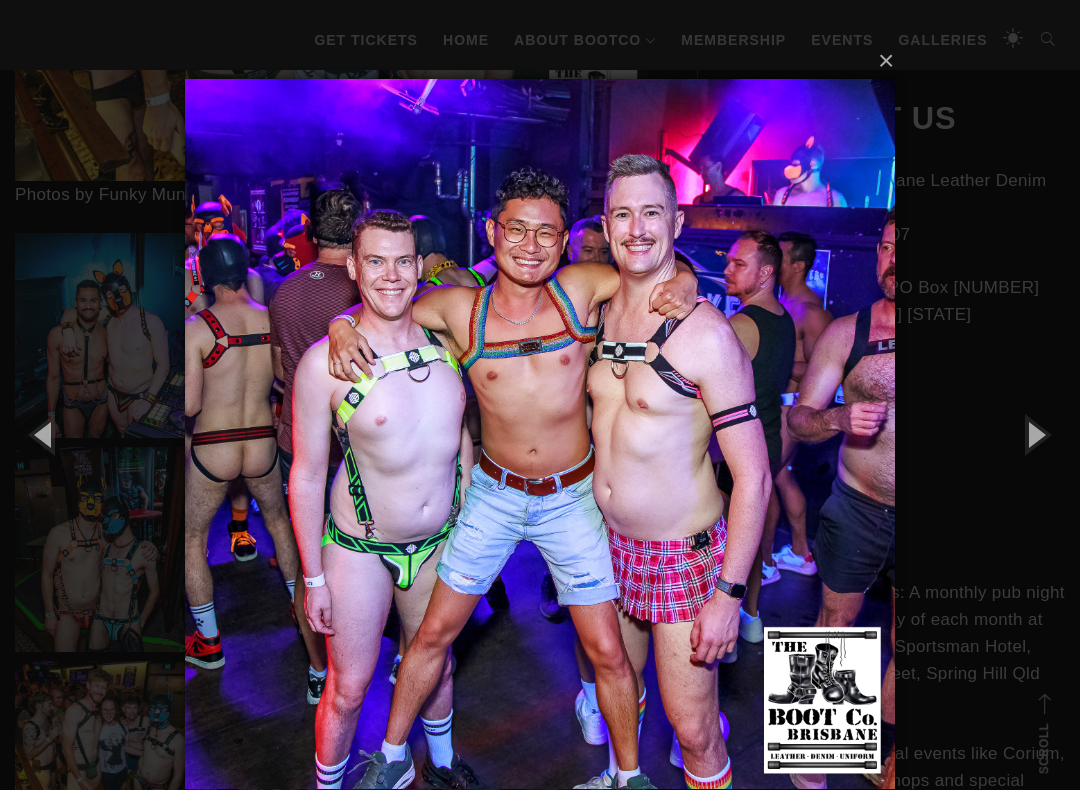 click at bounding box center (1035, 434) 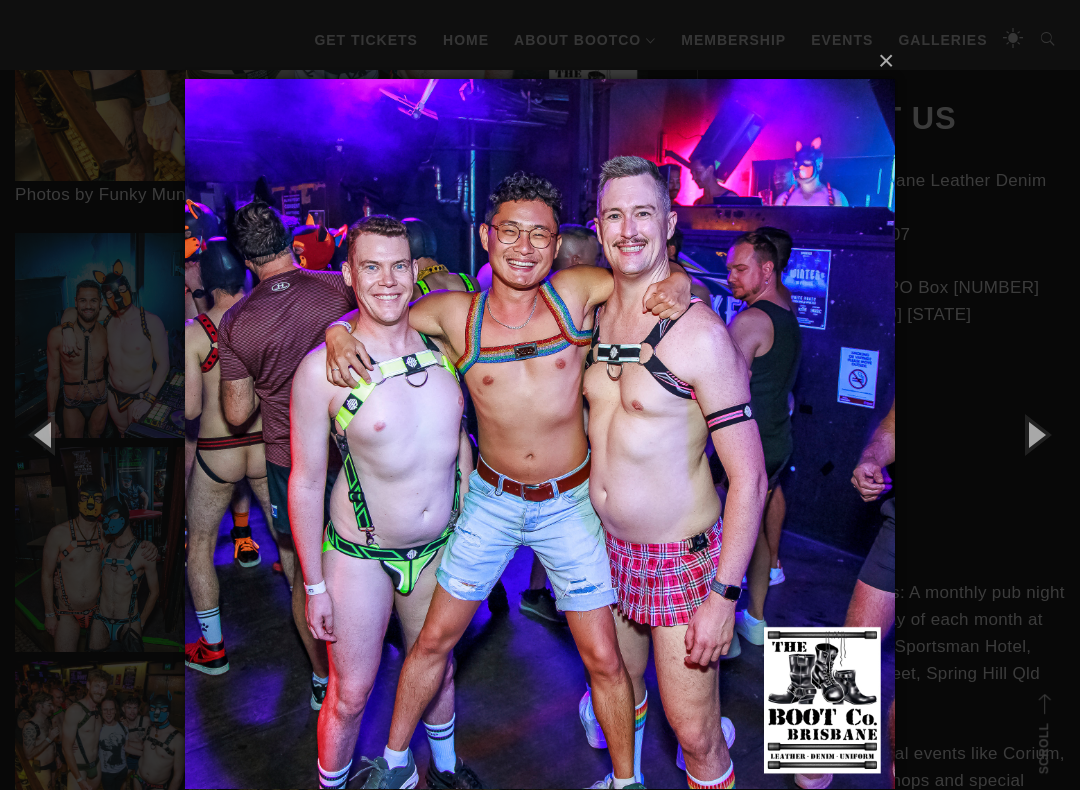 click at bounding box center [1035, 434] 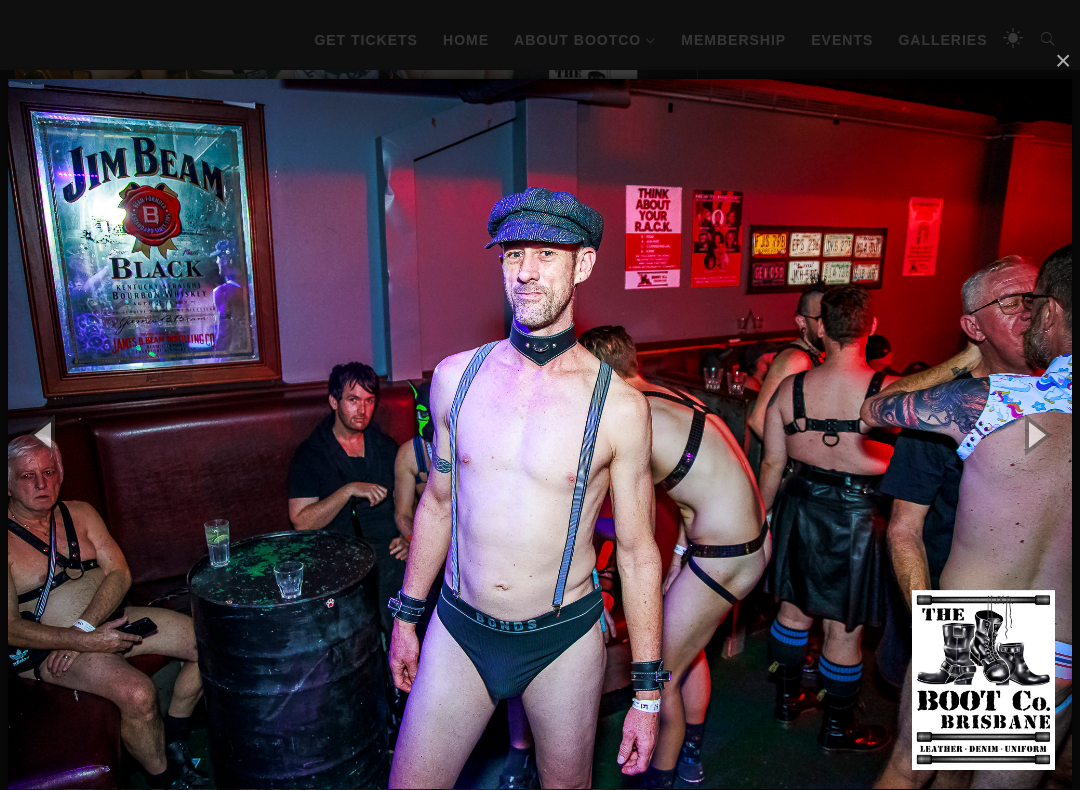 click at bounding box center [1035, 434] 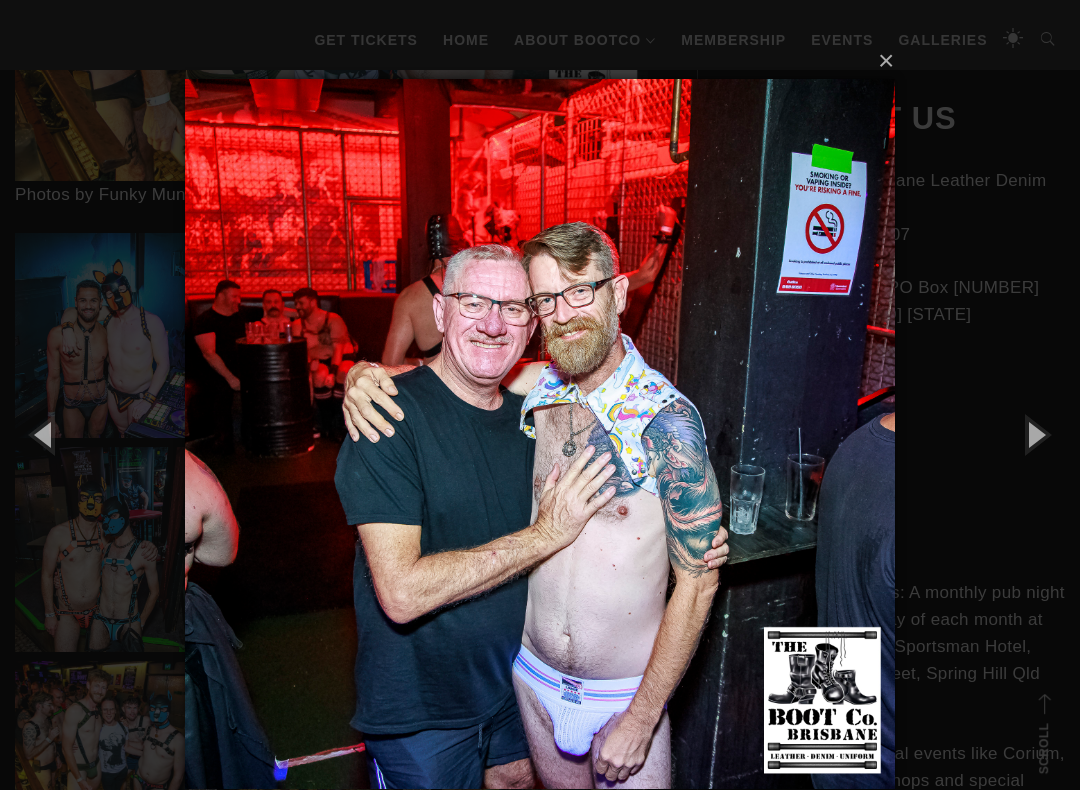 click at bounding box center [1035, 434] 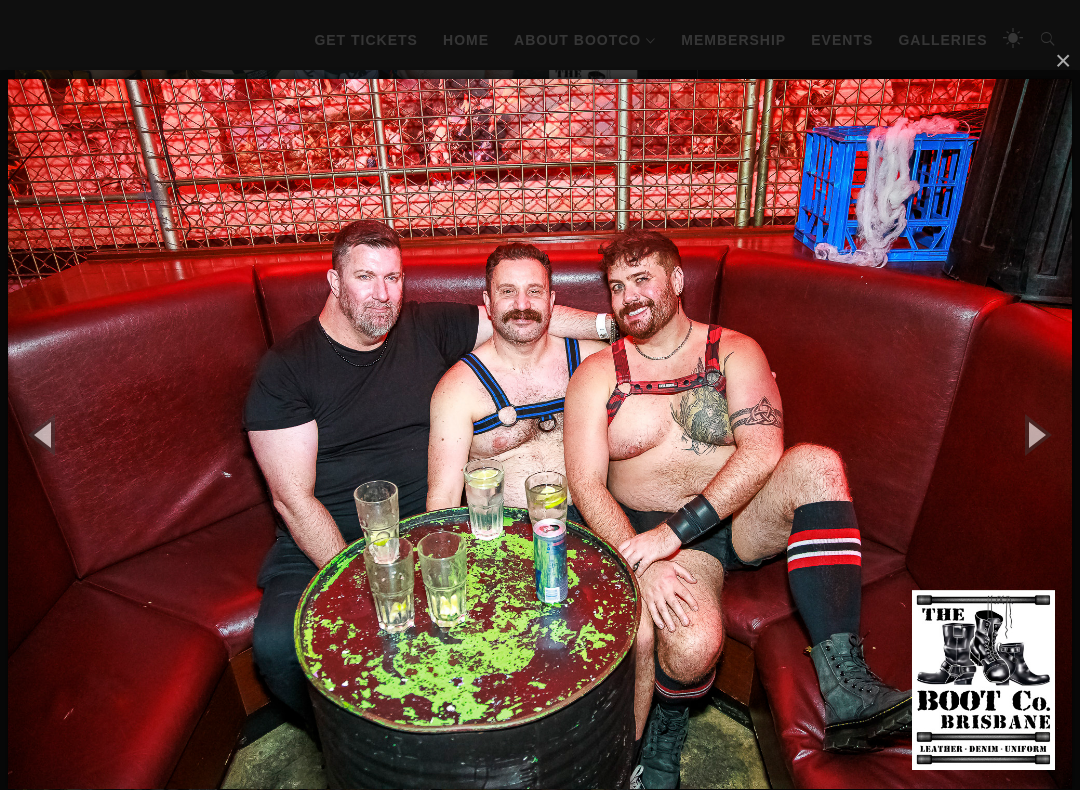 click at bounding box center (1035, 434) 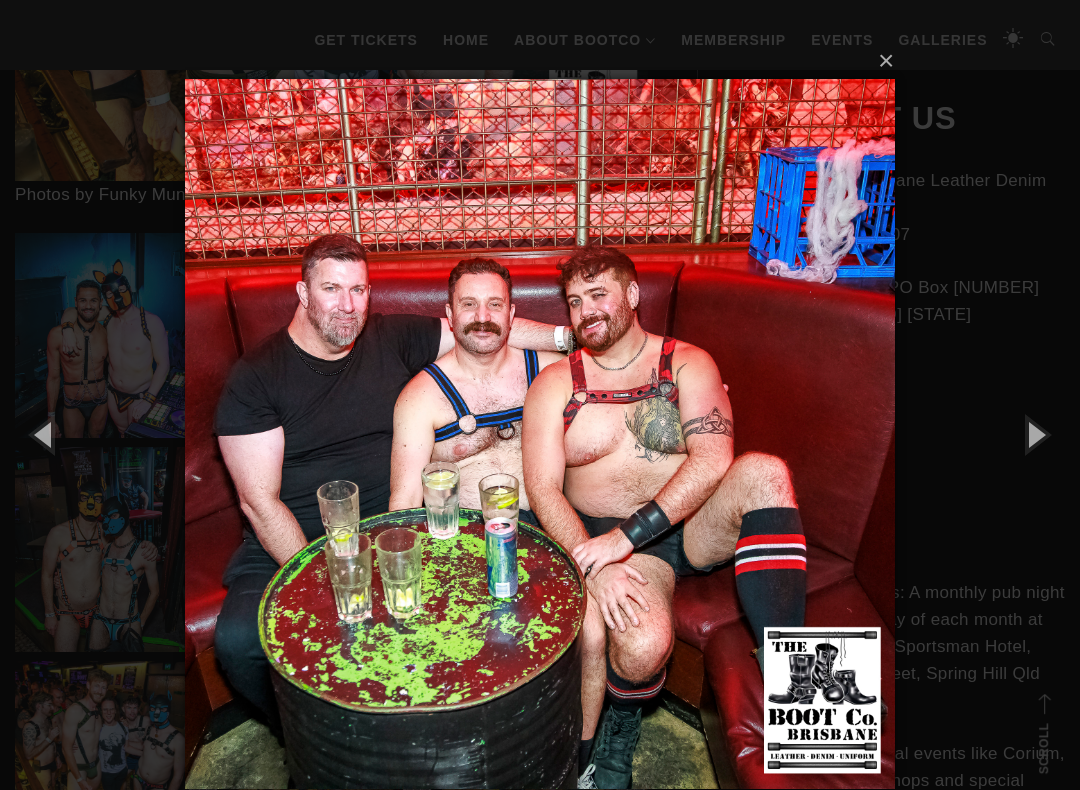 click at bounding box center (1035, 434) 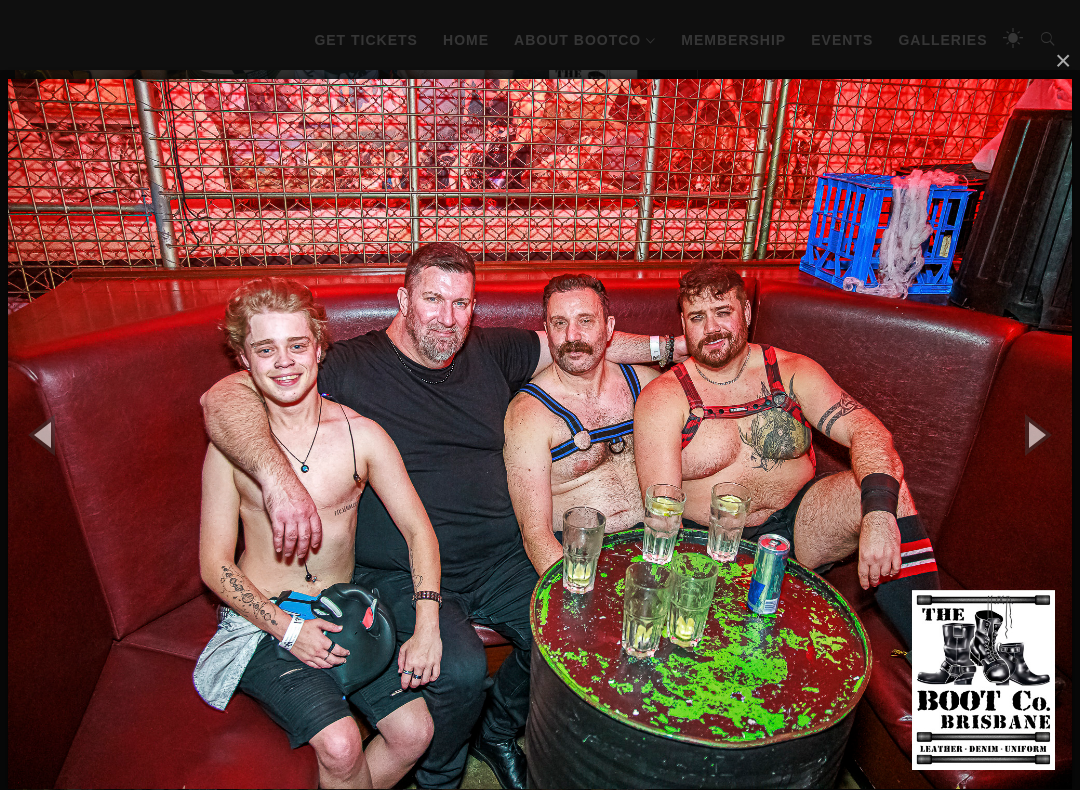 click at bounding box center (1035, 434) 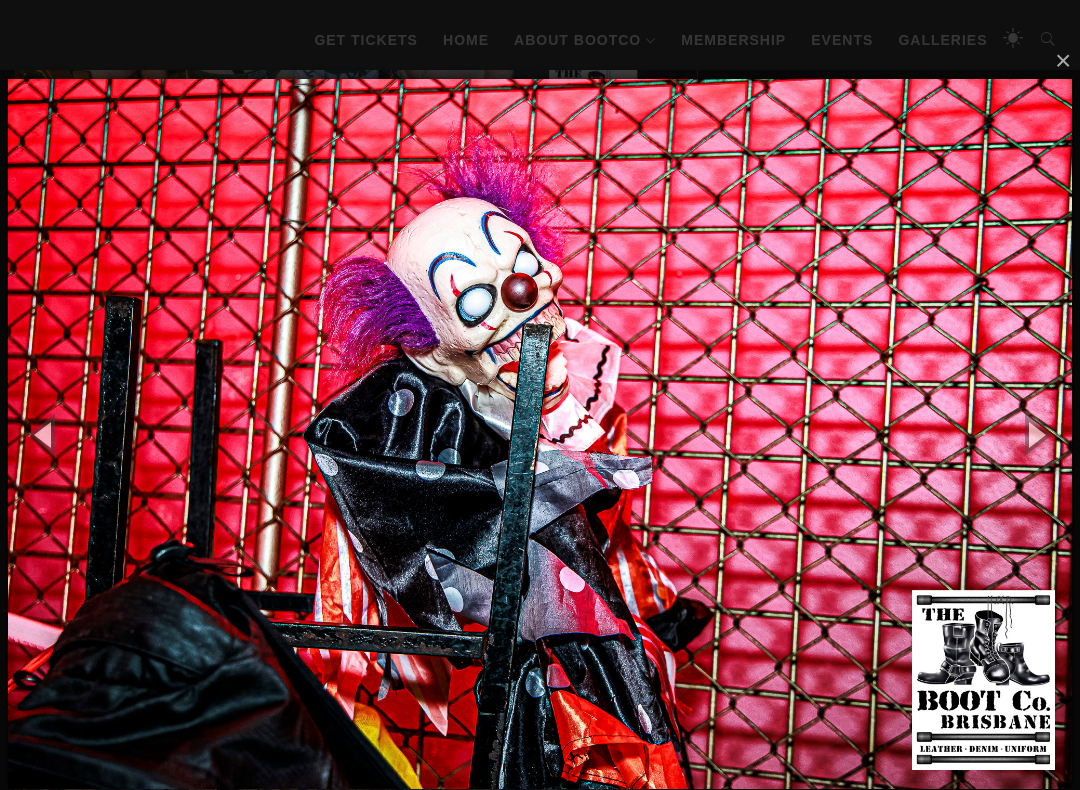 click at bounding box center [1035, 434] 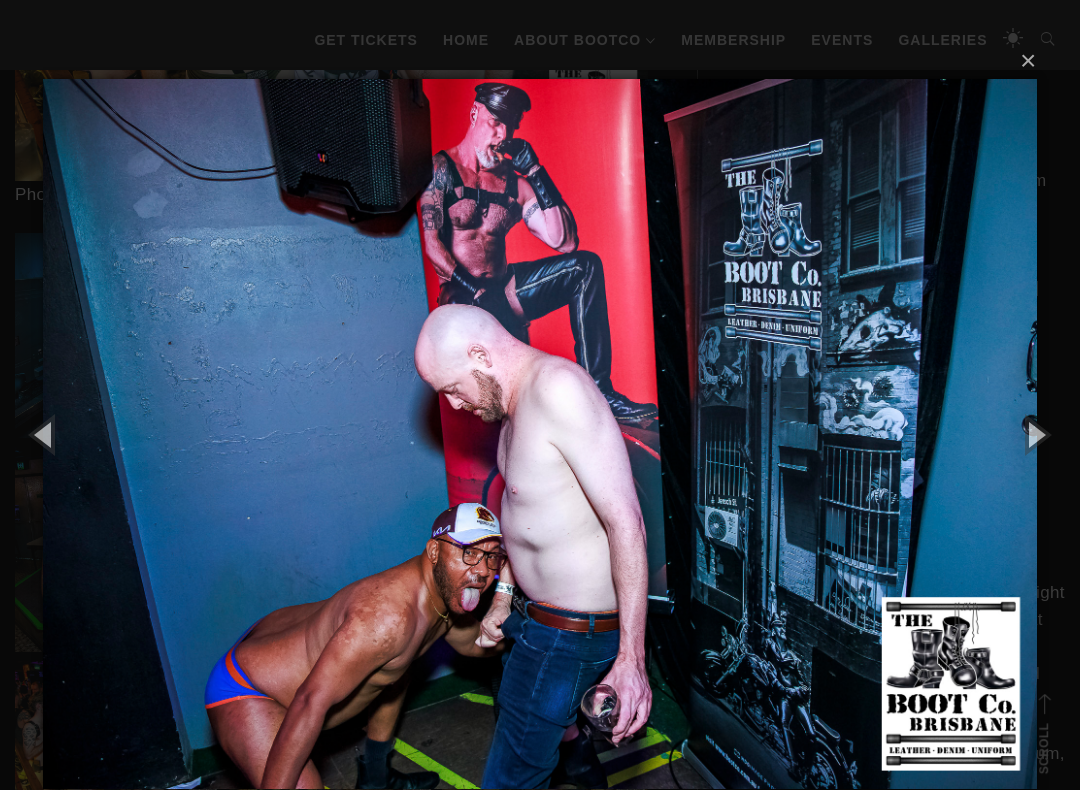 click at bounding box center [1035, 434] 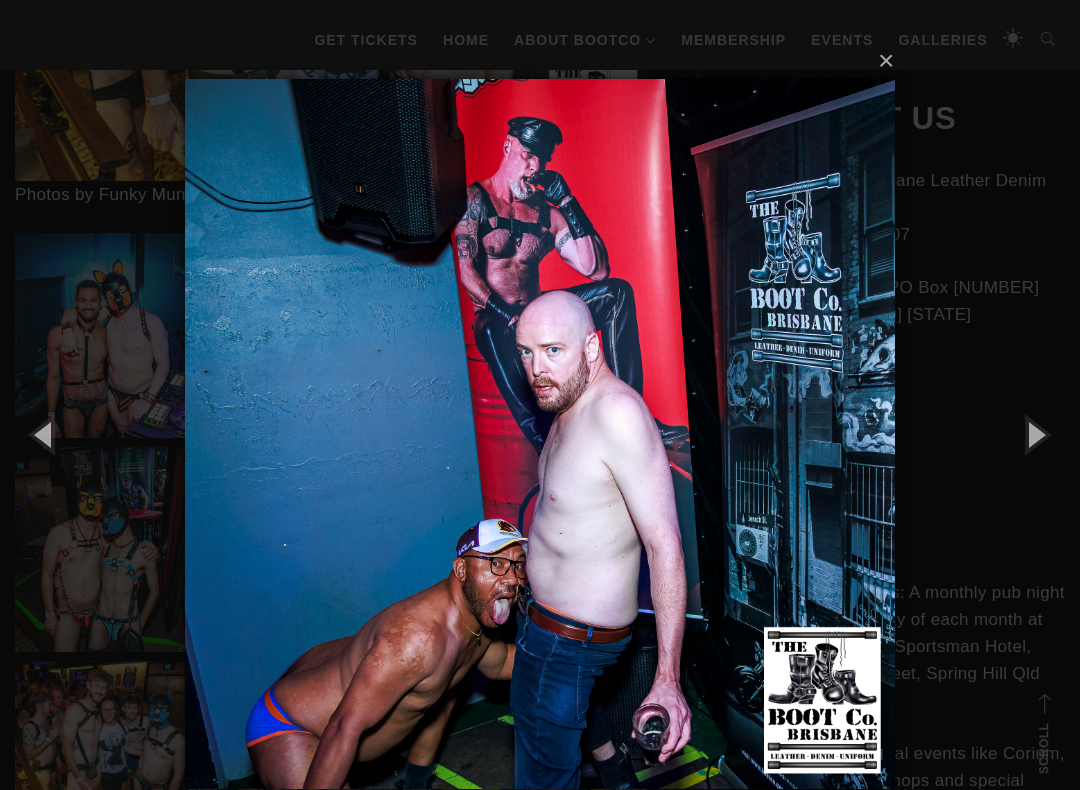 click at bounding box center [1035, 434] 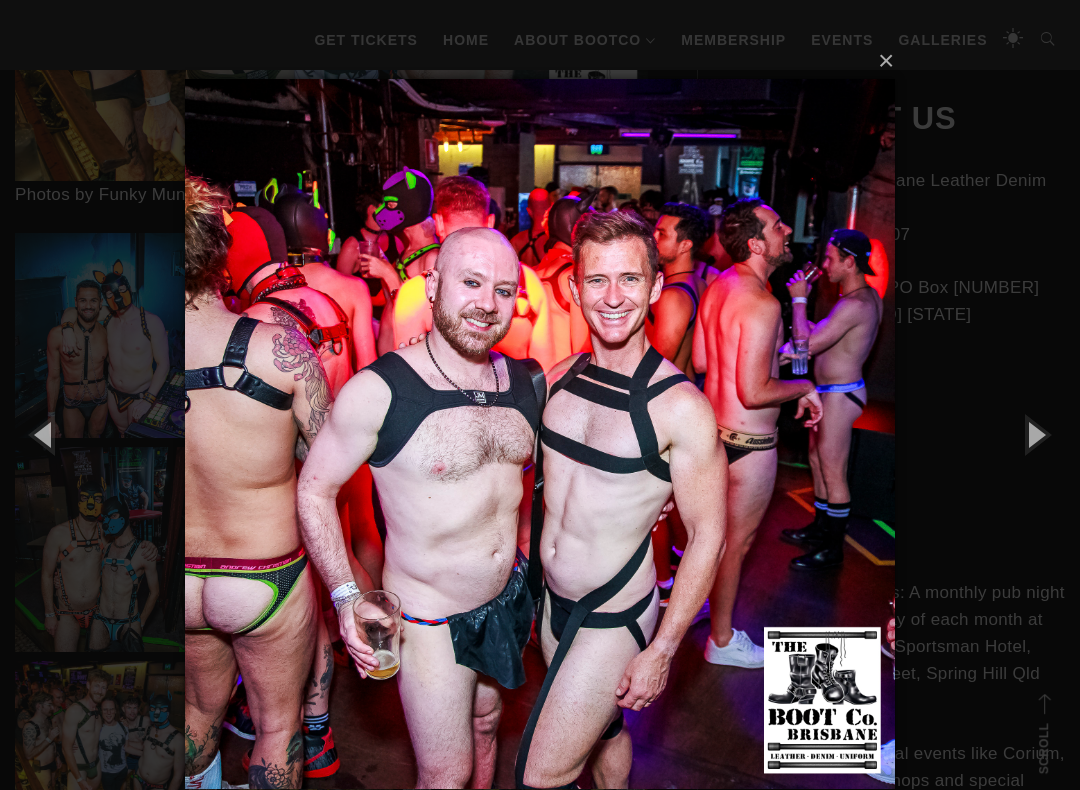 click at bounding box center [1035, 434] 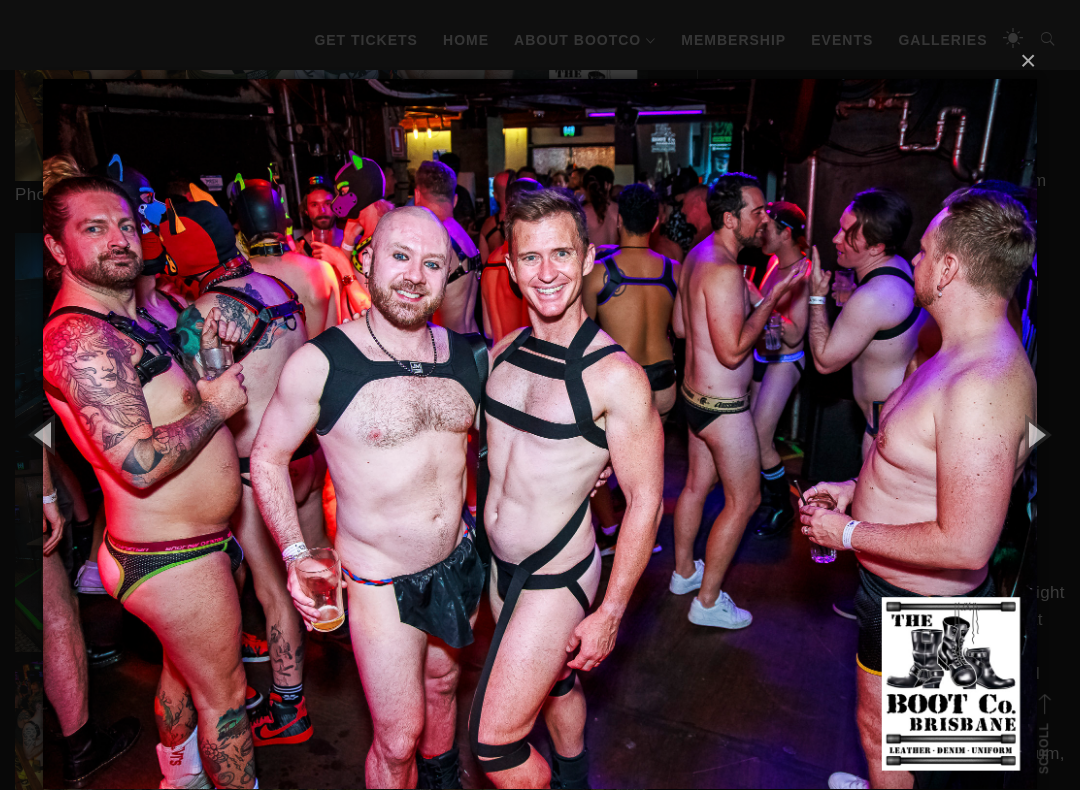 click at bounding box center (1035, 434) 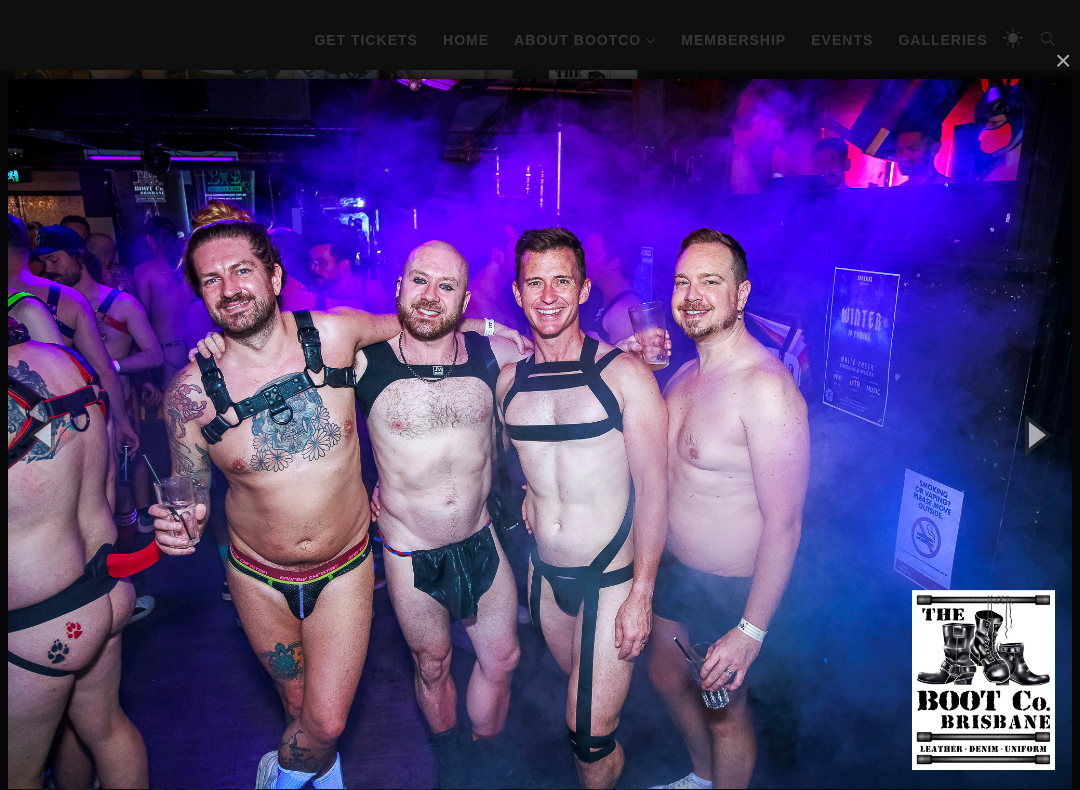 click at bounding box center [1035, 434] 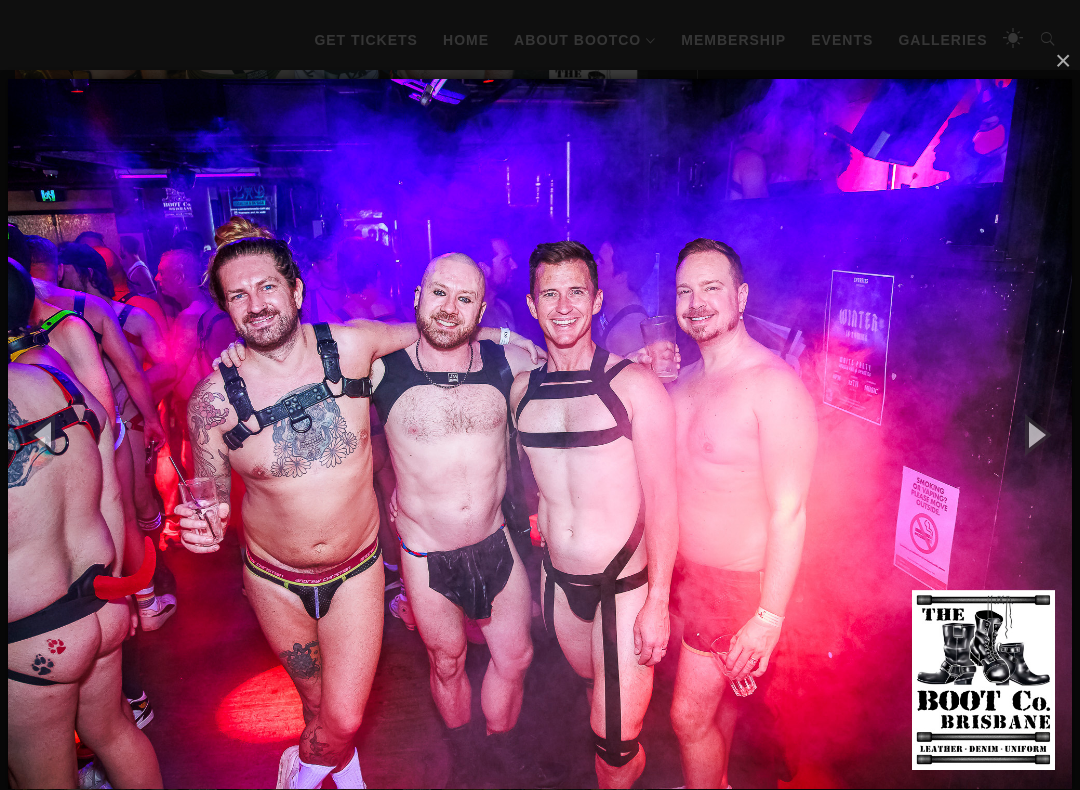 click at bounding box center (1035, 434) 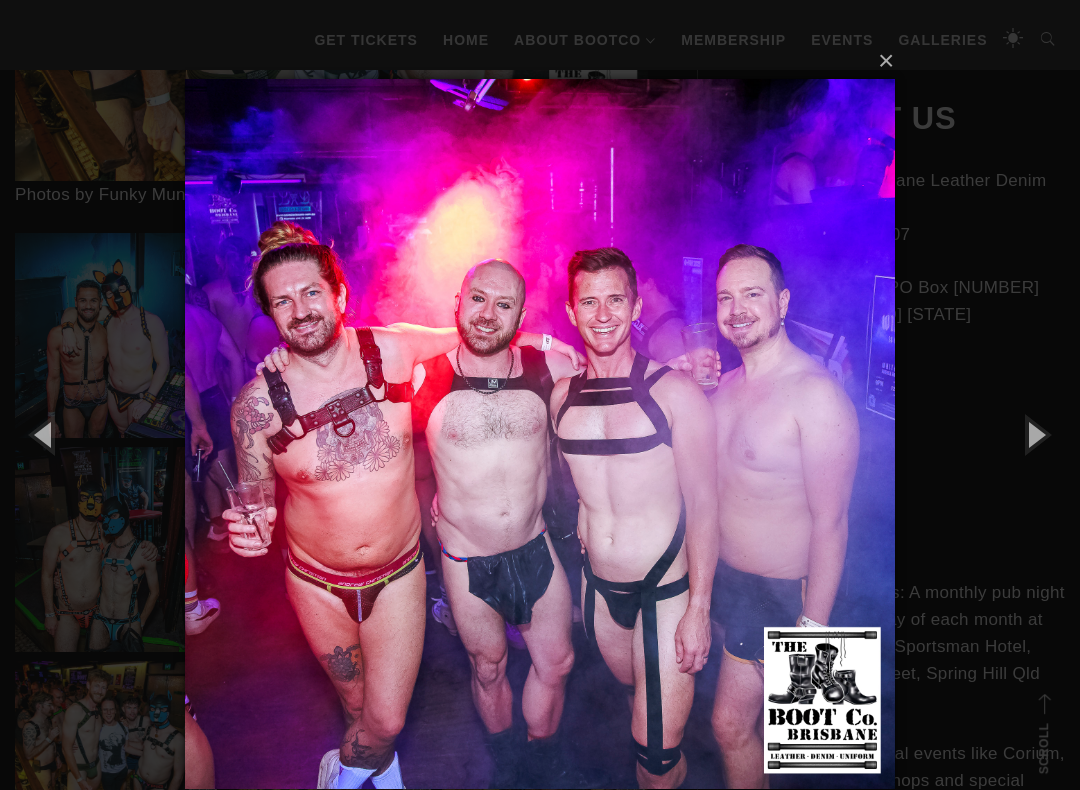 click at bounding box center [1035, 434] 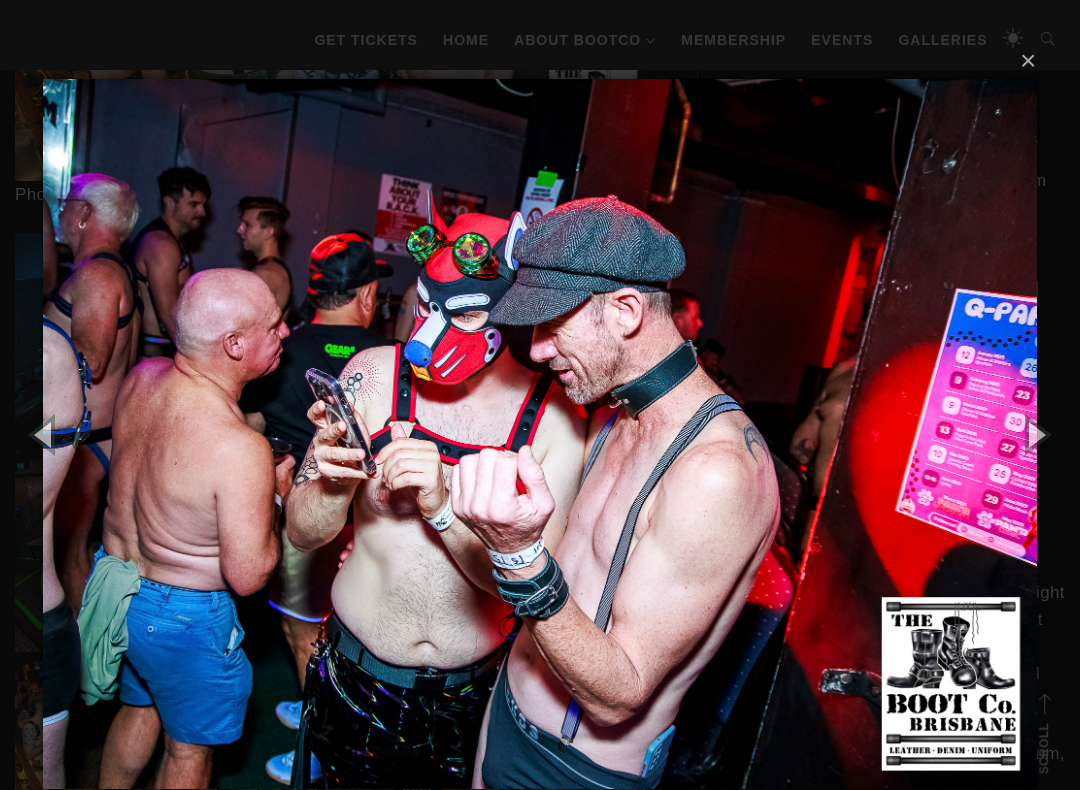 click at bounding box center (1035, 434) 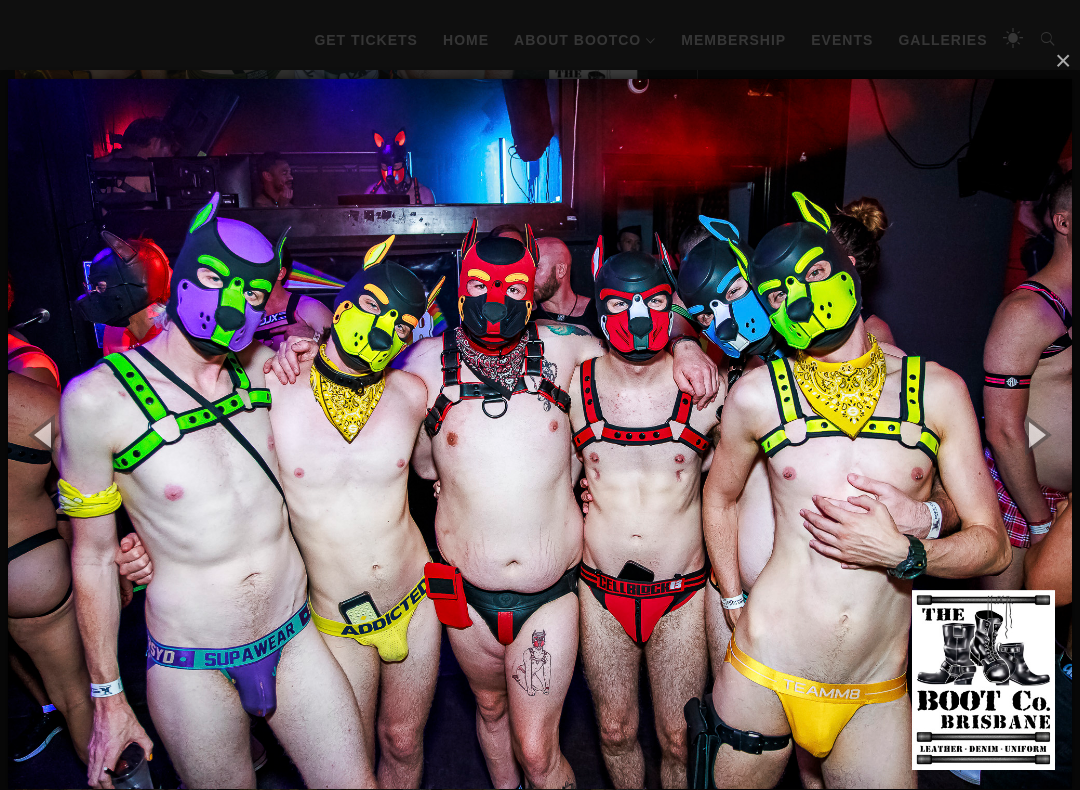 click at bounding box center (1035, 434) 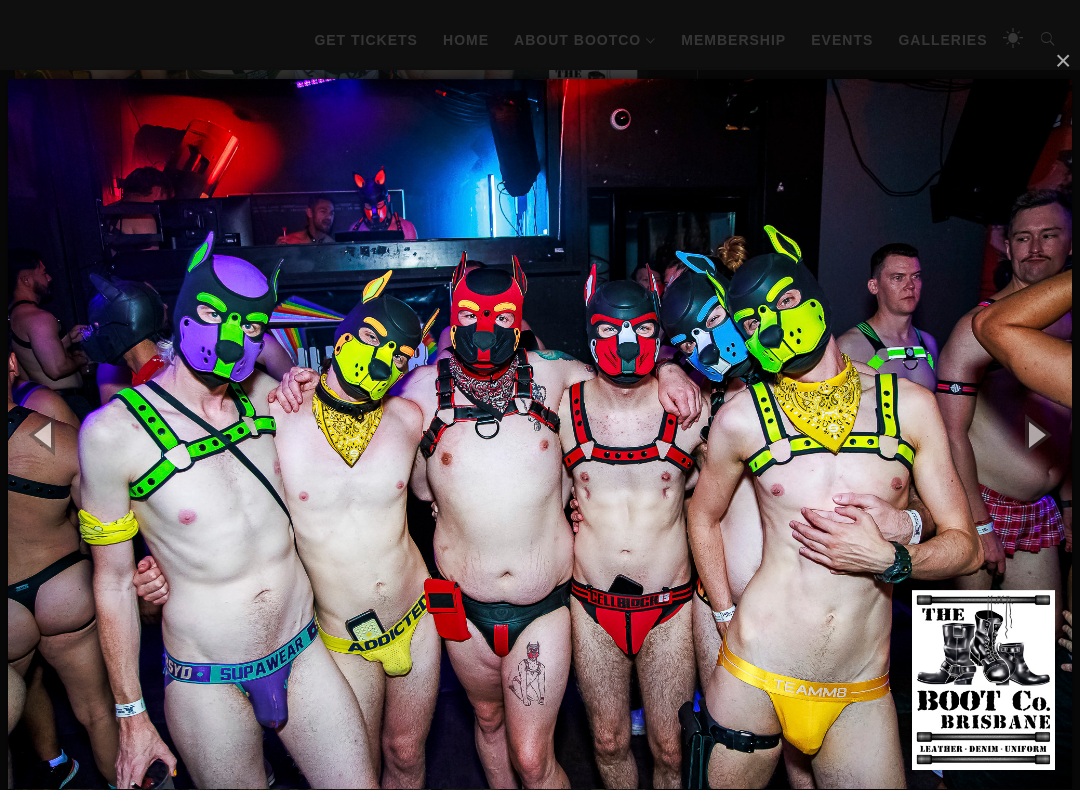 click at bounding box center [1035, 434] 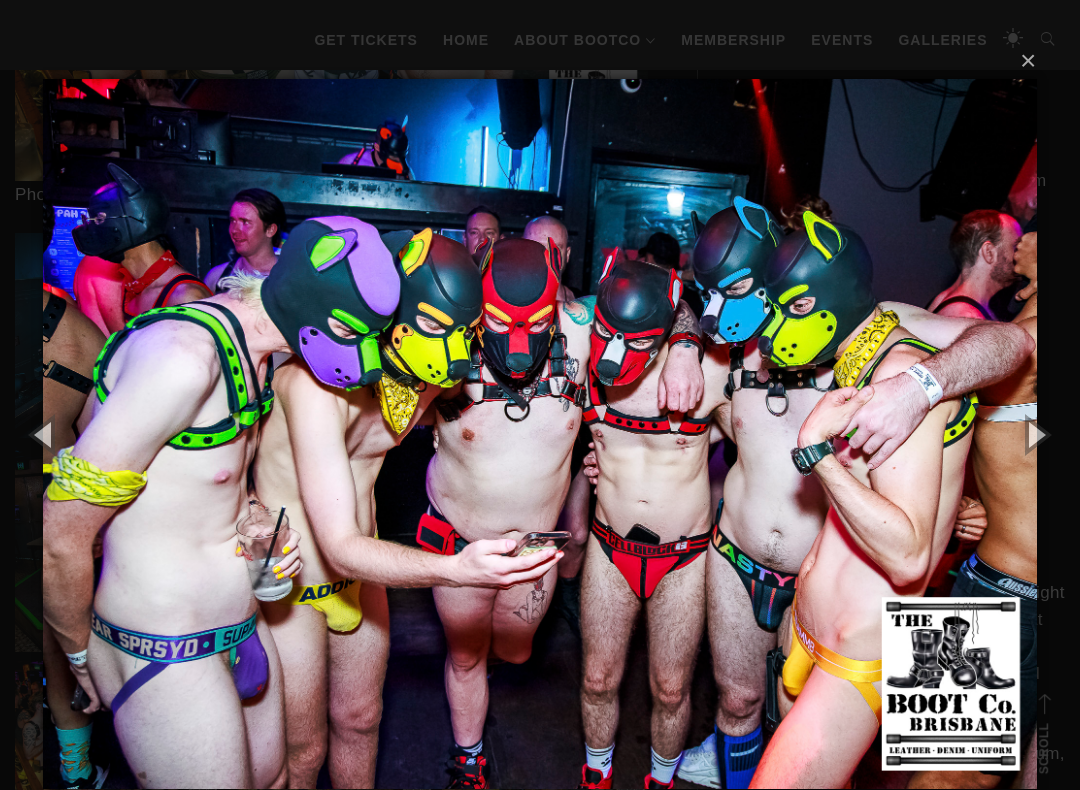 click at bounding box center (1035, 434) 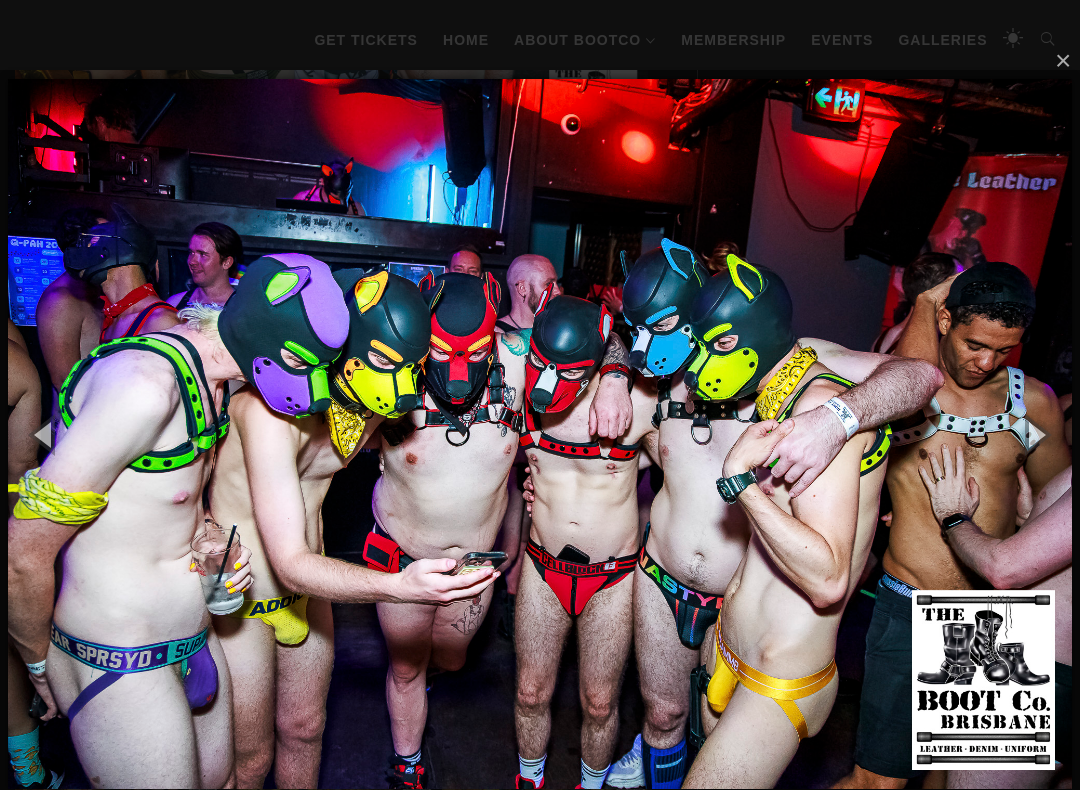 click at bounding box center [1035, 434] 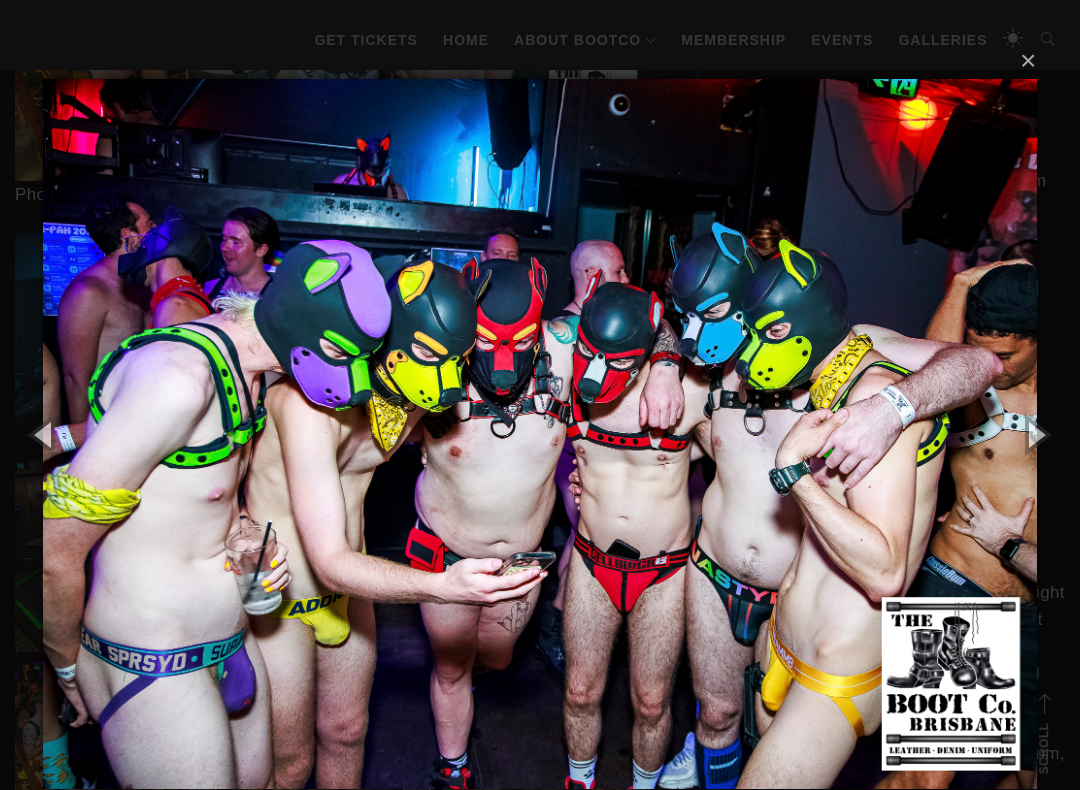 click at bounding box center [1035, 434] 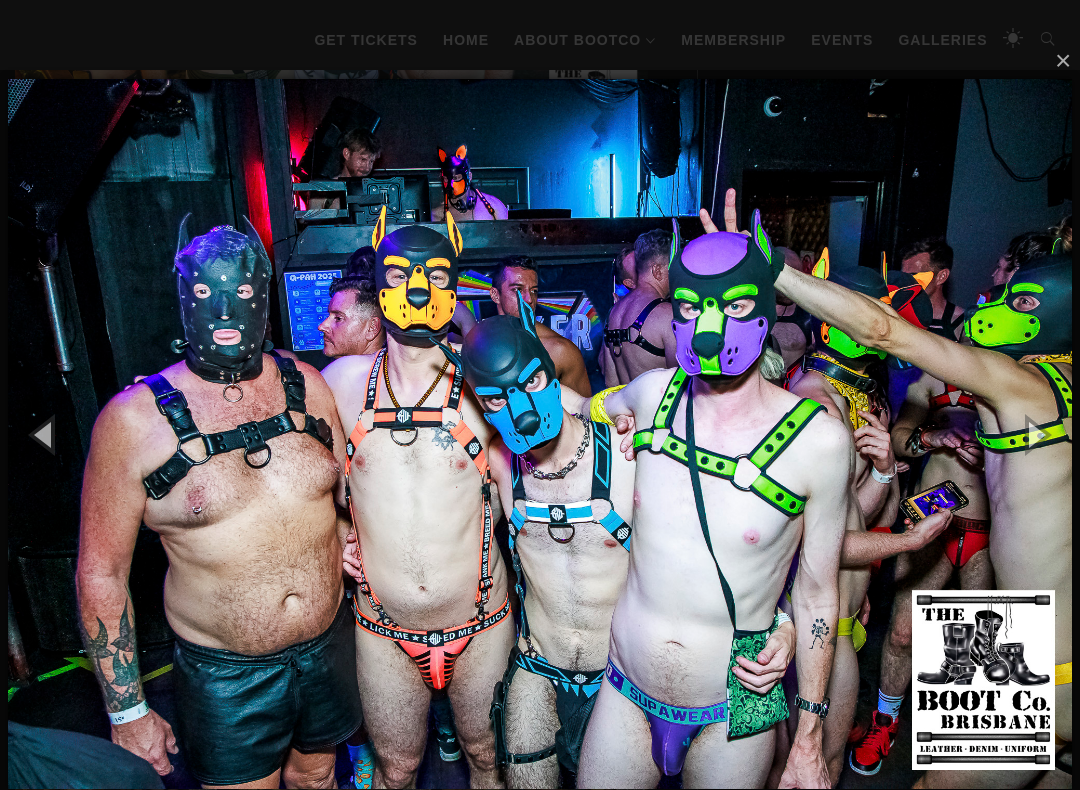 click at bounding box center [1035, 434] 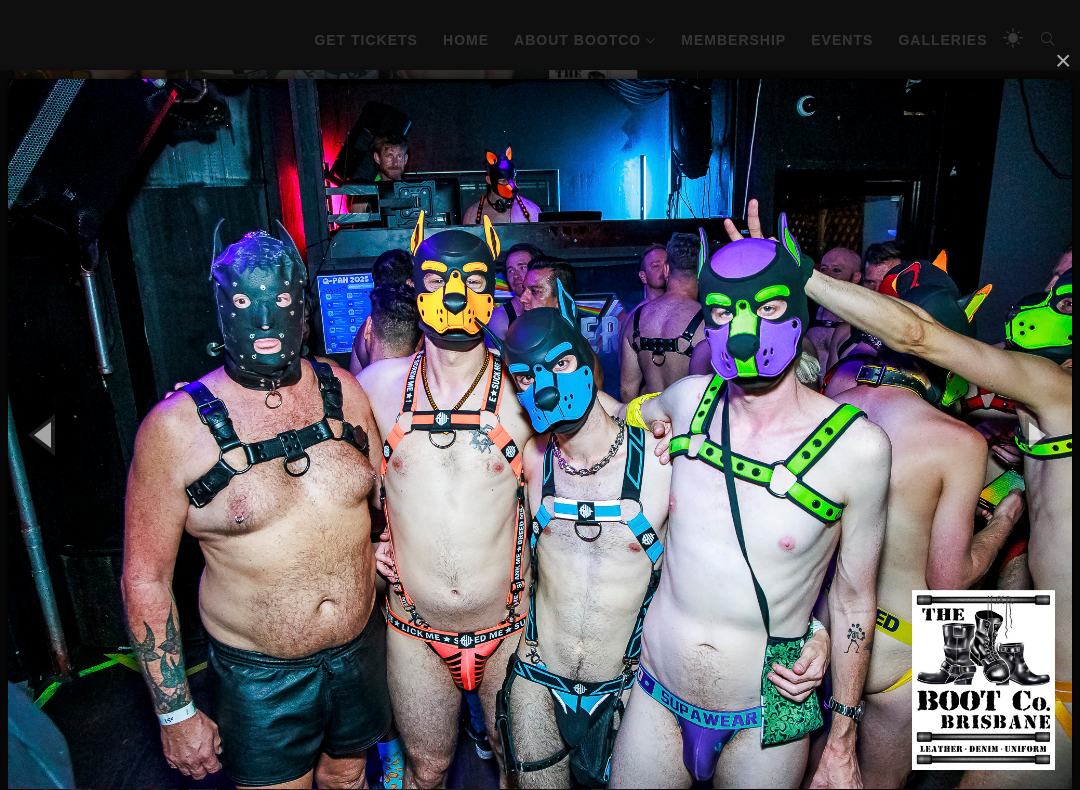click at bounding box center [1035, 434] 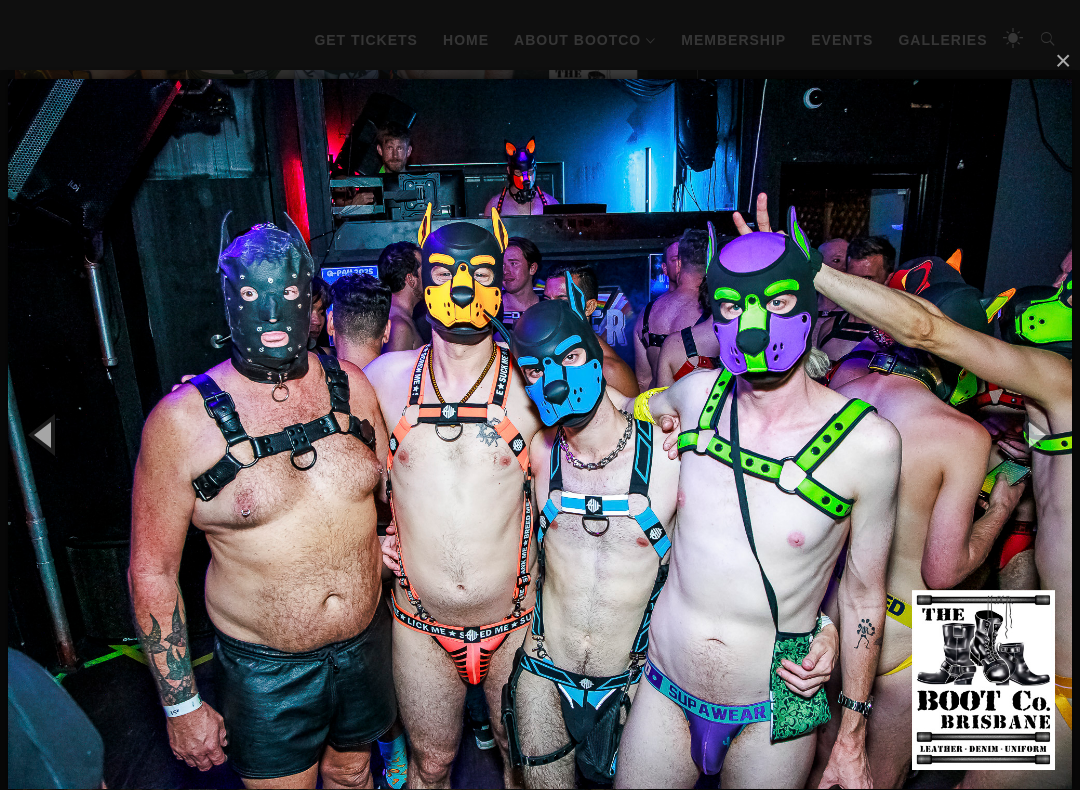click at bounding box center [1035, 434] 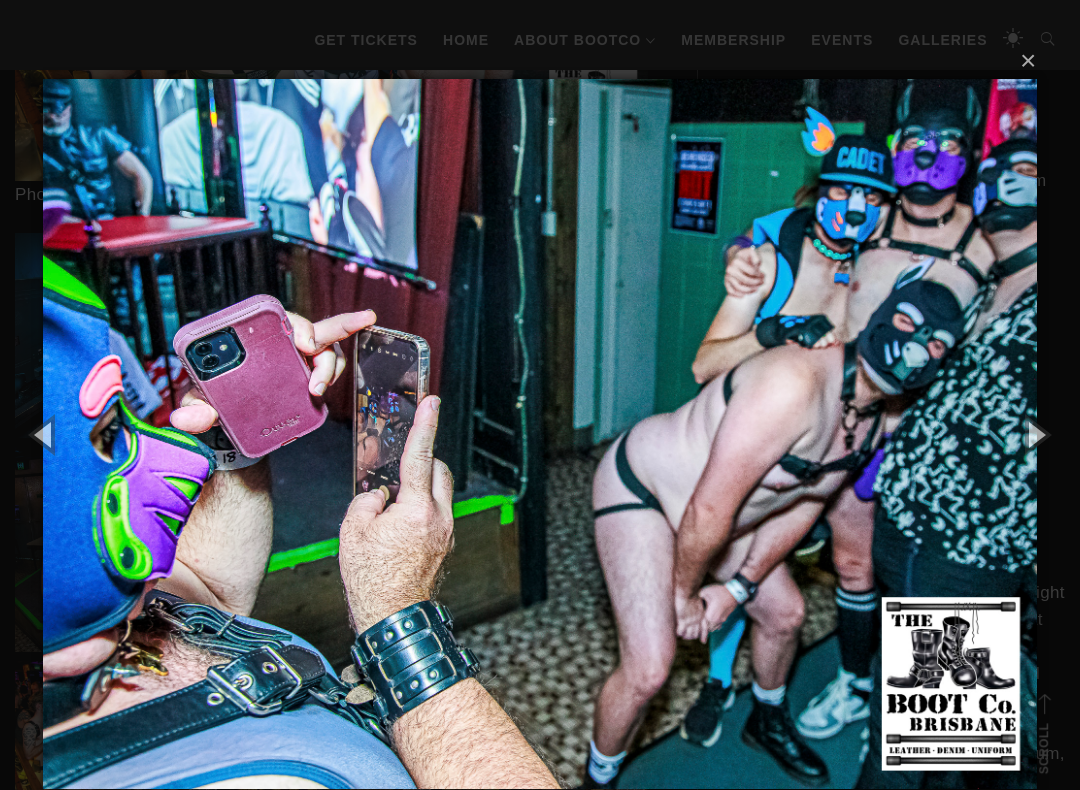 click at bounding box center [1035, 434] 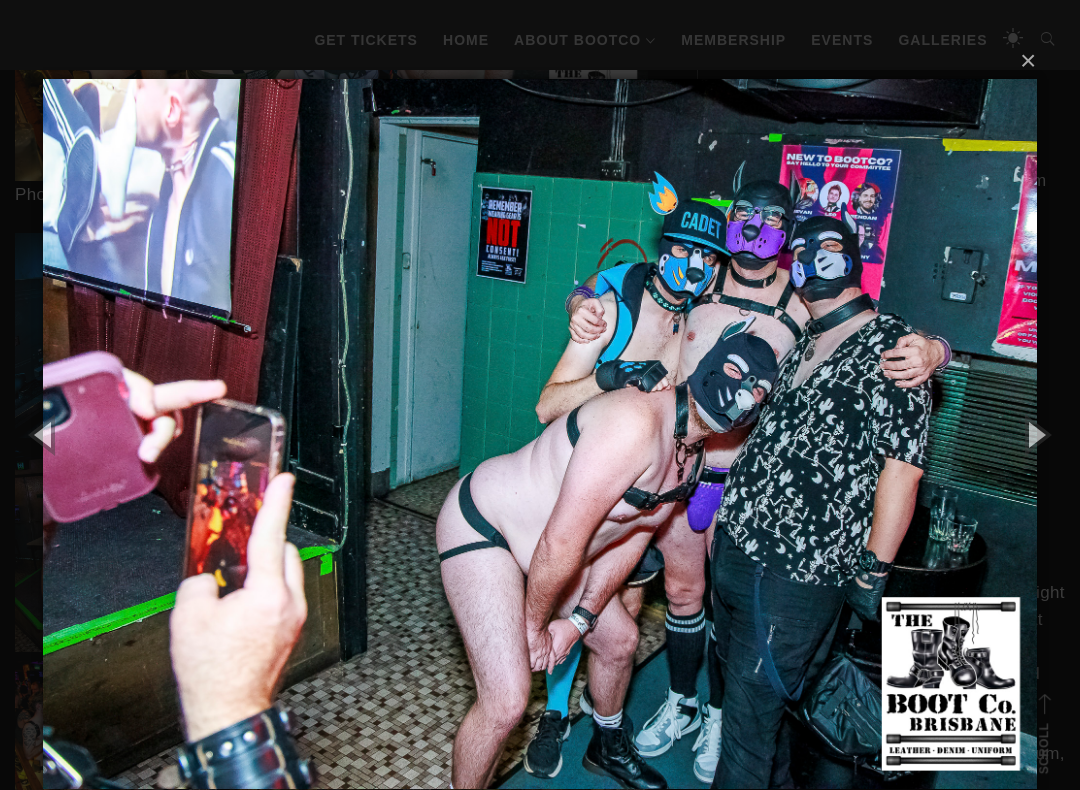 click at bounding box center [1035, 434] 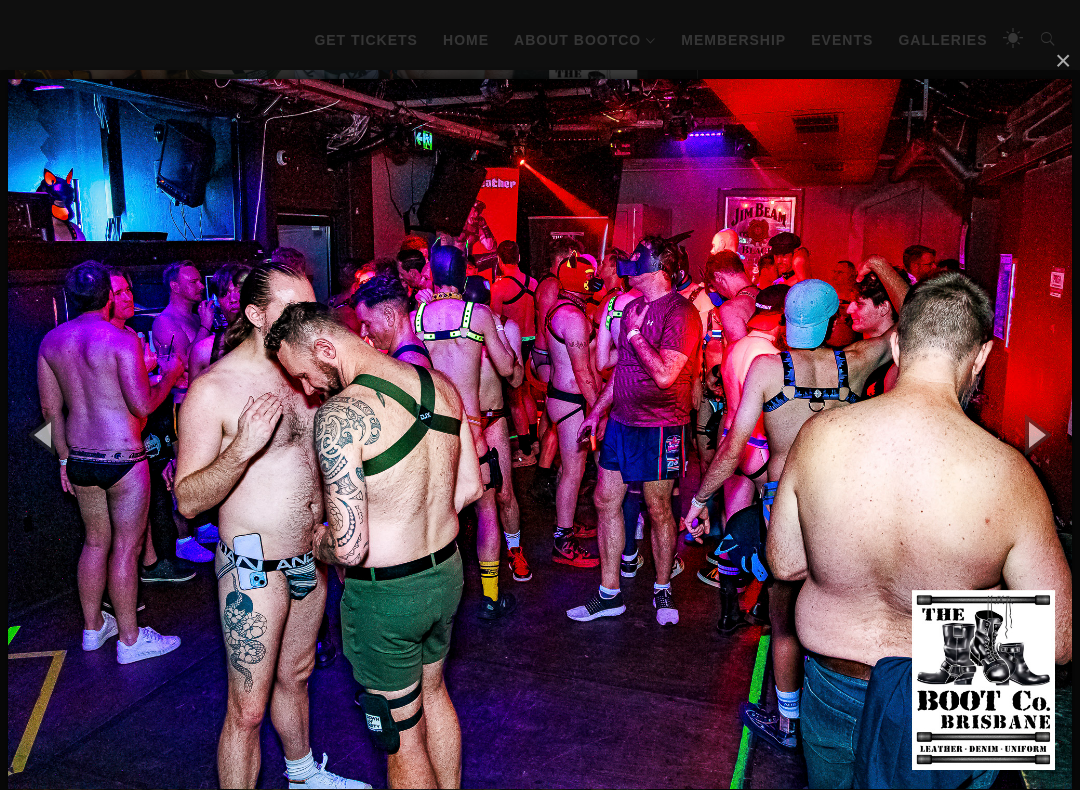 click at bounding box center (1035, 434) 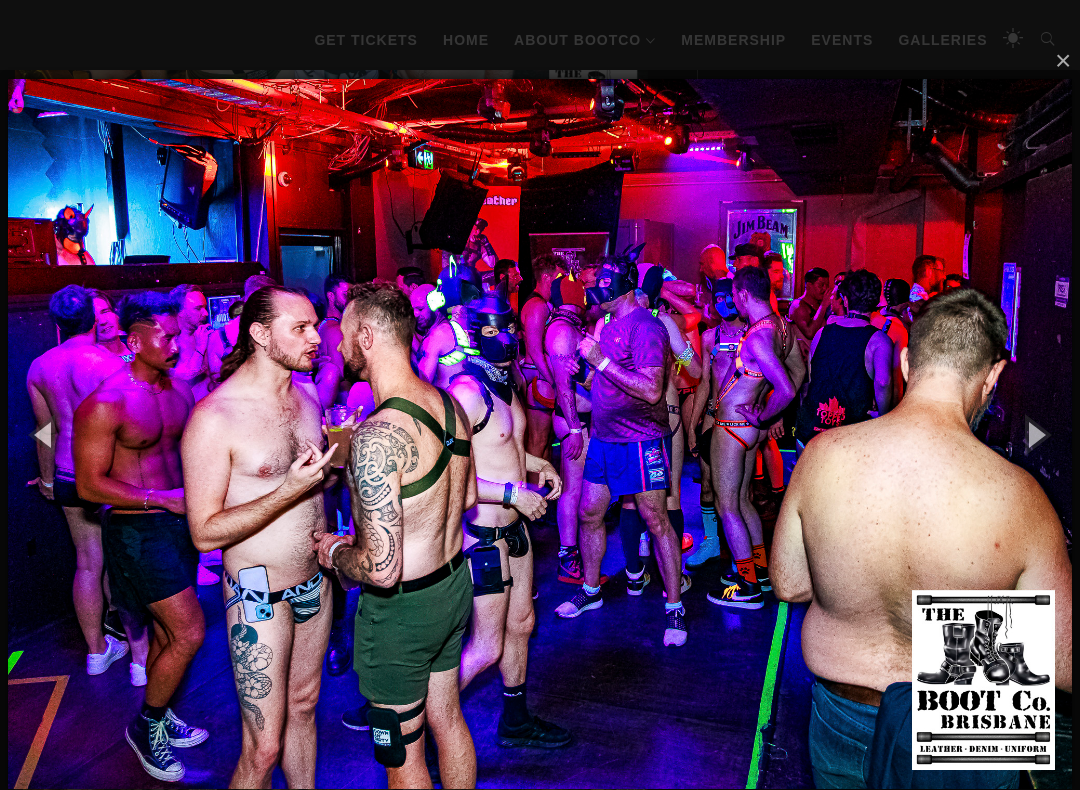 click at bounding box center (1035, 434) 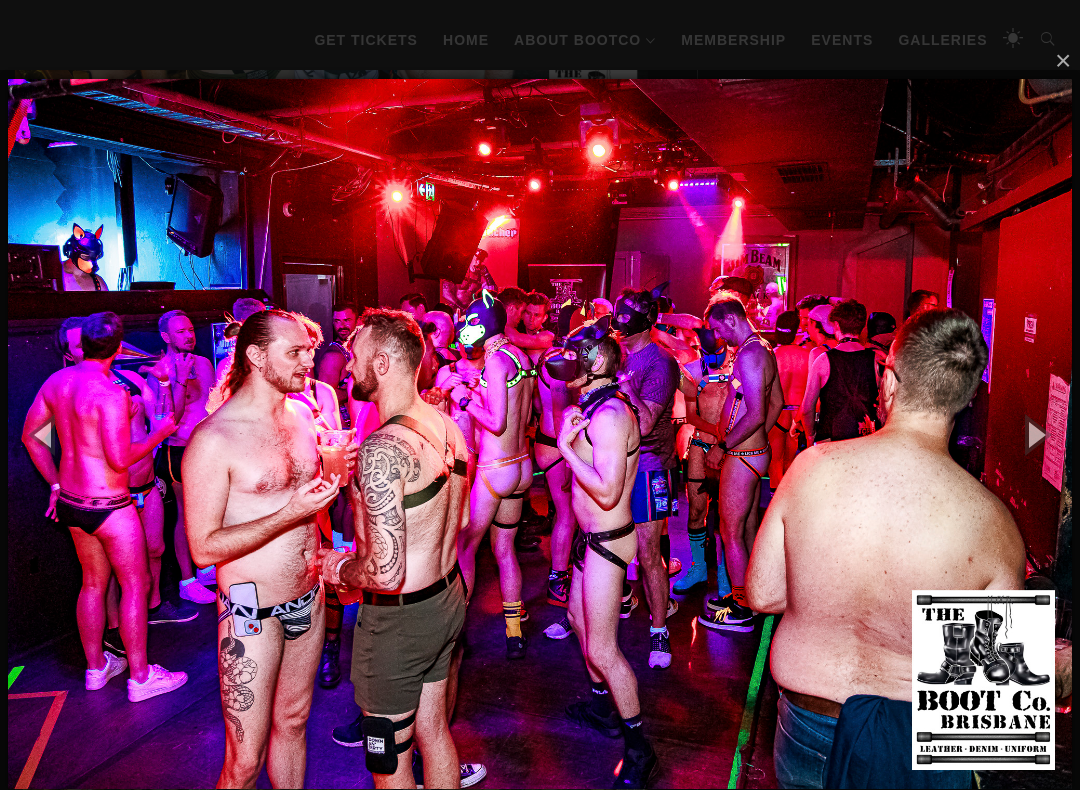 click at bounding box center (1035, 434) 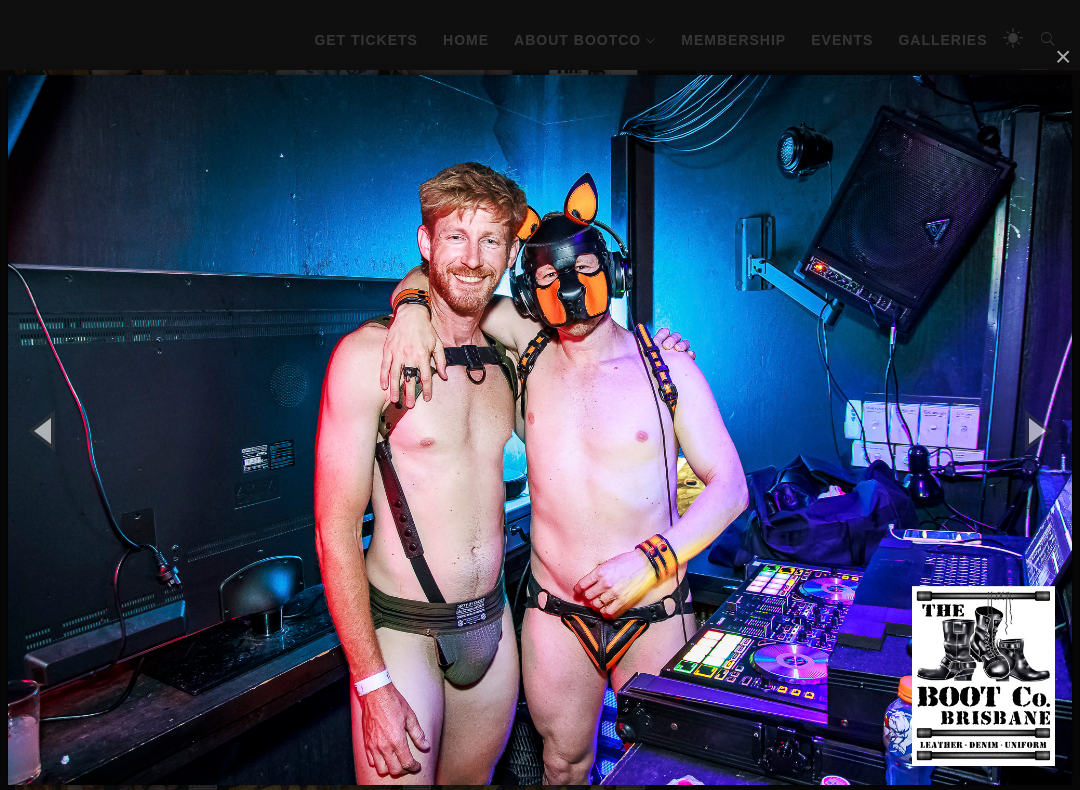 scroll, scrollTop: 770, scrollLeft: 0, axis: vertical 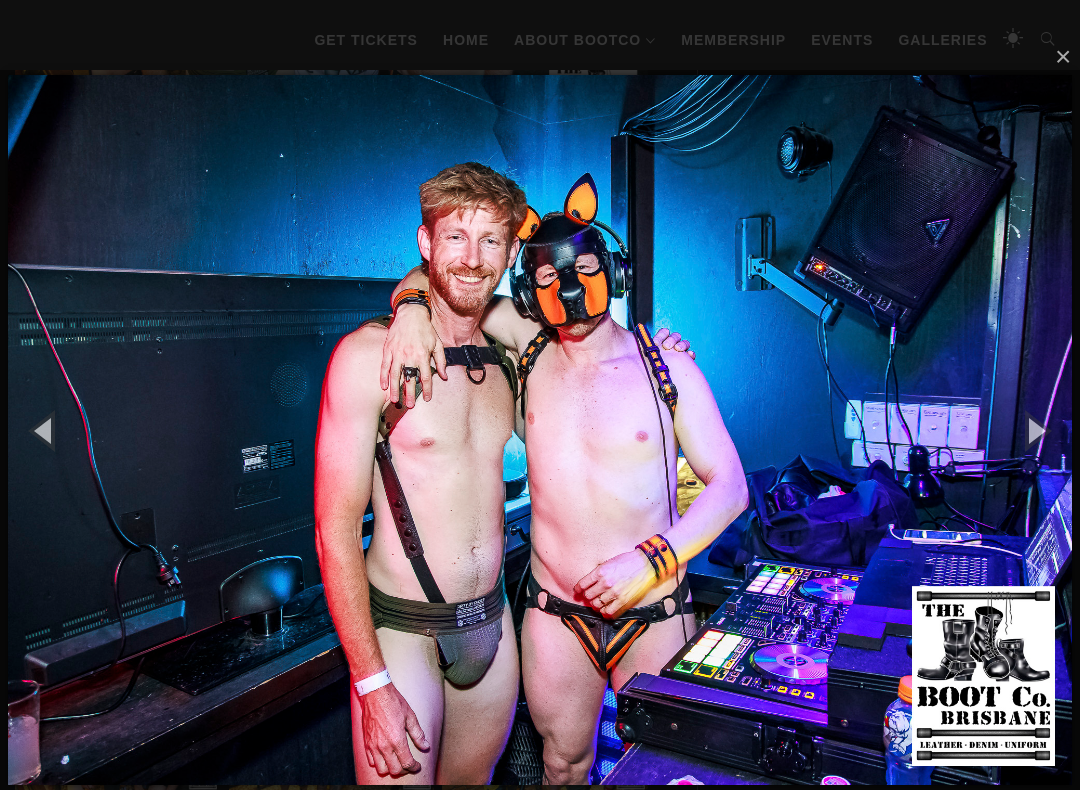 click at bounding box center [1035, 430] 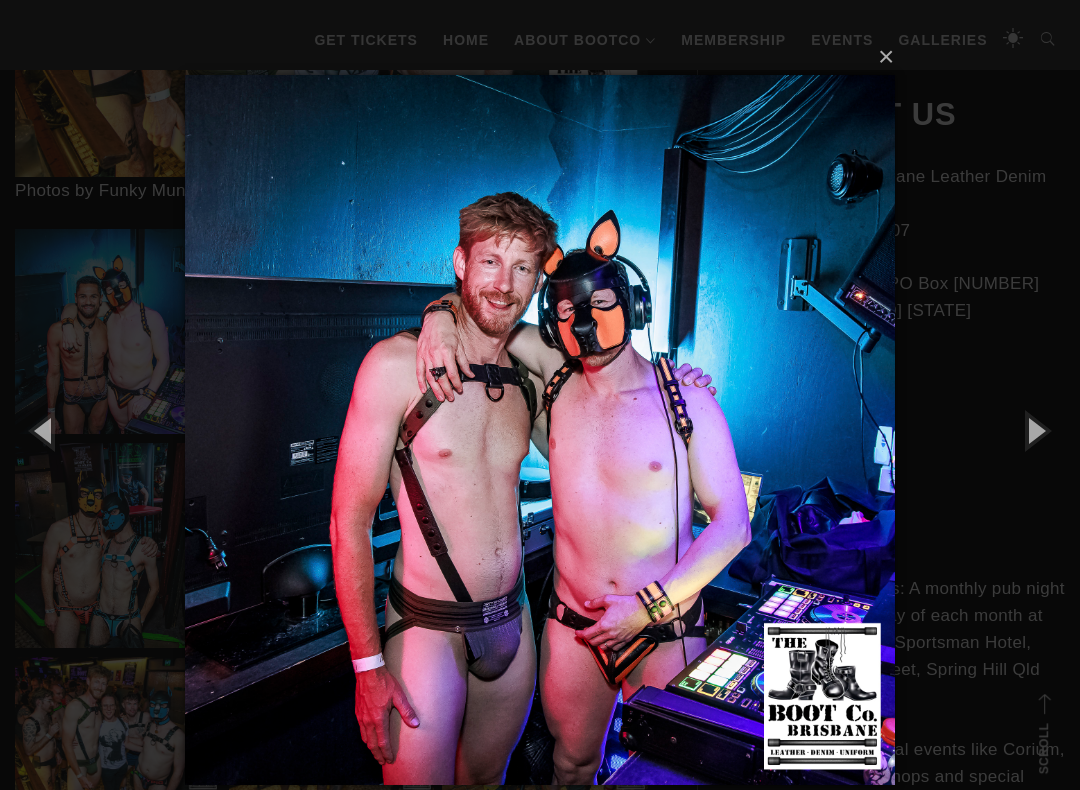 click at bounding box center [1035, 430] 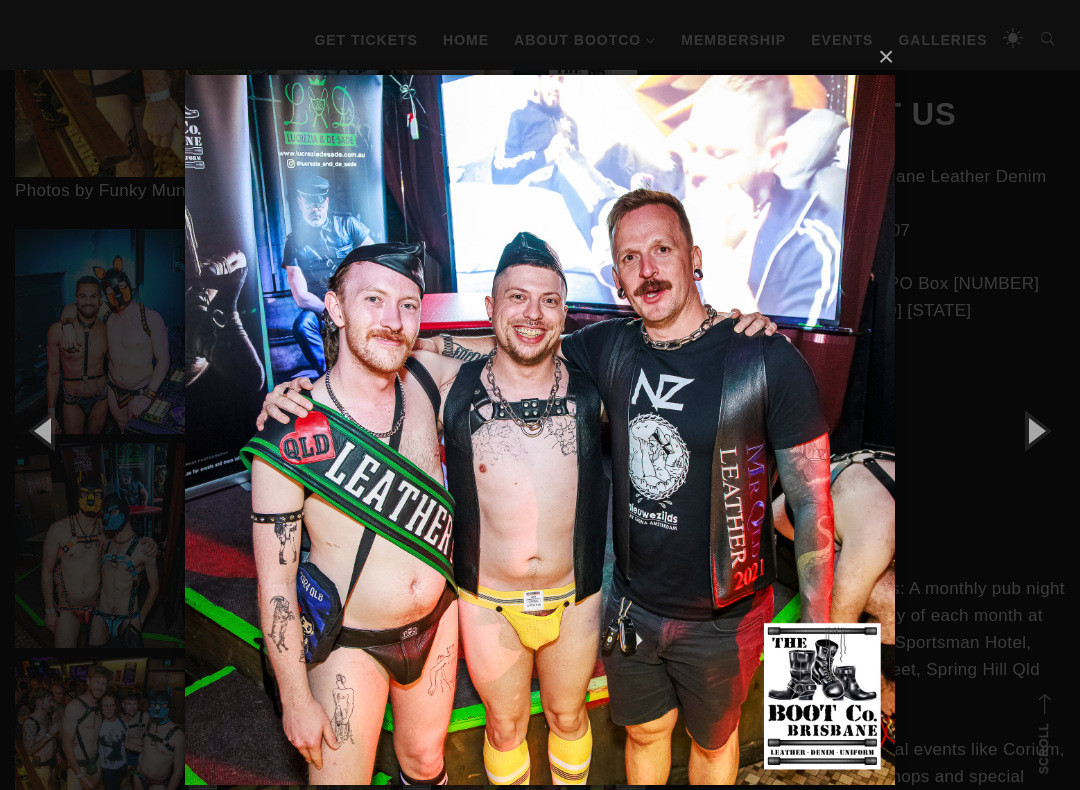 click at bounding box center [1035, 430] 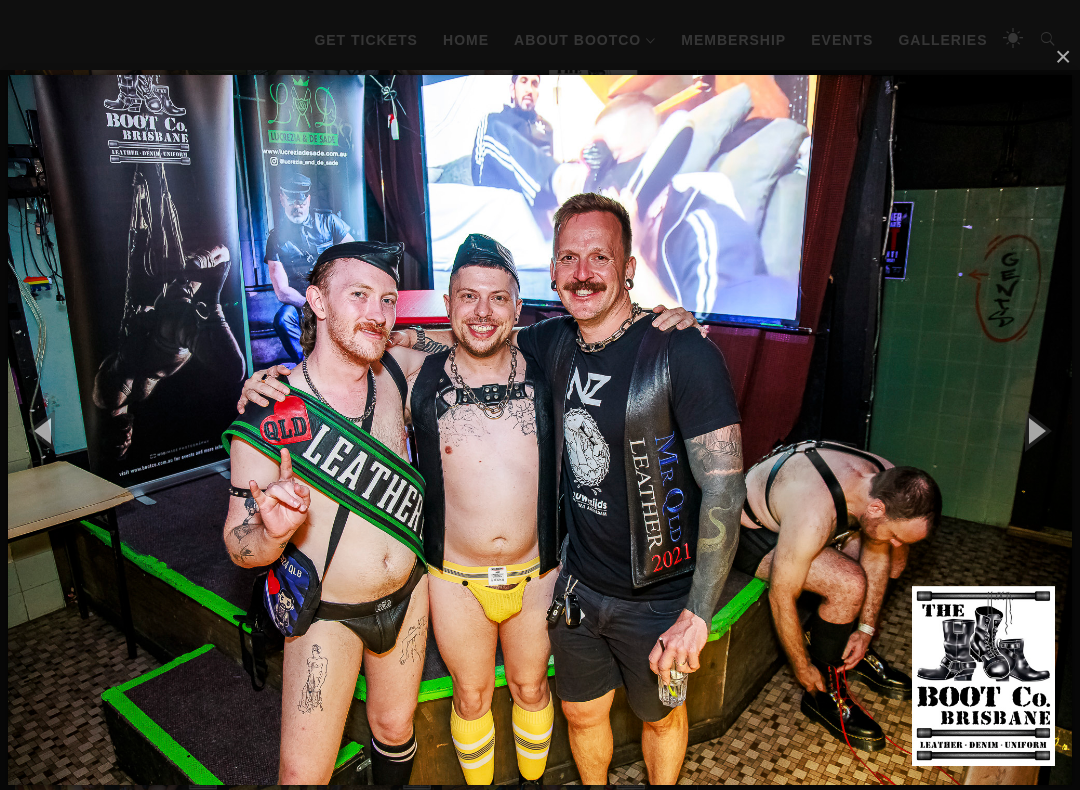 click at bounding box center (1035, 430) 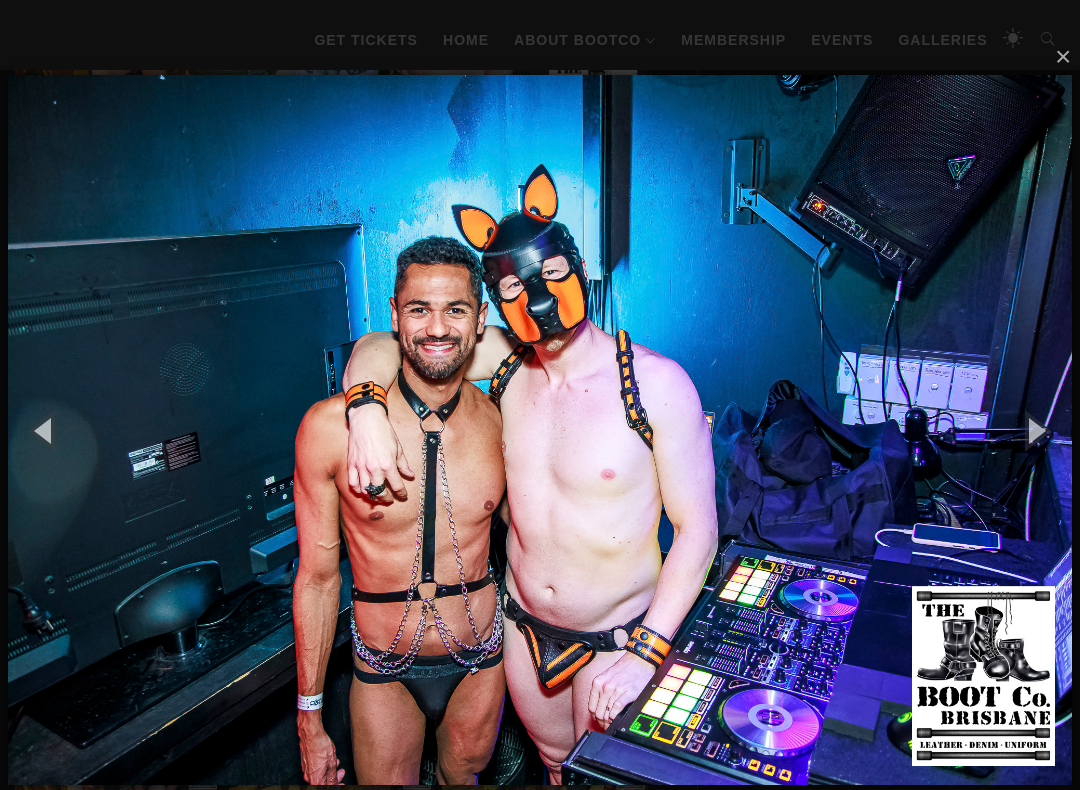 click at bounding box center [1035, 430] 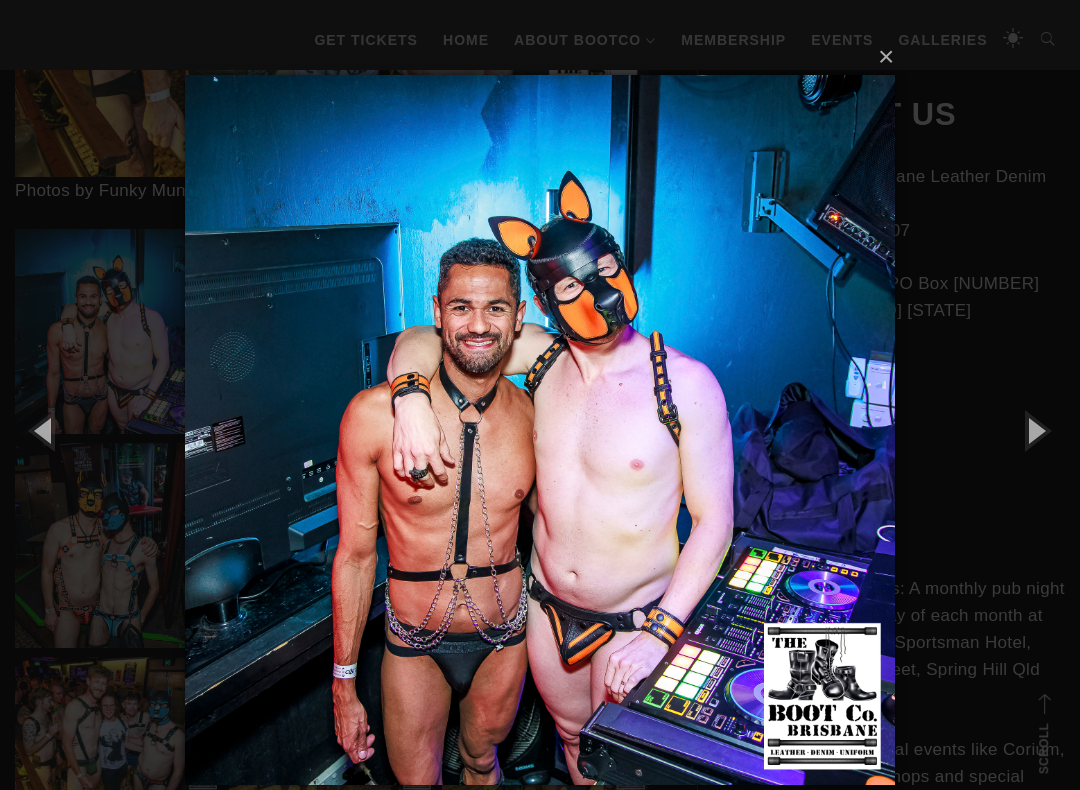 click at bounding box center [1035, 430] 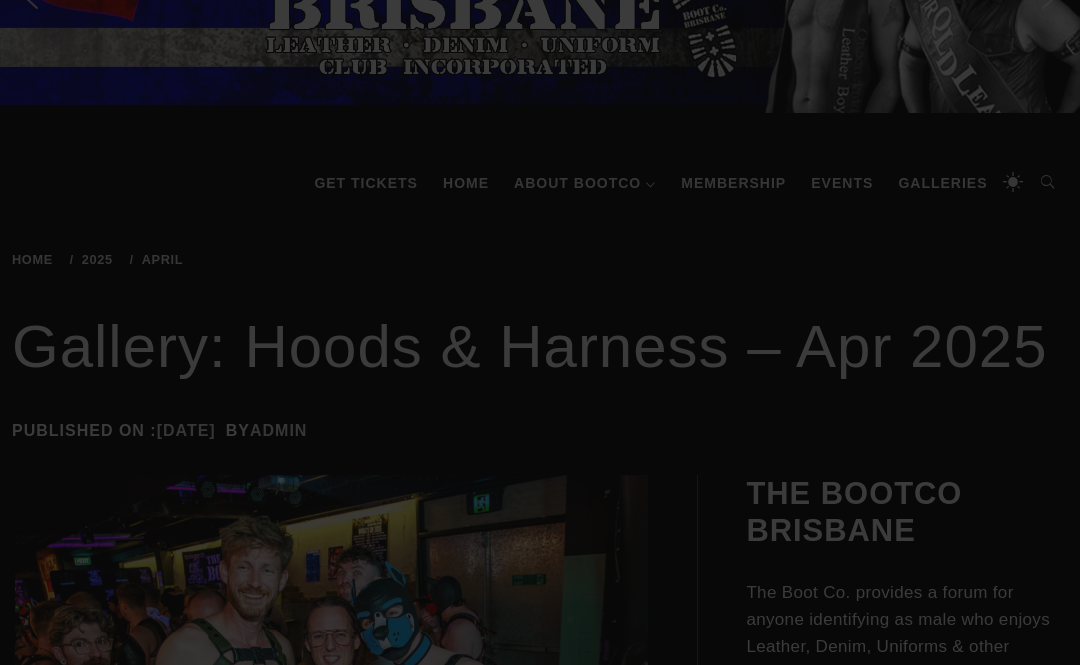 scroll, scrollTop: 83, scrollLeft: 0, axis: vertical 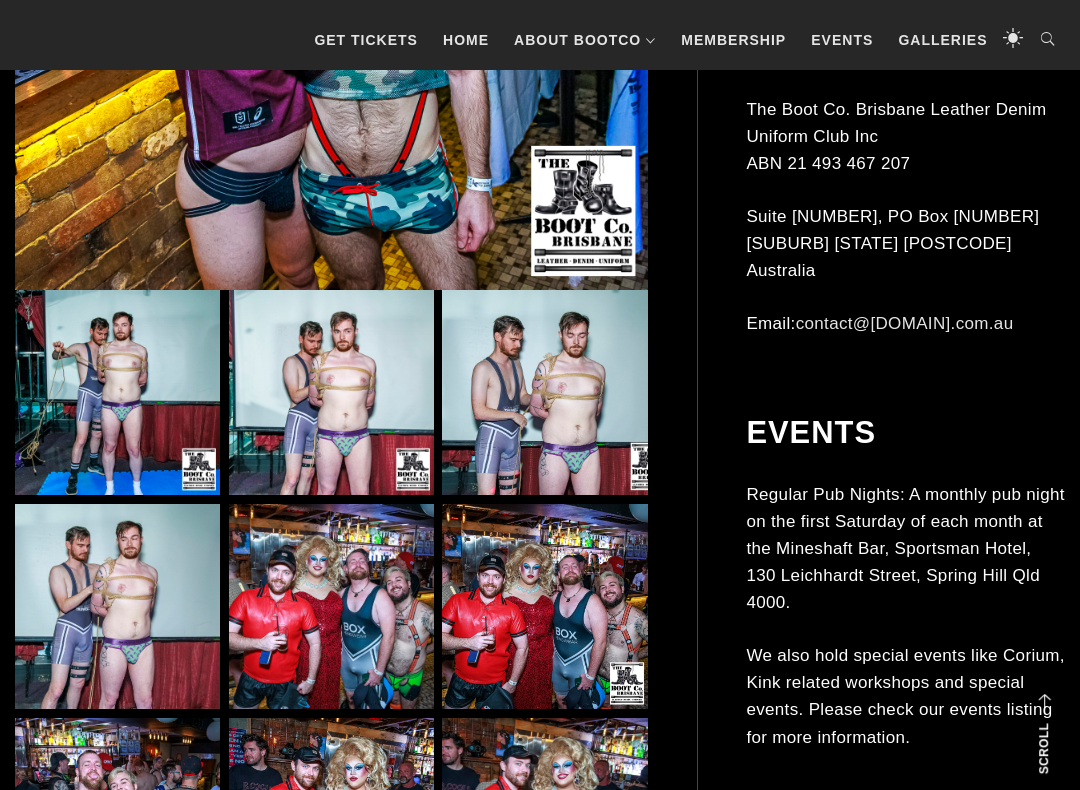 click at bounding box center (331, 606) 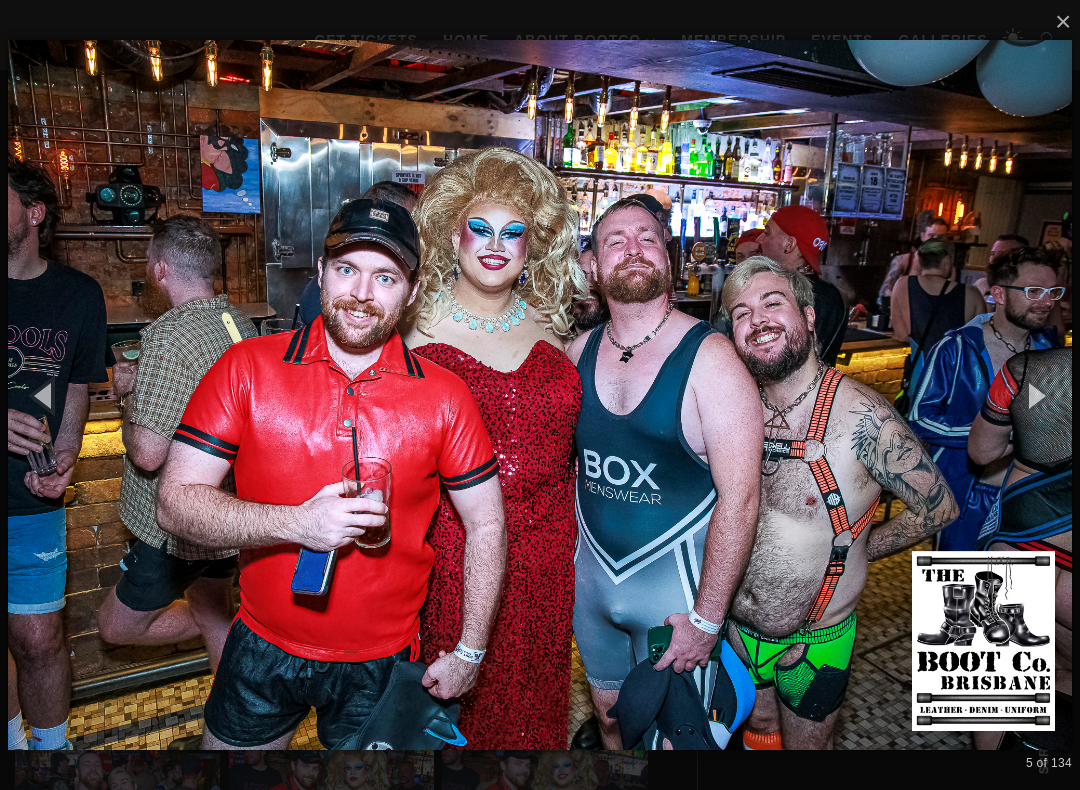 click at bounding box center (1035, 395) 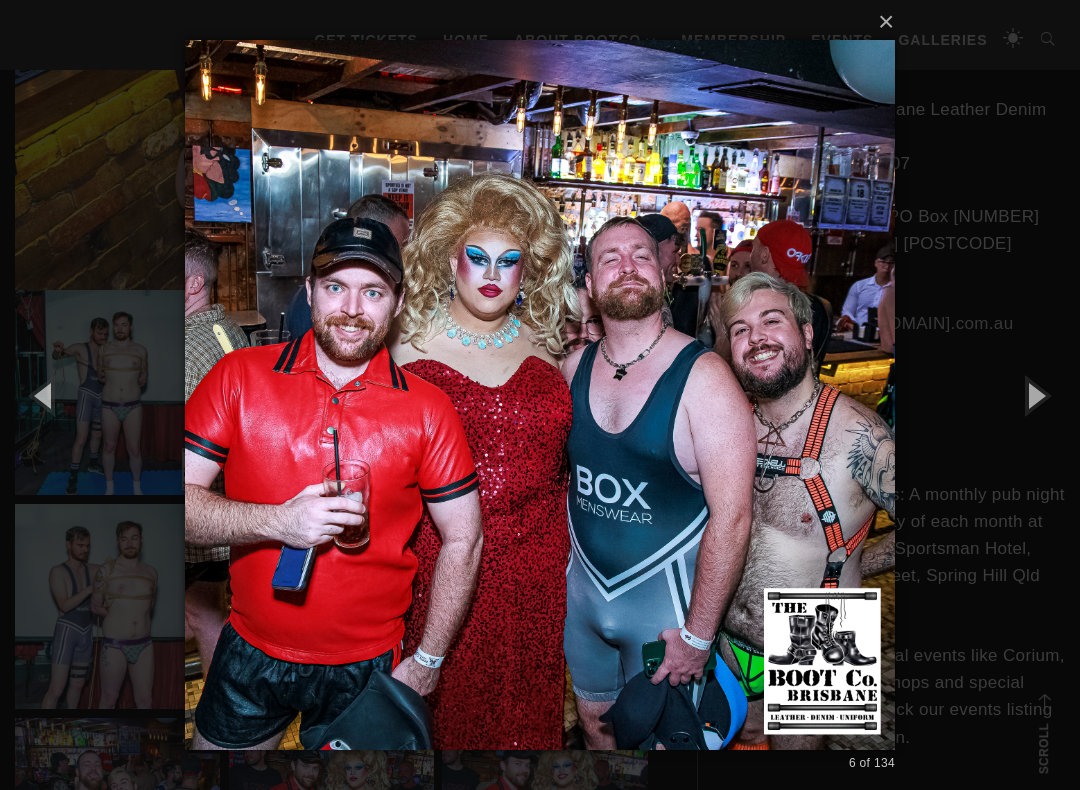 click at bounding box center [1035, 395] 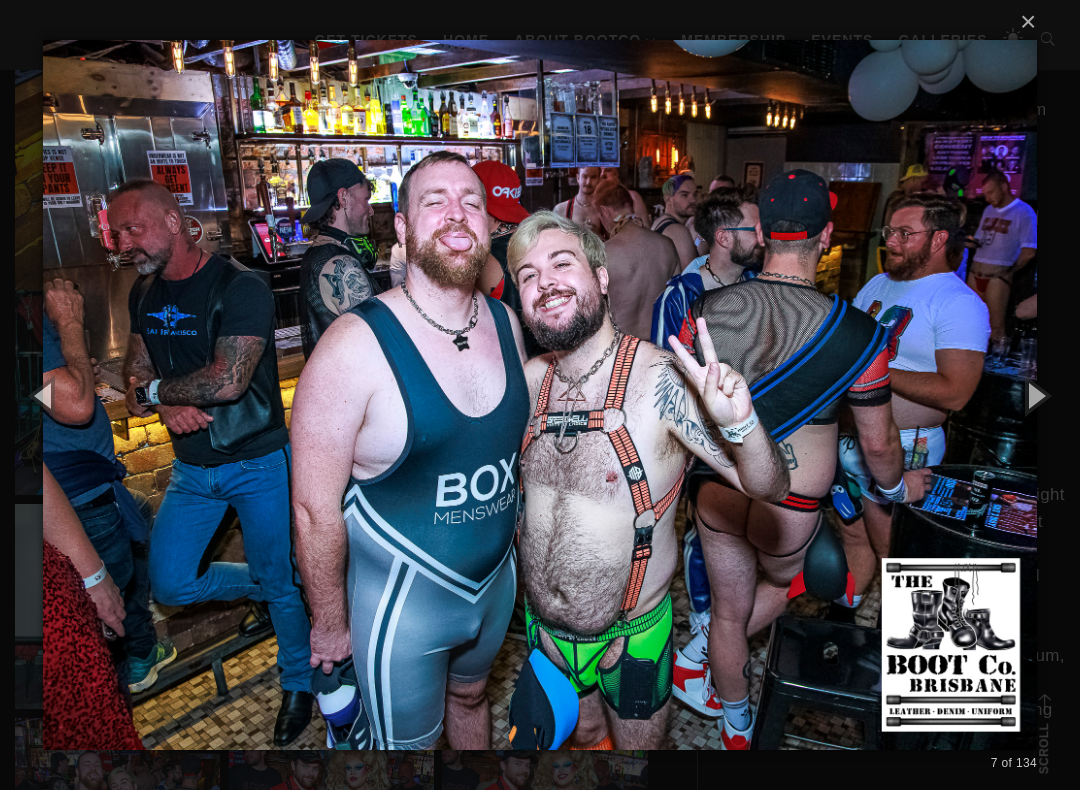 click at bounding box center (1035, 395) 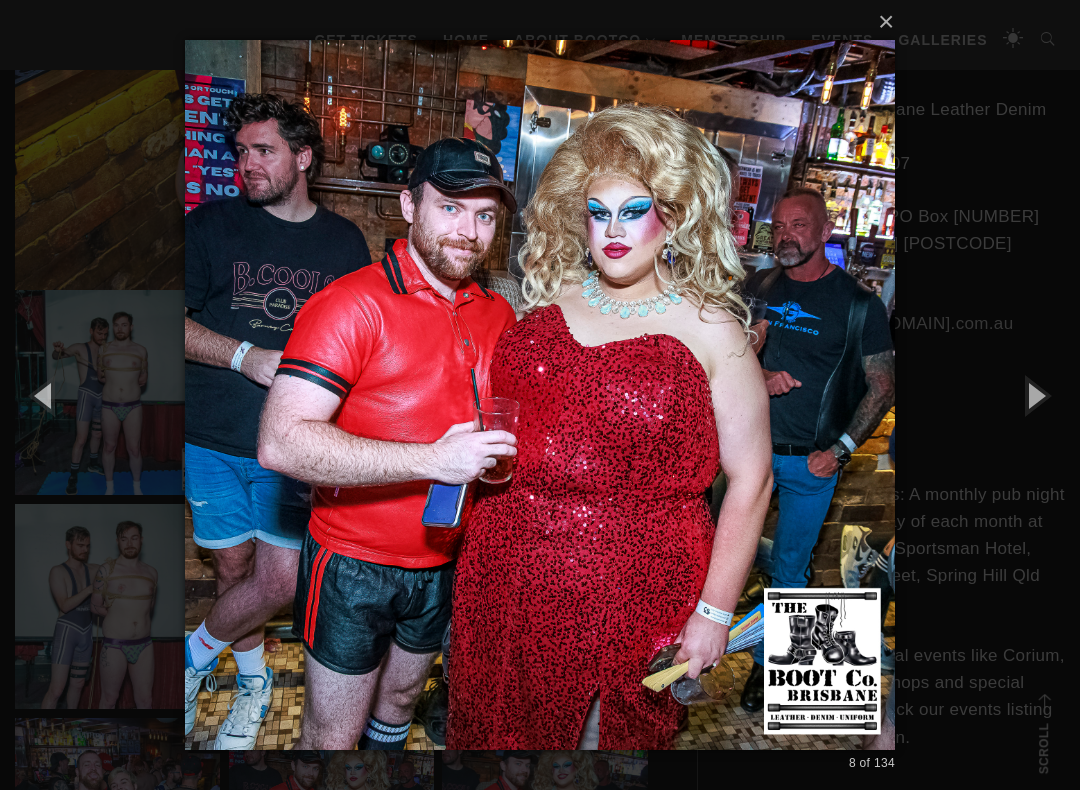 click at bounding box center [1035, 395] 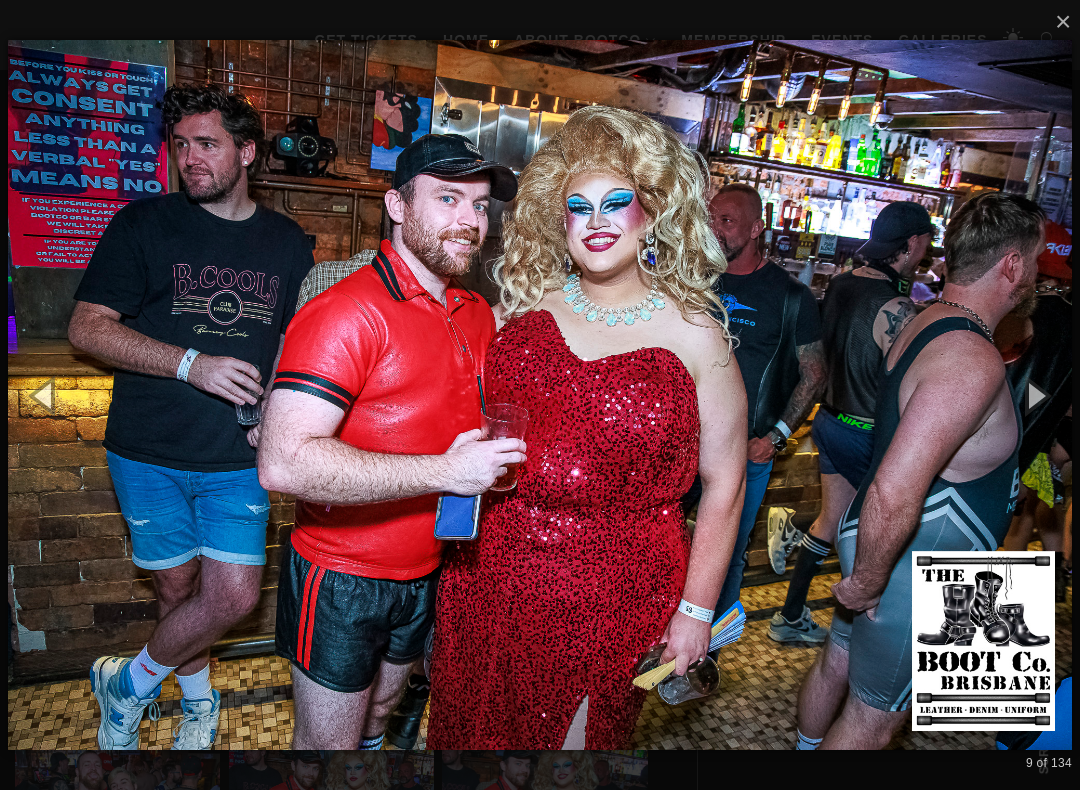 click at bounding box center (1035, 395) 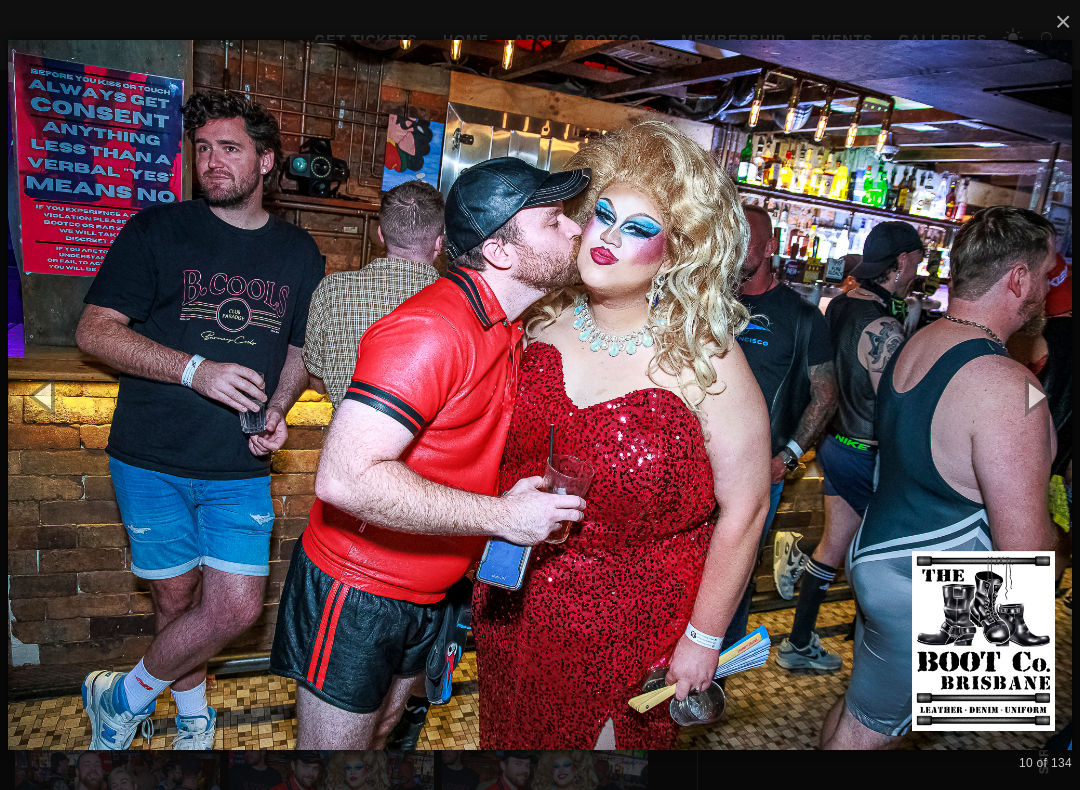 click at bounding box center [1035, 395] 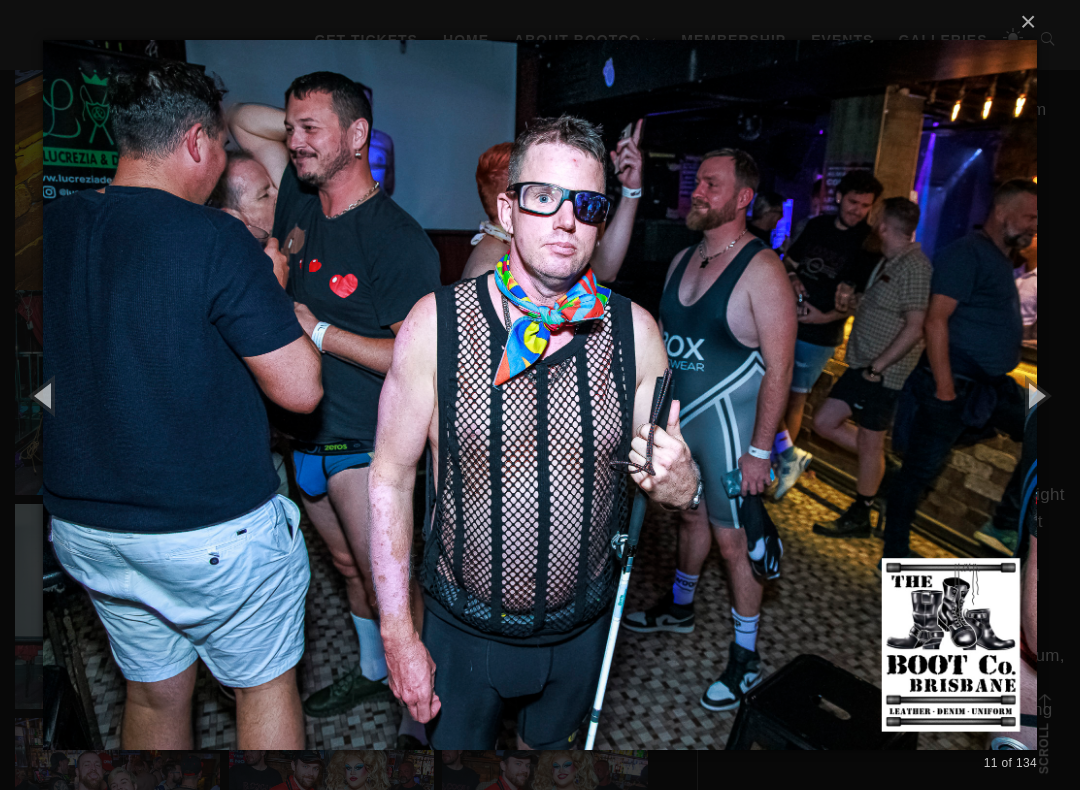 click at bounding box center (1035, 395) 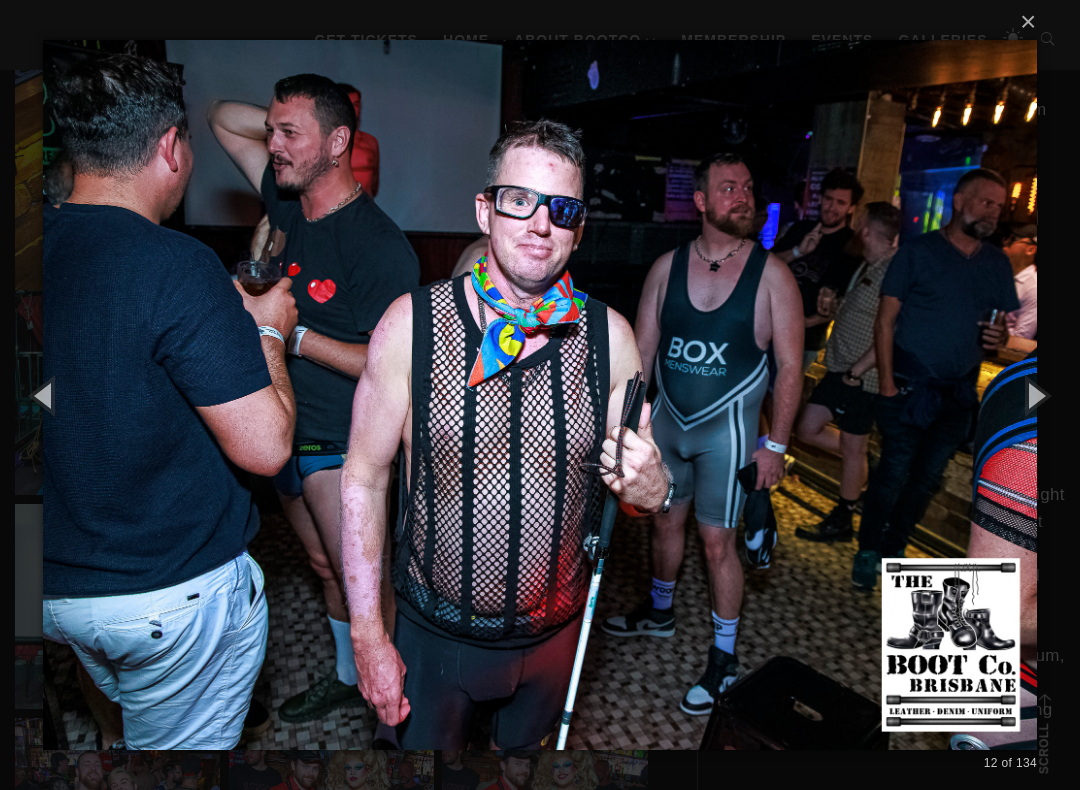 click at bounding box center (1035, 395) 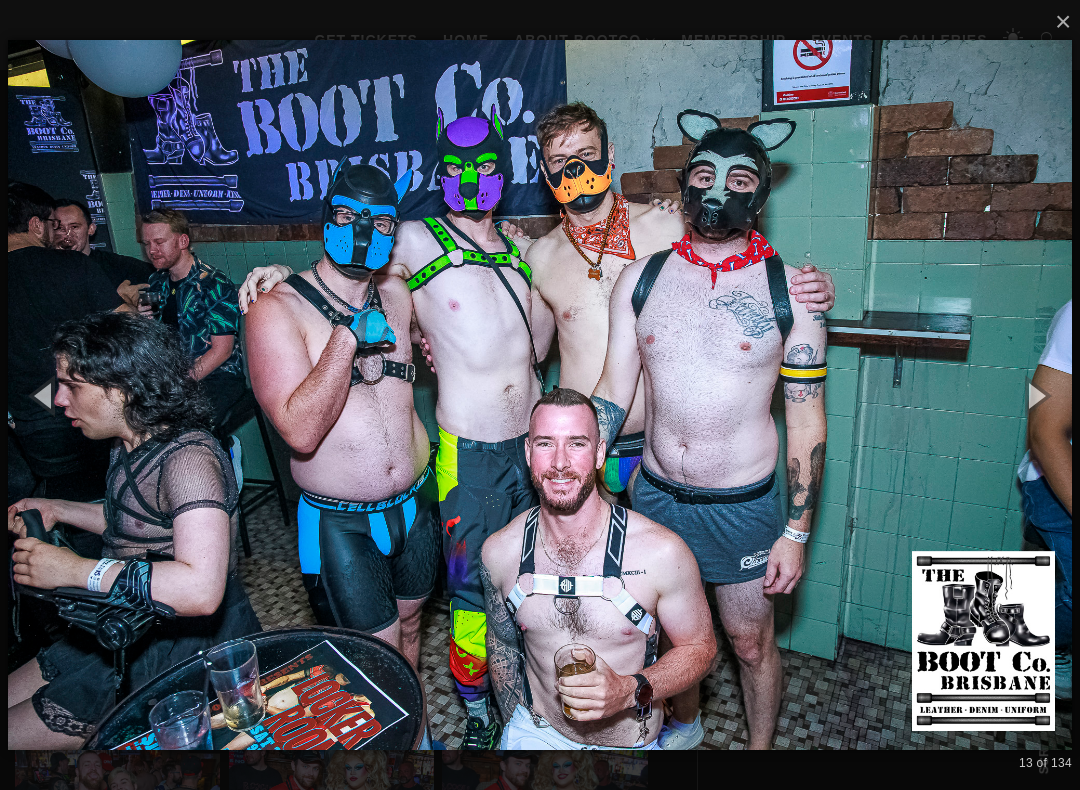 click at bounding box center (1035, 395) 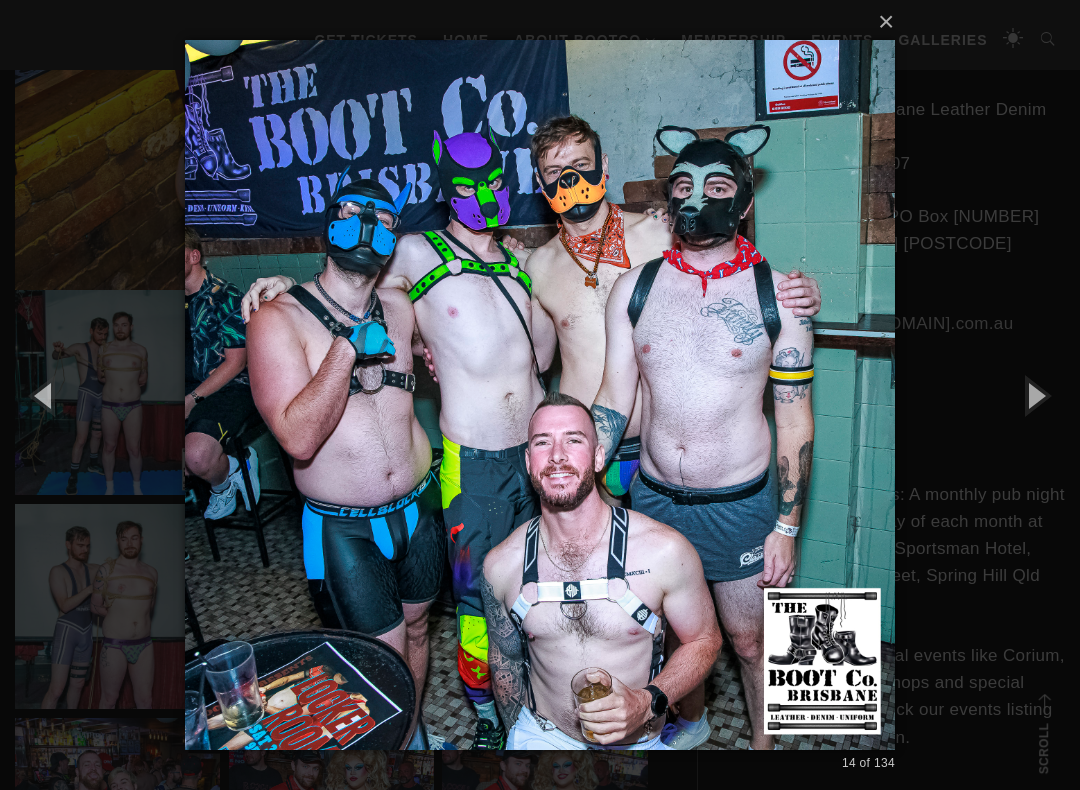 click at bounding box center [1035, 395] 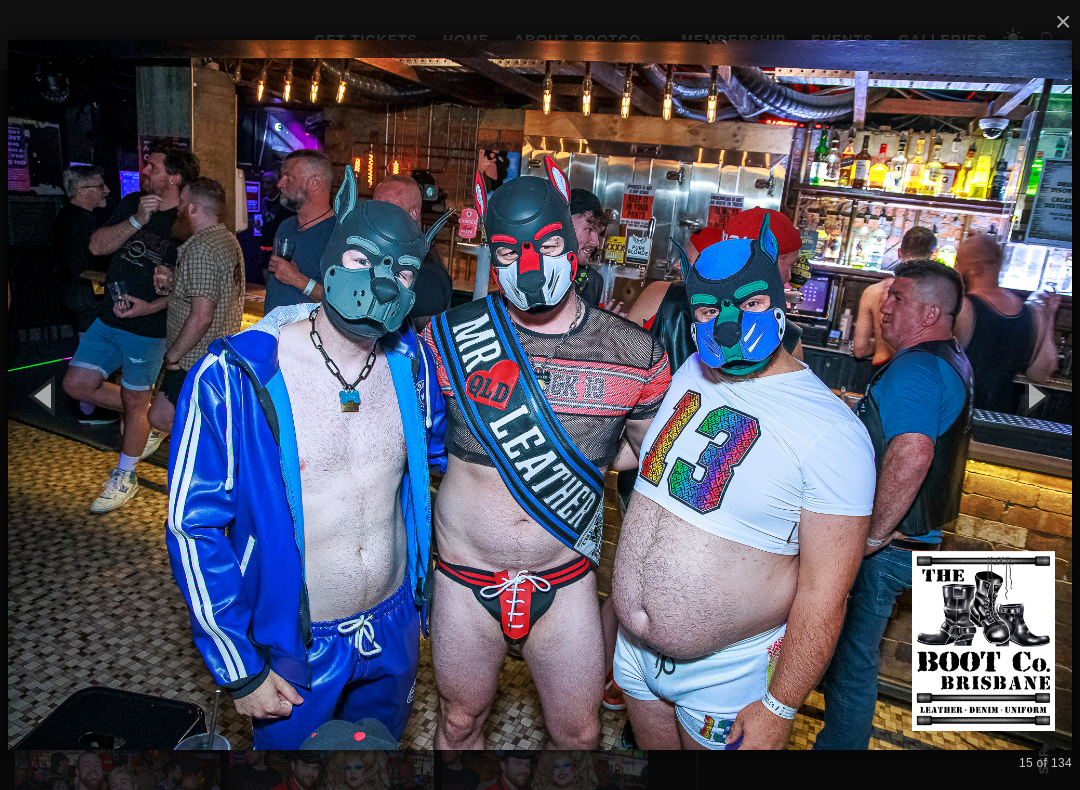 click at bounding box center [1035, 395] 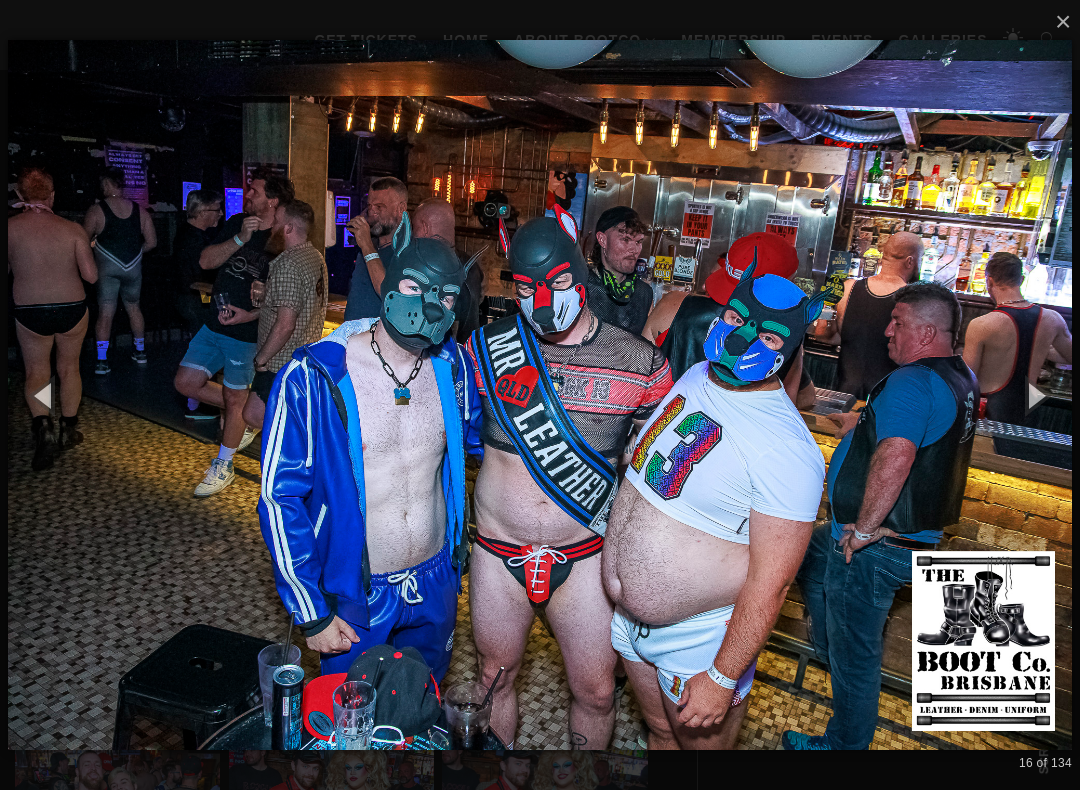 click at bounding box center (1035, 395) 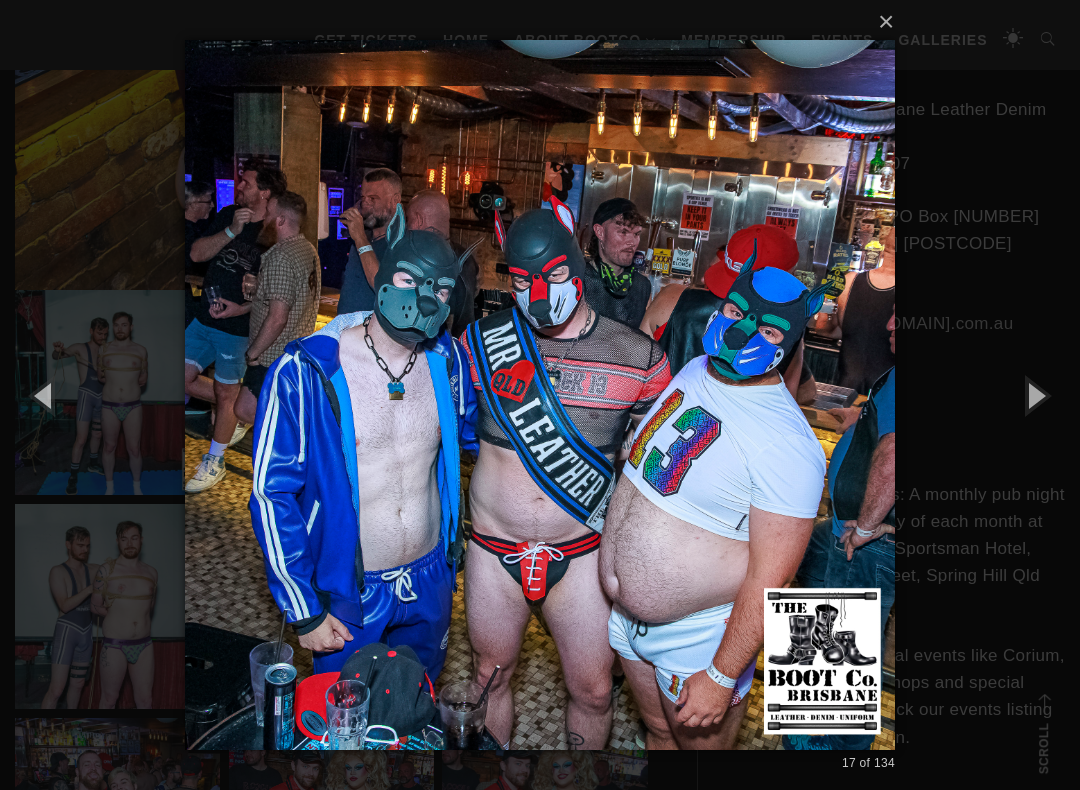 click at bounding box center (1035, 395) 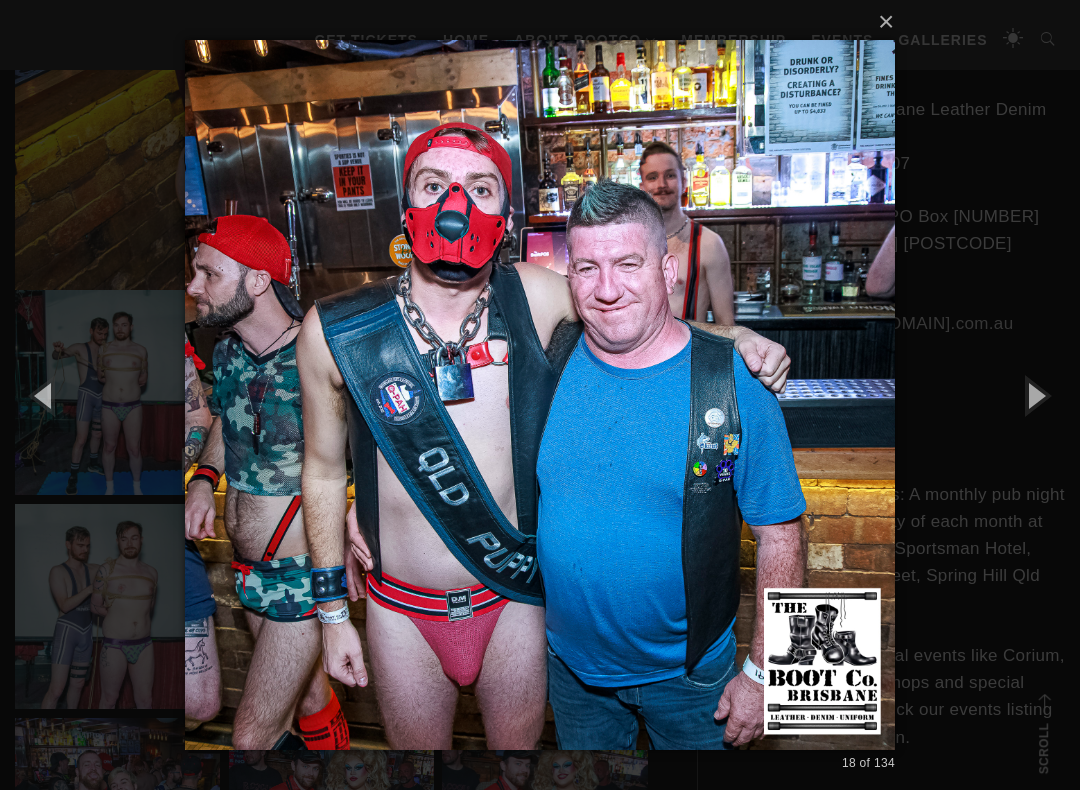 click at bounding box center [1035, 395] 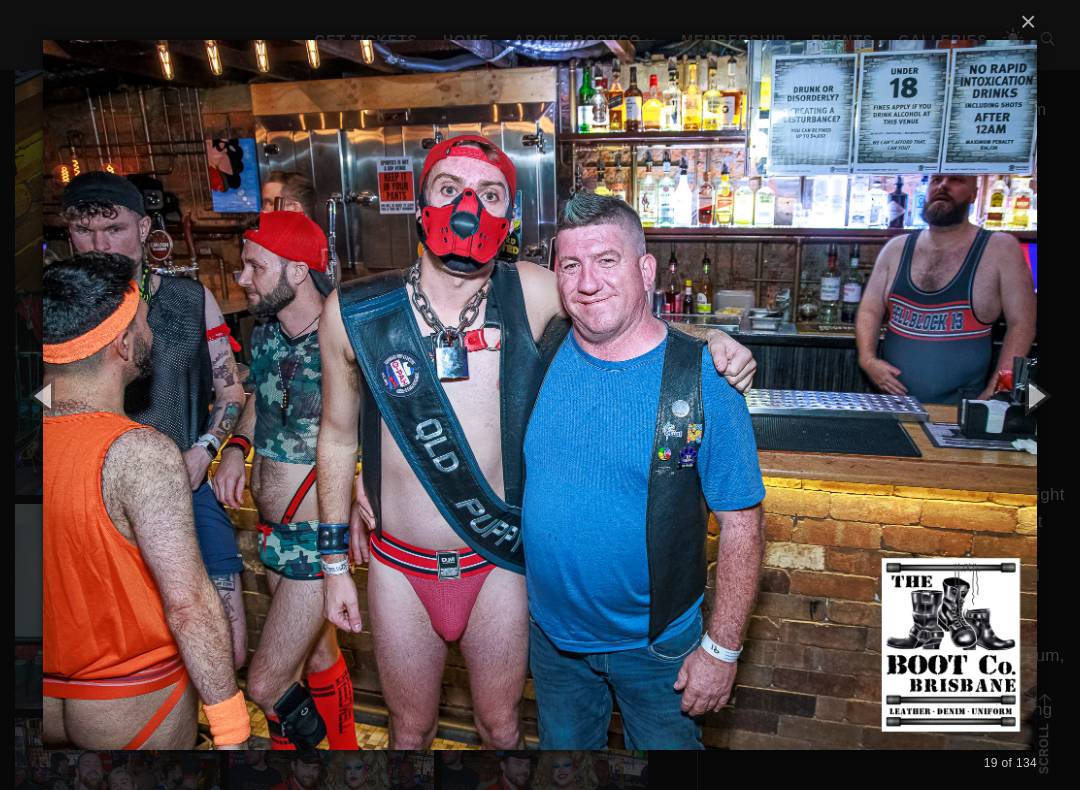 click at bounding box center [1035, 395] 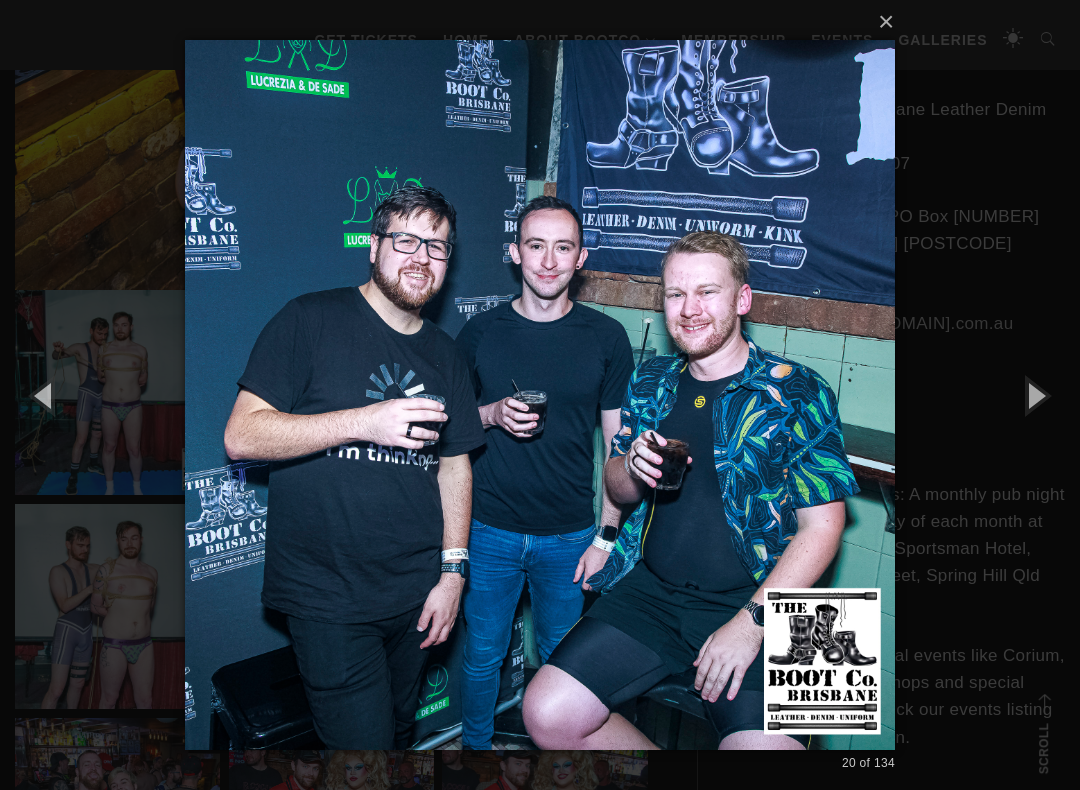 click at bounding box center (1035, 395) 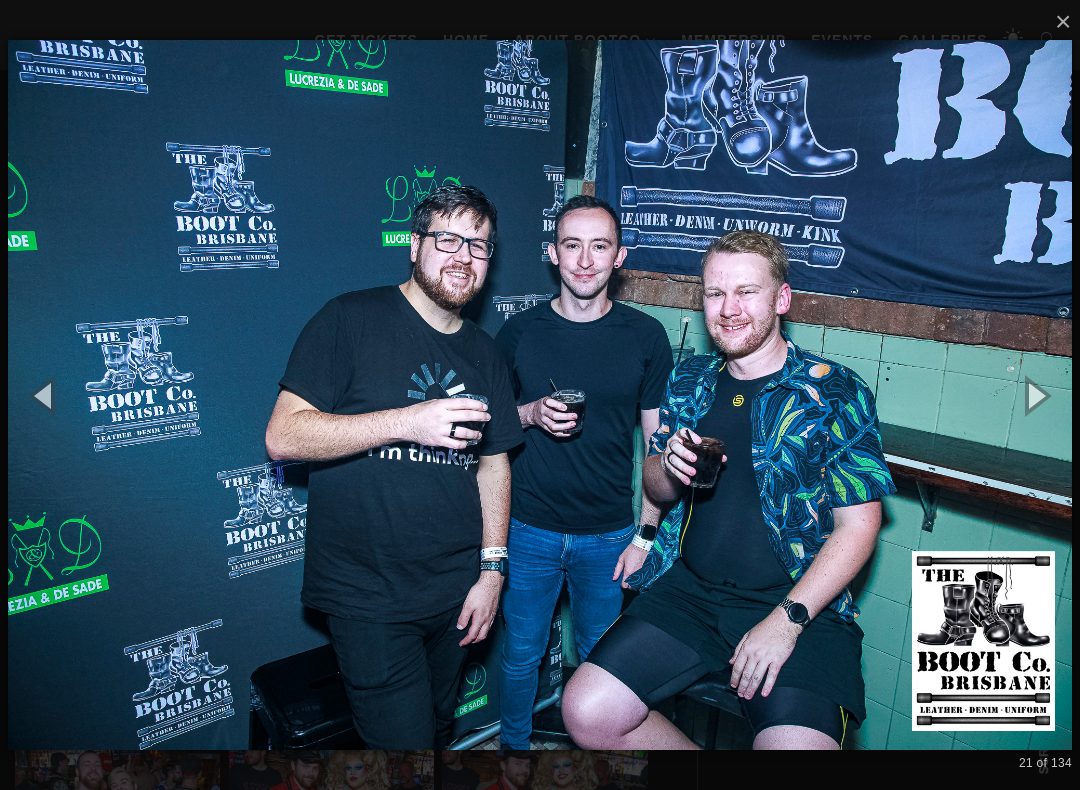 click at bounding box center (1035, 395) 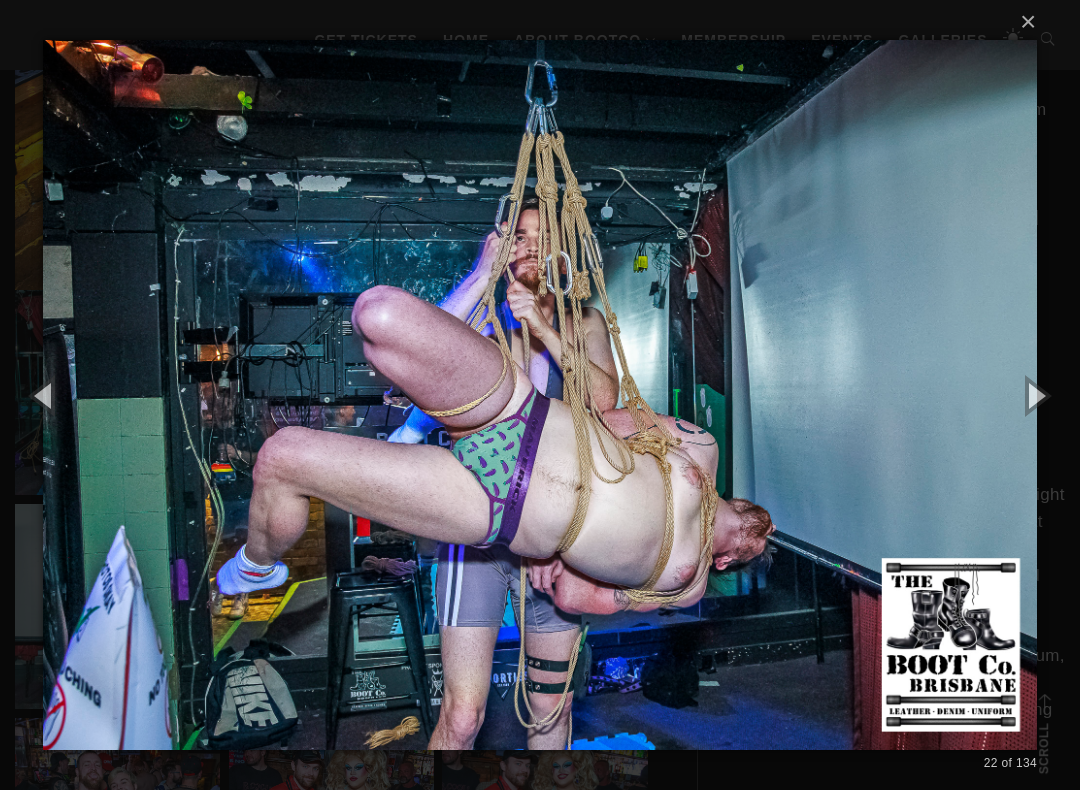 click at bounding box center [1035, 395] 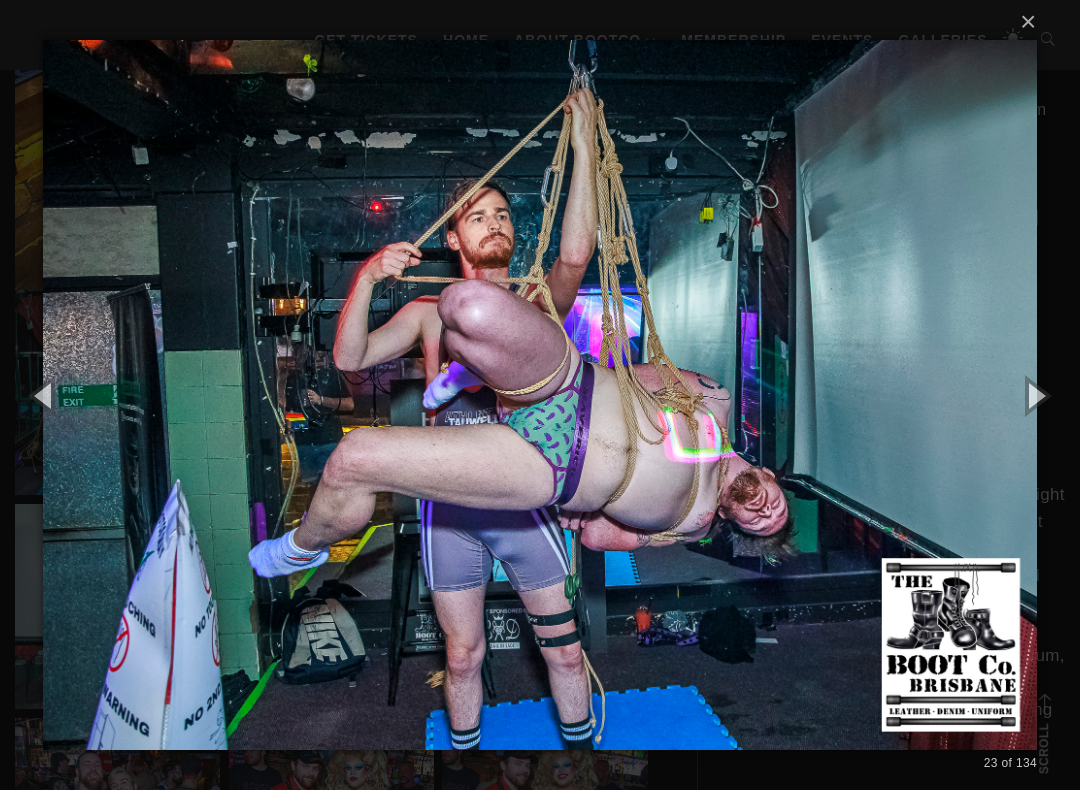 click at bounding box center (1035, 395) 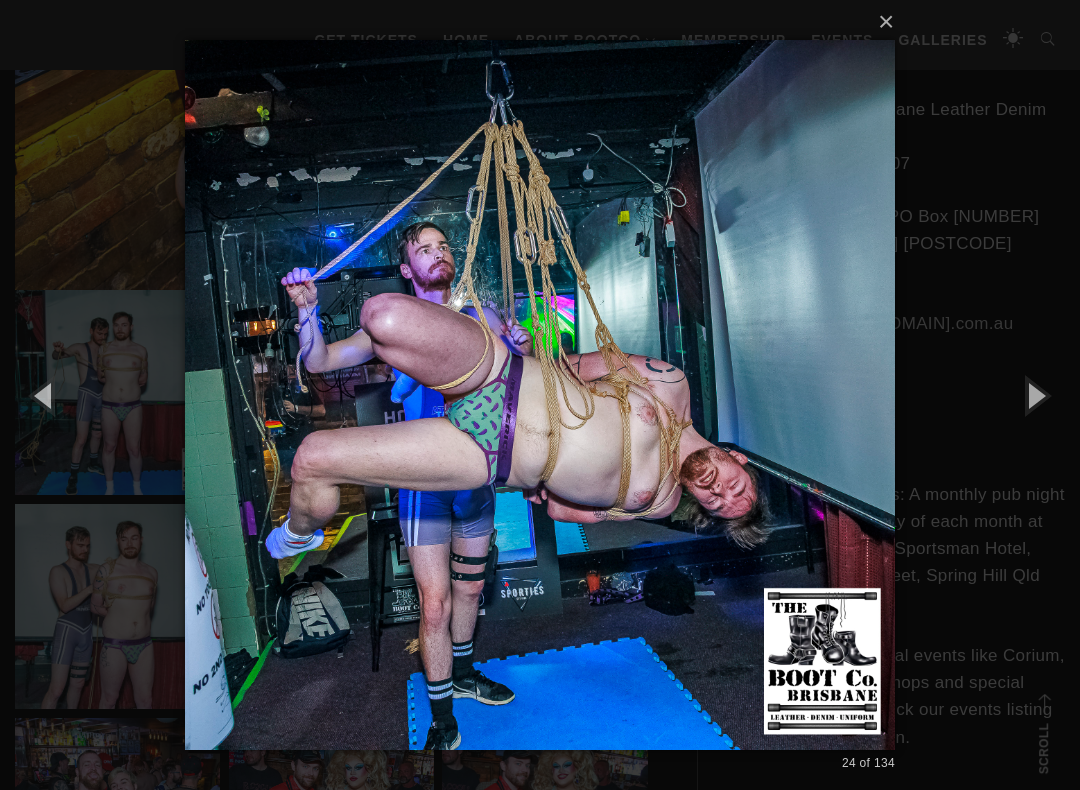 click at bounding box center [1035, 395] 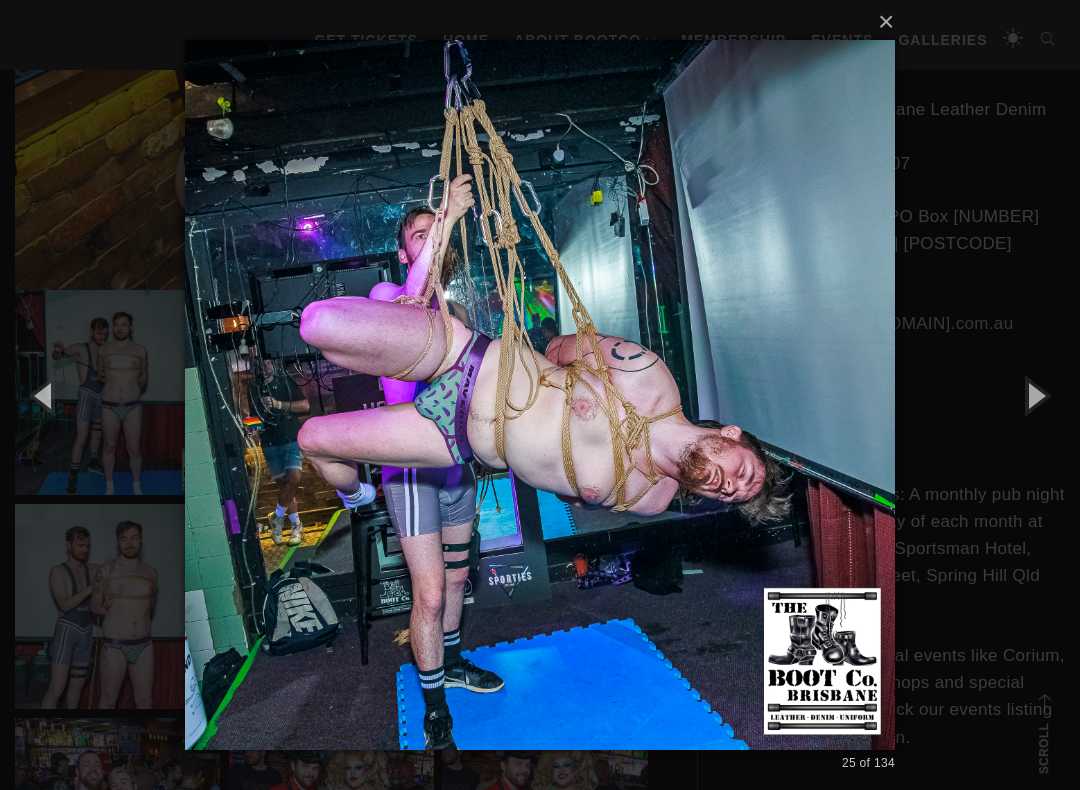 click at bounding box center [1035, 395] 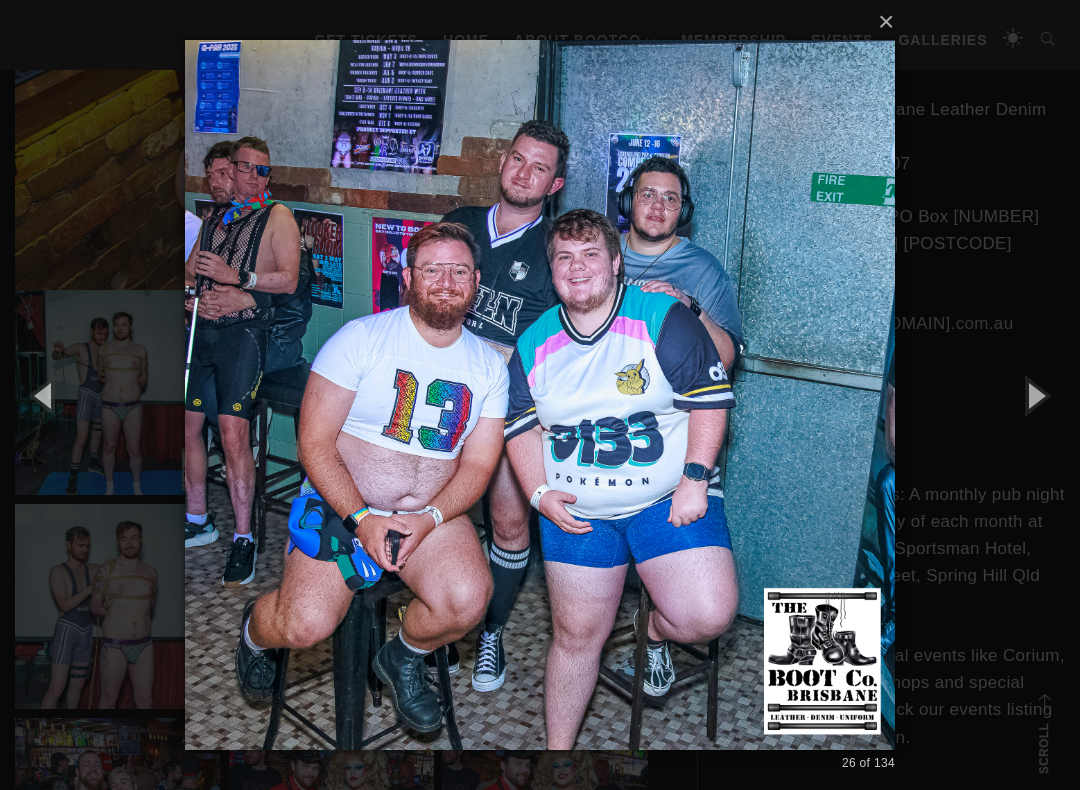 click at bounding box center (1035, 395) 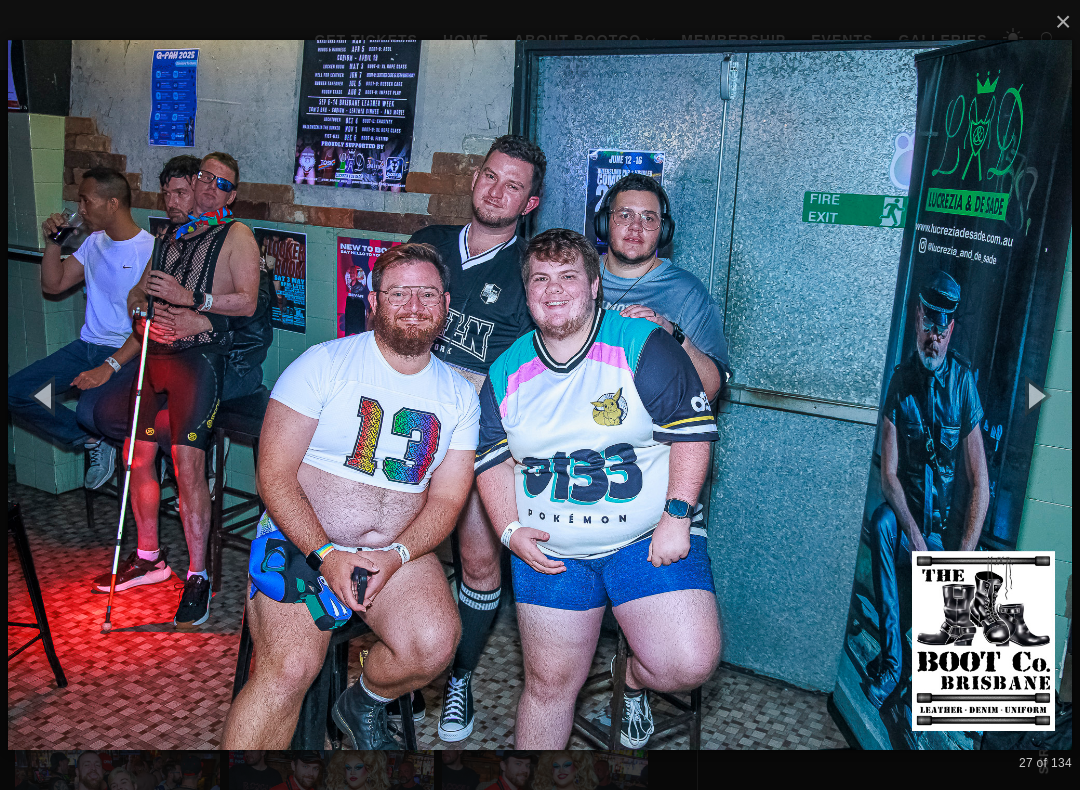 click at bounding box center [1035, 395] 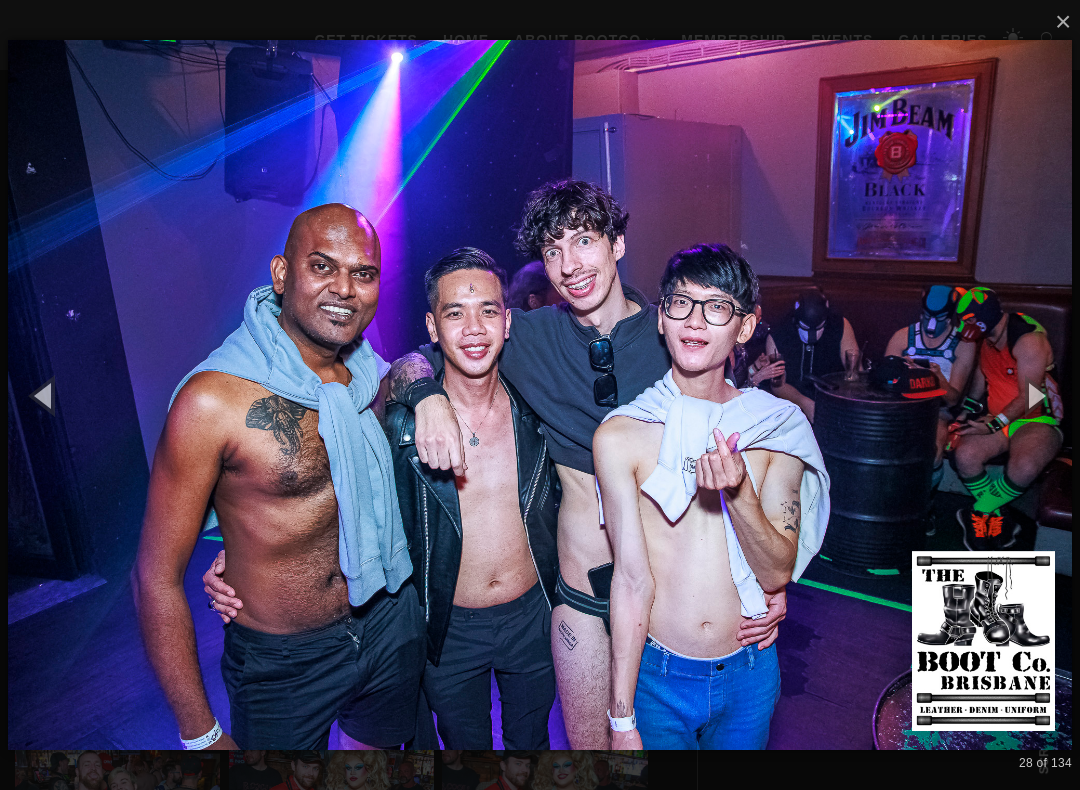 click at bounding box center [1035, 395] 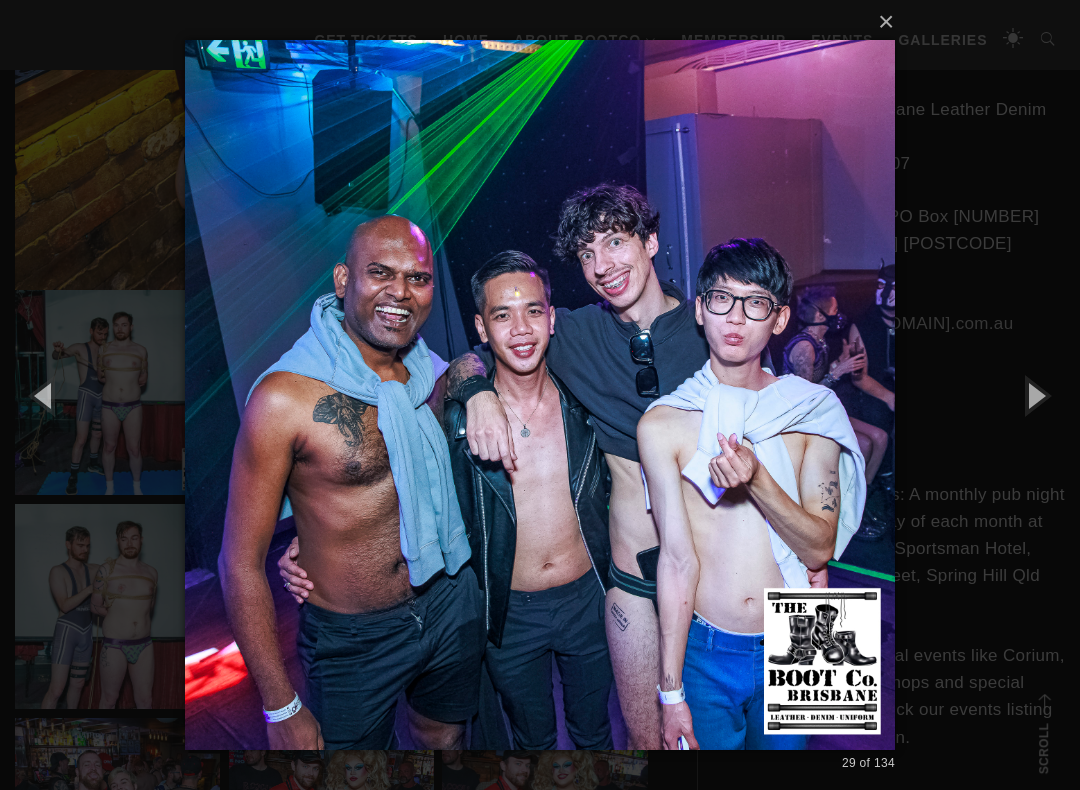 click at bounding box center (1035, 395) 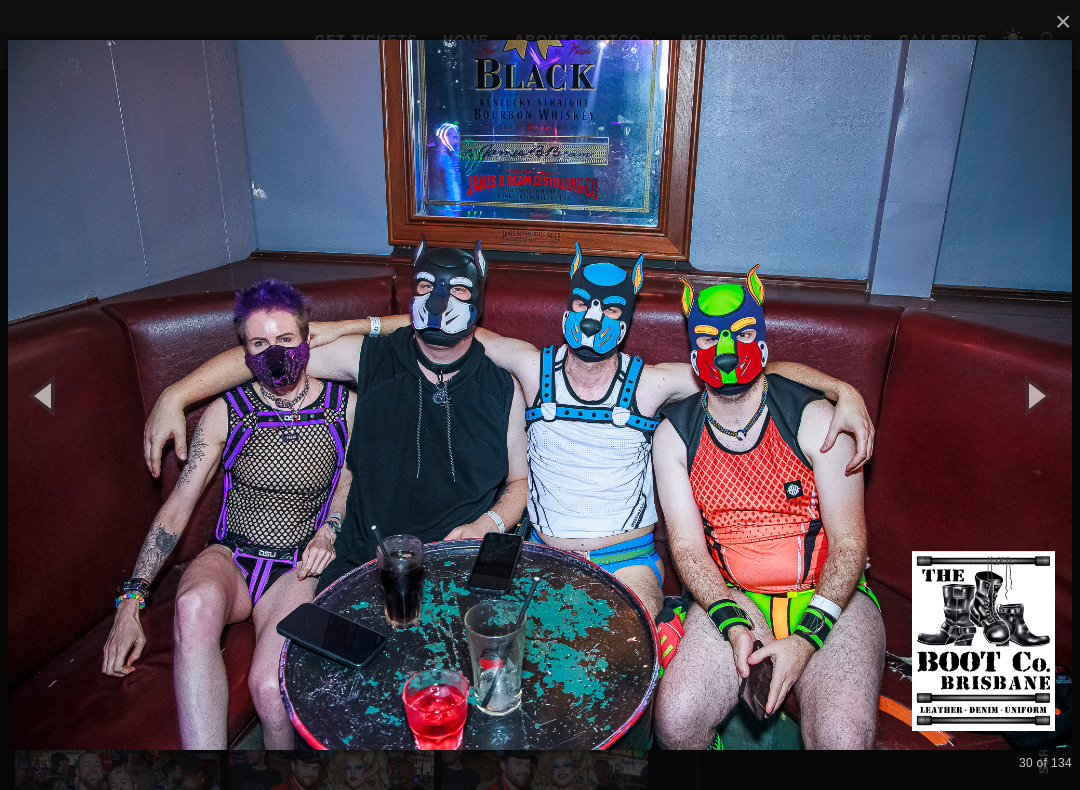 click at bounding box center [1035, 395] 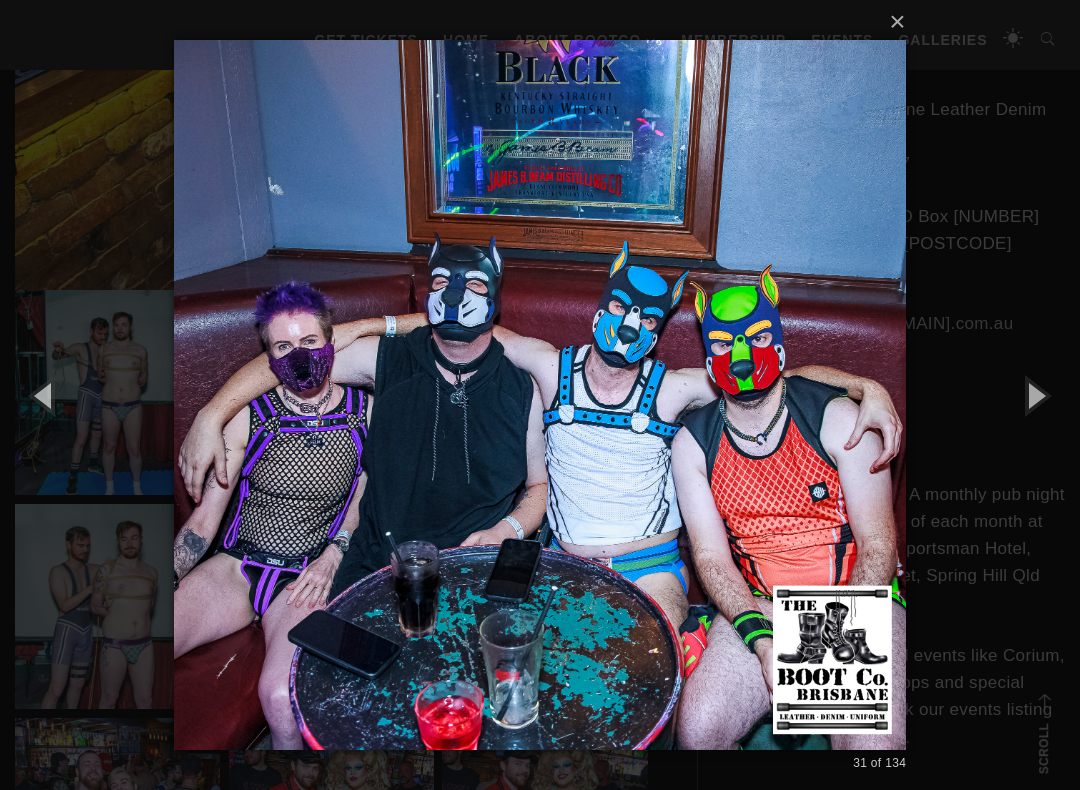 click at bounding box center (1035, 395) 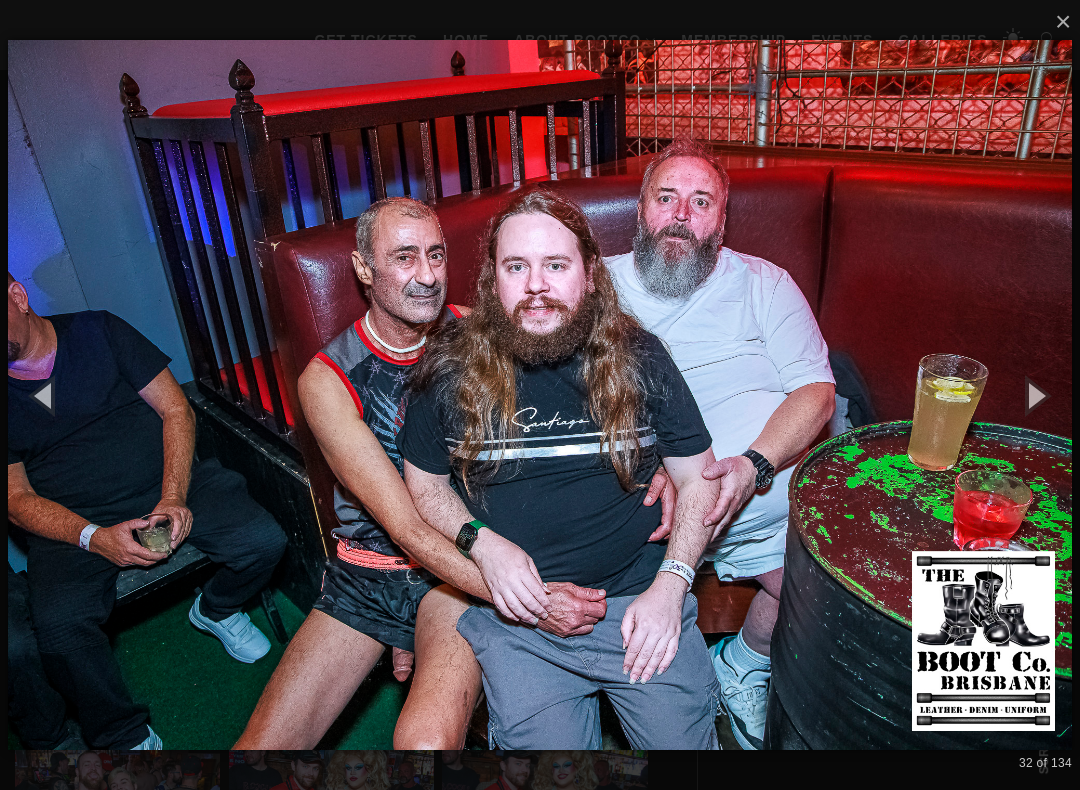 click at bounding box center (1035, 395) 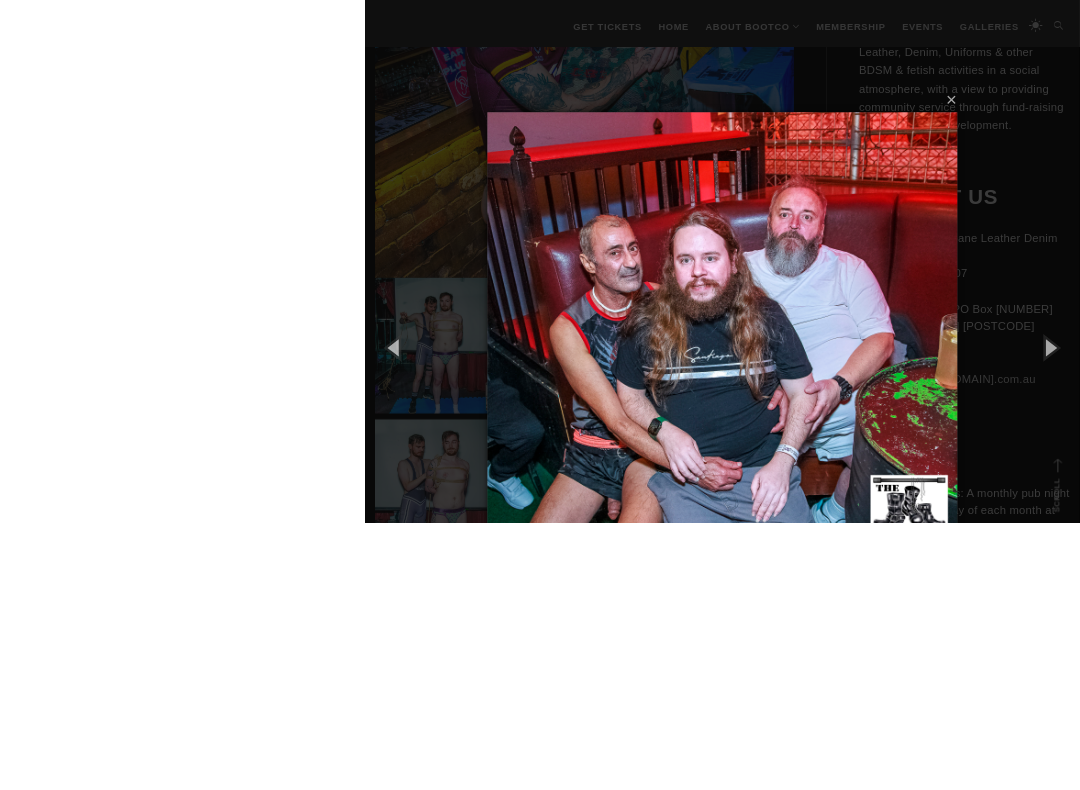 scroll, scrollTop: 1045, scrollLeft: 0, axis: vertical 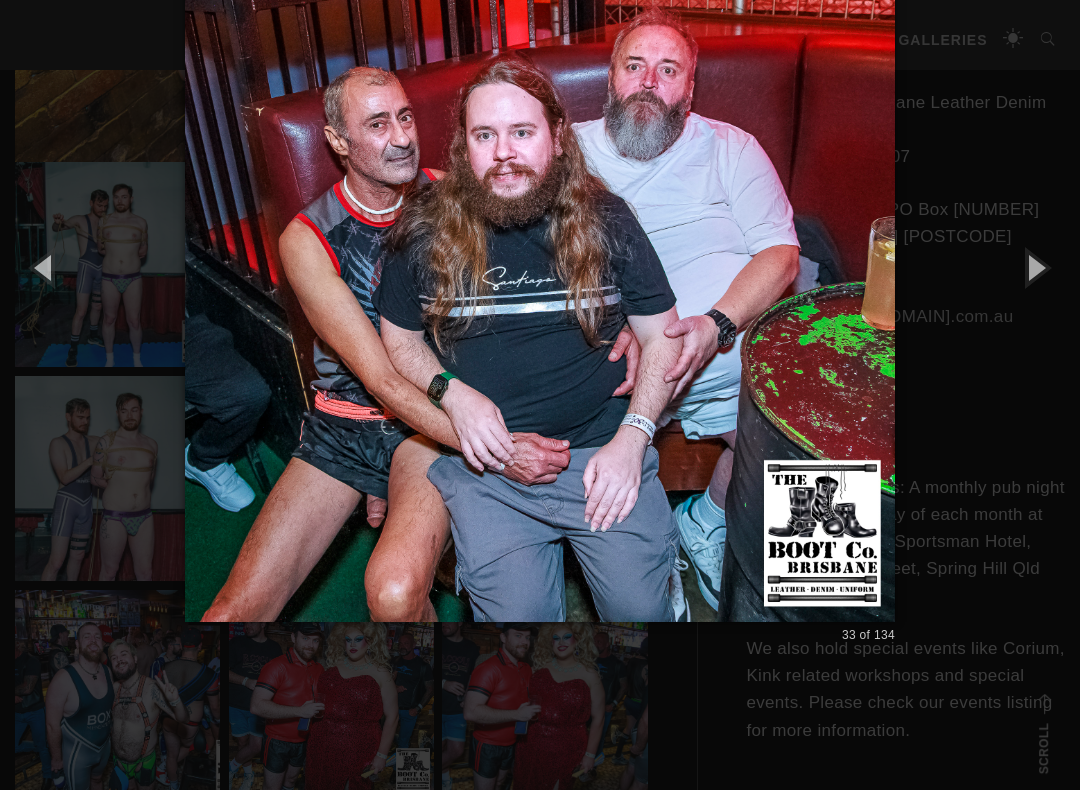 click at bounding box center [1035, 267] 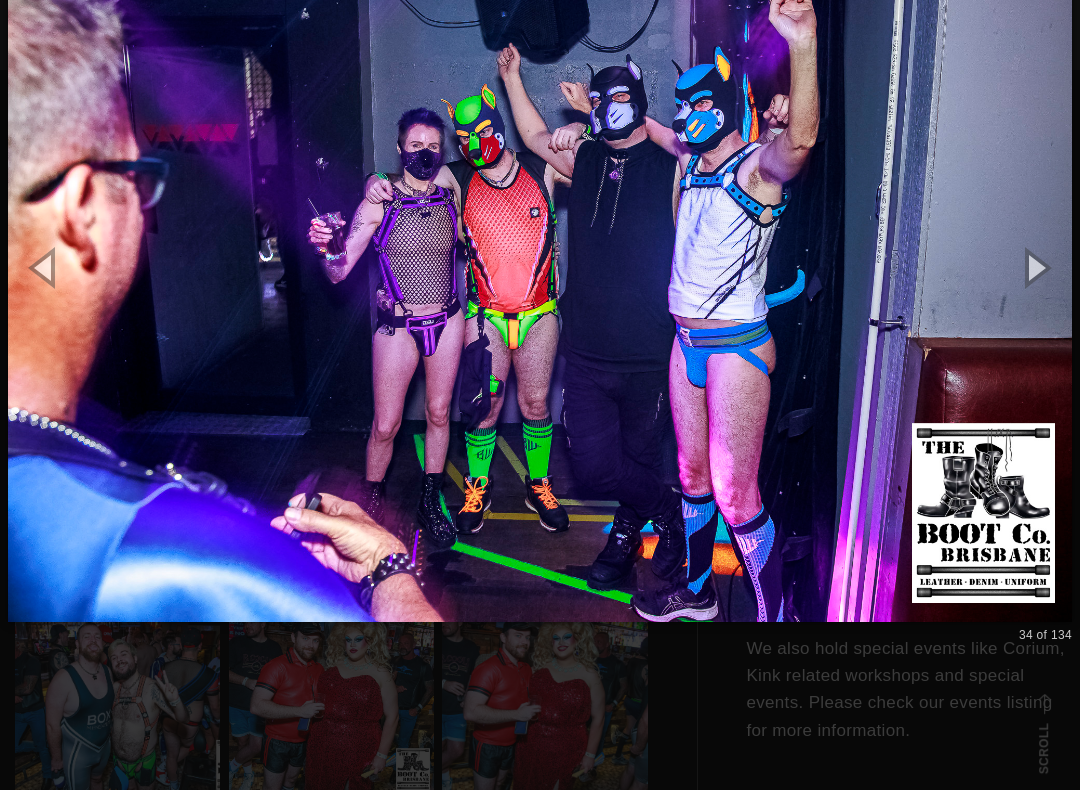 click at bounding box center (1035, 267) 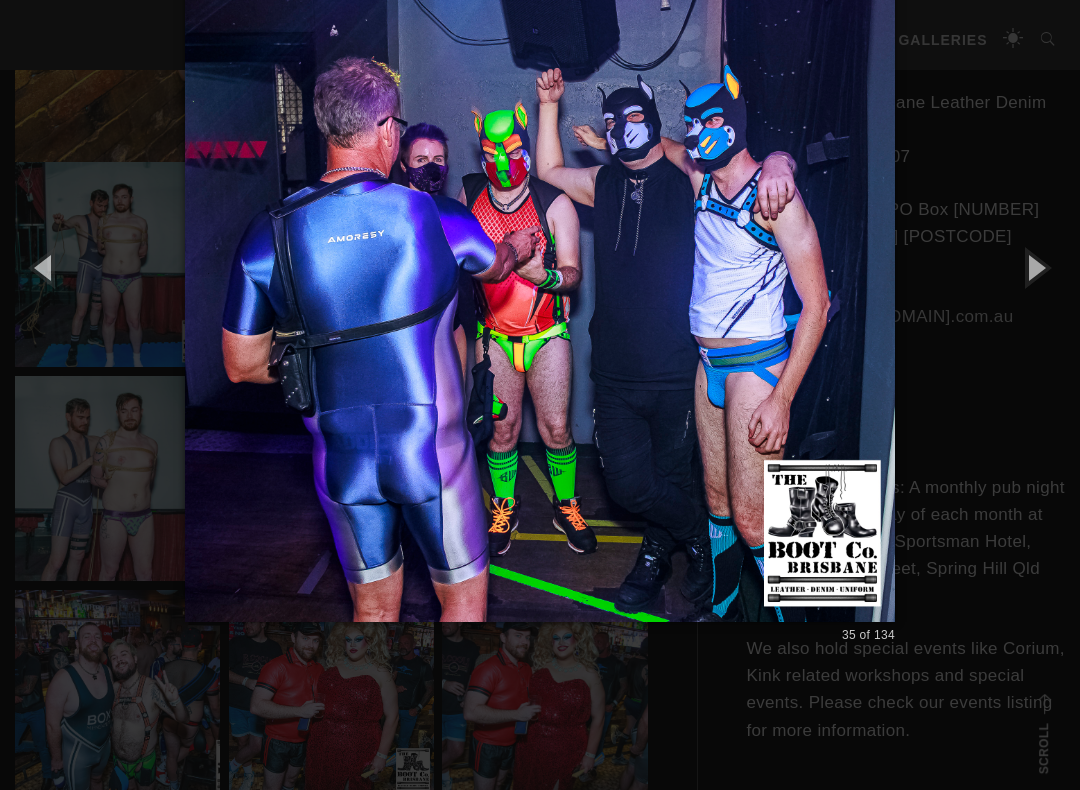 click at bounding box center [1035, 267] 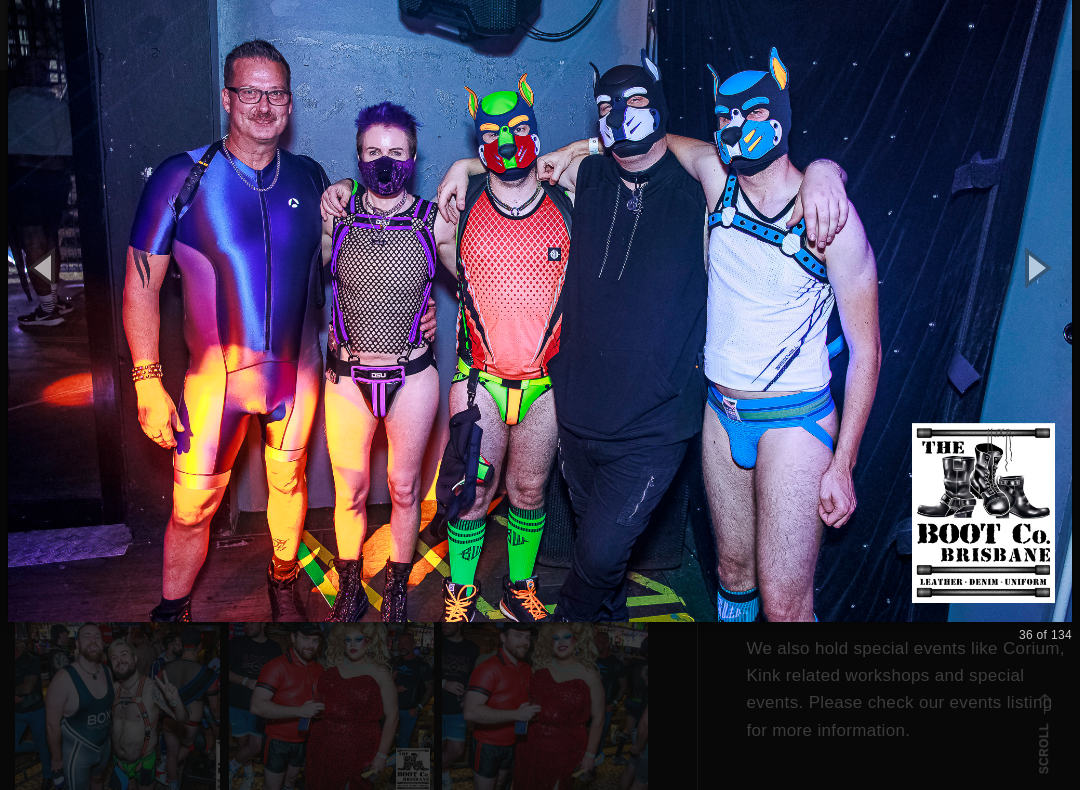 click at bounding box center [1035, 267] 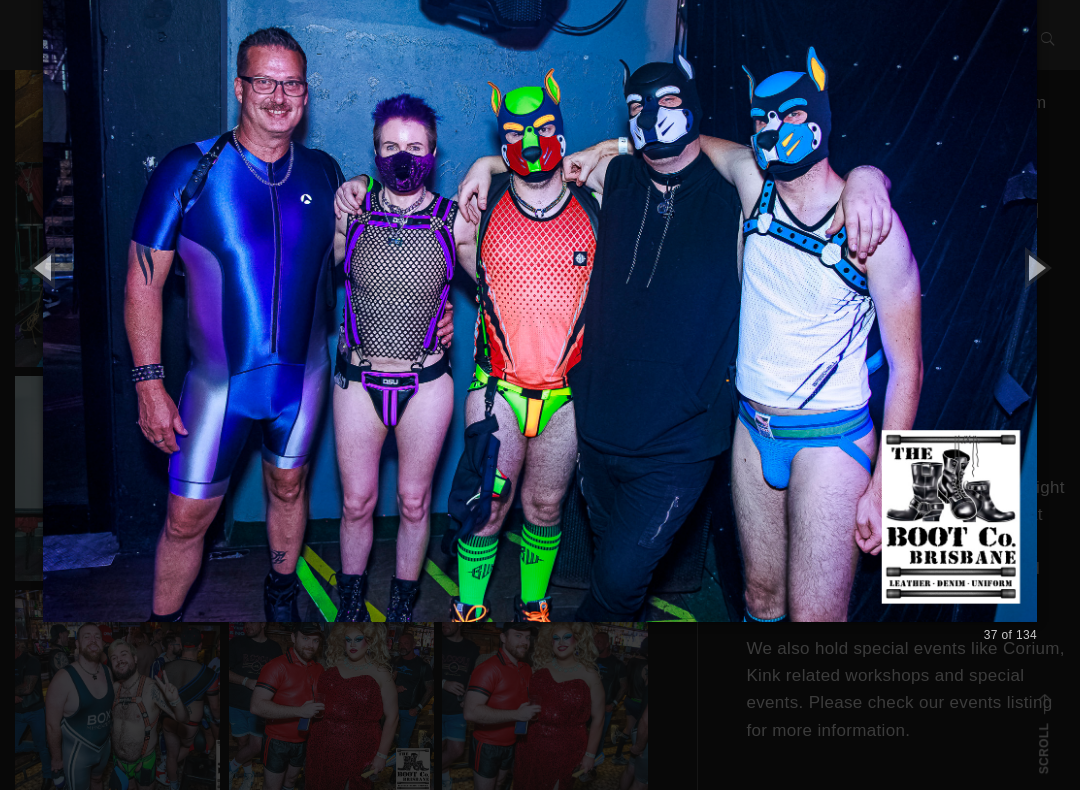 click at bounding box center [1035, 267] 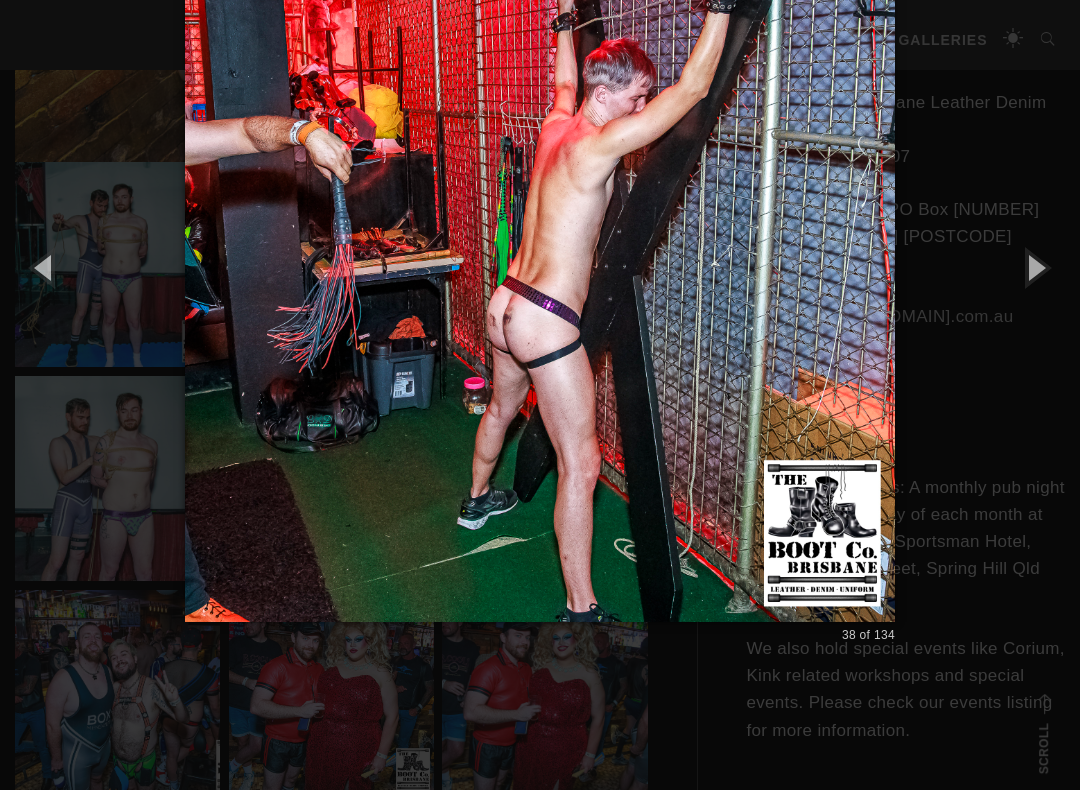 click at bounding box center [1035, 267] 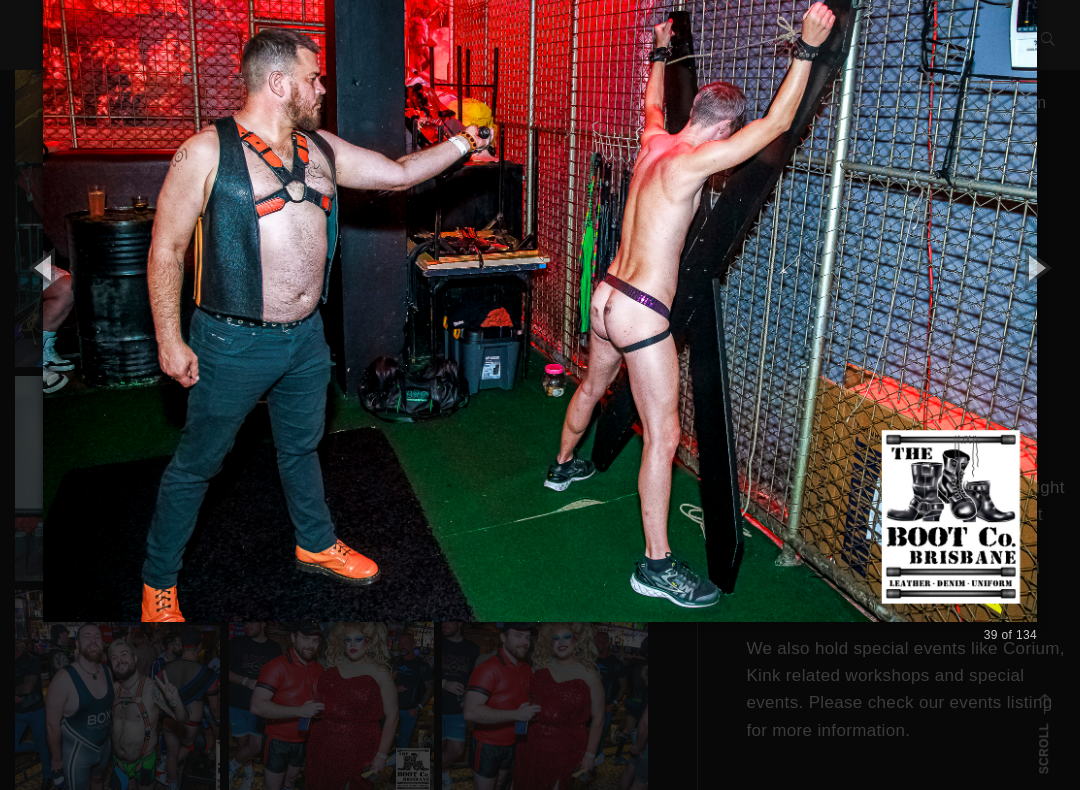 click at bounding box center [1035, 267] 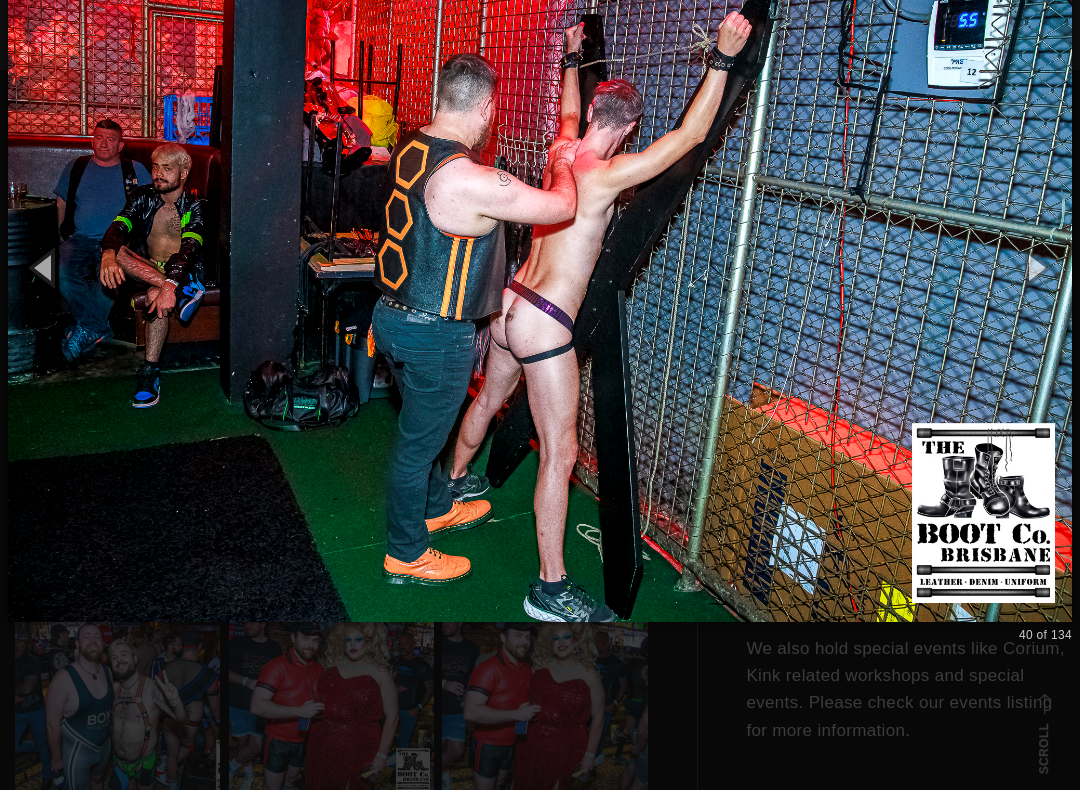click at bounding box center (1035, 267) 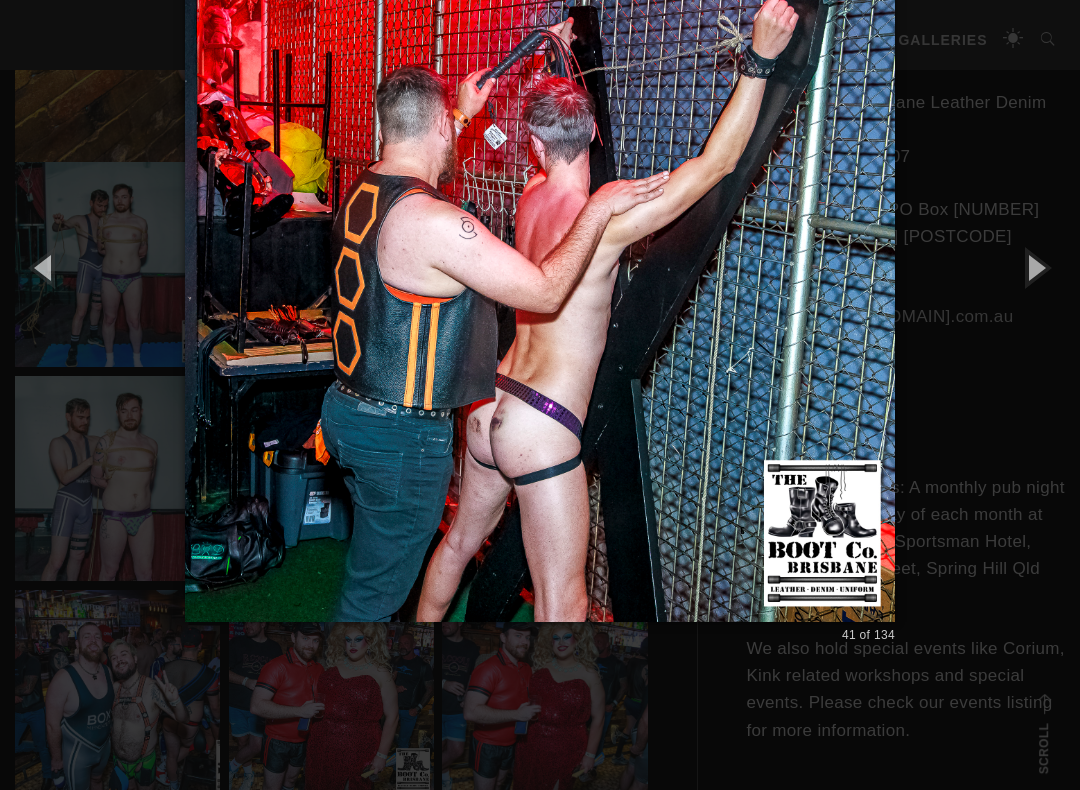 click at bounding box center (1035, 267) 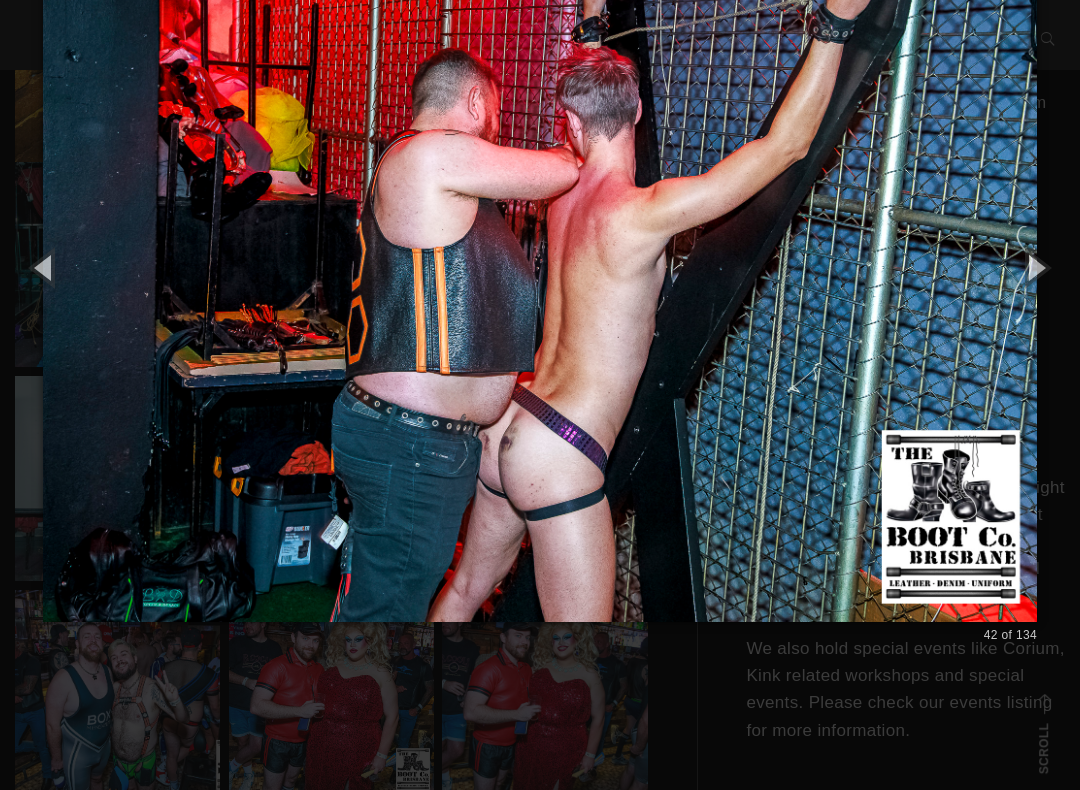 click at bounding box center [1035, 267] 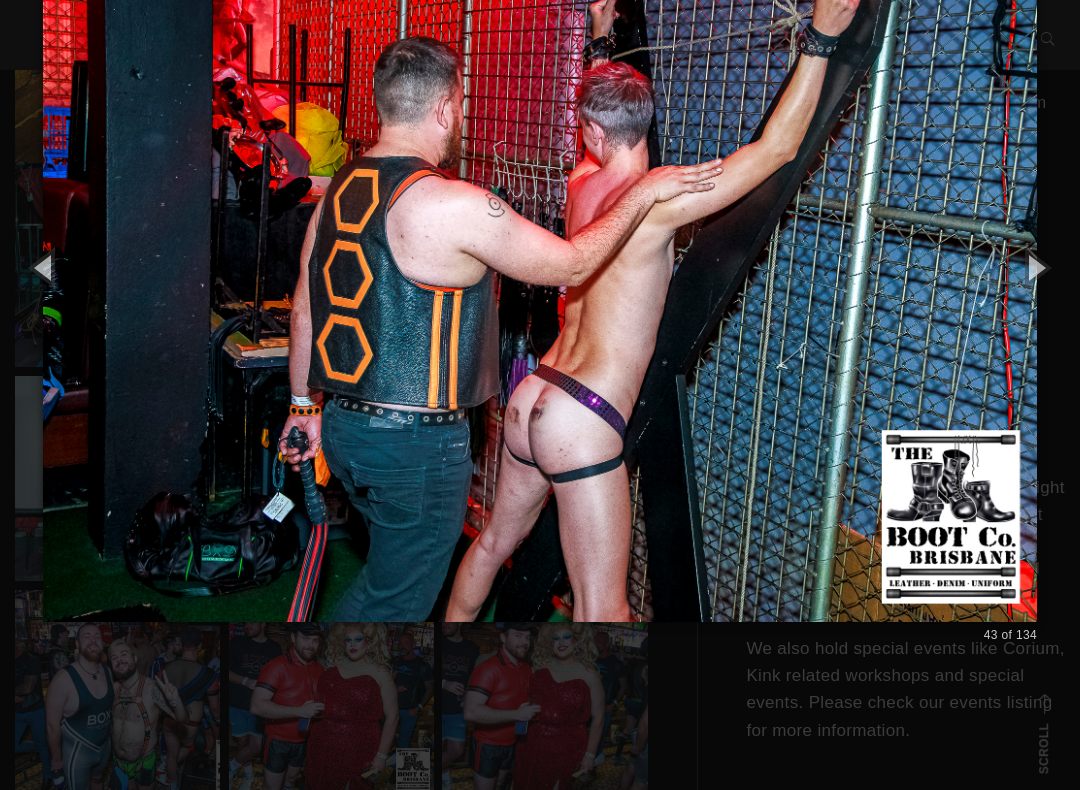 click at bounding box center (1035, 267) 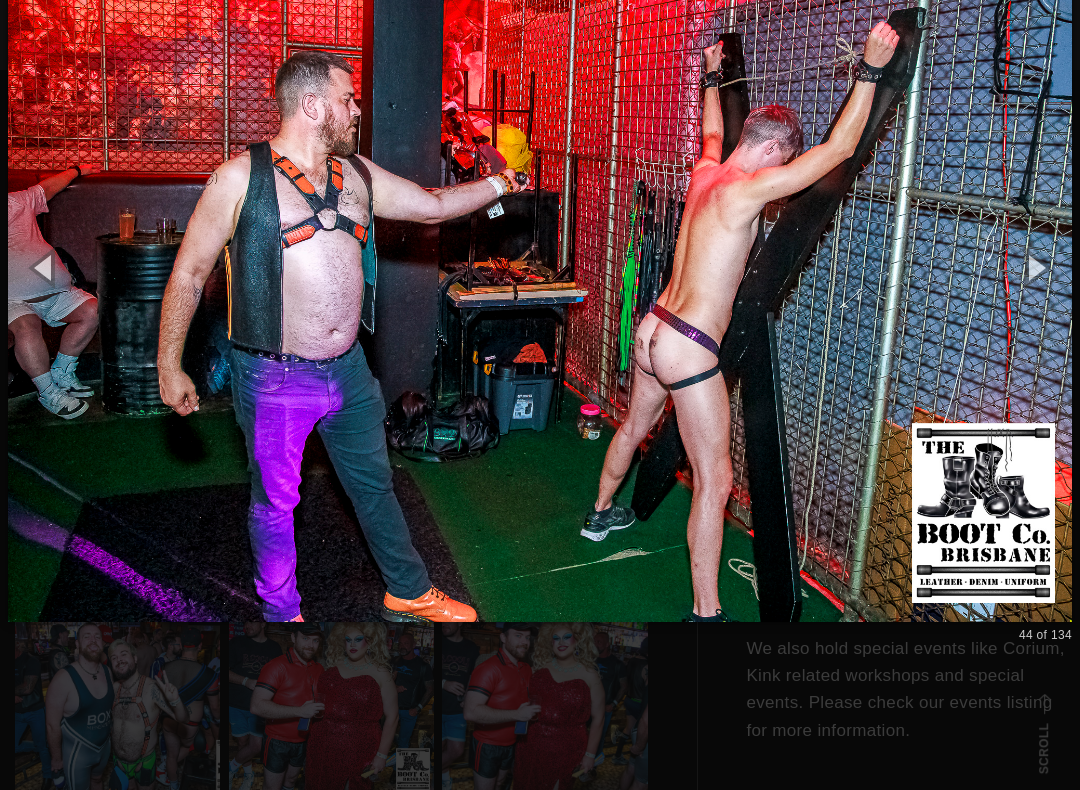 click at bounding box center (1035, 267) 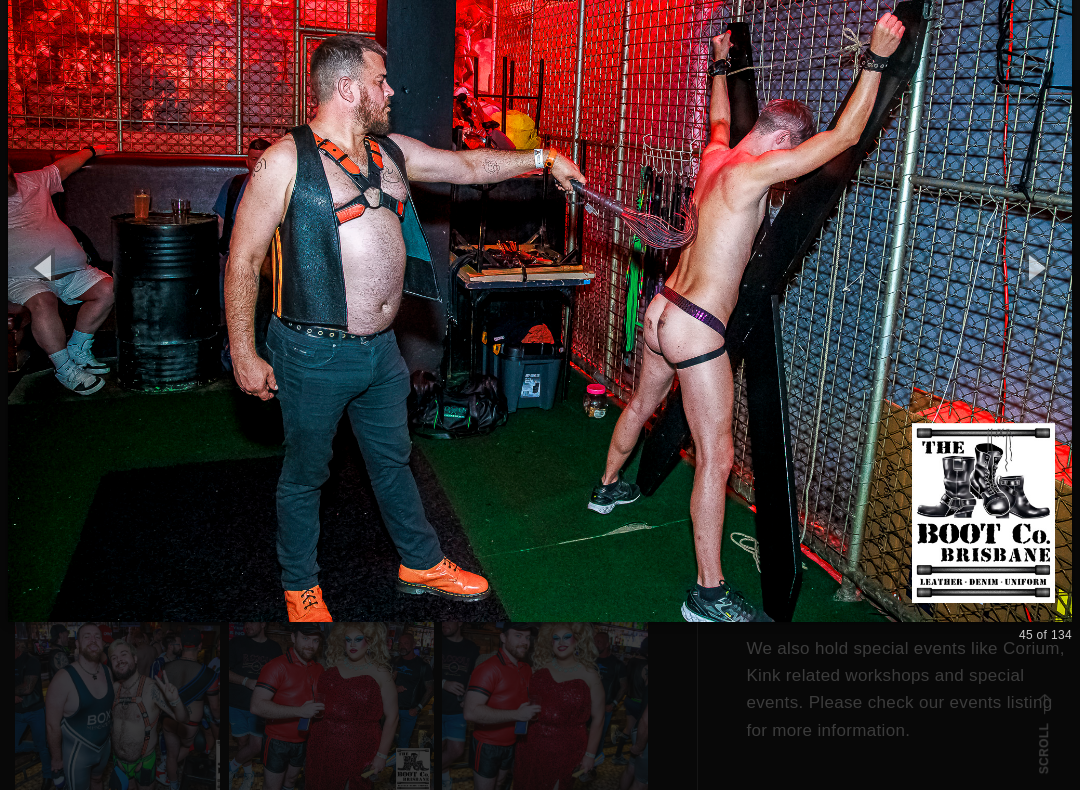 click at bounding box center (1035, 267) 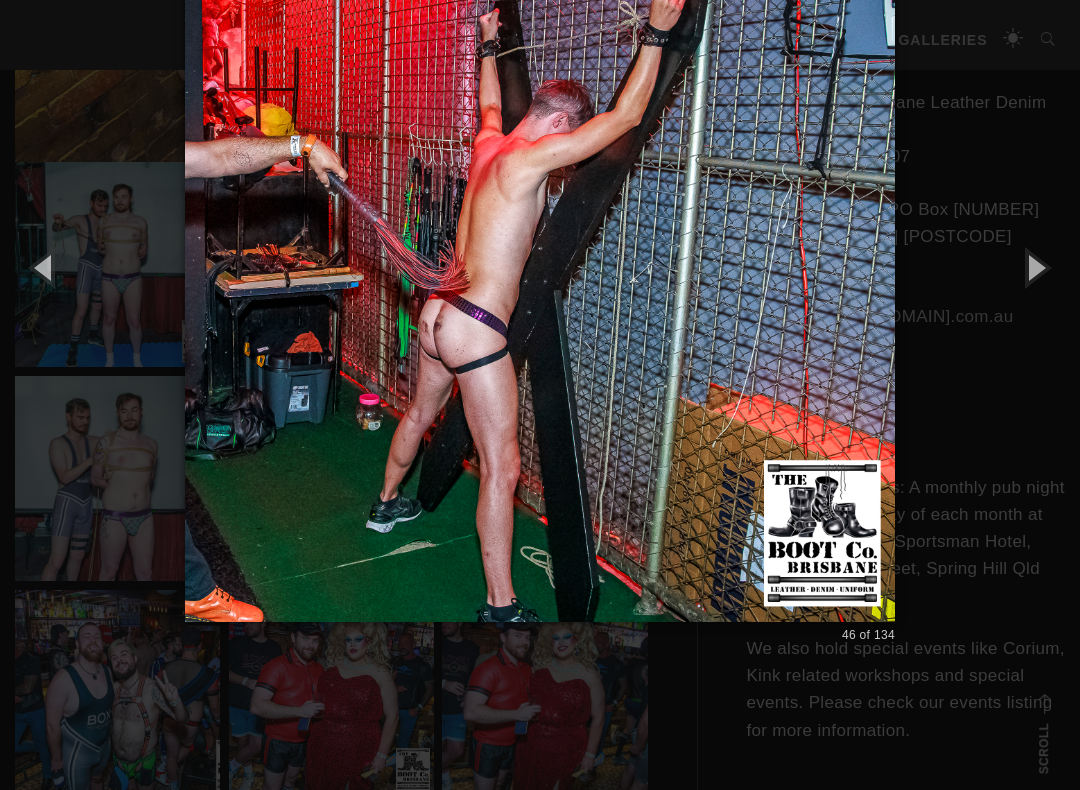 click at bounding box center (1035, 267) 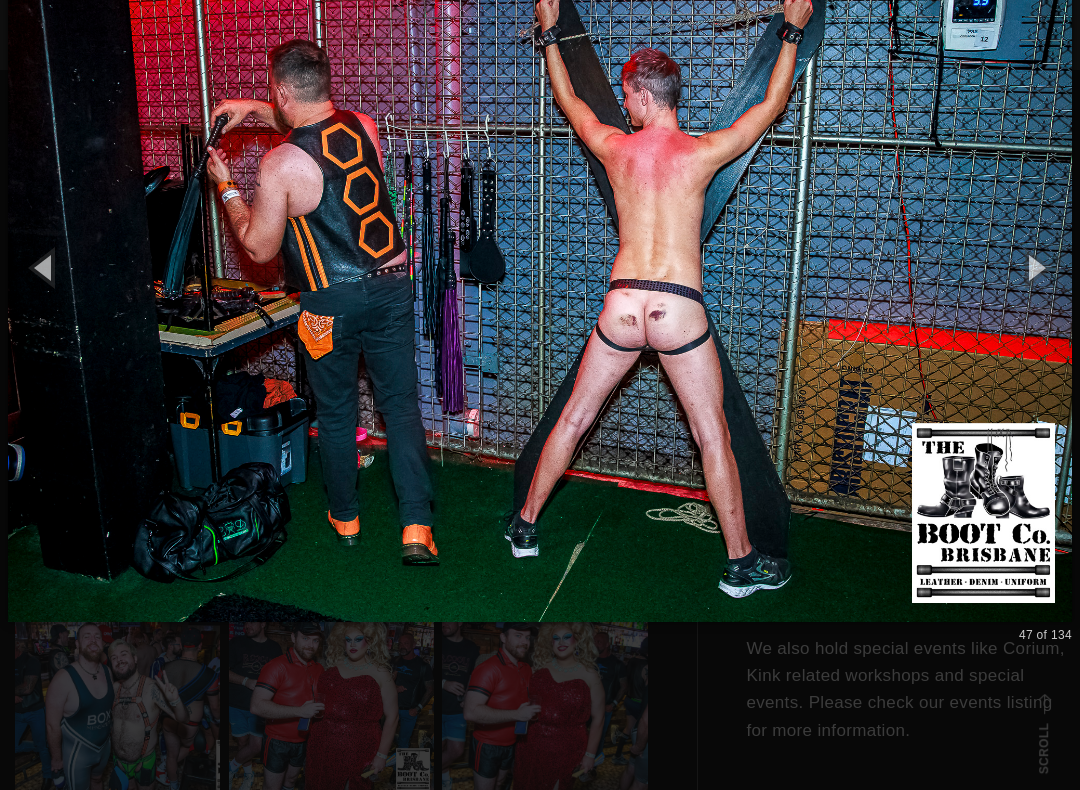 click at bounding box center [1035, 267] 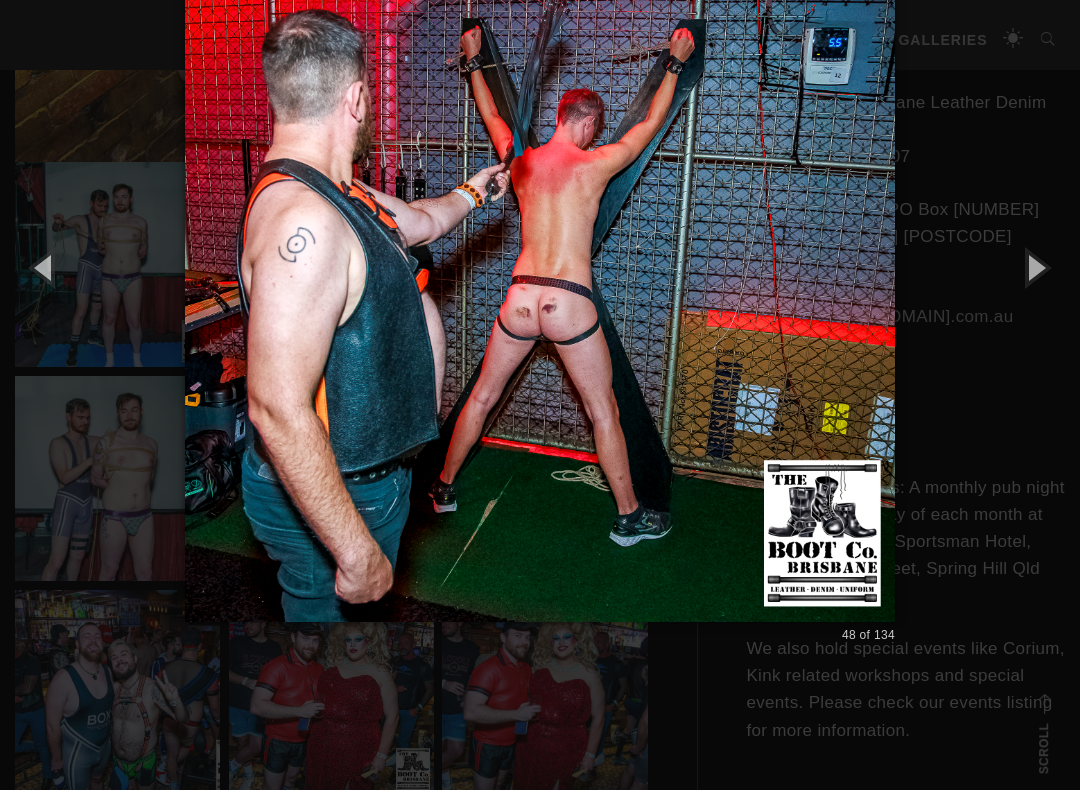 click at bounding box center (1035, 267) 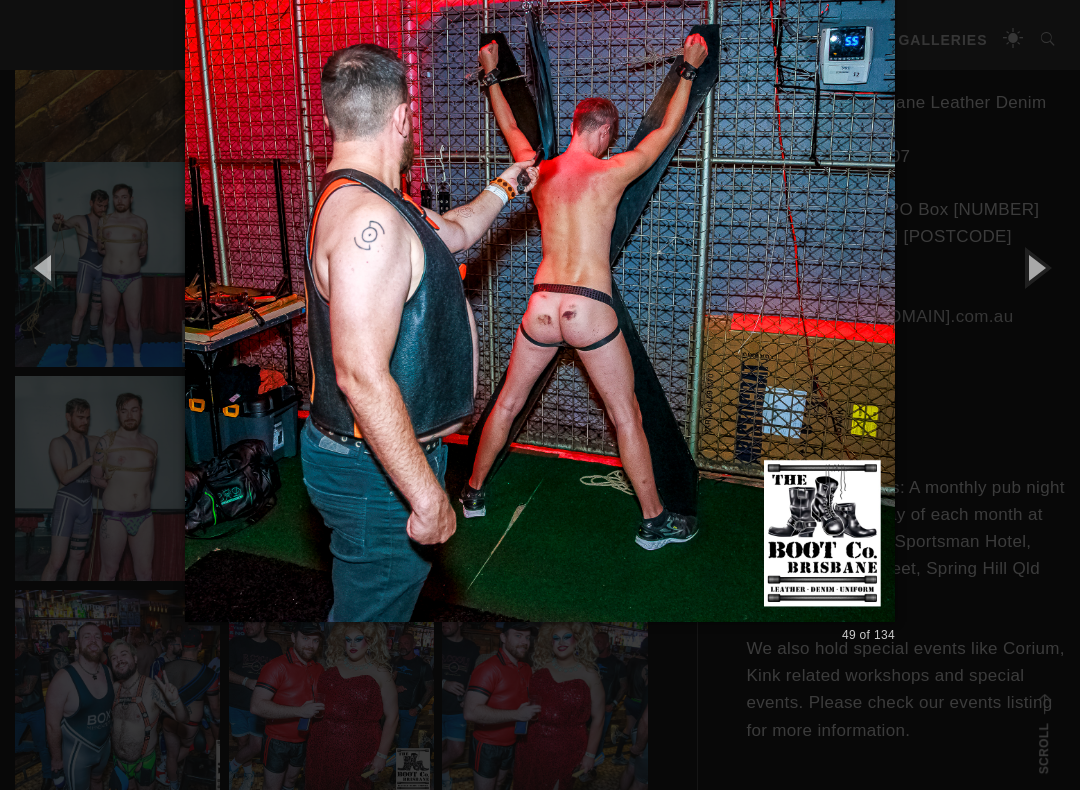click at bounding box center [1035, 267] 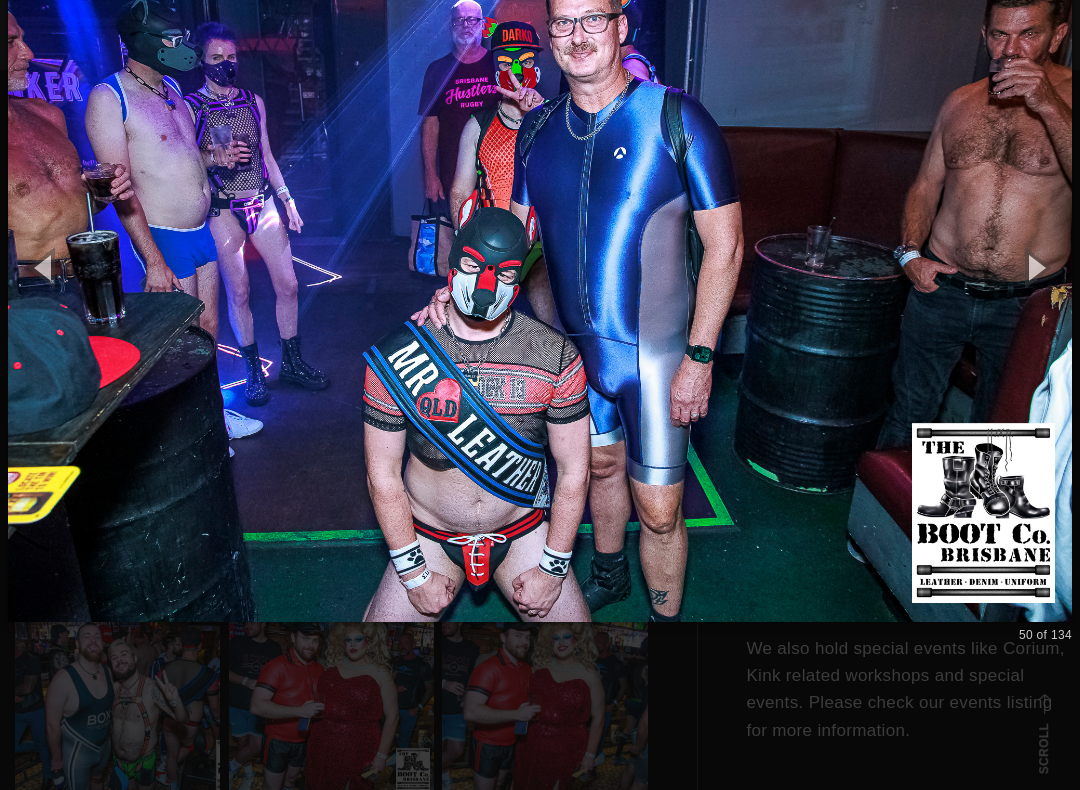 click at bounding box center (1035, 267) 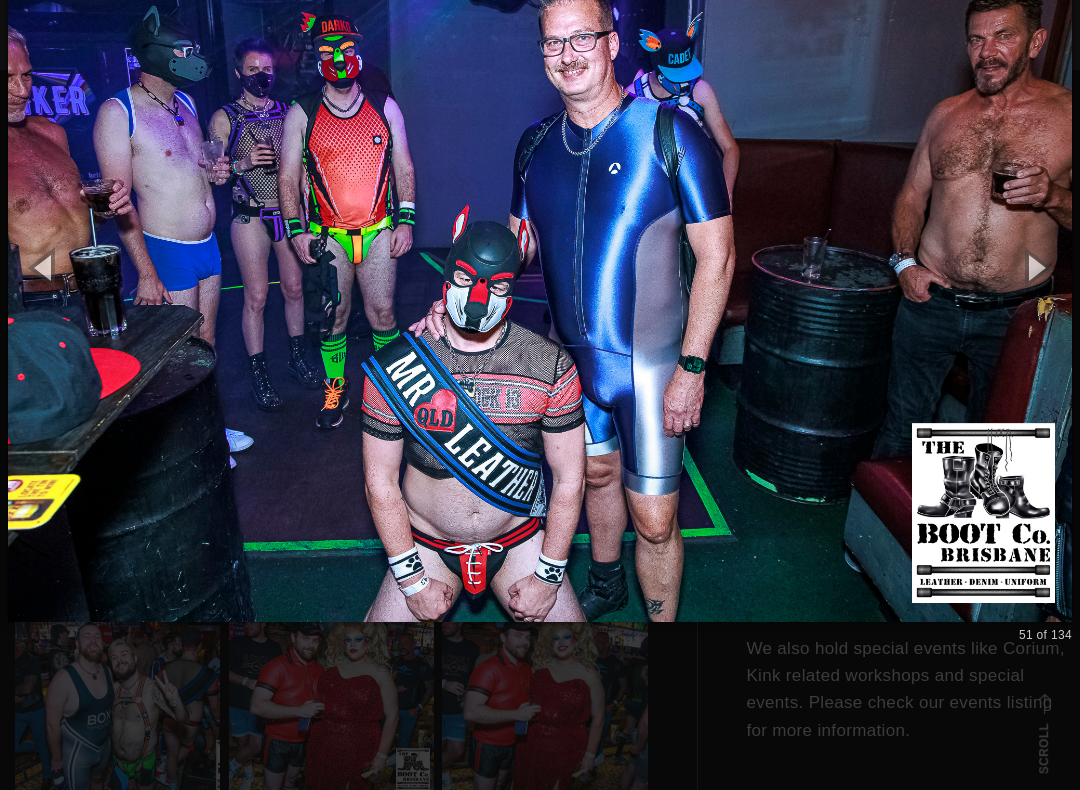 click at bounding box center (1035, 267) 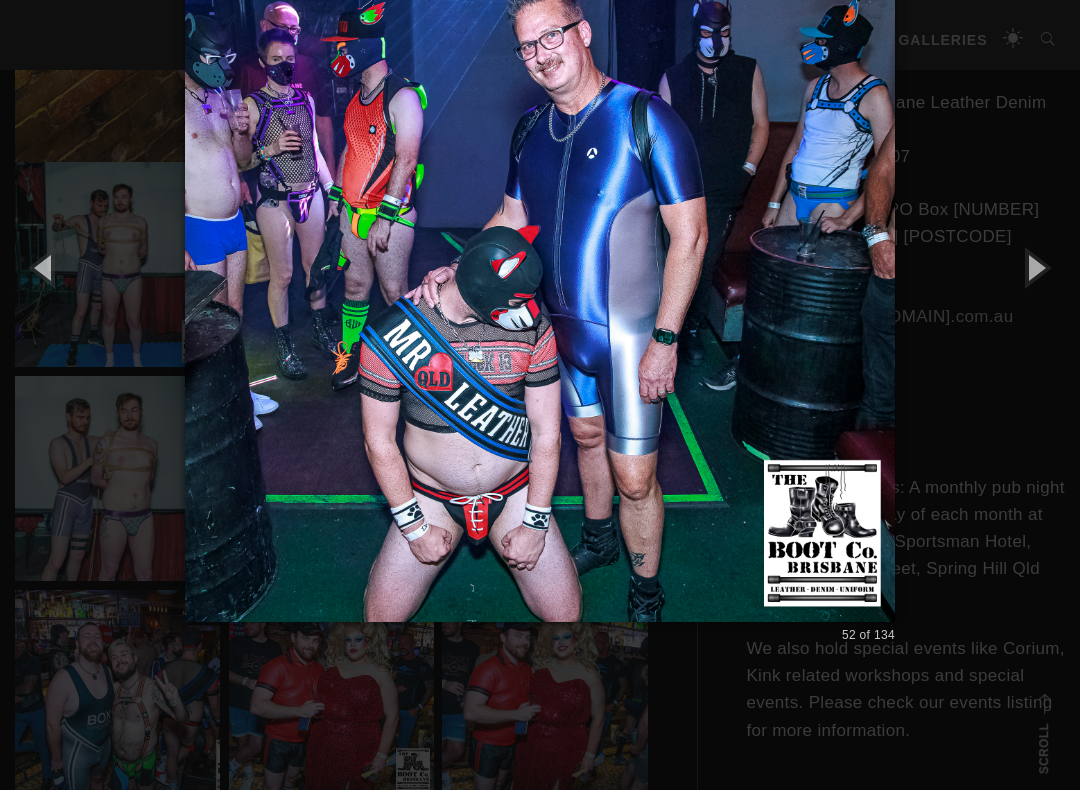 click at bounding box center (1035, 267) 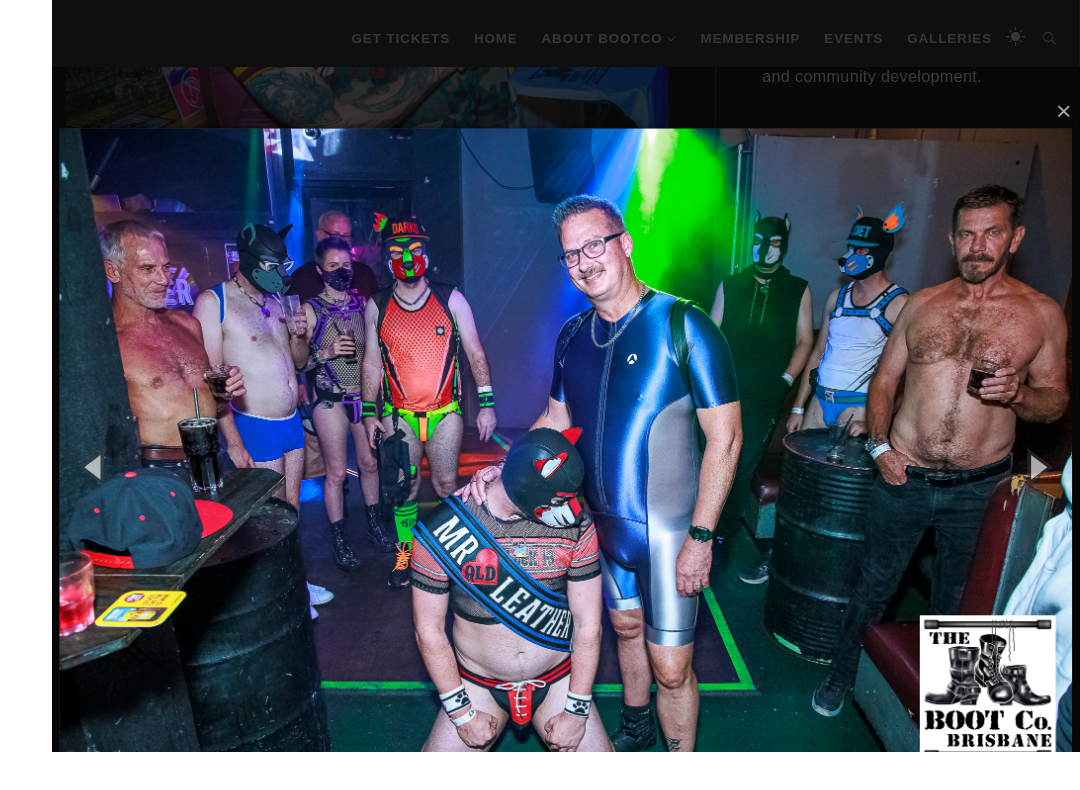 scroll, scrollTop: 854, scrollLeft: 0, axis: vertical 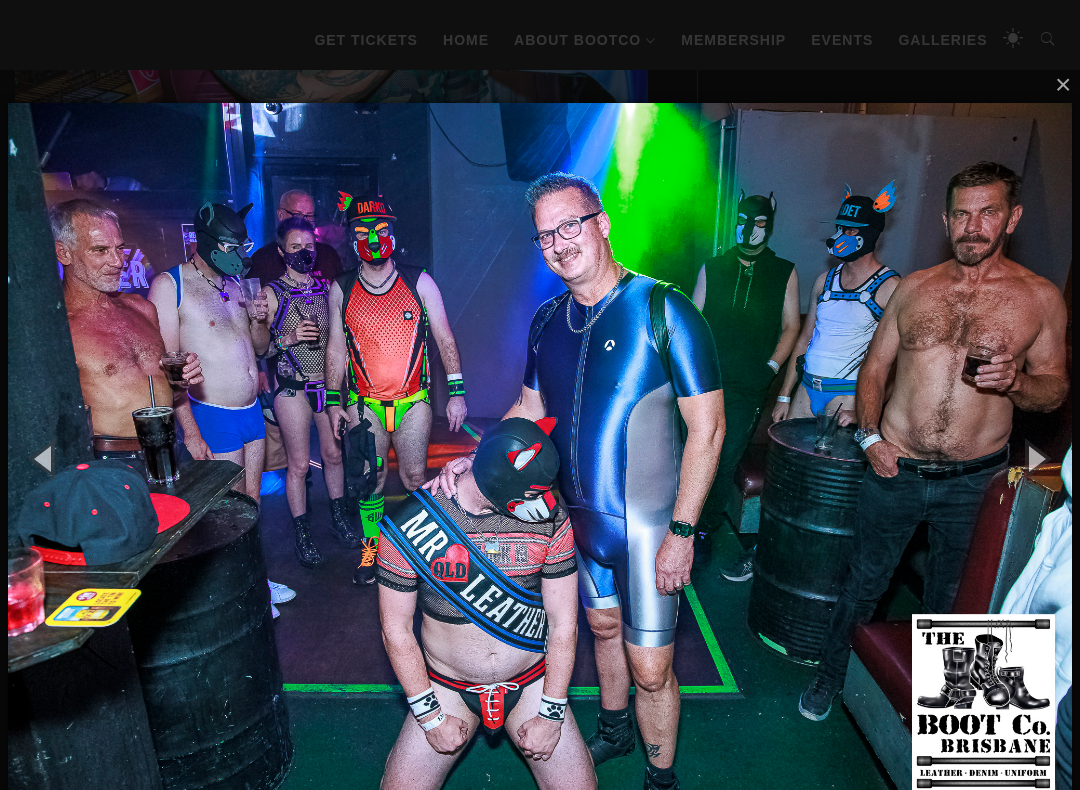 click at bounding box center (1035, 458) 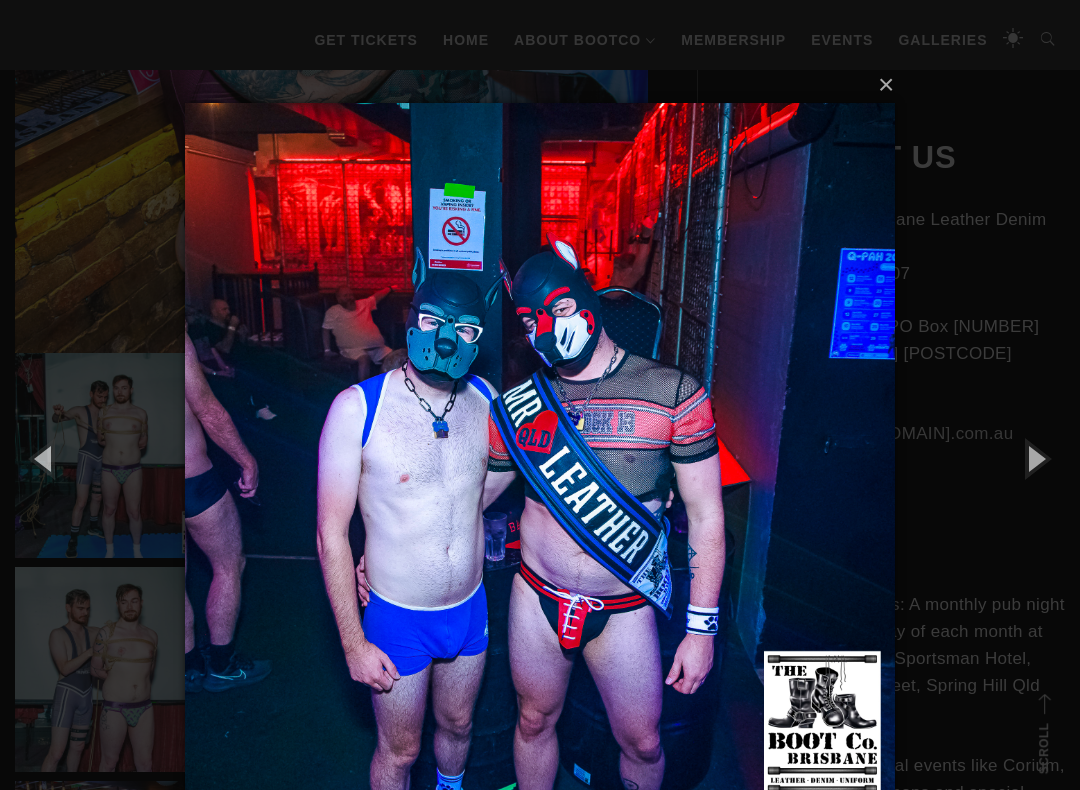 click at bounding box center (1035, 458) 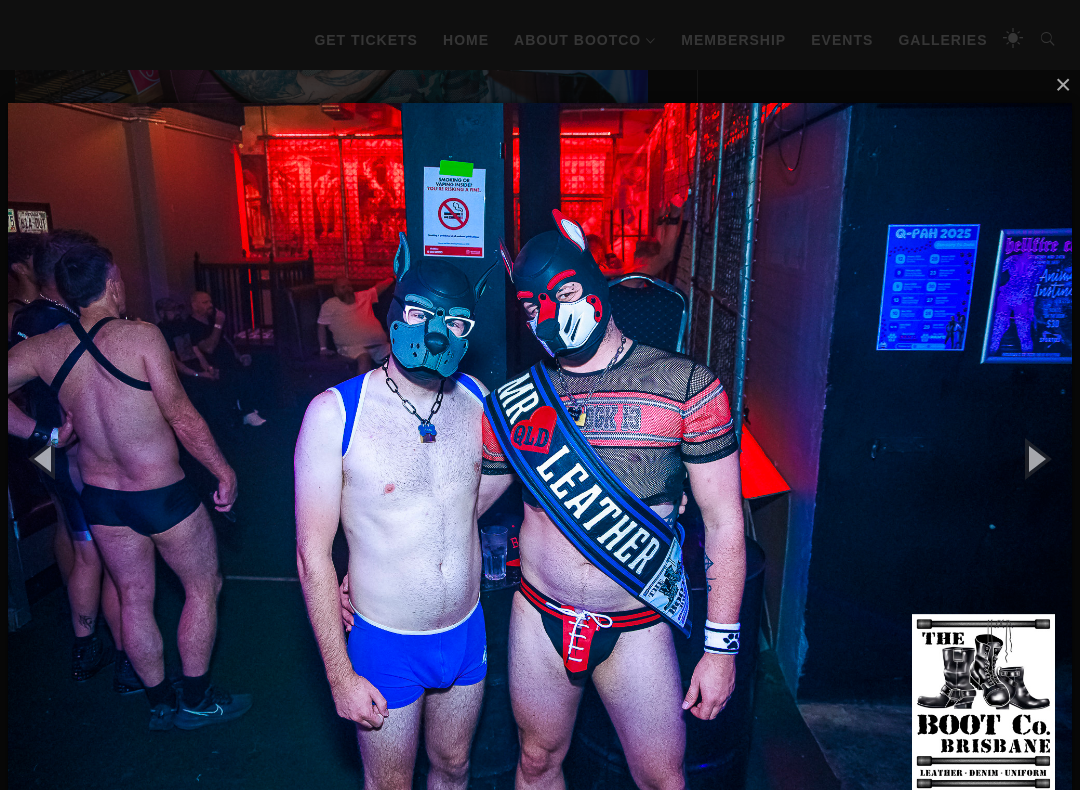click at bounding box center (1035, 458) 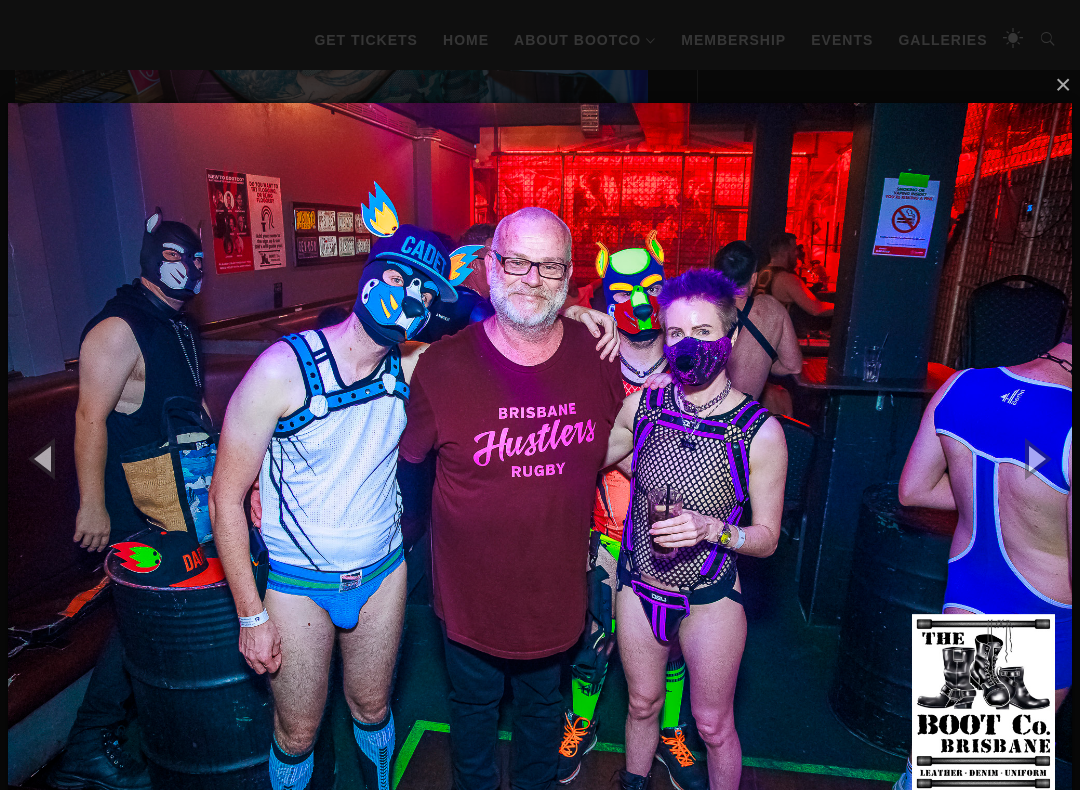 click at bounding box center [1035, 458] 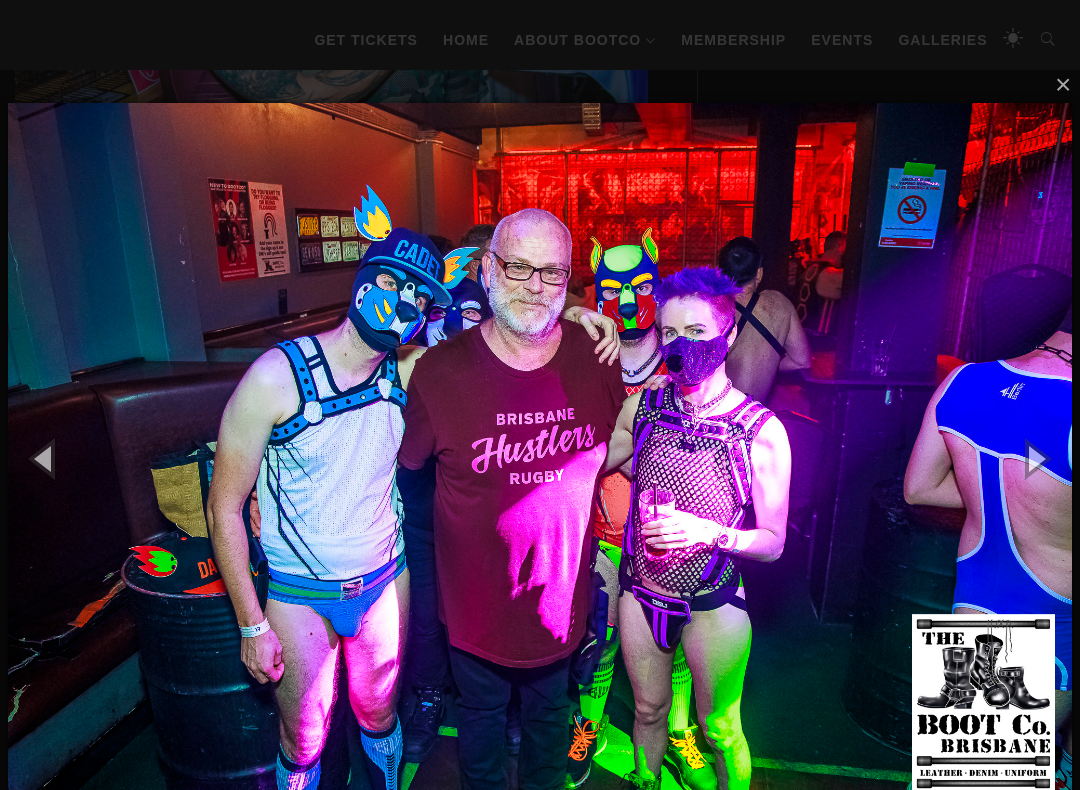 click at bounding box center (1035, 458) 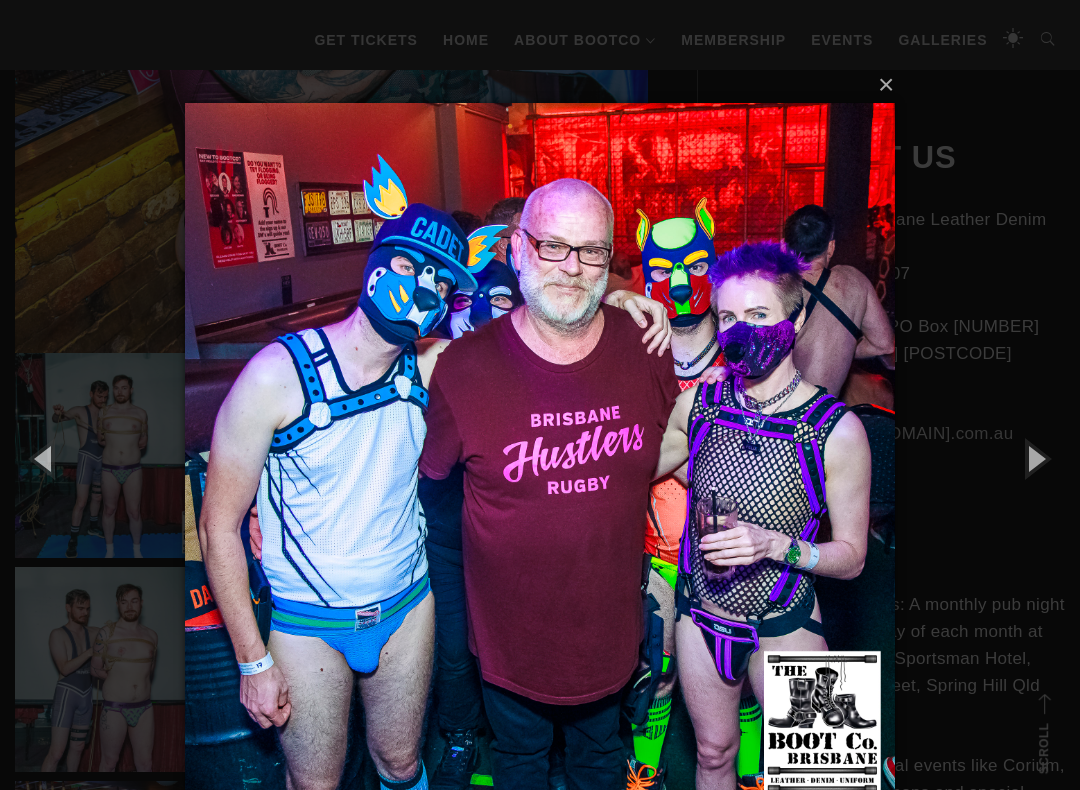 click at bounding box center (1035, 458) 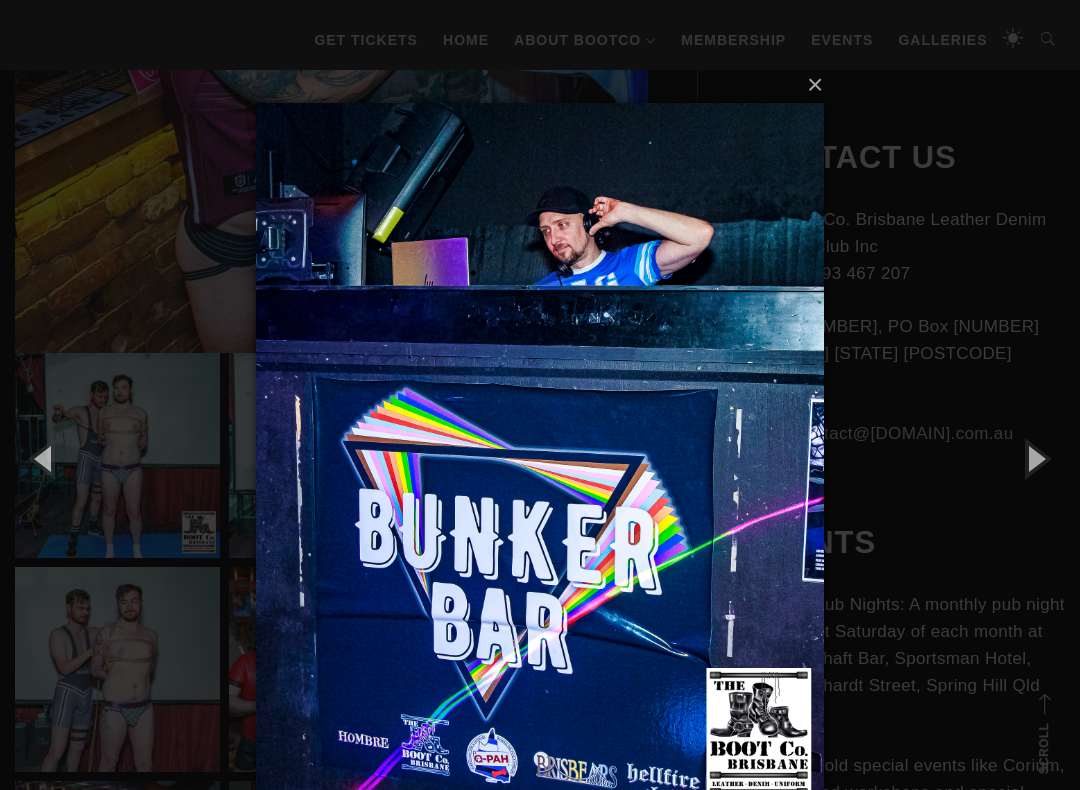 click at bounding box center [1035, 458] 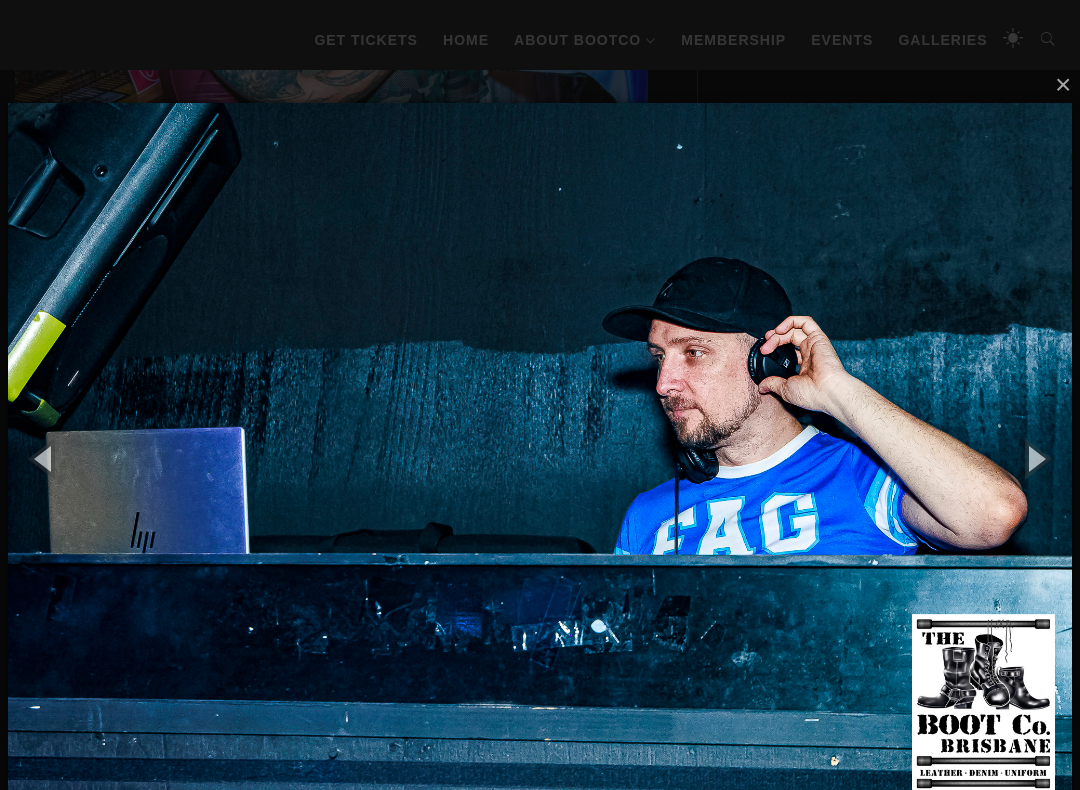 click at bounding box center (1035, 458) 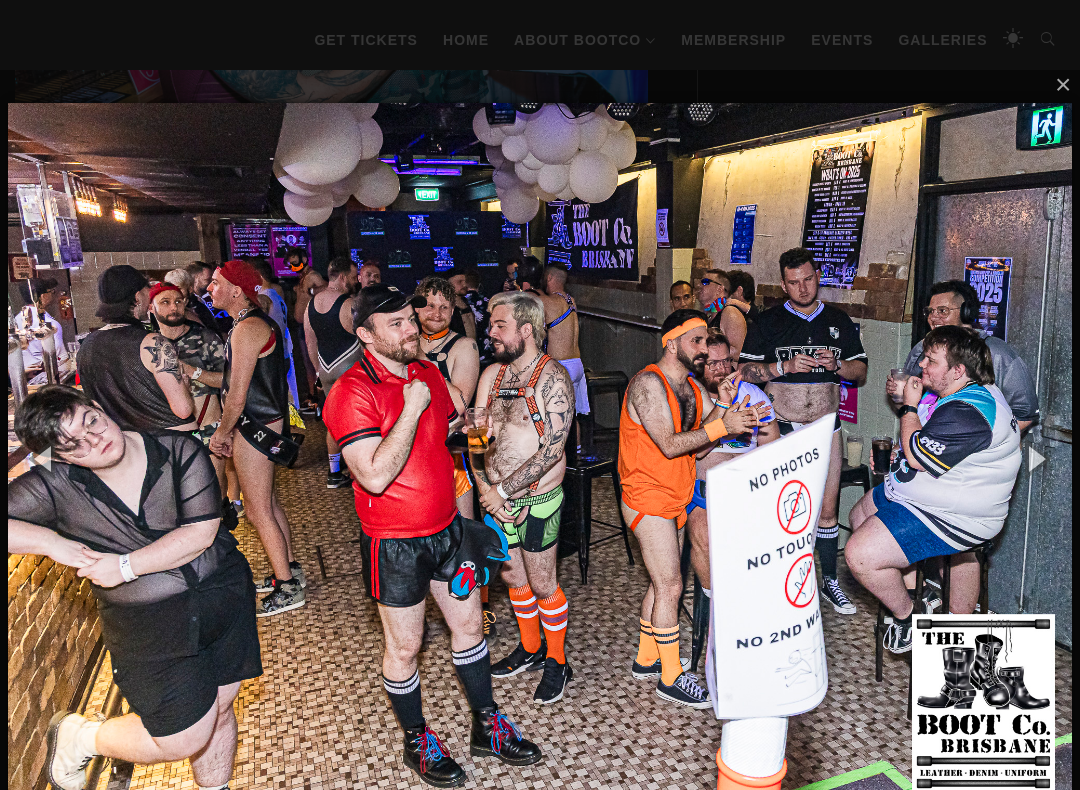click at bounding box center [1035, 458] 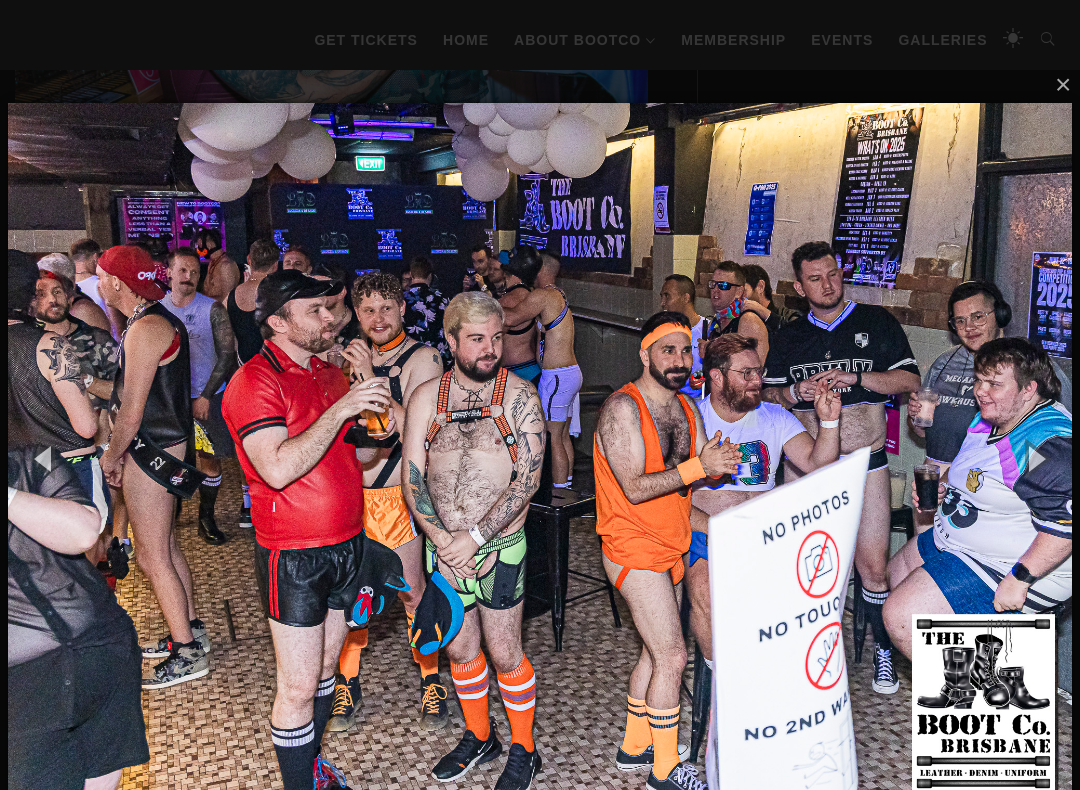 click at bounding box center [1035, 458] 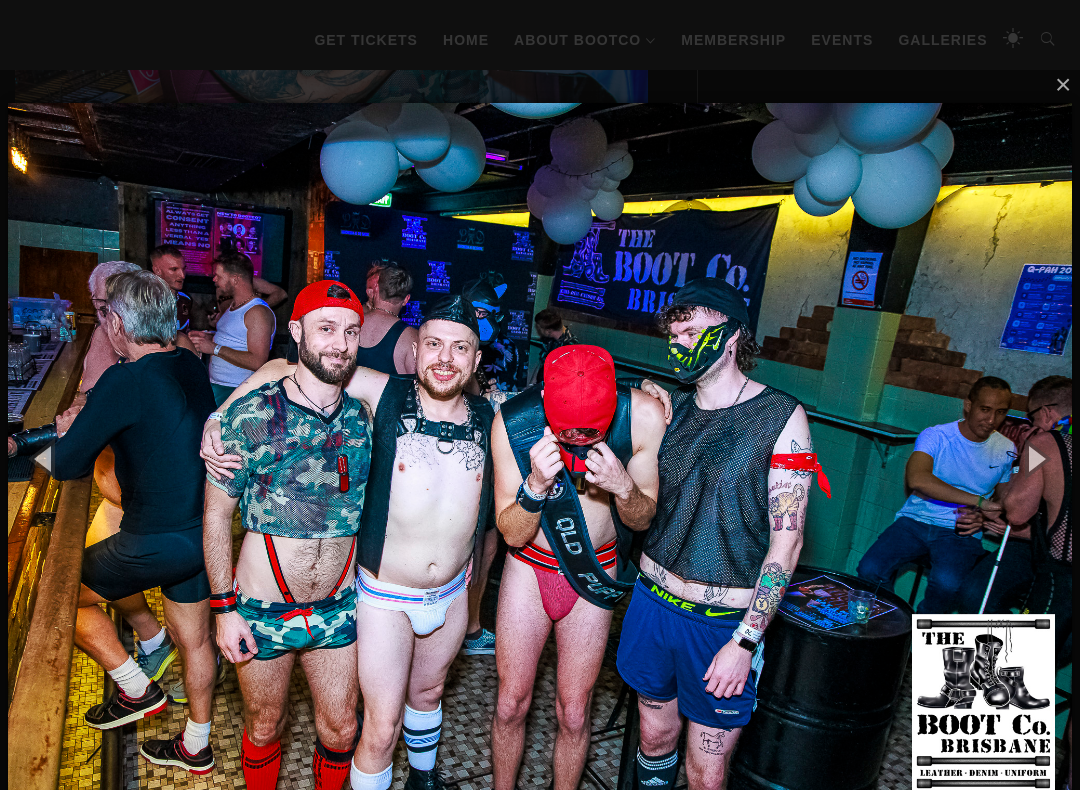 click at bounding box center (1035, 458) 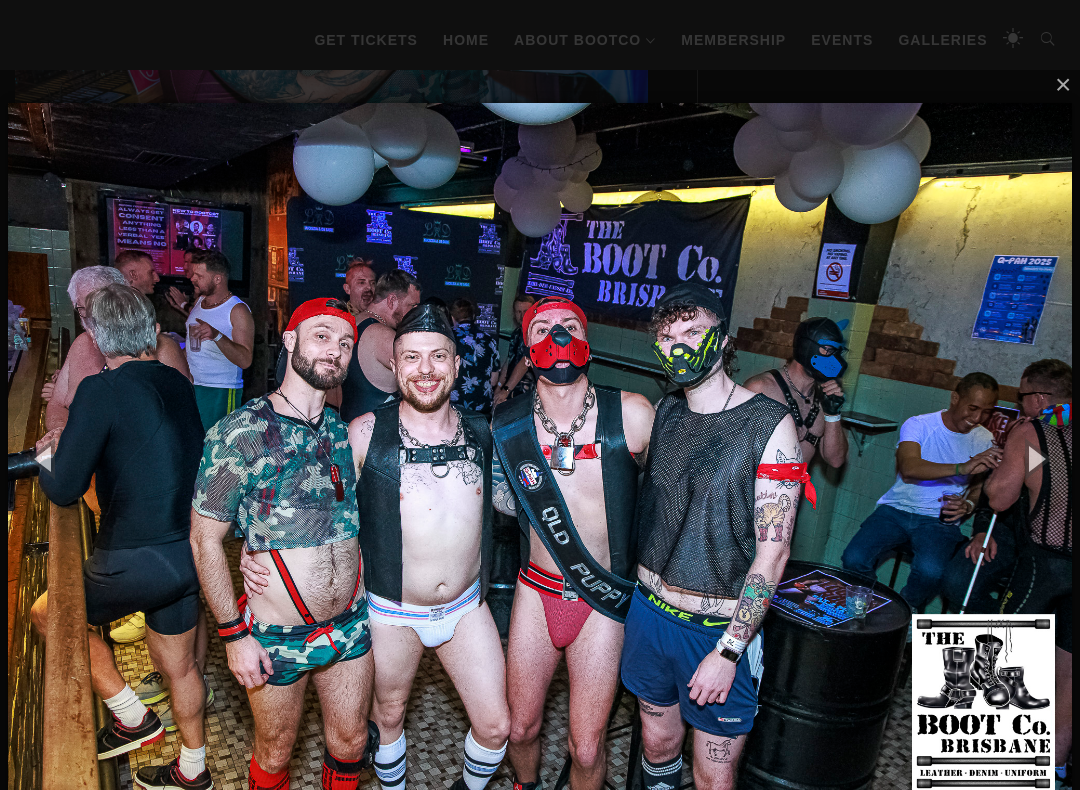 click at bounding box center [1035, 458] 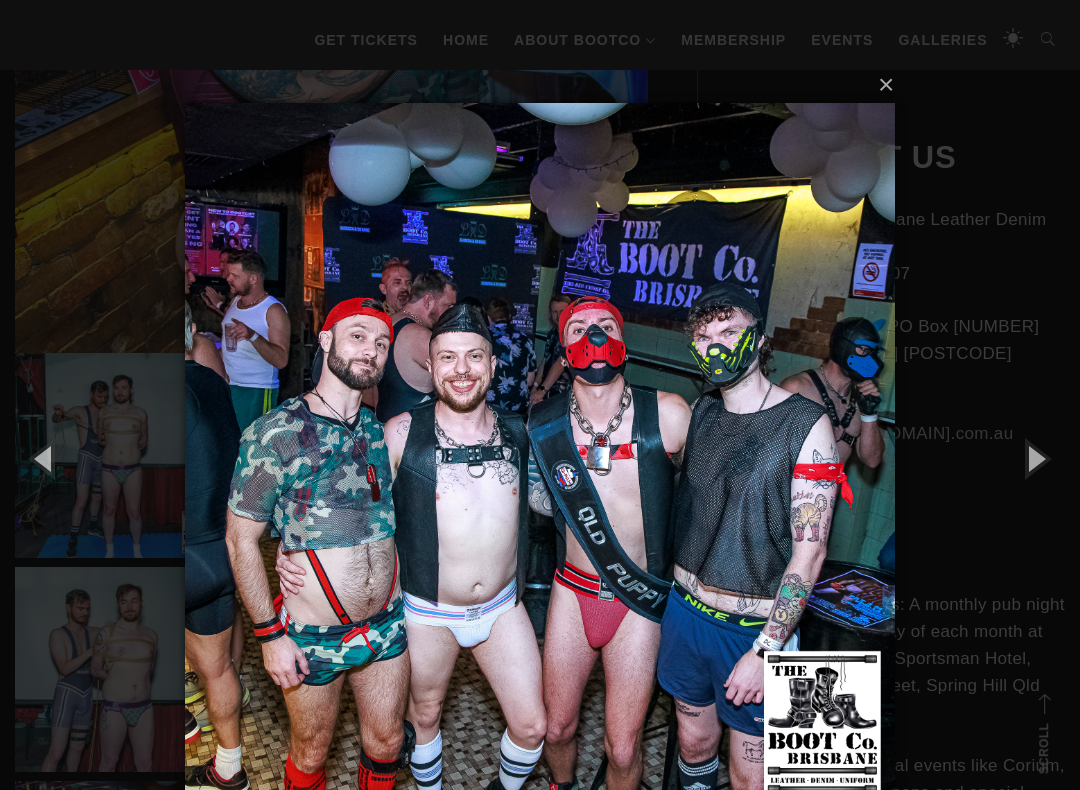 click at bounding box center [1035, 458] 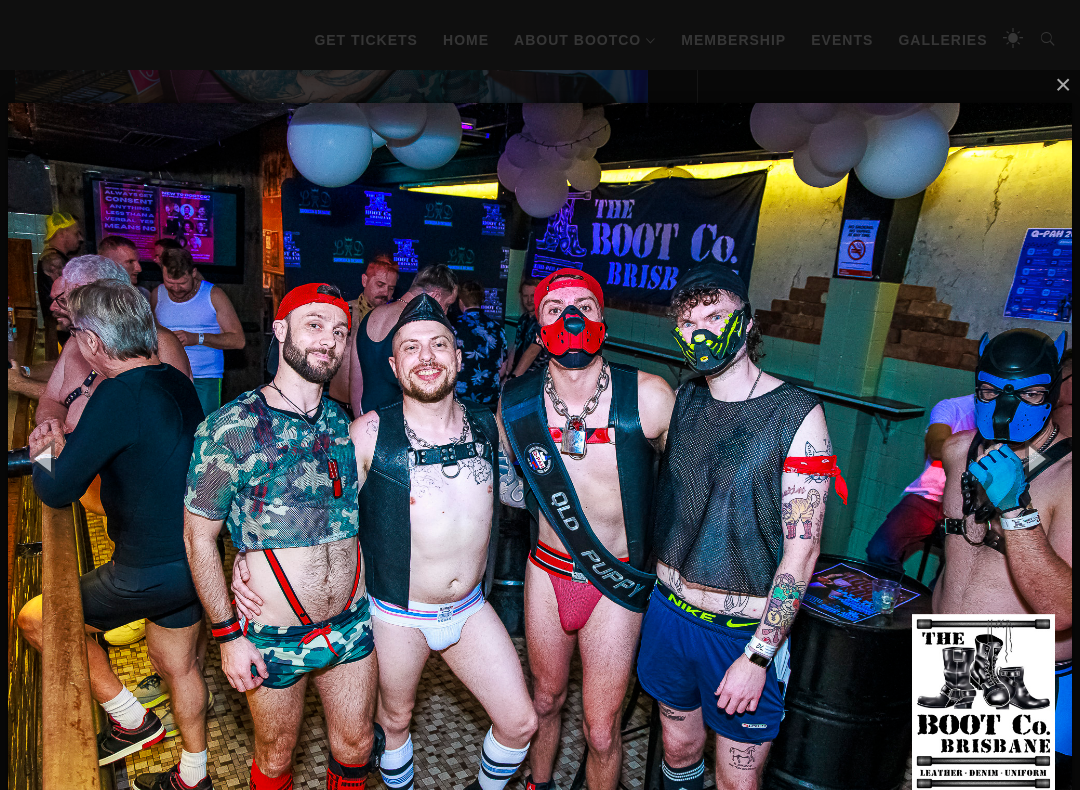 click at bounding box center (1035, 458) 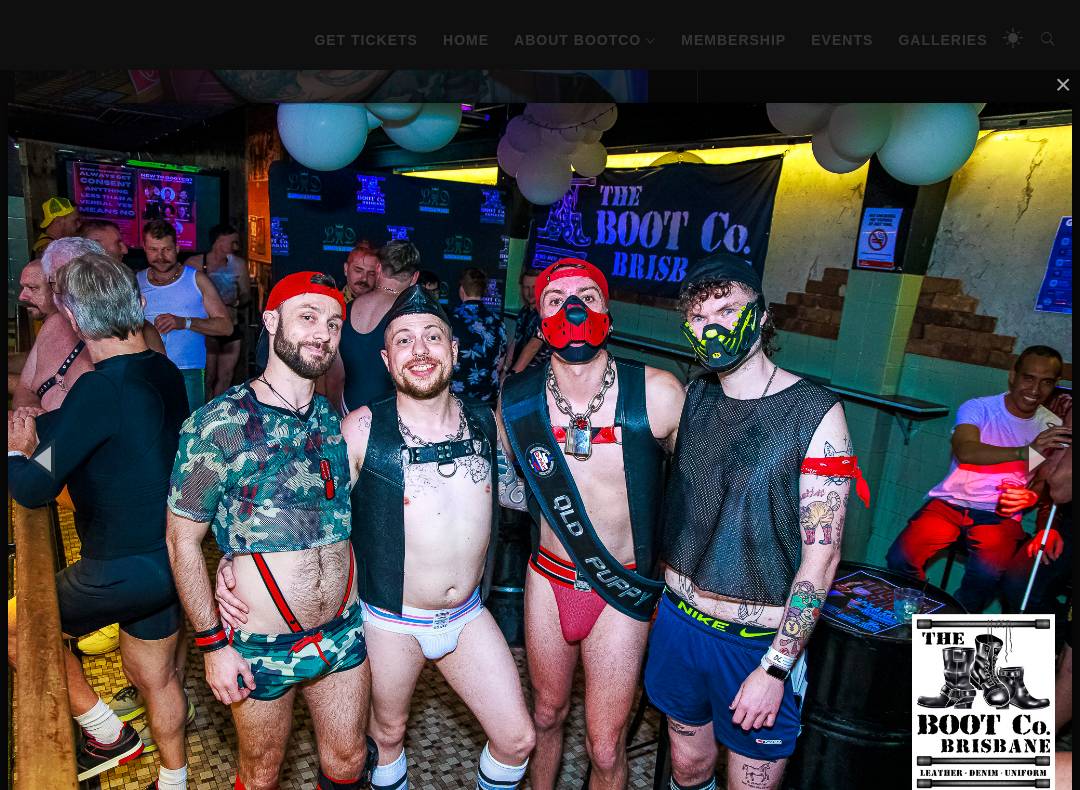 click at bounding box center (1035, 458) 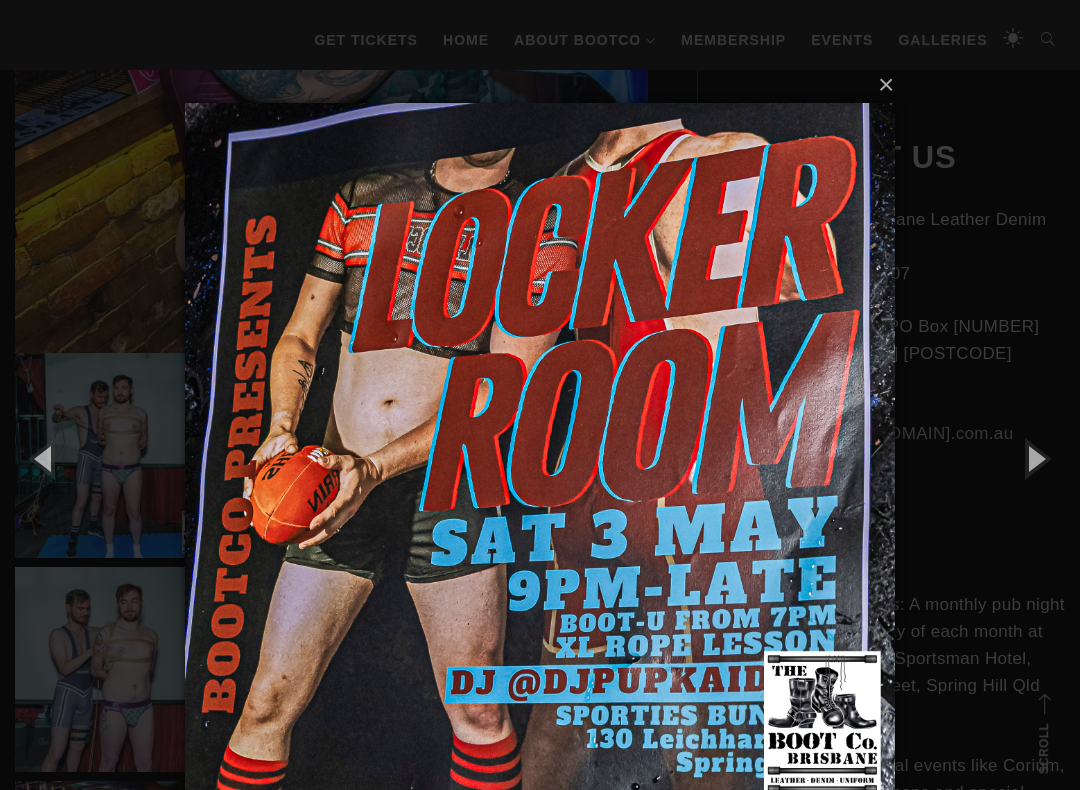 click at bounding box center (1035, 458) 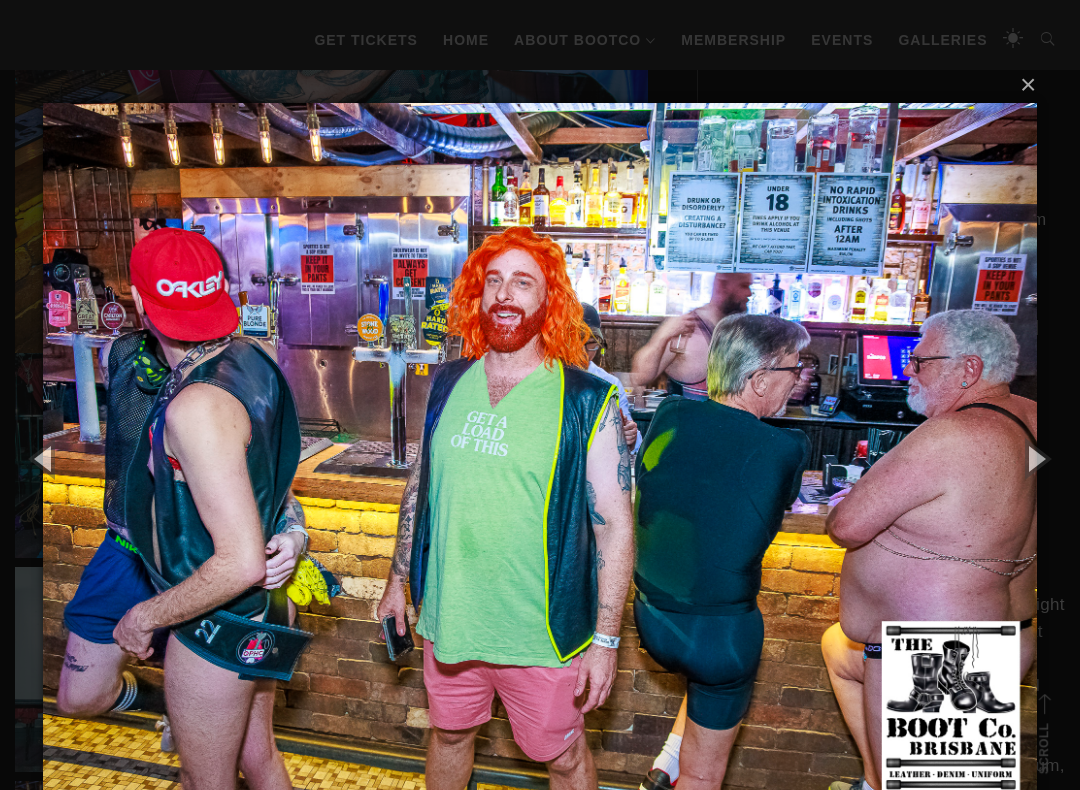 click at bounding box center (1035, 458) 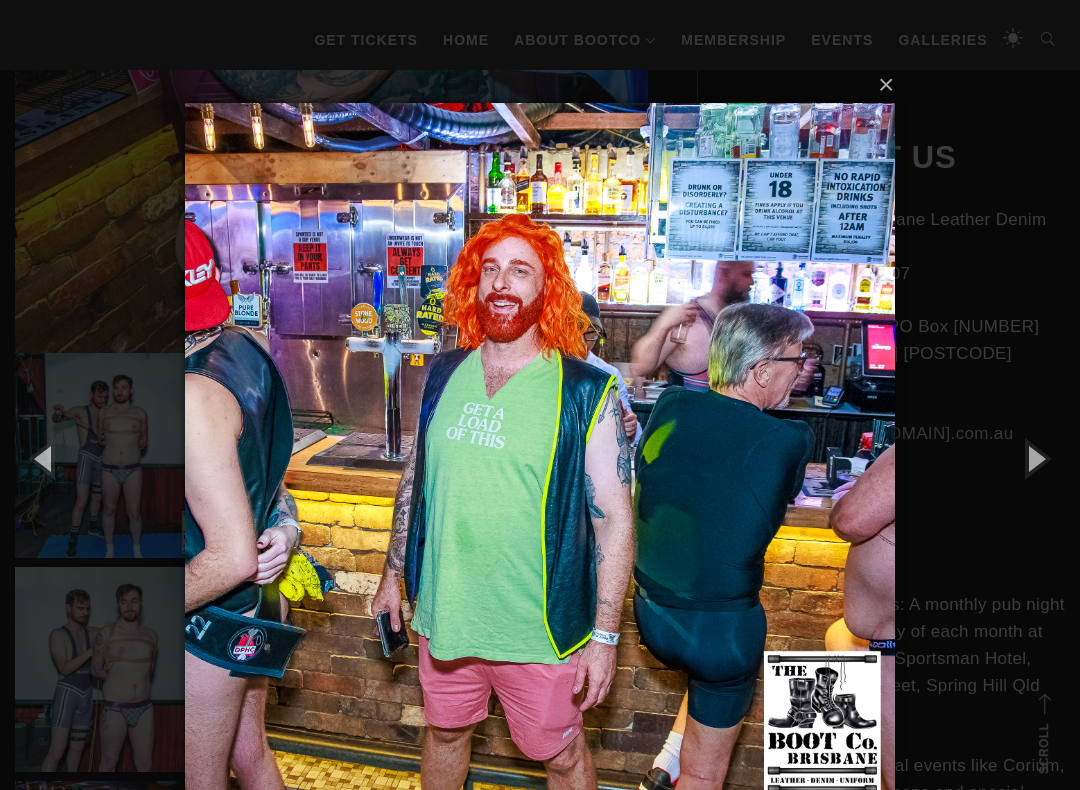 click at bounding box center (1035, 458) 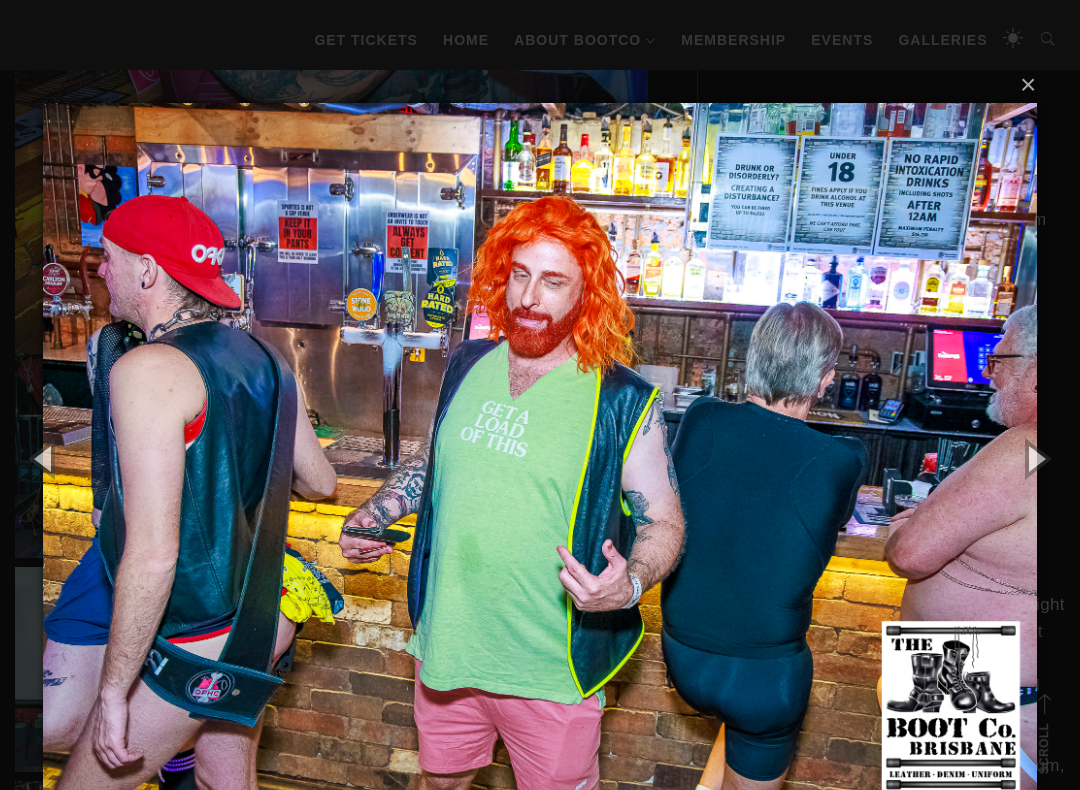 click at bounding box center [1035, 458] 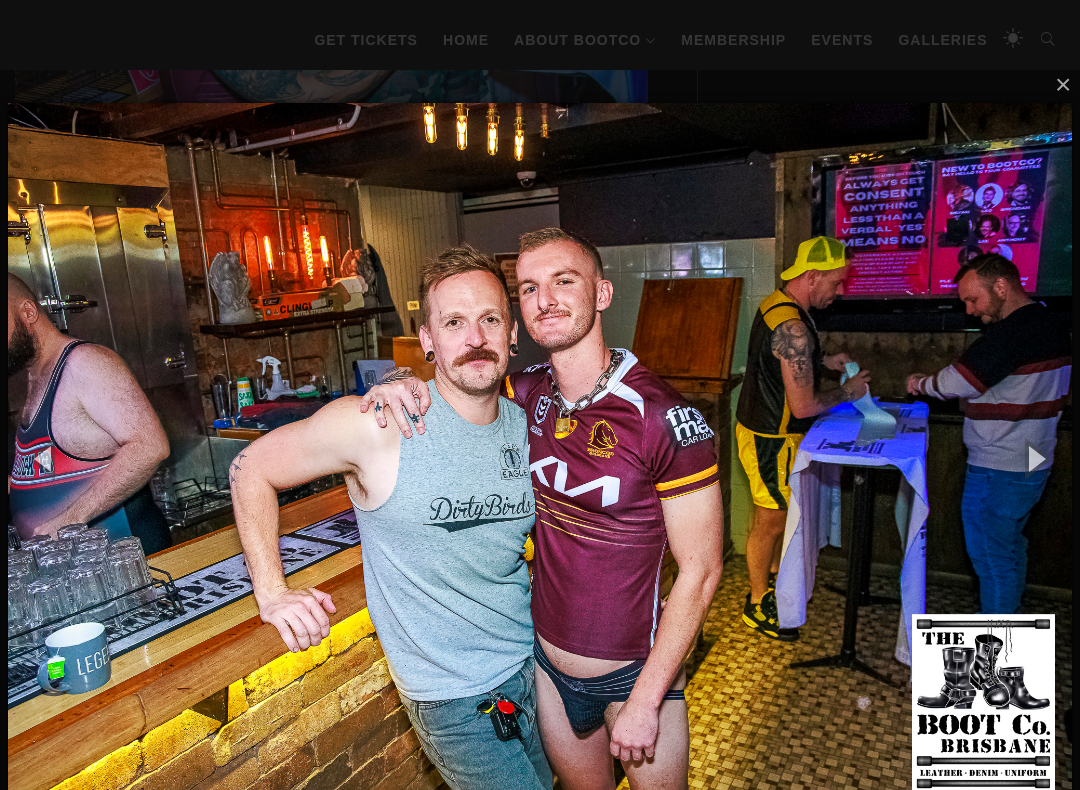click at bounding box center (1035, 458) 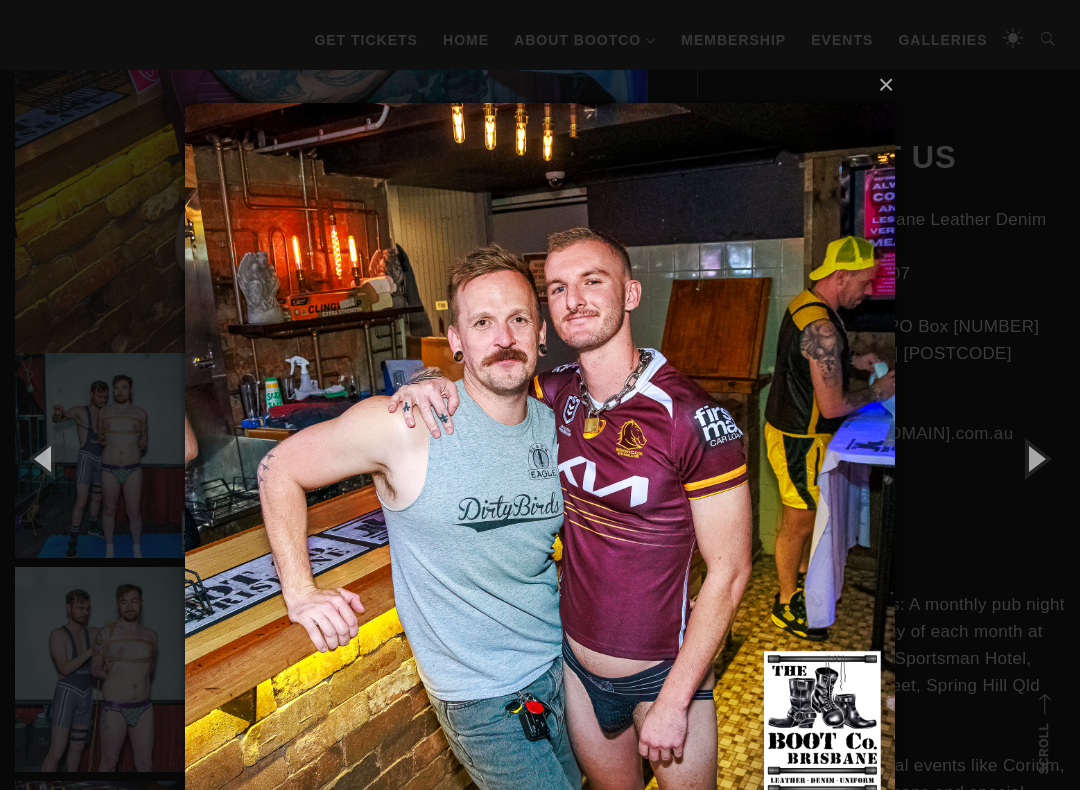 click at bounding box center [1035, 458] 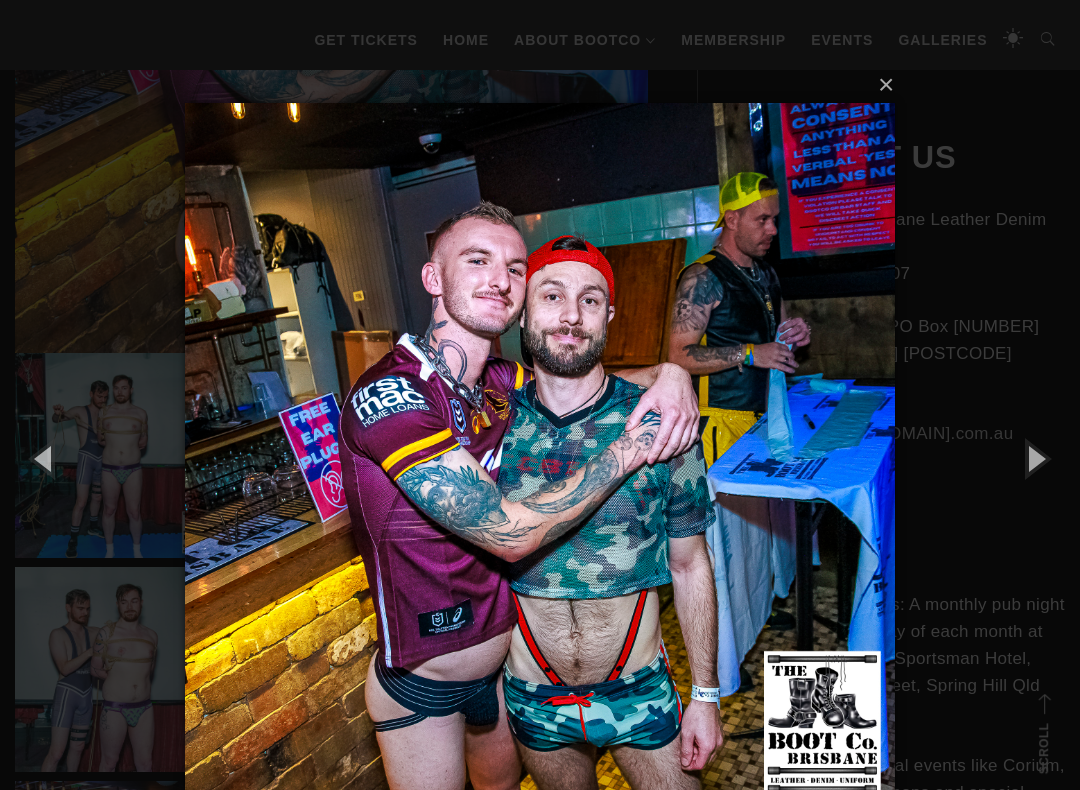 click at bounding box center (1035, 458) 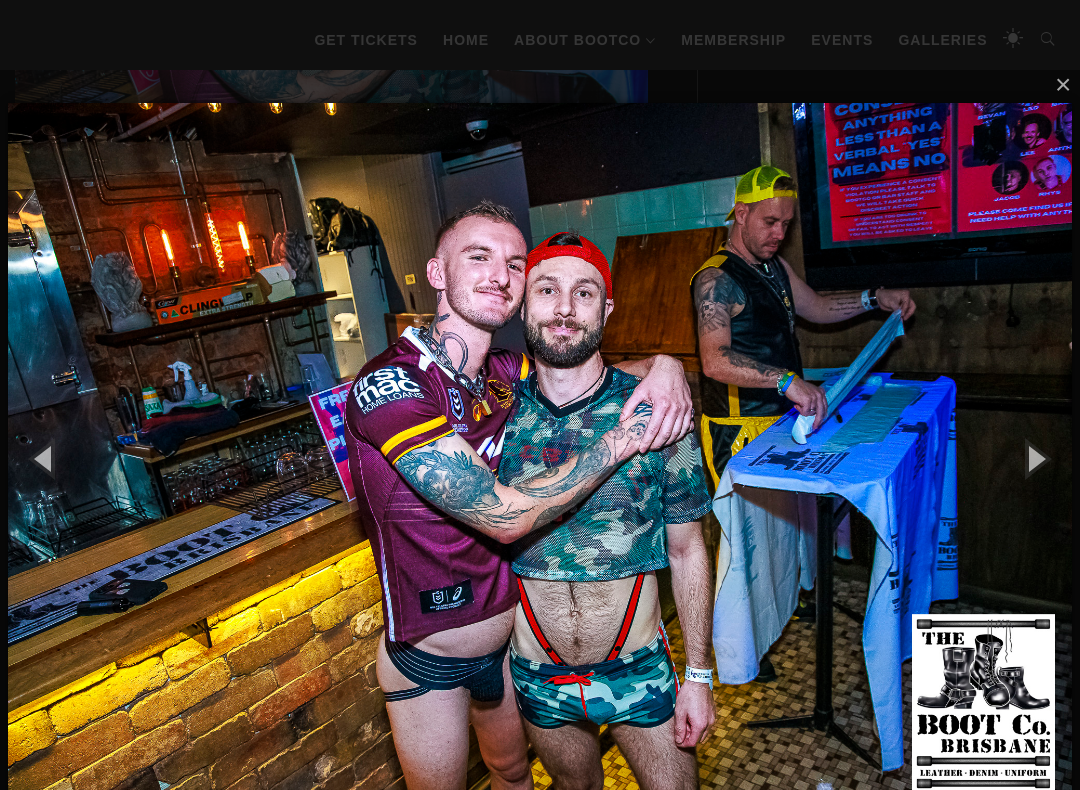 click at bounding box center (1035, 458) 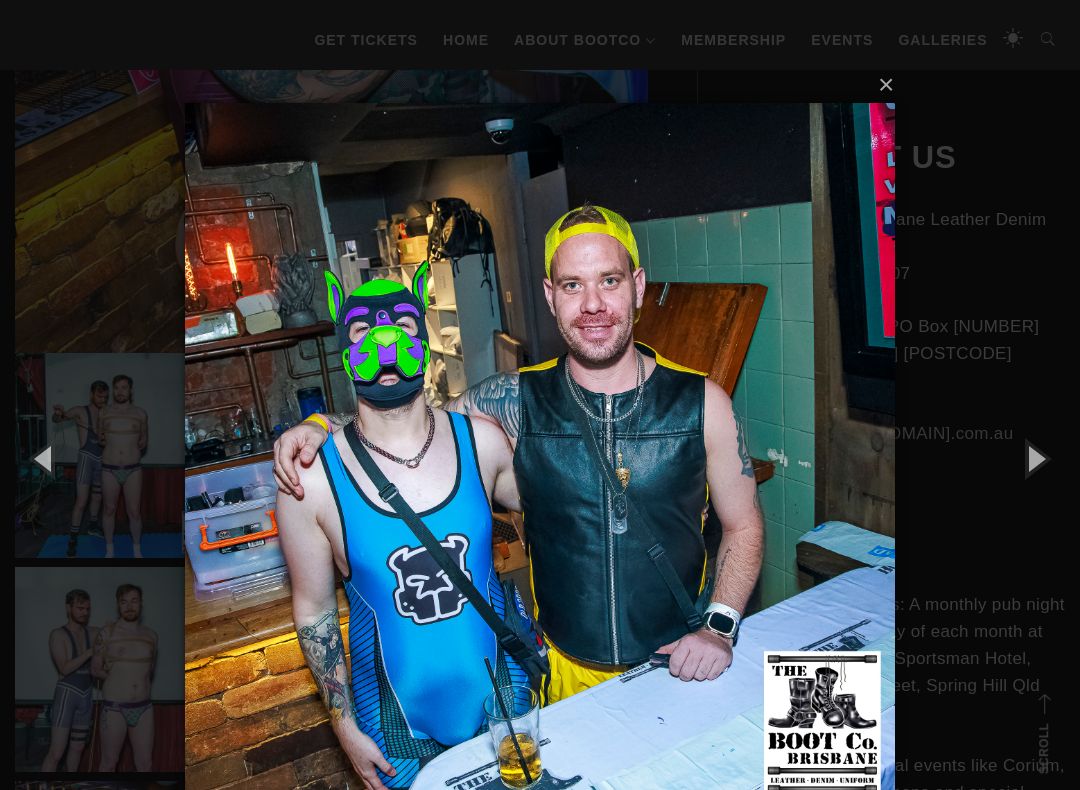 click at bounding box center [1035, 458] 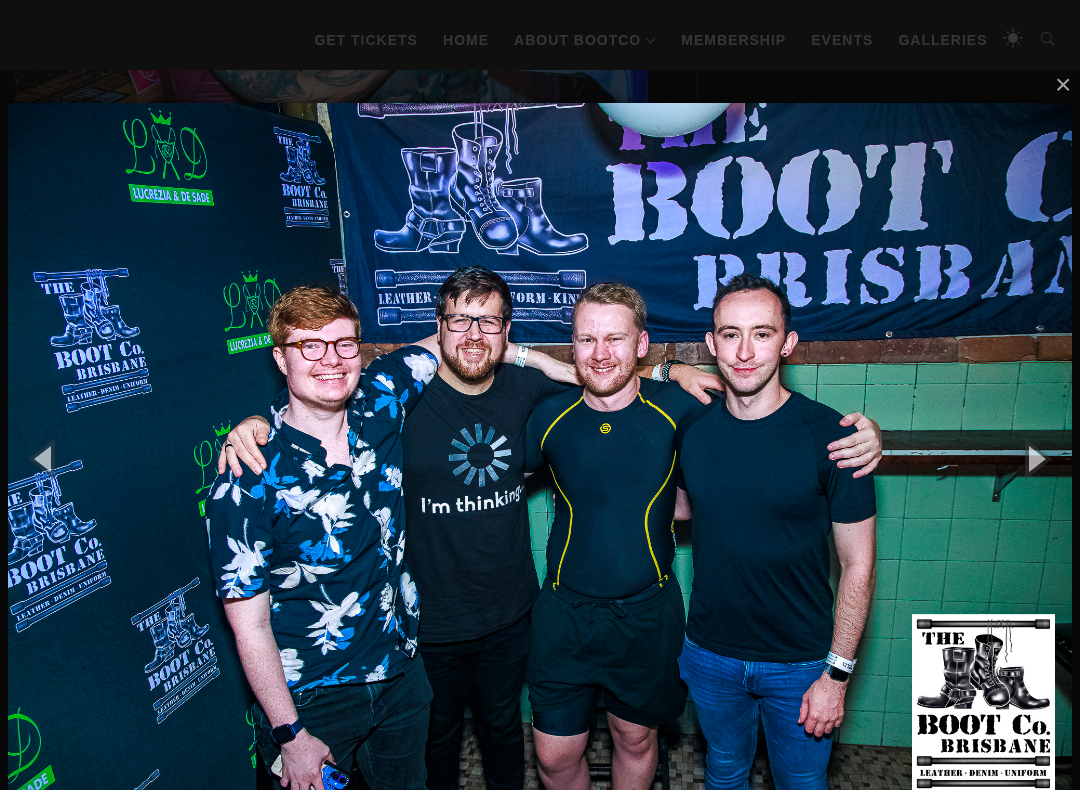 click at bounding box center [1035, 458] 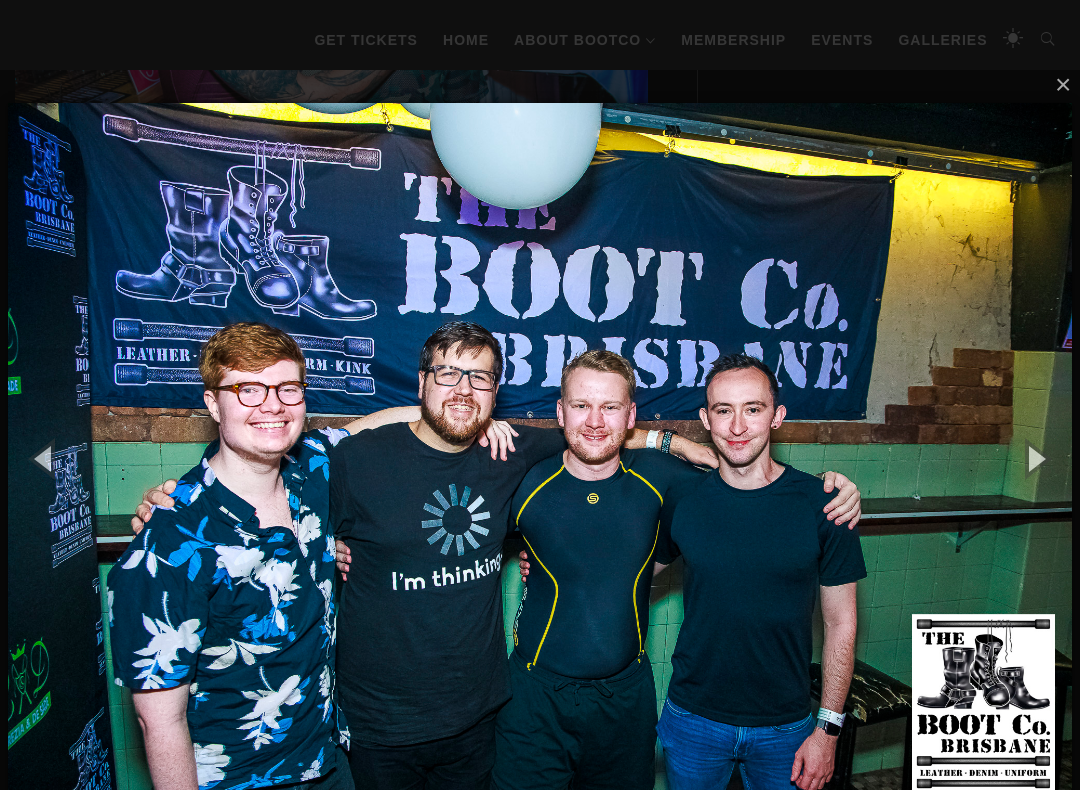 click at bounding box center [1035, 458] 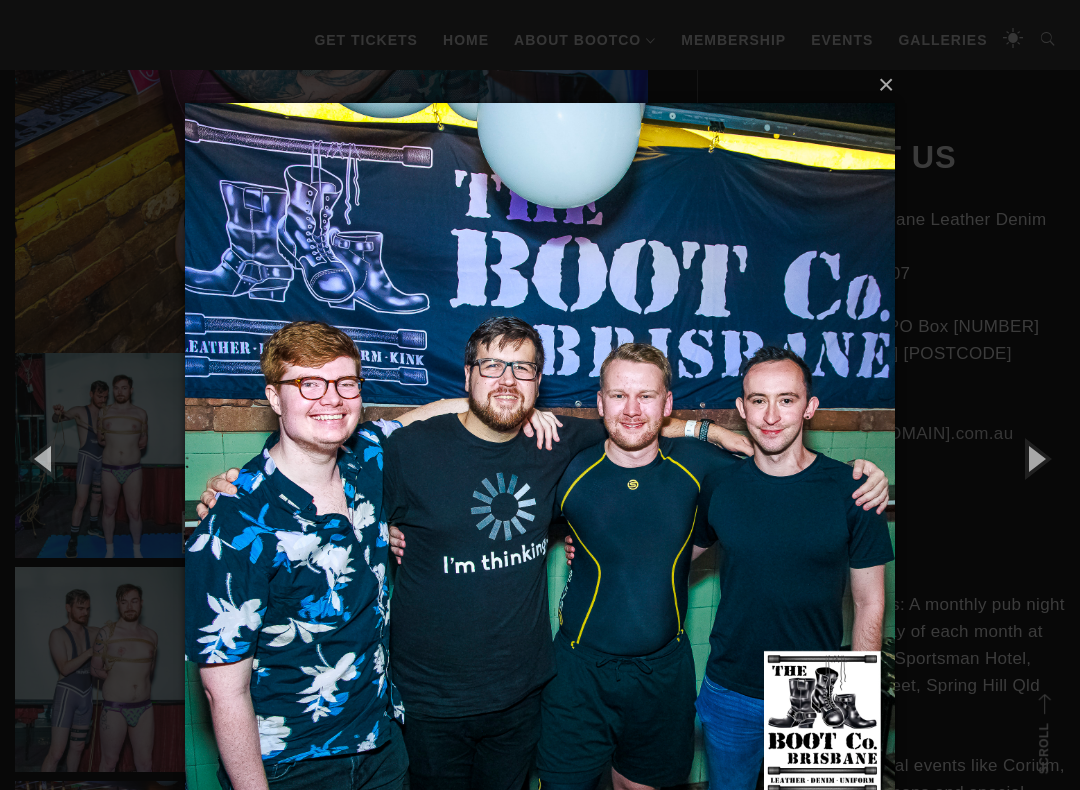 click at bounding box center [1035, 458] 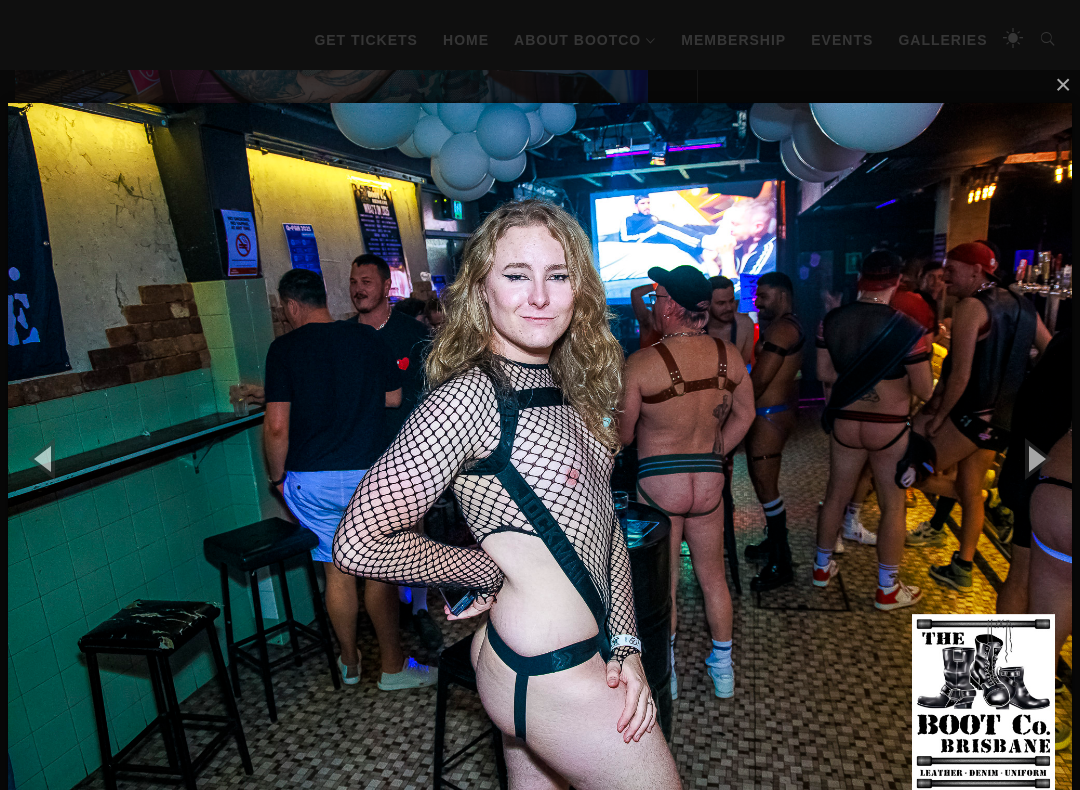 click at bounding box center (1035, 458) 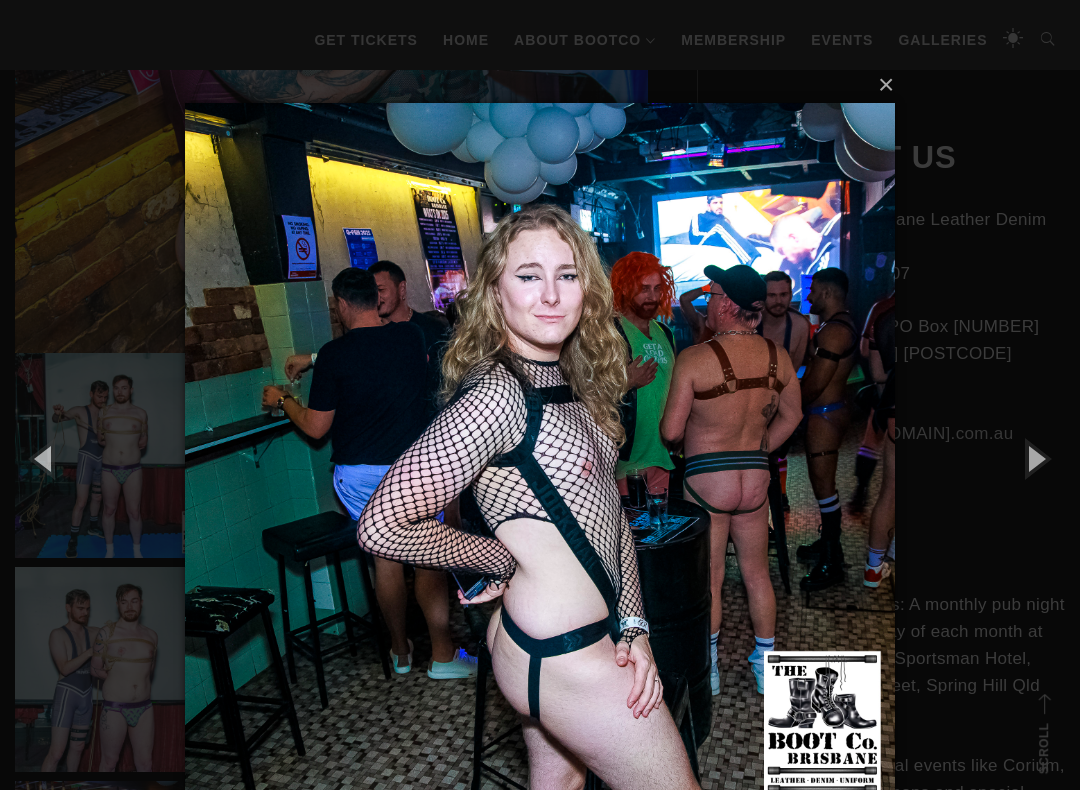 click at bounding box center (1035, 458) 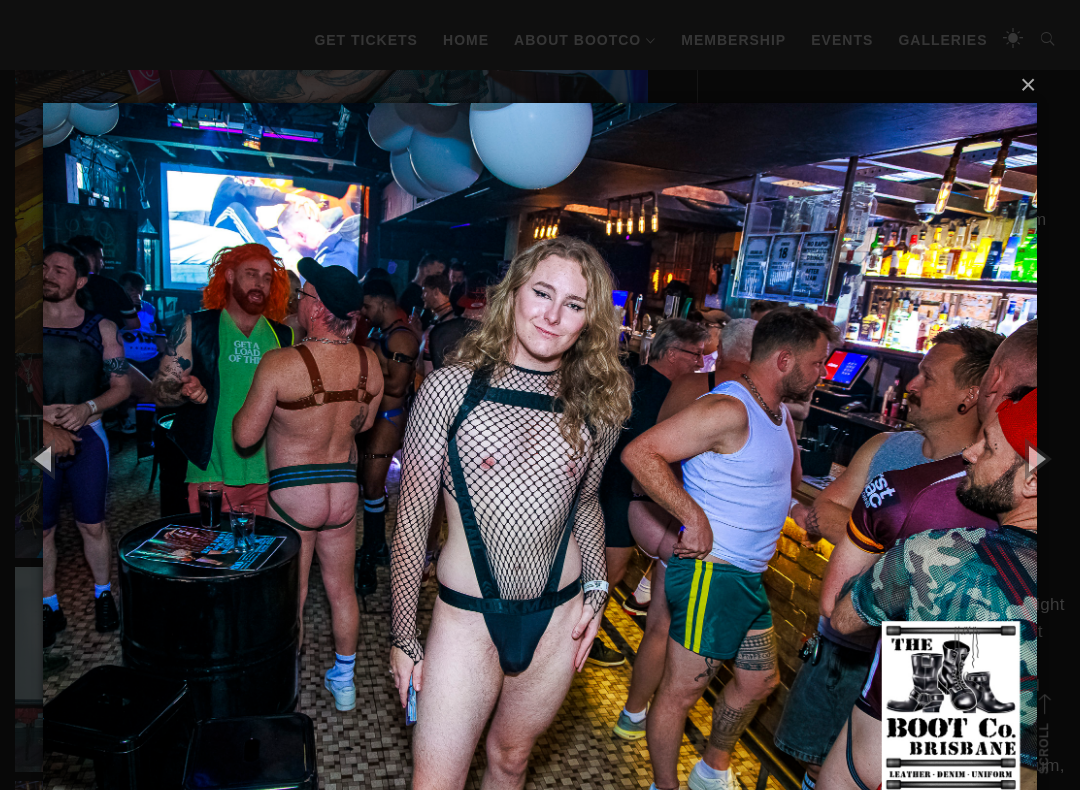 click at bounding box center [1035, 458] 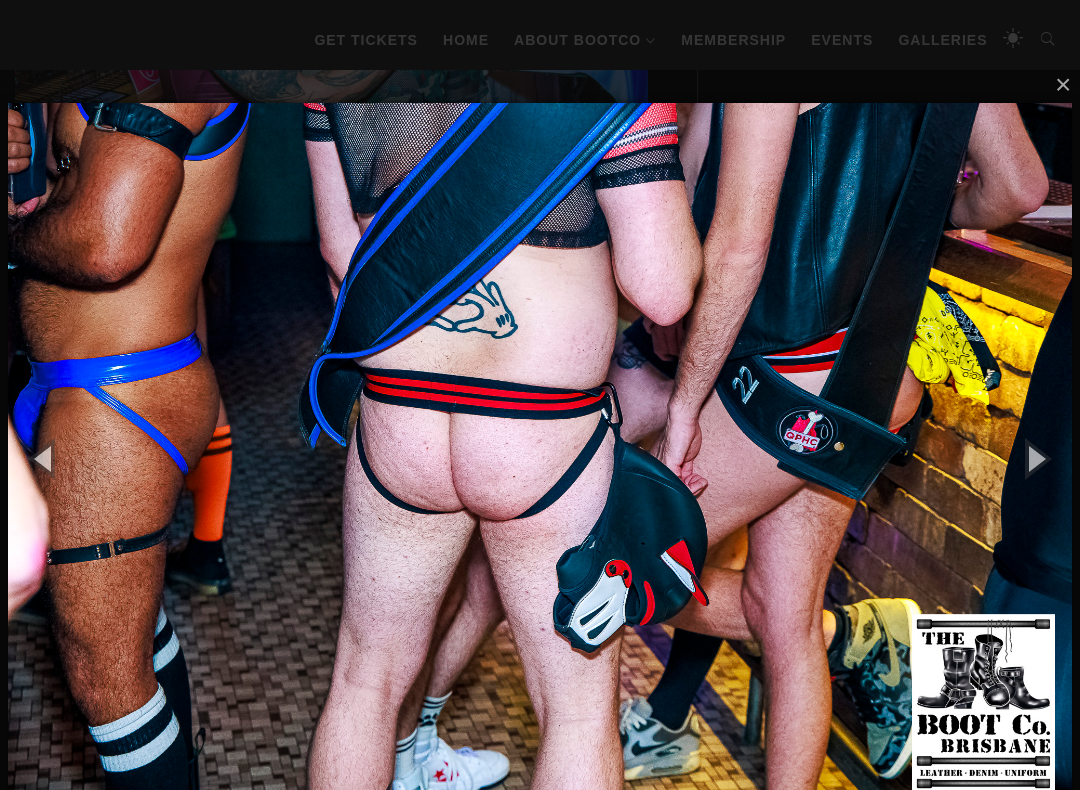 click at bounding box center (1035, 458) 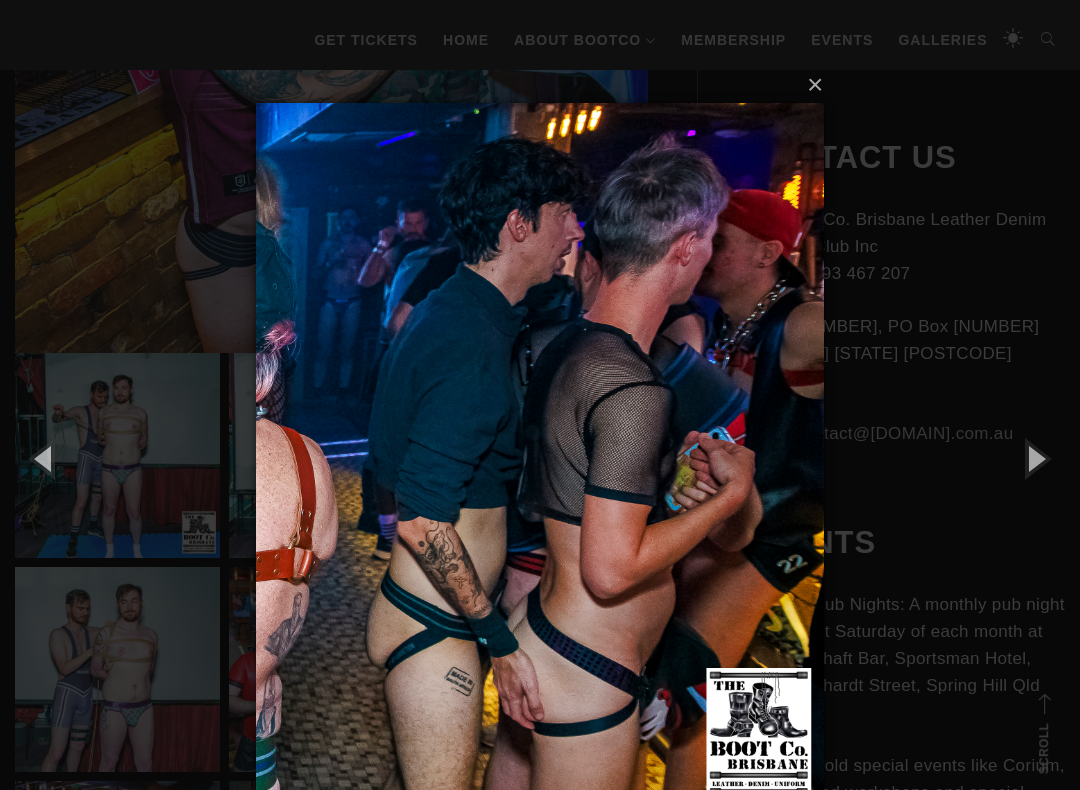 click at bounding box center (1035, 458) 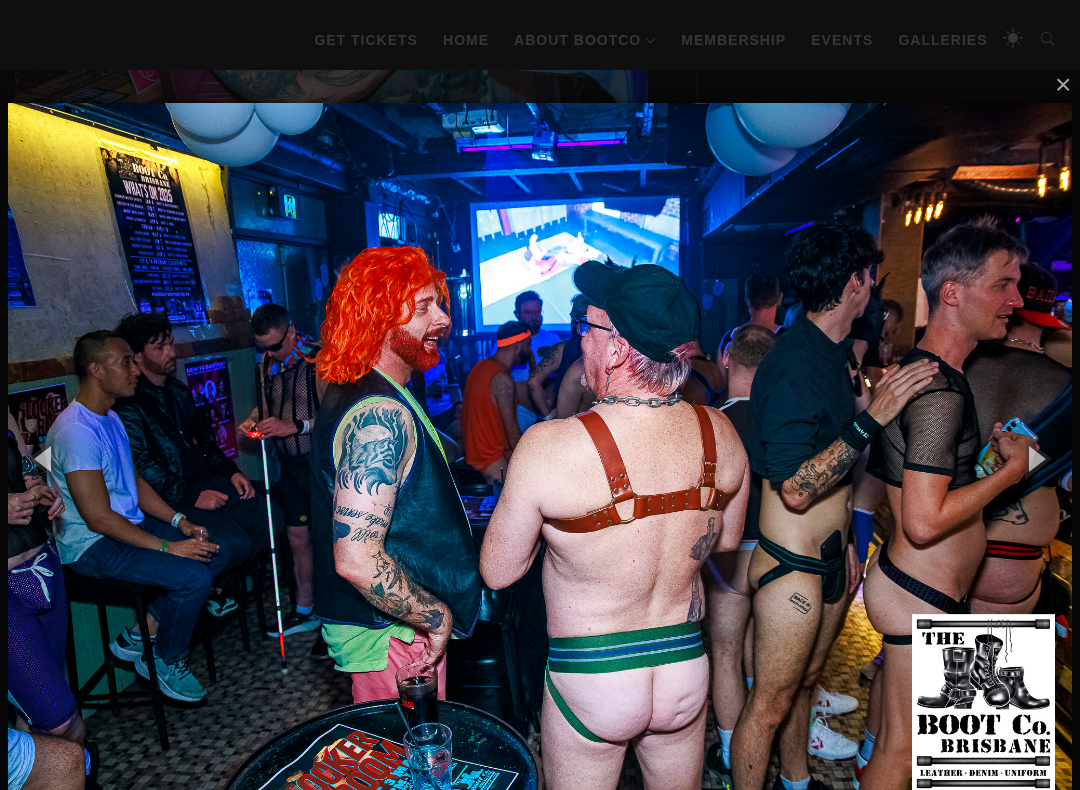 click at bounding box center (1035, 458) 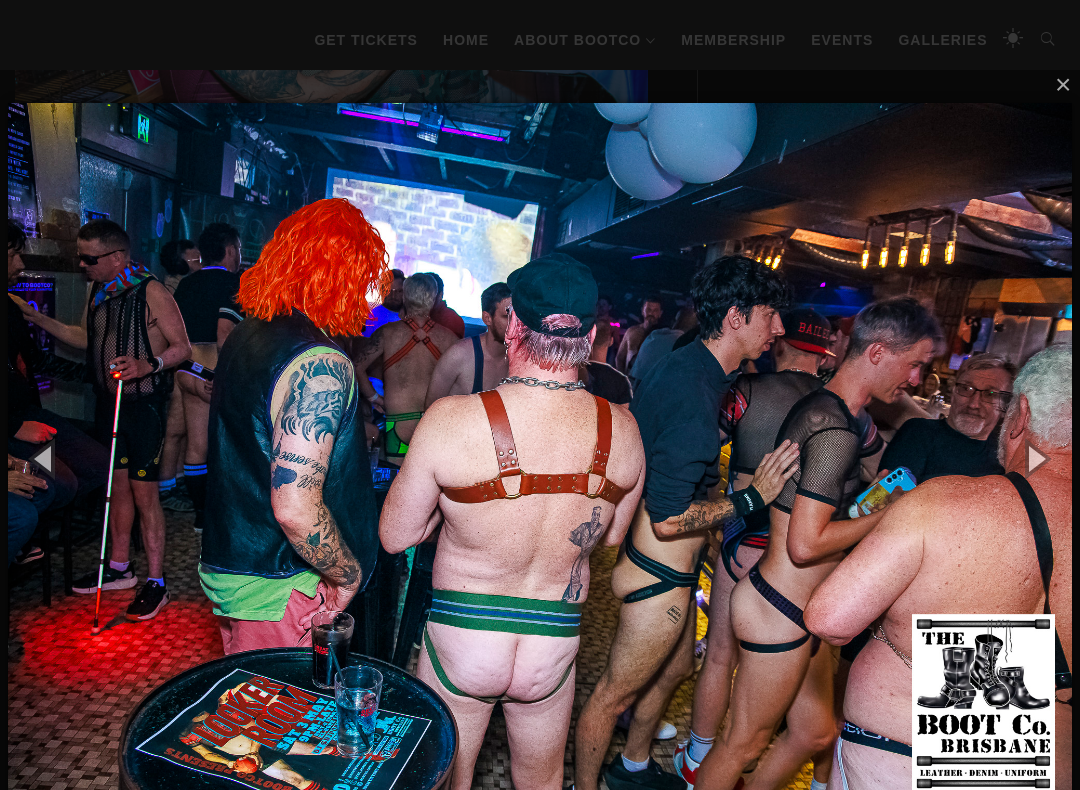 click at bounding box center [1035, 458] 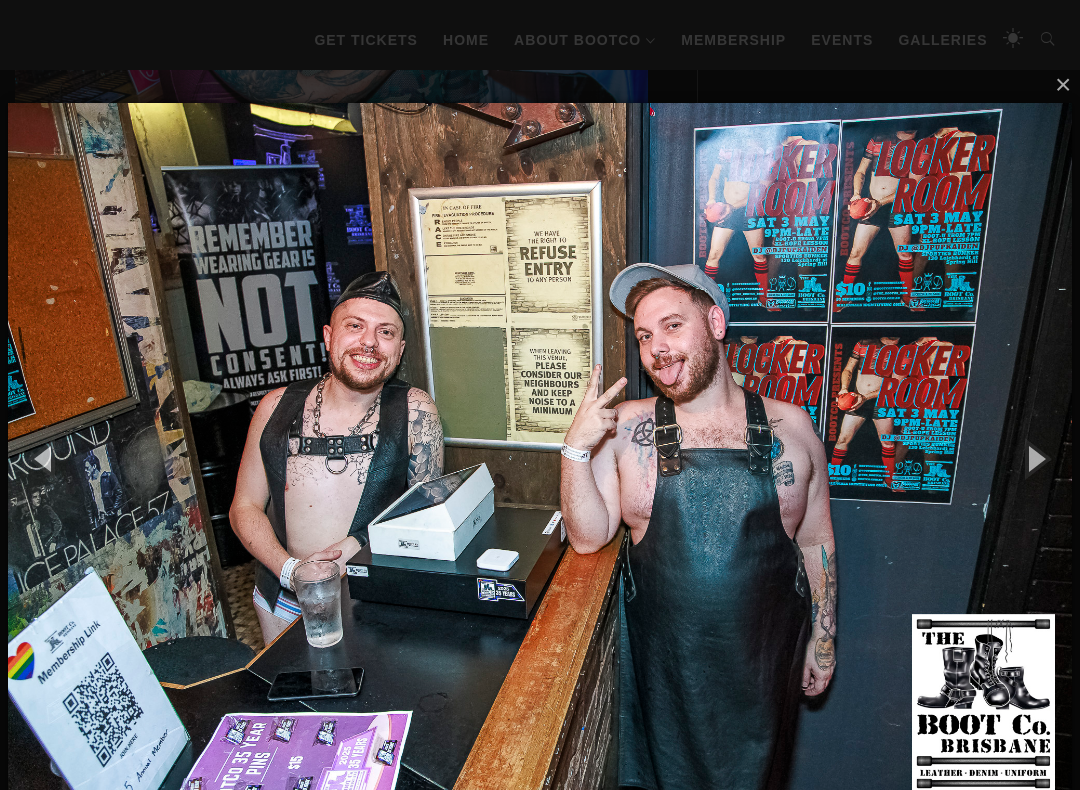 click at bounding box center [1035, 458] 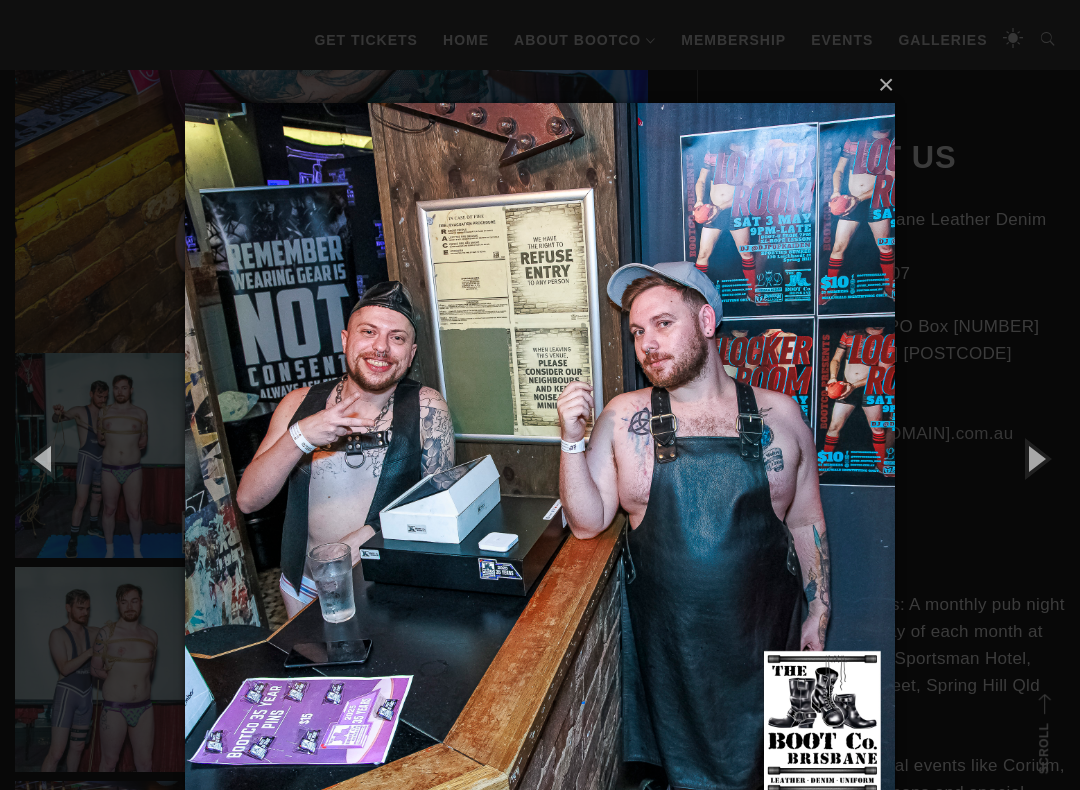 click at bounding box center (1035, 458) 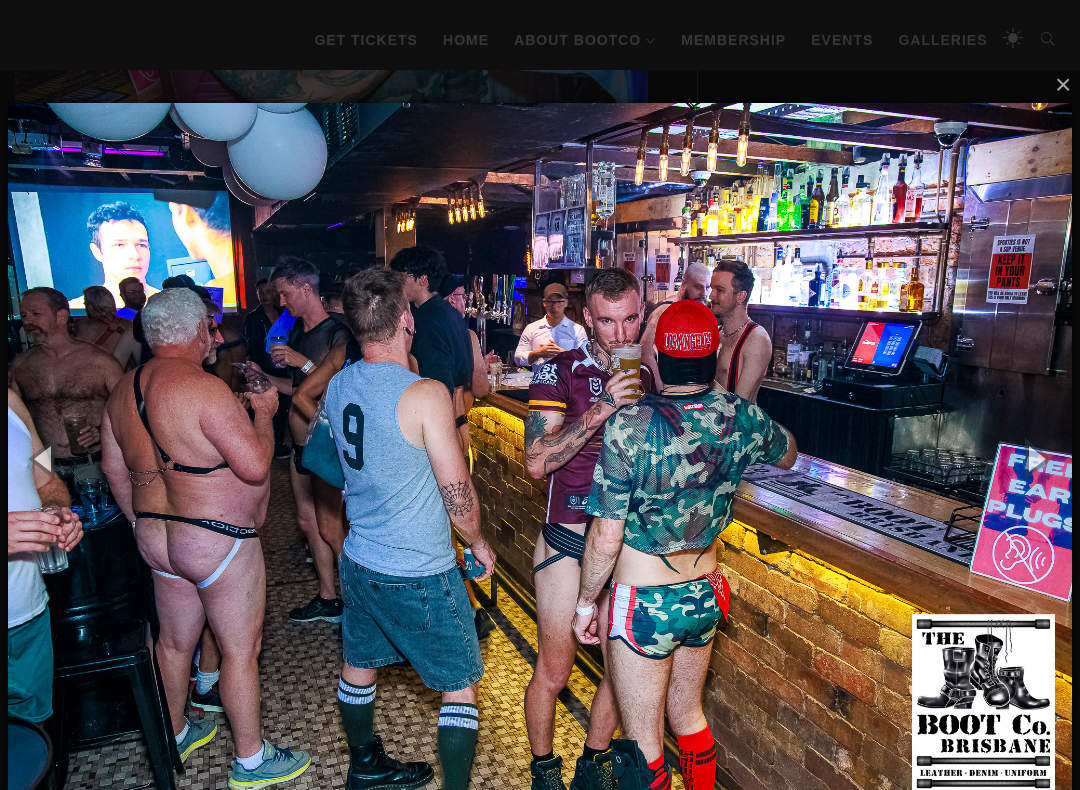 click at bounding box center [1035, 458] 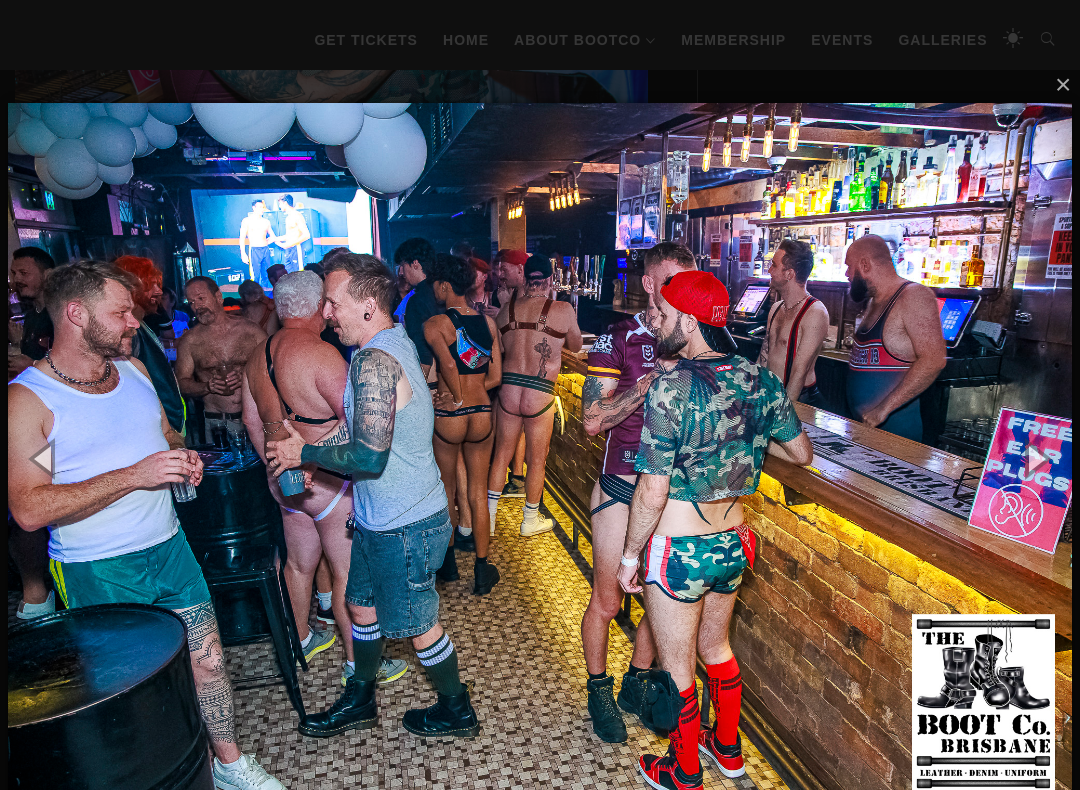 click at bounding box center (1035, 458) 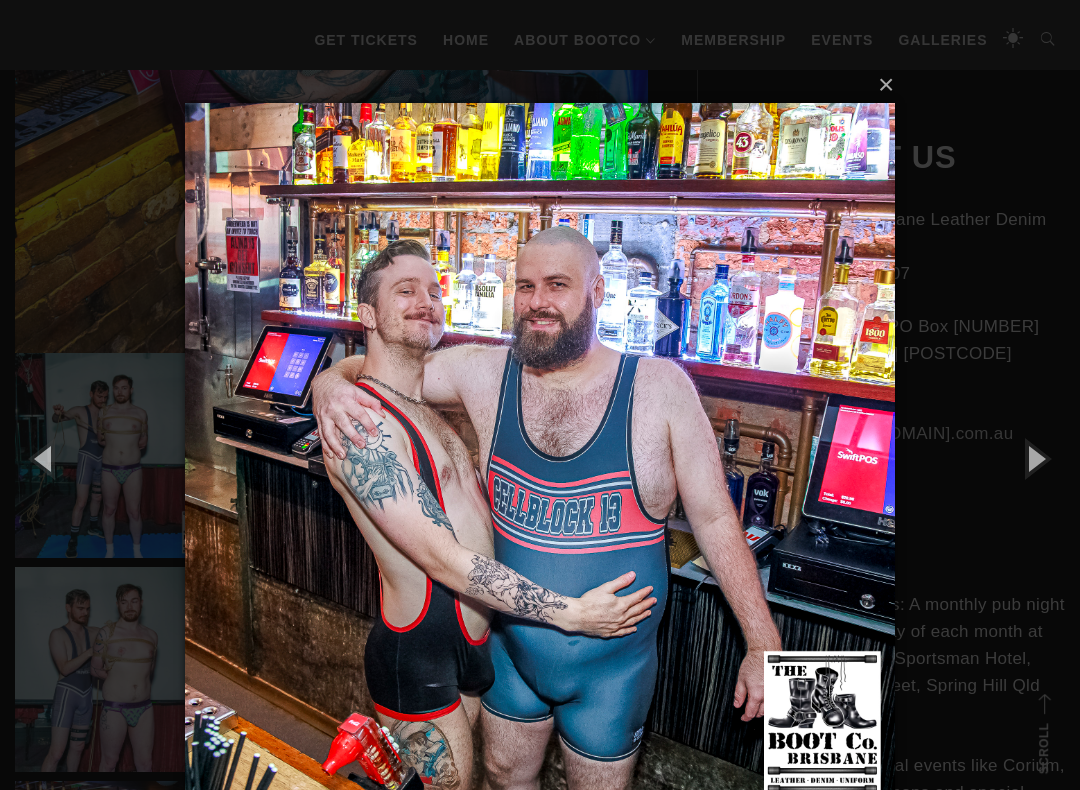 click at bounding box center (1035, 458) 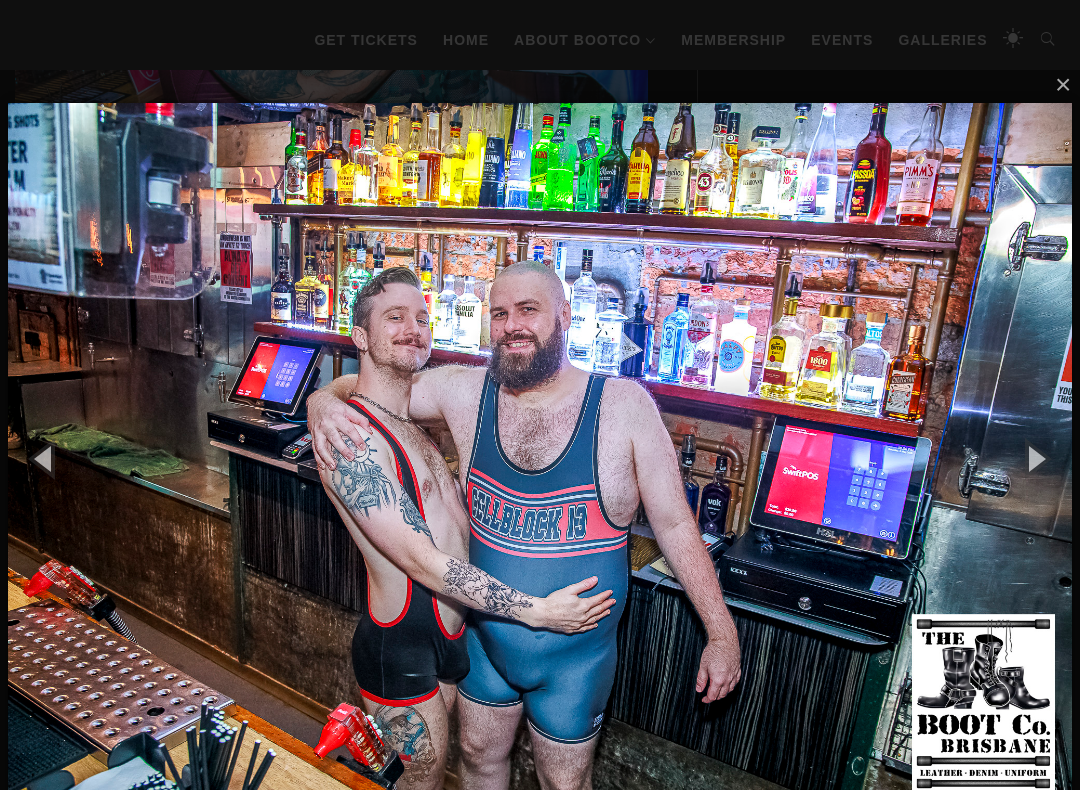 click at bounding box center [1035, 458] 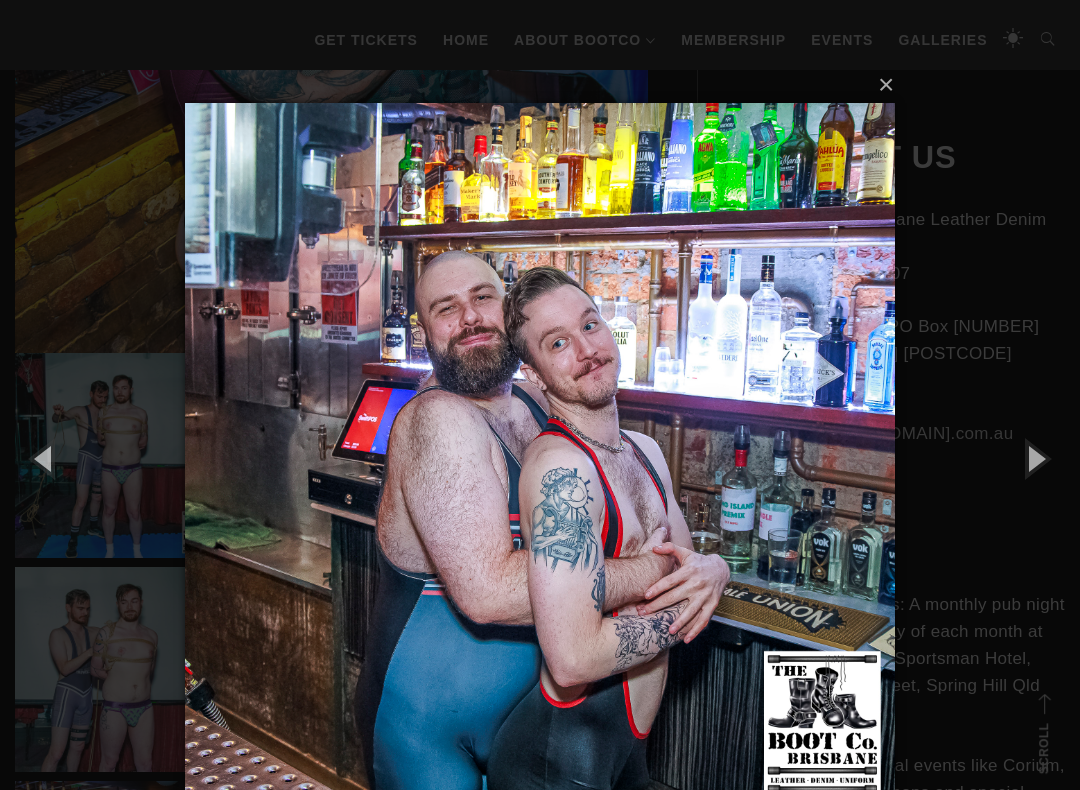 click at bounding box center (1035, 458) 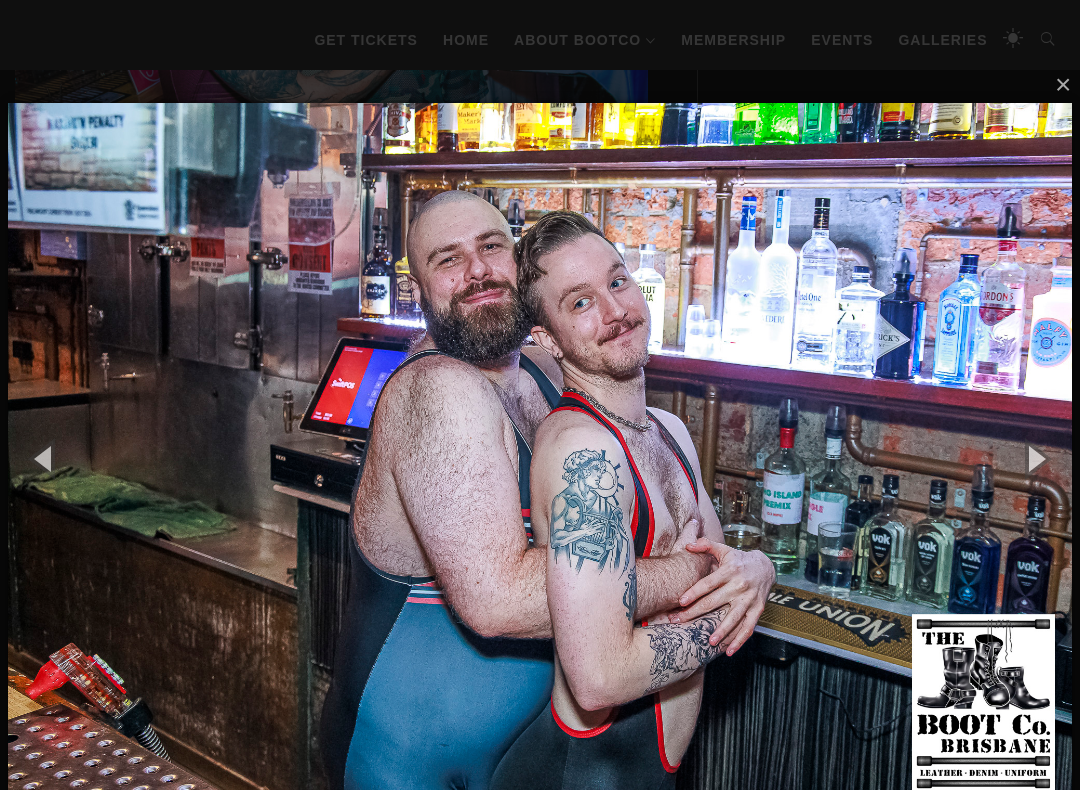 click at bounding box center [1035, 458] 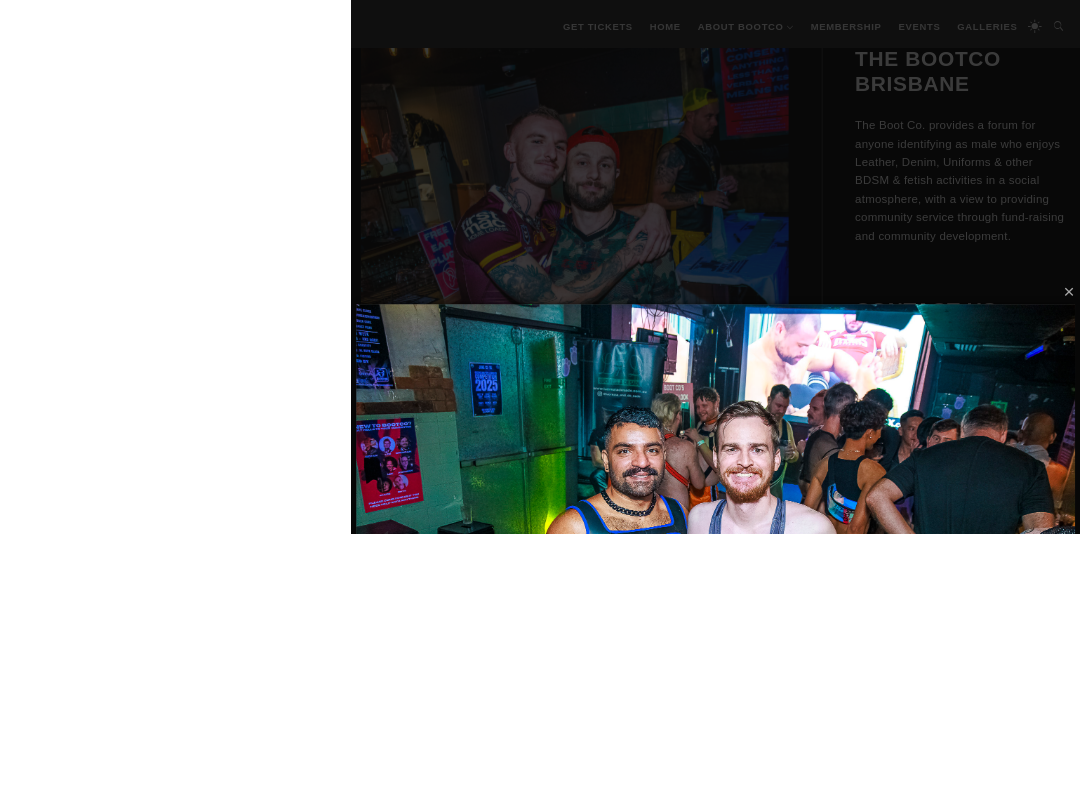 scroll, scrollTop: 837, scrollLeft: 0, axis: vertical 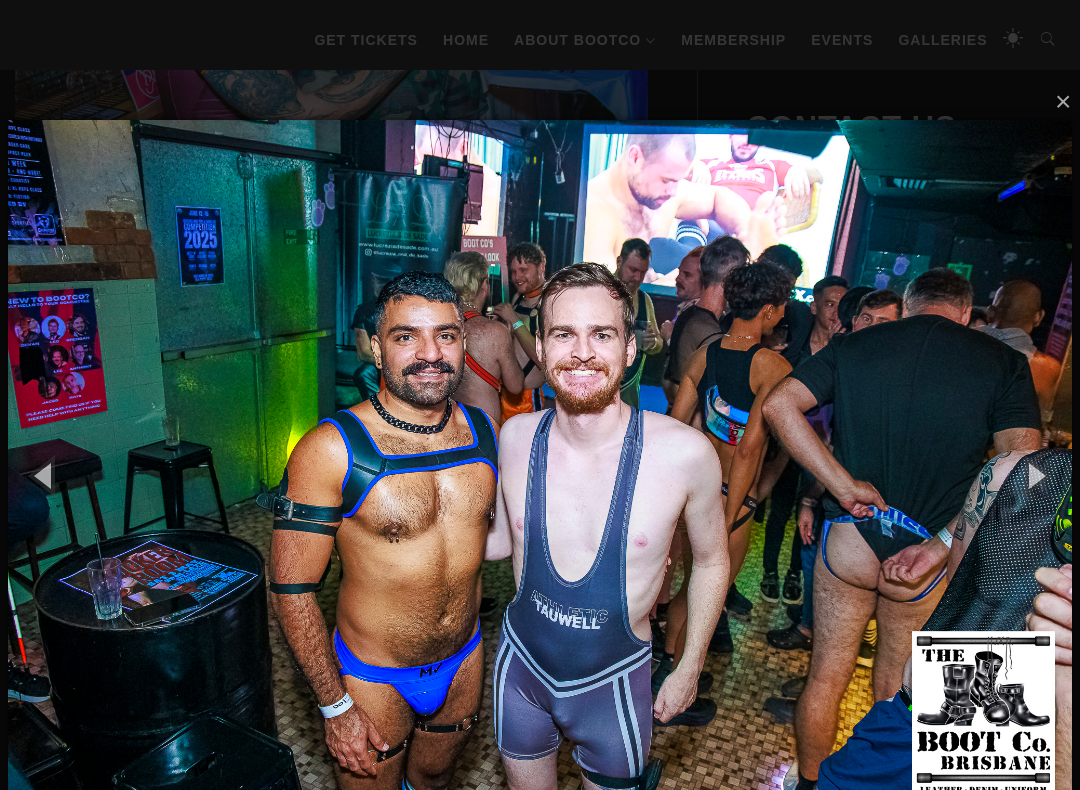 click at bounding box center [1035, 475] 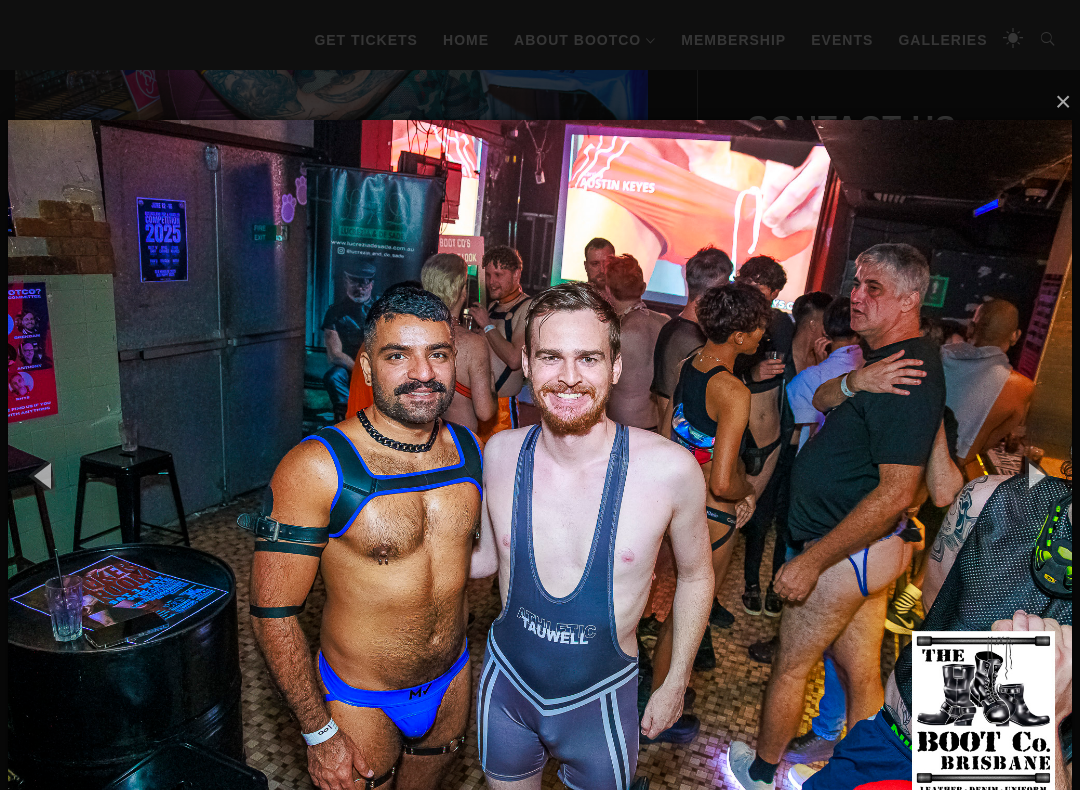 click at bounding box center [1035, 475] 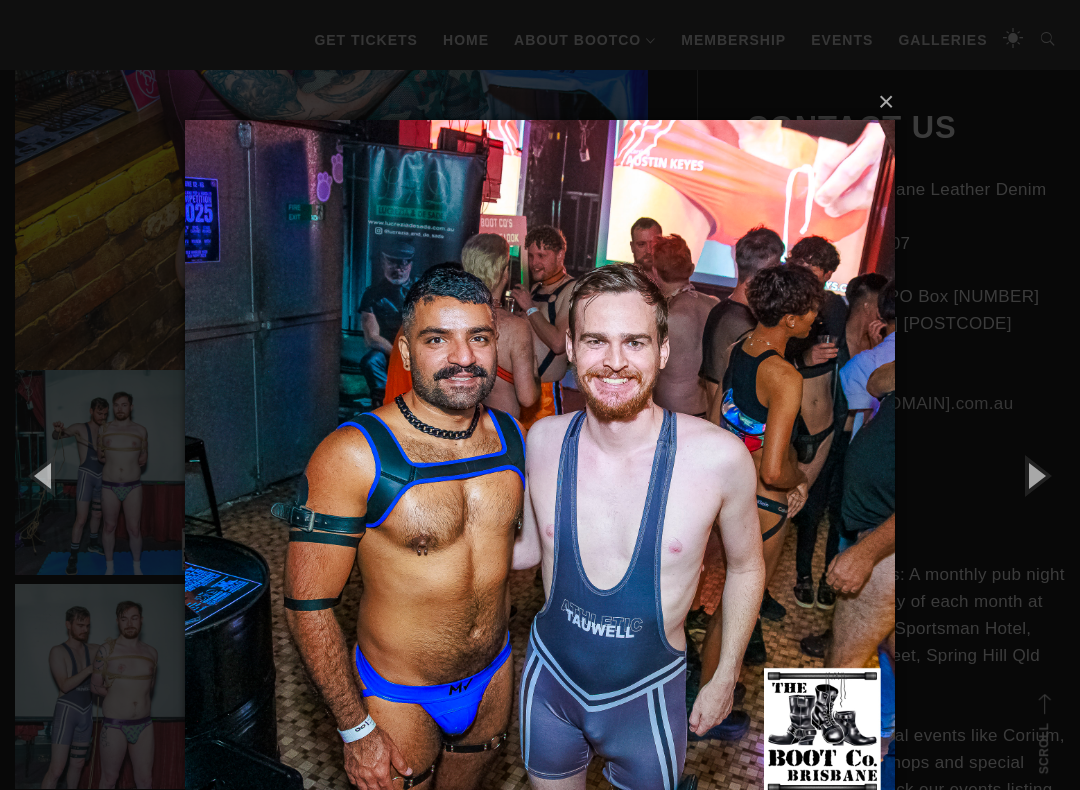 click at bounding box center (1035, 475) 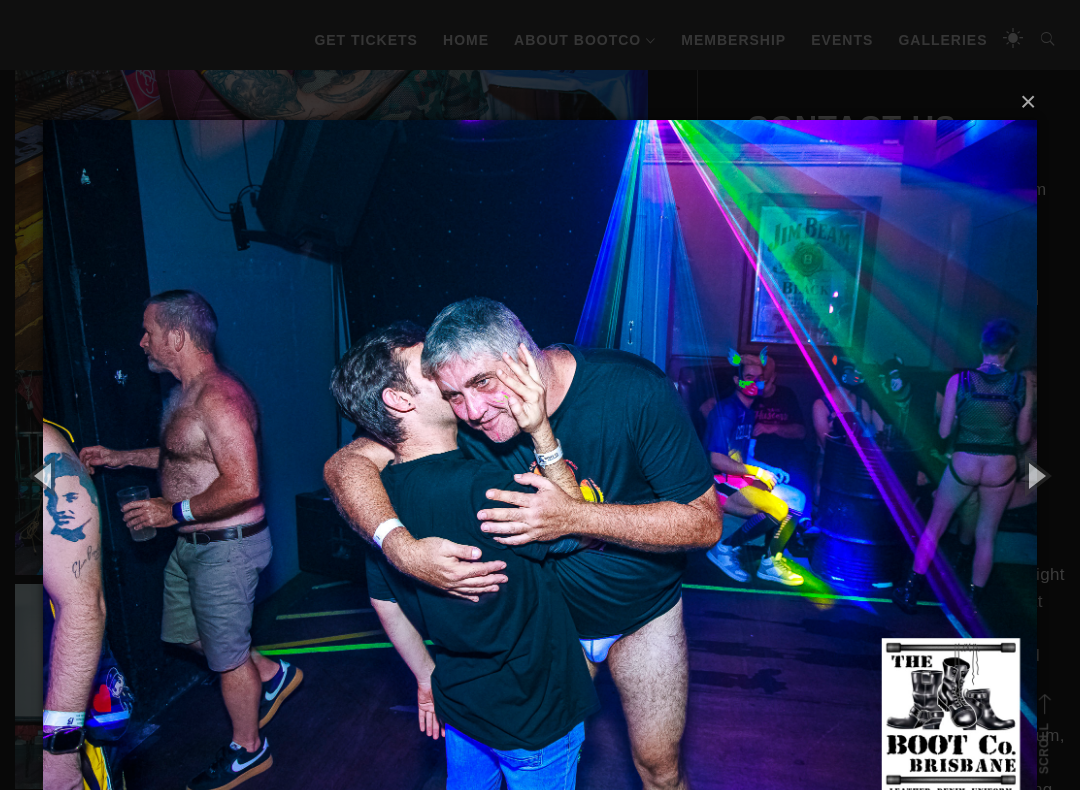 click at bounding box center [1035, 475] 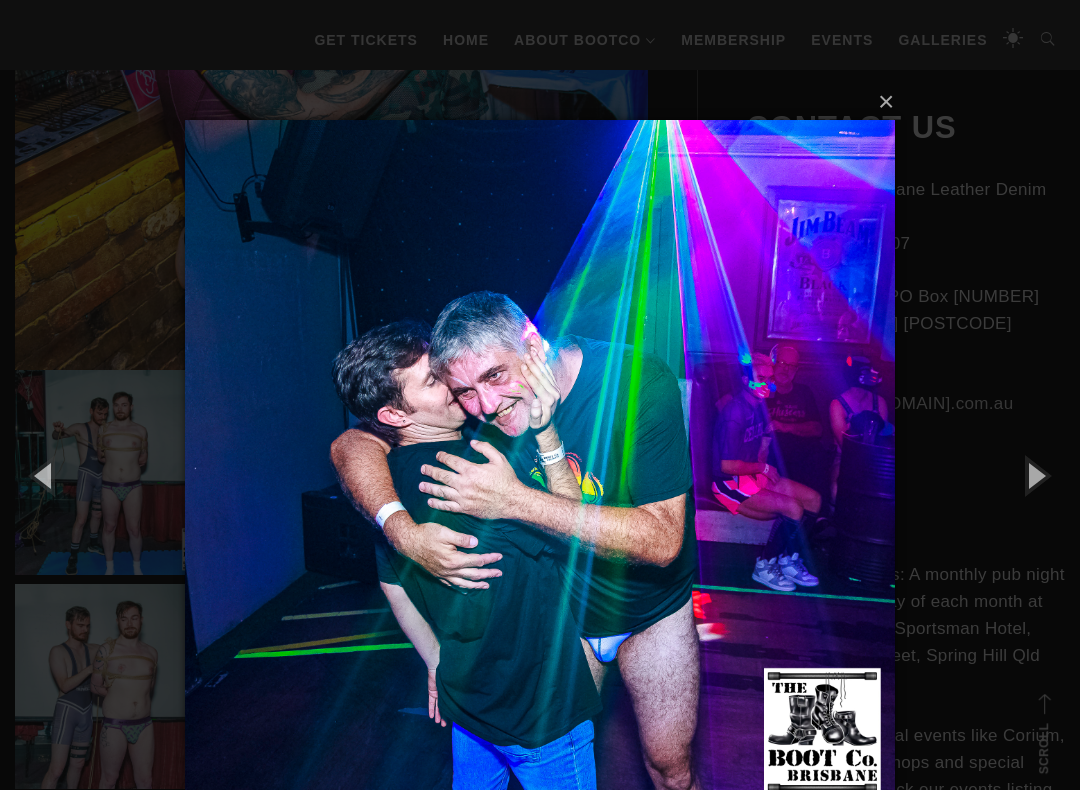click at bounding box center [1035, 475] 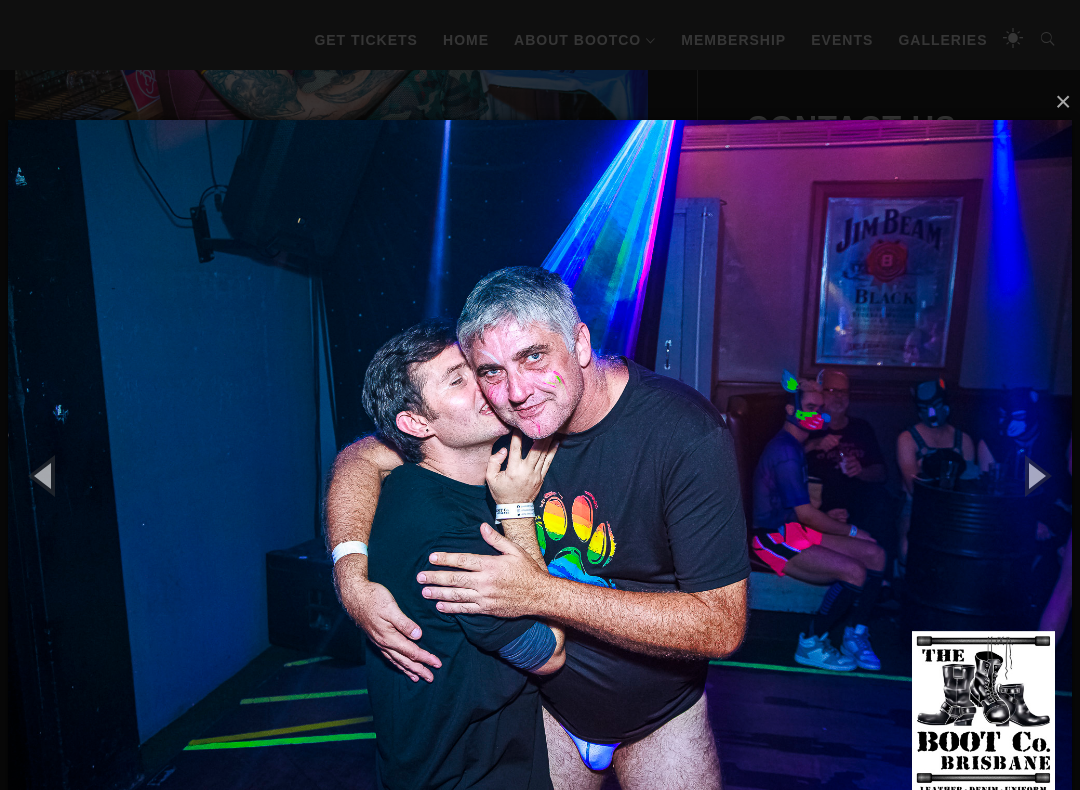 click at bounding box center [1035, 475] 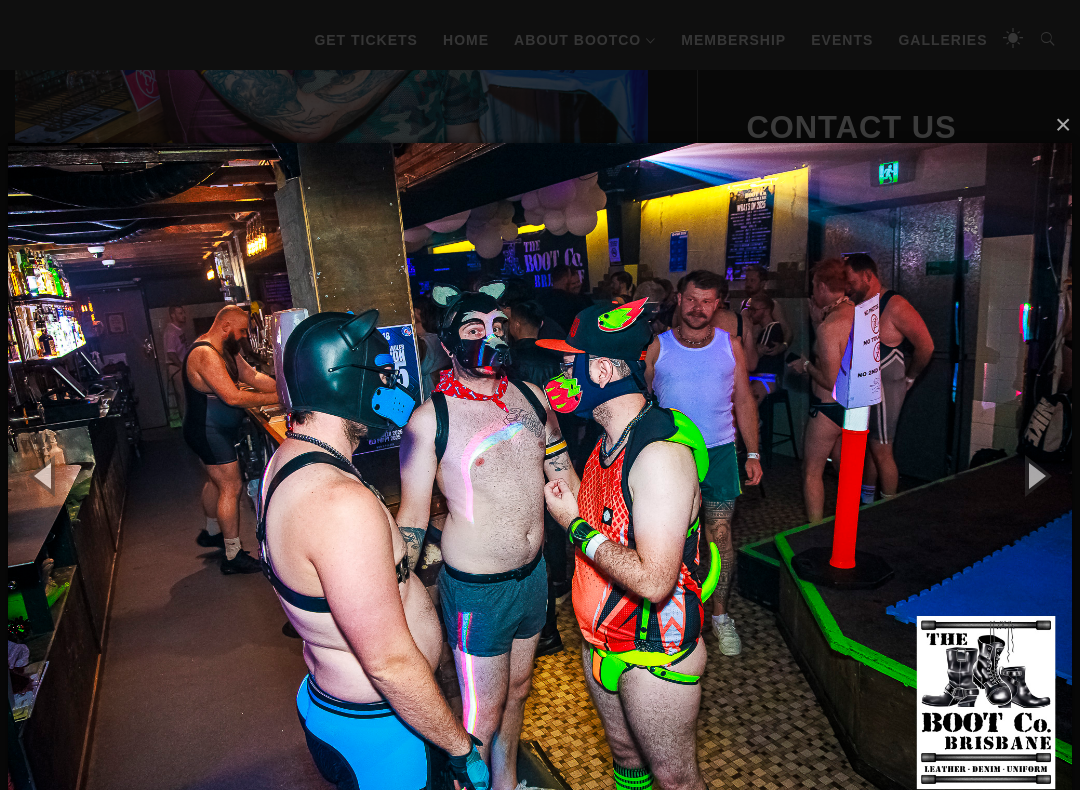 click at bounding box center [1035, 475] 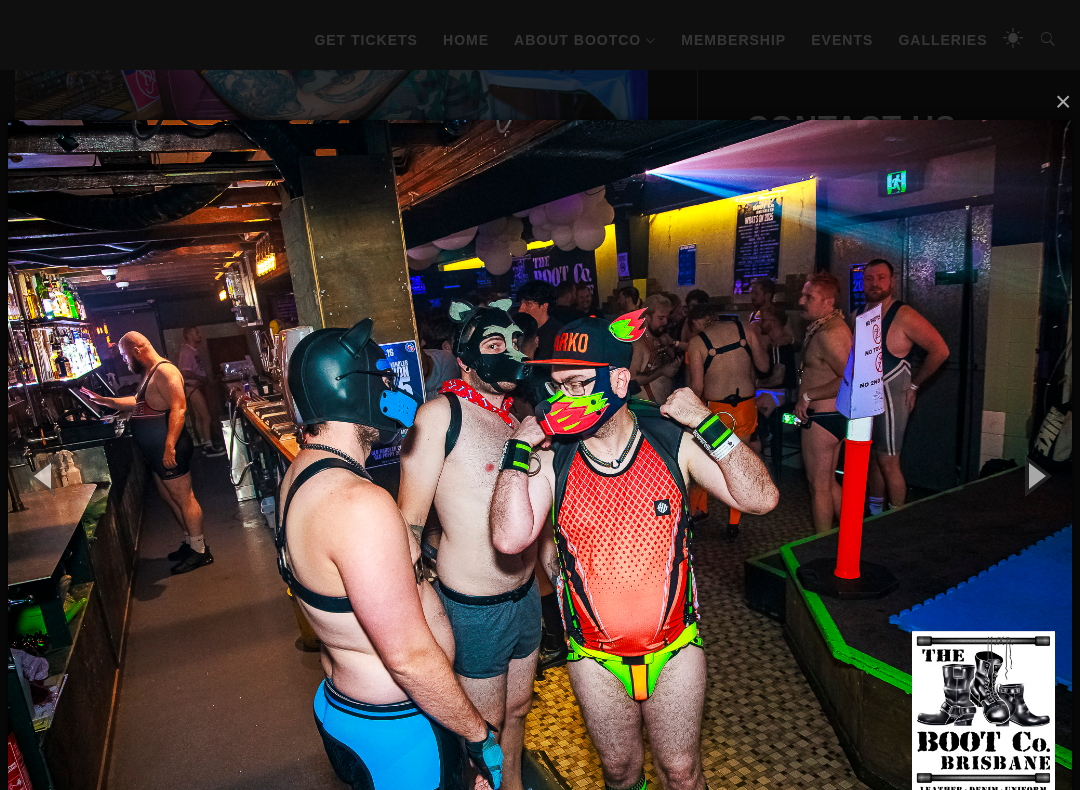 click at bounding box center [1035, 475] 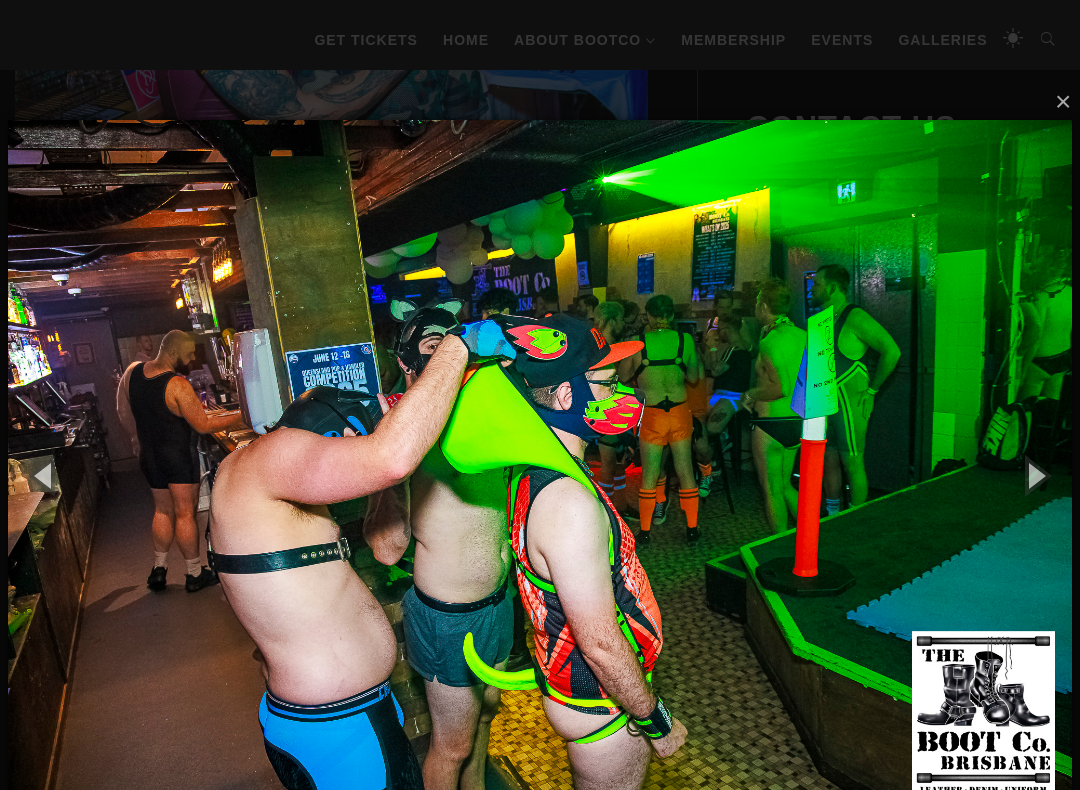 click at bounding box center (1035, 475) 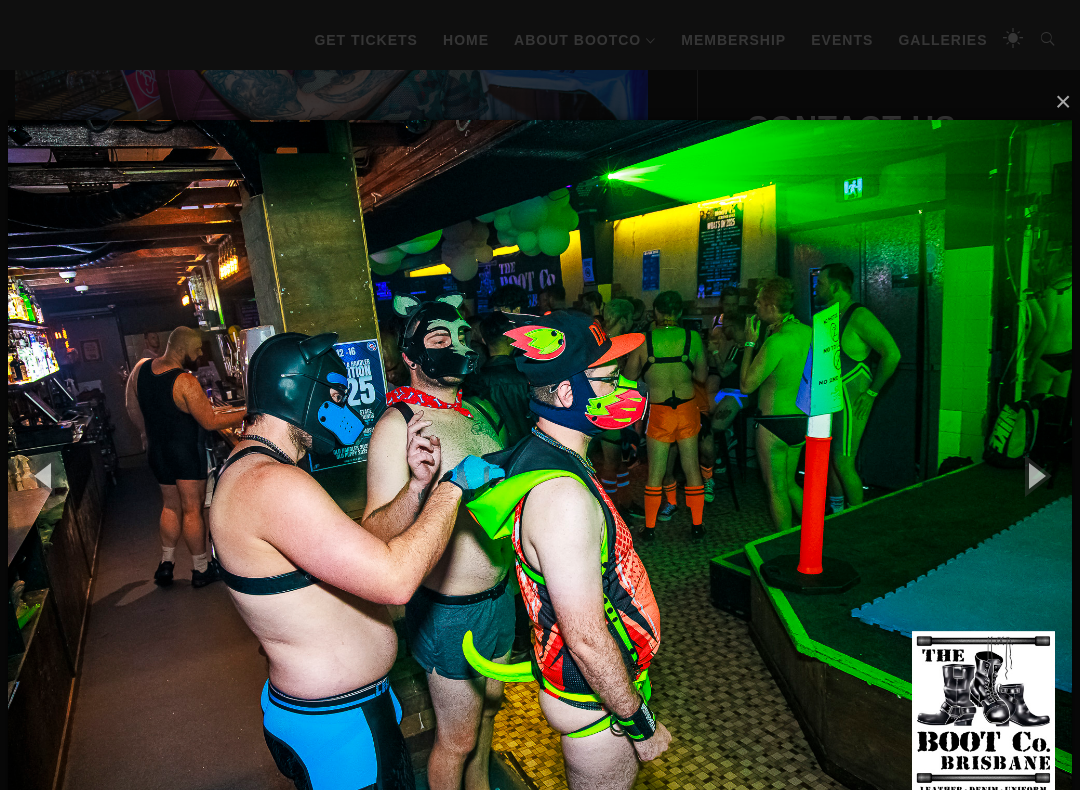 click at bounding box center (1035, 475) 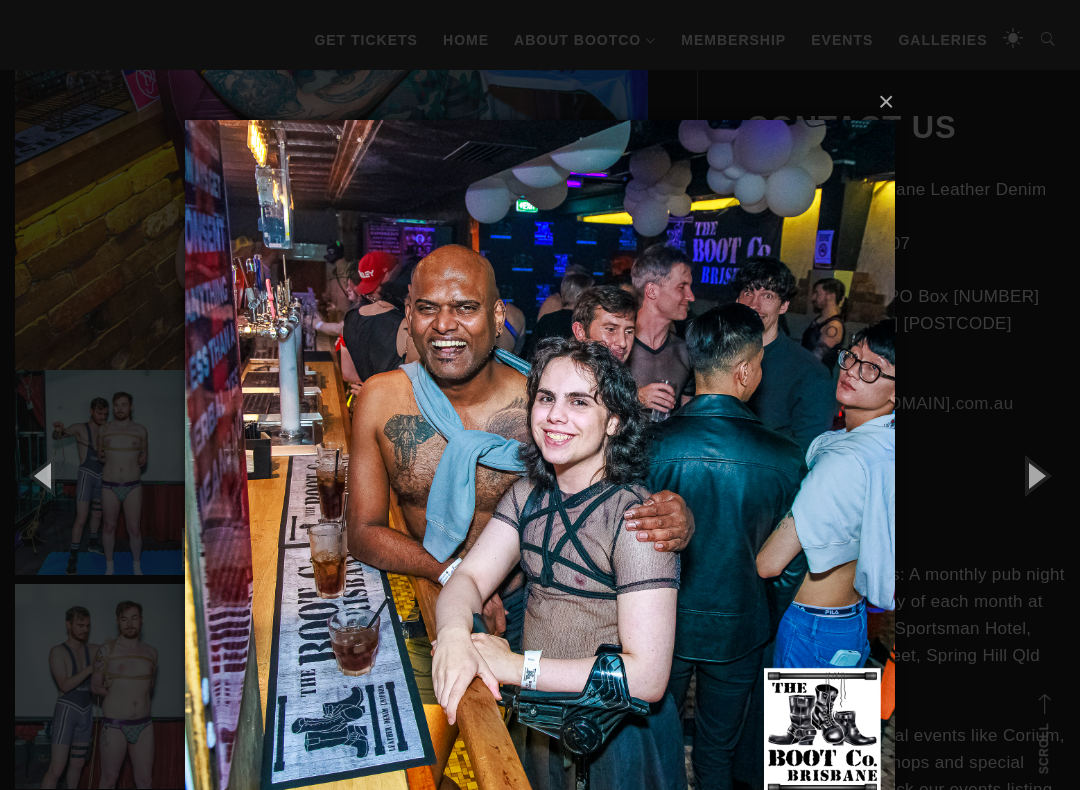click at bounding box center [1035, 475] 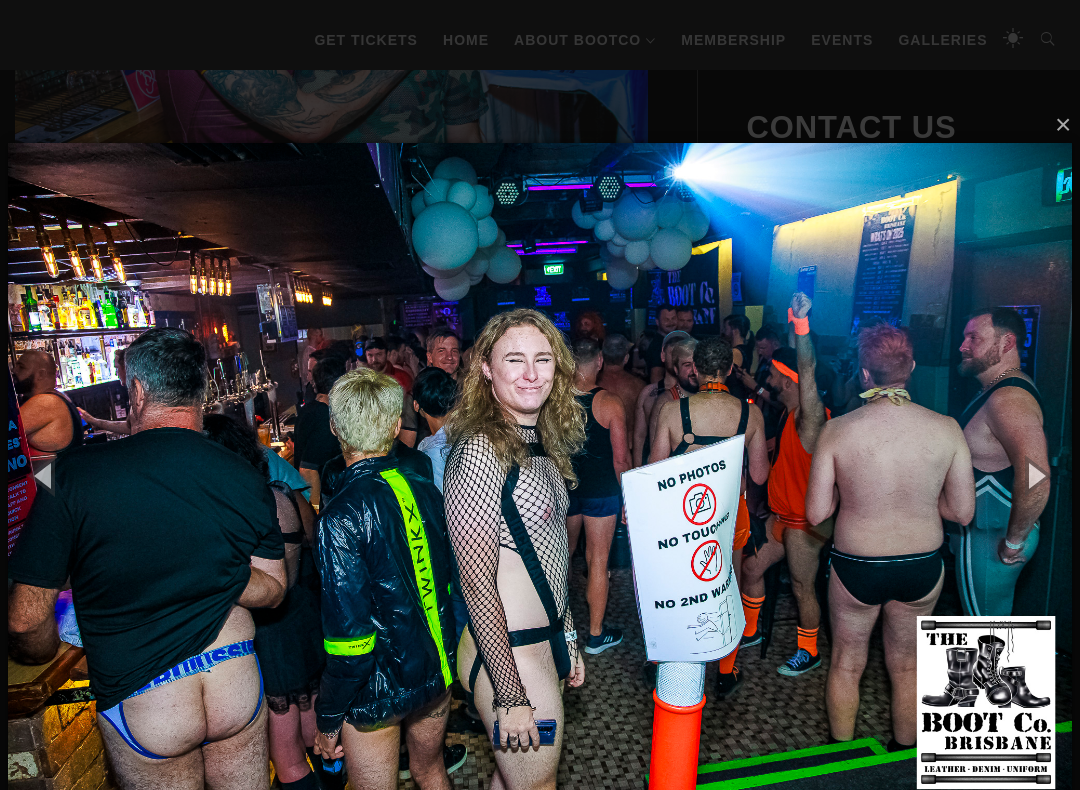 click at bounding box center (1035, 475) 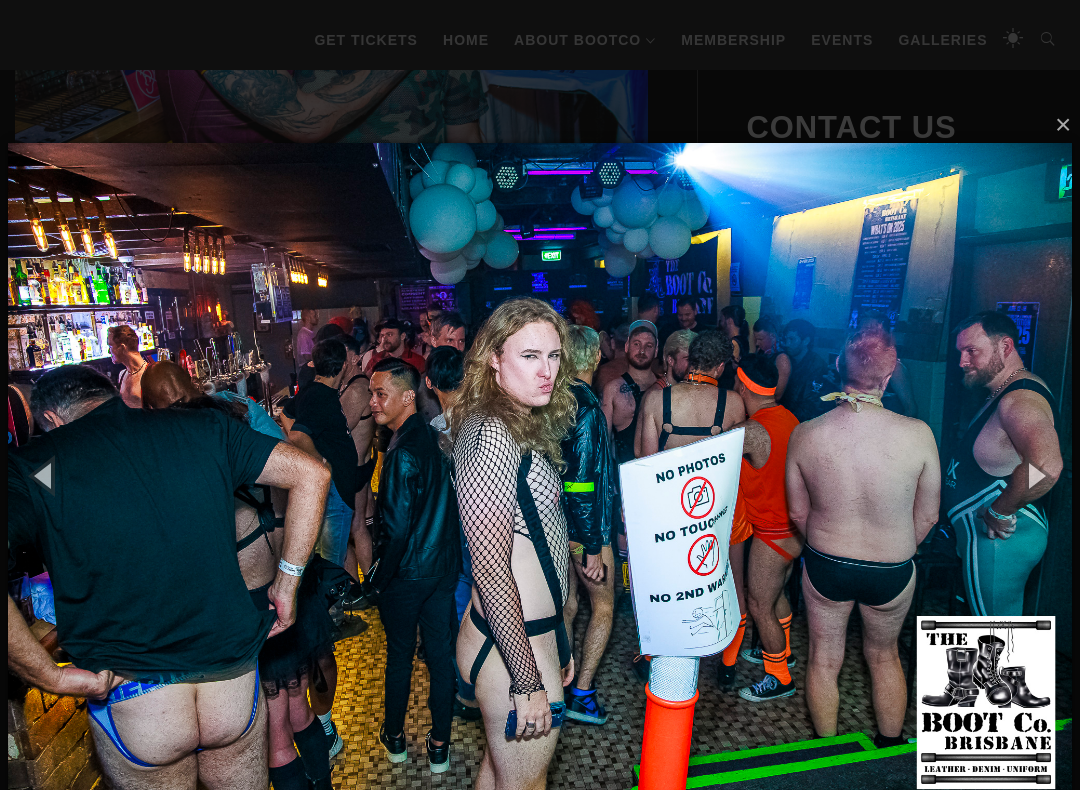 click at bounding box center (1035, 475) 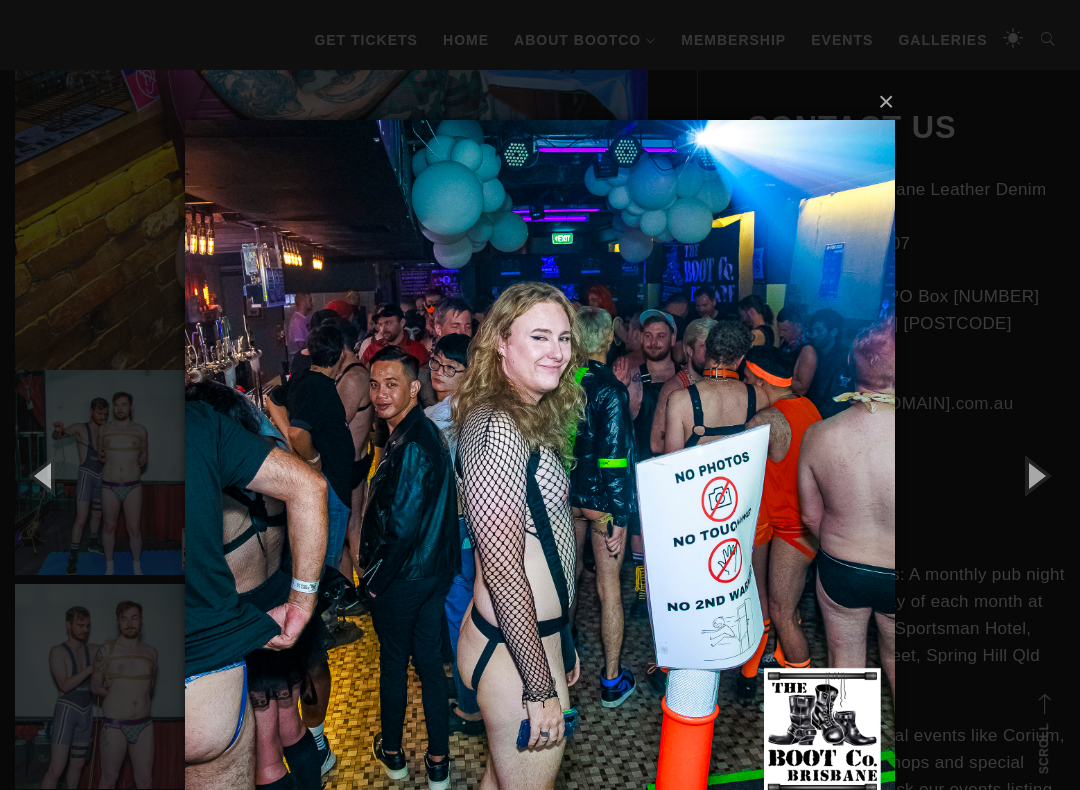 click at bounding box center [1035, 475] 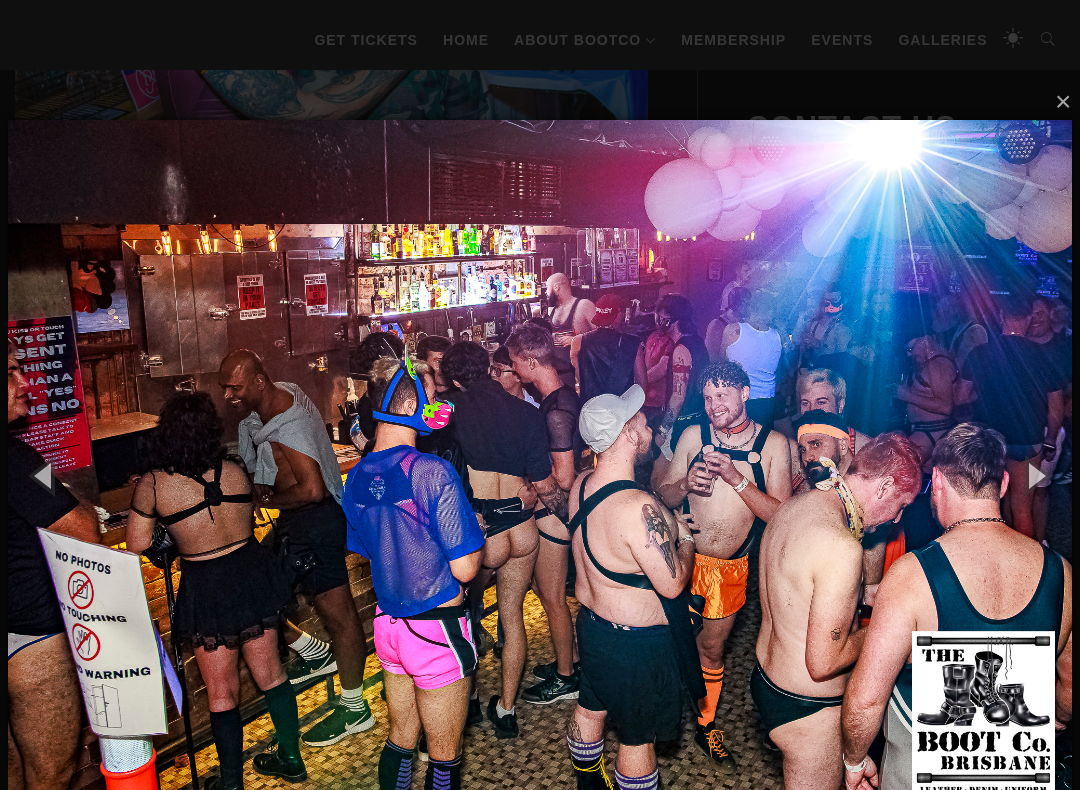 click at bounding box center (1035, 475) 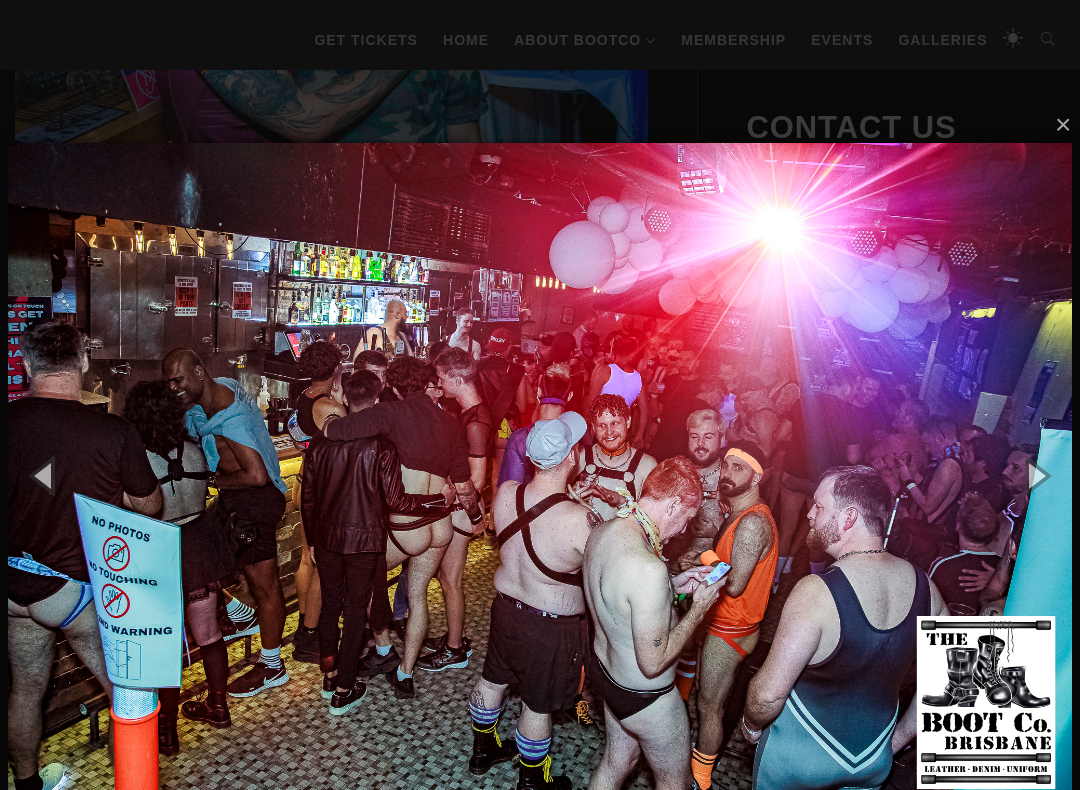 click at bounding box center [1035, 475] 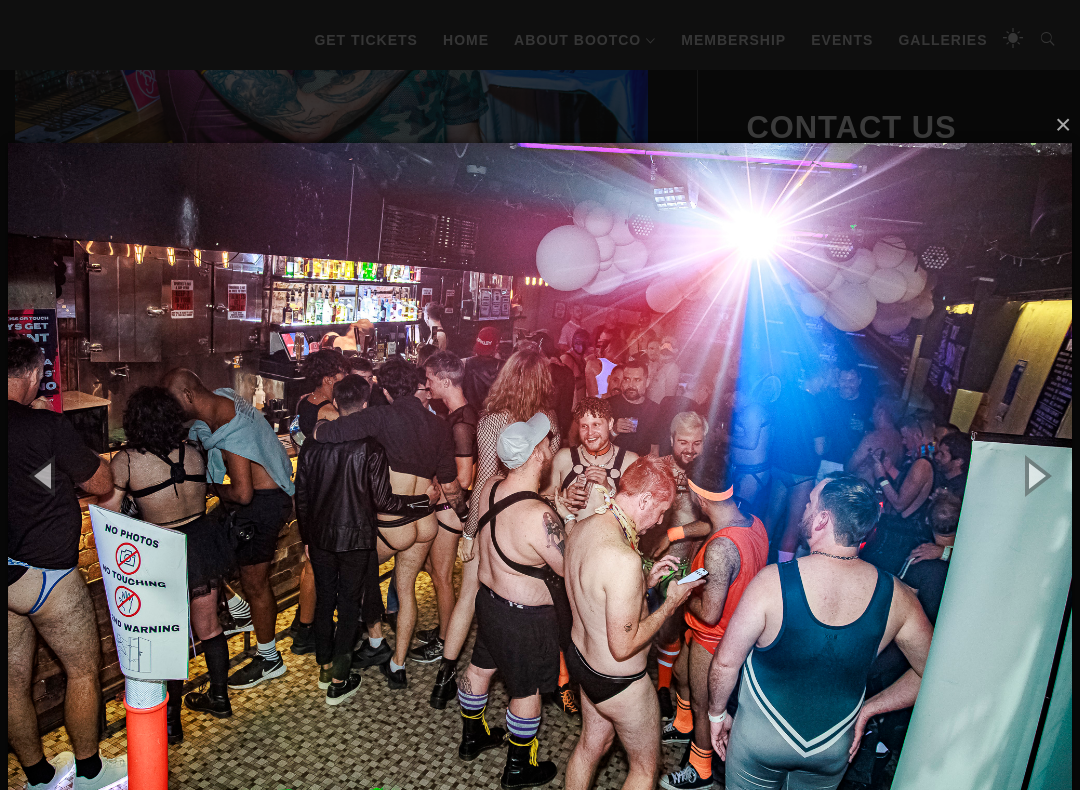 click at bounding box center (1035, 475) 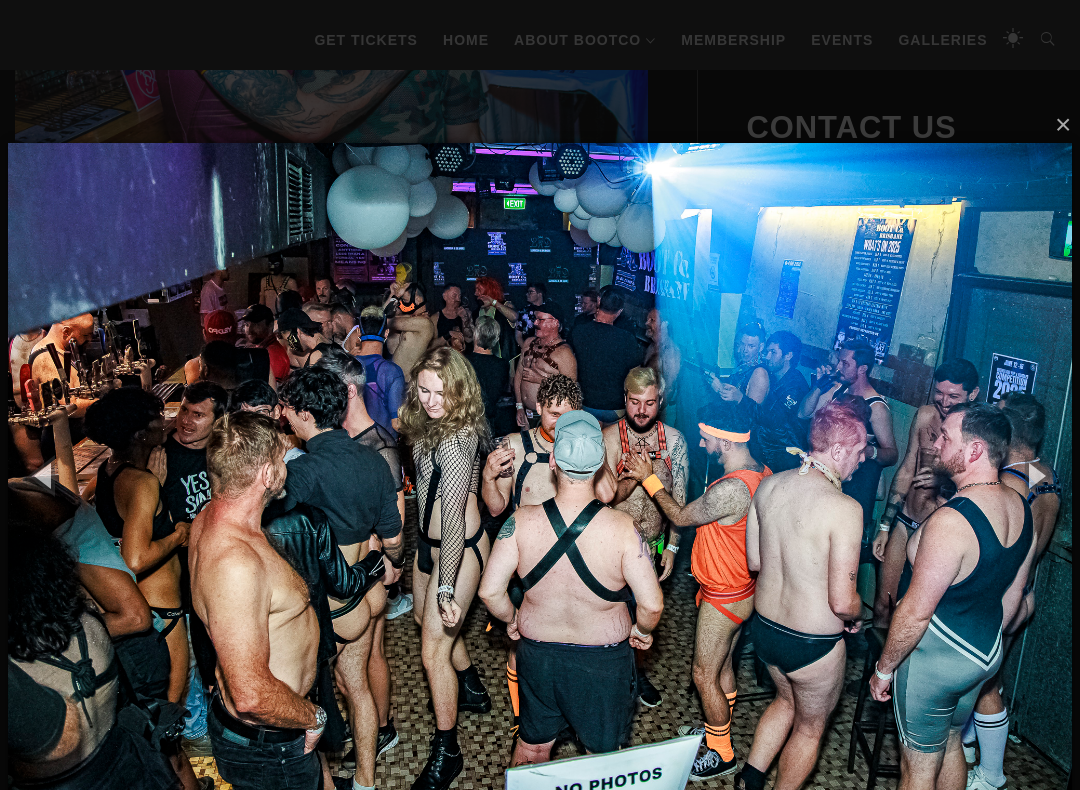 click at bounding box center (1035, 475) 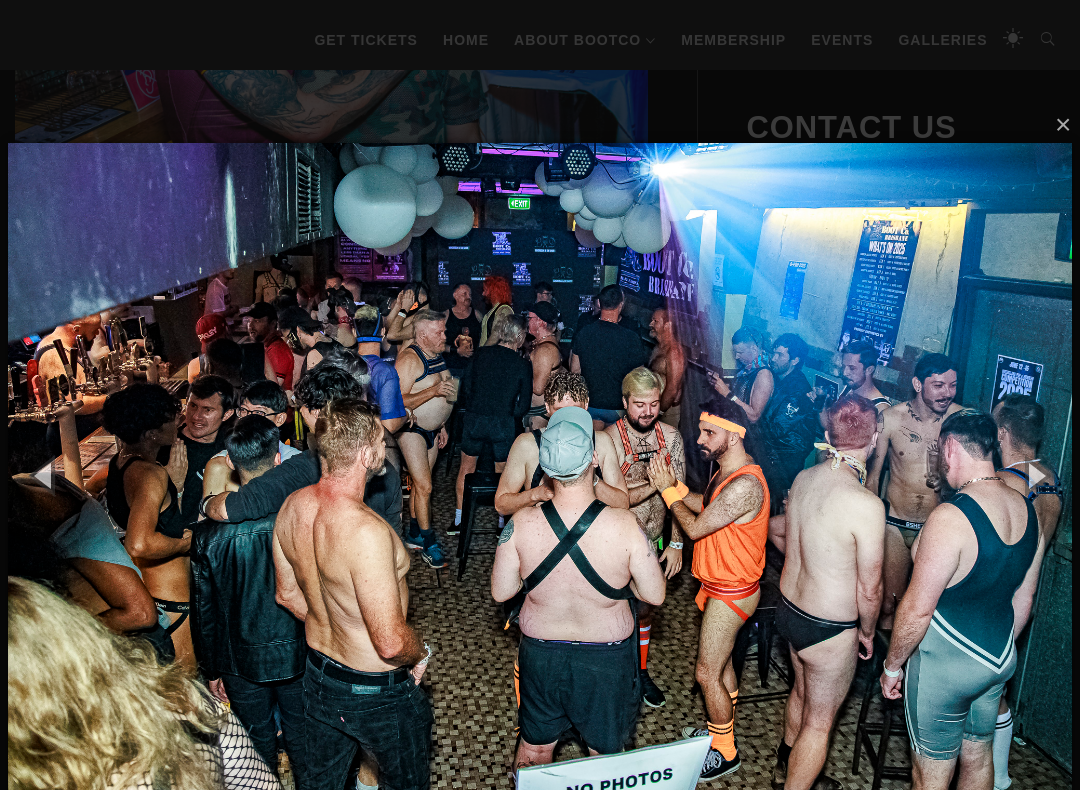 click at bounding box center [1035, 475] 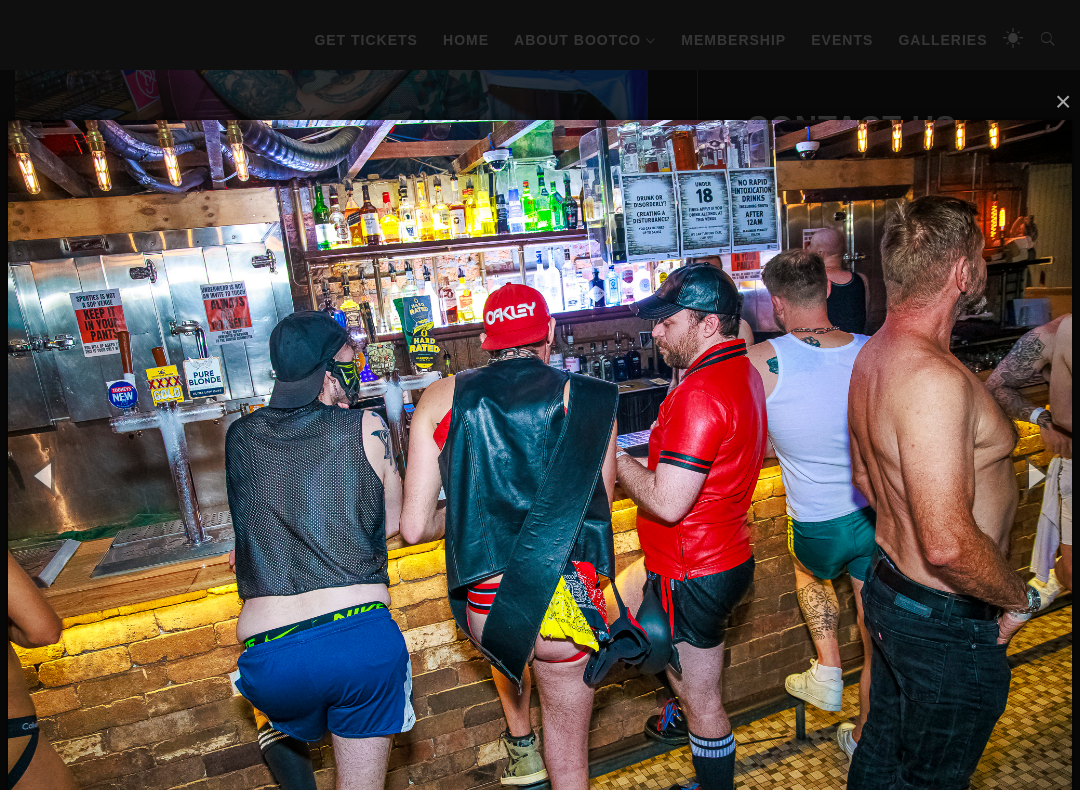 click at bounding box center (1035, 475) 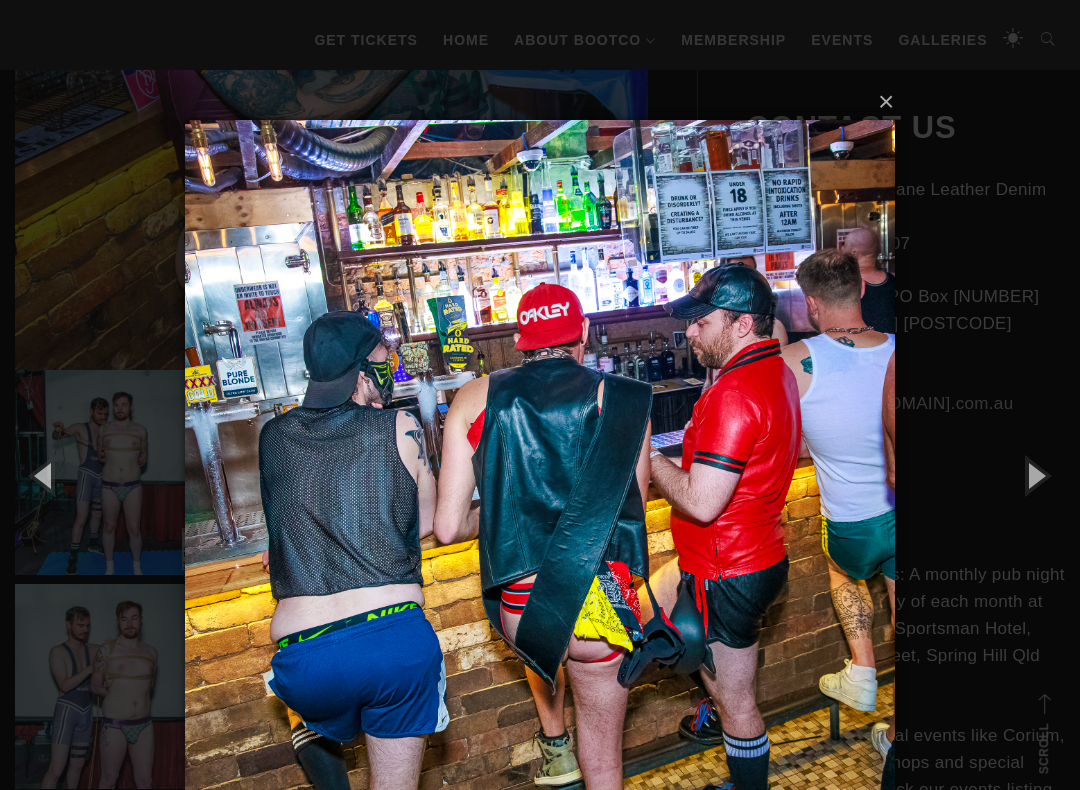 click at bounding box center [1035, 475] 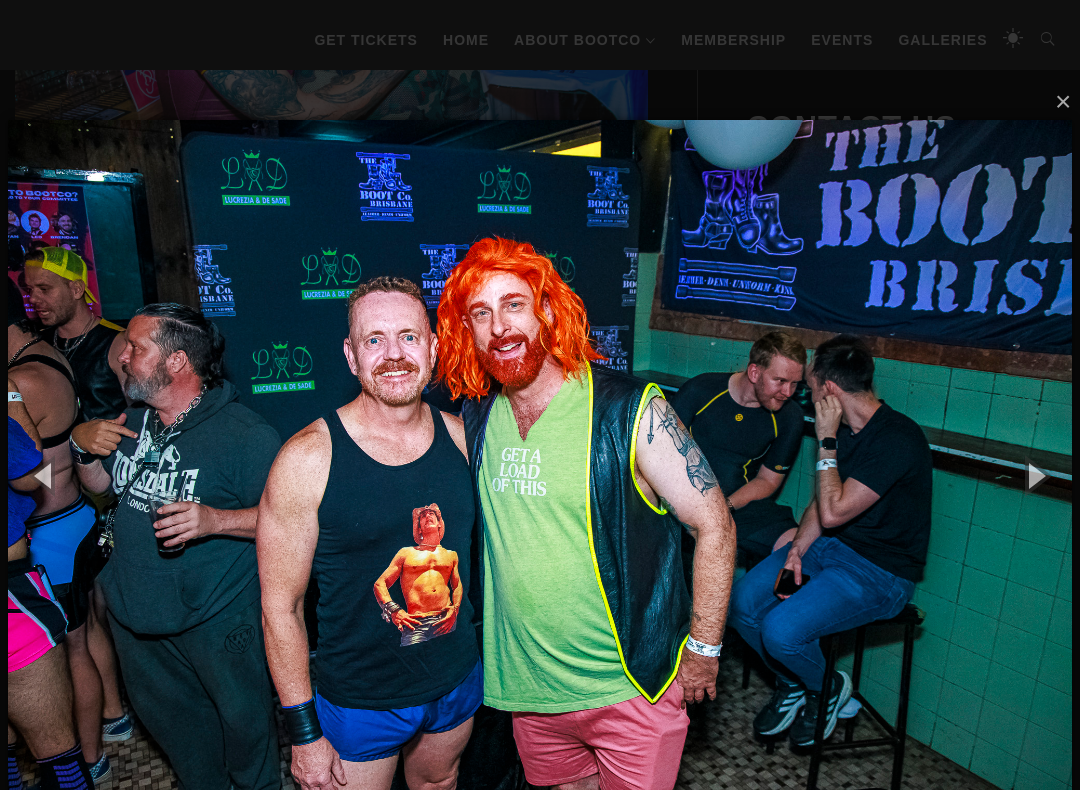 click at bounding box center (1035, 475) 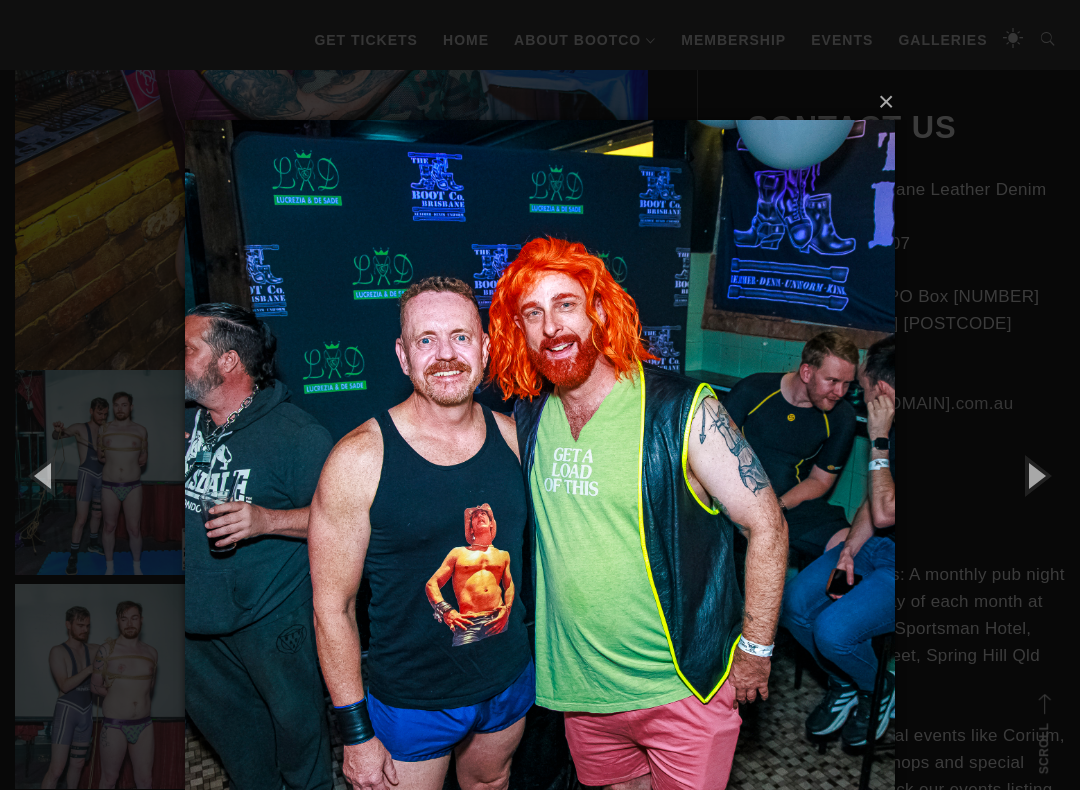 click at bounding box center [1035, 475] 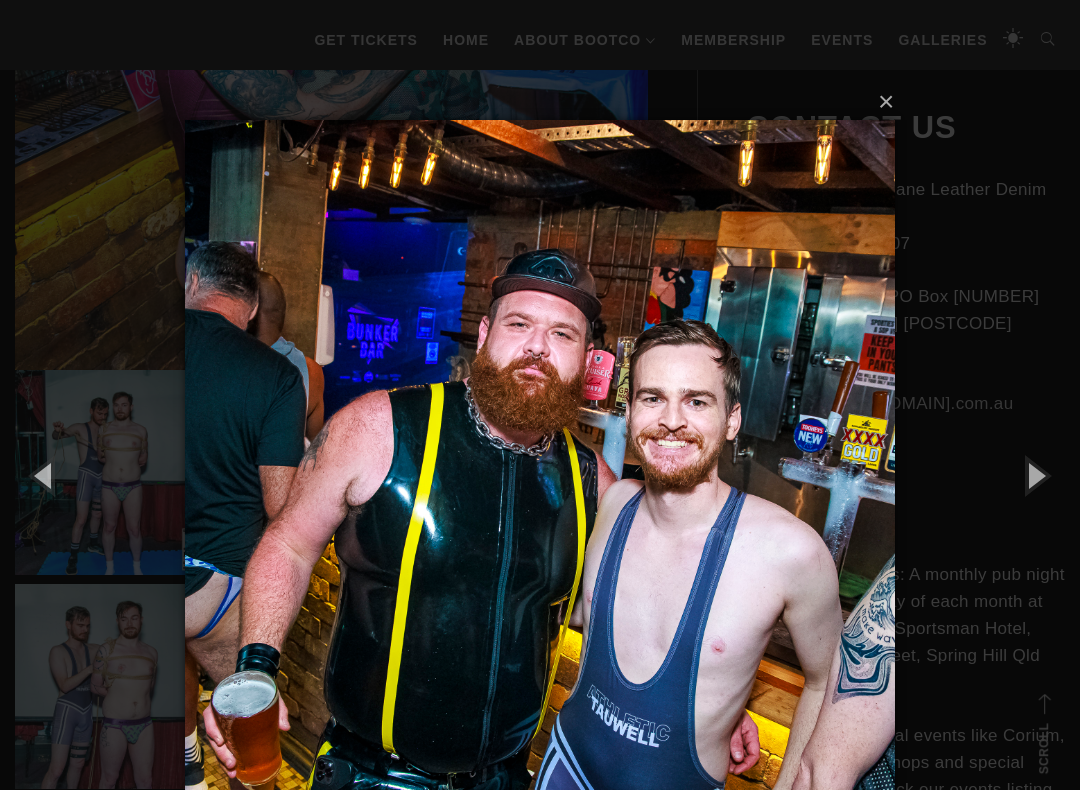 click at bounding box center (1035, 475) 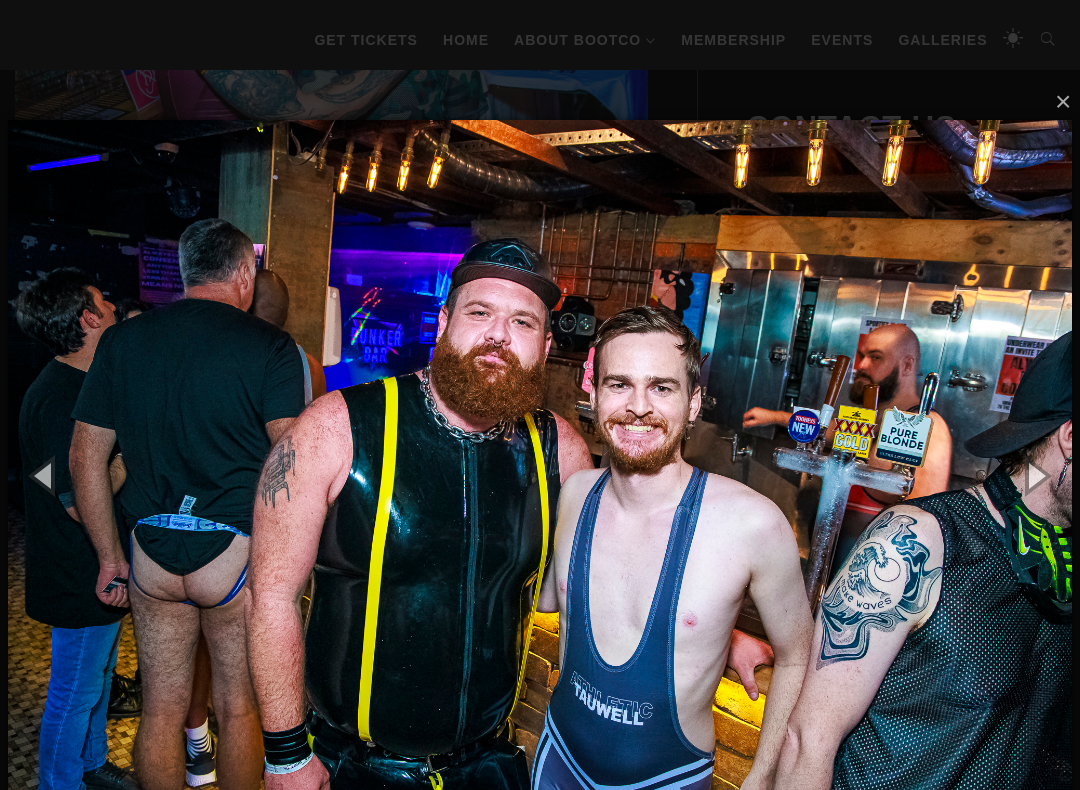 click at bounding box center [1035, 475] 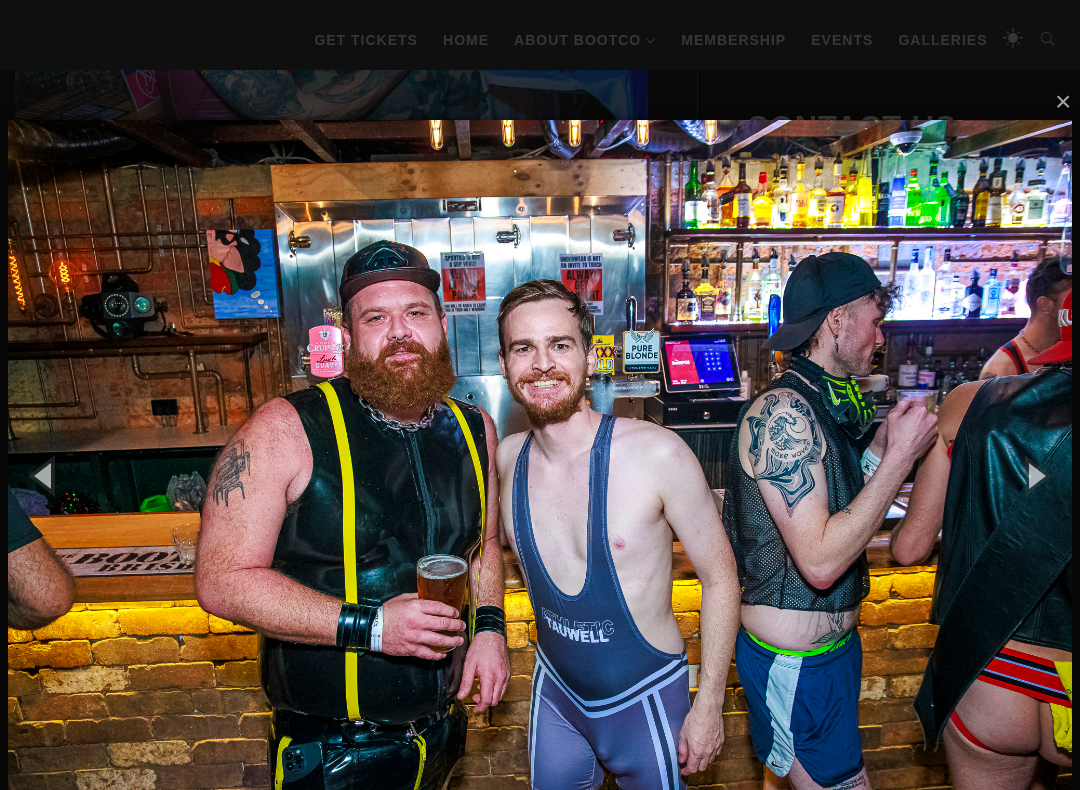 click at bounding box center (1035, 475) 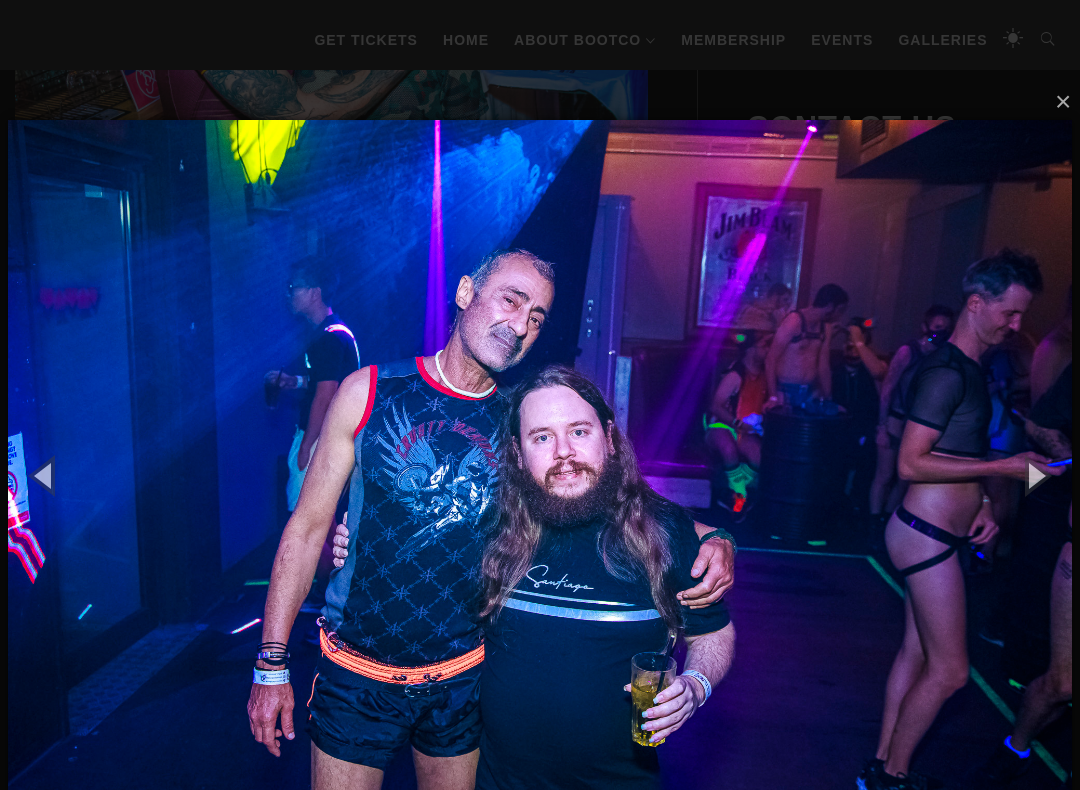 click at bounding box center (1035, 475) 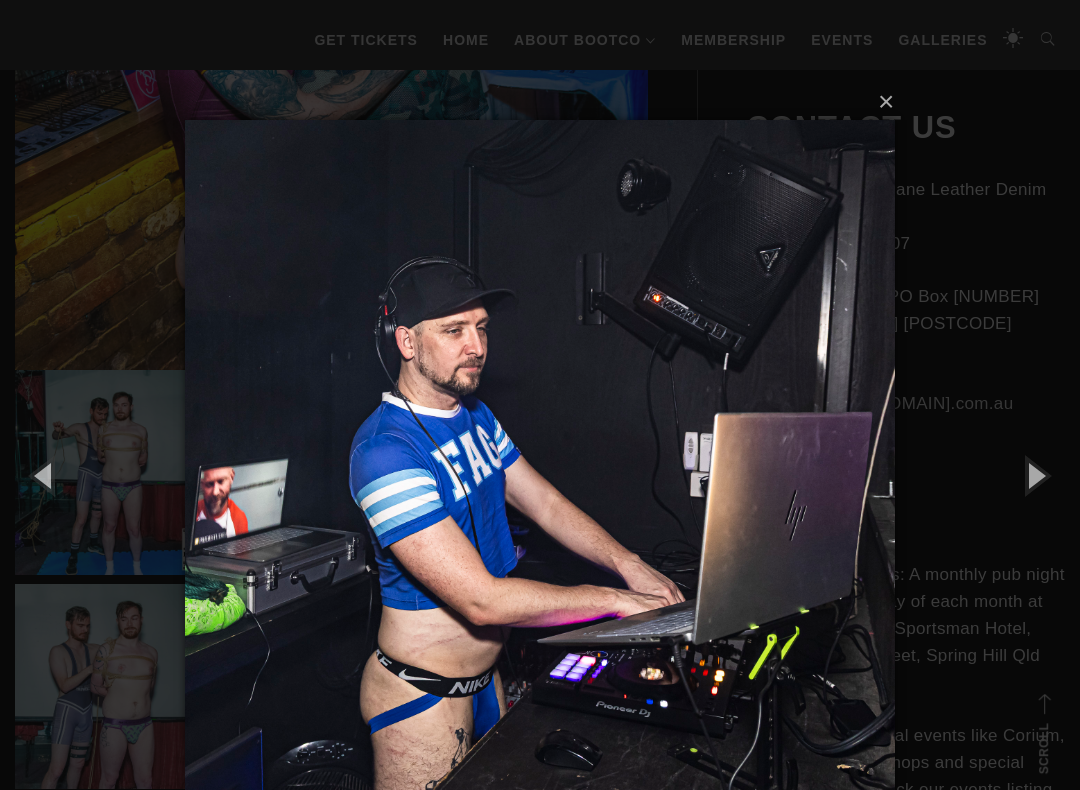 click at bounding box center (1035, 475) 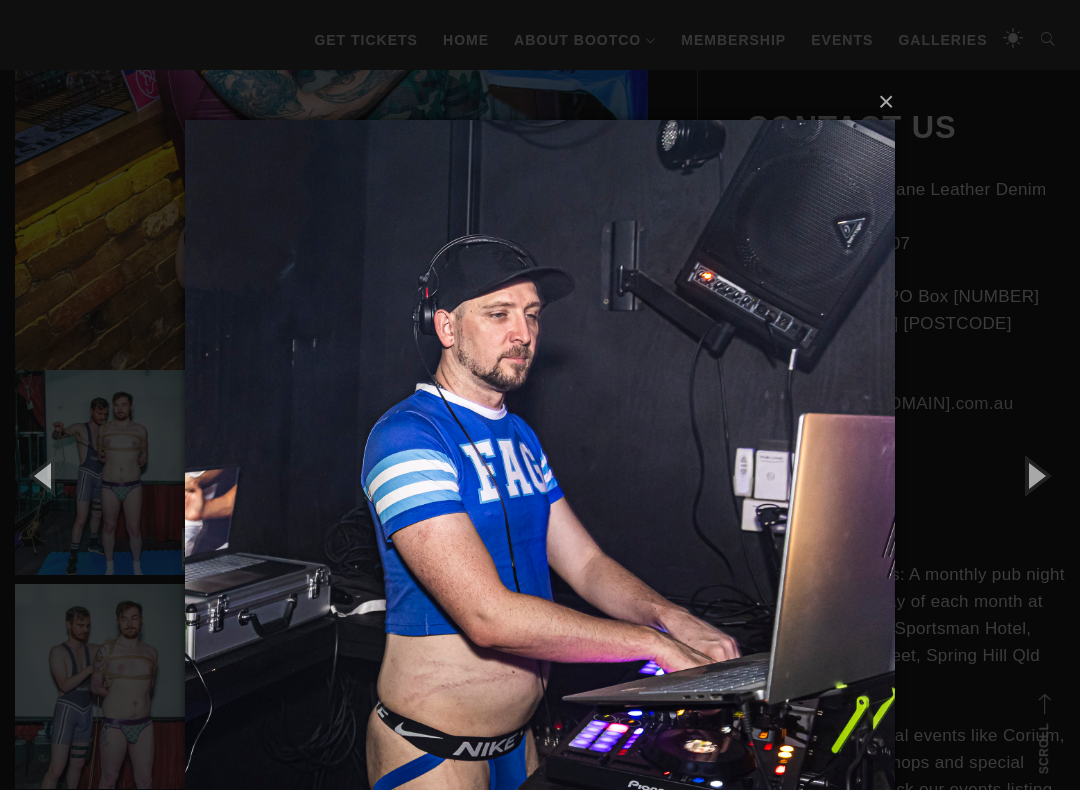 click at bounding box center [1035, 475] 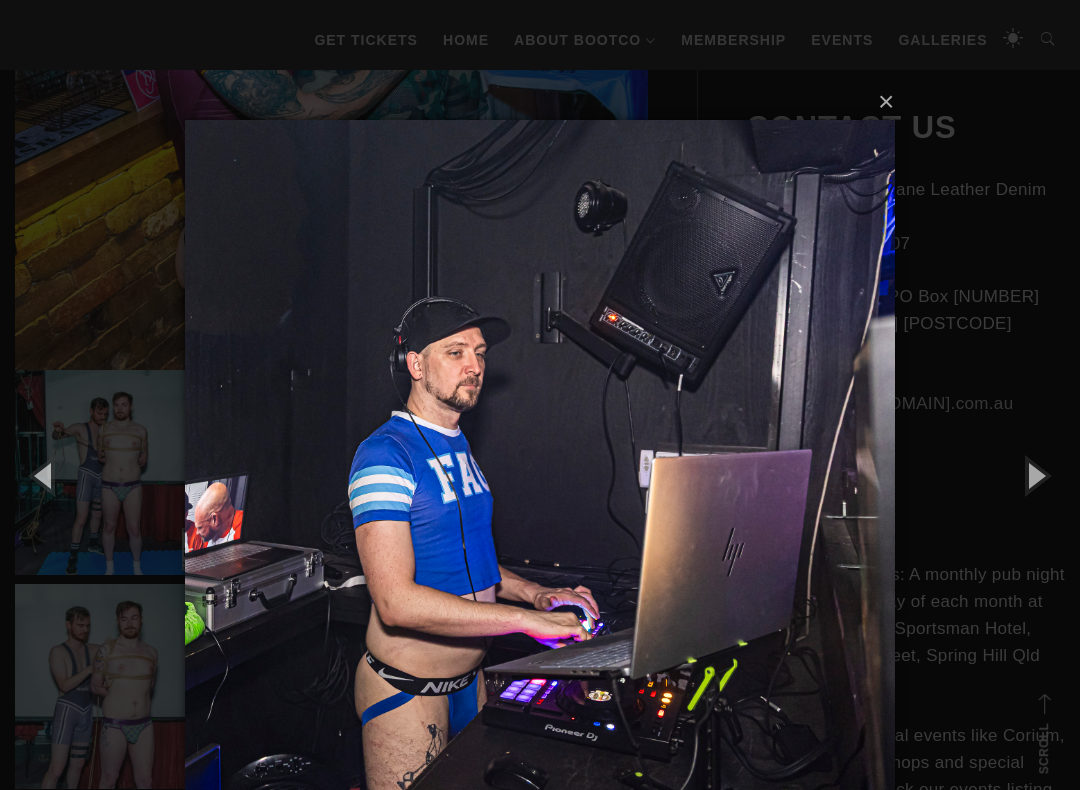 click at bounding box center [1035, 475] 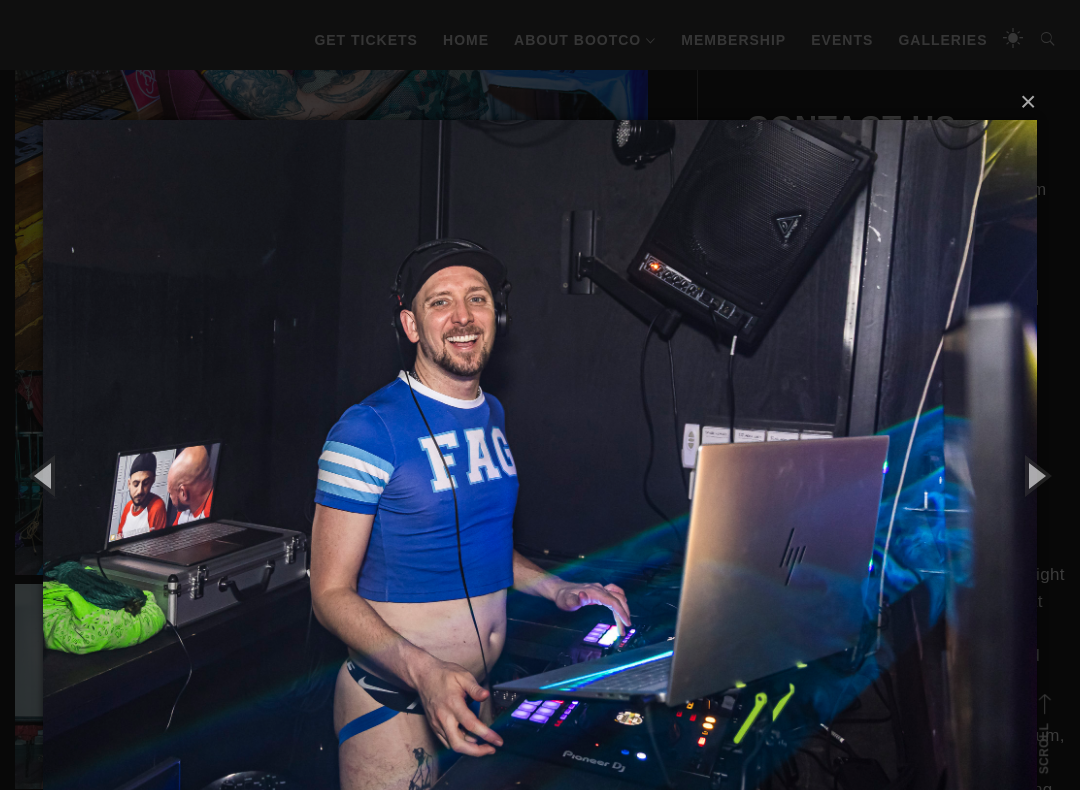 click at bounding box center [1035, 475] 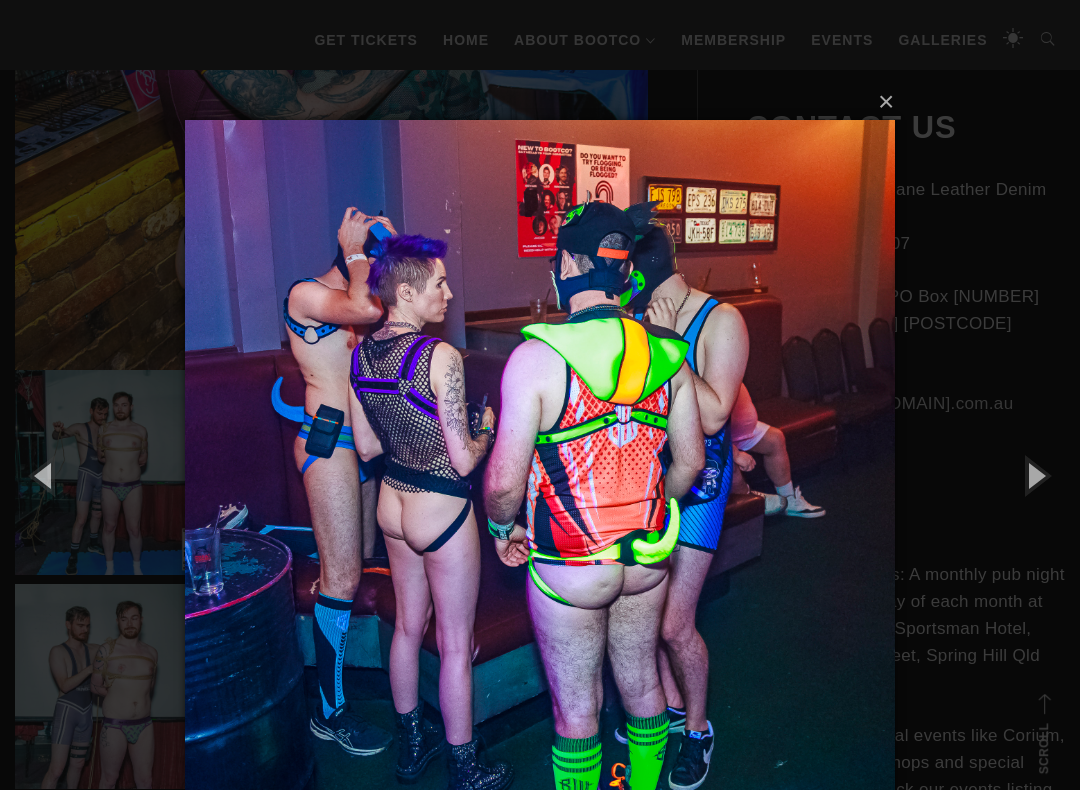 click at bounding box center (1035, 475) 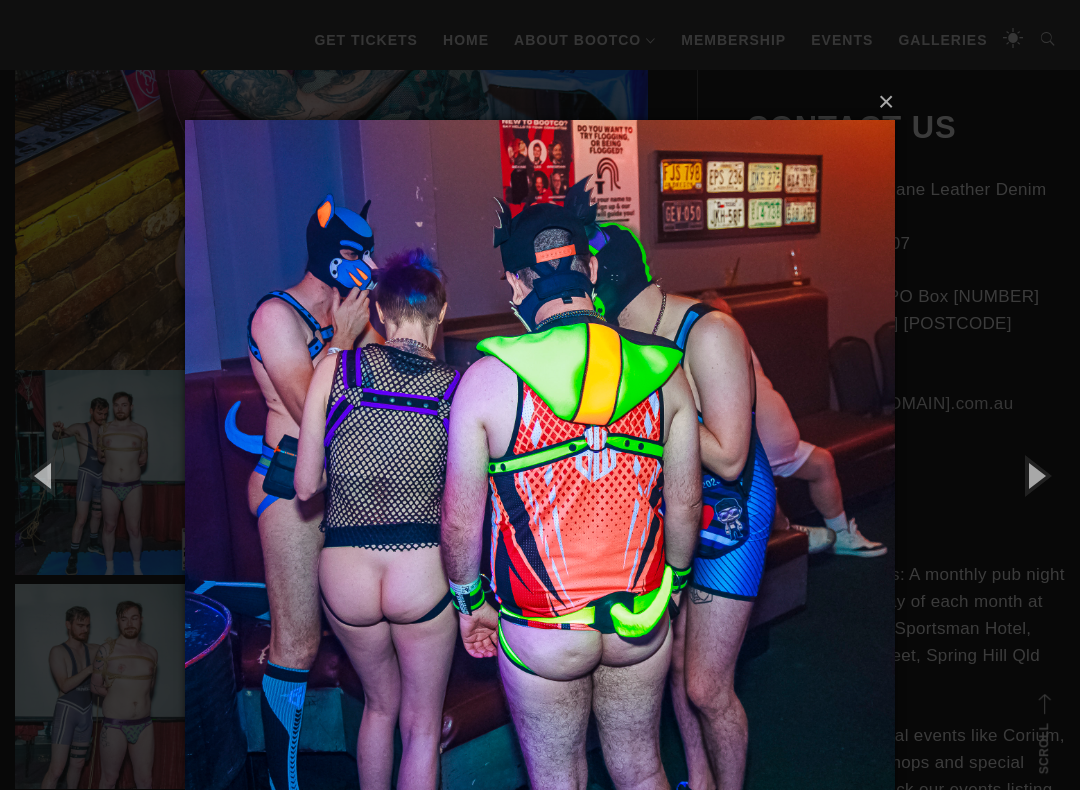 click at bounding box center [1035, 475] 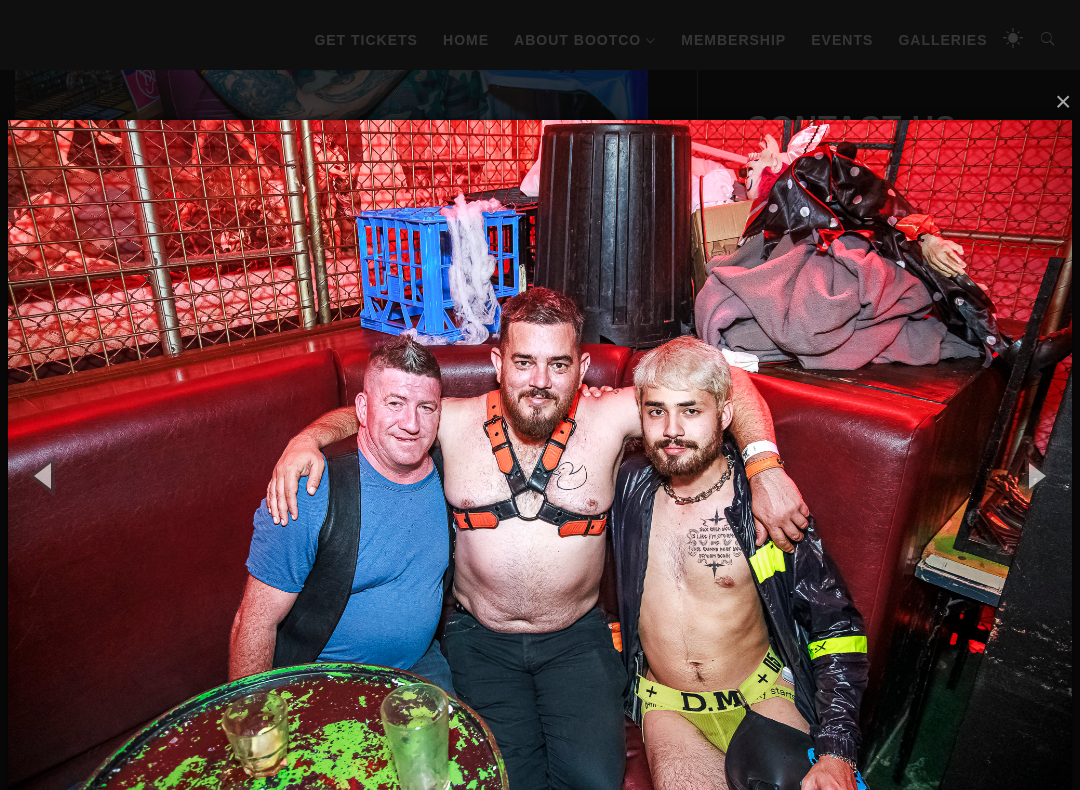 click at bounding box center [1035, 475] 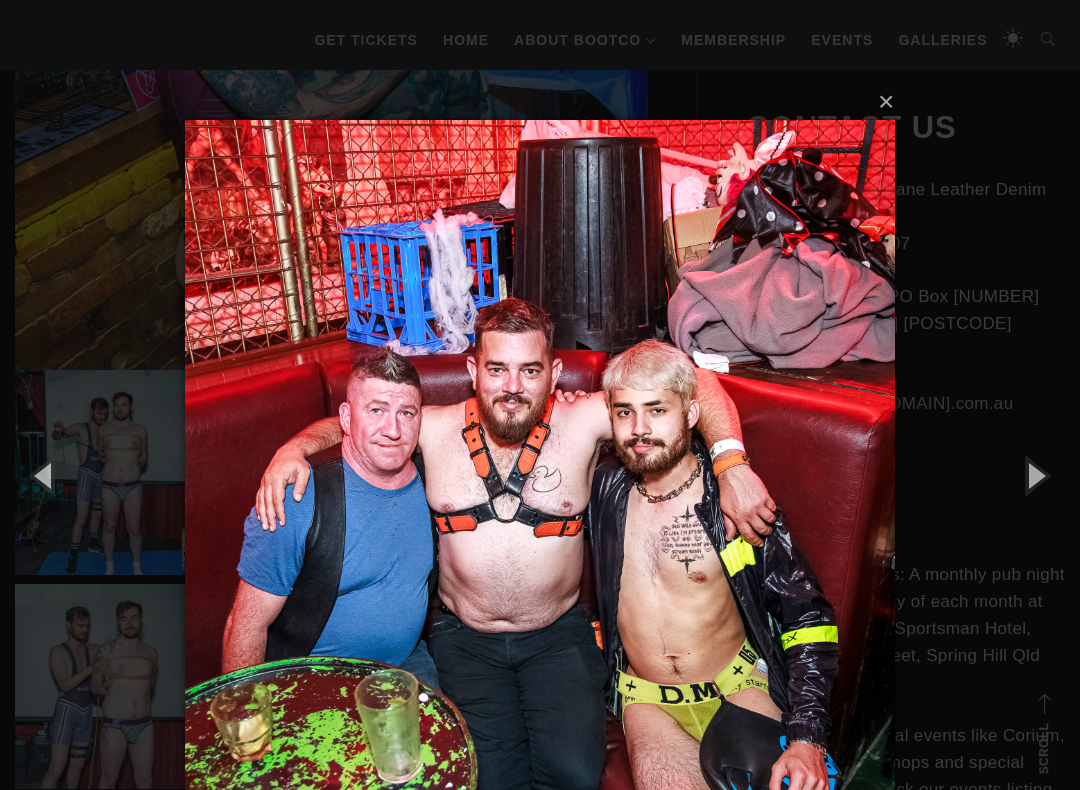 click at bounding box center [1035, 475] 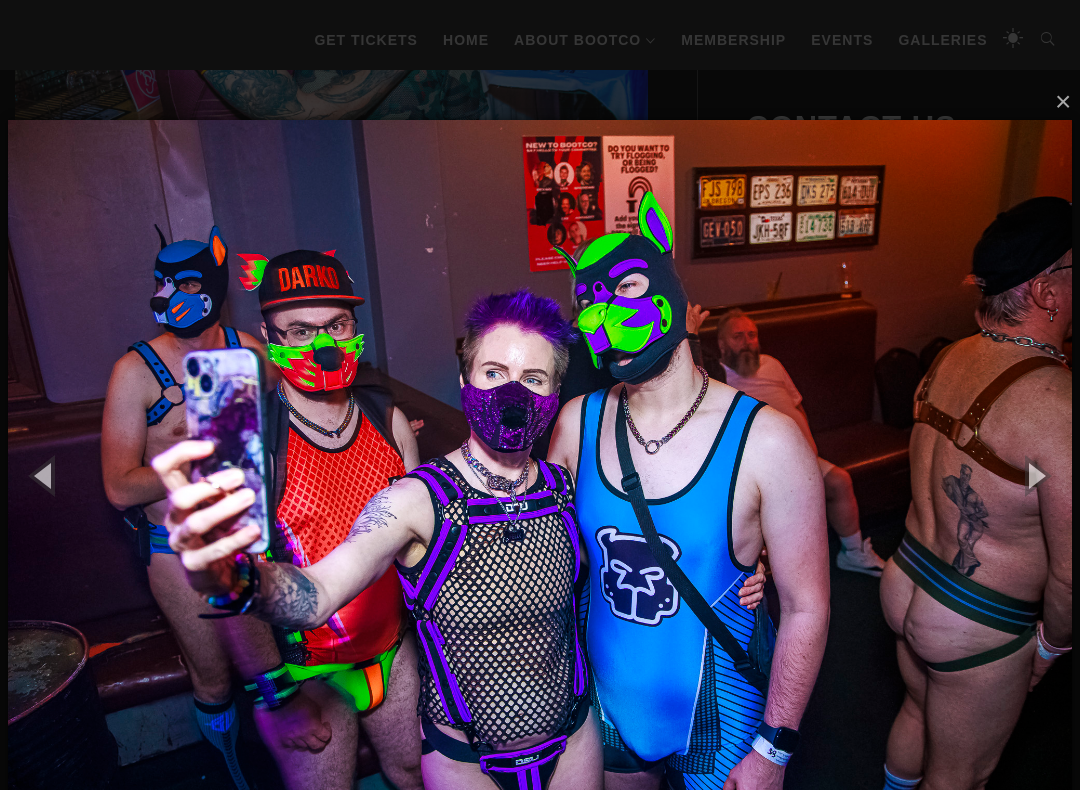click at bounding box center (1035, 475) 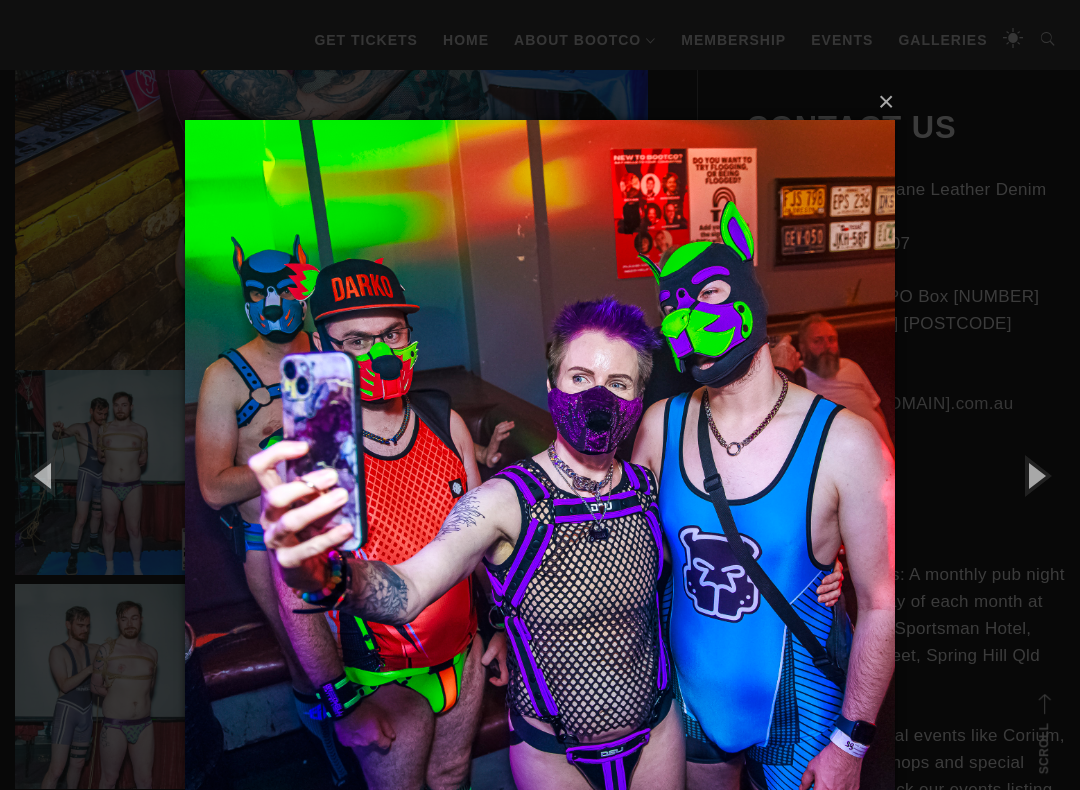 click at bounding box center (1035, 475) 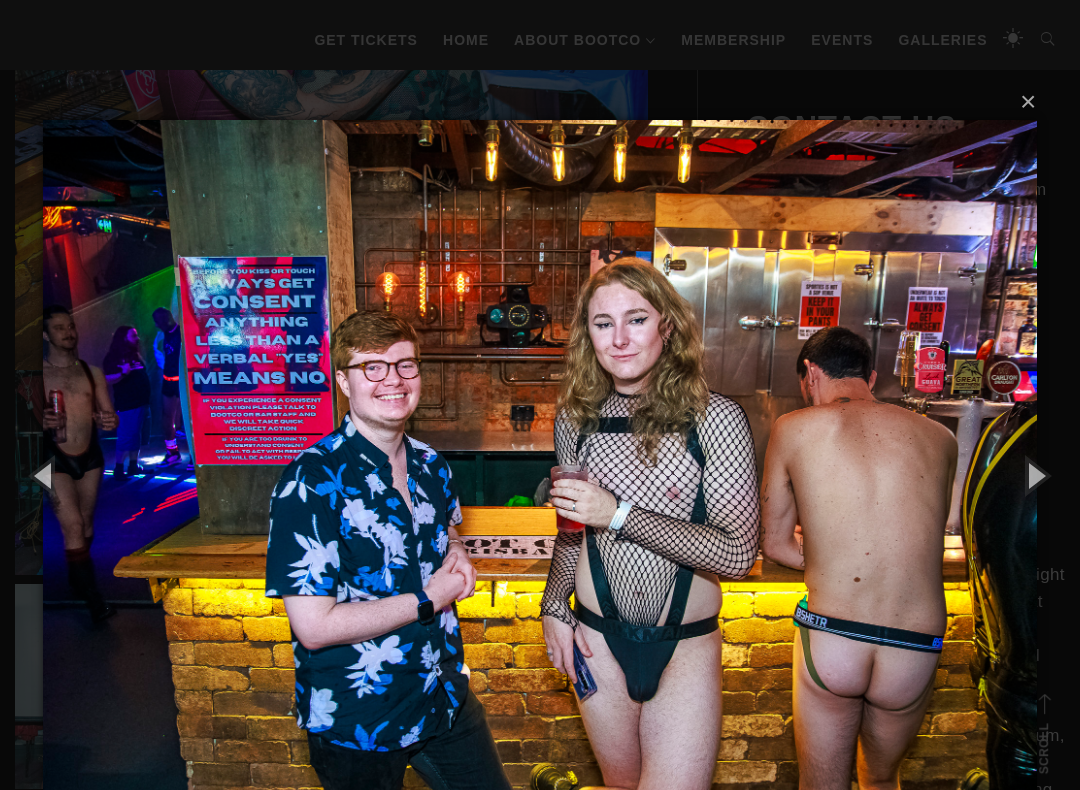 click at bounding box center (1035, 475) 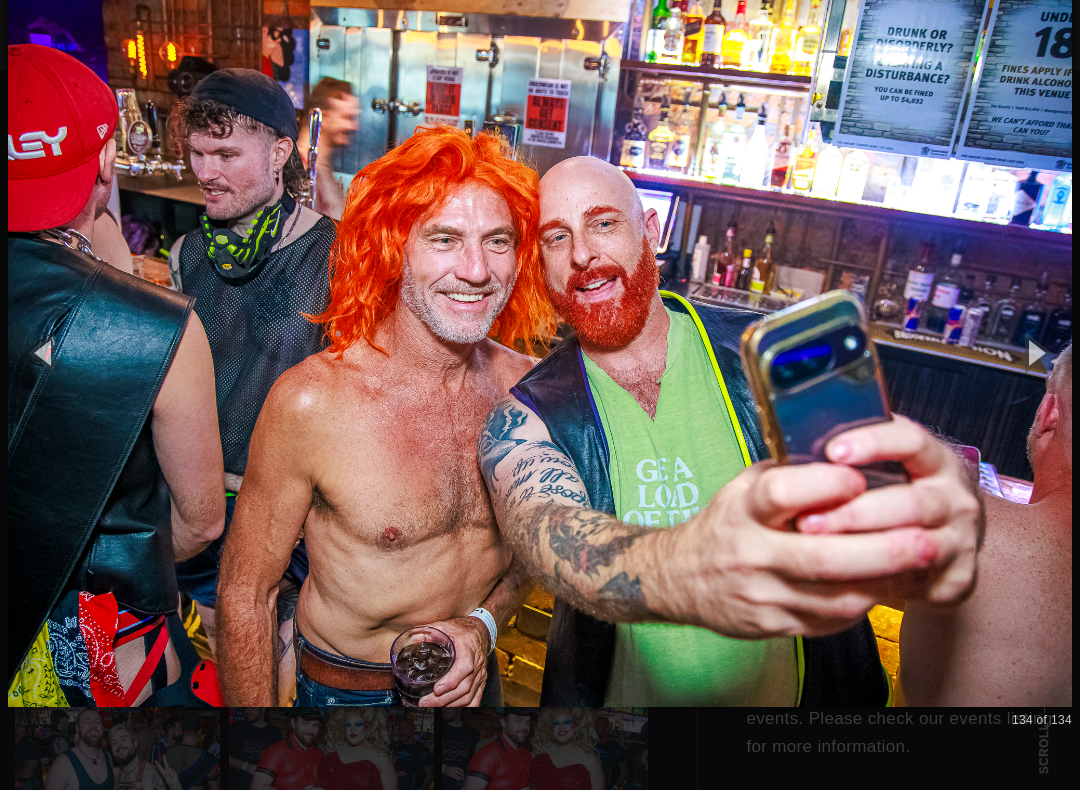 scroll, scrollTop: 959, scrollLeft: 0, axis: vertical 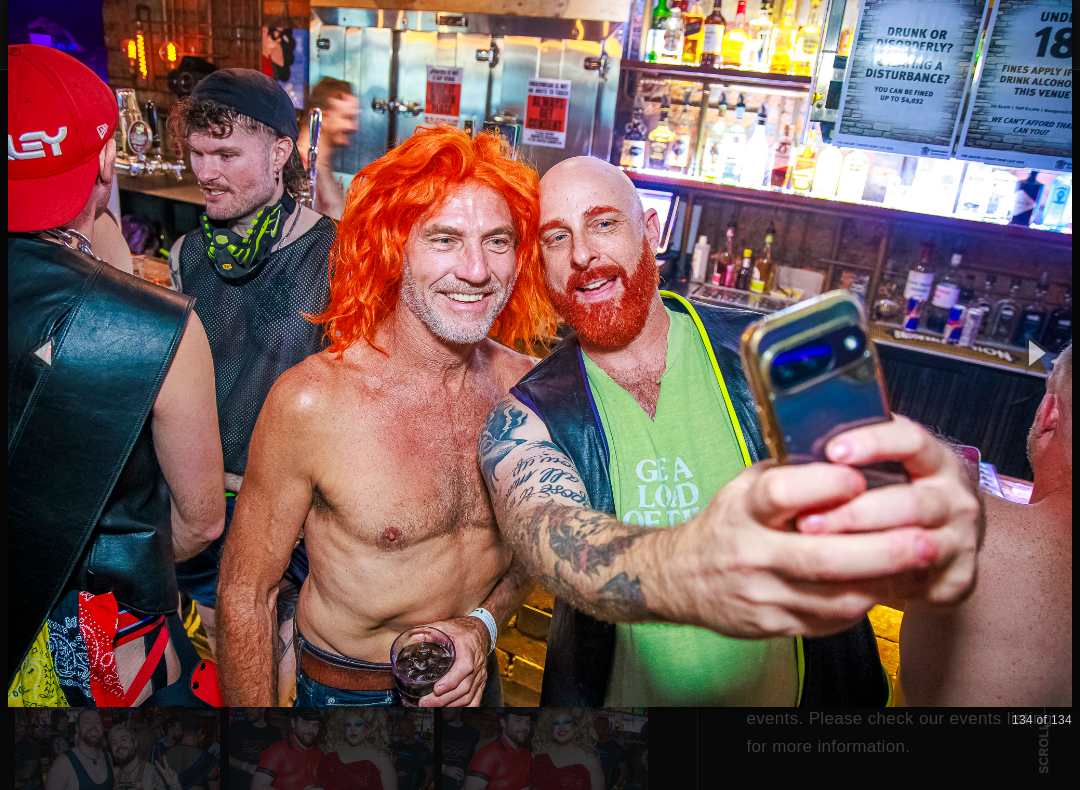 click at bounding box center [1035, 353] 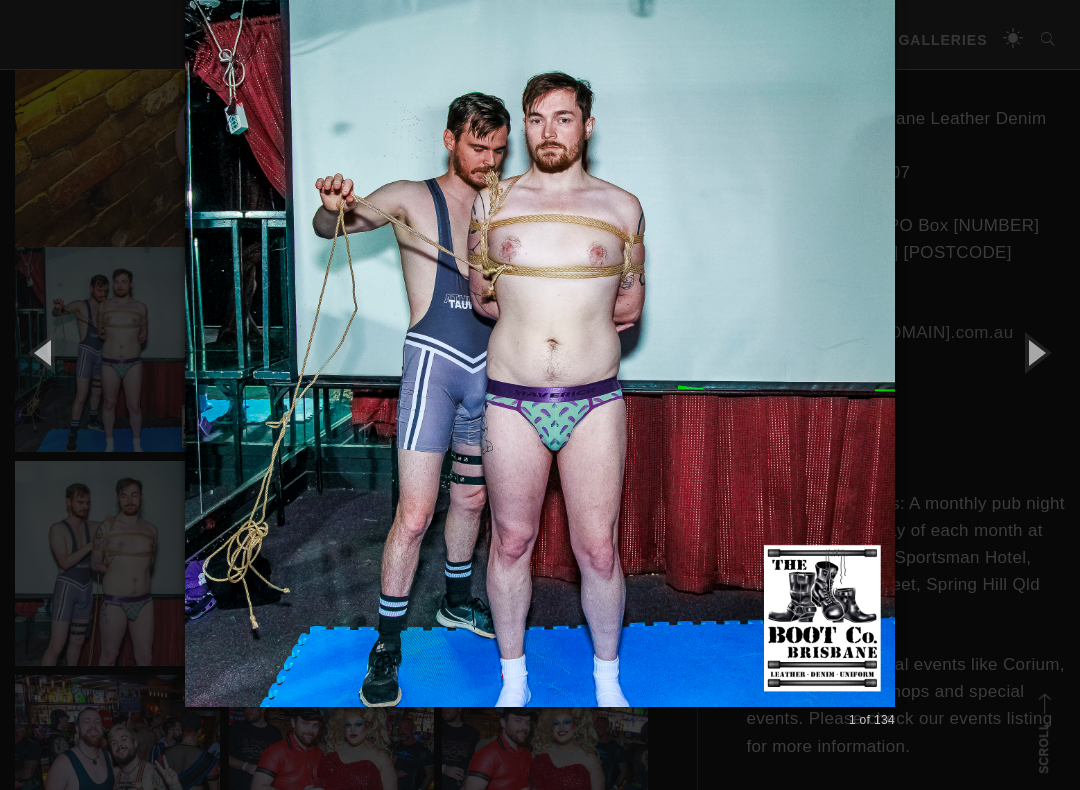 scroll, scrollTop: 960, scrollLeft: 0, axis: vertical 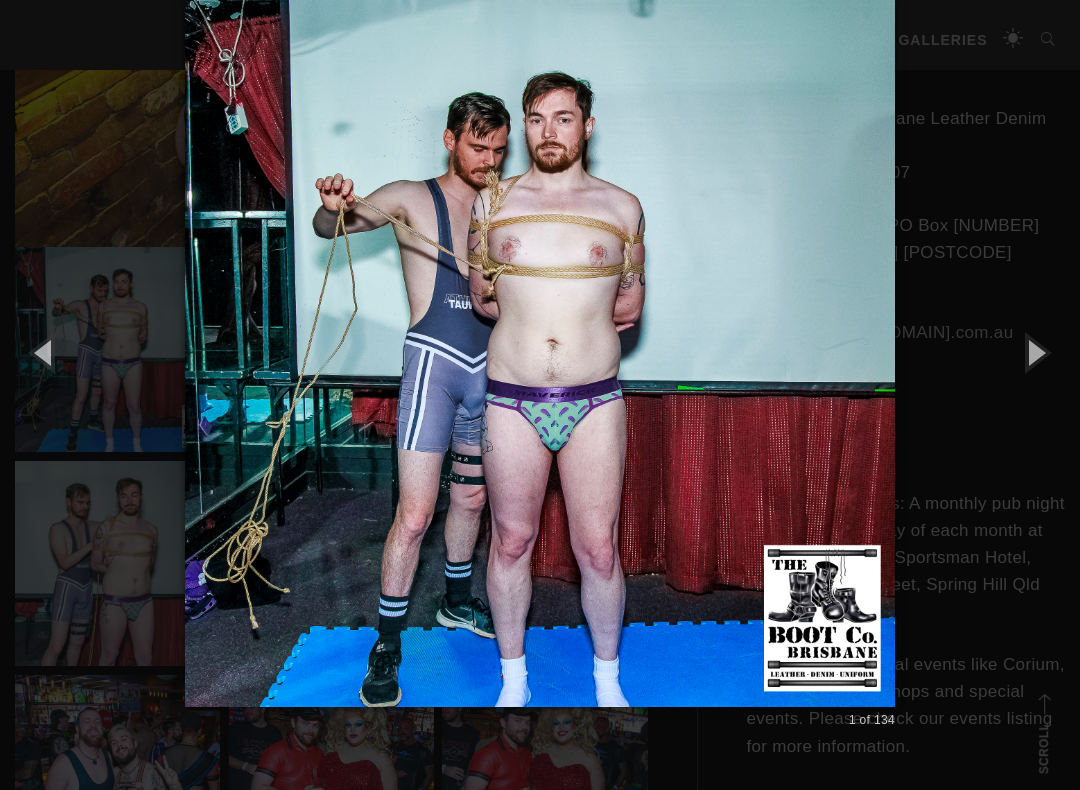 click at bounding box center [1035, 352] 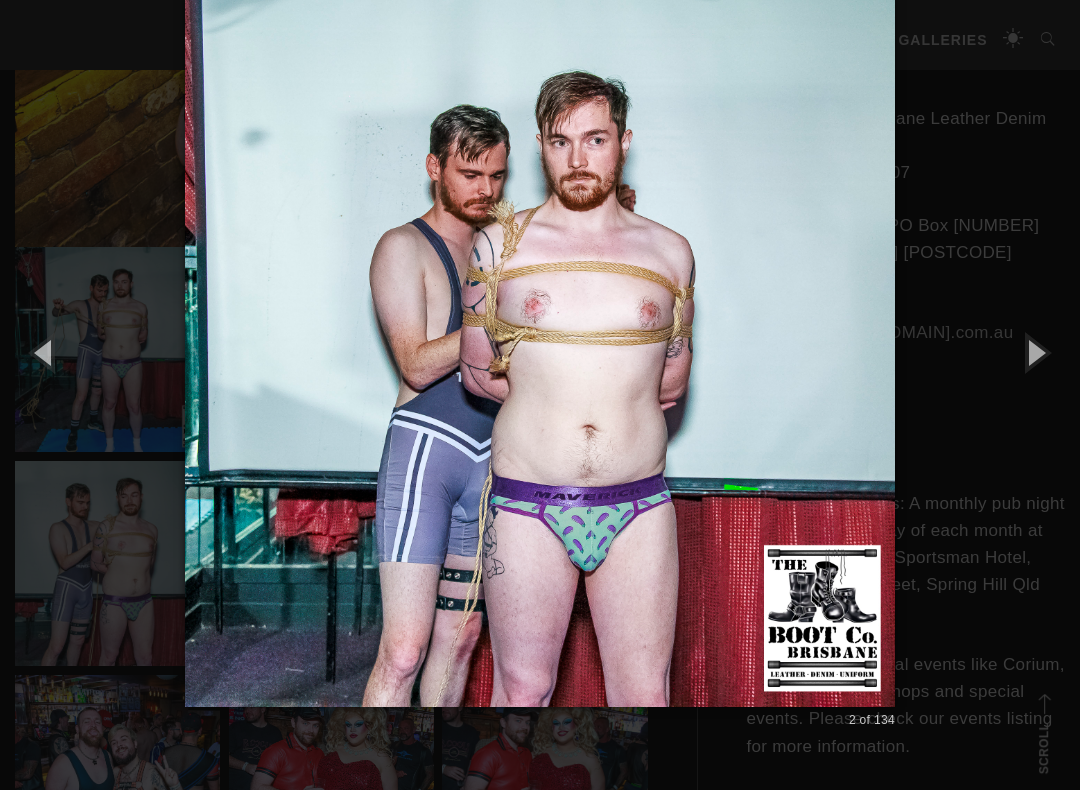 click at bounding box center (1035, 352) 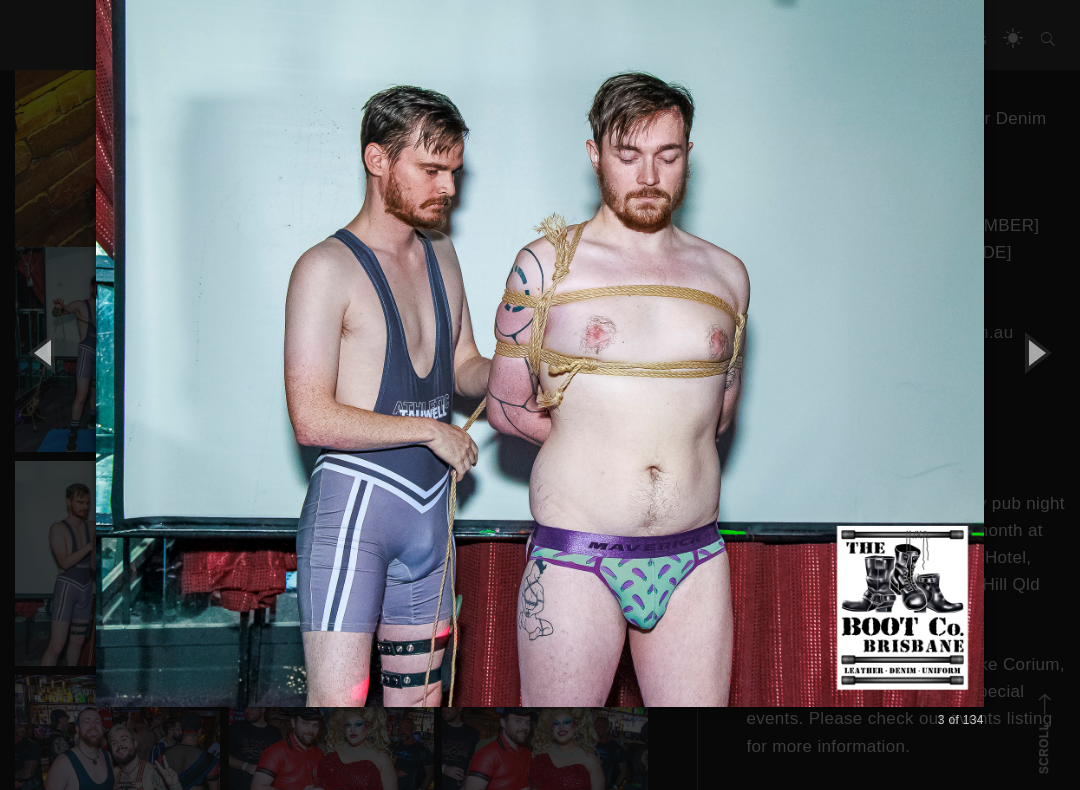 click at bounding box center [1035, 352] 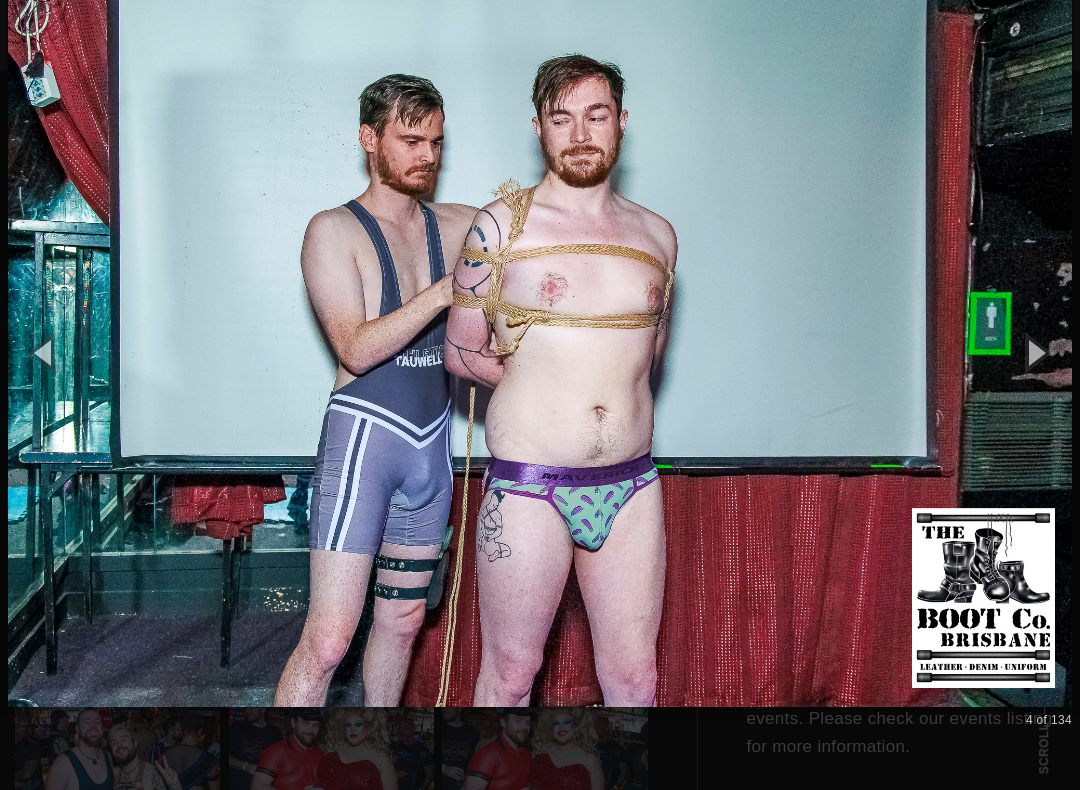 click at bounding box center [1035, 352] 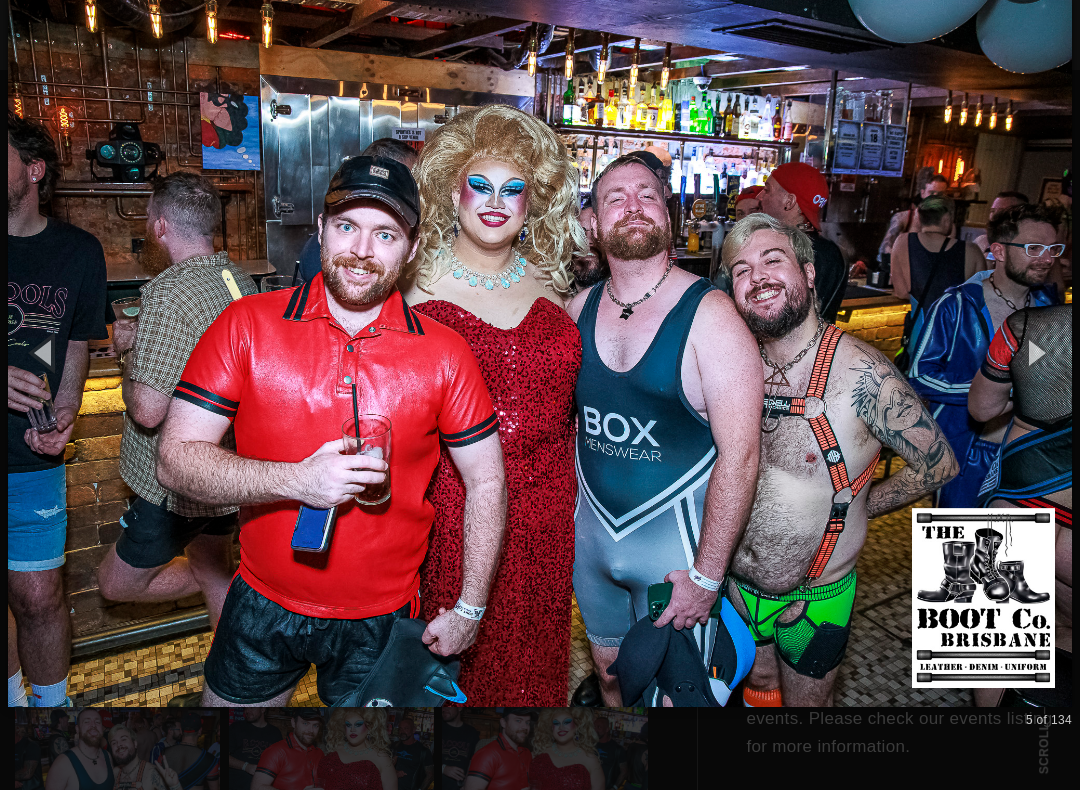 click at bounding box center [1035, 352] 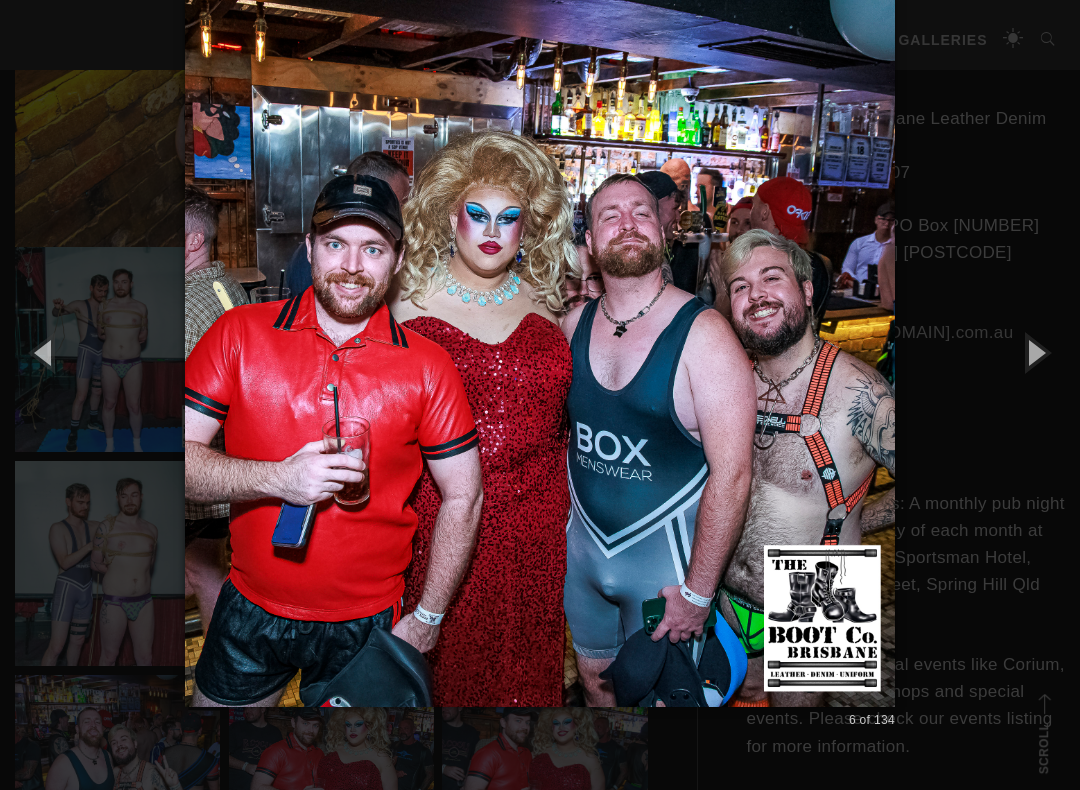 click at bounding box center (1035, 352) 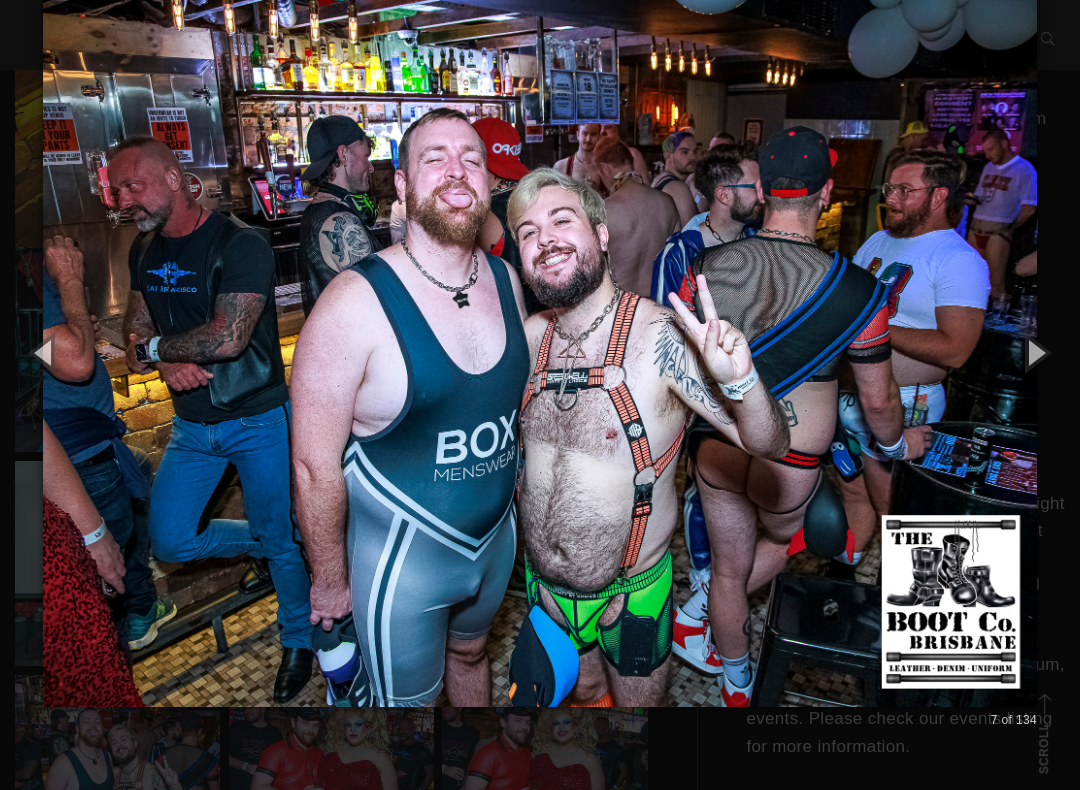click at bounding box center (1035, 352) 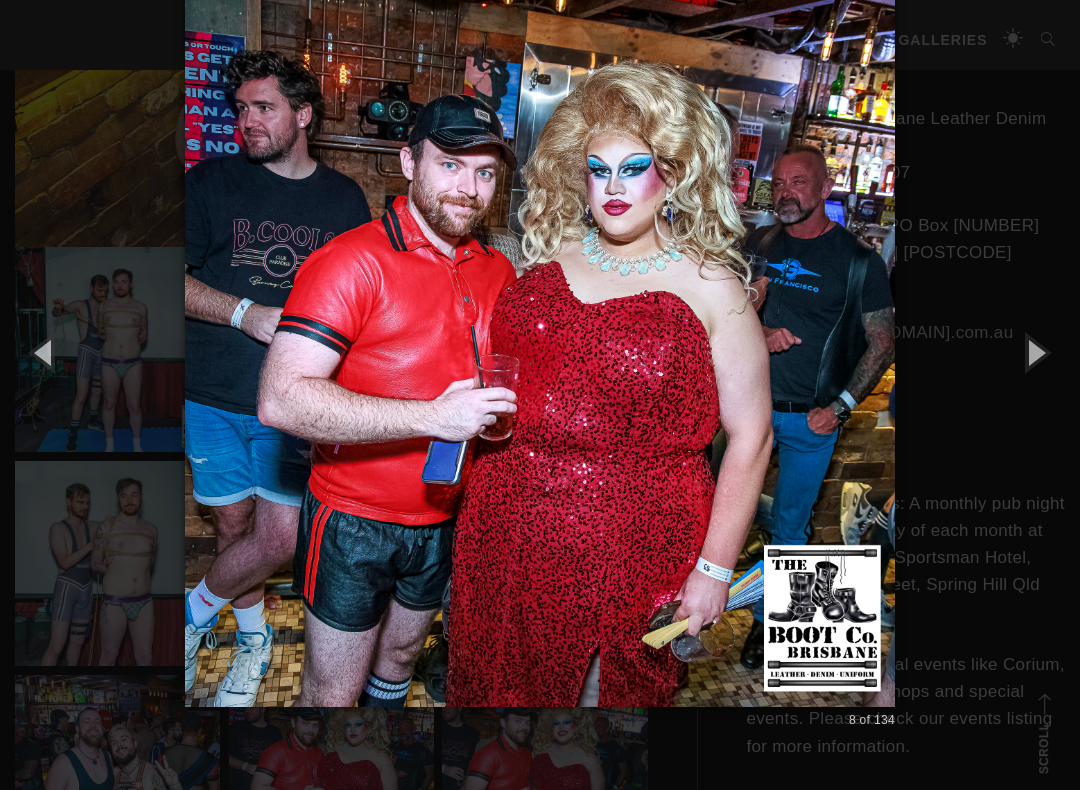 click at bounding box center [1035, 352] 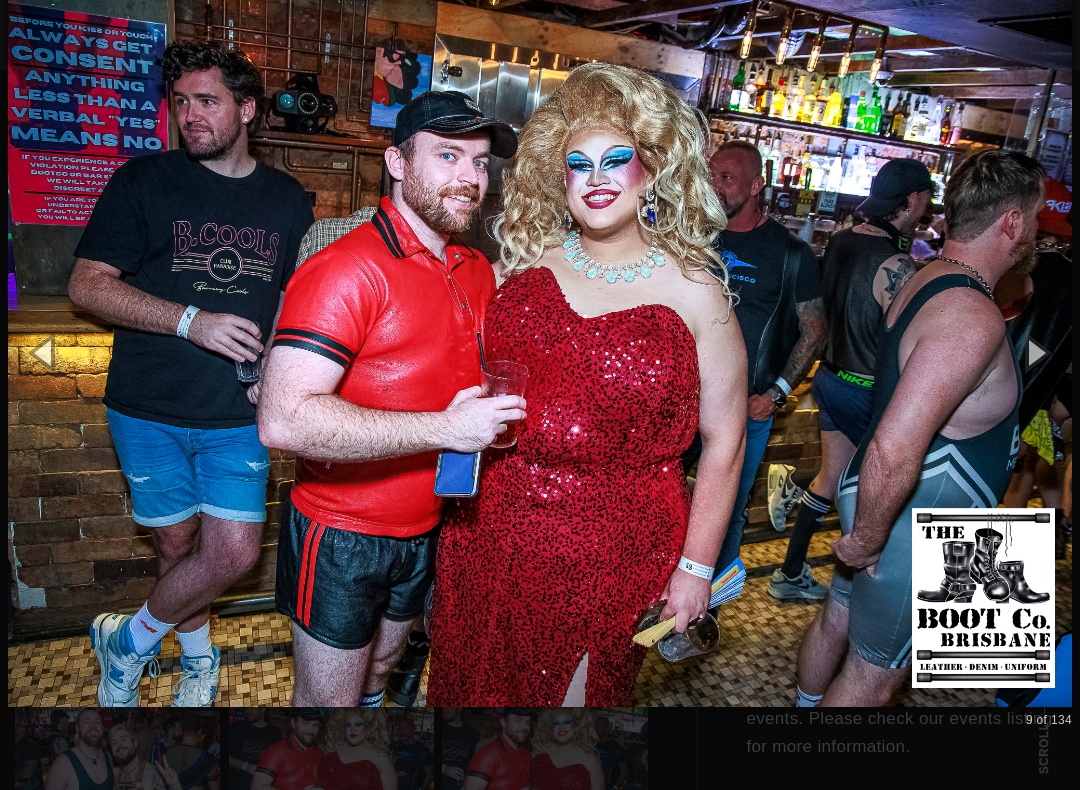 click at bounding box center (1035, 352) 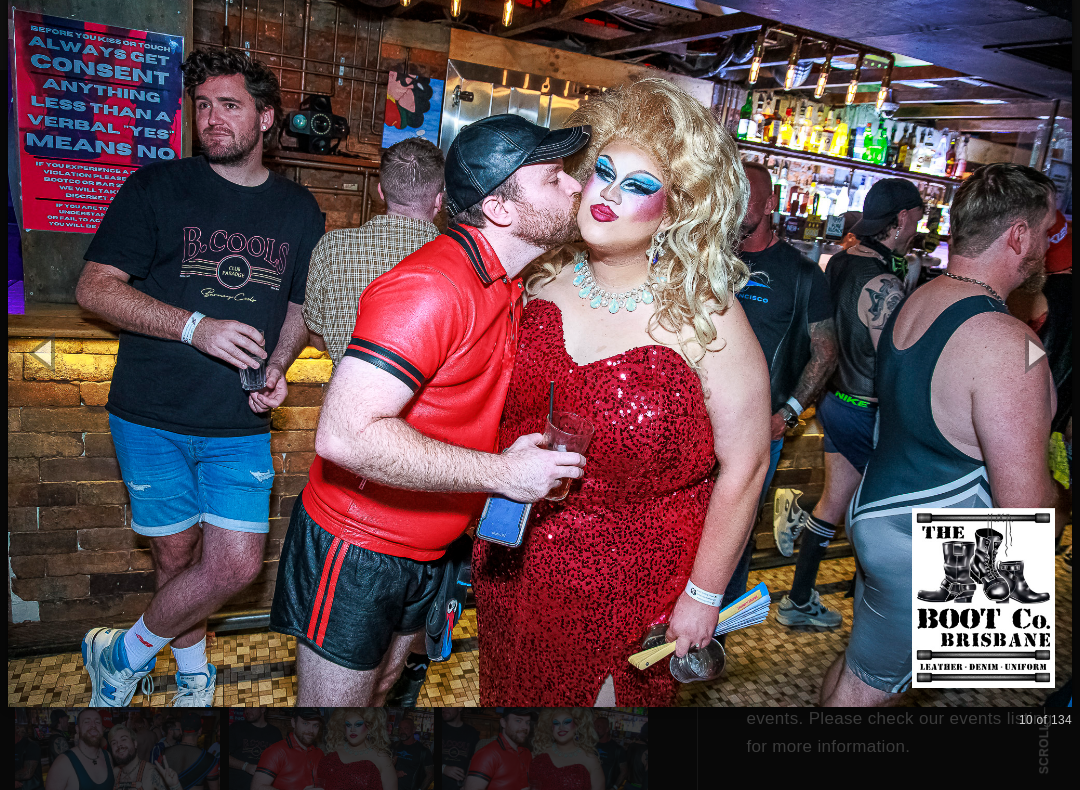 click at bounding box center [1035, 352] 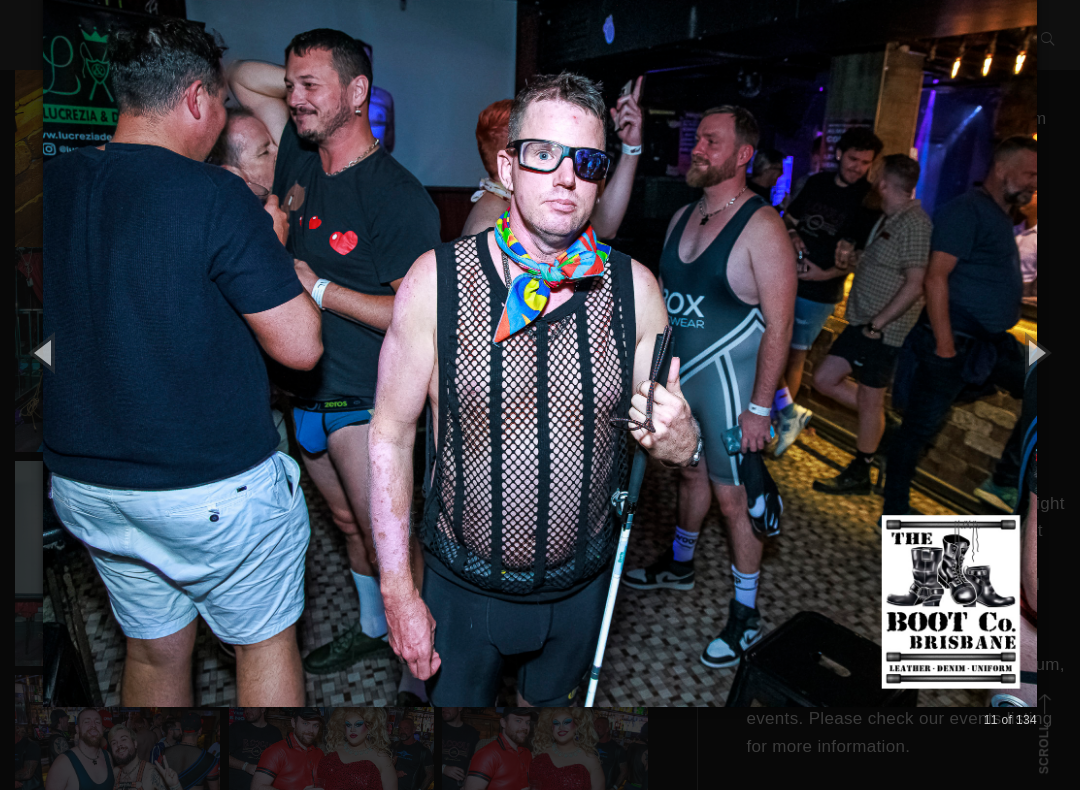 click at bounding box center [1035, 352] 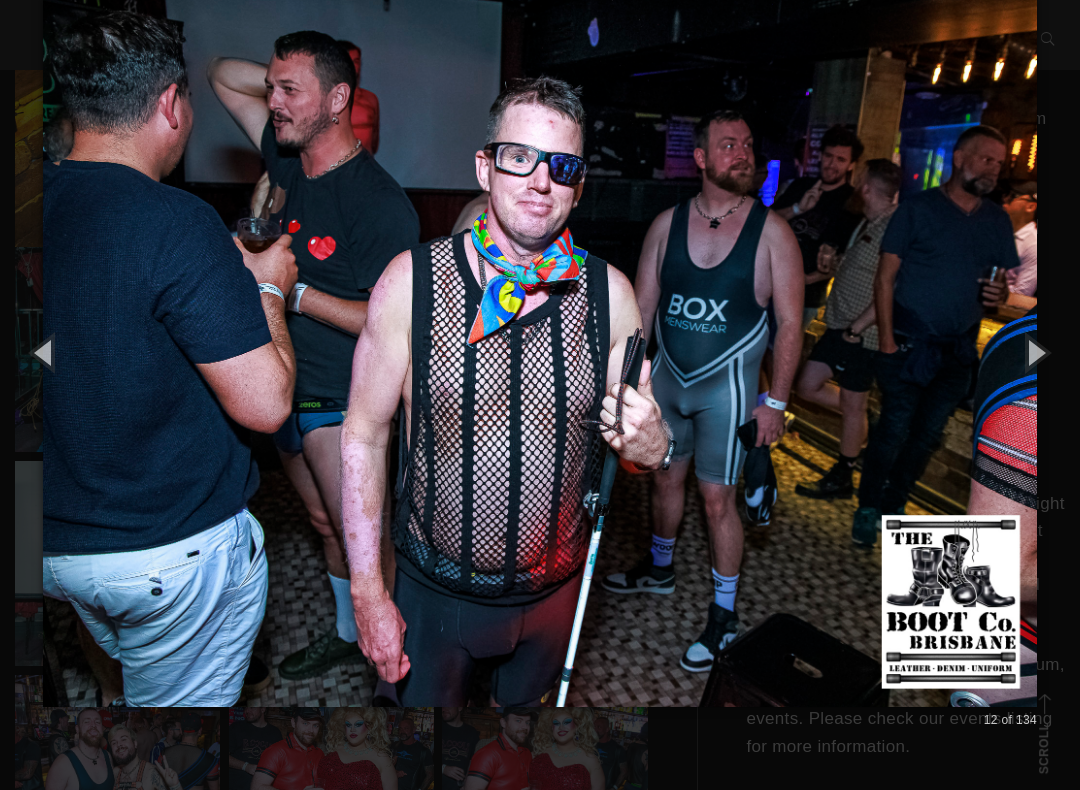 click at bounding box center (1035, 352) 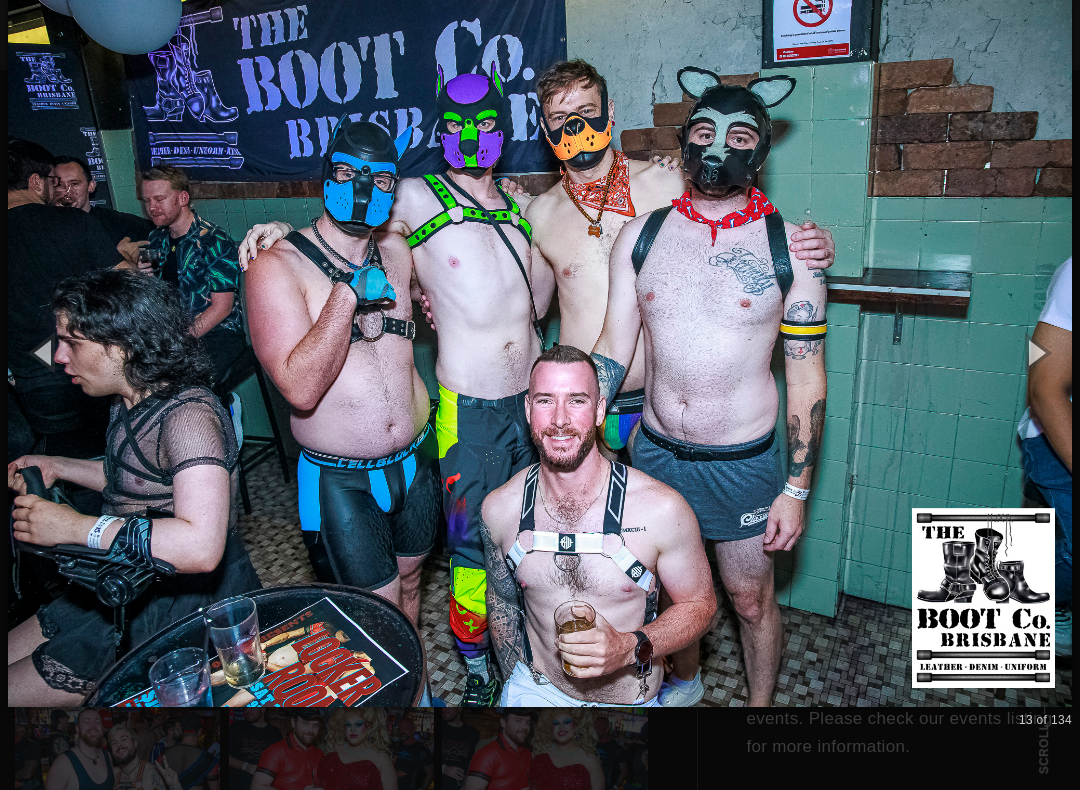 click at bounding box center (1035, 352) 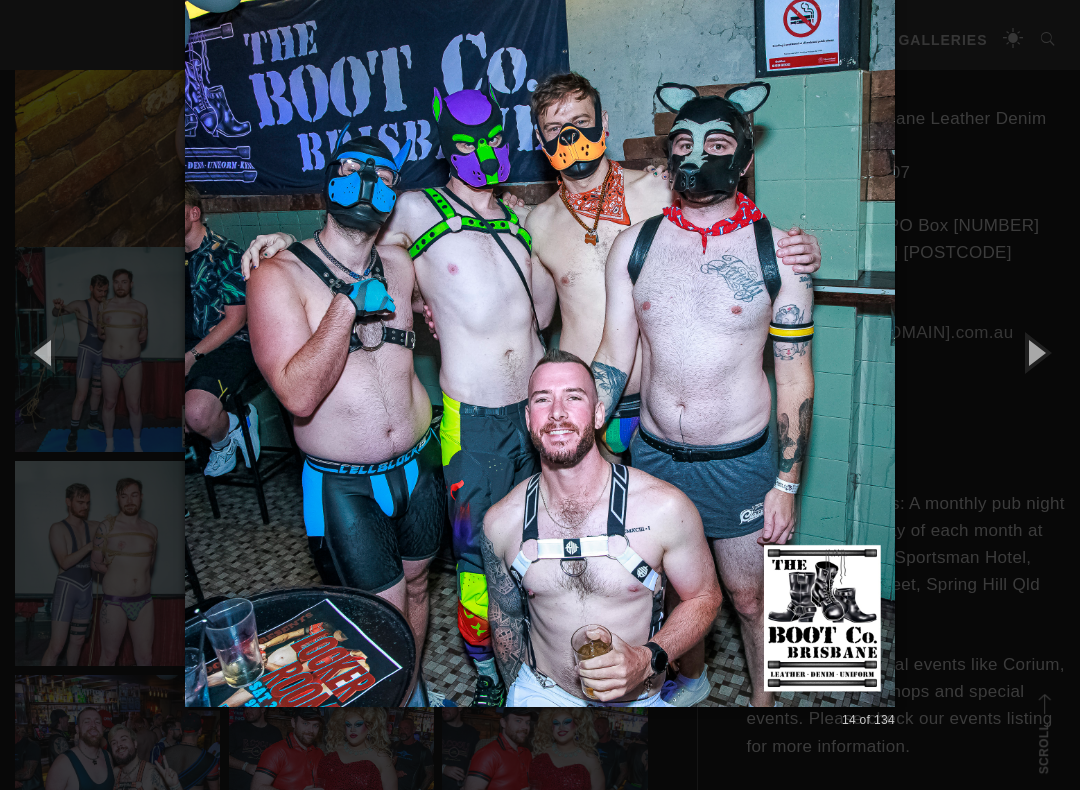 click at bounding box center (1035, 352) 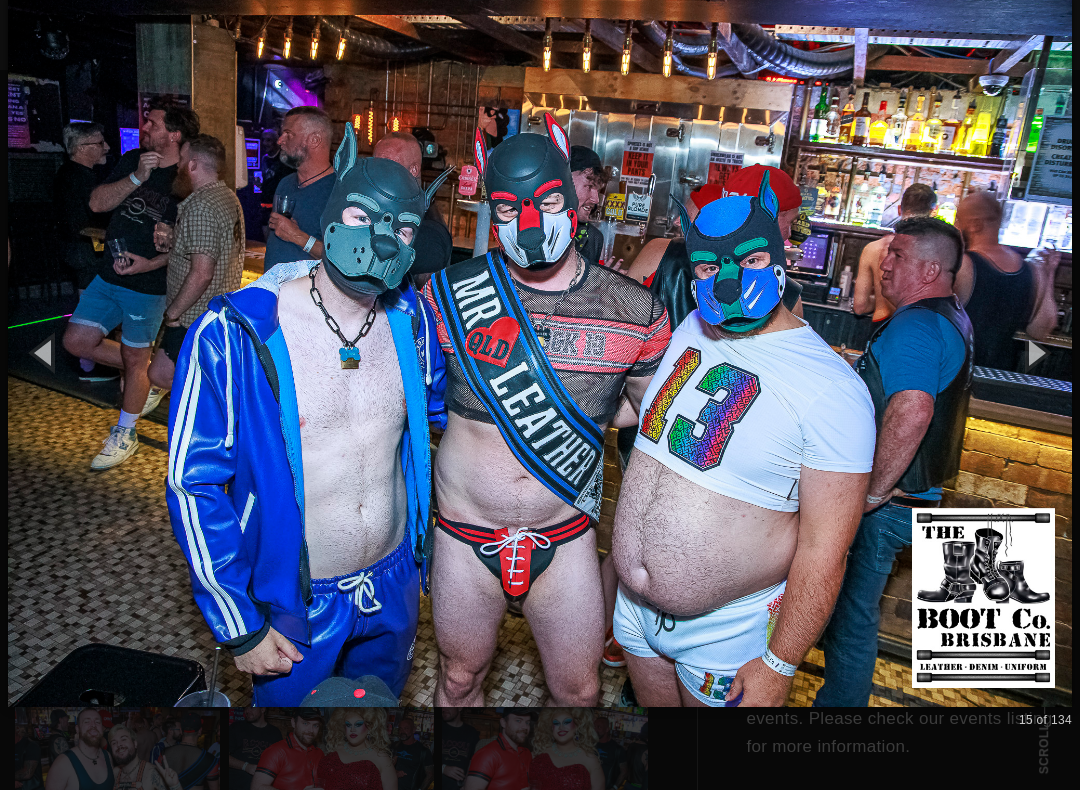 click at bounding box center [1035, 352] 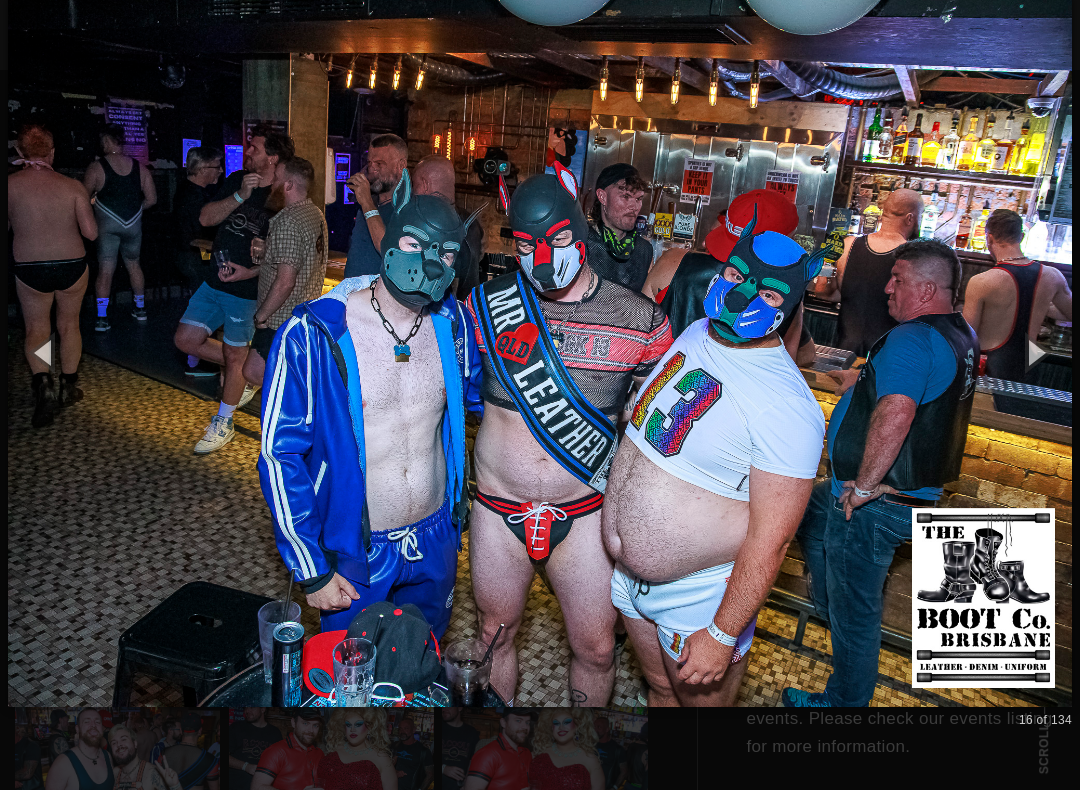 click at bounding box center [1035, 352] 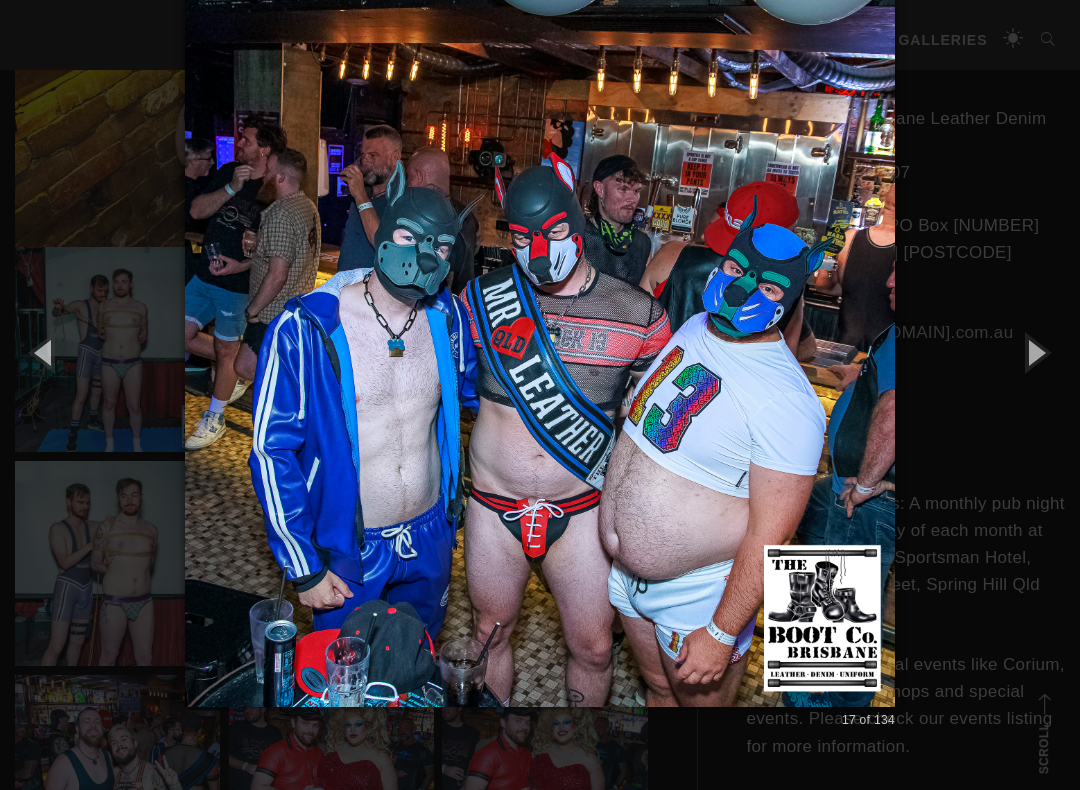 click at bounding box center [1035, 352] 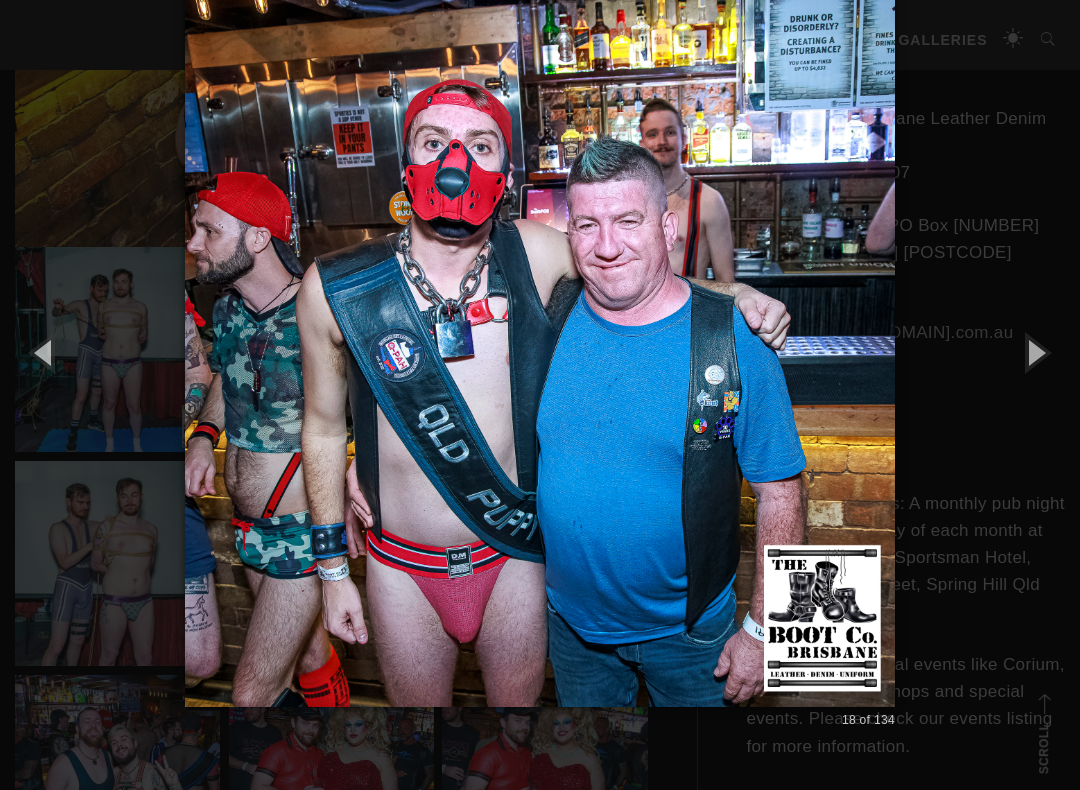 click at bounding box center (1035, 352) 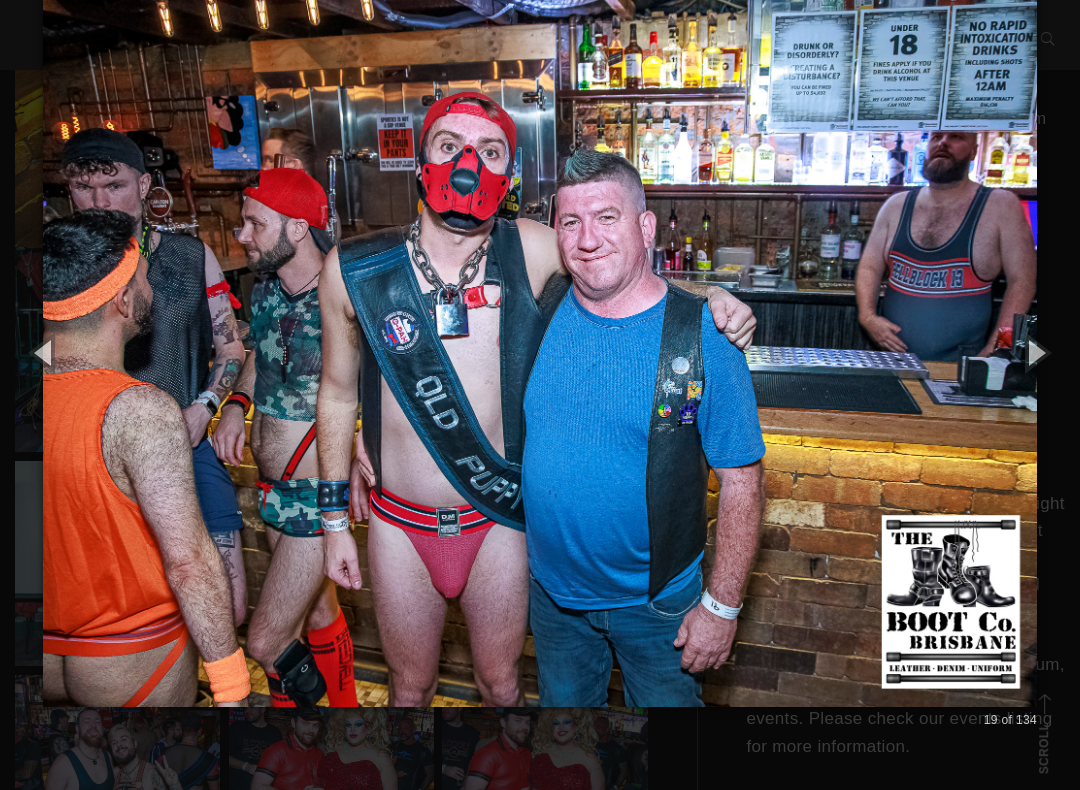 click at bounding box center (1035, 352) 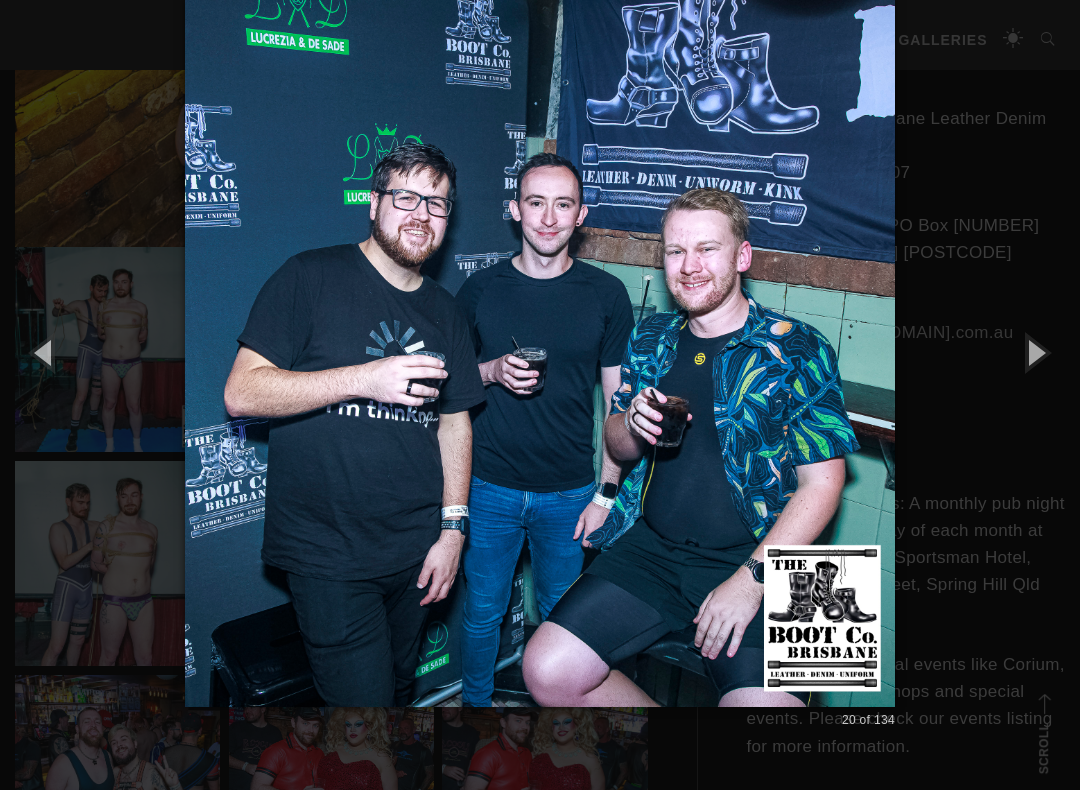 click at bounding box center (1035, 352) 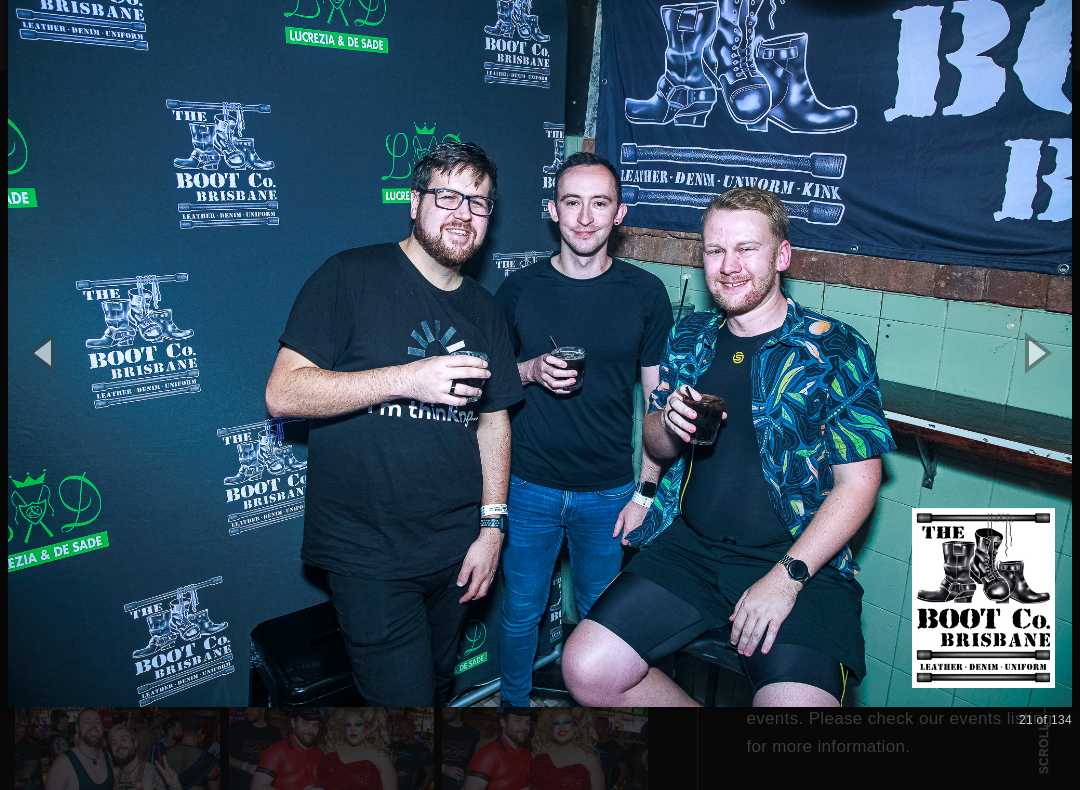 click at bounding box center (1035, 352) 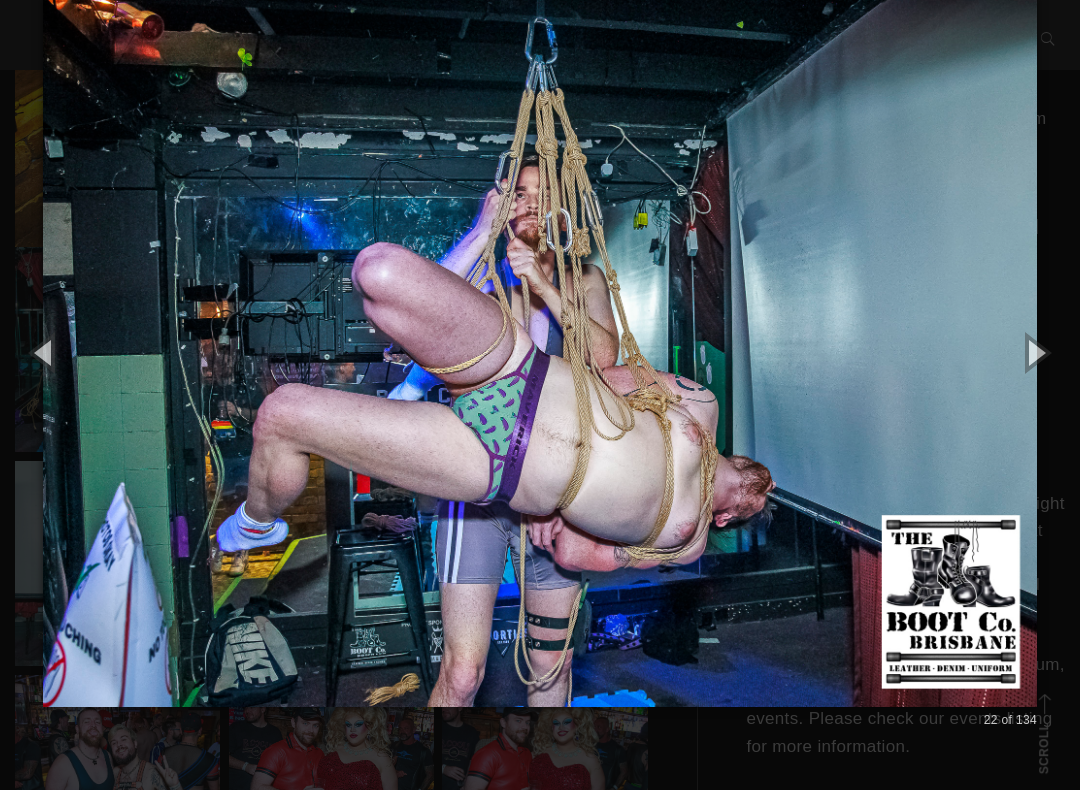 click at bounding box center [1035, 352] 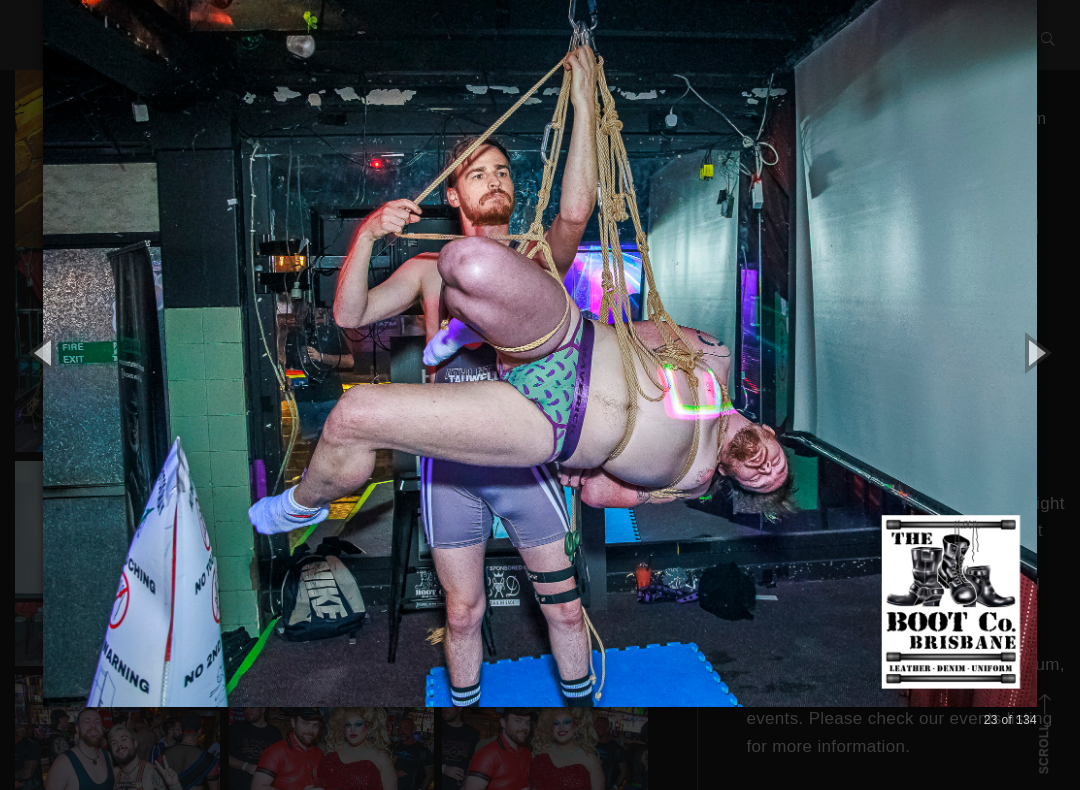 click at bounding box center [1035, 352] 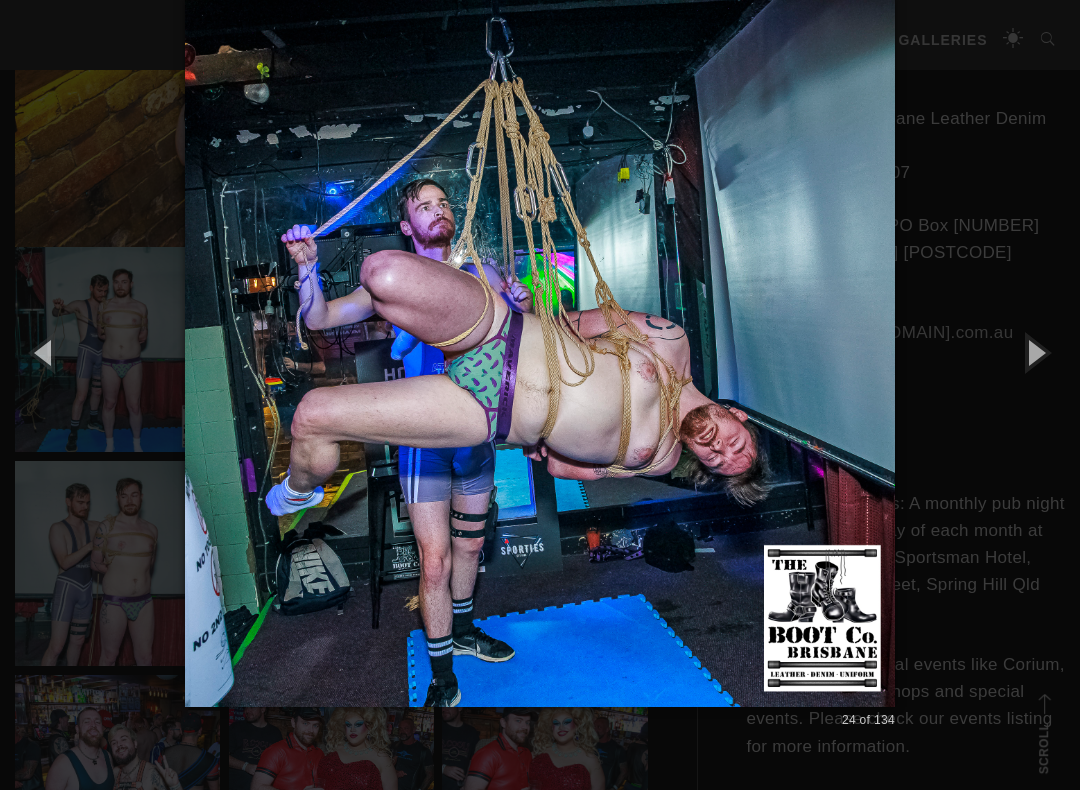 click at bounding box center (1035, 352) 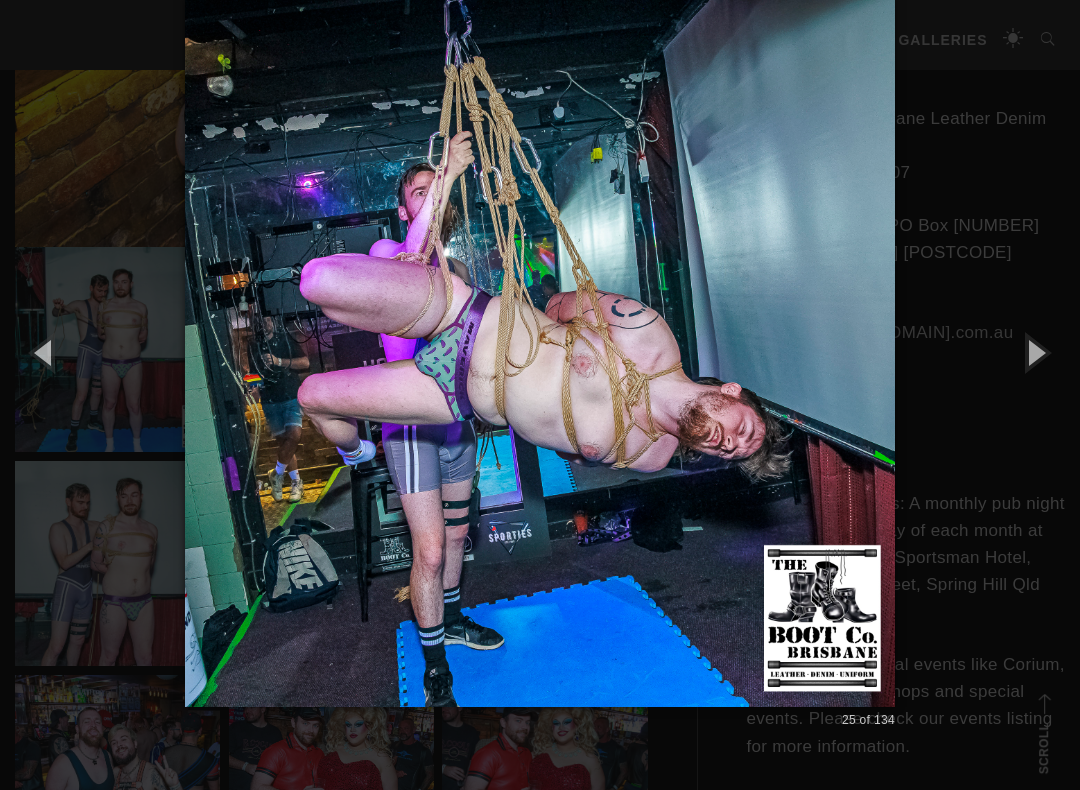 click at bounding box center [1035, 352] 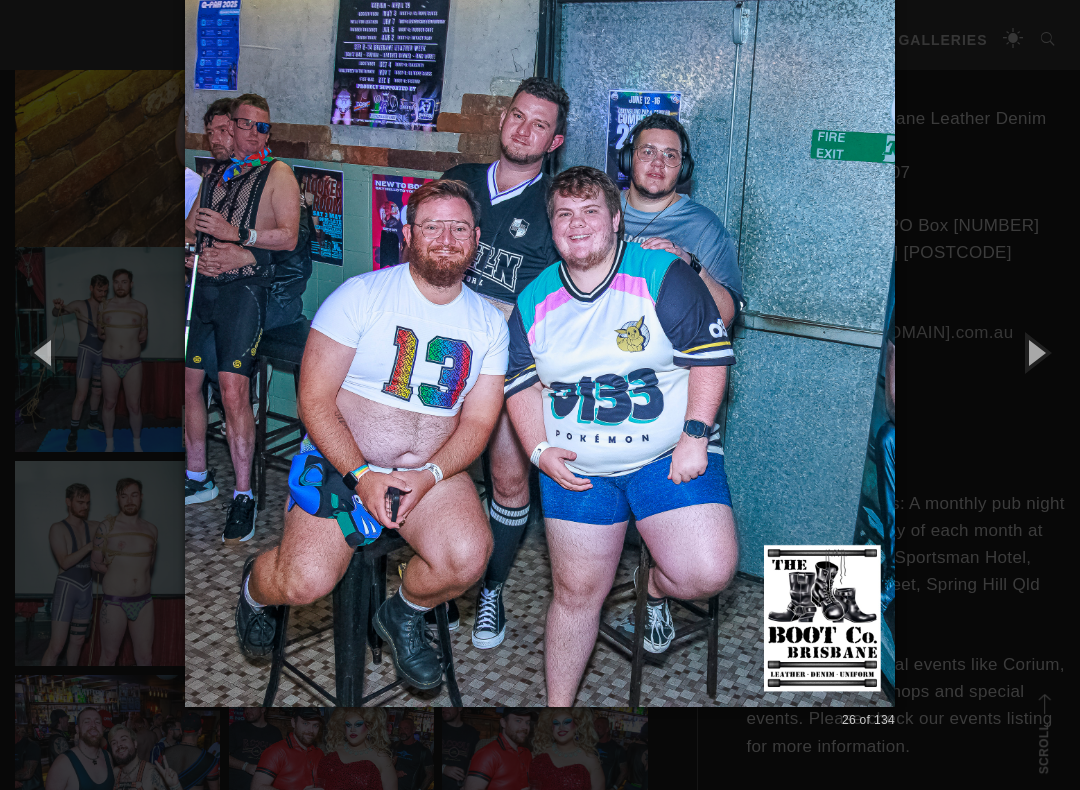 click at bounding box center (1035, 352) 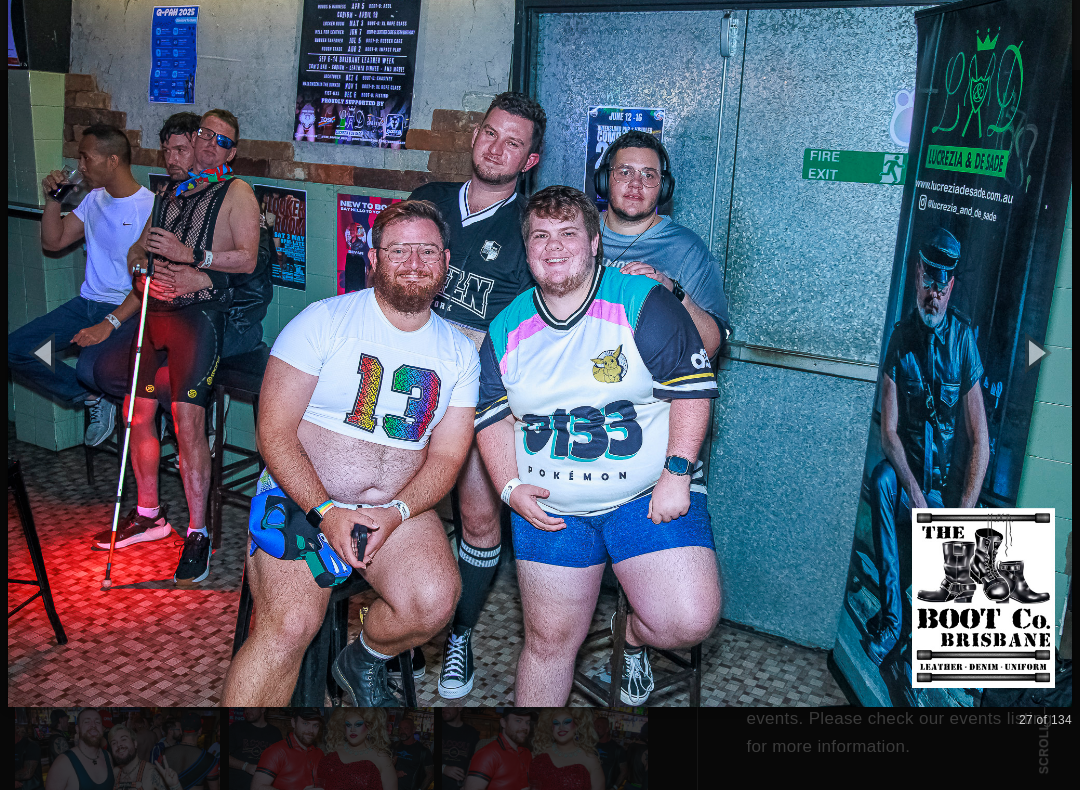 click at bounding box center [1035, 352] 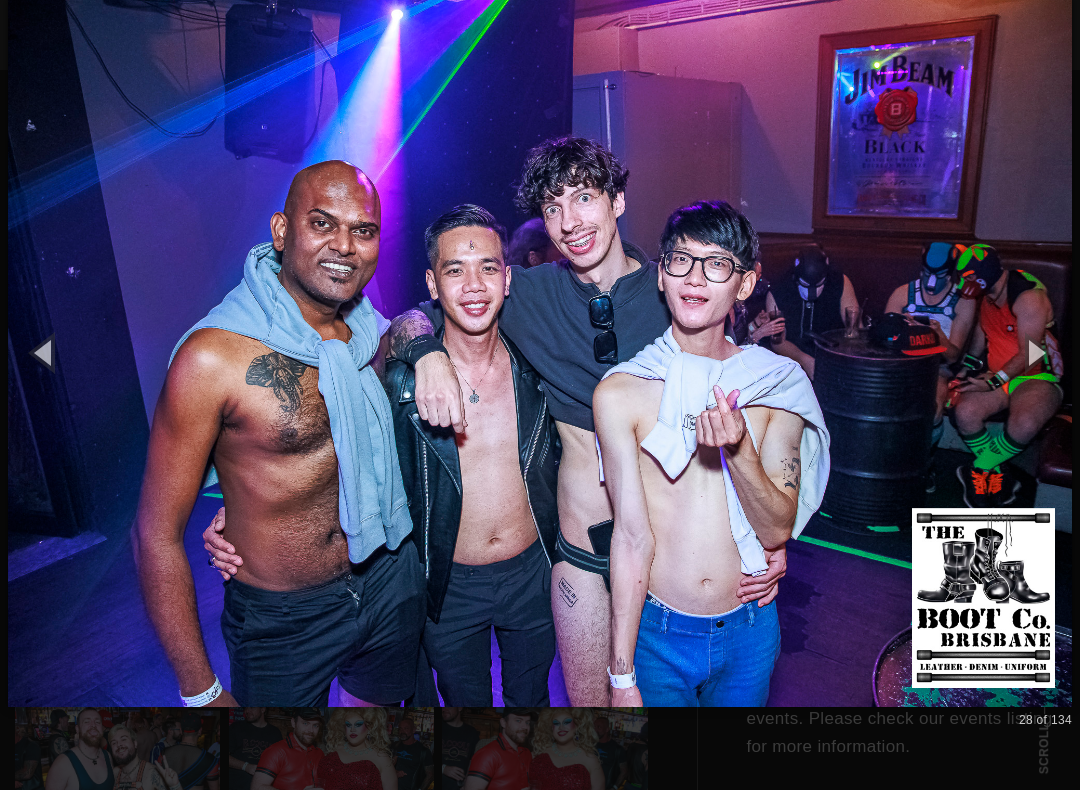 click at bounding box center [1035, 352] 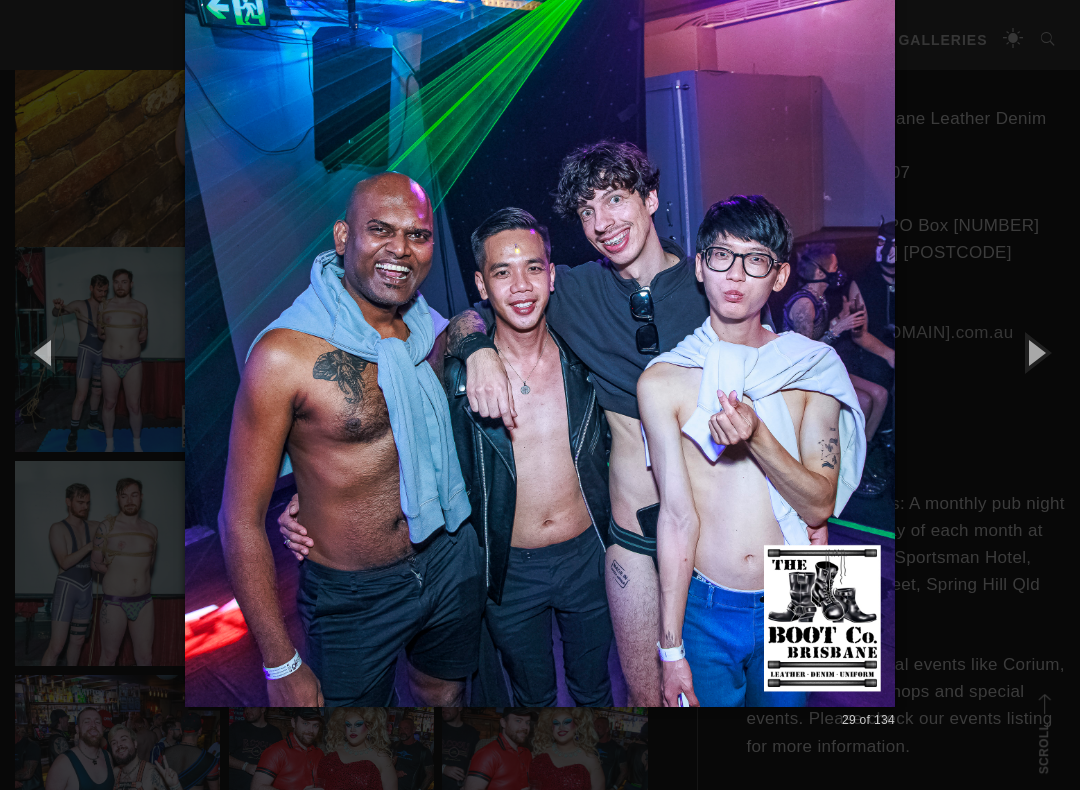 click at bounding box center (1035, 352) 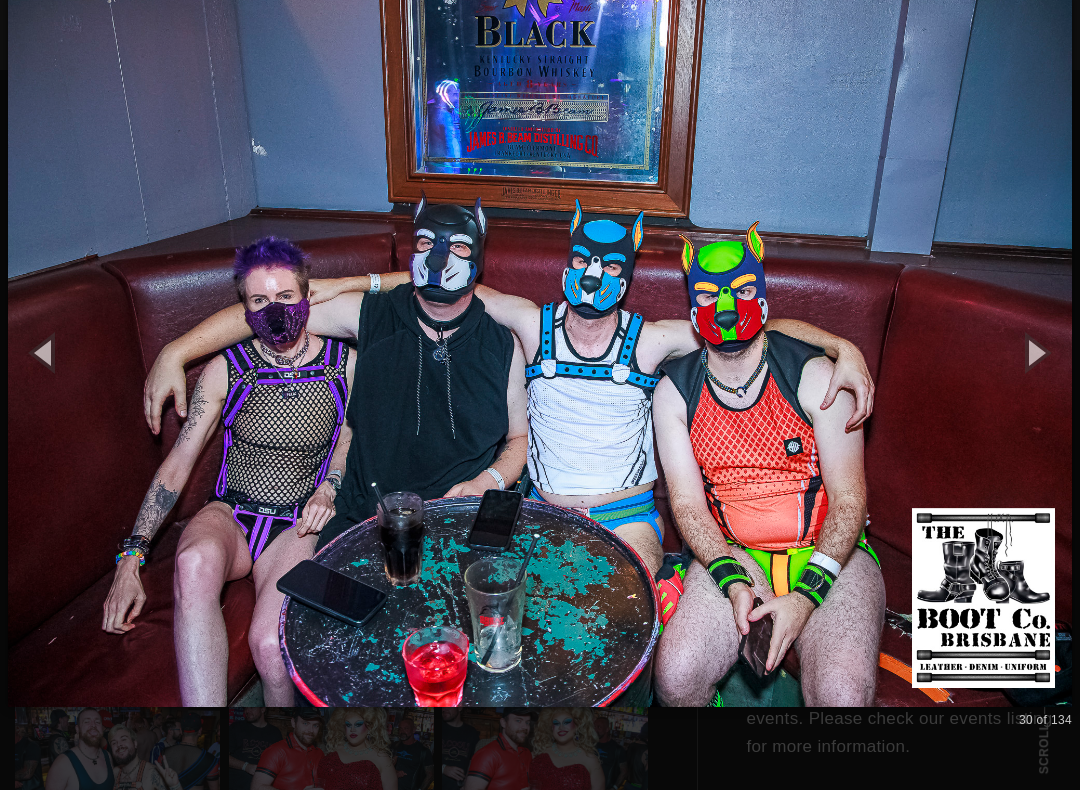 click at bounding box center (1035, 352) 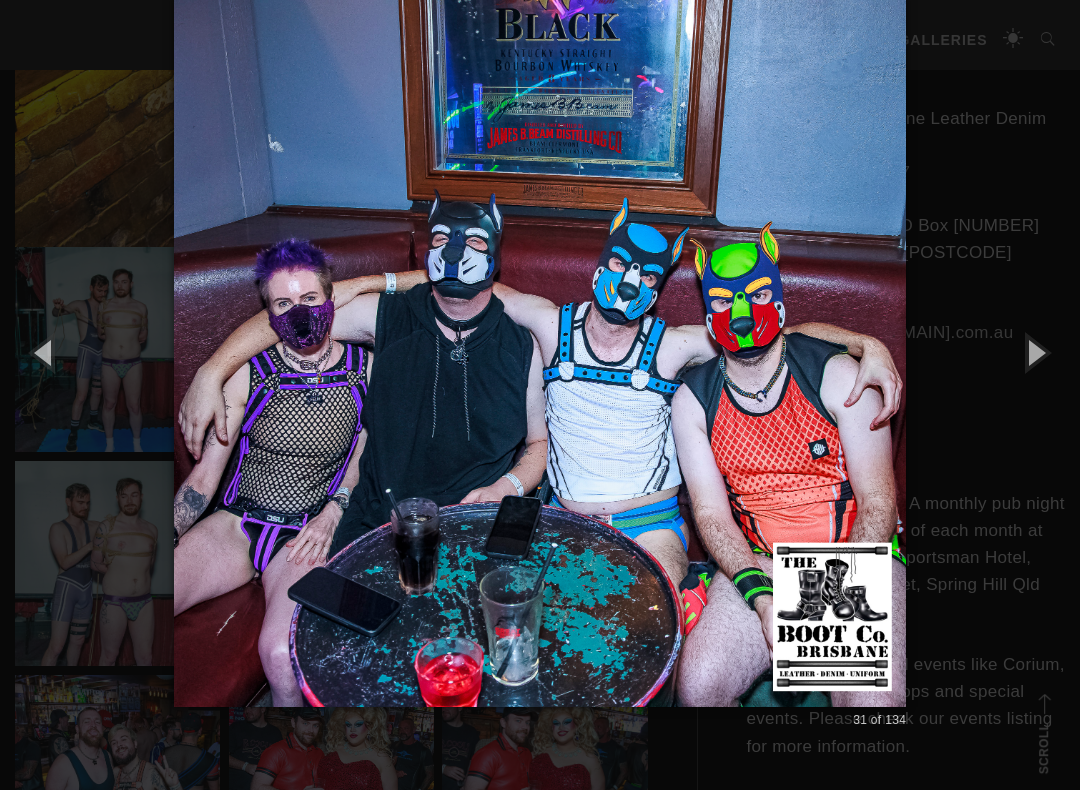 click at bounding box center (1035, 352) 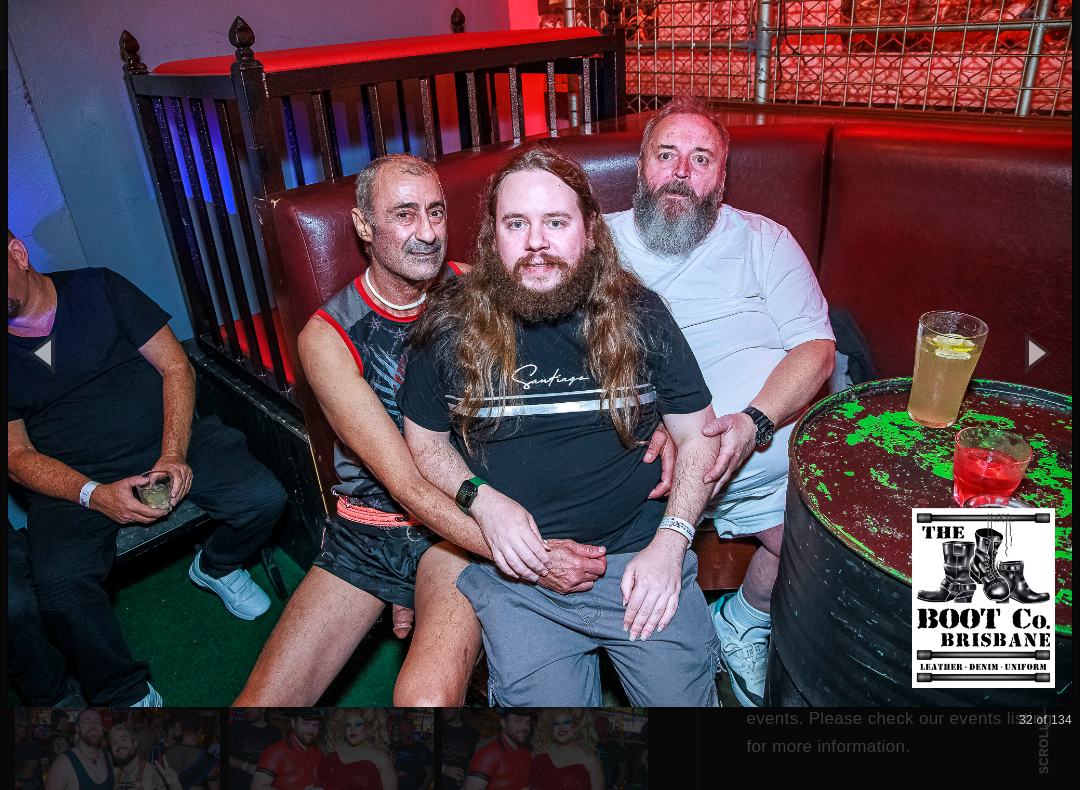 click at bounding box center (1035, 352) 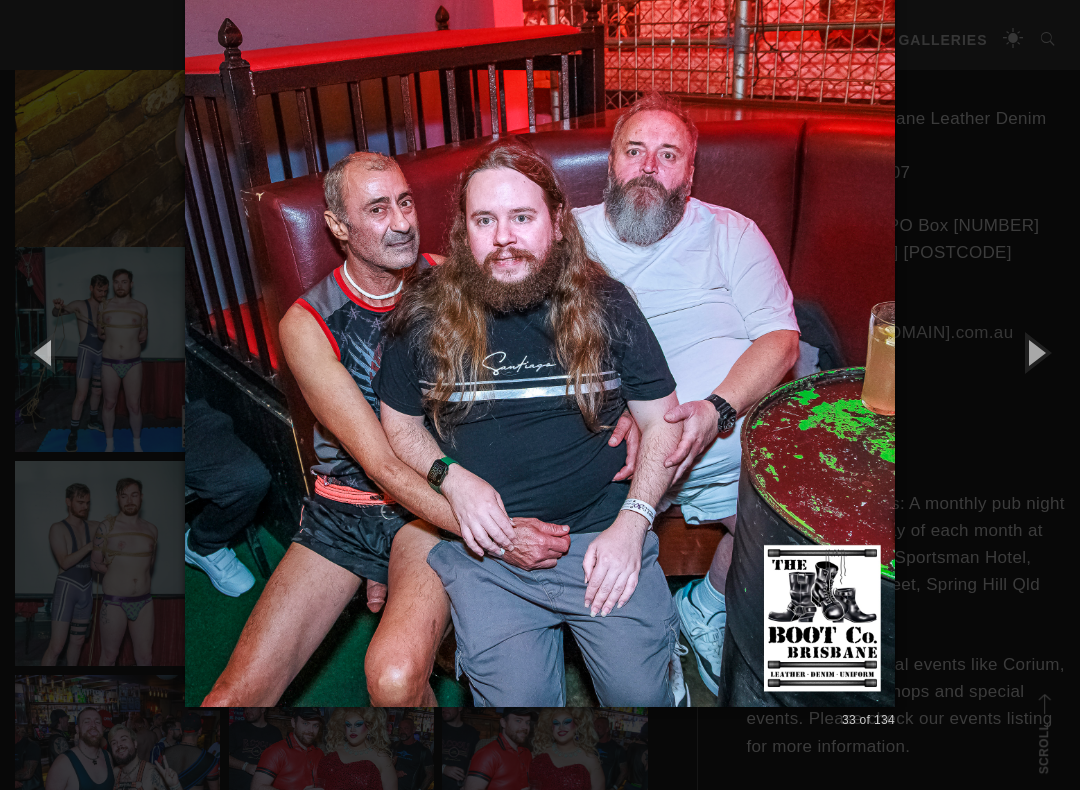 click at bounding box center [1035, 352] 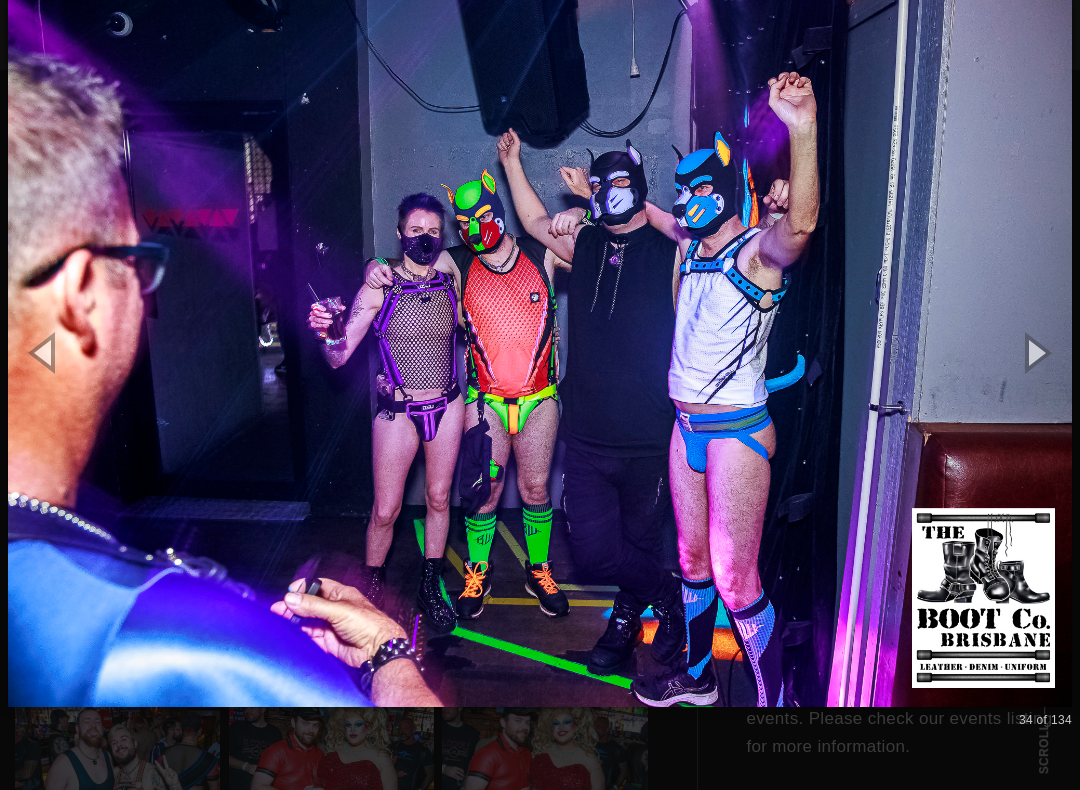 click at bounding box center (1035, 352) 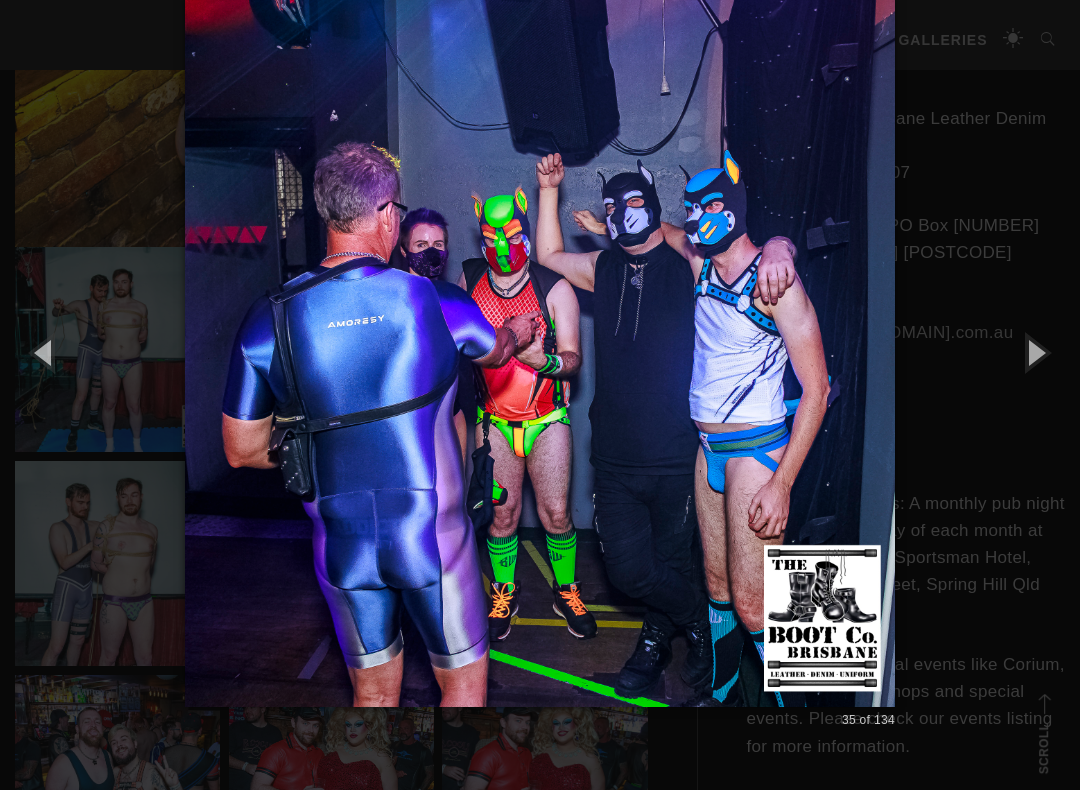 click at bounding box center [1035, 352] 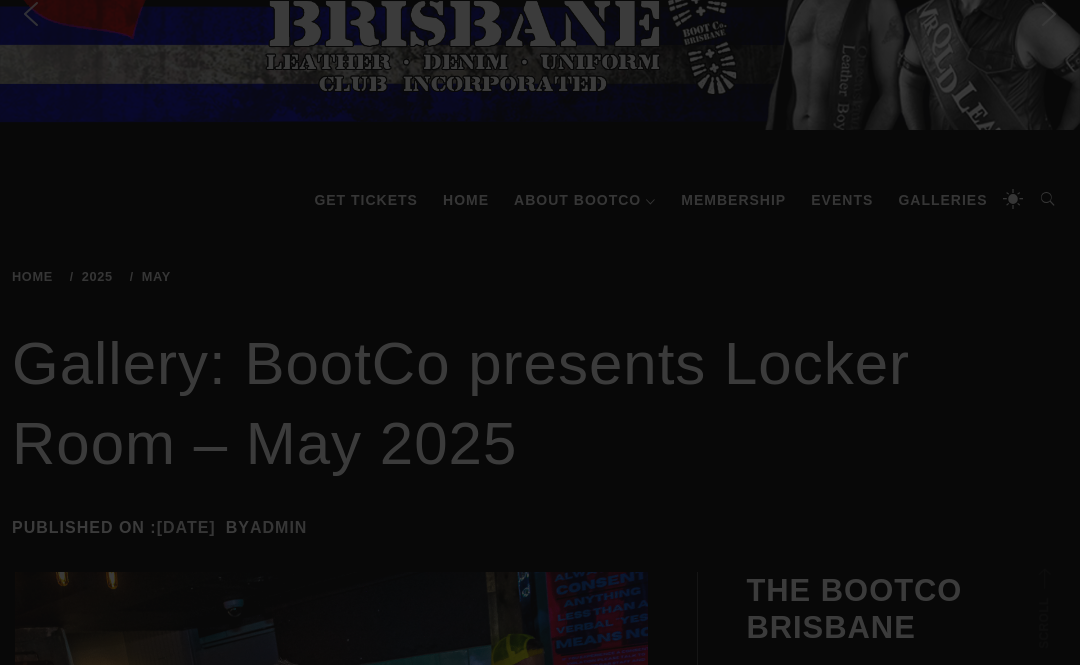 scroll, scrollTop: 46, scrollLeft: 0, axis: vertical 